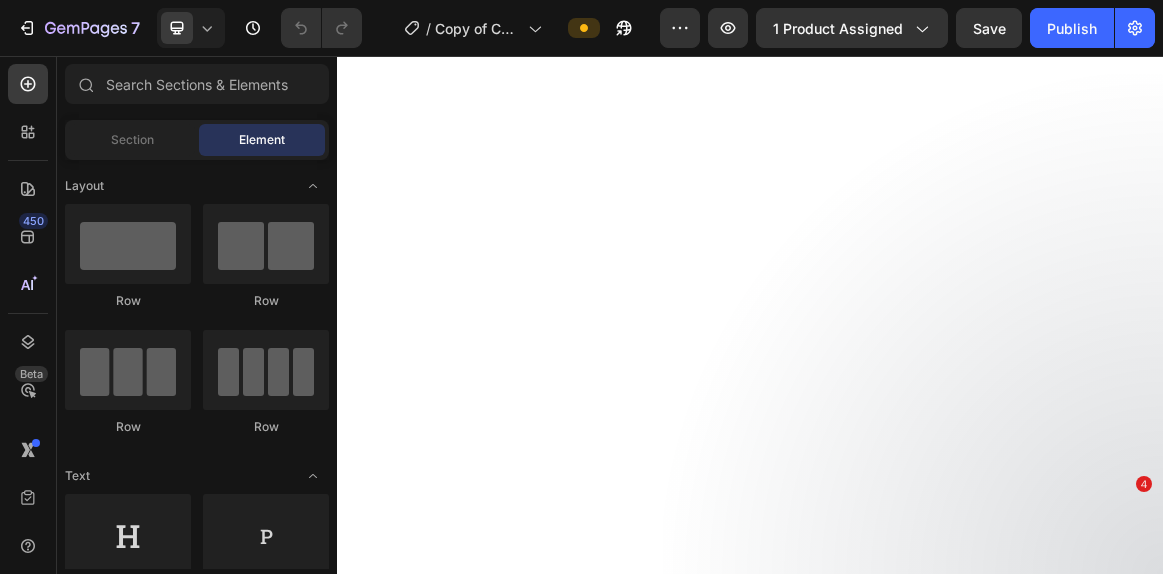 scroll, scrollTop: 0, scrollLeft: 0, axis: both 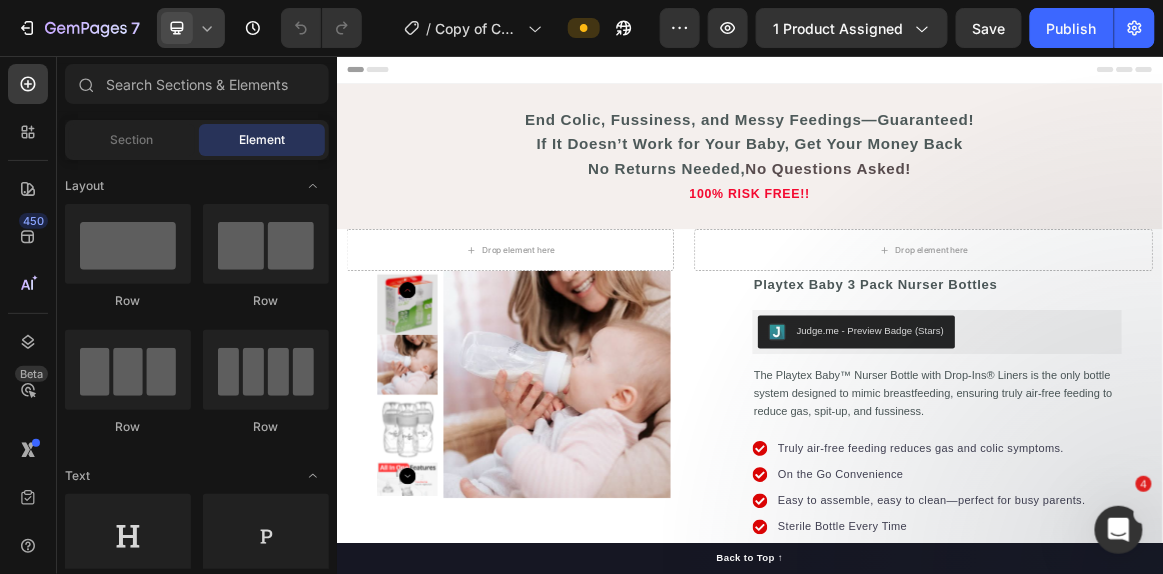 click 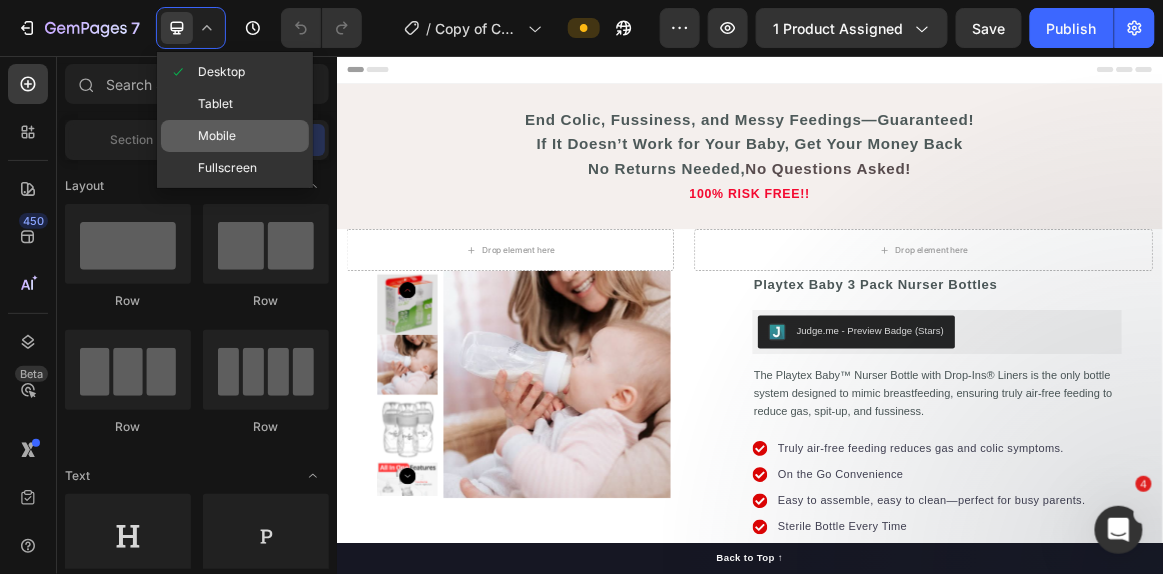 click on "Mobile" at bounding box center [217, 136] 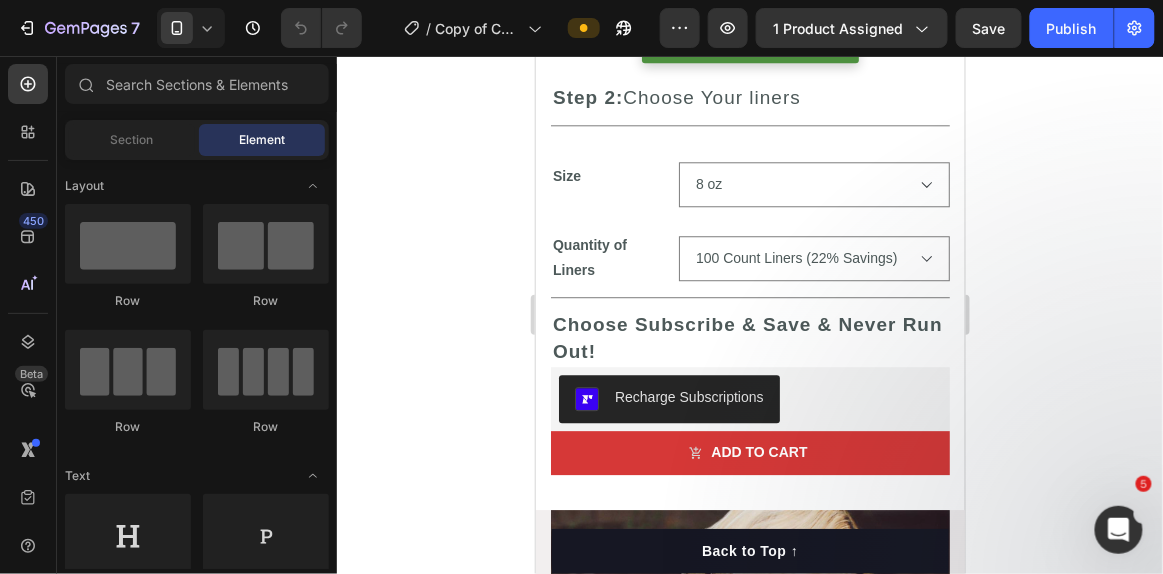 scroll, scrollTop: 1192, scrollLeft: 0, axis: vertical 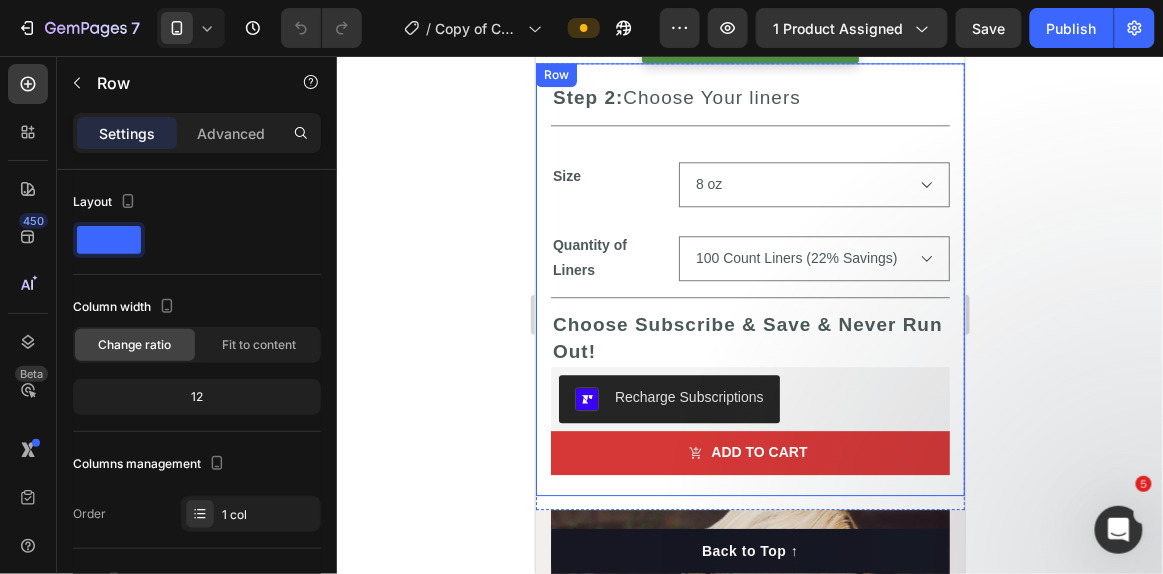click on "Step 2:  Choose Your liners Heading                Title Line Size   8 oz 4 oz Quantity of Liners   100 Count Liners (22% Savings) 50 Count Liners 200 Count Liners (25% Savings) Product Variants & Swatches                Title Line Choose Subscribe & Save & Never Run Out! Heading Recharge Subscriptions Recharge Subscriptions
Add to cart Add to Cart Row" at bounding box center [749, 279] 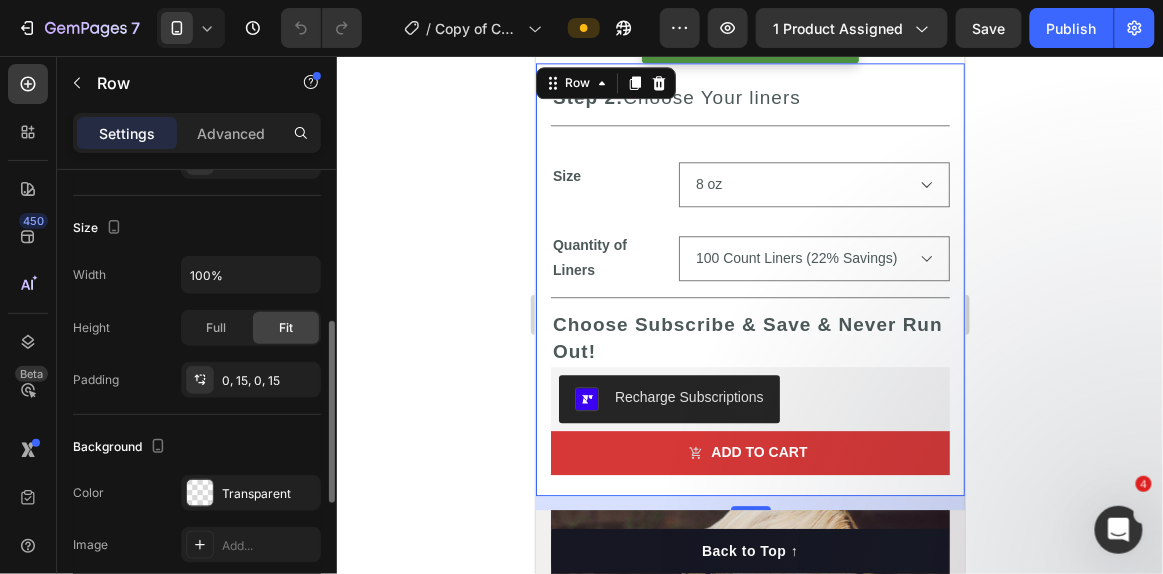 scroll, scrollTop: 363, scrollLeft: 0, axis: vertical 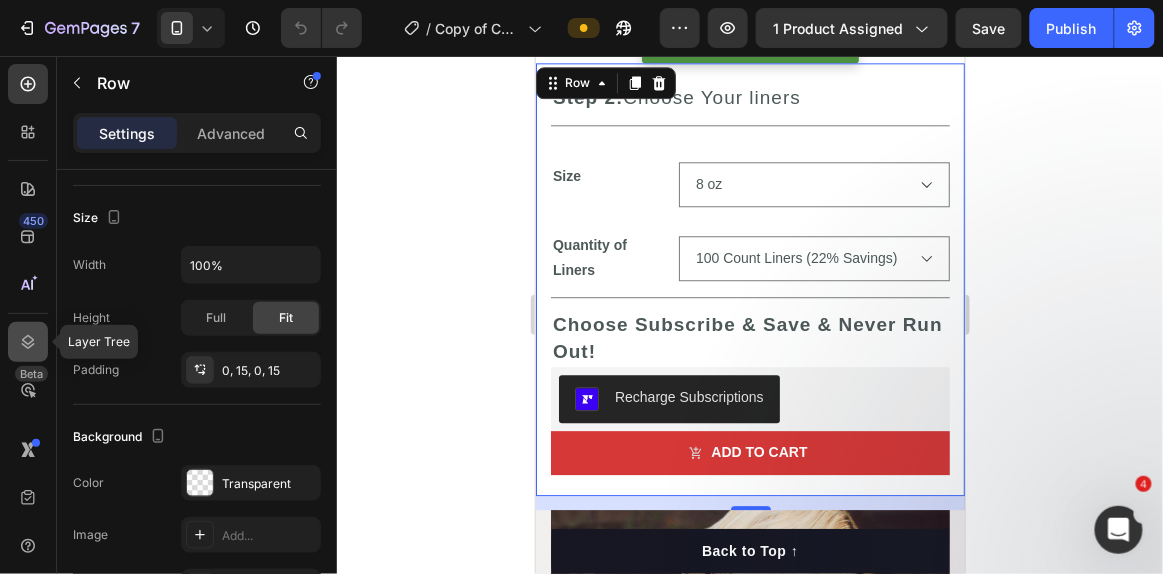 click 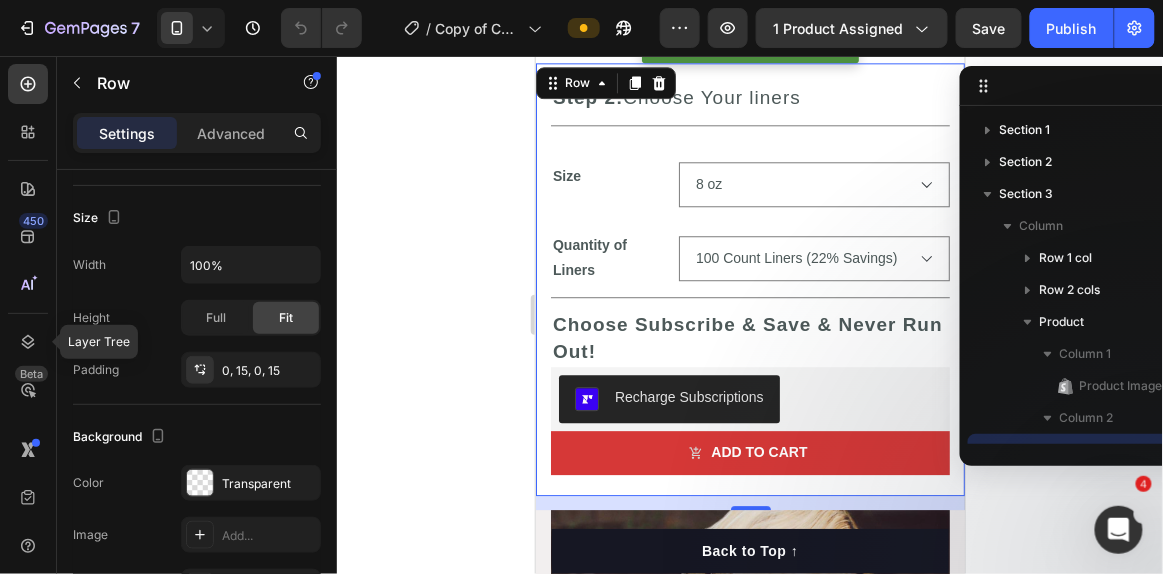 scroll, scrollTop: 186, scrollLeft: 0, axis: vertical 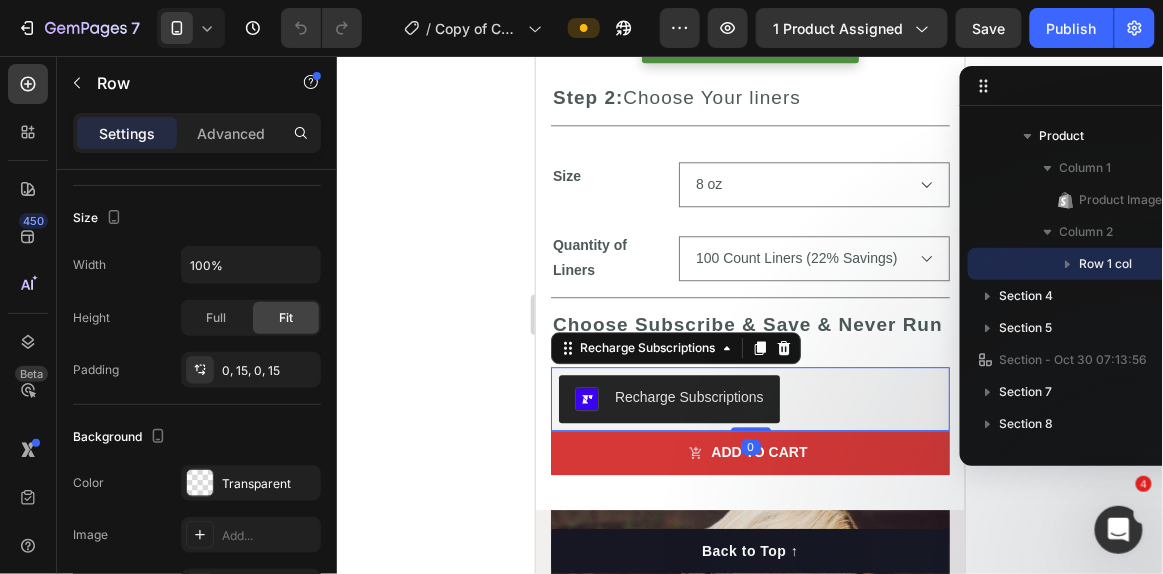 click on "Recharge Subscriptions" at bounding box center [749, 398] 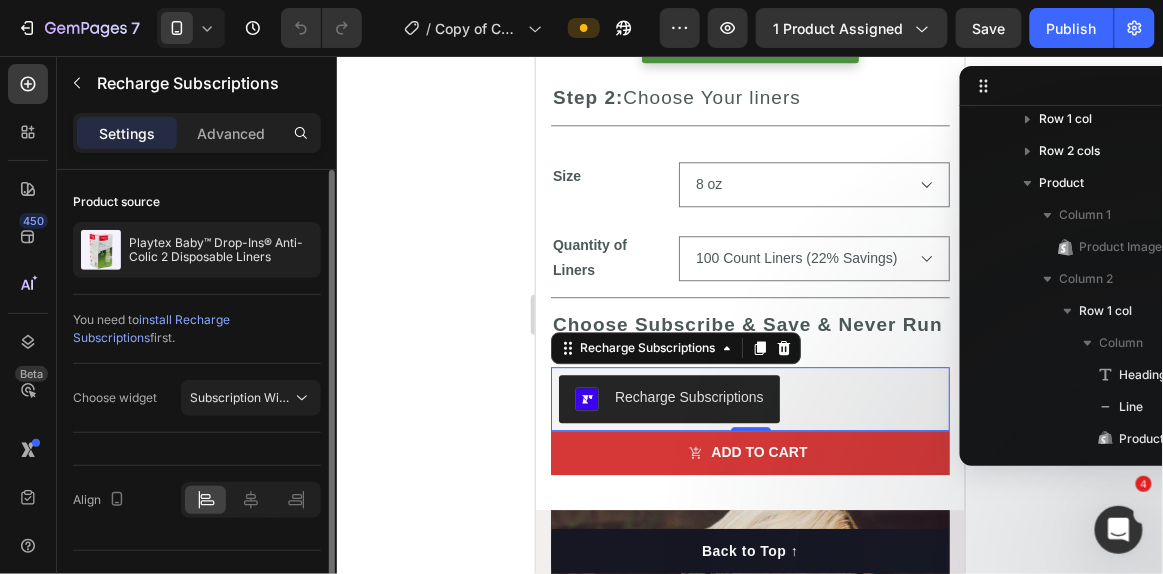 scroll, scrollTop: 139, scrollLeft: 0, axis: vertical 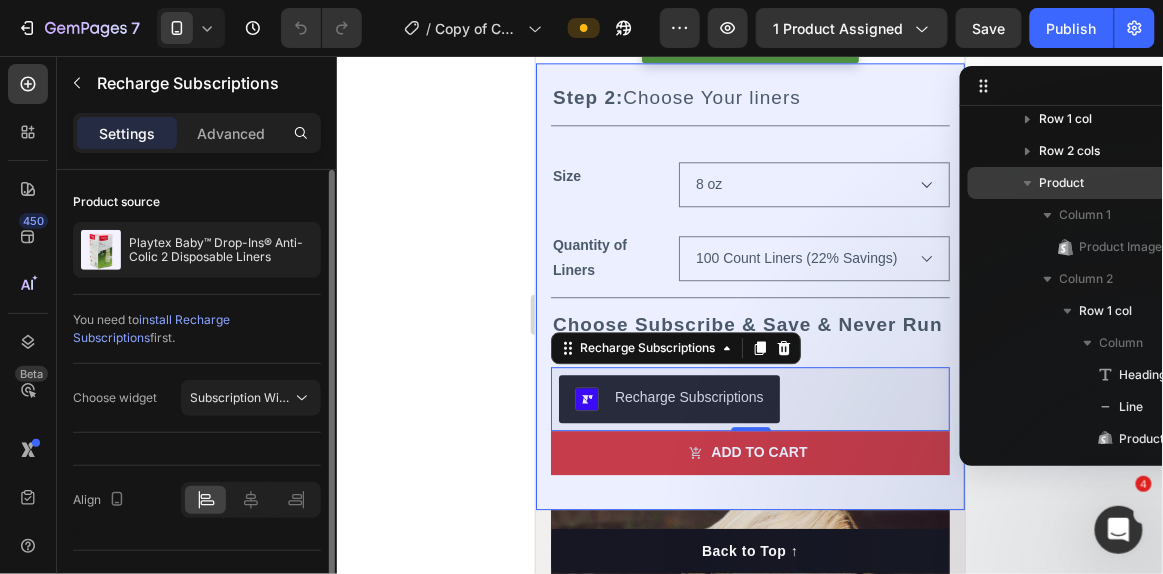 click on "Product" at bounding box center [1062, 183] 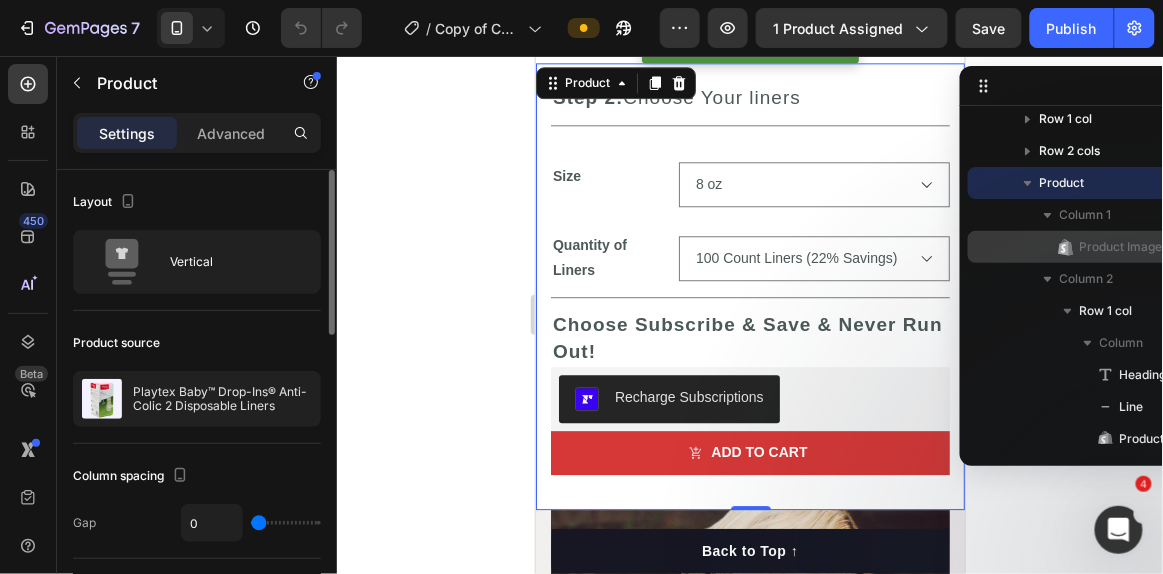 click on "Product Images" at bounding box center [1124, 247] 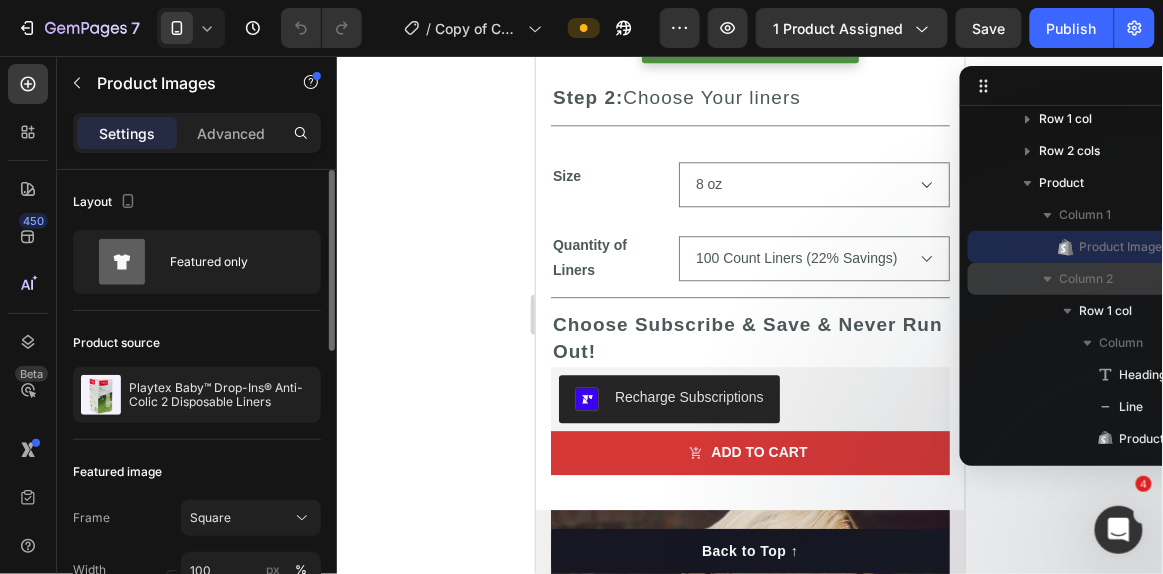 click on "Column 2" at bounding box center [1140, 279] 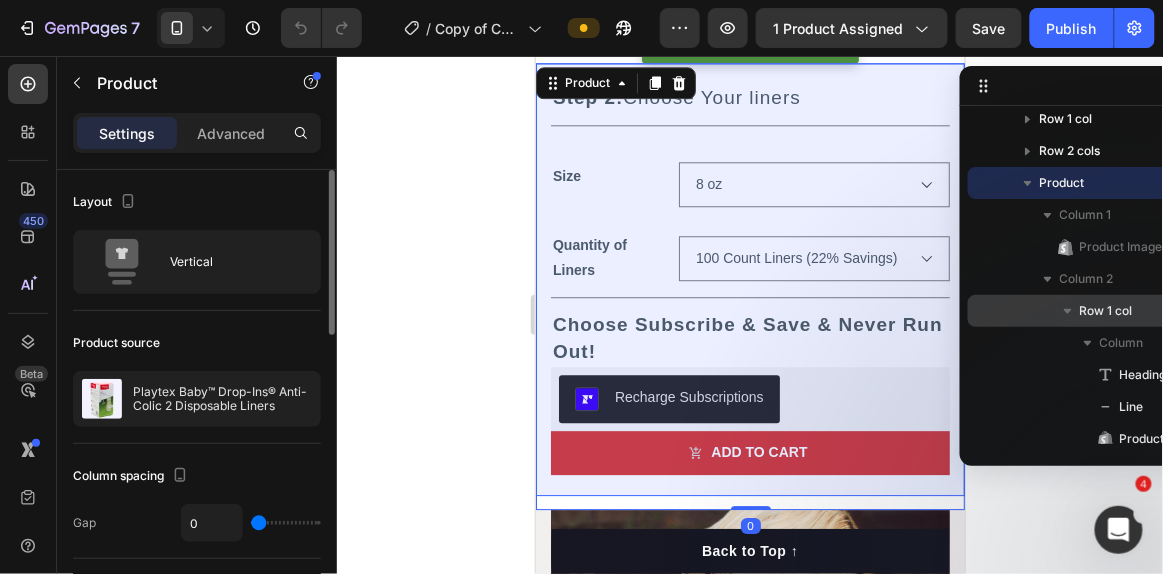click on "Row 1 col" at bounding box center [1106, 311] 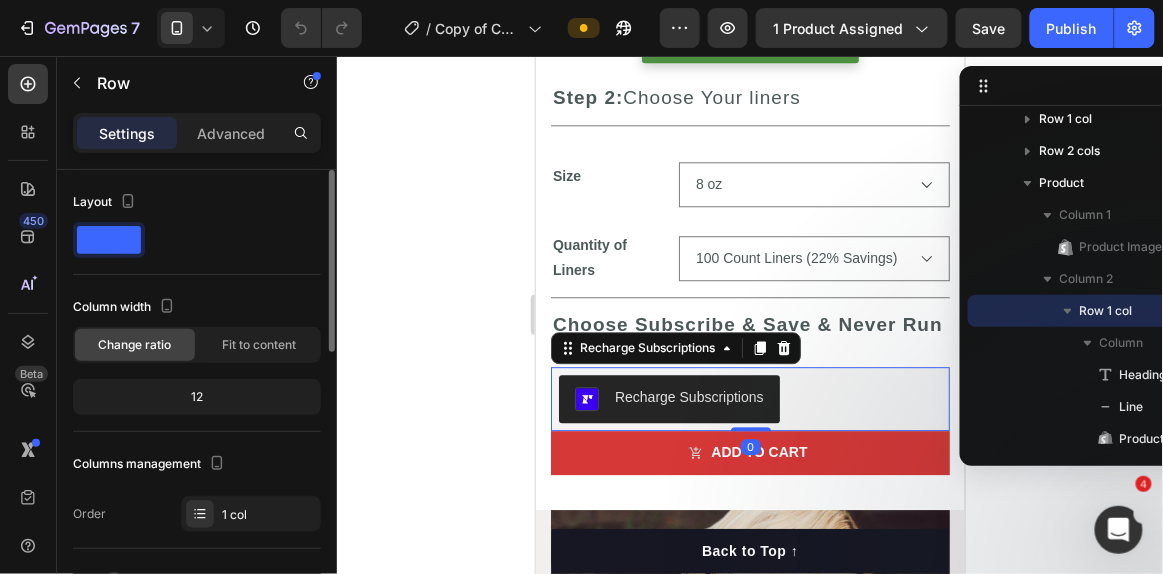 click on "Recharge Subscriptions" at bounding box center (749, 398) 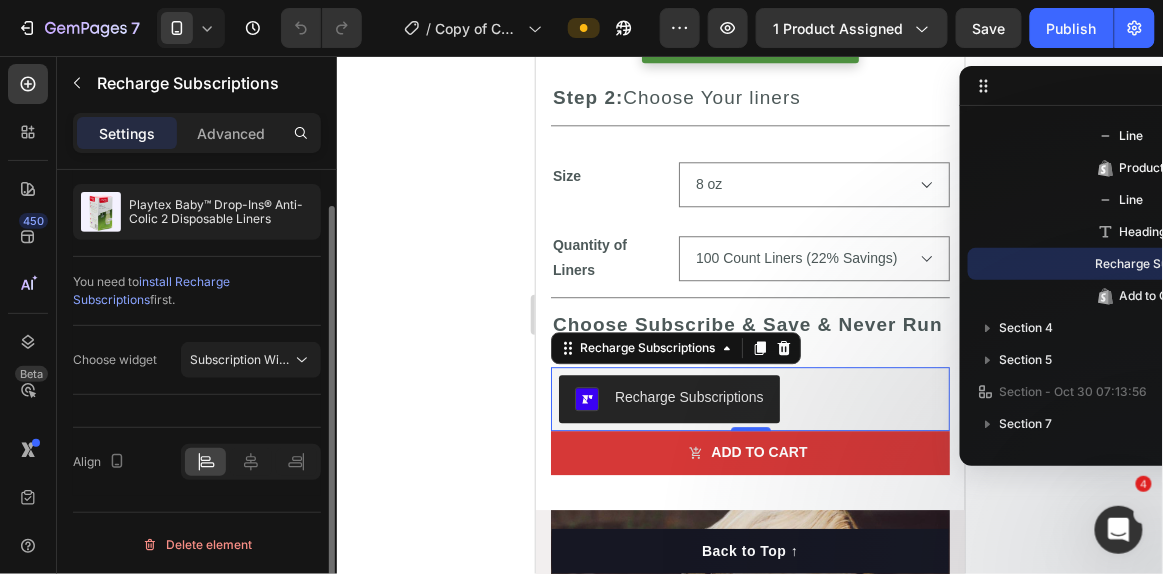 scroll, scrollTop: 0, scrollLeft: 0, axis: both 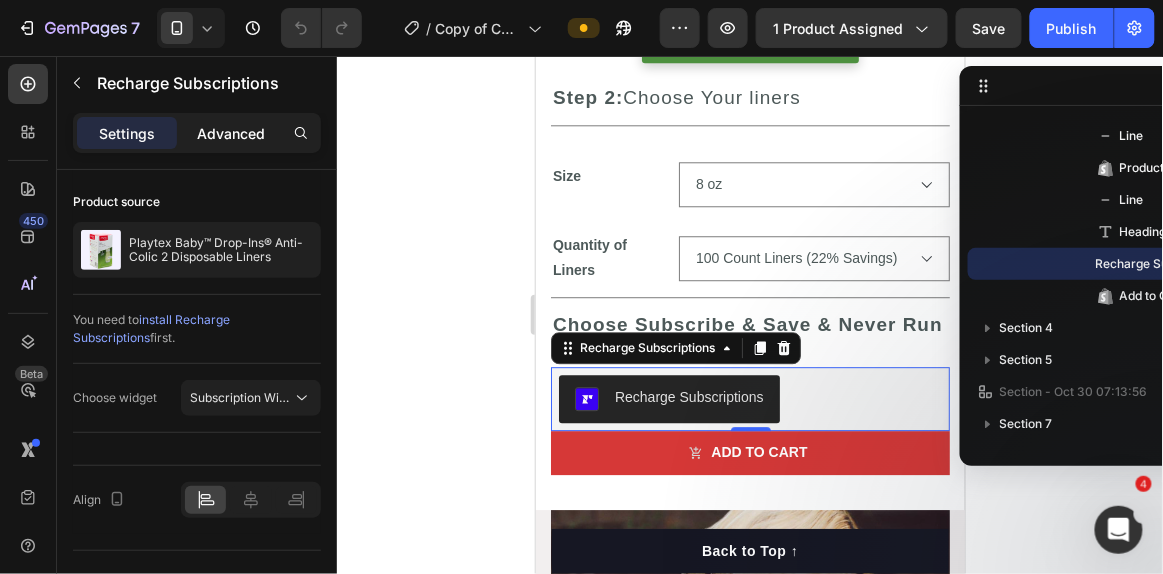 click on "Advanced" at bounding box center [231, 133] 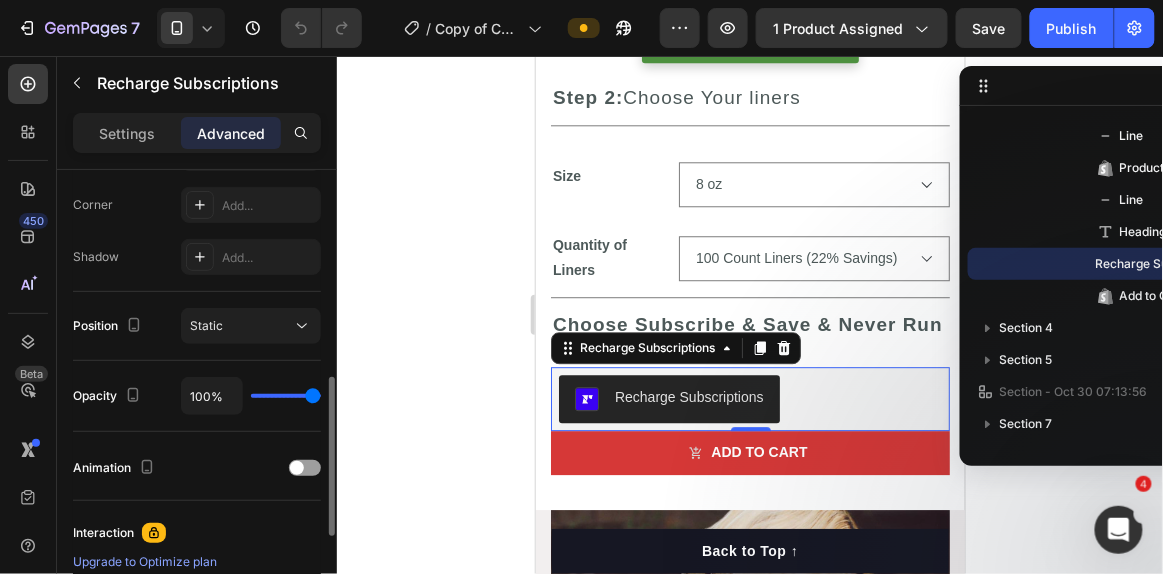 scroll, scrollTop: 595, scrollLeft: 0, axis: vertical 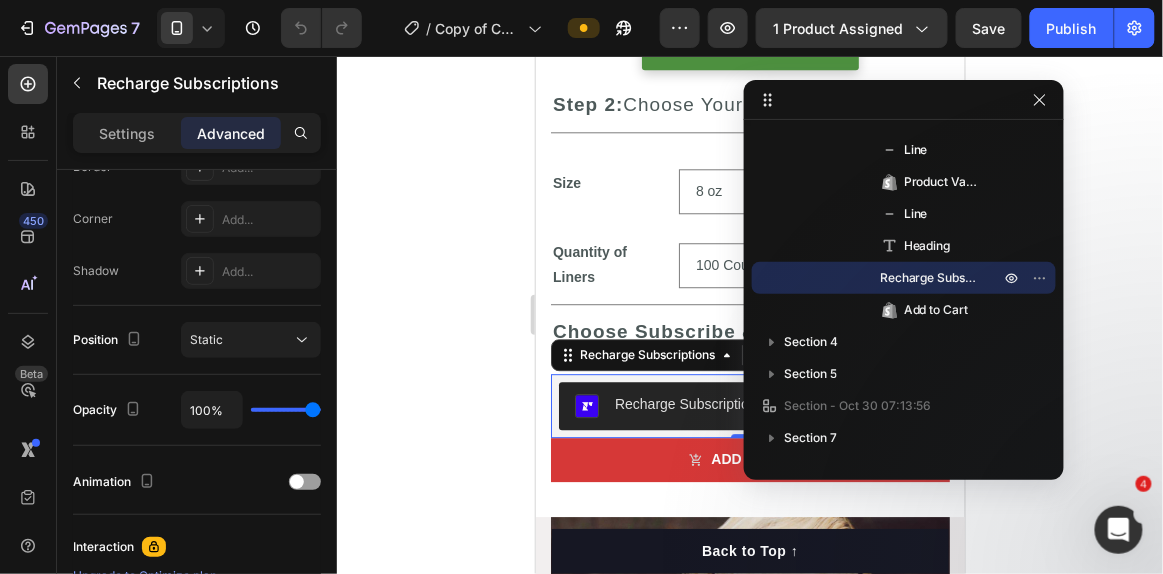 drag, startPoint x: 1067, startPoint y: 85, endPoint x: 907, endPoint y: 100, distance: 160.70158 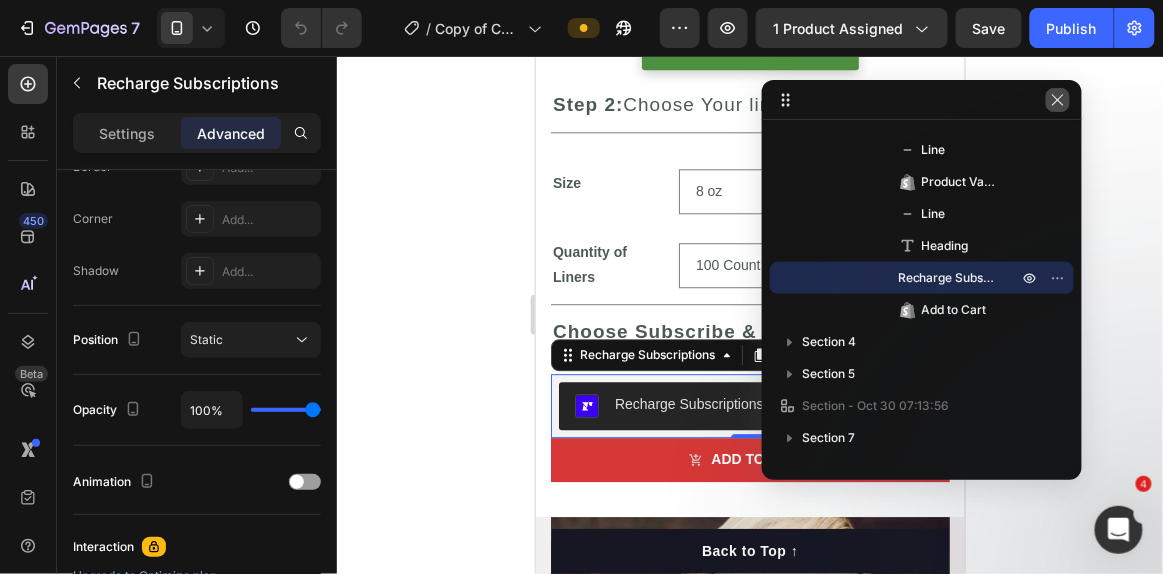 click 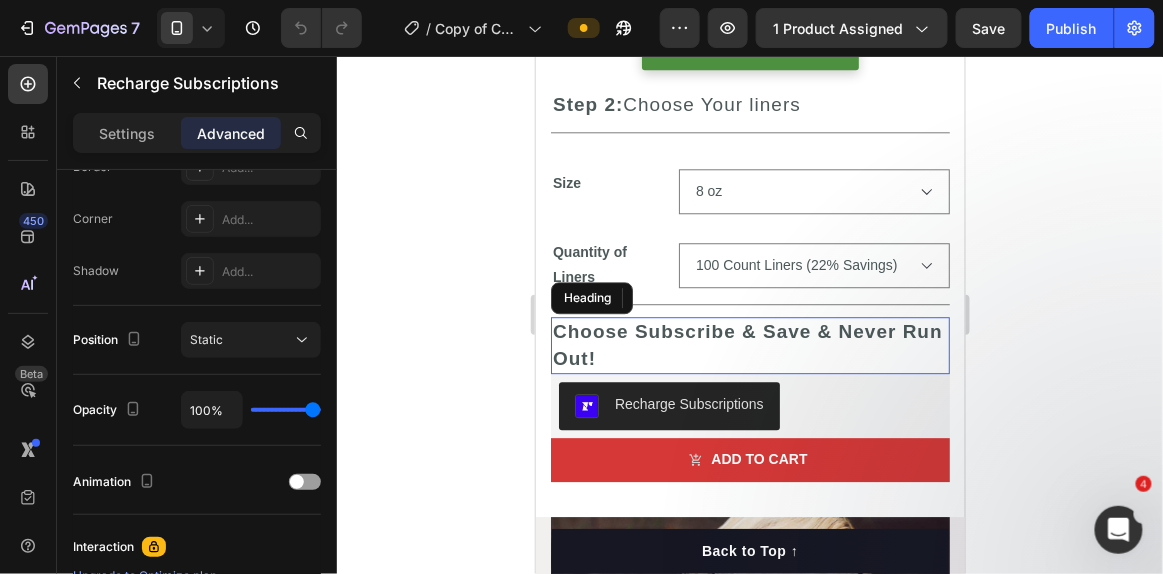 click on "Choose Subscribe & Save & Never Run Out!" at bounding box center (747, 344) 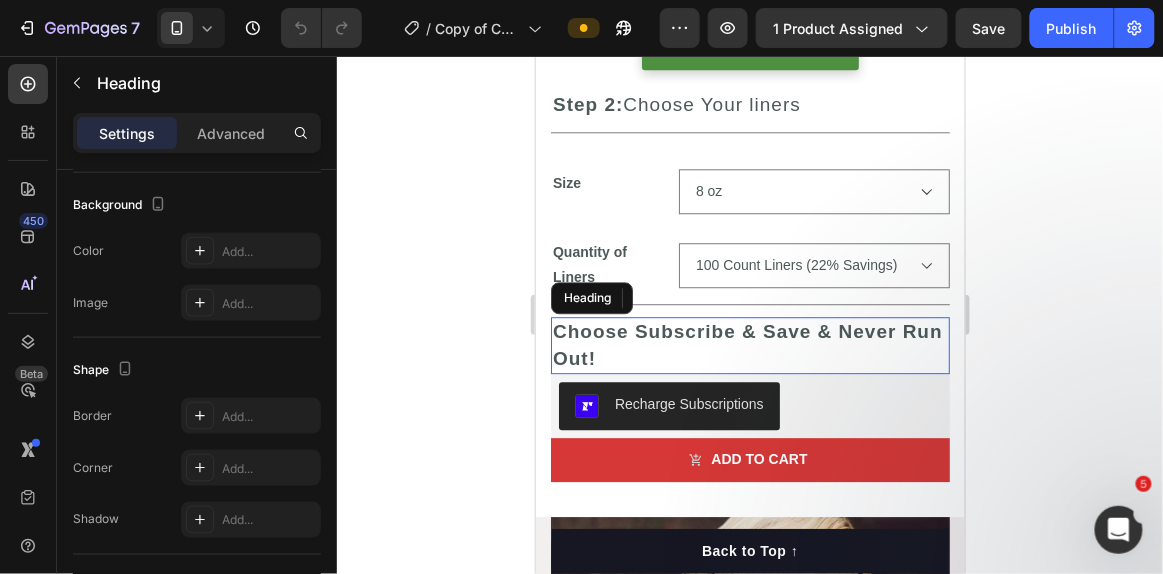 scroll, scrollTop: 0, scrollLeft: 0, axis: both 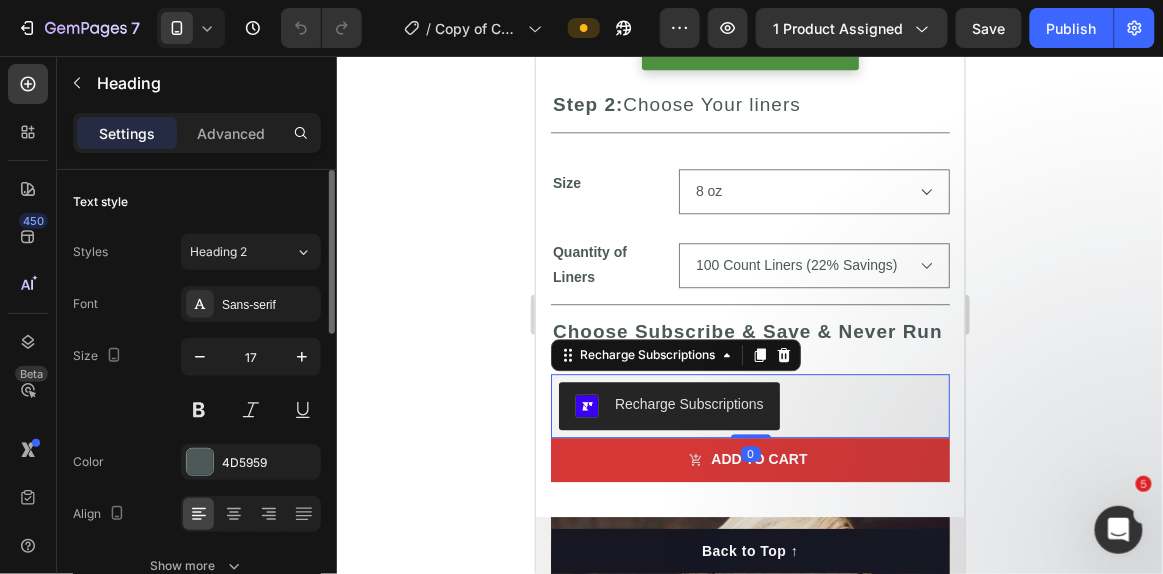 click on "Recharge Subscriptions" at bounding box center [749, 405] 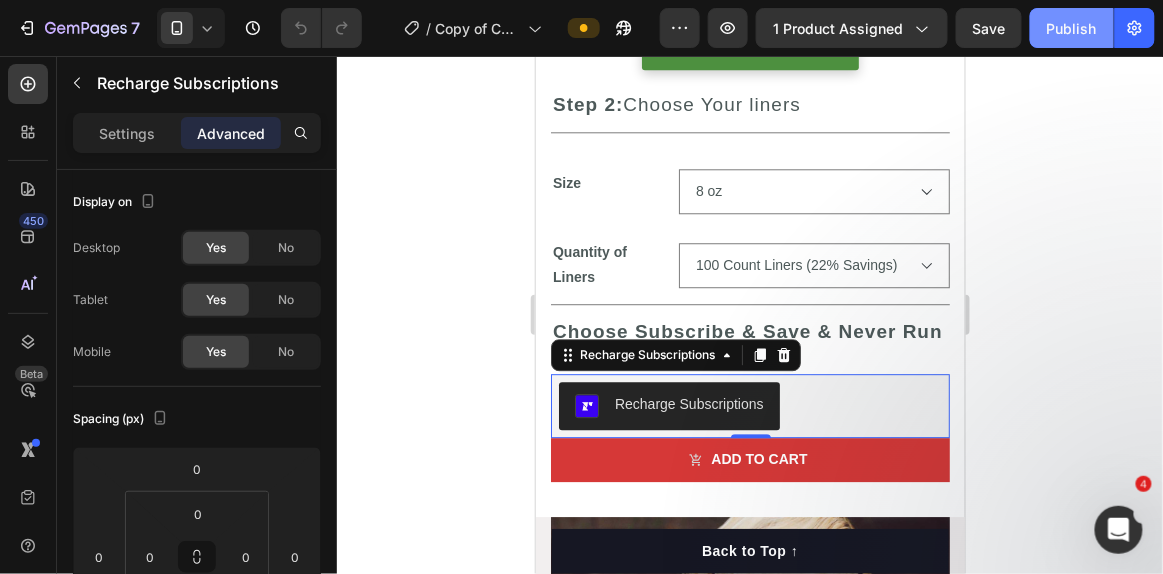 click on "Publish" at bounding box center [1072, 28] 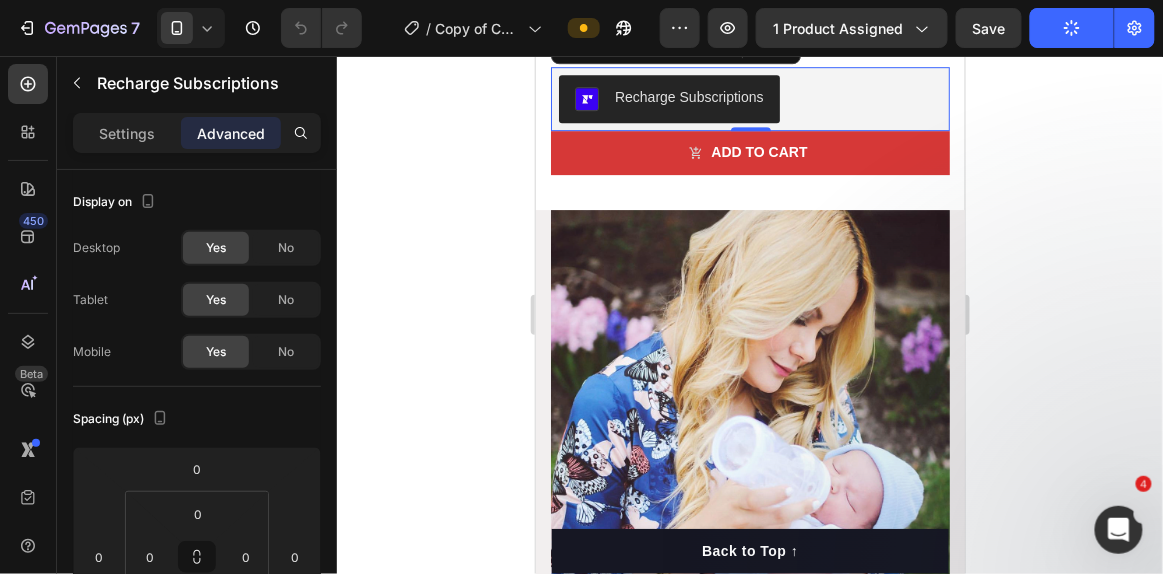 scroll, scrollTop: 1490, scrollLeft: 0, axis: vertical 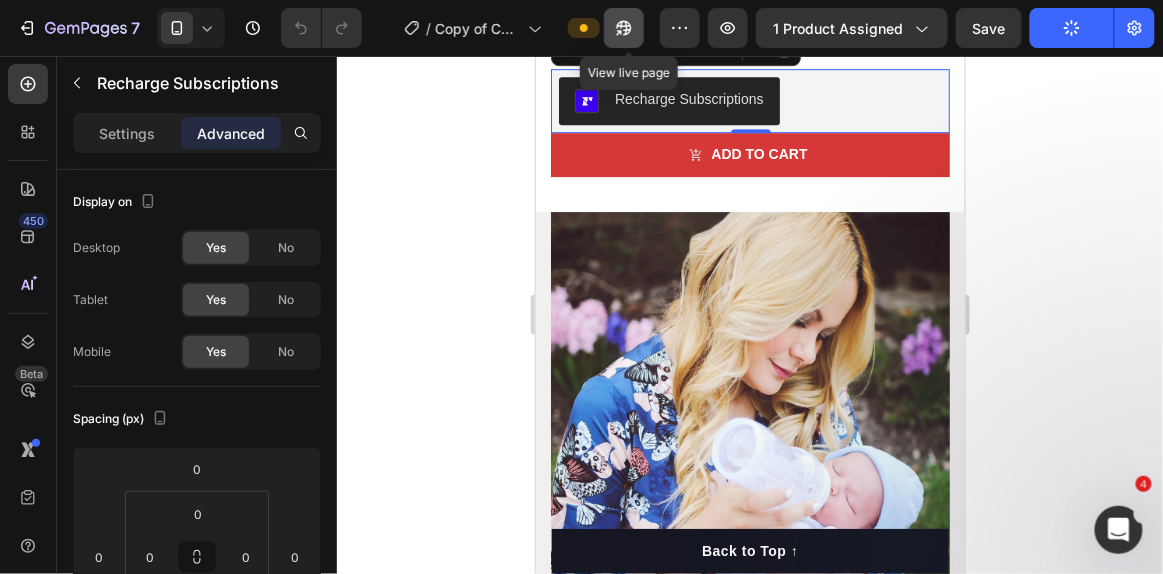 click 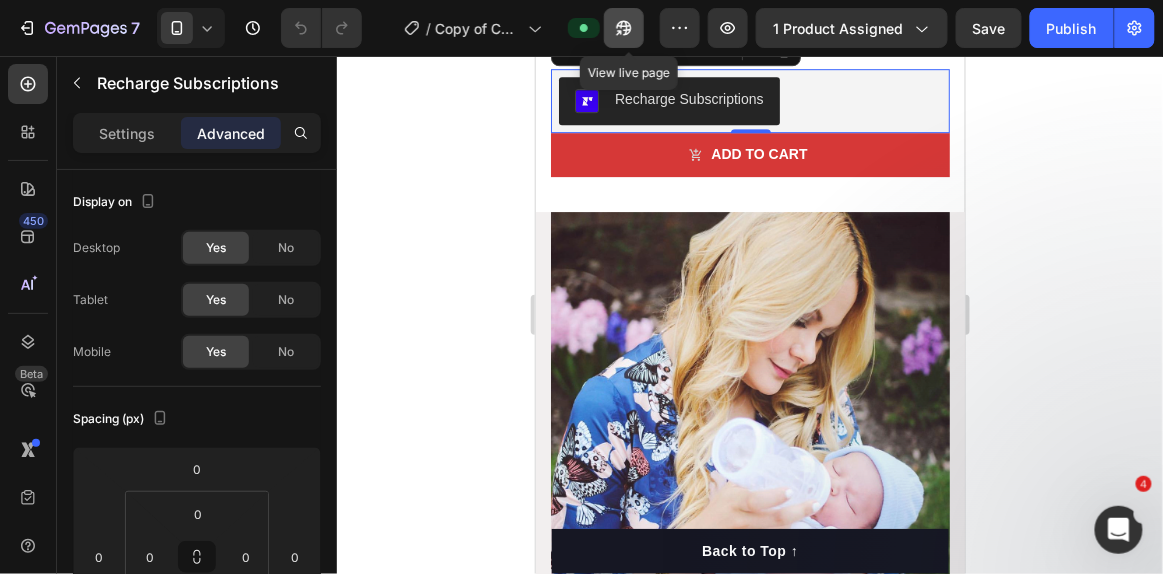 click 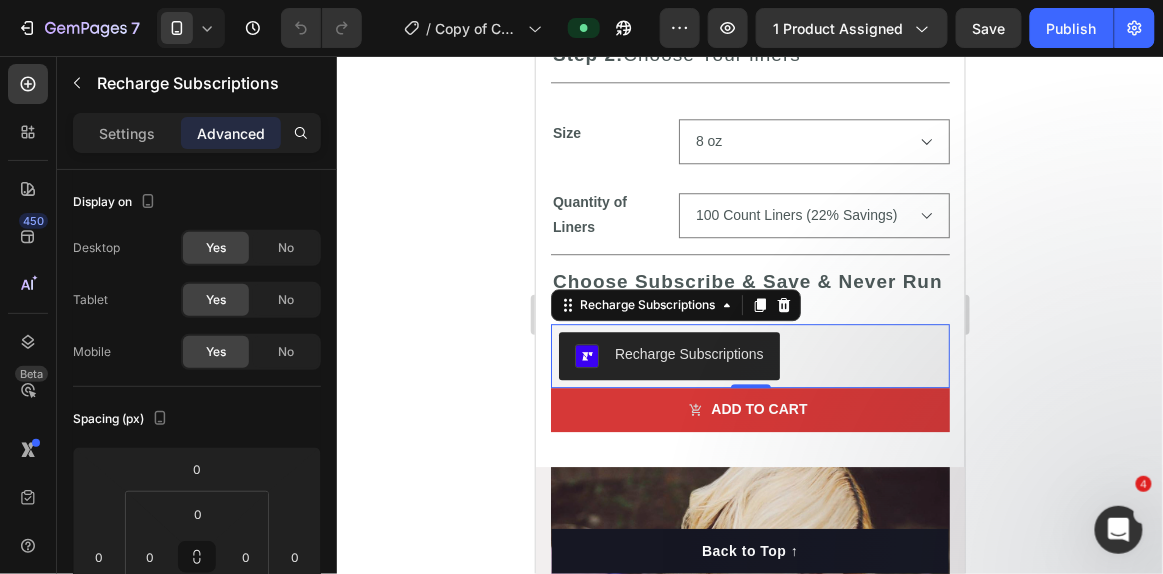 scroll, scrollTop: 1236, scrollLeft: 0, axis: vertical 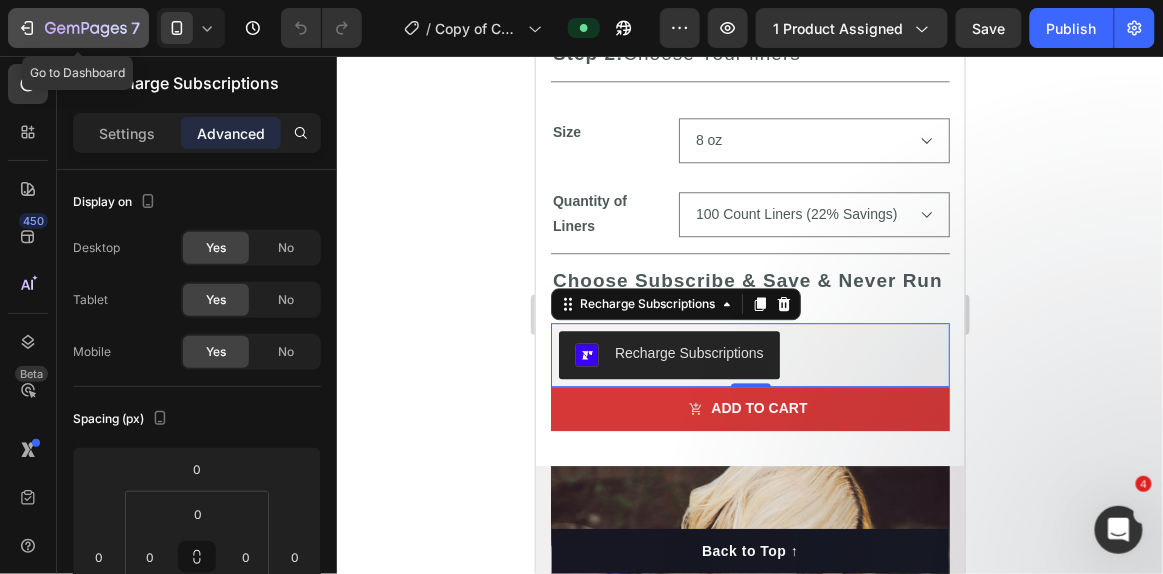 click 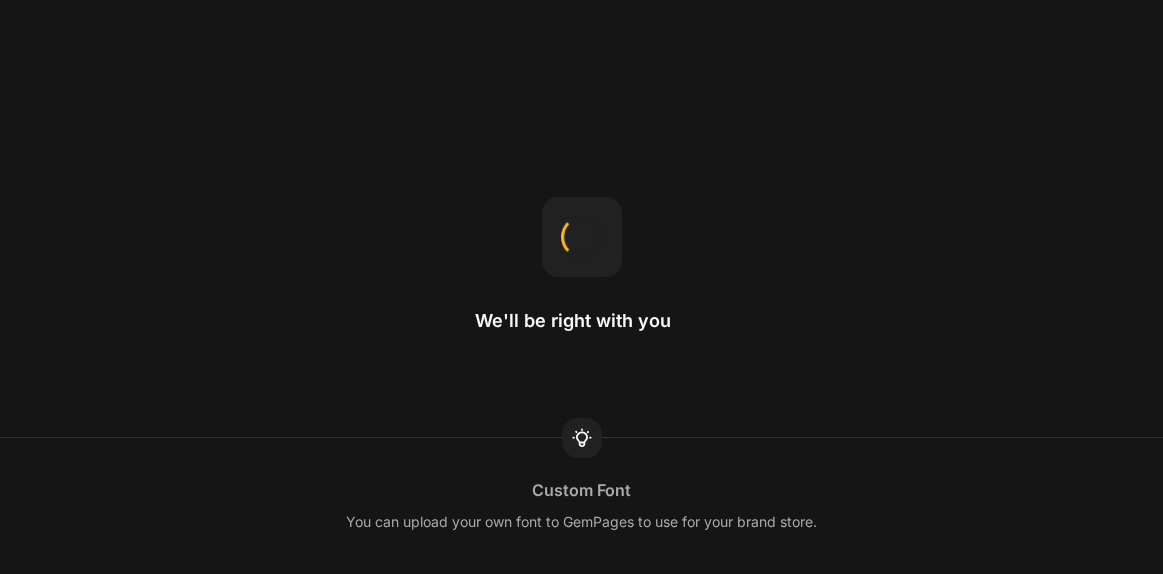 scroll, scrollTop: 0, scrollLeft: 0, axis: both 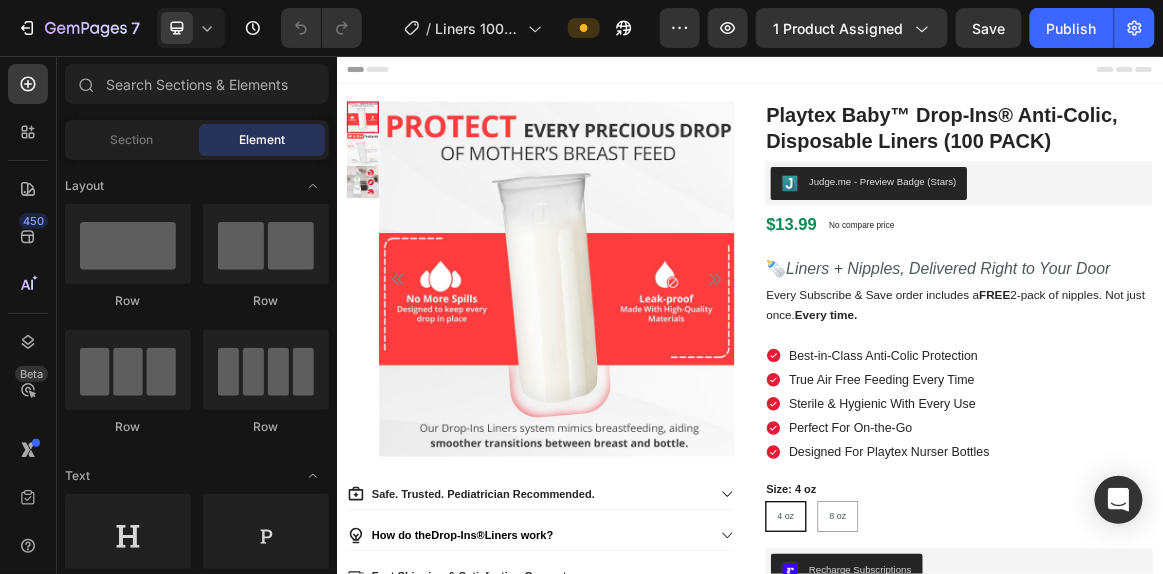 radio on "false" 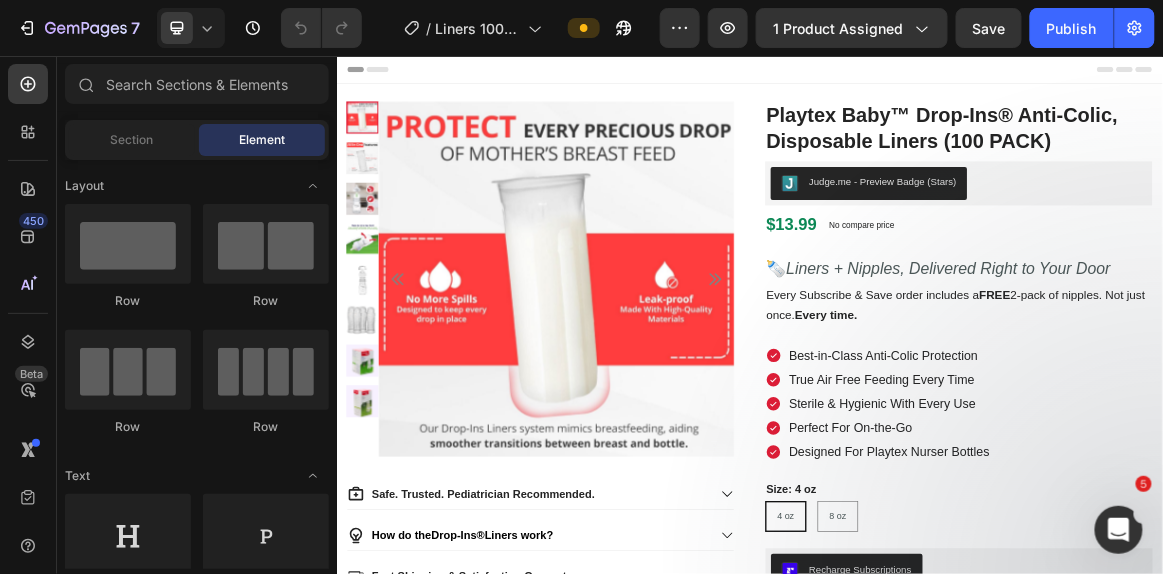 scroll, scrollTop: 0, scrollLeft: 0, axis: both 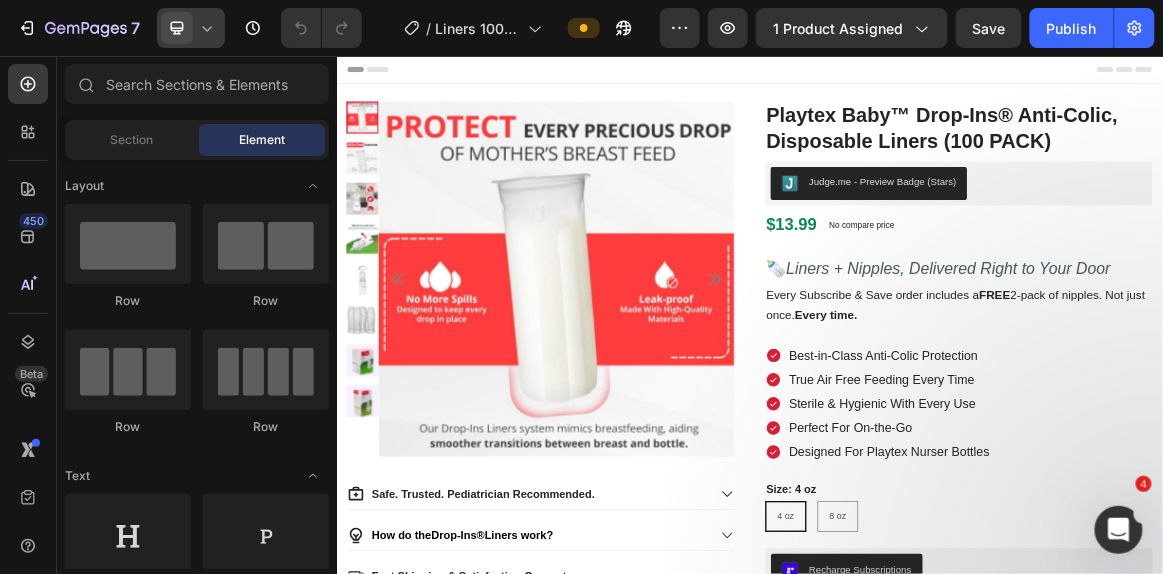 click 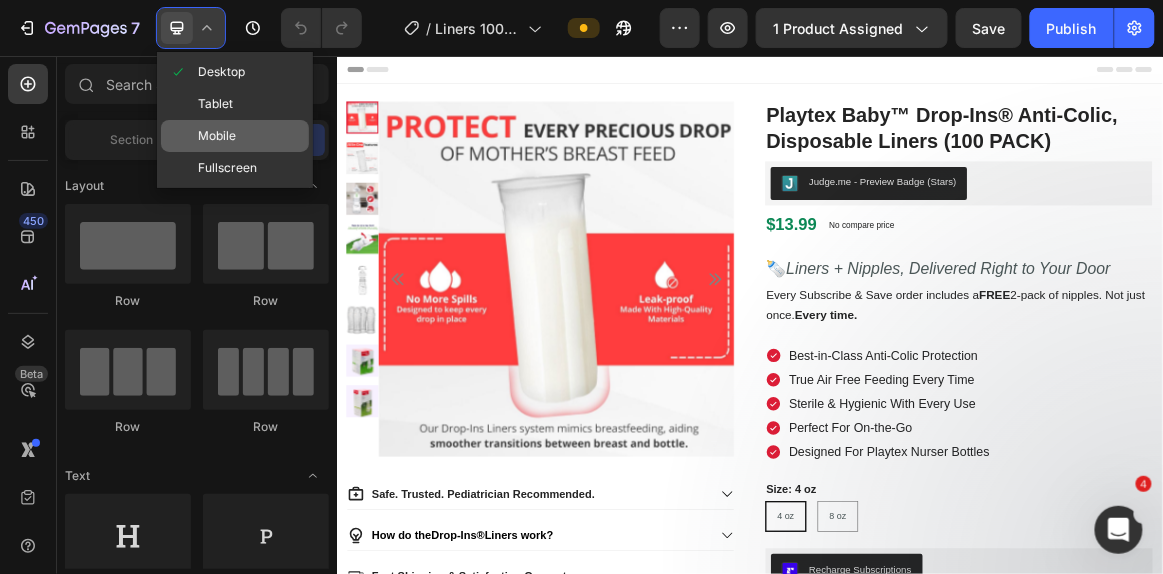 click on "Mobile" at bounding box center [217, 136] 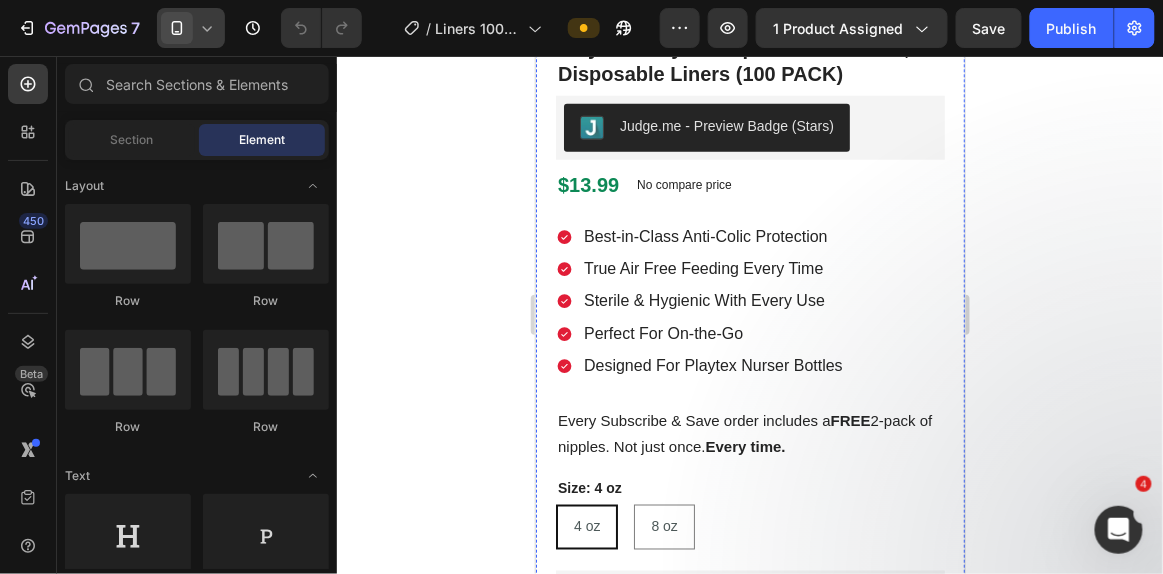 scroll, scrollTop: 454, scrollLeft: 0, axis: vertical 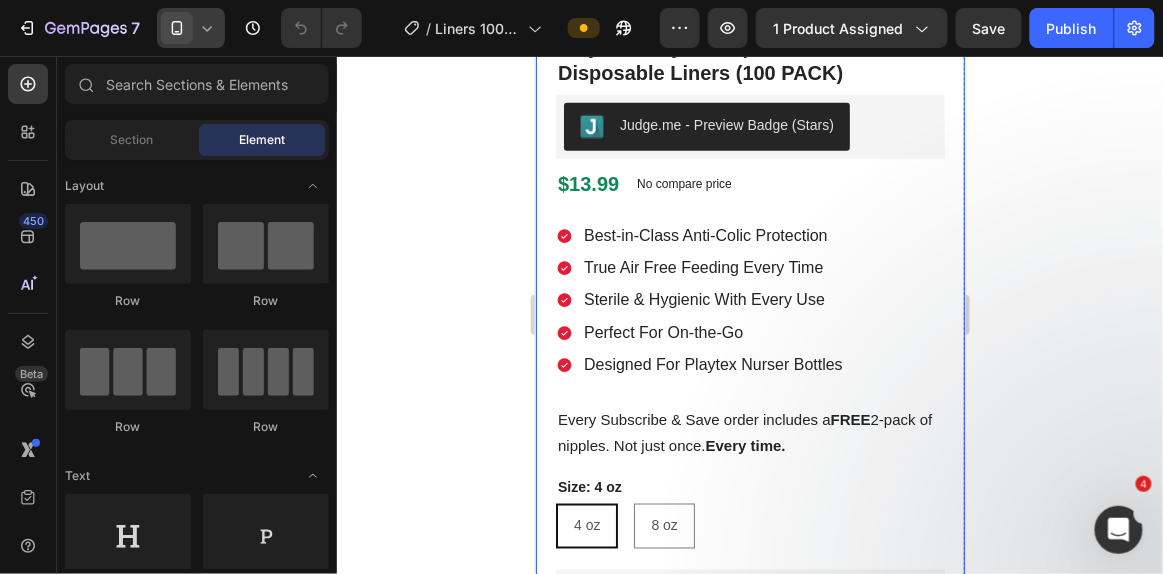click on "Product Images Playtex Baby™ Drop-Ins® Anti-Colic, Disposable Liners (100 PACK) Product Title Judge.me - Preview Badge (Stars) Judge.me $13.99 Product Price Product Price No compare price Product Price Row Best-in-Class Anti-Colic Protection True Air Free Feeding Every Time  Sterile & Hygienic With Every Use  Perfect For On-the-Go Designed For Playtex Nurser Bottles Item List Every Subscribe & Save order includes a  FREE  2-pack of nipples. Not just once.  Every time. Text Block Size: 4 oz 4 oz 4 oz 4 oz 8 oz 8 oz 8 oz Product Variants & Swatches Recharge Subscriptions Recharge Subscriptions
ADD TO CART Add to Cart Image GET FREE 50 PACK OF LINERS WITH PURCHASE Text Block Row
Safe. Trusted. Pediatrician- Recommended.
How do the  Drop-Ins®  Liners work?
Fast Shipping & Satisfaction Guarantee Accordion Row Product" at bounding box center [749, 394] 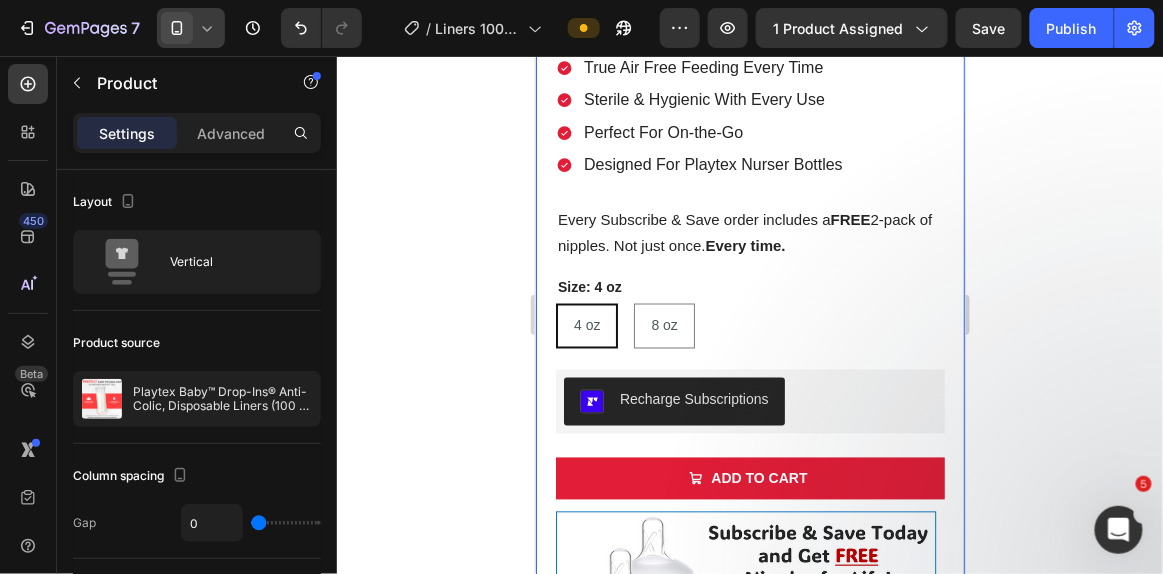 scroll, scrollTop: 659, scrollLeft: 0, axis: vertical 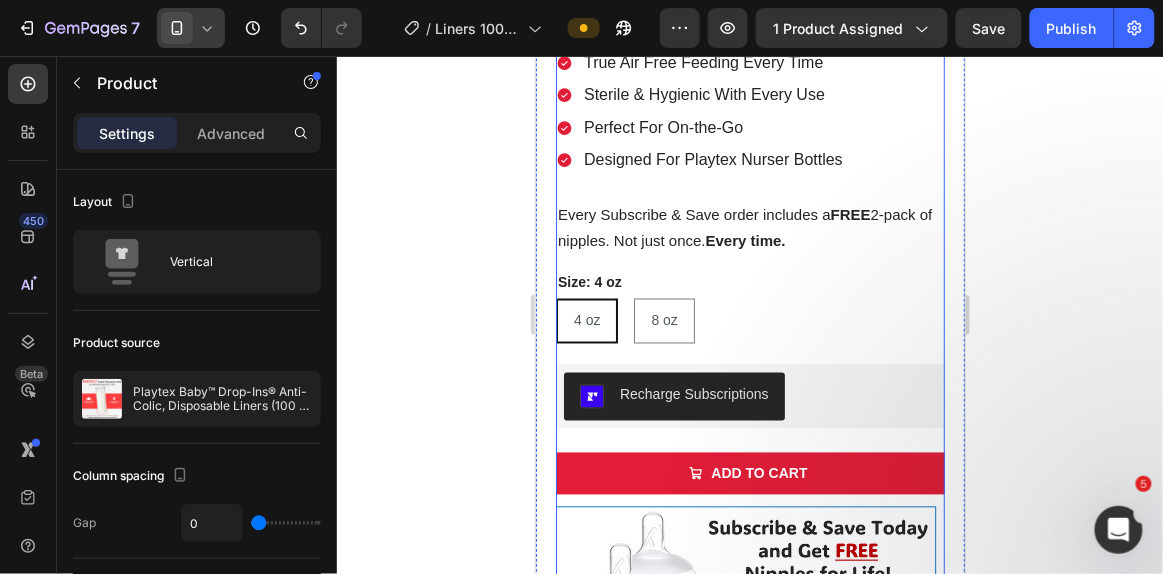 click on "Playtex Baby™ Drop-Ins® Anti-Colic, Disposable Liners (100 PACK) Product Title Judge.me - Preview Badge (Stars) Judge.me $13.99 Product Price Product Price No compare price Product Price Row Best-in-Class Anti-Colic Protection True Air Free Feeding Every Time  Sterile & Hygienic With Every Use  Perfect For On-the-Go Designed For Playtex Nurser Bottles Item List Every Subscribe & Save order includes a  FREE  2-pack of nipples. Not just once.  Every time. Text Block Size: 4 oz 4 oz 4 oz 4 oz 8 oz 8 oz 8 oz Product Variants & Swatches Recharge Subscriptions Recharge Subscriptions
ADD TO CART Add to Cart Image GET FREE 50 PACK OF LINERS WITH PURCHASE Text Block Row
Safe. Trusted. Pediatrician- Recommended.
How do the  Drop-Ins®  Liners work?
Fast Shipping & Satisfaction Guarantee Accordion" at bounding box center [749, 374] 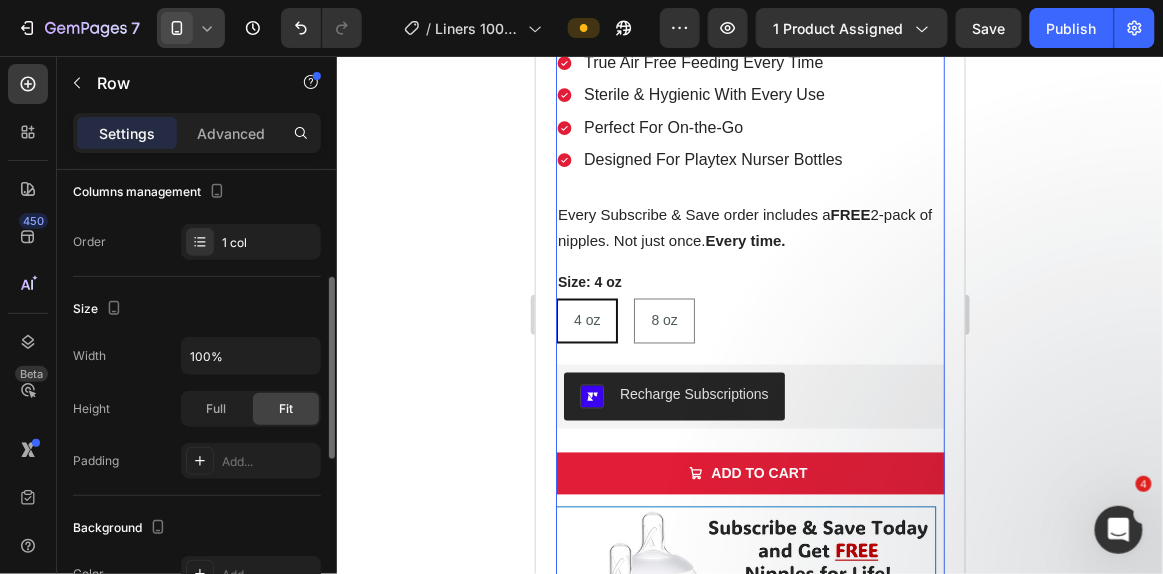 scroll, scrollTop: 272, scrollLeft: 0, axis: vertical 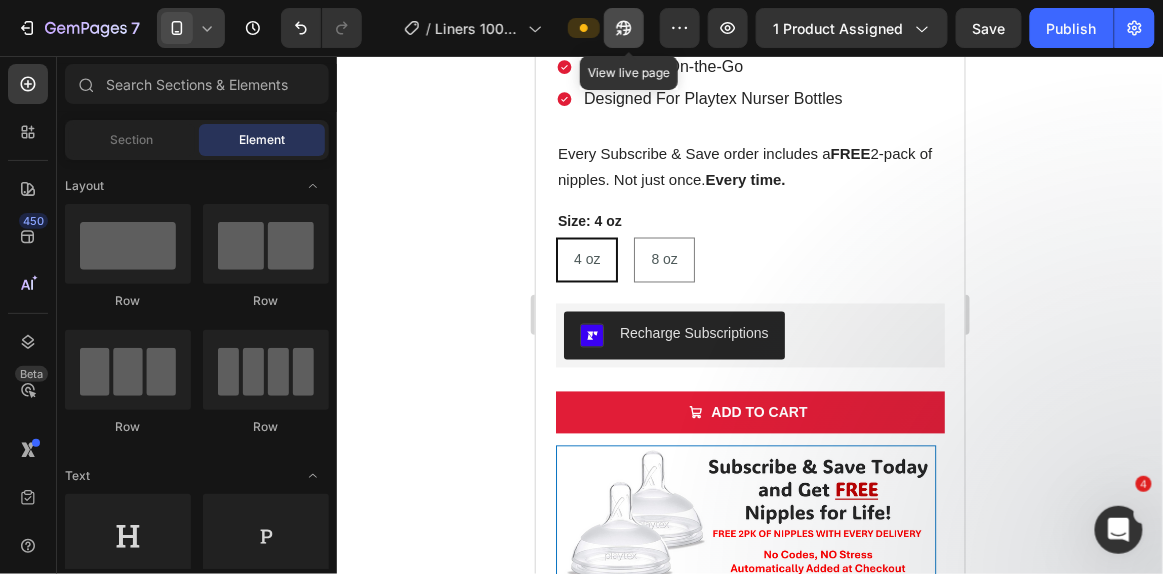 click 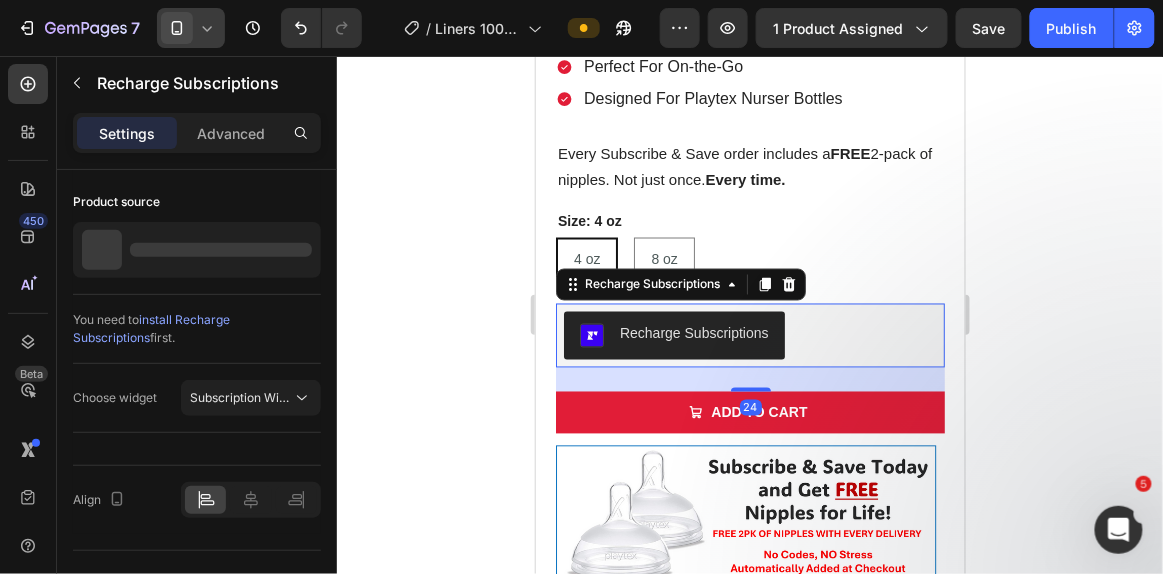 click on "Recharge Subscriptions" at bounding box center (749, 335) 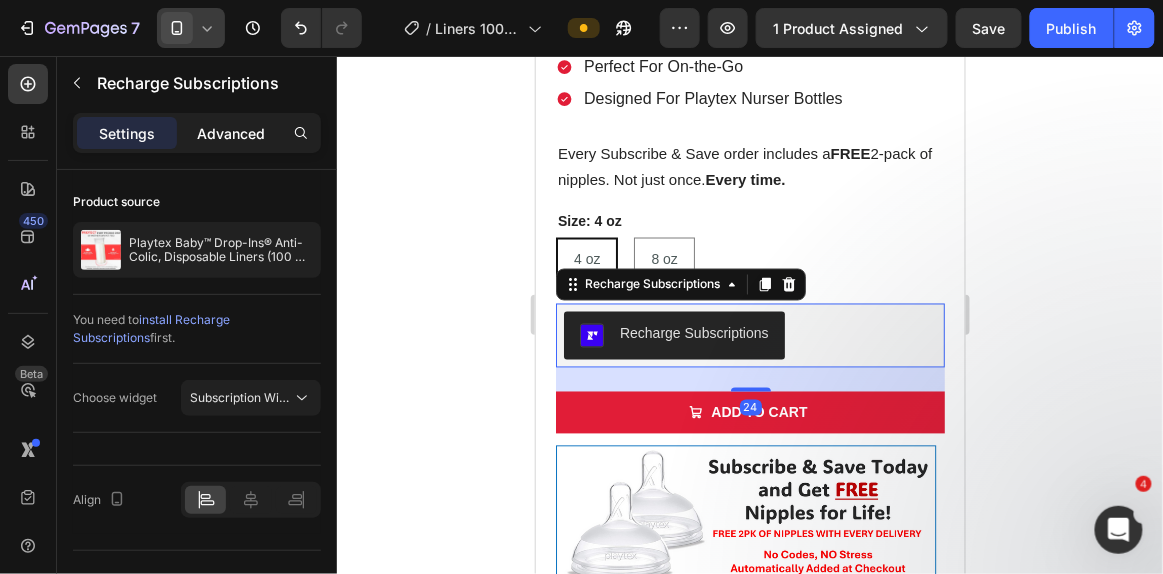 click on "Advanced" at bounding box center [231, 133] 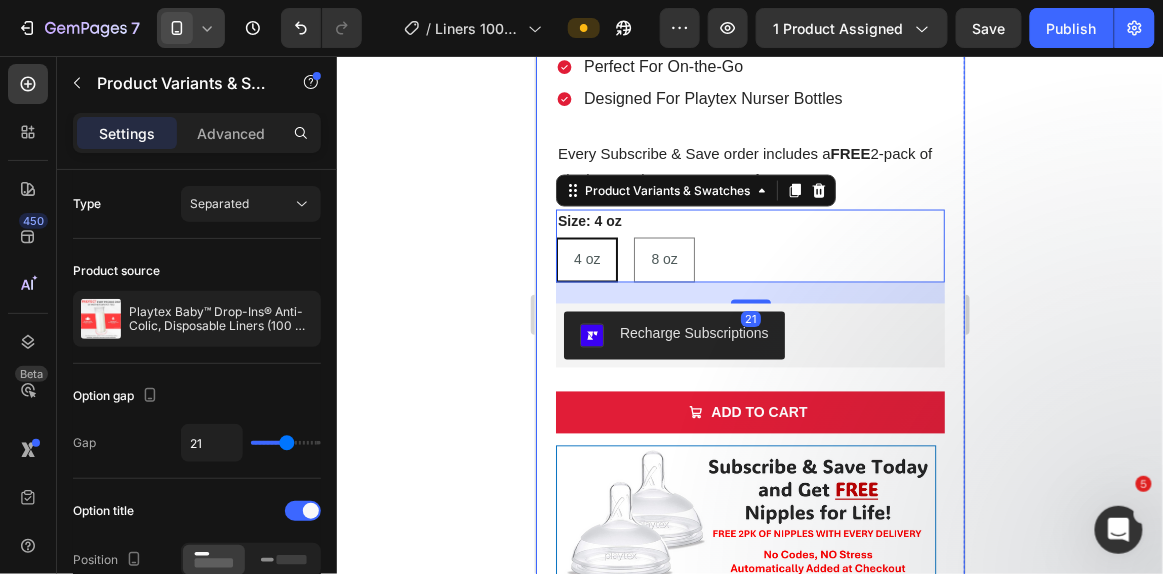 click on "Product Images Playtex Baby™ Drop-Ins® Anti-Colic, Disposable Liners (100 PACK) Product Title Judge.me - Preview Badge (Stars) Judge.me $13.99 Product Price Product Price No compare price Product Price Row Best-in-Class Anti-Colic Protection True Air Free Feeding Every Time  Sterile & Hygienic With Every Use  Perfect For On-the-Go Designed For Playtex Nurser Bottles Item List Every Subscribe & Save order includes a  FREE  2-pack of nipples. Not just once.  Every time. Text Block Size: 4 oz 4 oz 4 oz 4 oz 8 oz 8 oz 8 oz Product Variants & Swatches   21 Recharge Subscriptions Recharge Subscriptions
ADD TO CART Add to Cart Image GET FREE 50 PACK OF LINERS WITH PURCHASE Text Block Row
Safe. Trusted. Pediatrician- Recommended.
How do the  Drop-Ins®  Liners work?
Fast Shipping & Satisfaction Guarantee Accordion Row Product" at bounding box center [749, 128] 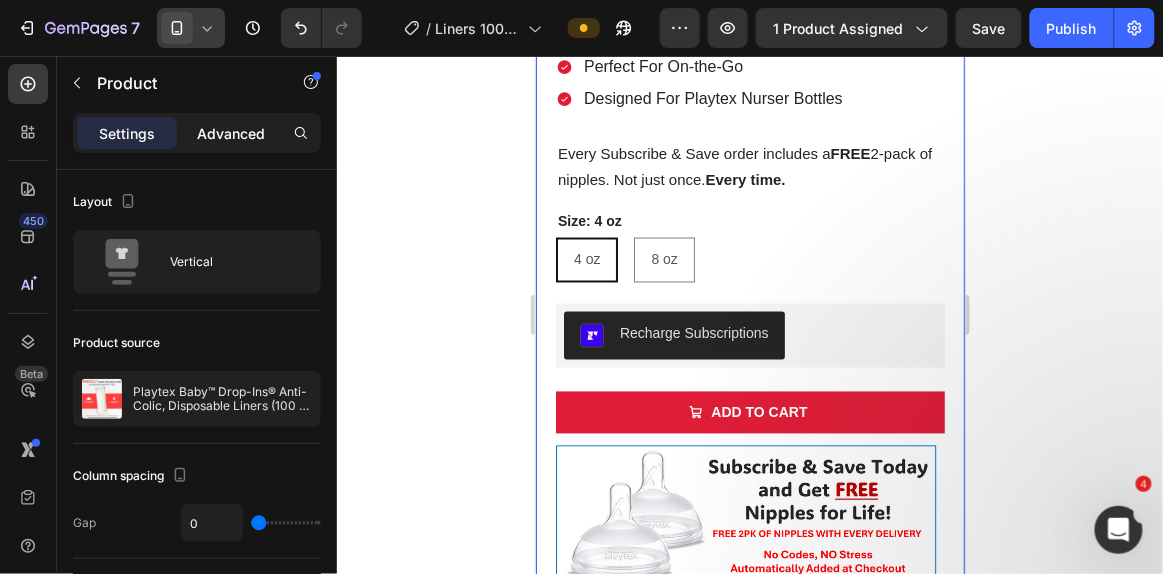 click on "Advanced" at bounding box center [231, 133] 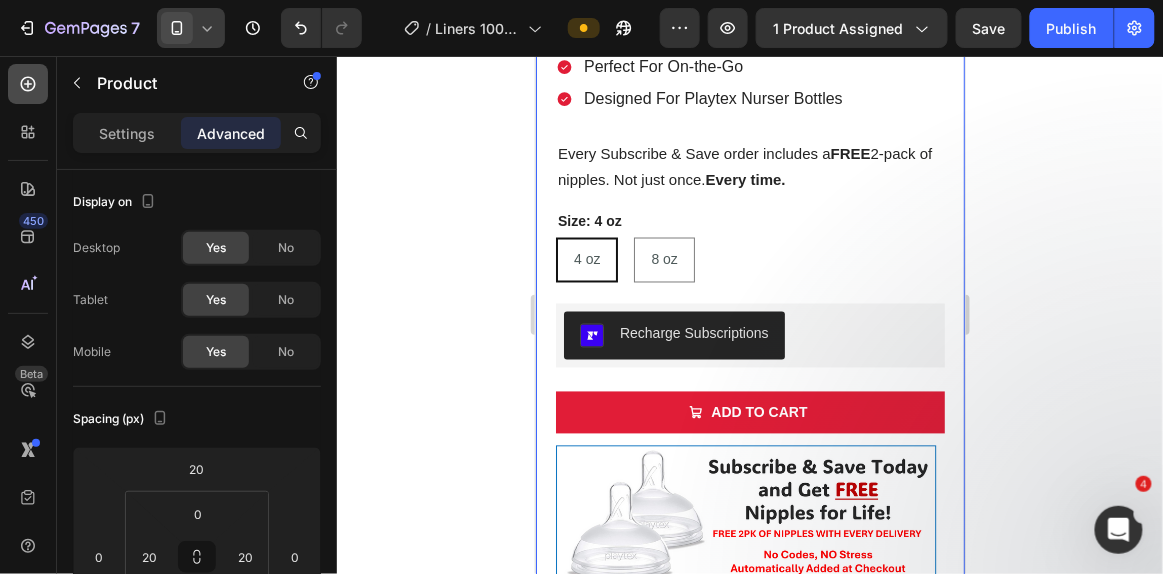 click 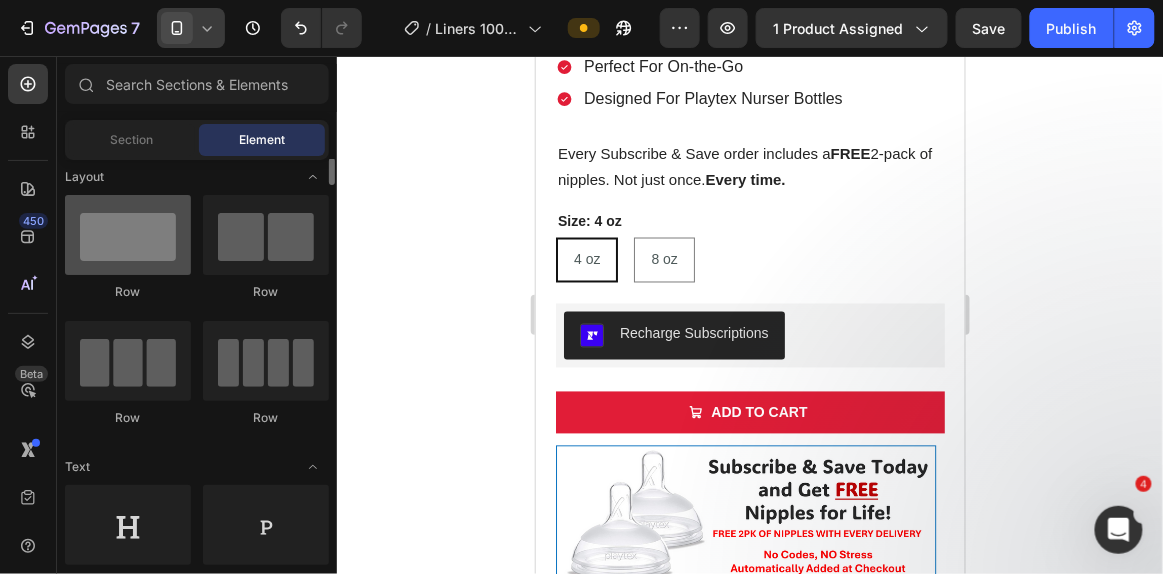 scroll, scrollTop: 0, scrollLeft: 0, axis: both 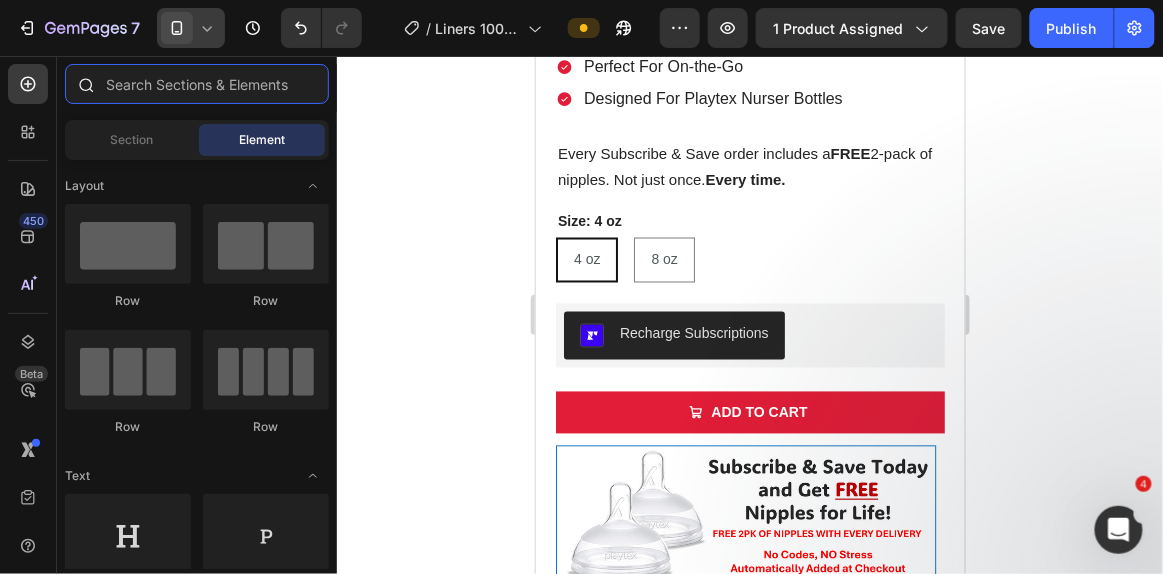 click at bounding box center [197, 84] 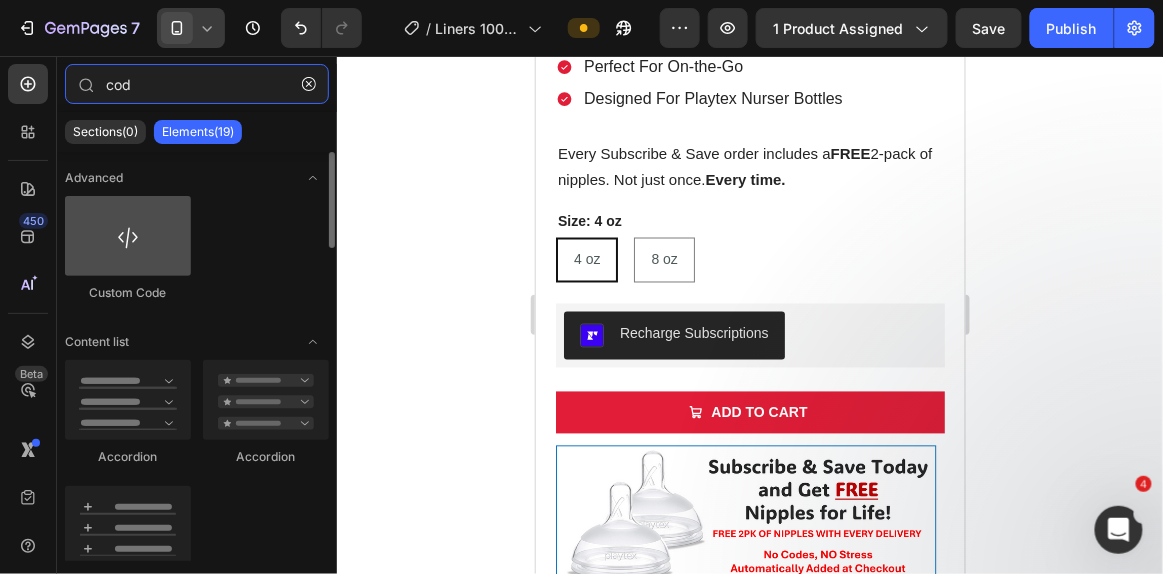 type on "cod" 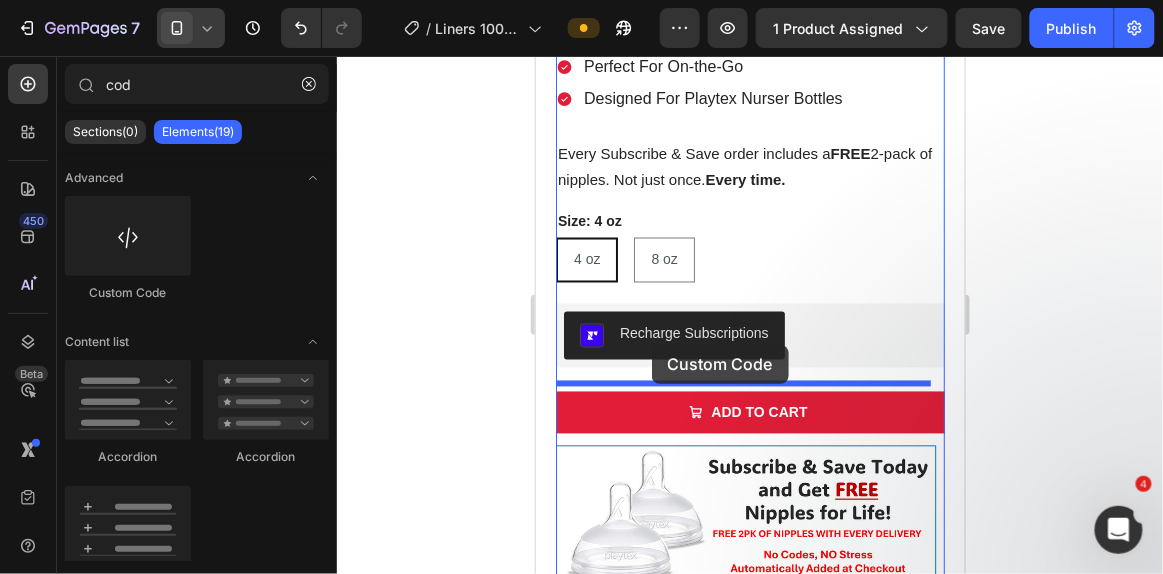 drag, startPoint x: 661, startPoint y: 309, endPoint x: 651, endPoint y: 344, distance: 36.40055 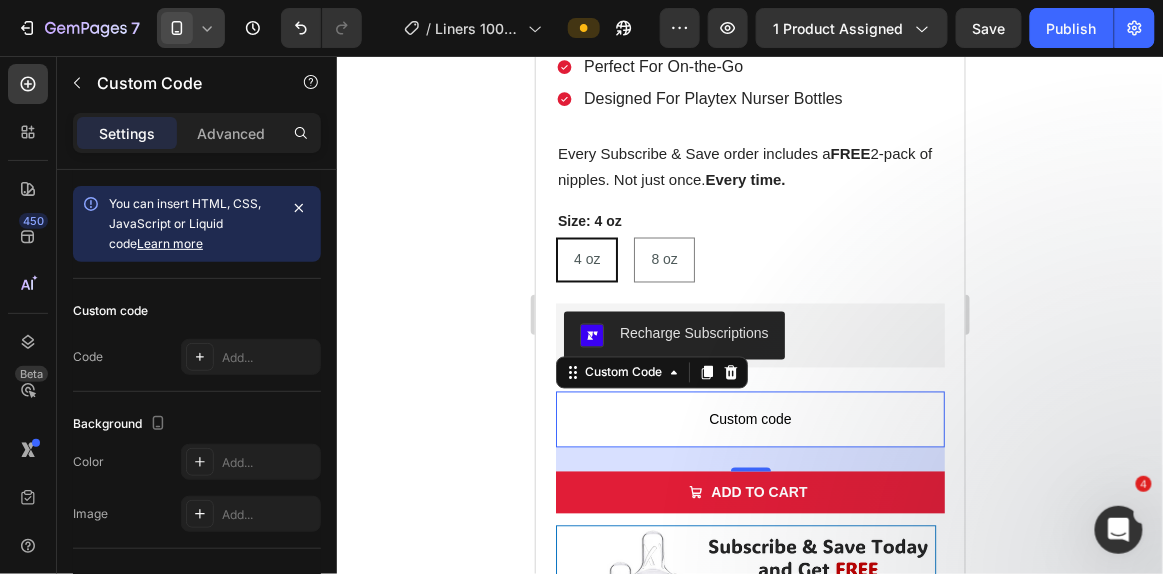 click on "Custom code" at bounding box center (749, 419) 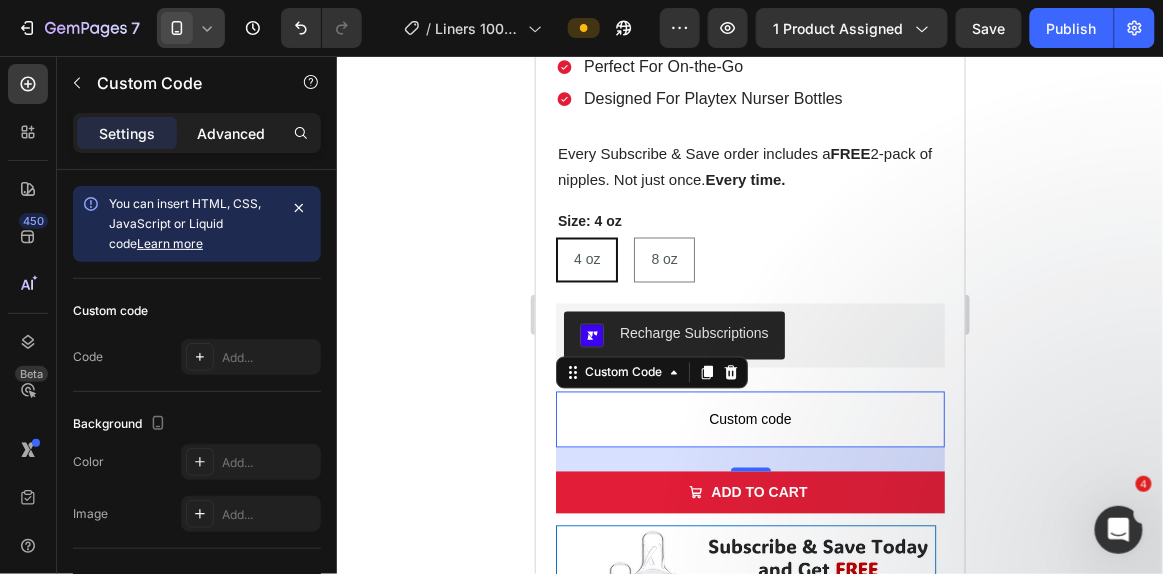 click on "Advanced" at bounding box center (231, 133) 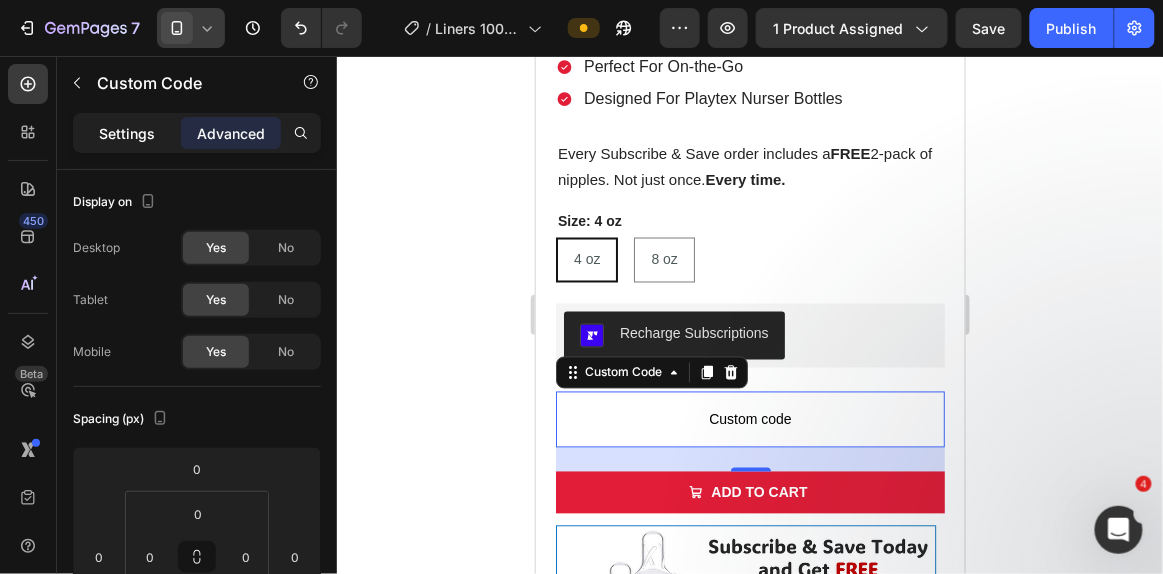 click on "Settings" at bounding box center (127, 133) 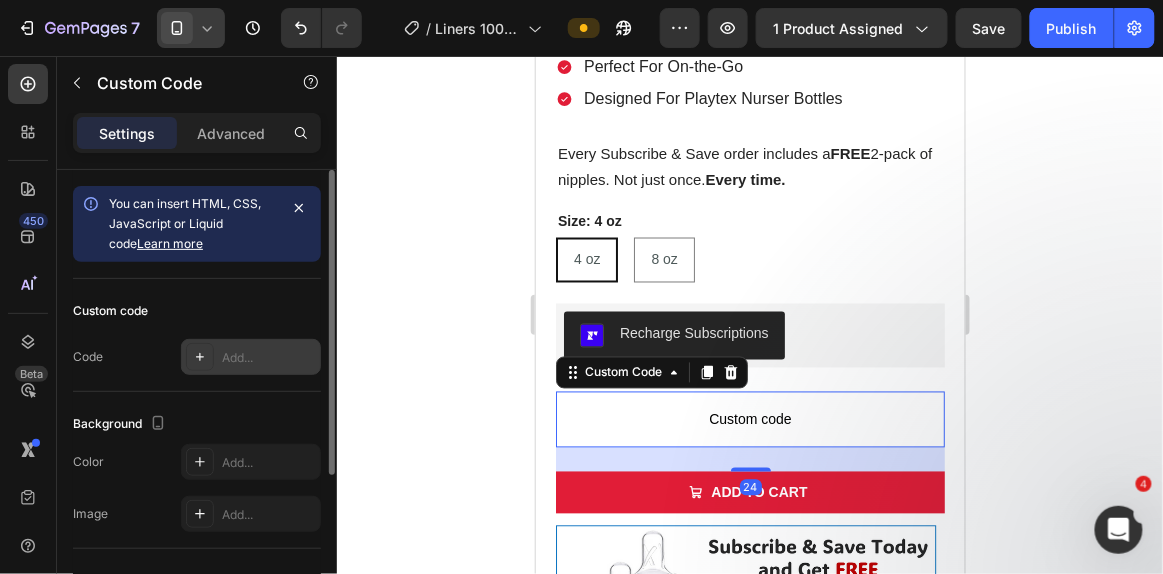 click at bounding box center (200, 357) 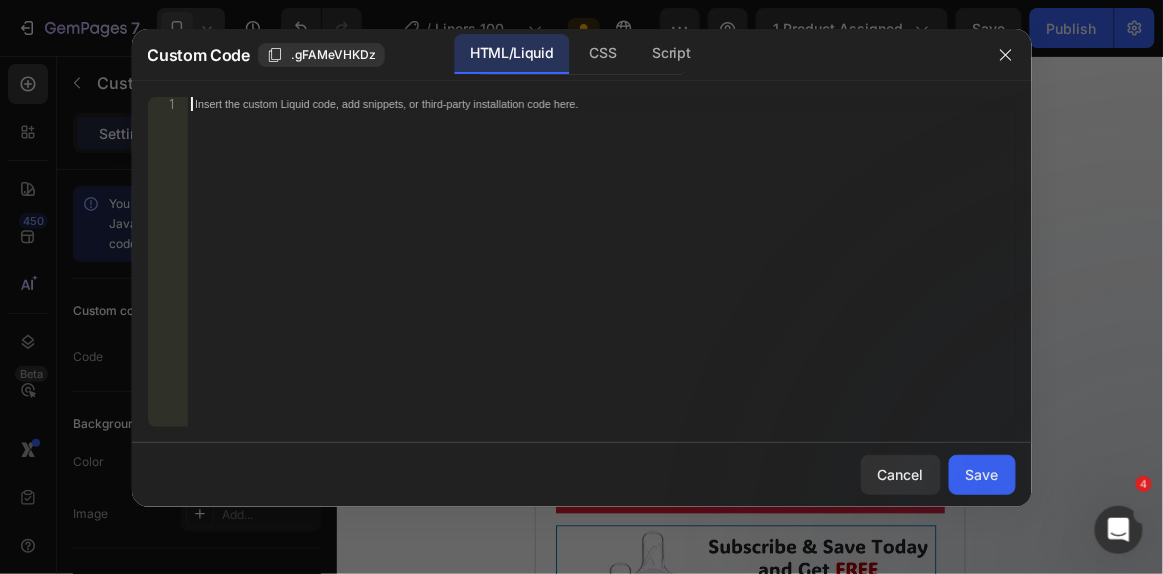 click on "Insert the custom Liquid code, add snippets, or third-party installation code here." at bounding box center [601, 276] 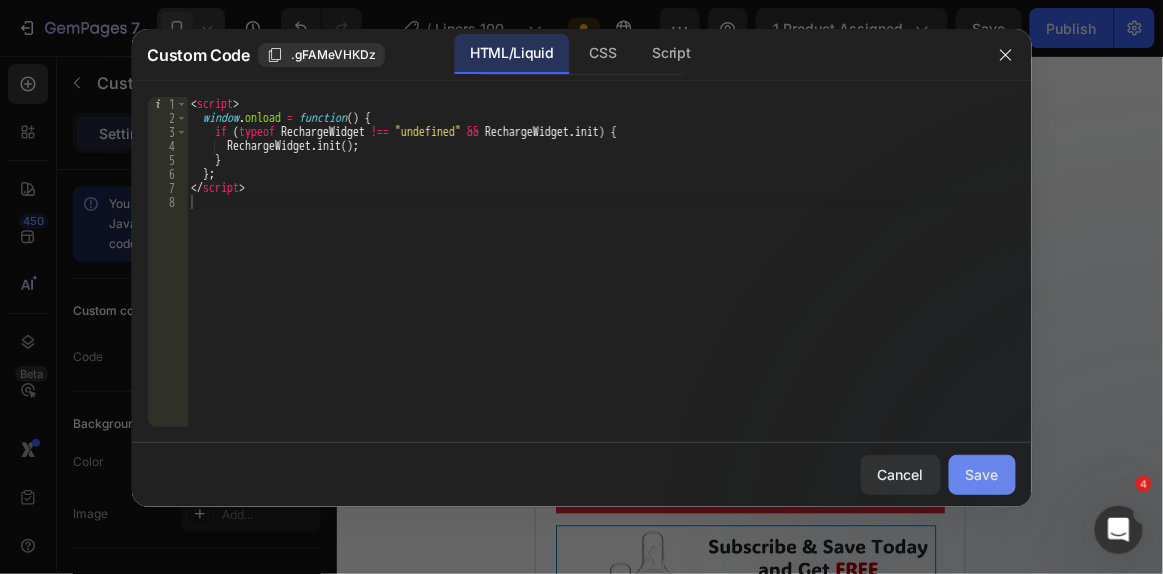 click on "Save" at bounding box center [982, 474] 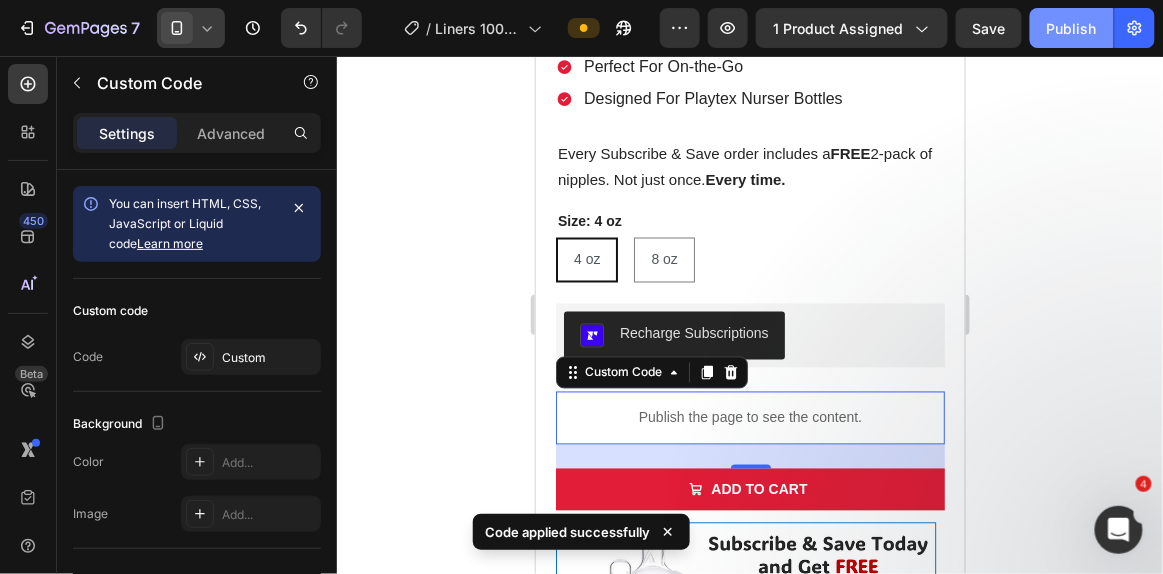 click on "Publish" at bounding box center [1072, 28] 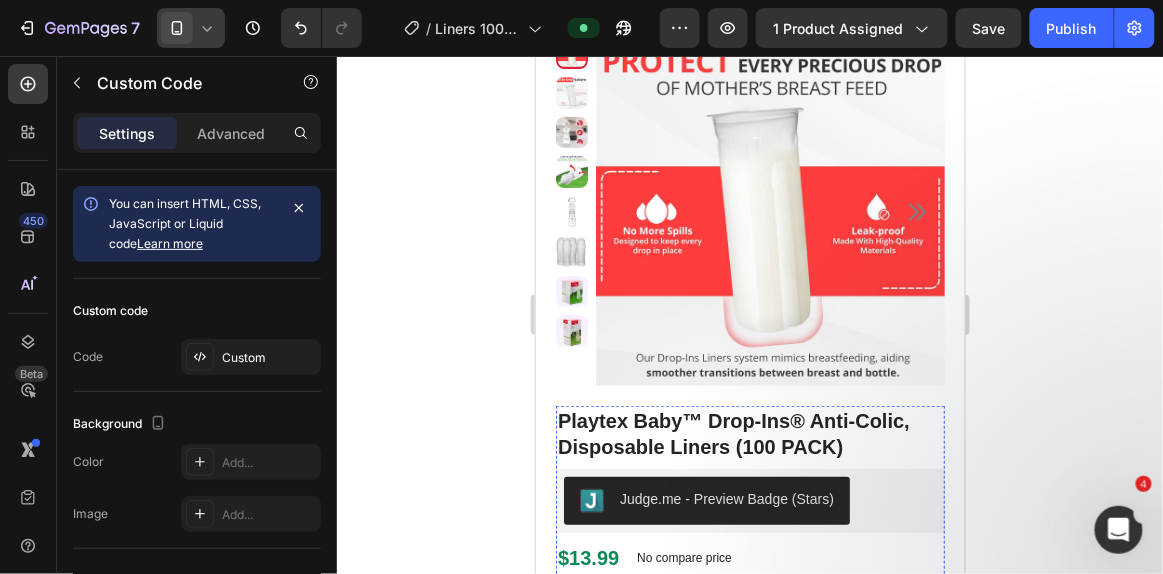 scroll, scrollTop: 0, scrollLeft: 0, axis: both 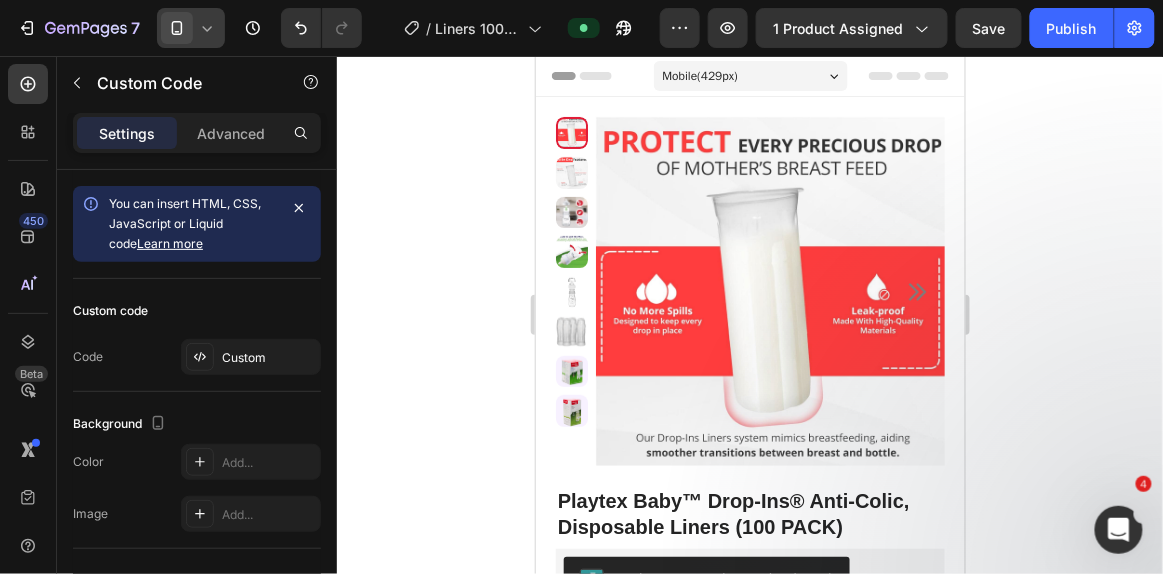 click 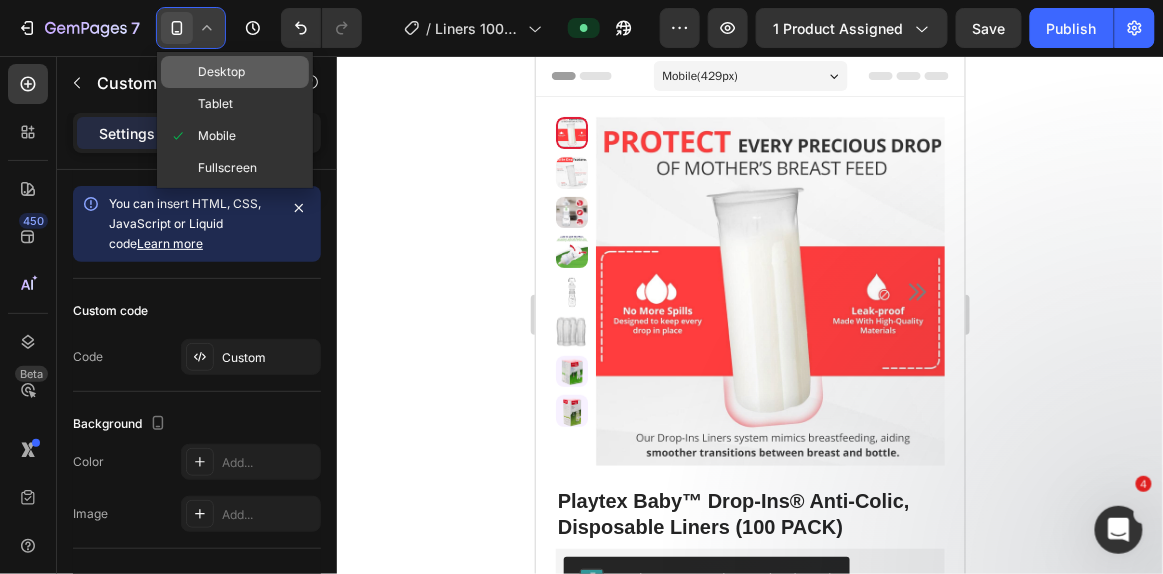 click on "Desktop" at bounding box center (221, 72) 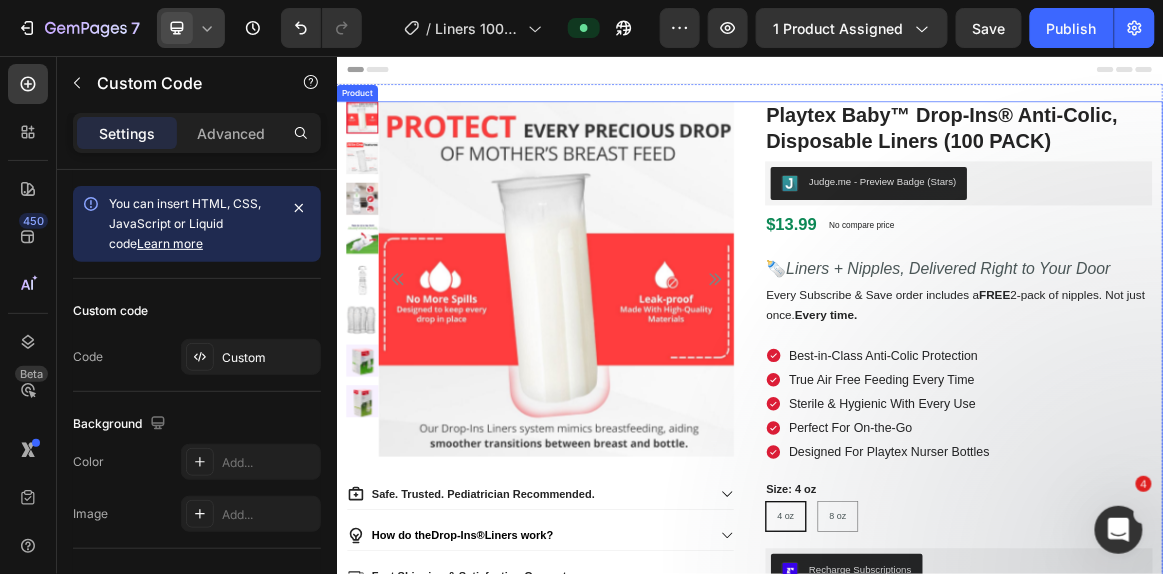 click on "Product Images
Safe. Trusted. Pediatrician Recommended.
How do the  Drop-Ins®  Liners work?
Fast Shipping & Satisfaction Guarantee Accordion Playtex Baby™ Drop-Ins® Anti-Colic, Disposable Liners (100 PACK) Product Title Judge.me - Preview Badge (Stars) Judge.me $13.99 Product Price Product Price No compare price Product Price Row 🍼  Liners + Nipples, Delivered Right to Your Door Text Block Every Subscribe & Save order includes a  FREE  2-pack of nipples. Not just once.  Every time. Text Block Best-in-Class Anti-Colic Protection True Air Free Feeding Every Time  Sterile & Hygienic With Every Use  Perfect For On-the-Go Designed For Playtex Nurser Bottles Item List Size: 4 oz 4 oz 4 oz 4 oz 8 oz 8 oz 8 oz Product Variants & Swatches Recharge Subscriptions Recharge Subscriptions
ADD TO CART Add to Cart GET FREE 50 PACK OF LINERS WITH PURCHASE Text Block Image Row Product" at bounding box center (936, 629) 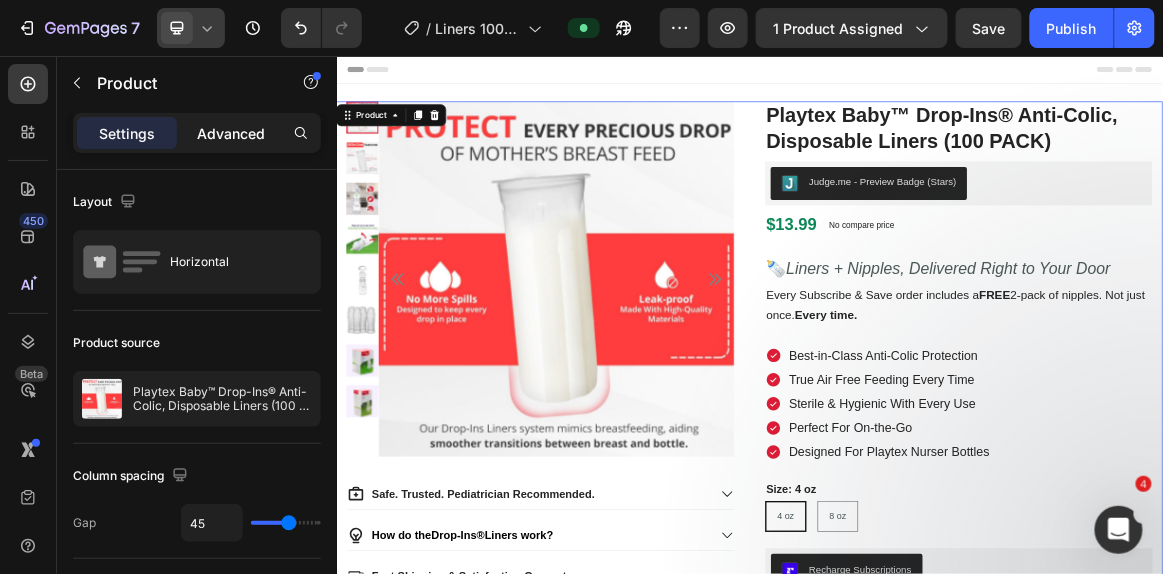 click on "Advanced" at bounding box center [231, 133] 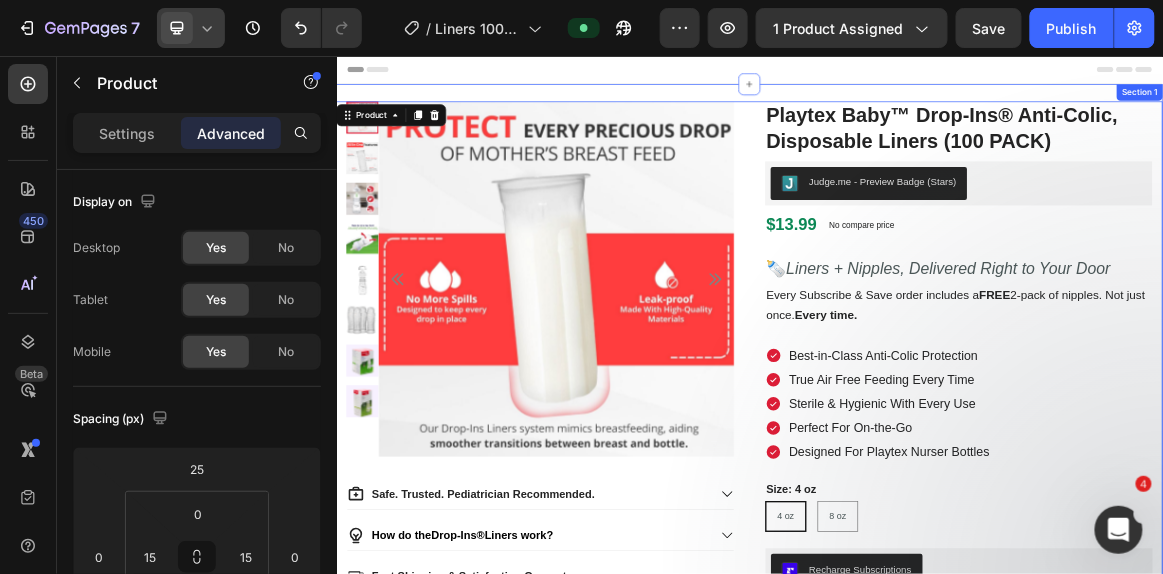 click on "Product Images
Safe. Trusted. Pediatrician Recommended.
How do the  Drop-Ins®  Liners work?
Fast Shipping & Satisfaction Guarantee Accordion Playtex Baby™ Drop-Ins® Anti-Colic, Disposable Liners (100 PACK) Product Title Judge.me - Preview Badge (Stars) Judge.me $13.99 Product Price Product Price No compare price Product Price Row 🍼  Liners + Nipples, Delivered Right to Your Door Text Block Every Subscribe & Save order includes a  FREE  2-pack of nipples. Not just once.  Every time. Text Block Best-in-Class Anti-Colic Protection True Air Free Feeding Every Time  Sterile & Hygienic With Every Use  Perfect For On-the-Go Designed For Playtex Nurser Bottles Item List Size: 4 oz 4 oz 4 oz 4 oz 8 oz 8 oz 8 oz Product Variants & Swatches Recharge Subscriptions Recharge Subscriptions
ADD TO CART Add to Cart GET FREE 50 PACK OF LINERS WITH PURCHASE Text Block Image Row Product   32" at bounding box center (936, 633) 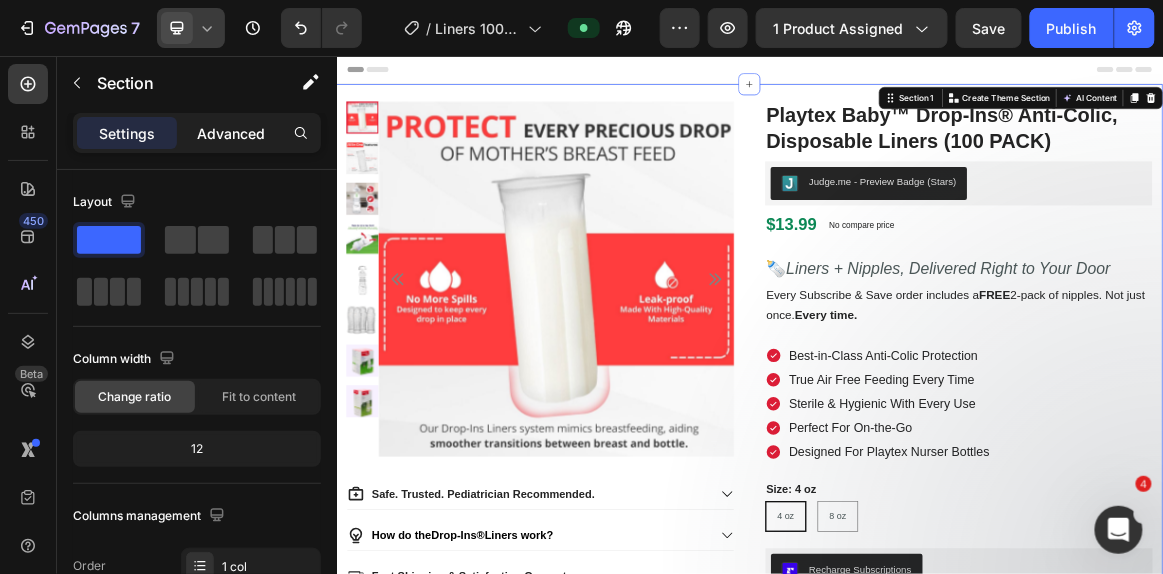 click on "Advanced" at bounding box center [231, 133] 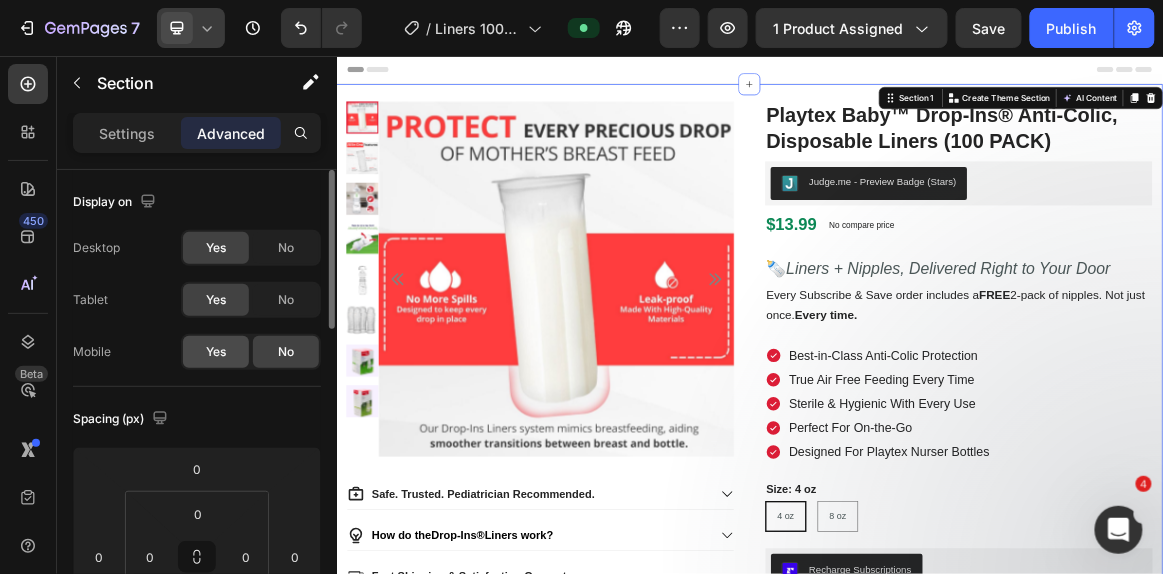 click on "Yes" 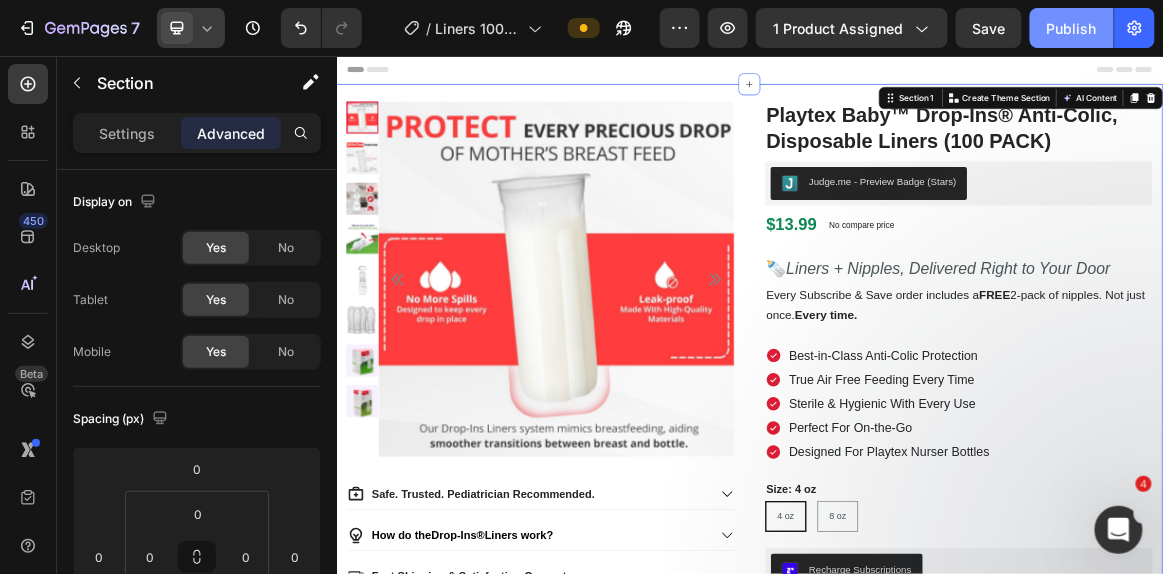 click on "Publish" at bounding box center (1072, 28) 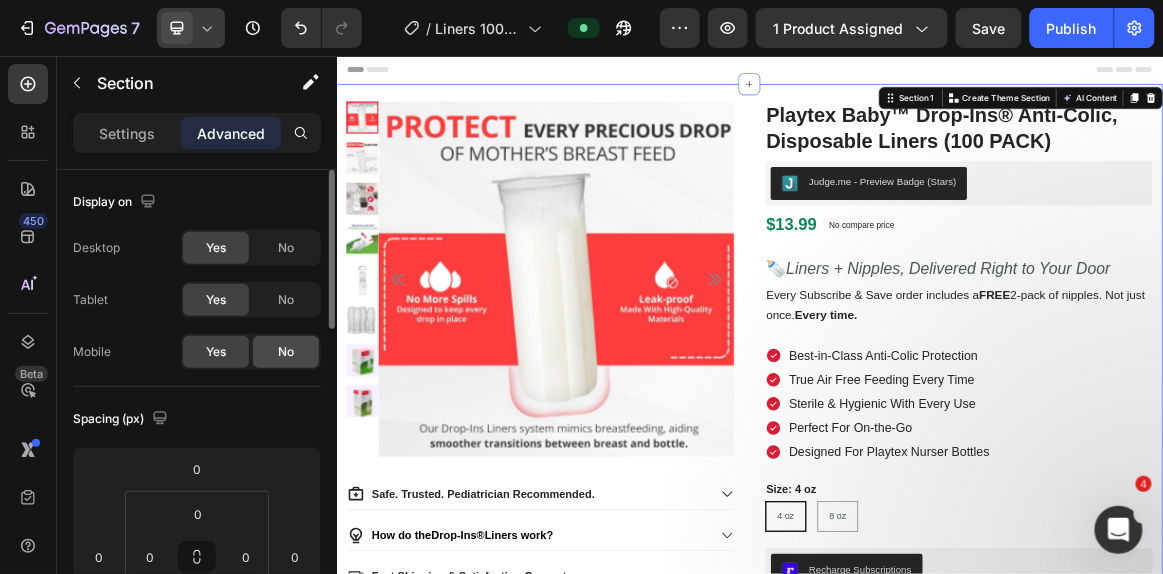 click on "No" 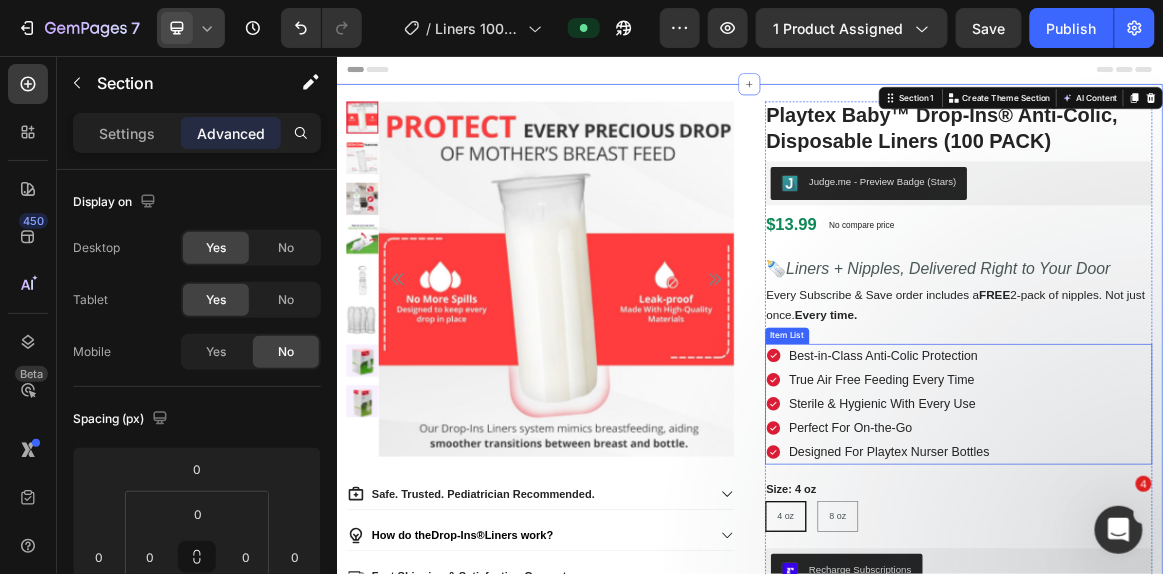 click on "Best-in-Class Anti-Colic Protection" at bounding box center [1139, 490] 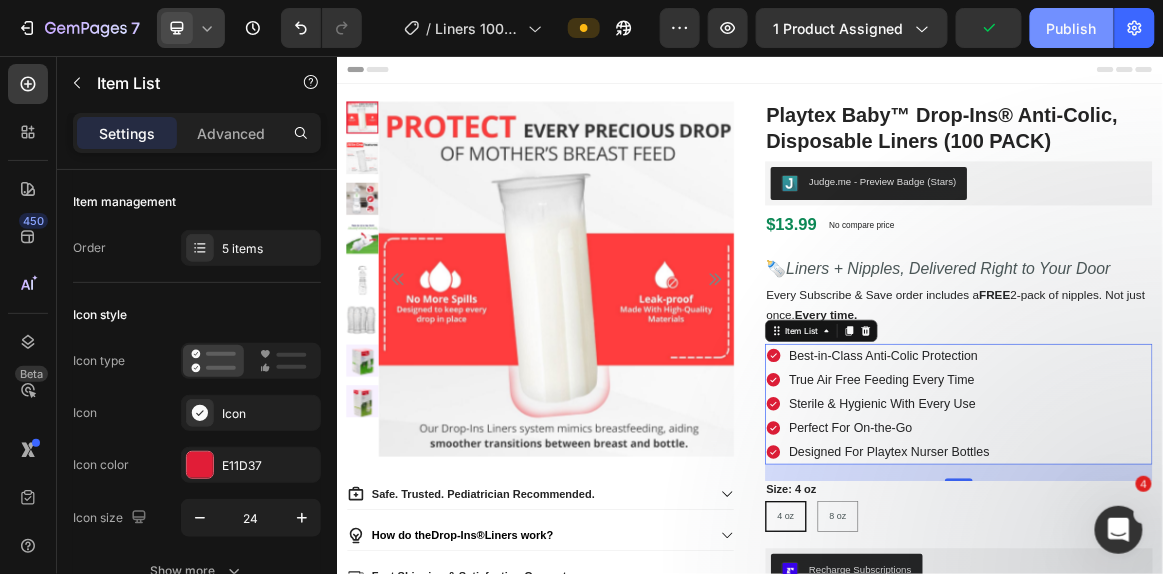 click on "Publish" at bounding box center (1072, 28) 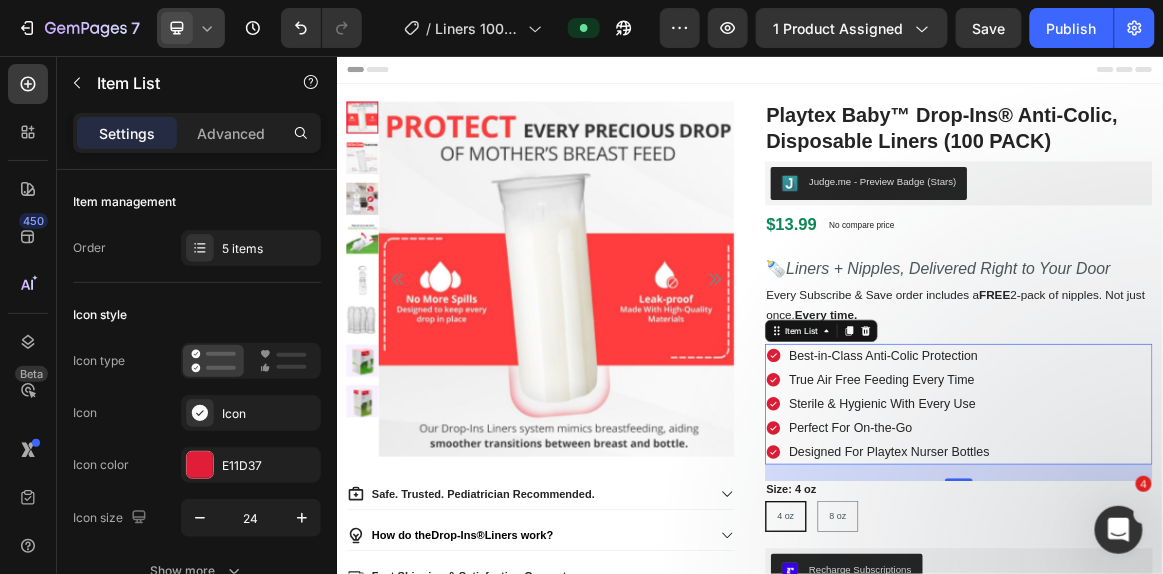 click 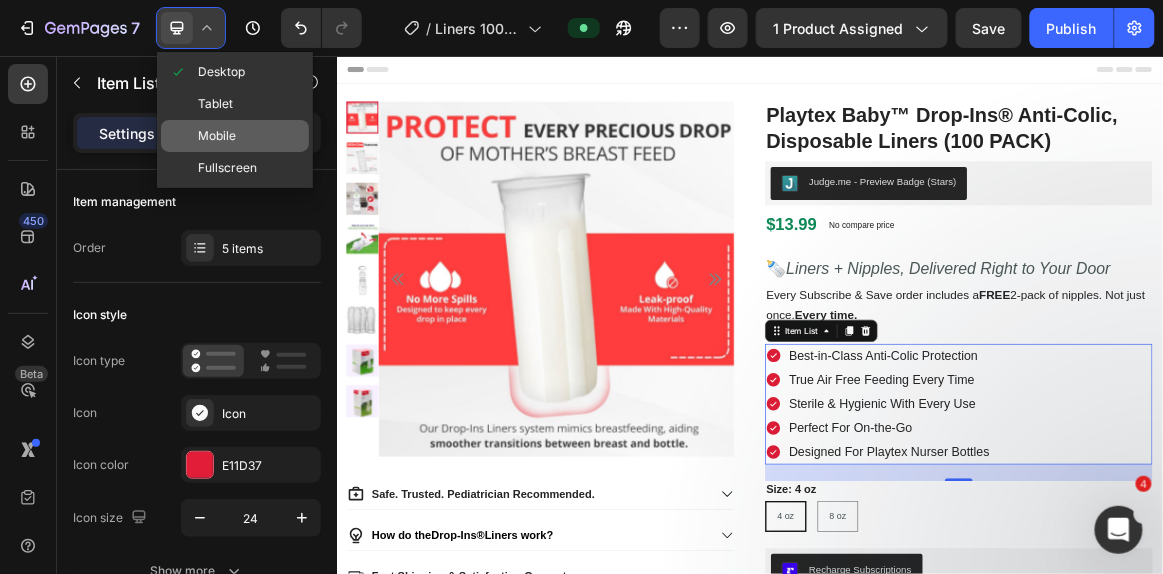 click on "Mobile" 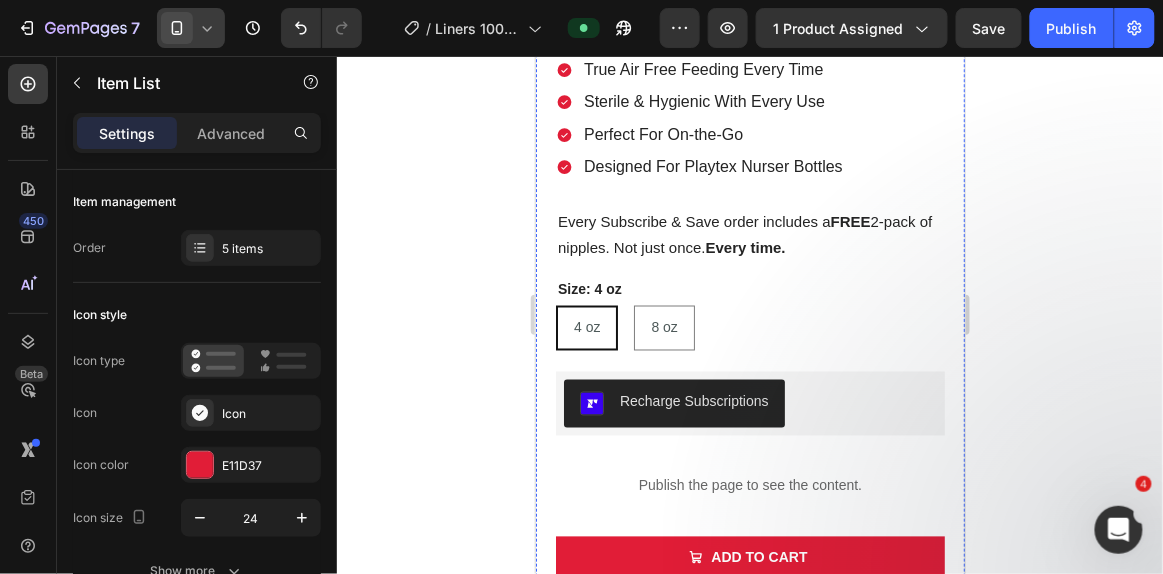 scroll, scrollTop: 665, scrollLeft: 0, axis: vertical 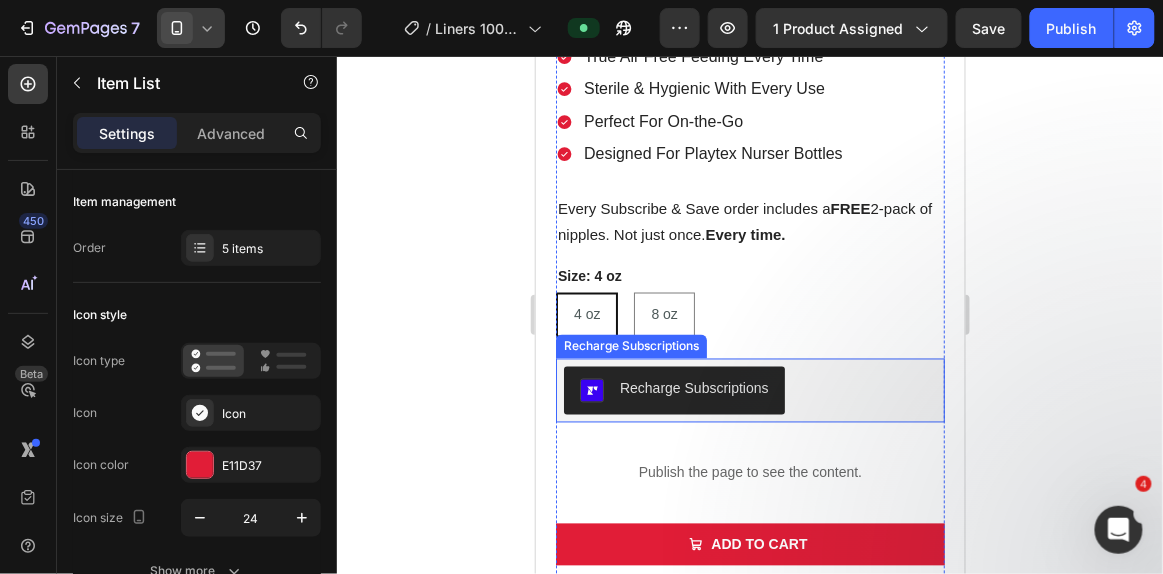 click on "Recharge Subscriptions" at bounding box center (749, 390) 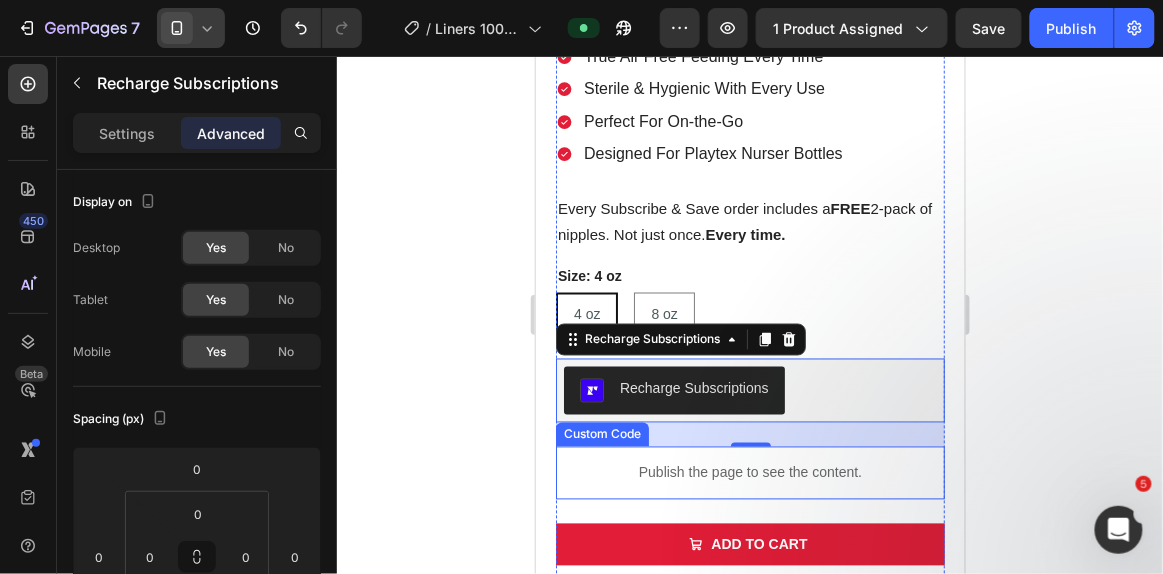 click on "Publish the page to see the content." at bounding box center [749, 472] 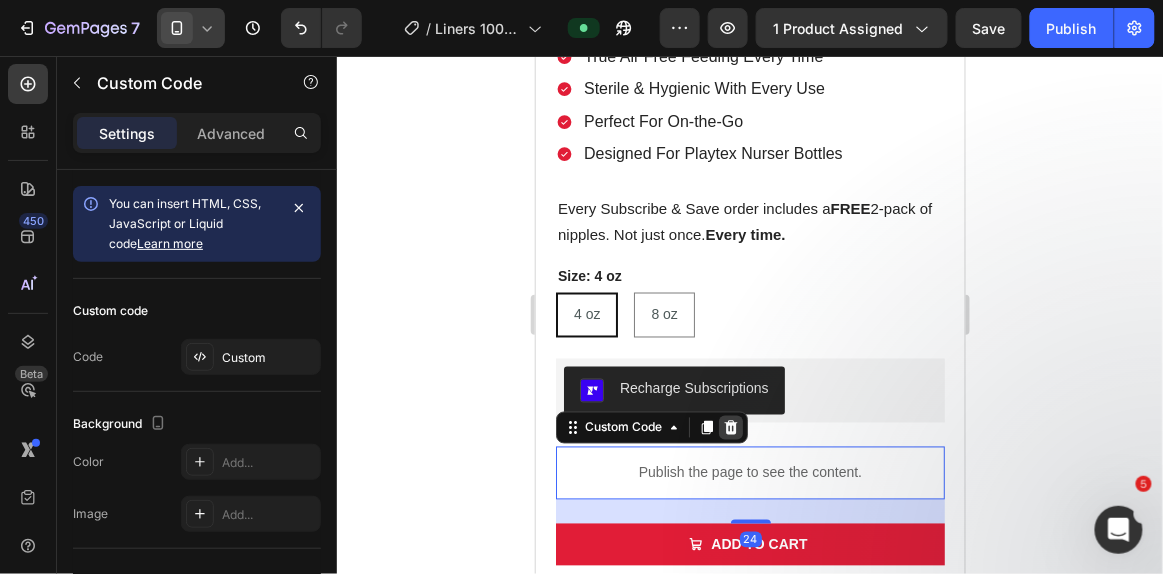 click 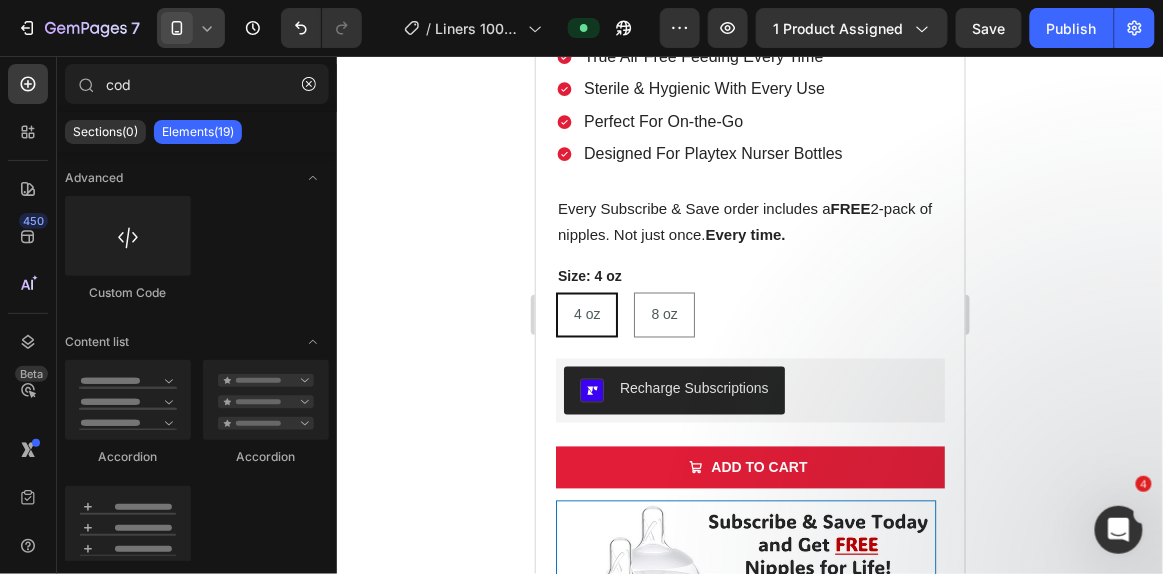 click 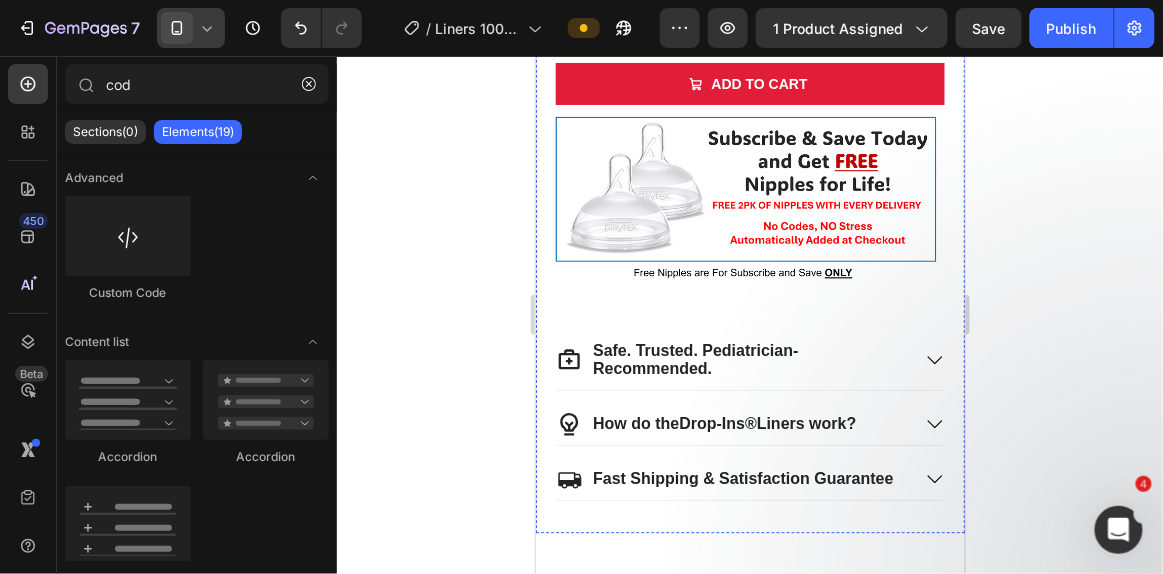 scroll, scrollTop: 1050, scrollLeft: 0, axis: vertical 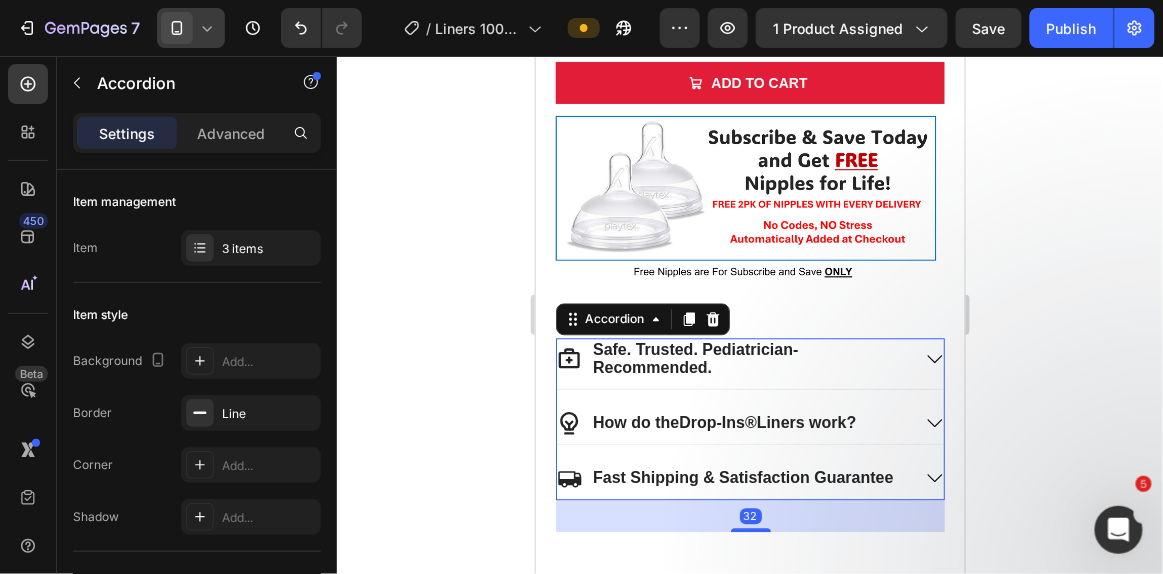 click on "Safe. Trusted. Pediatrician- Recommended." at bounding box center (749, 362) 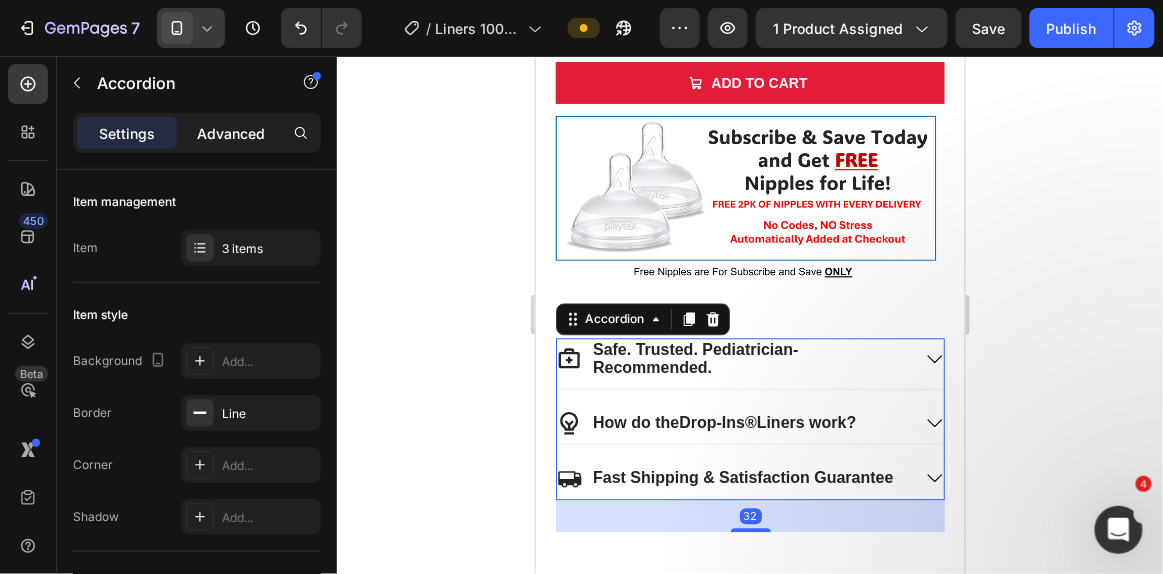 click on "Advanced" at bounding box center (231, 133) 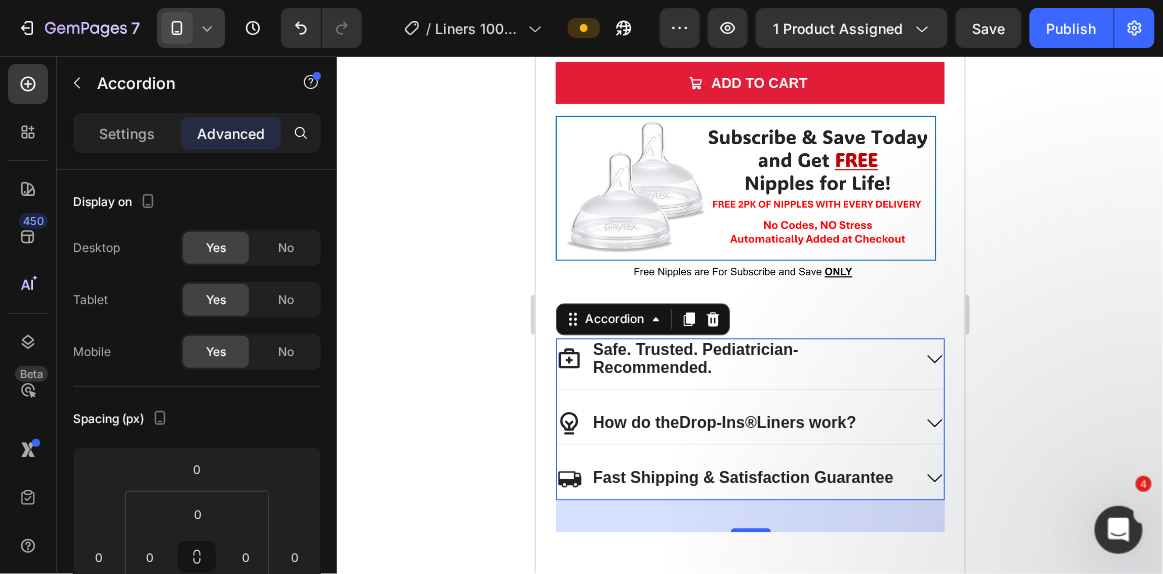 click 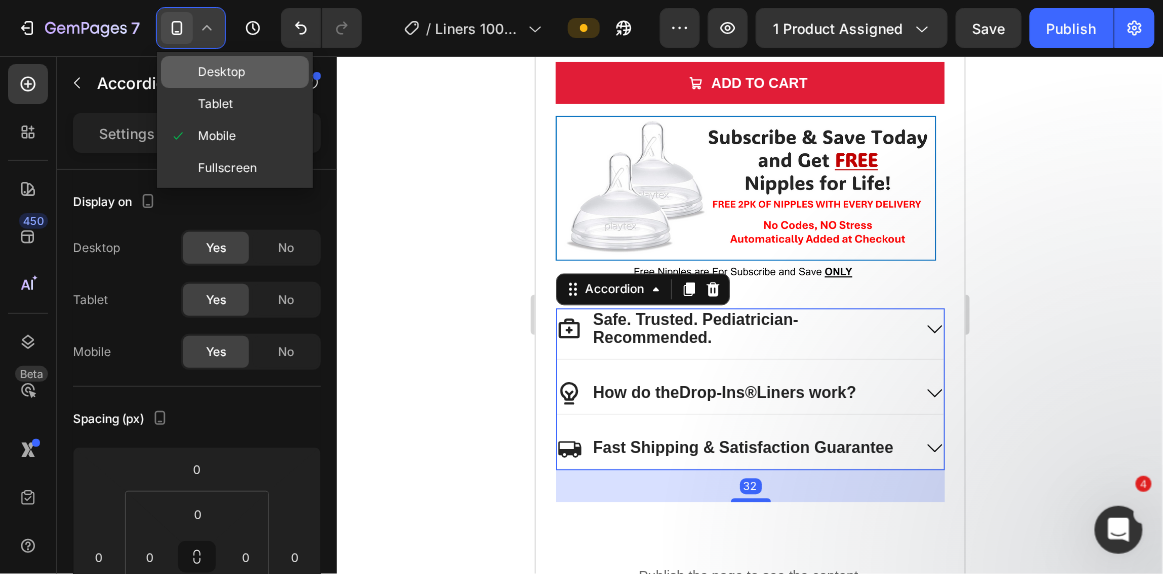 click on "Desktop" at bounding box center (221, 72) 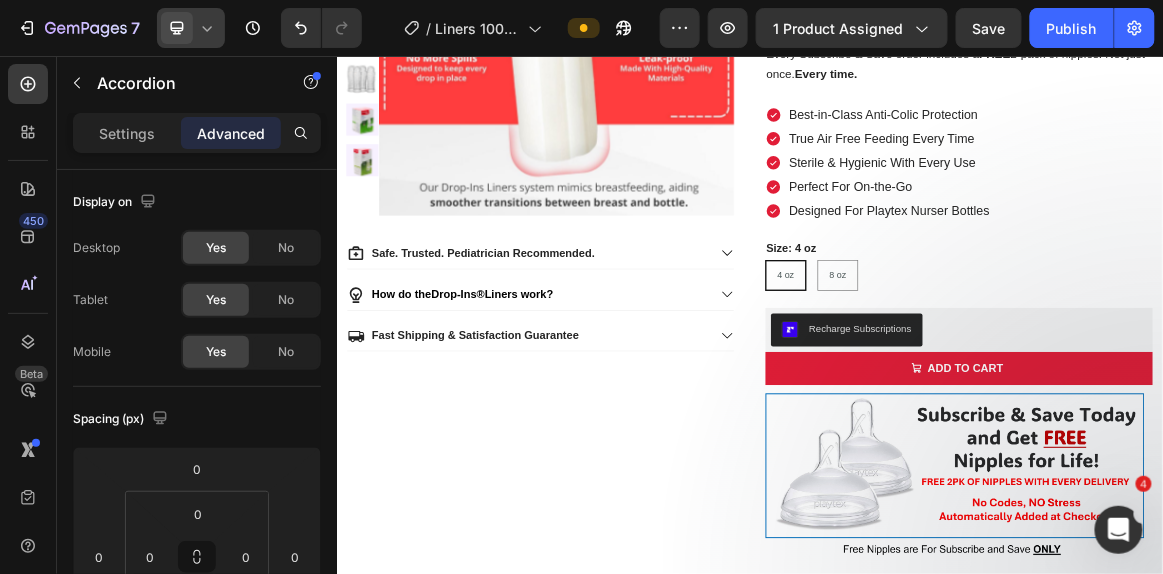 scroll, scrollTop: 346, scrollLeft: 0, axis: vertical 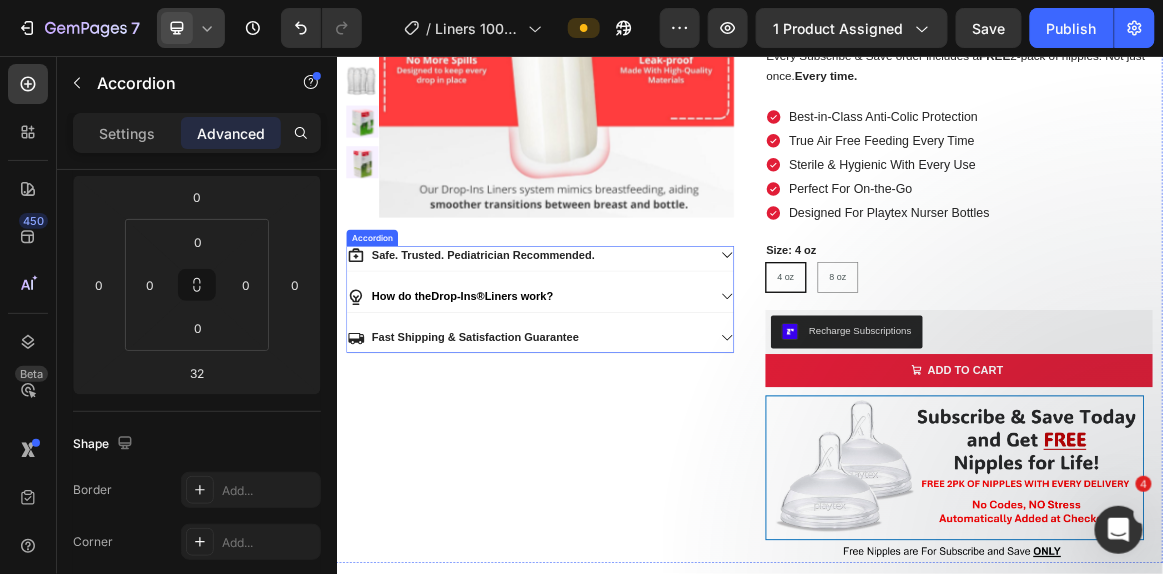 click on "Safe. Trusted. Pediatrician Recommended.
How do the  Drop-Ins®  Liners work?
Fast Shipping & Satisfaction Guarantee" at bounding box center [632, 409] 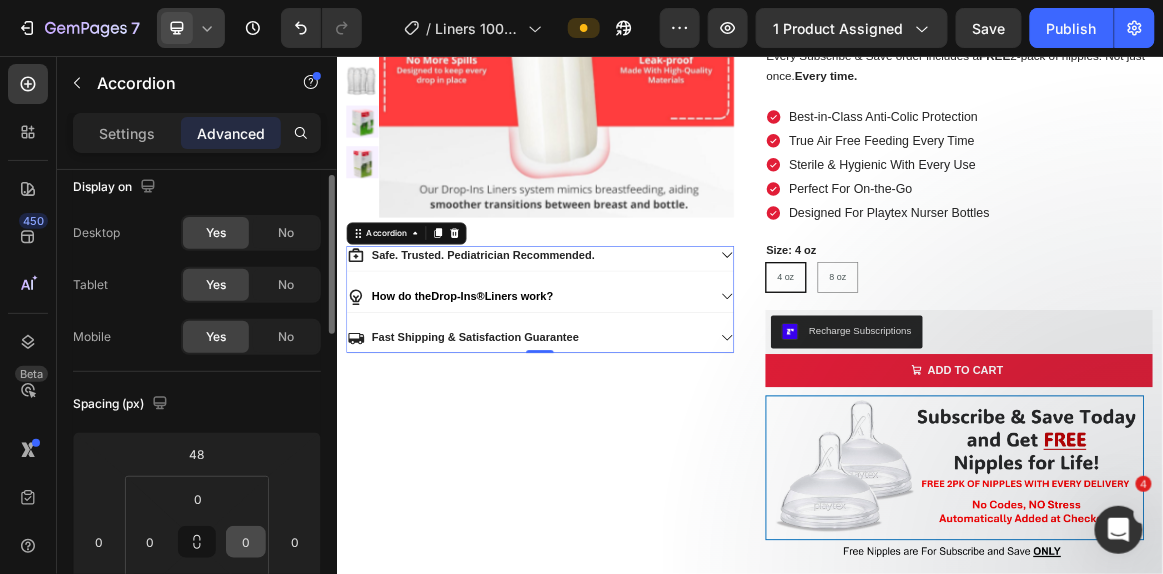 scroll, scrollTop: 0, scrollLeft: 0, axis: both 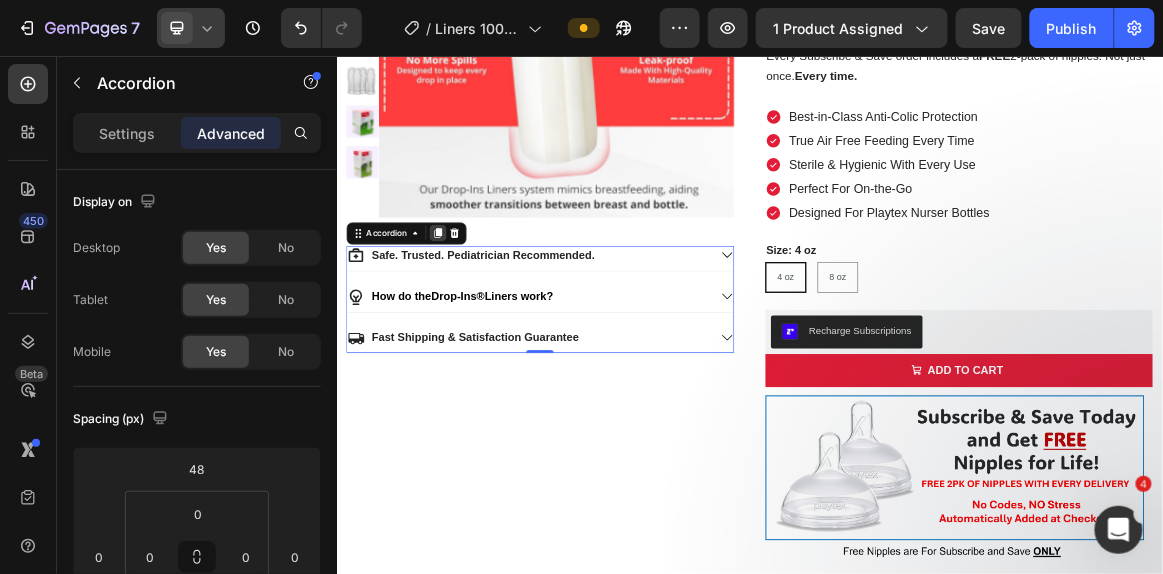 click 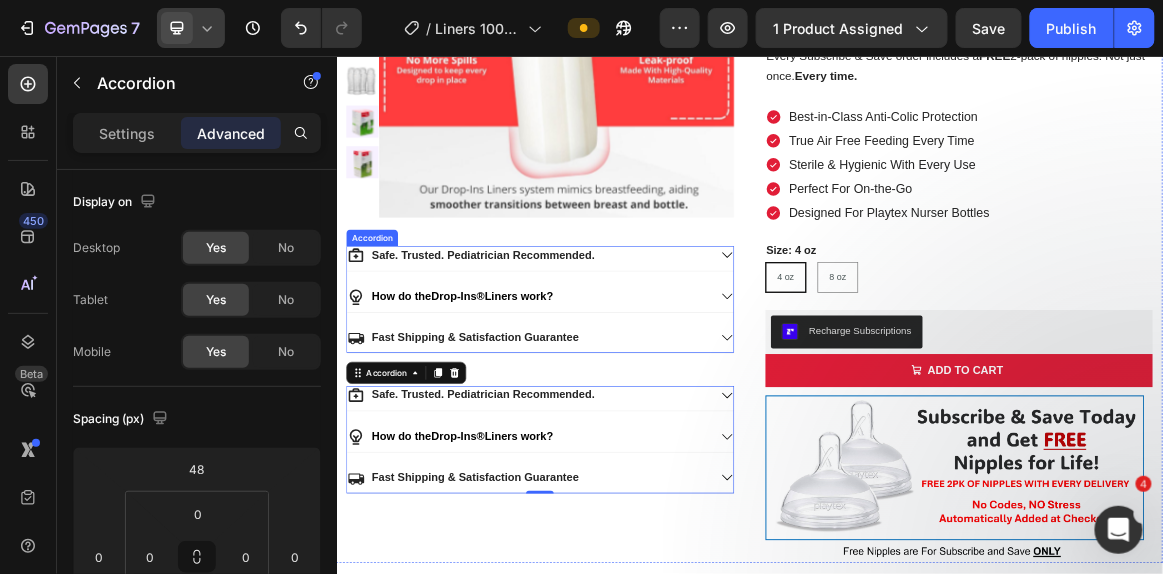 click on "Safe. Trusted. Pediatrician Recommended." at bounding box center [615, 345] 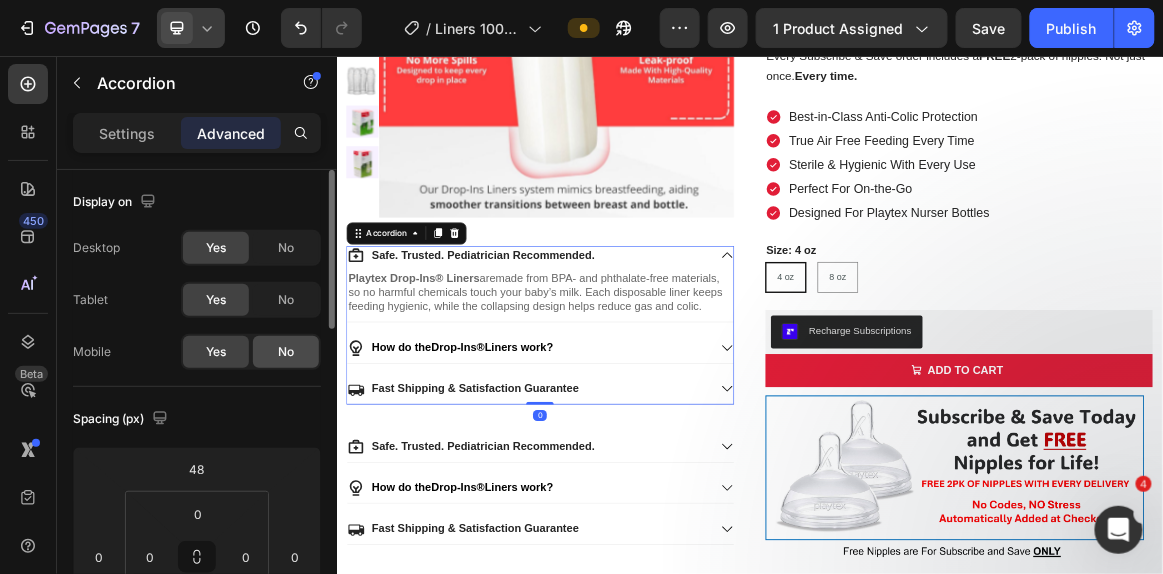 click on "No" 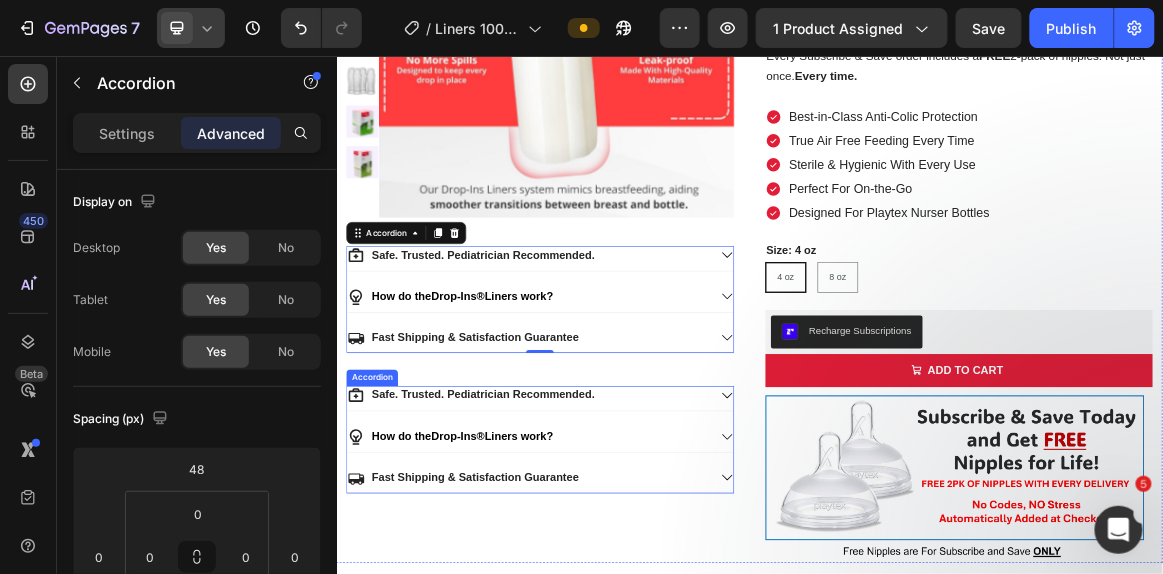 click on "Safe. Trusted. Pediatrician Recommended." at bounding box center (615, 548) 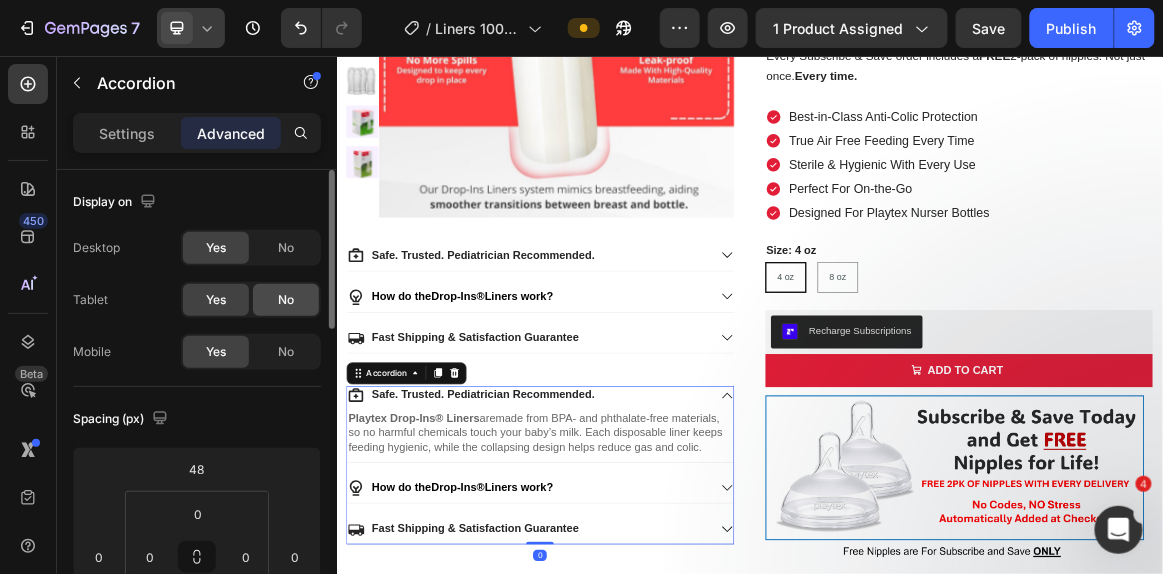 click on "No" 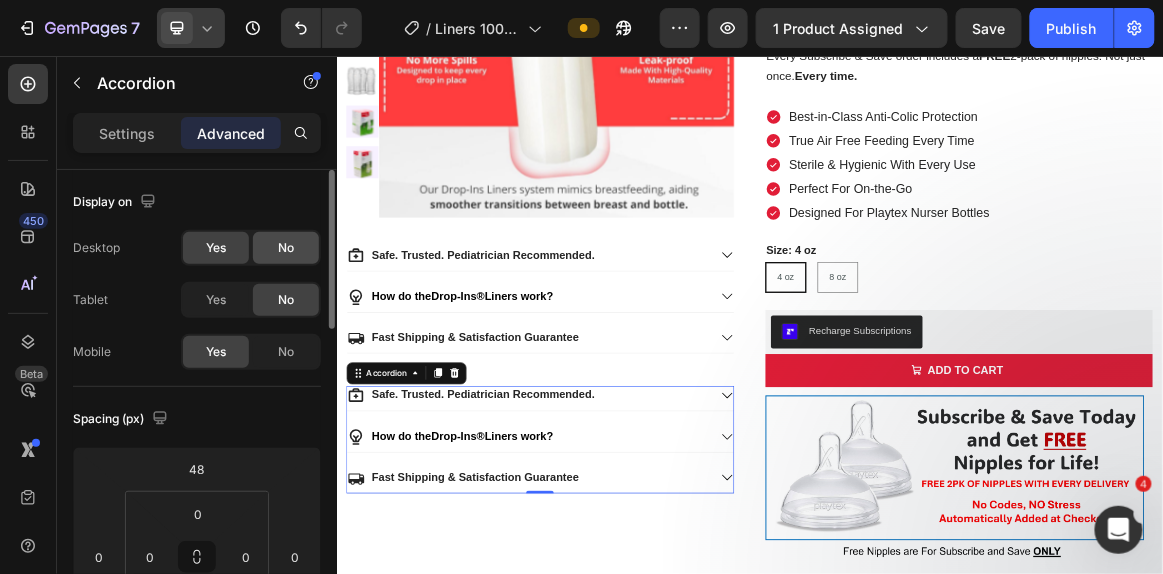 click on "No" 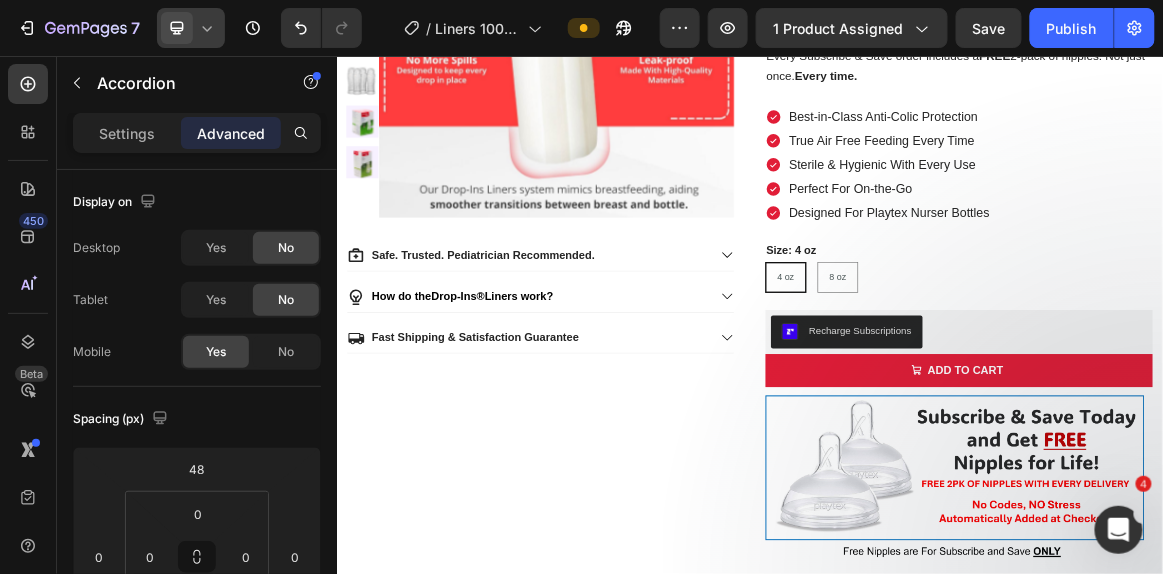 click 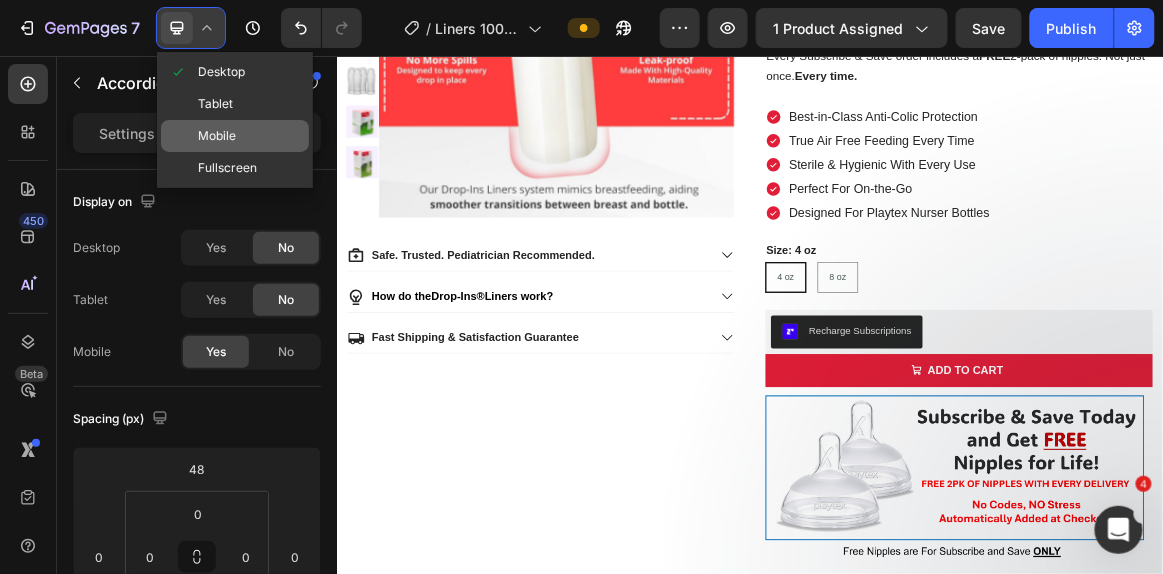 click on "Mobile" at bounding box center [217, 136] 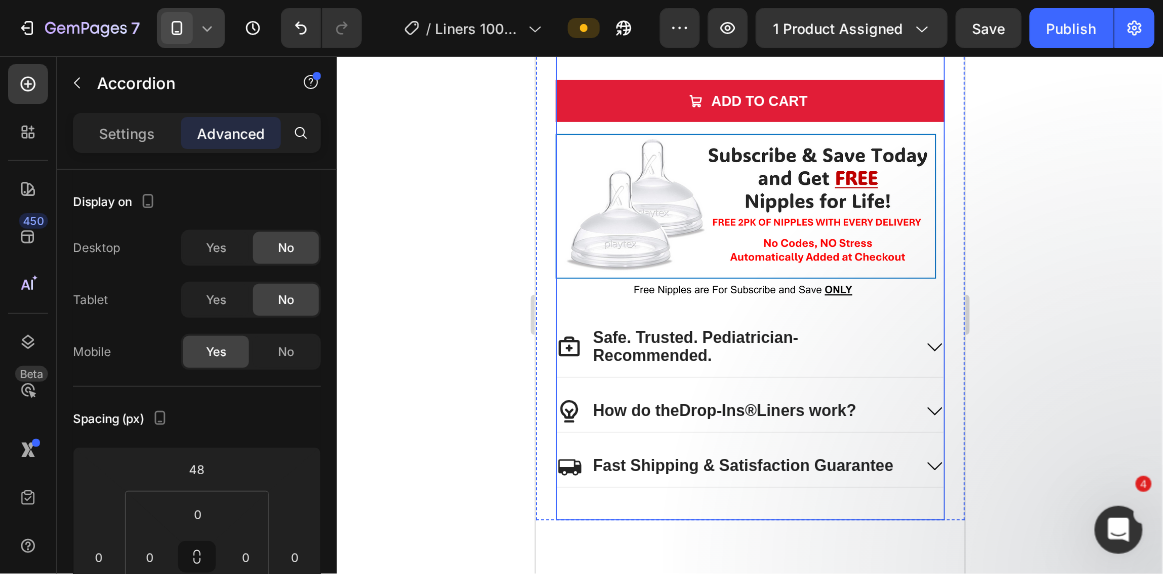 scroll, scrollTop: 1032, scrollLeft: 0, axis: vertical 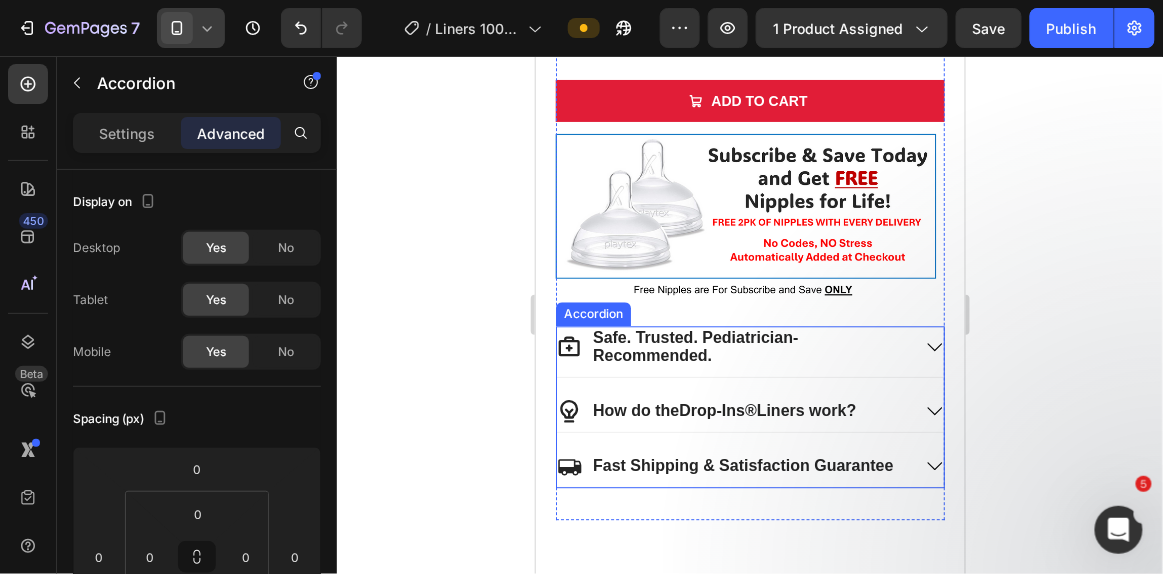 click on "Safe. Trusted. Pediatrician- Recommended.
How do the  Drop-Ins®  Liners work?
Fast Shipping & Satisfaction Guarantee" at bounding box center (749, 405) 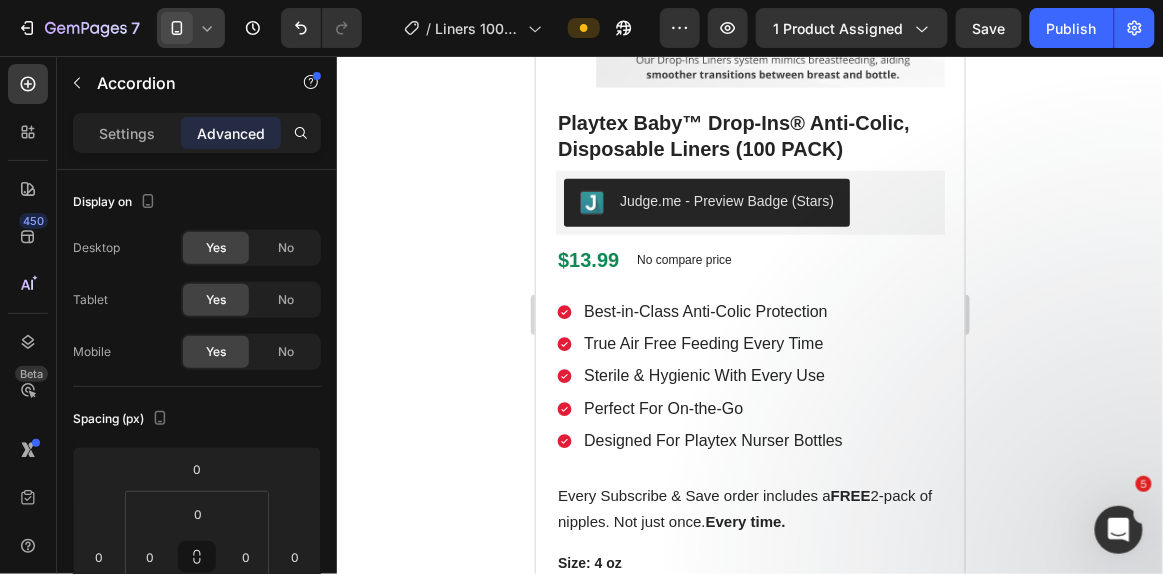 scroll, scrollTop: 0, scrollLeft: 0, axis: both 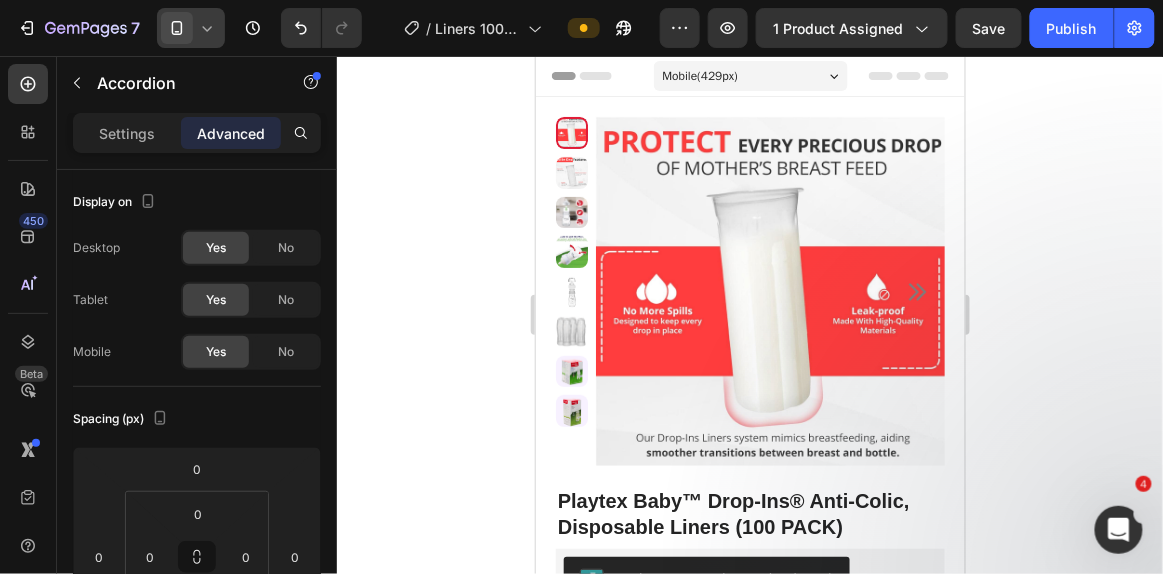 click 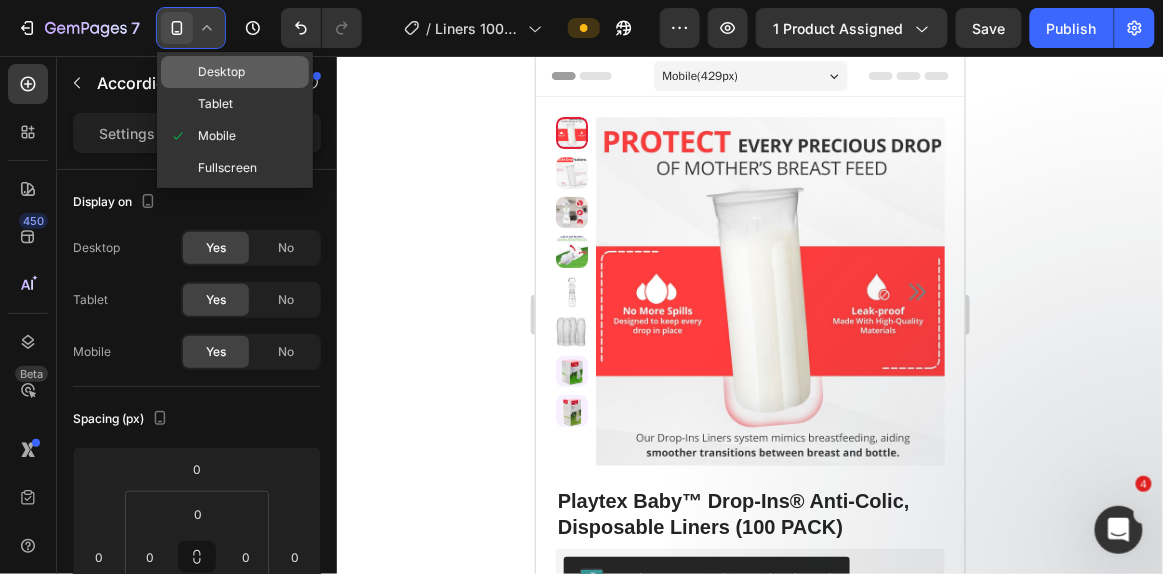 click on "Desktop" at bounding box center (221, 72) 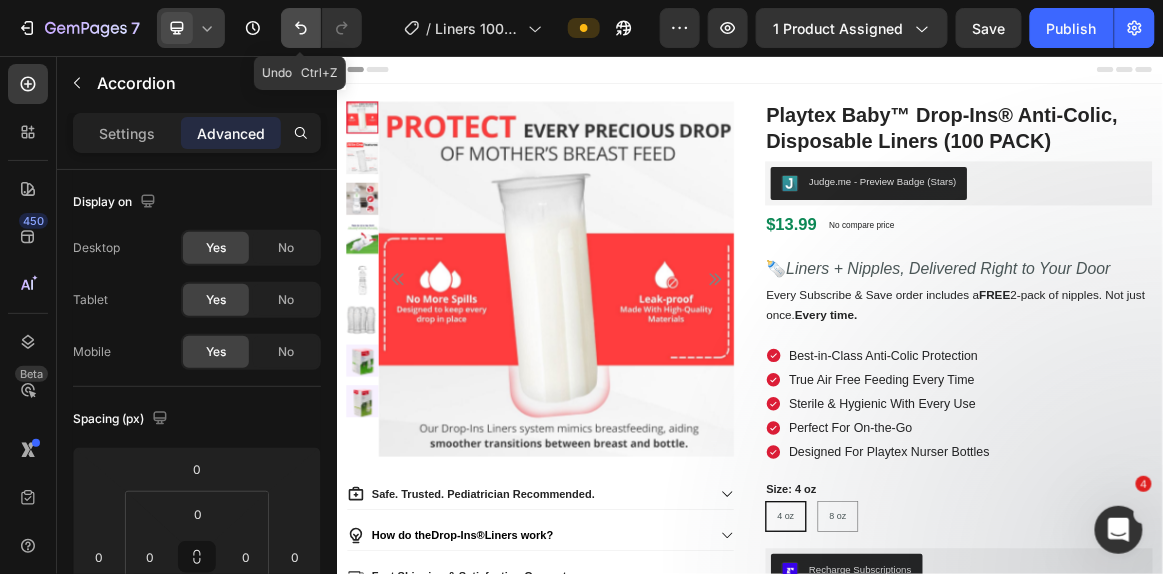 click 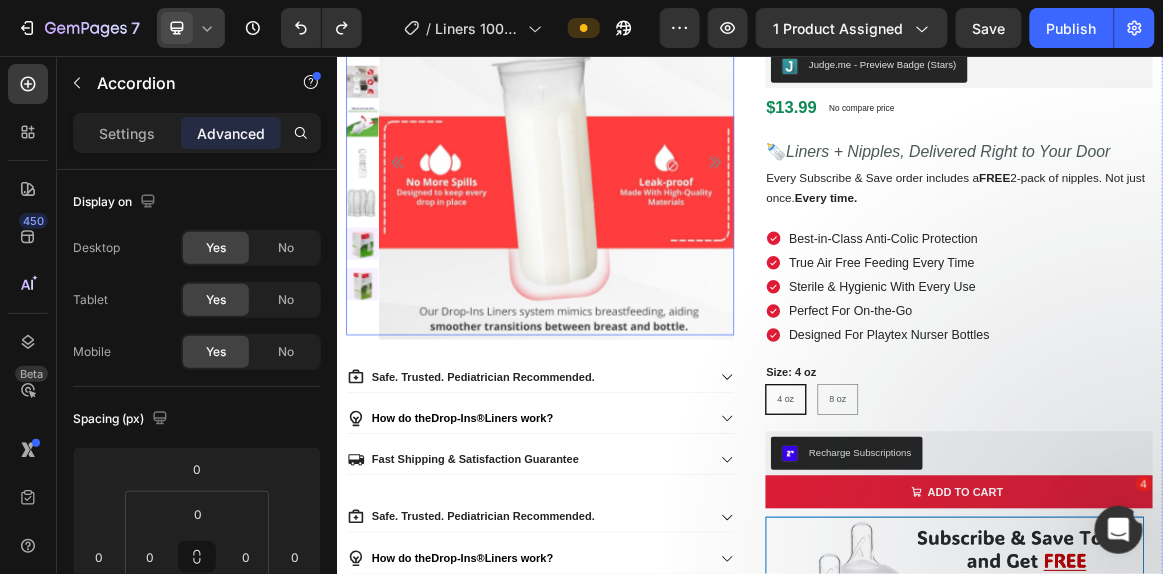 scroll, scrollTop: 170, scrollLeft: 0, axis: vertical 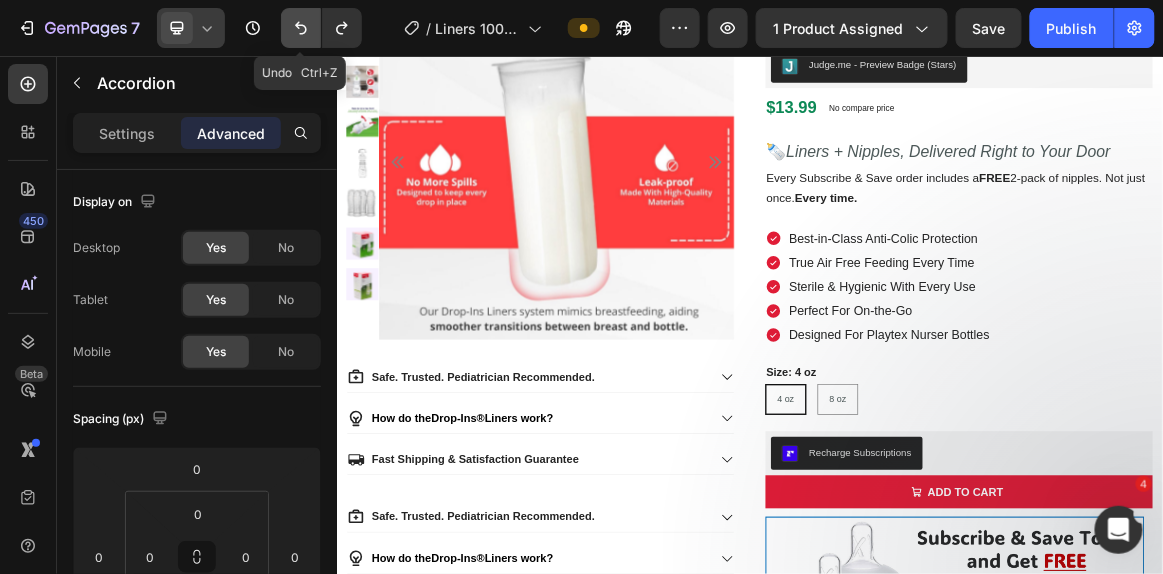 click 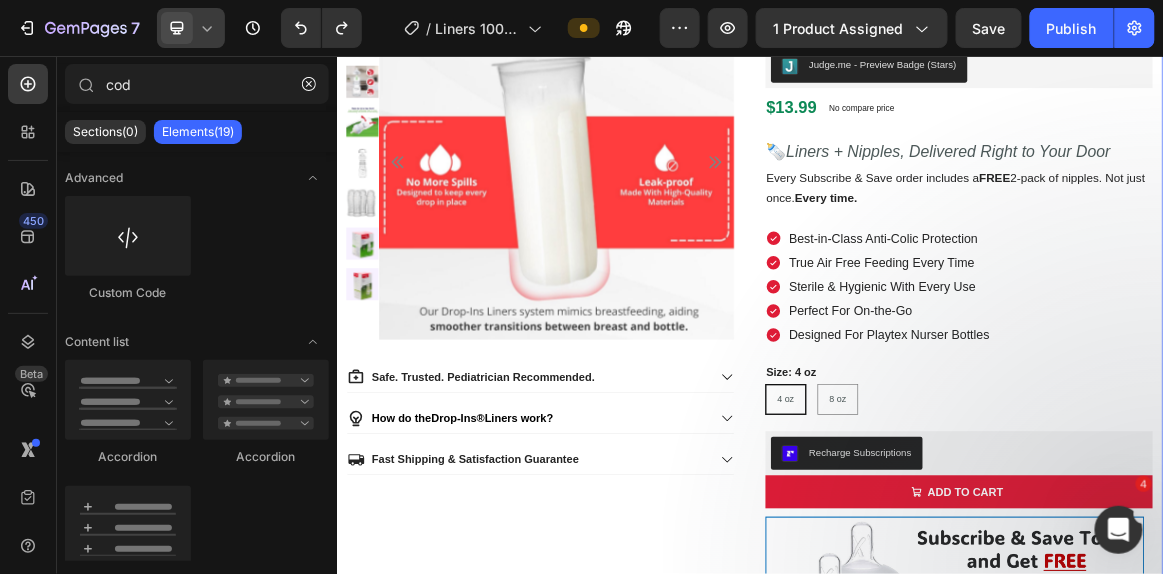 click on "Product Images
Safe. Trusted. Pediatrician Recommended.
How do the  Drop-Ins®  Liners work?
Fast Shipping & Satisfaction Guarantee Accordion Playtex Baby™ Drop-Ins® Anti-Colic, Disposable Liners (100 PACK) Product Title Judge.me - Preview Badge (Stars) Judge.me $13.99 Product Price Product Price No compare price Product Price Row 🍼  Liners + Nipples, Delivered Right to Your Door Text Block Every Subscribe & Save order includes a  FREE  2-pack of nipples. Not just once.  Every time. Text Block Best-in-Class Anti-Colic Protection True Air Free Feeding Every Time  Sterile & Hygienic With Every Use  Perfect For On-the-Go Designed For Playtex Nurser Bottles Item List Size: 4 oz 4 oz 4 oz 4 oz 8 oz 8 oz 8 oz Product Variants & Swatches Recharge Subscriptions Recharge Subscriptions
ADD TO CART Add to Cart GET FREE 50 PACK OF LINERS WITH PURCHASE Text Block Image Row Product   0" at bounding box center [936, 459] 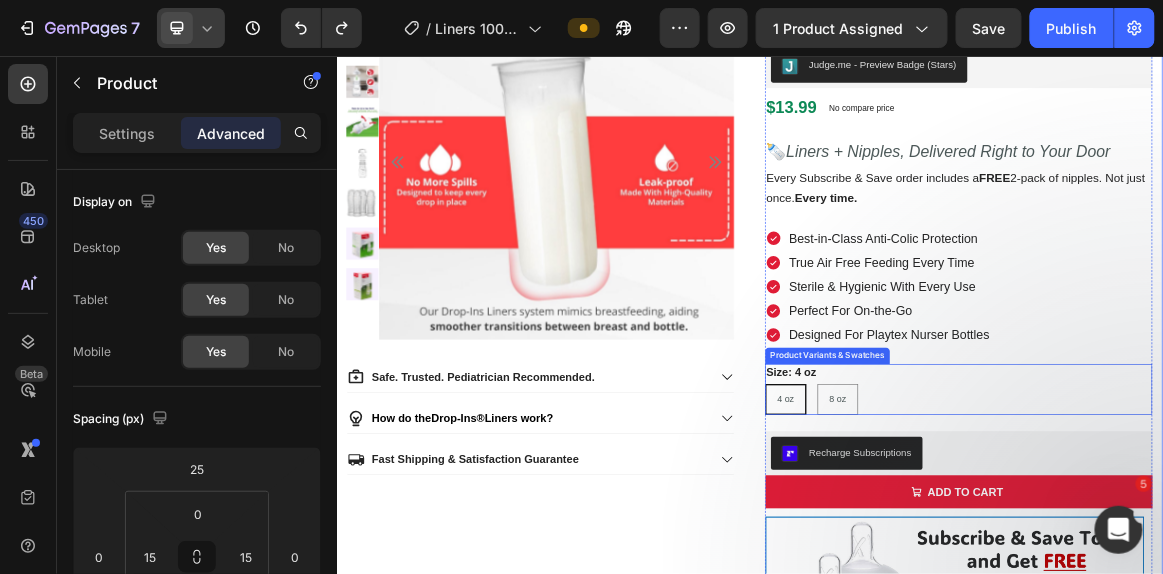 scroll, scrollTop: 0, scrollLeft: 0, axis: both 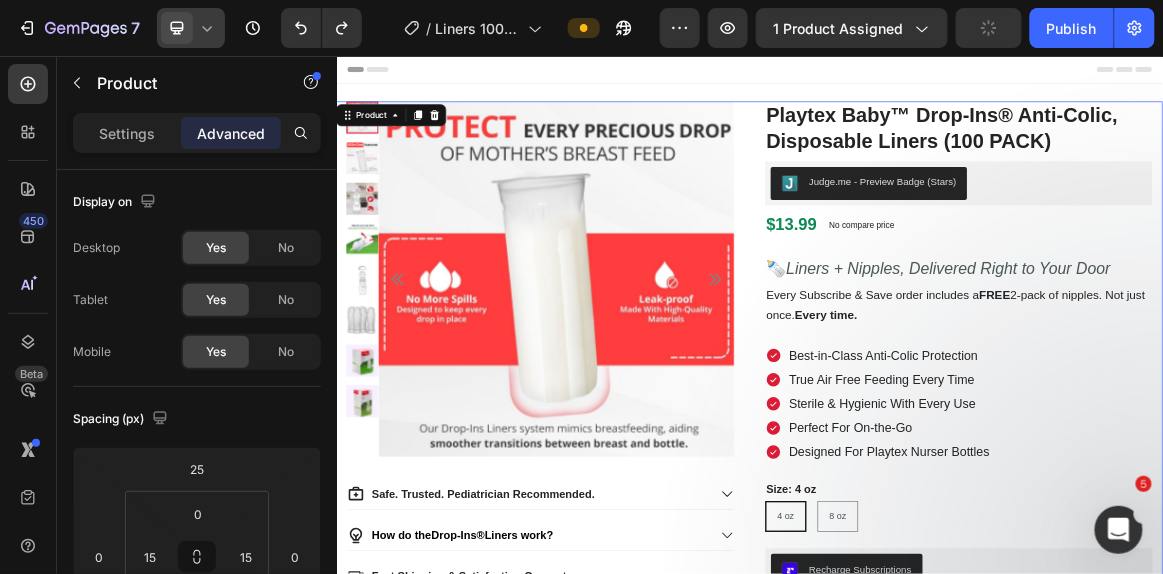 click on "Product Images
Safe. Trusted. Pediatrician Recommended.
How do the  Drop-Ins®  Liners work?
Fast Shipping & Satisfaction Guarantee Accordion Playtex Baby™ Drop-Ins® Anti-Colic, Disposable Liners (100 PACK) Product Title Judge.me - Preview Badge (Stars) Judge.me $13.99 Product Price Product Price No compare price Product Price Row 🍼  Liners + Nipples, Delivered Right to Your Door Text Block Every Subscribe & Save order includes a  FREE  2-pack of nipples. Not just once.  Every time. Text Block Best-in-Class Anti-Colic Protection True Air Free Feeding Every Time  Sterile & Hygienic With Every Use  Perfect For On-the-Go Designed For Playtex Nurser Bottles Item List Size: 4 oz 4 oz 4 oz 4 oz 8 oz 8 oz 8 oz Product Variants & Swatches Recharge Subscriptions Recharge Subscriptions
ADD TO CART Add to Cart GET FREE 50 PACK OF LINERS WITH PURCHASE Text Block Image Row Product   32" at bounding box center (936, 629) 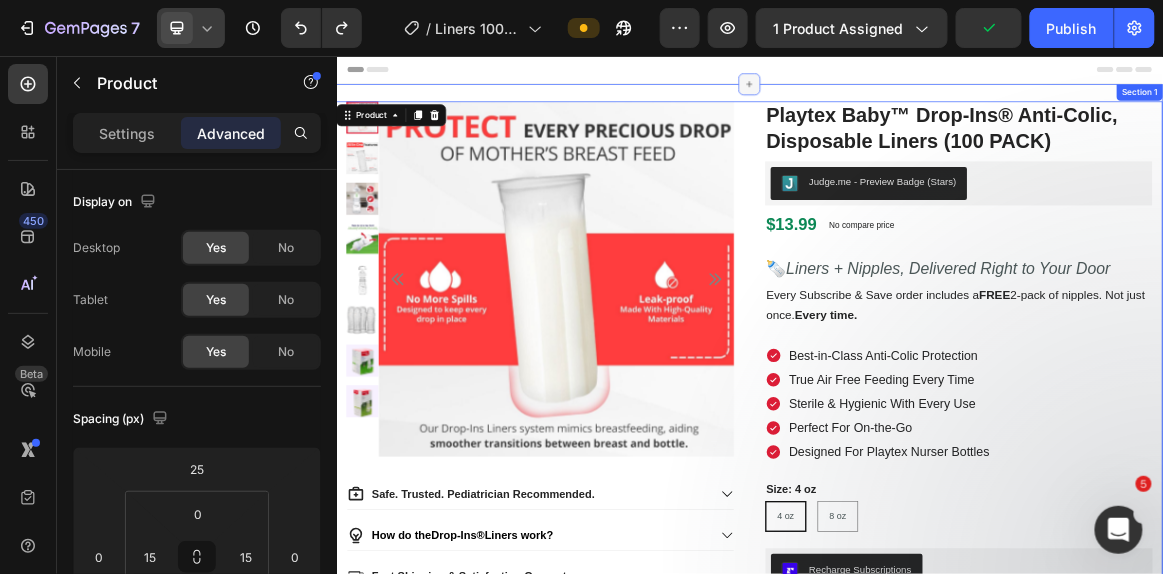 click 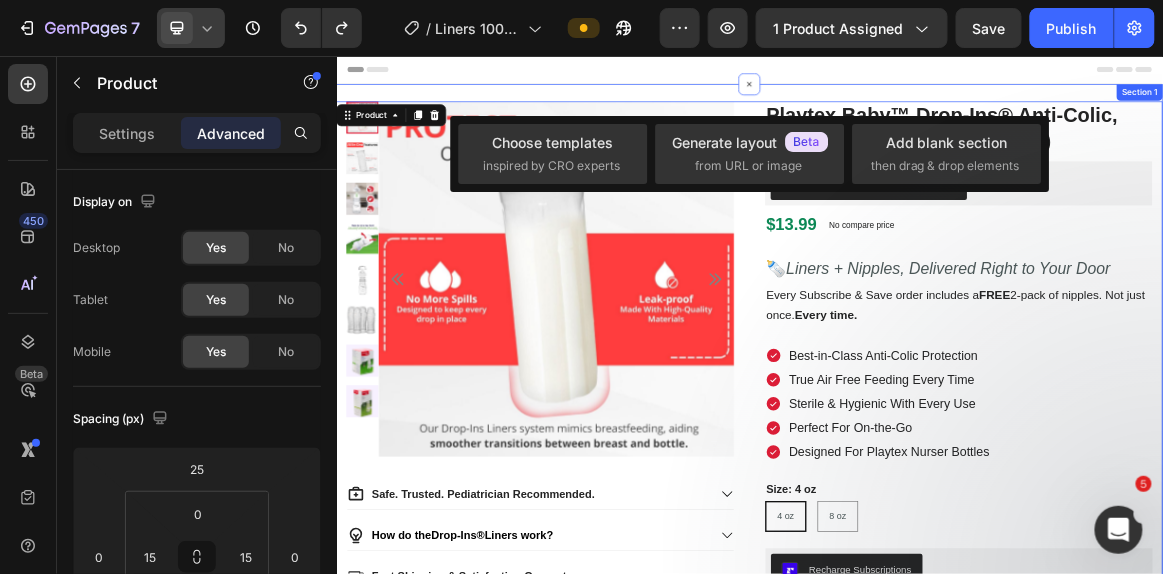 click on "Product Images
Safe. Trusted. Pediatrician Recommended.
How do the  Drop-Ins®  Liners work?
Fast Shipping & Satisfaction Guarantee Accordion Playtex Baby™ Drop-Ins® Anti-Colic, Disposable Liners (100 PACK) Product Title Judge.me - Preview Badge (Stars) Judge.me $13.99 Product Price Product Price No compare price Product Price Row 🍼  Liners + Nipples, Delivered Right to Your Door Text Block Every Subscribe & Save order includes a  FREE  2-pack of nipples. Not just once.  Every time. Text Block Best-in-Class Anti-Colic Protection True Air Free Feeding Every Time  Sterile & Hygienic With Every Use  Perfect For On-the-Go Designed For Playtex Nurser Bottles Item List Size: 4 oz 4 oz 4 oz 4 oz 8 oz 8 oz 8 oz Product Variants & Swatches Recharge Subscriptions Recharge Subscriptions
ADD TO CART Add to Cart GET FREE 50 PACK OF LINERS WITH PURCHASE Text Block Image Row Product   32" at bounding box center (936, 633) 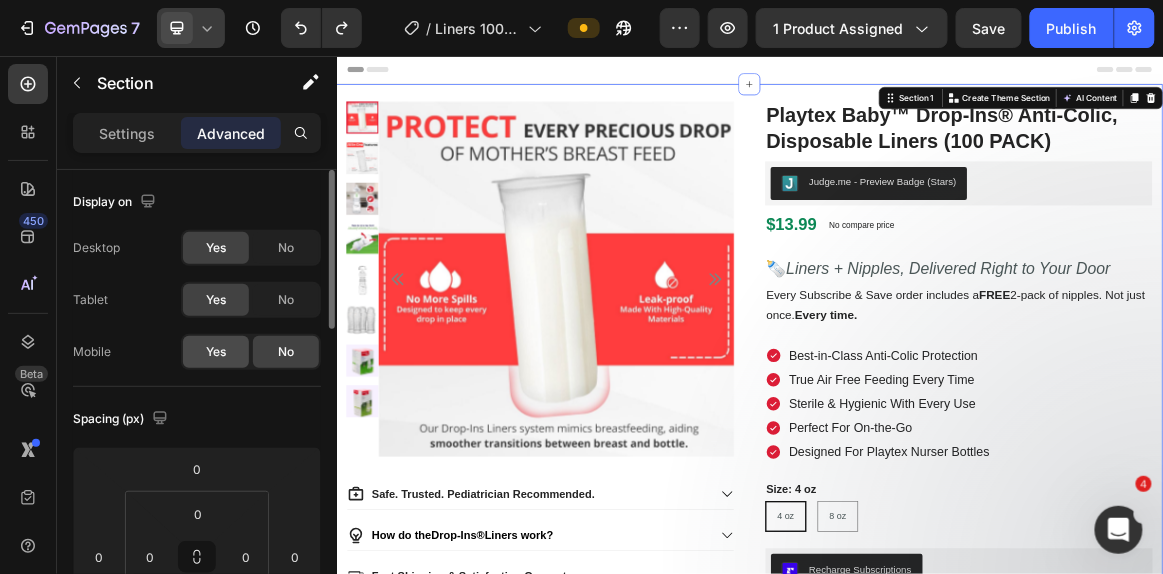 click on "Yes" 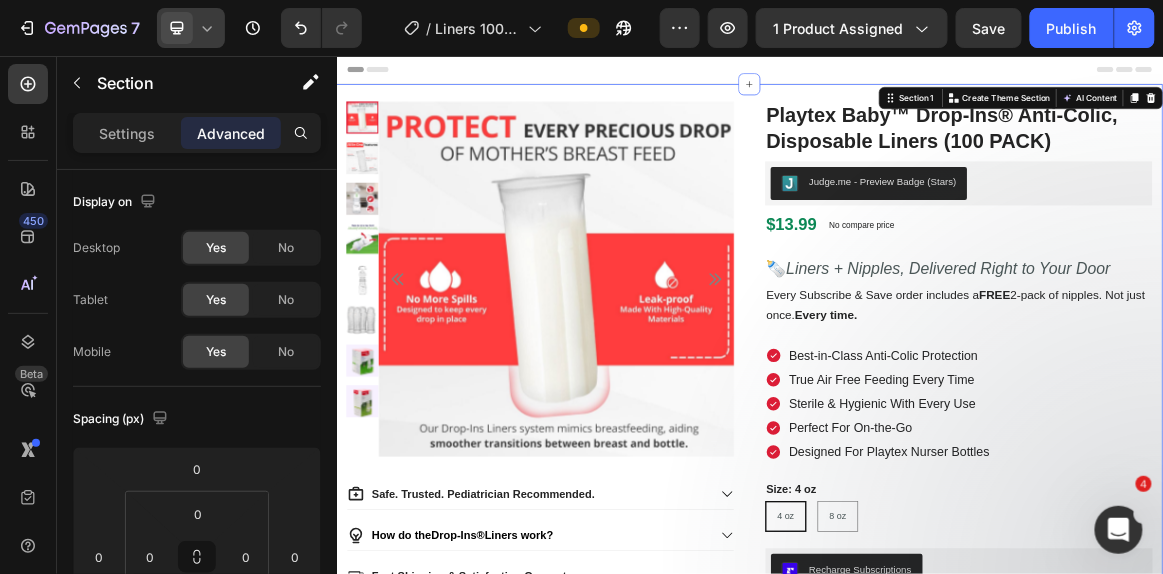 click 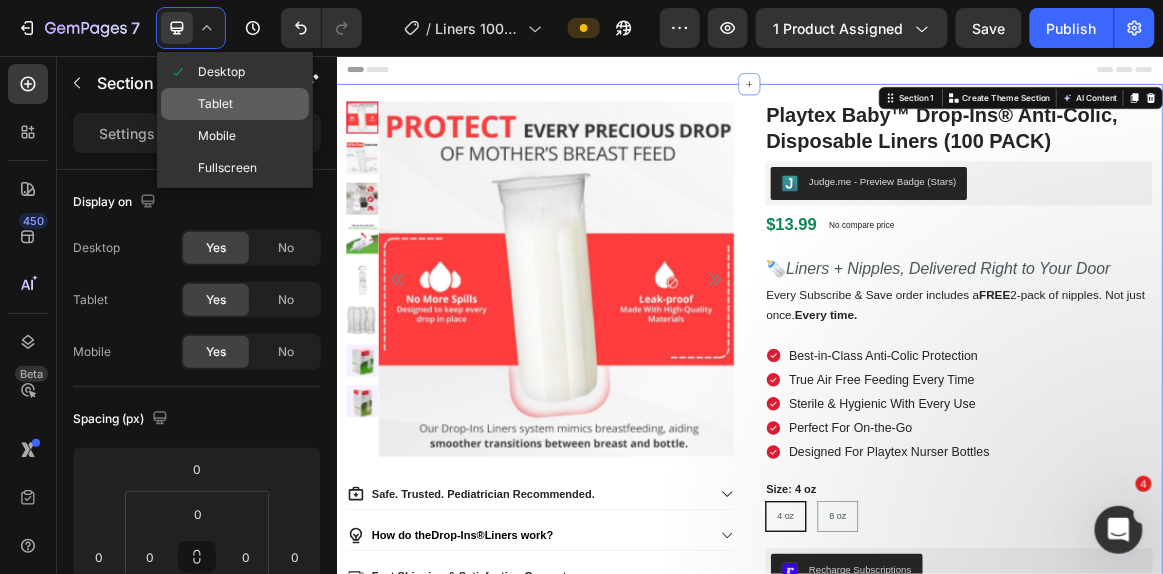 click on "Tablet" at bounding box center (215, 104) 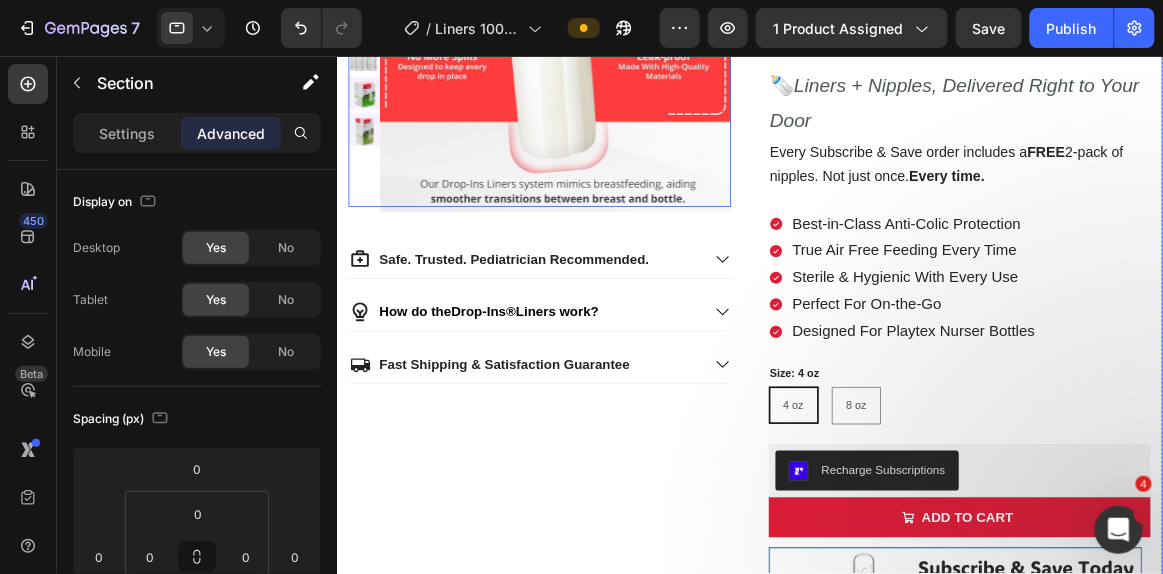 scroll, scrollTop: 0, scrollLeft: 0, axis: both 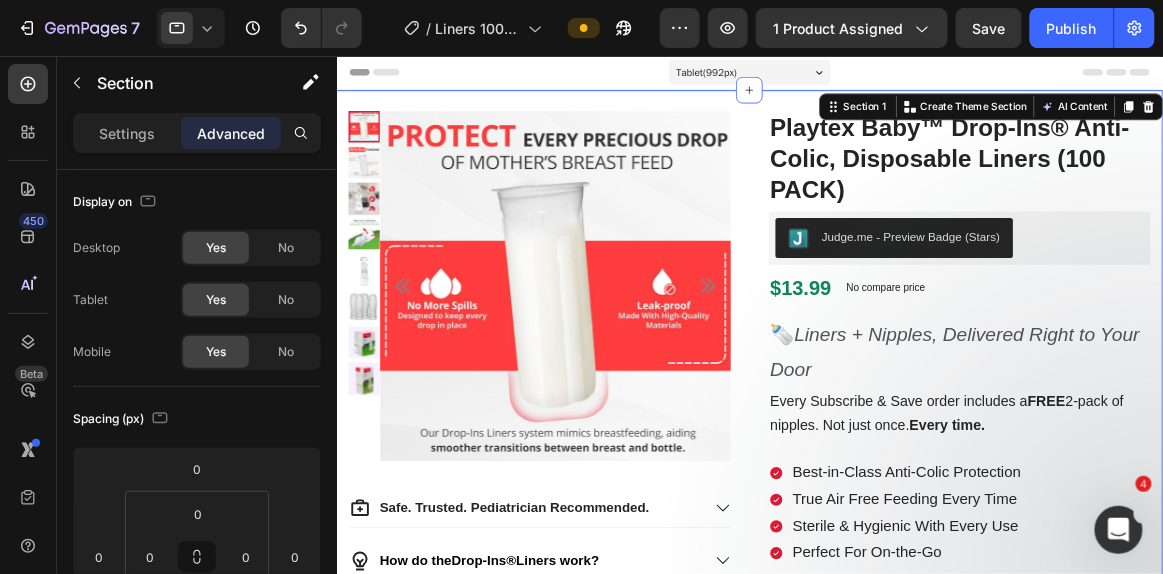 click on "7  Version history" at bounding box center (189, 28) 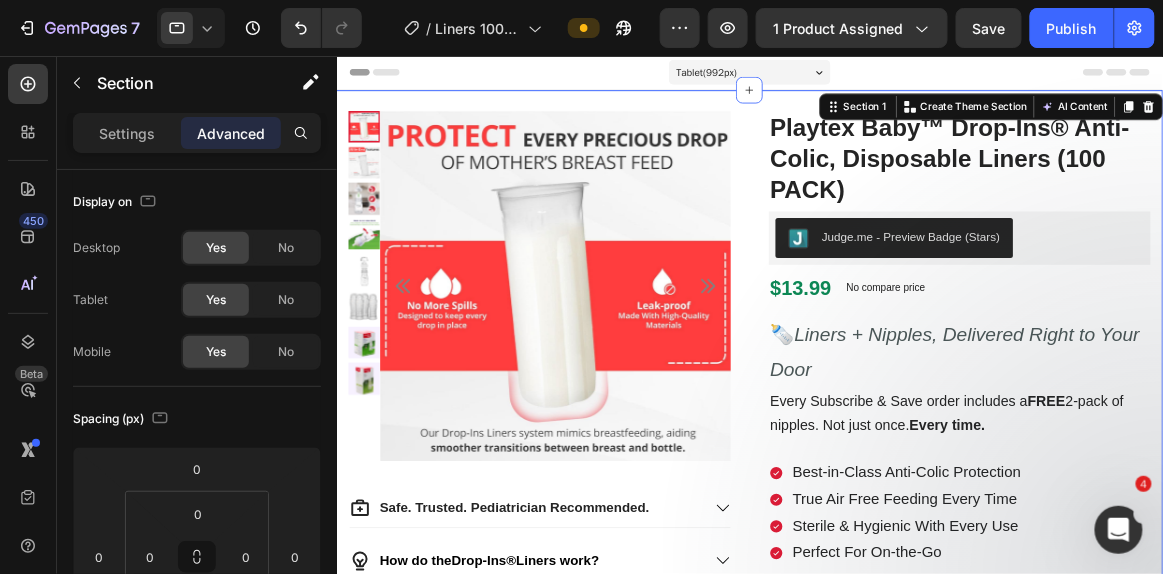 click 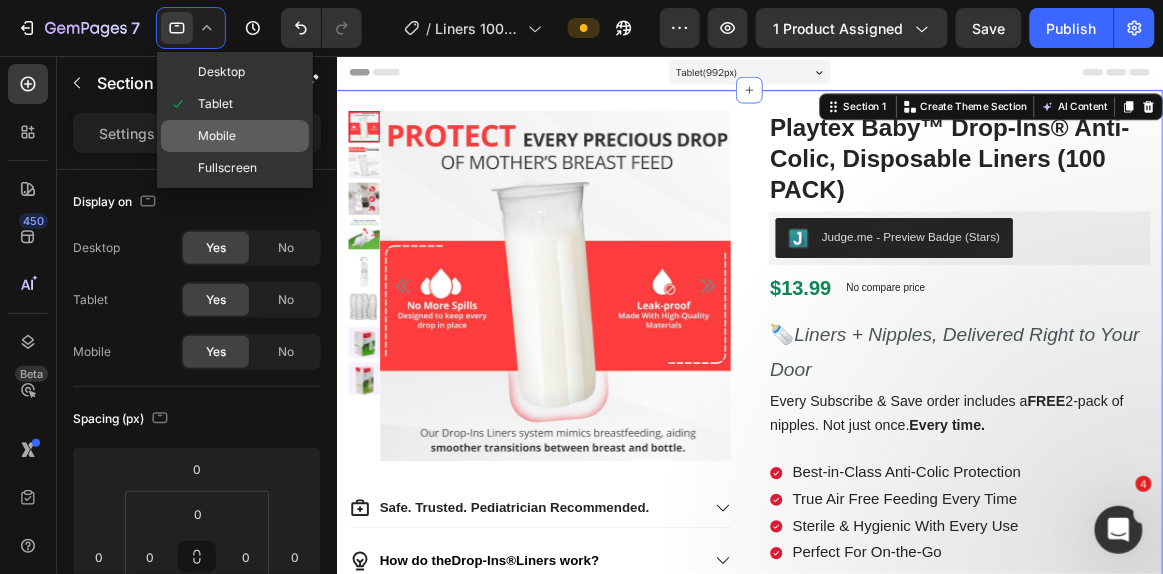 click on "Mobile" at bounding box center [217, 136] 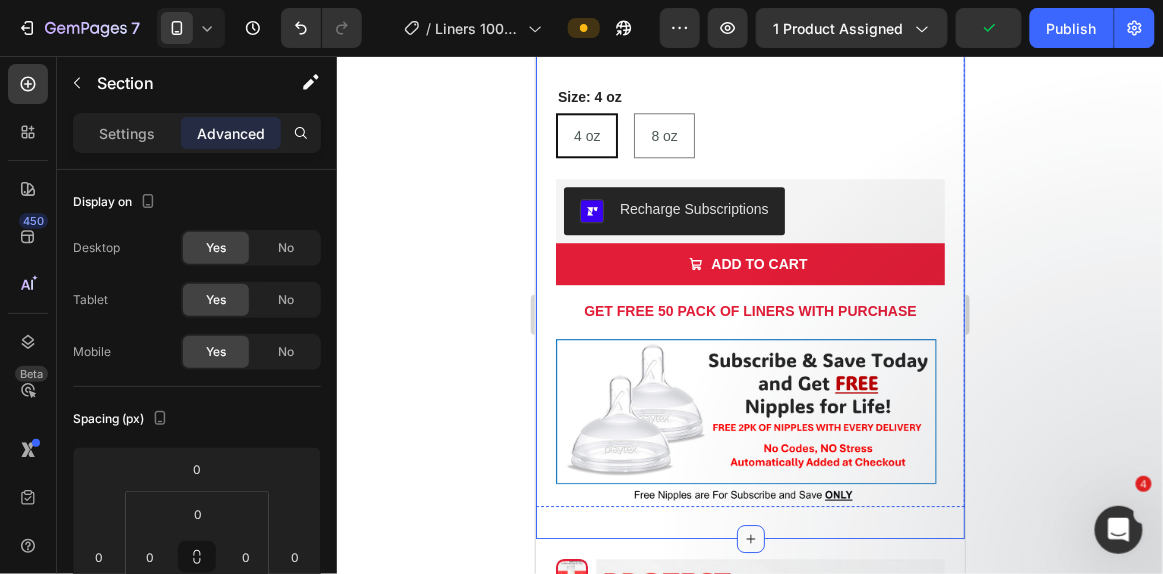 scroll, scrollTop: 1301, scrollLeft: 0, axis: vertical 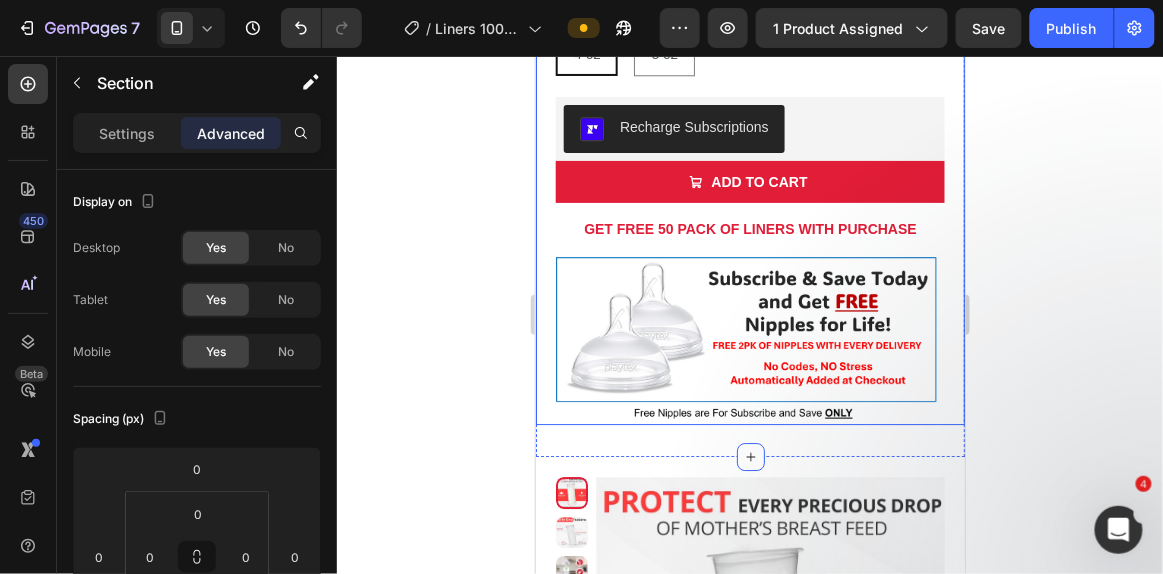 click on "Product Images
Safe. Trusted. Pediatrician Recommended.
How do the  Drop-Ins®  Liners work?
Fast Shipping & Satisfaction Guarantee Accordion Playtex Baby™ Drop-Ins® Anti-Colic, Disposable Liners (100 PACK) Product Title Judge.me - Preview Badge (Stars) Judge.me $13.99 Product Price Product Price No compare price Product Price Row 🍼  Liners + Nipples, Delivered Right to Your Door Text Block Every Subscribe & Save order includes a  FREE  2-pack of nipples. Not just once.  Every time. Text Block Best-in-Class Anti-Colic Protection True Air Free Feeding Every Time  Sterile & Hygienic With Every Use  Perfect For On-the-Go Designed For Playtex Nurser Bottles Item List Size: 4 oz 4 oz 4 oz 4 oz 8 oz 8 oz 8 oz Product Variants & Swatches Recharge Subscriptions Recharge Subscriptions
ADD TO CART Add to Cart GET FREE 50 PACK OF LINERS WITH PURCHASE Text Block Image Row Product" at bounding box center (749, -381) 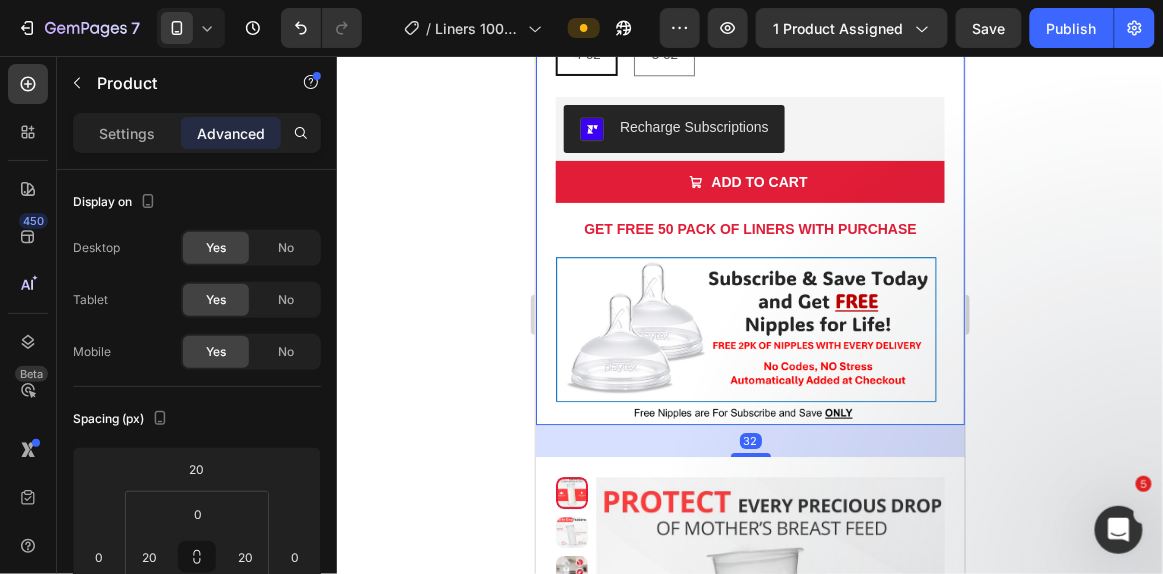 click on "32" at bounding box center [749, 440] 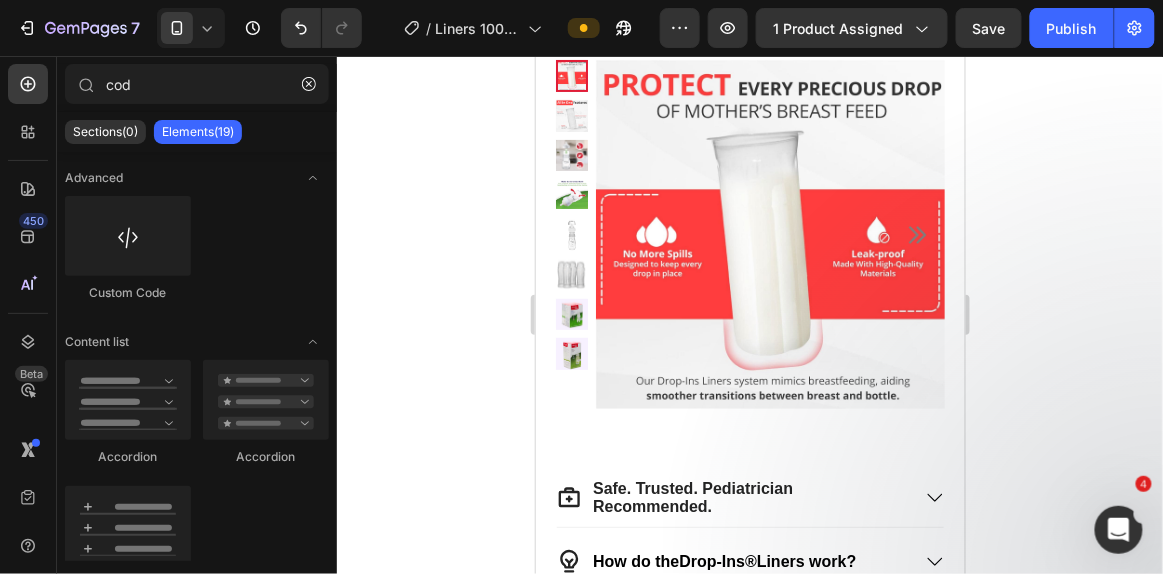scroll, scrollTop: 0, scrollLeft: 0, axis: both 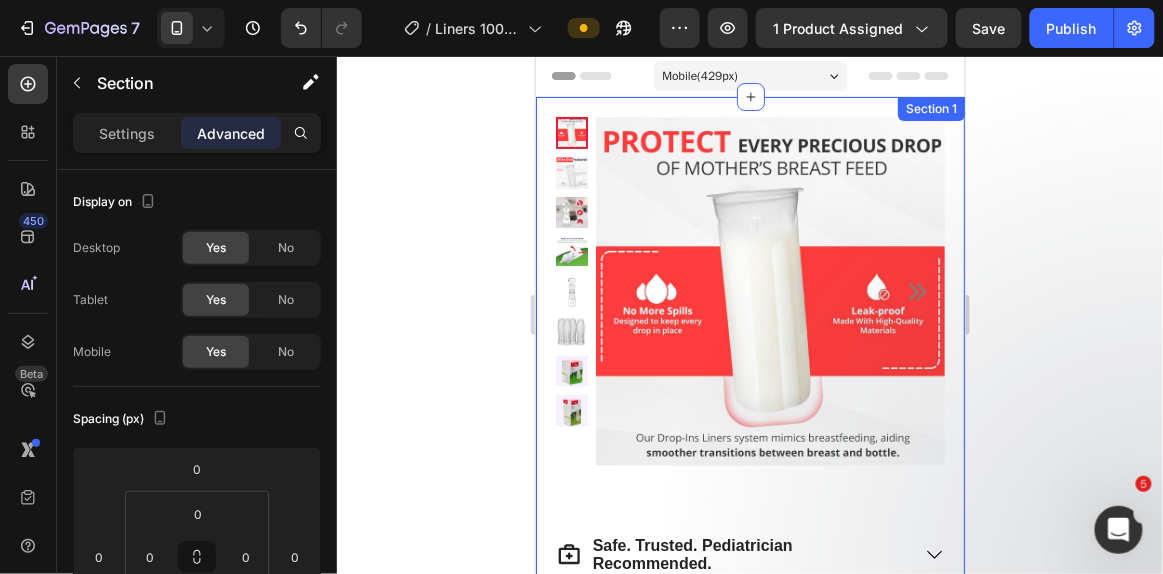 click on "Product Images
Safe. Trusted. Pediatrician Recommended.
How do the  Drop-Ins®  Liners work?
Fast Shipping & Satisfaction Guarantee Accordion Playtex Baby™ Drop-Ins® Anti-Colic, Disposable Liners (100 PACK) Product Title Judge.me - Preview Badge (Stars) Judge.me $13.99 Product Price Product Price No compare price Product Price Row 🍼  Liners + Nipples, Delivered Right to Your Door Text Block Every Subscribe & Save order includes a  FREE  2-pack of nipples. Not just once.  Every time. Text Block Best-in-Class Anti-Colic Protection True Air Free Feeding Every Time  Sterile & Hygienic With Every Use  Perfect For On-the-Go Designed For Playtex Nurser Bottles Item List Size: 4 oz 4 oz 4 oz 4 oz 8 oz 8 oz 8 oz Product Variants & Swatches Recharge Subscriptions Recharge Subscriptions
ADD TO CART Add to Cart GET FREE 50 PACK OF LINERS WITH PURCHASE Text Block Image Row Product Section 1" at bounding box center [749, 926] 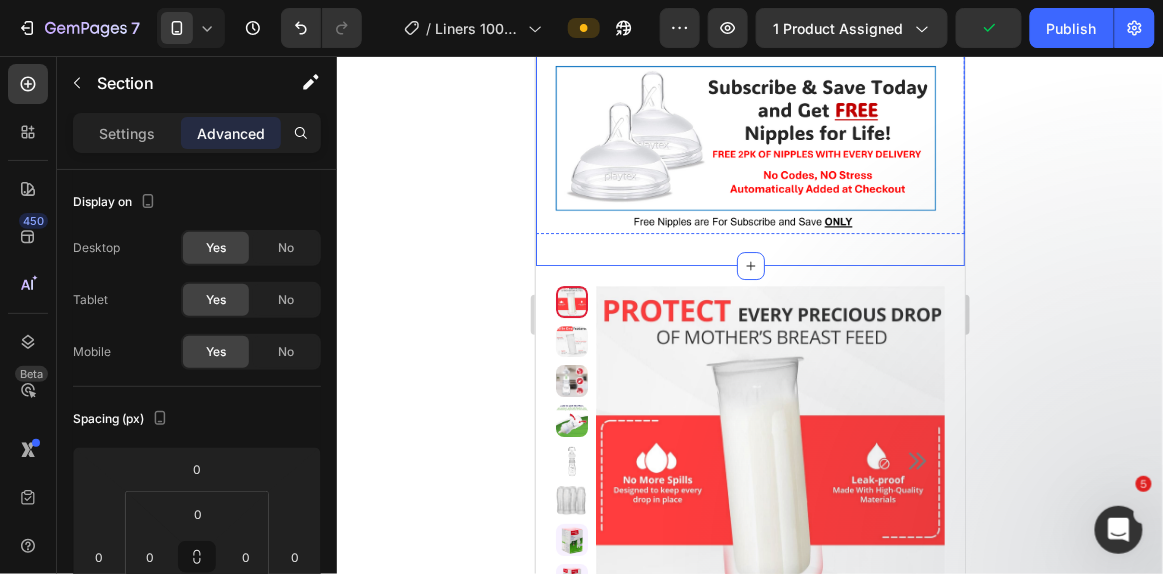 scroll, scrollTop: 1501, scrollLeft: 0, axis: vertical 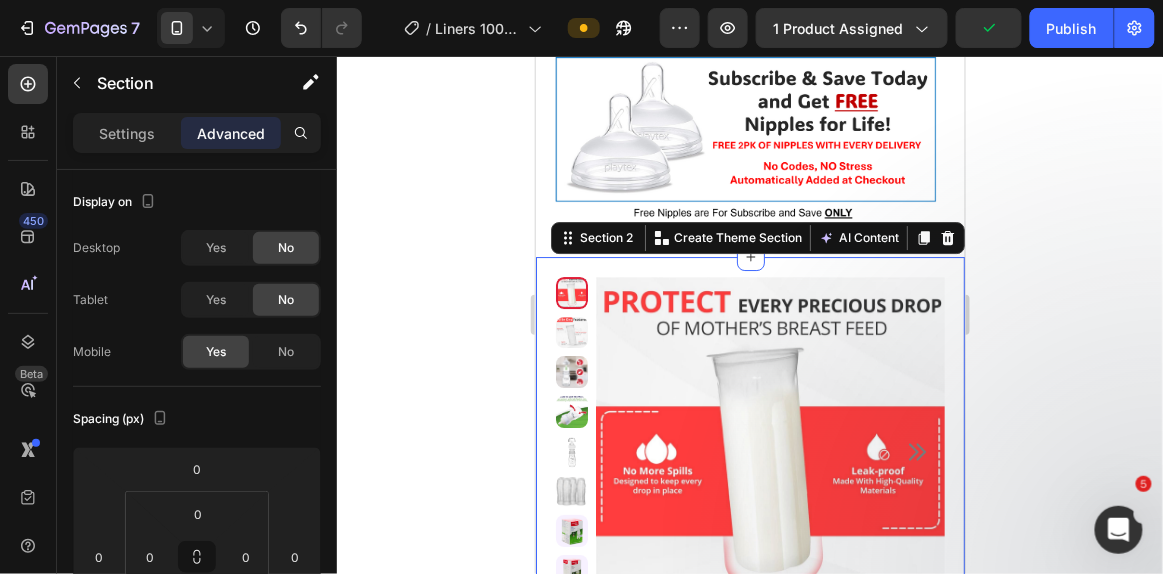 click on "Product Images Playtex Baby™ Drop-Ins® Anti-Colic, Disposable Liners (100 PACK) Product Title Judge.me - Preview Badge (Stars) Judge.me $13.99 Product Price Product Price No compare price Product Price Row Best-in-Class Anti-Colic Protection True Air Free Feeding Every Time  Sterile & Hygienic With Every Use  Perfect For On-the-Go Designed For Playtex Nurser Bottles Item List Every Subscribe & Save order includes a  FREE  2-pack of nipples. Not just once.  Every time. Text Block Size: 4 oz 4 oz 4 oz 4 oz 8 oz 8 oz 8 oz Product Variants & Swatches Recharge Subscriptions Recharge Subscriptions
ADD TO CART Add to Cart Image GET FREE 50 PACK OF LINERS WITH PURCHASE Text Block Row
Safe. Trusted. Pediatrician- Recommended.
How do the  Drop-Ins®  Liners work?
Fast Shipping & Satisfaction Guarantee Accordion Row Product" at bounding box center [749, 999] 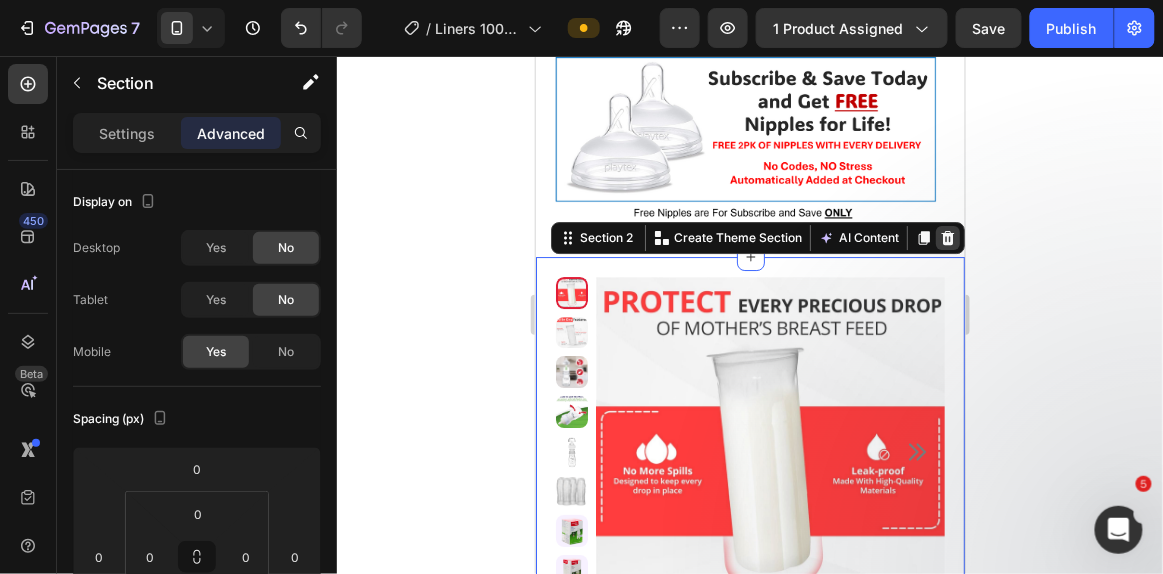 click 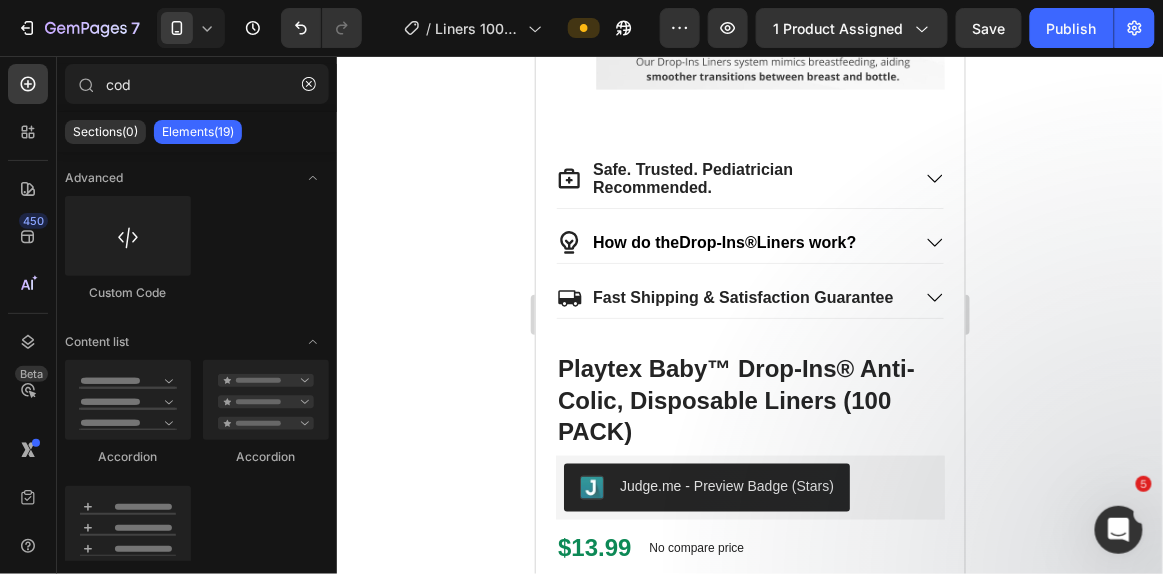 scroll, scrollTop: 0, scrollLeft: 0, axis: both 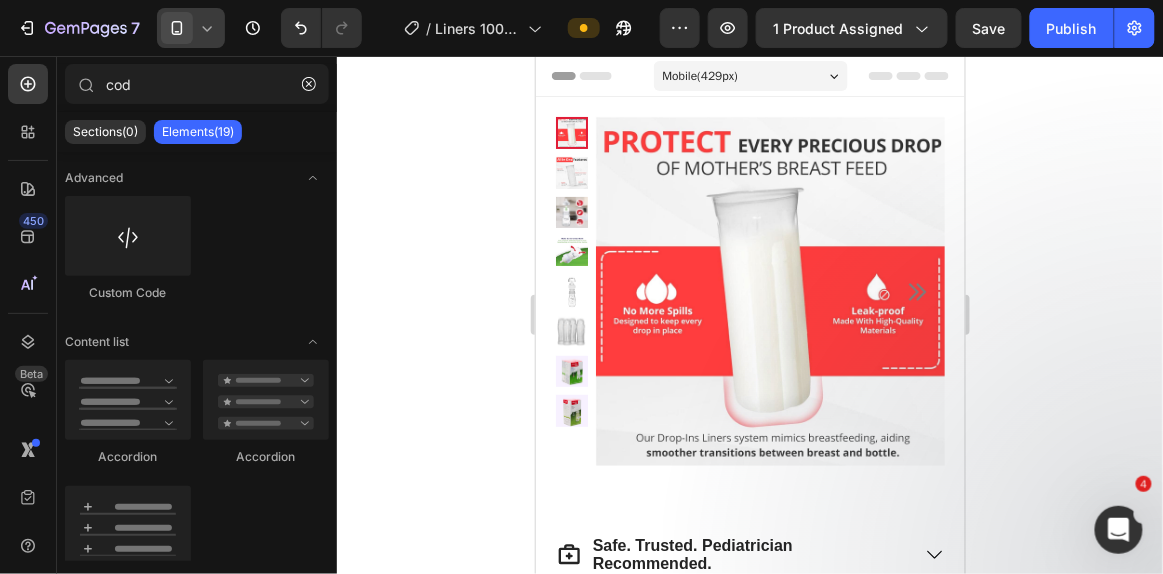 click 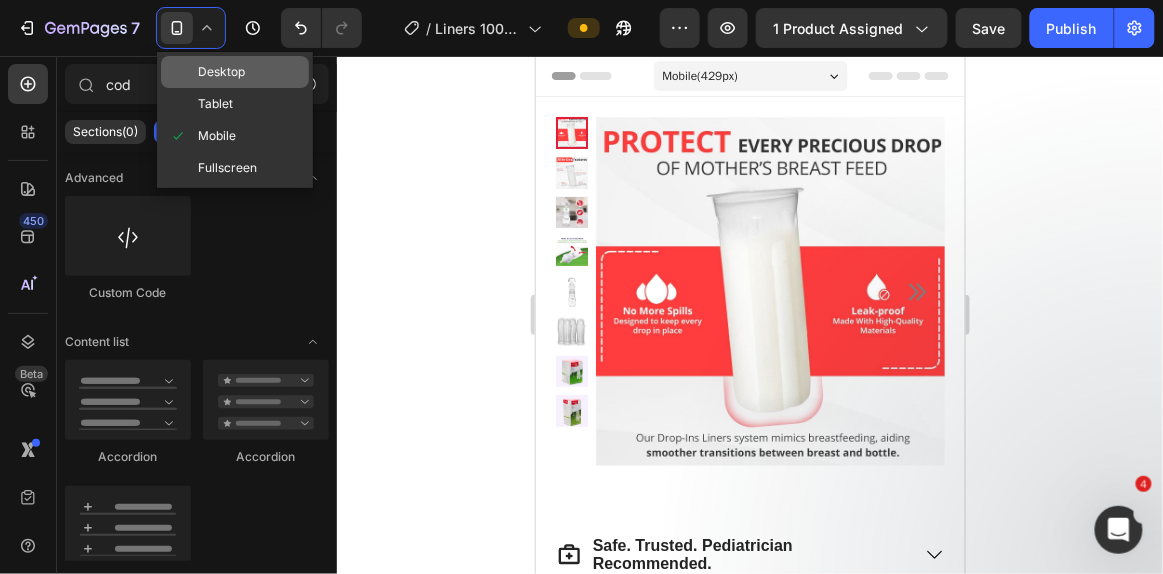 click on "Desktop" at bounding box center [221, 72] 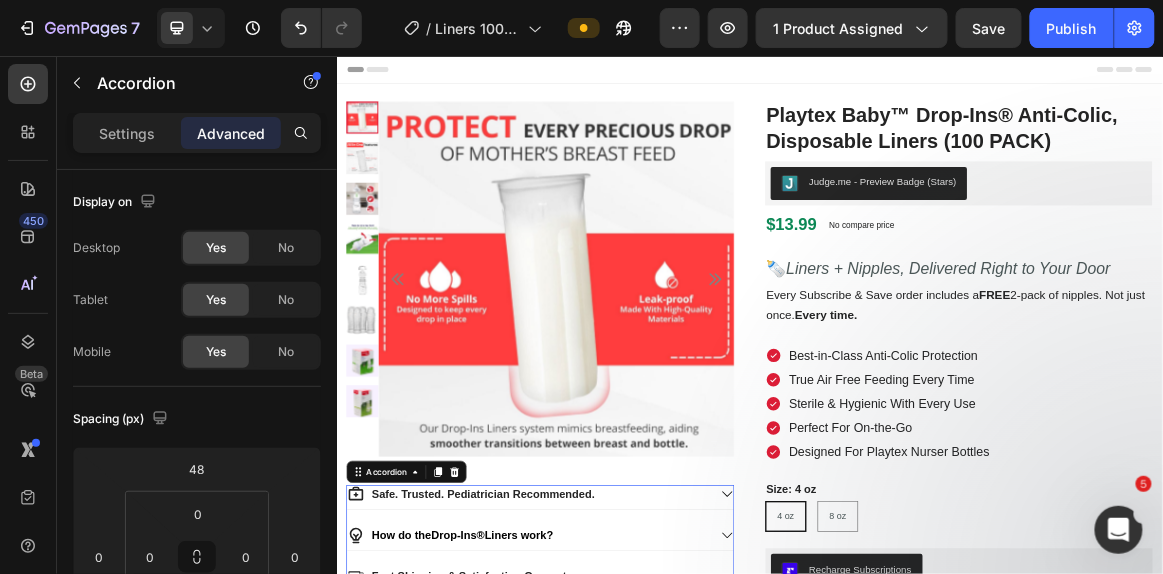 click on "Safe. Trusted. Pediatrician Recommended." at bounding box center (632, 695) 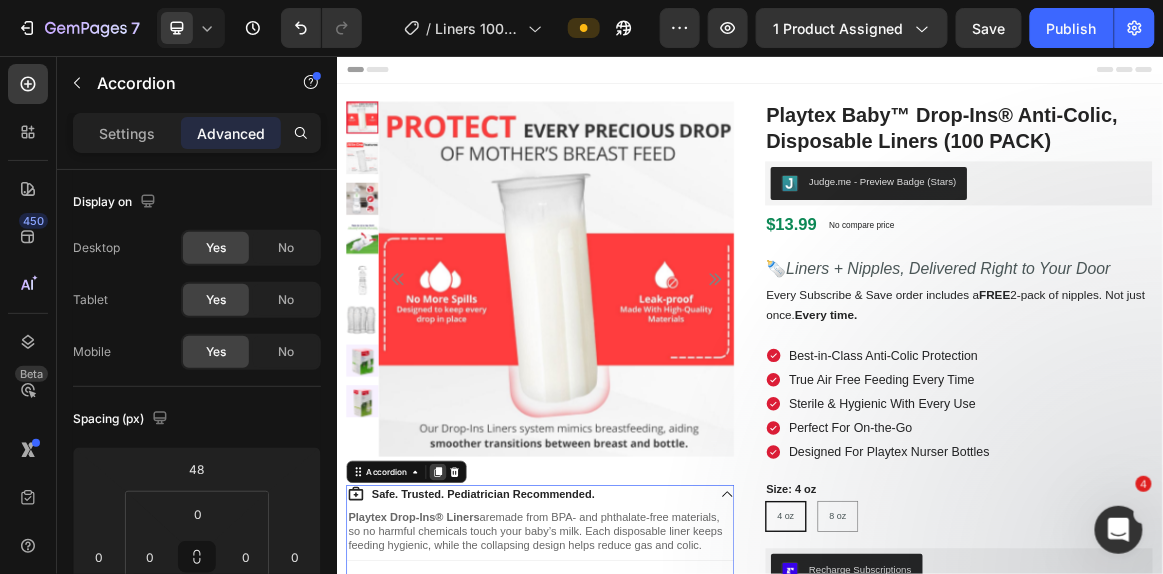 click 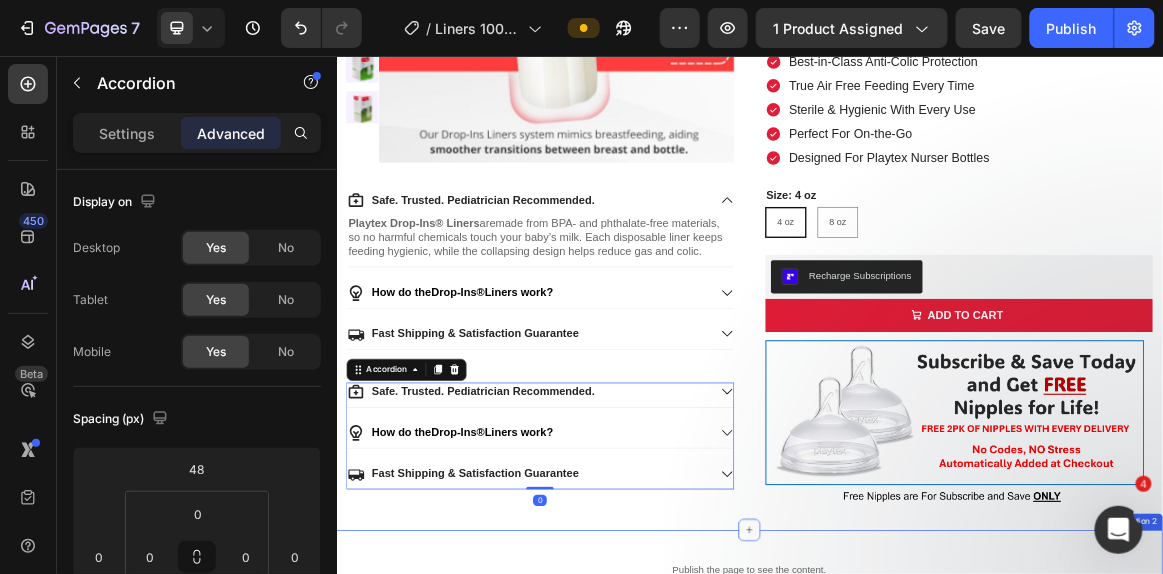 scroll, scrollTop: 424, scrollLeft: 0, axis: vertical 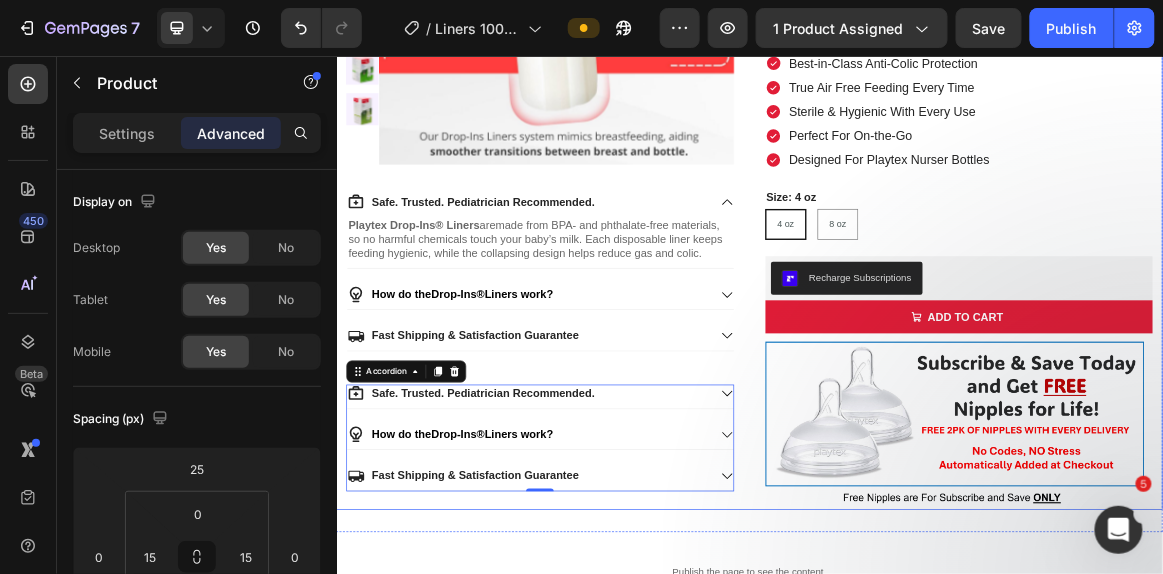 click on "Product Images
Safe. Trusted. Pediatrician Recommended. Playtex Drop-Ins® Liners  are  made from BPA- and phthalate-free materials, so no harmful chemicals touch your baby’s milk. Each disposable liner keeps feeding hygienic, while the collapsing design helps reduce gas and colic. Text Block
How do the  Drop-Ins®  Liners work?
Fast Shipping & Satisfaction Guarantee Accordion
Safe. Trusted. Pediatrician Recommended.
How do the  Drop-Ins®  Liners work?
Fast Shipping & Satisfaction Guarantee Accordion   0 Playtex Baby™ Drop-Ins® Anti-Colic, Disposable Liners (100 PACK) Product Title Judge.me - Preview Badge (Stars) Judge.me $13.99 Product Price Product Price No compare price Product Price Row 🍼  Liners + Nipples, Delivered Right to Your Door Text Block Every Subscribe & Save order includes a  FREE  2-pack of nipples. Not just once.  Every time. 4 oz" at bounding box center (936, 205) 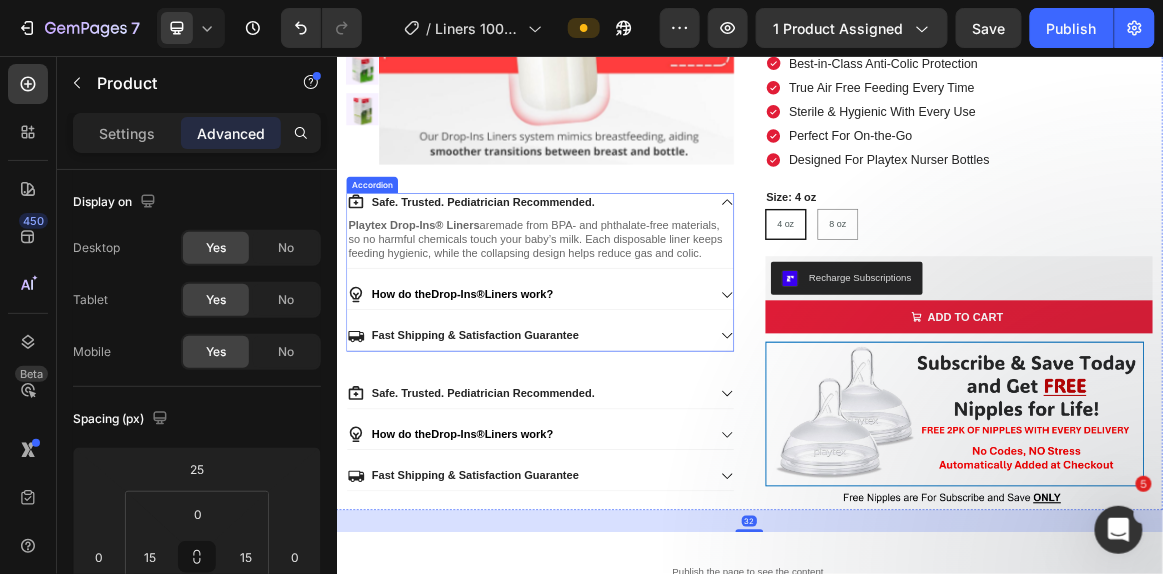click 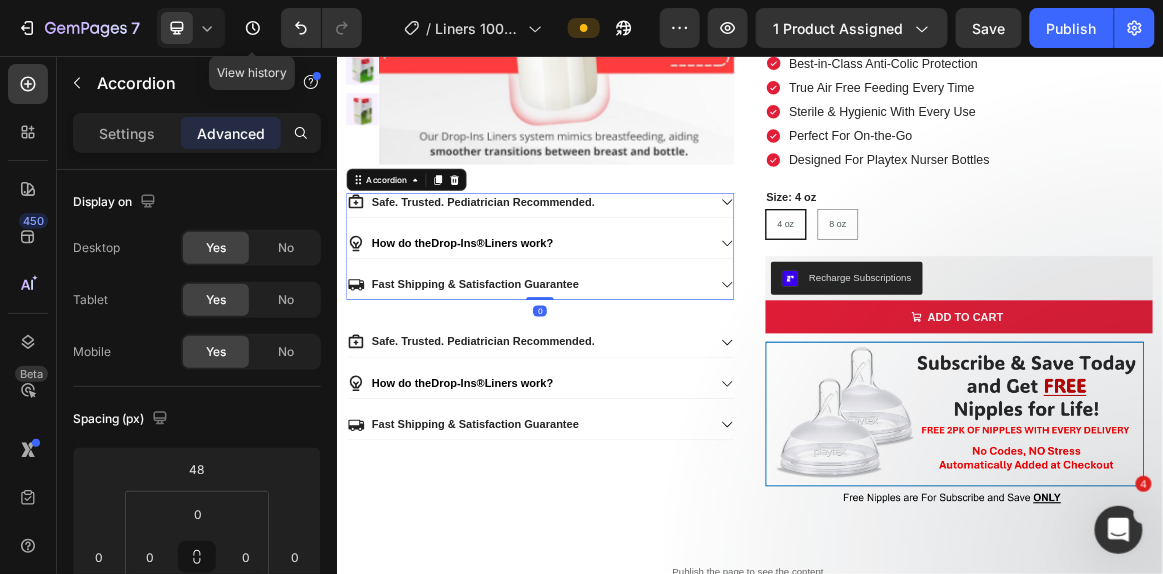 click 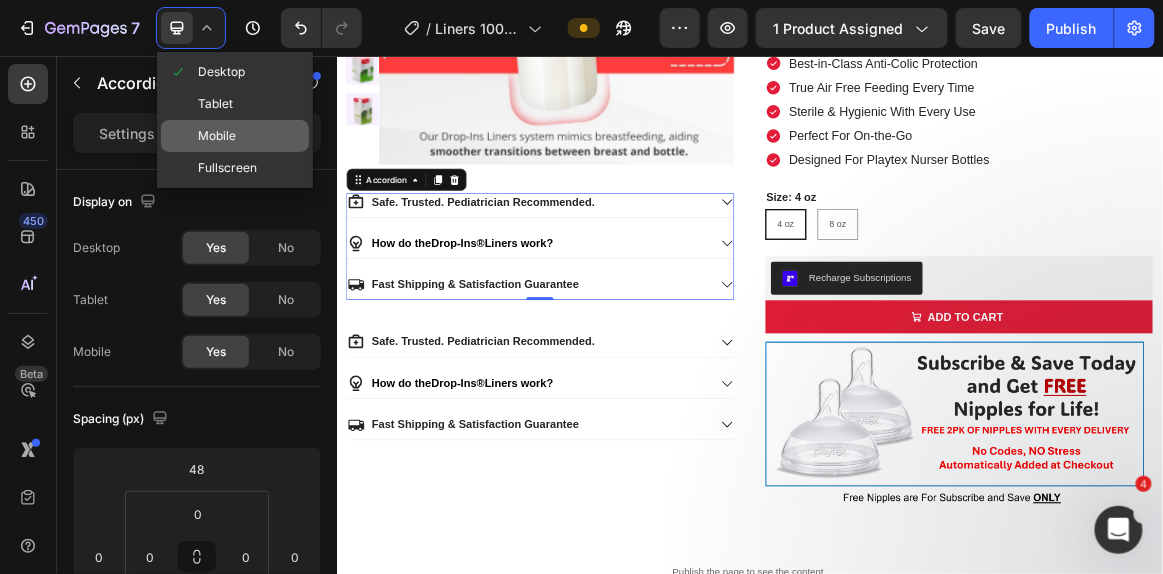 click on "Mobile" at bounding box center [217, 136] 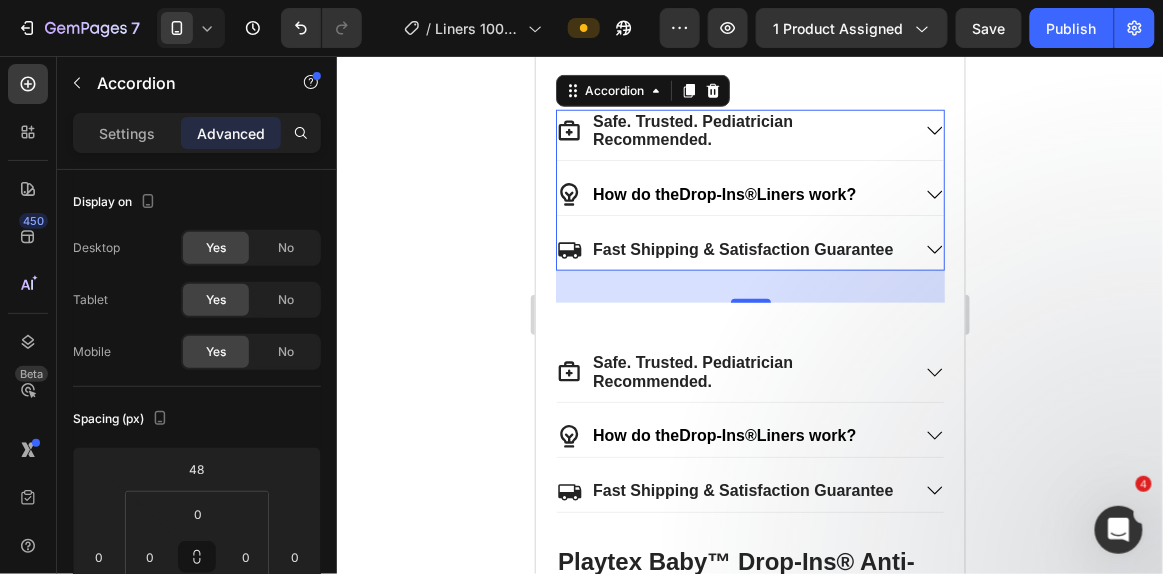 scroll, scrollTop: 407, scrollLeft: 0, axis: vertical 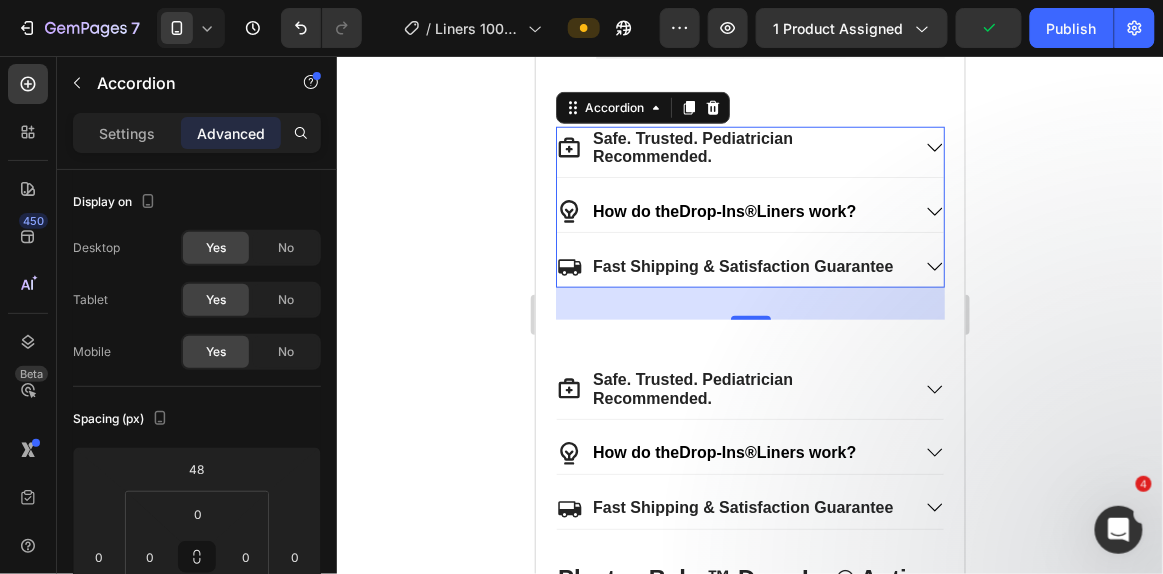 click 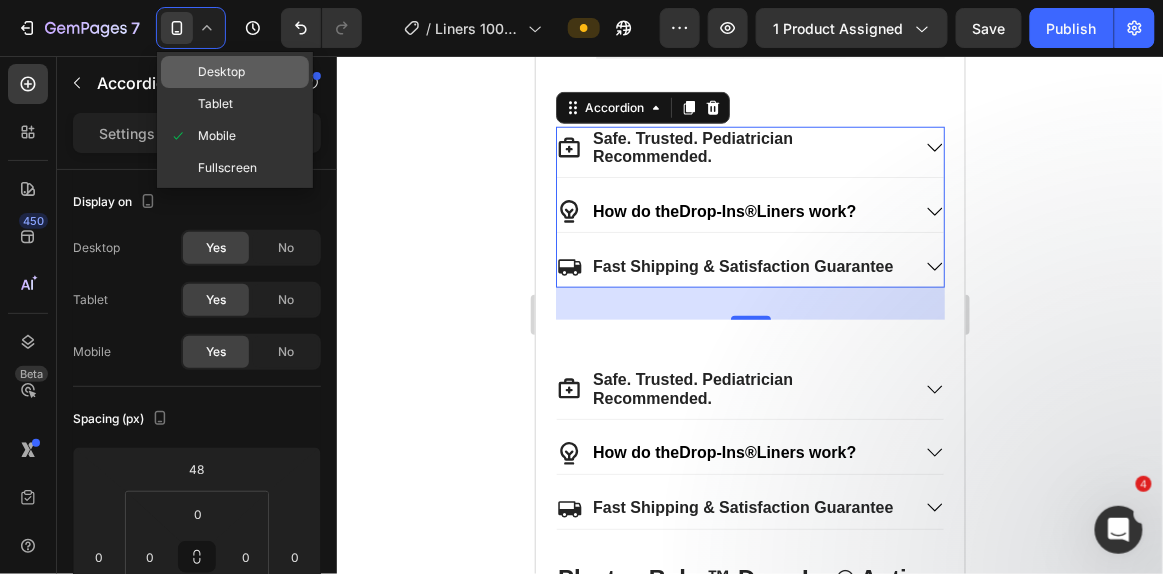 click on "Desktop" at bounding box center (221, 72) 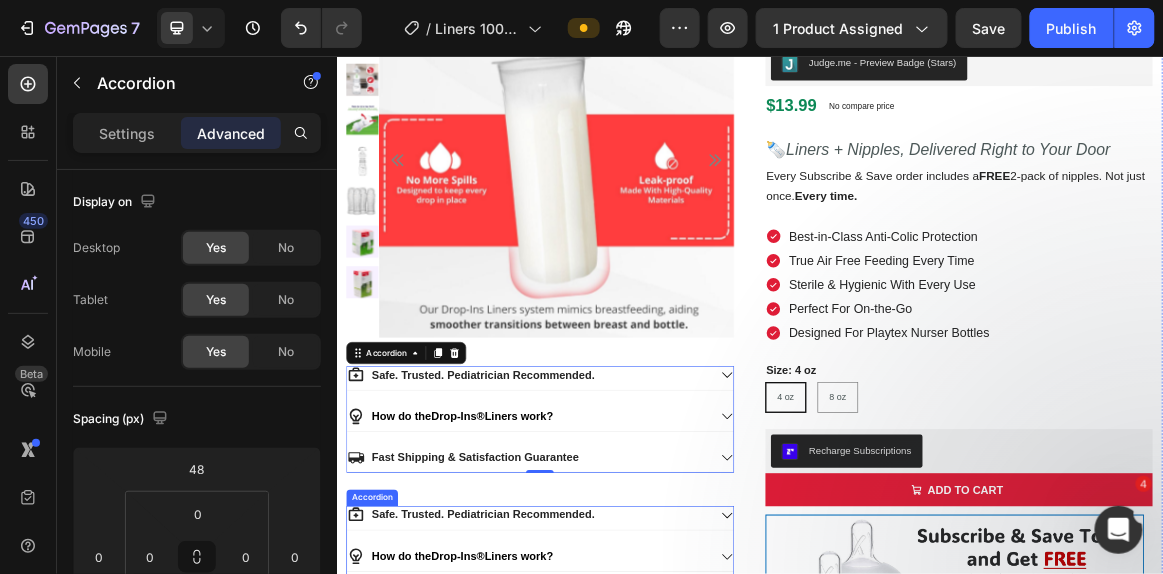 scroll, scrollTop: 172, scrollLeft: 0, axis: vertical 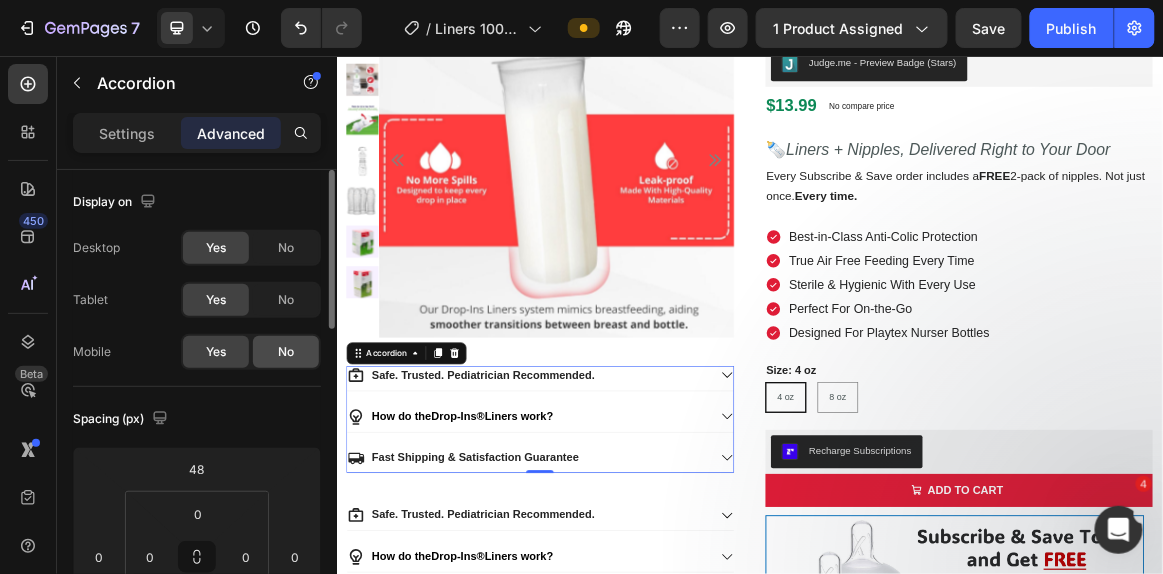 click on "No" 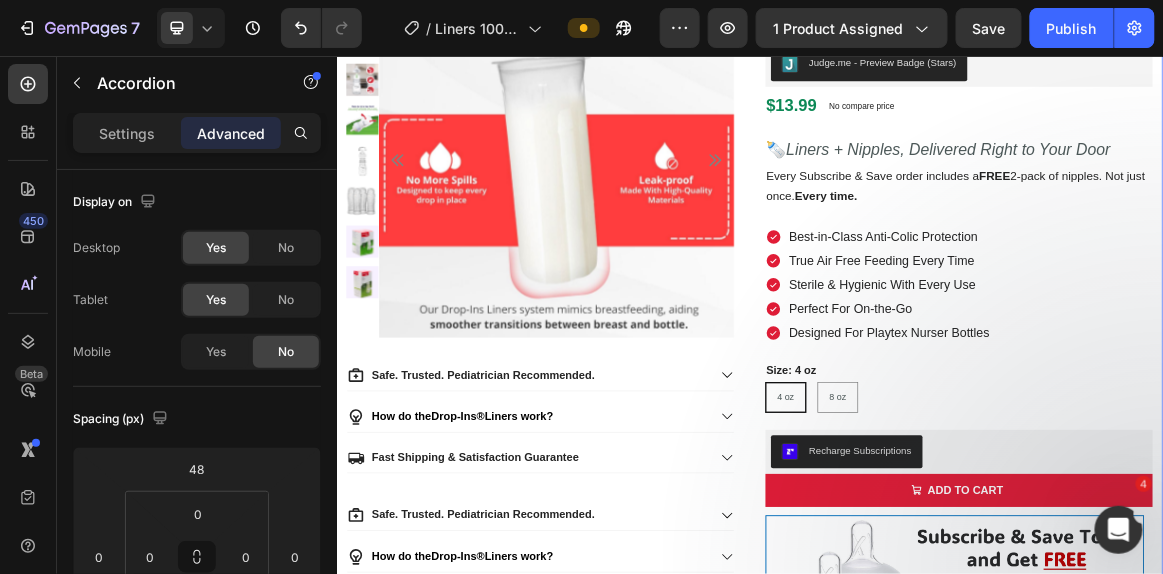 click on "Product Images
Safe. Trusted. Pediatrician Recommended.
How do the  Drop-Ins®  Liners work?
Fast Shipping & Satisfaction Guarantee Accordion
Safe. Trusted. Pediatrician Recommended.
How do the  Drop-Ins®  Liners work?
Fast Shipping & Satisfaction Guarantee Accordion" at bounding box center [632, 457] 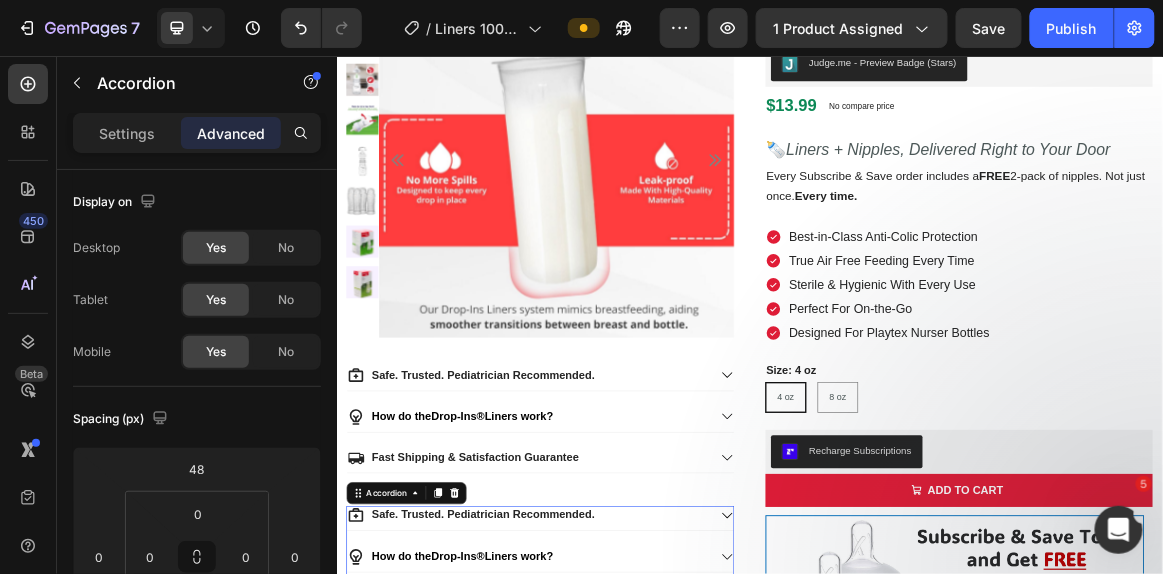 click on "Safe. Trusted. Pediatrician Recommended." at bounding box center (615, 722) 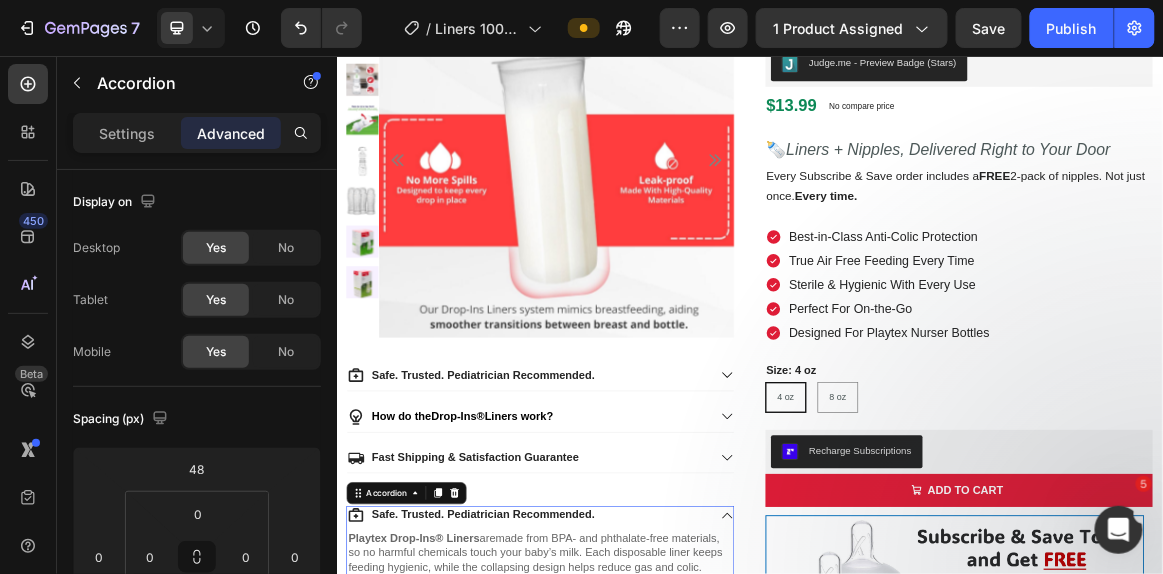 click on "Safe. Trusted. Pediatrician Recommended." at bounding box center [615, 722] 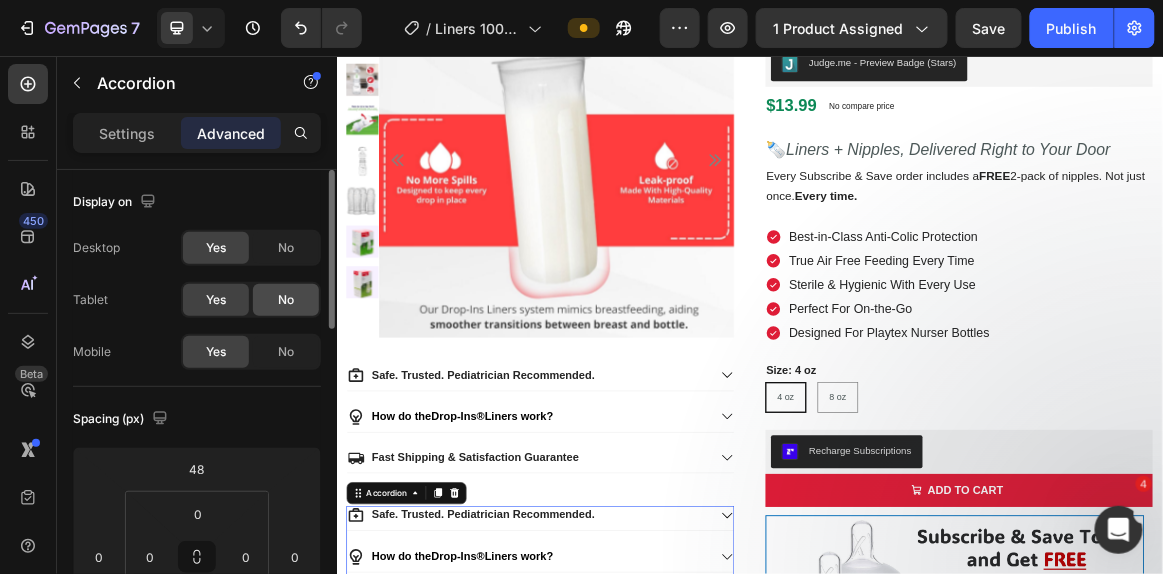 click on "No" 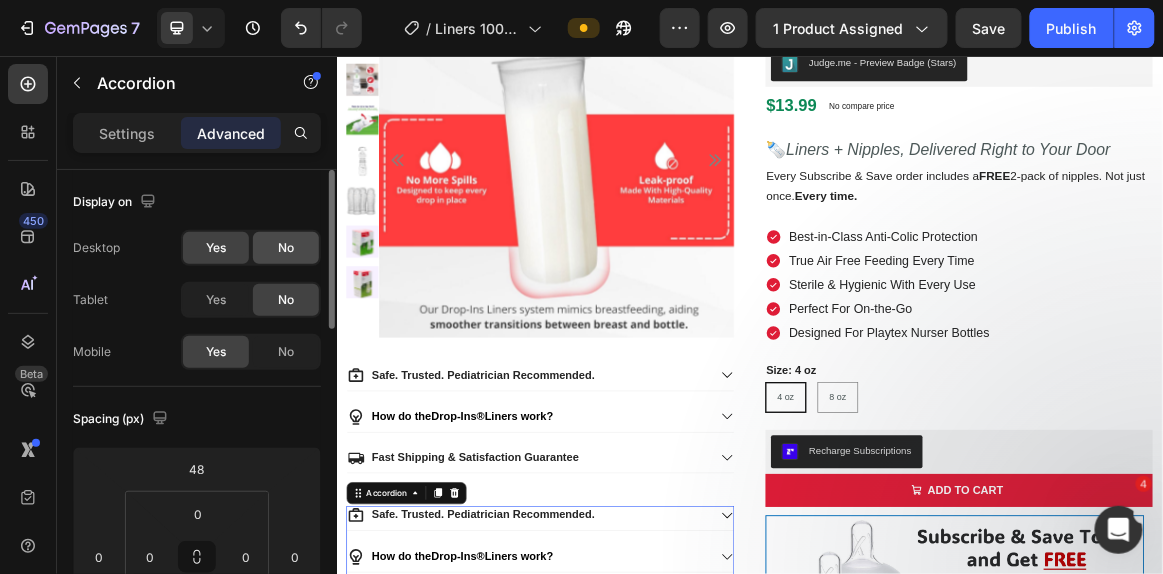 click on "No" 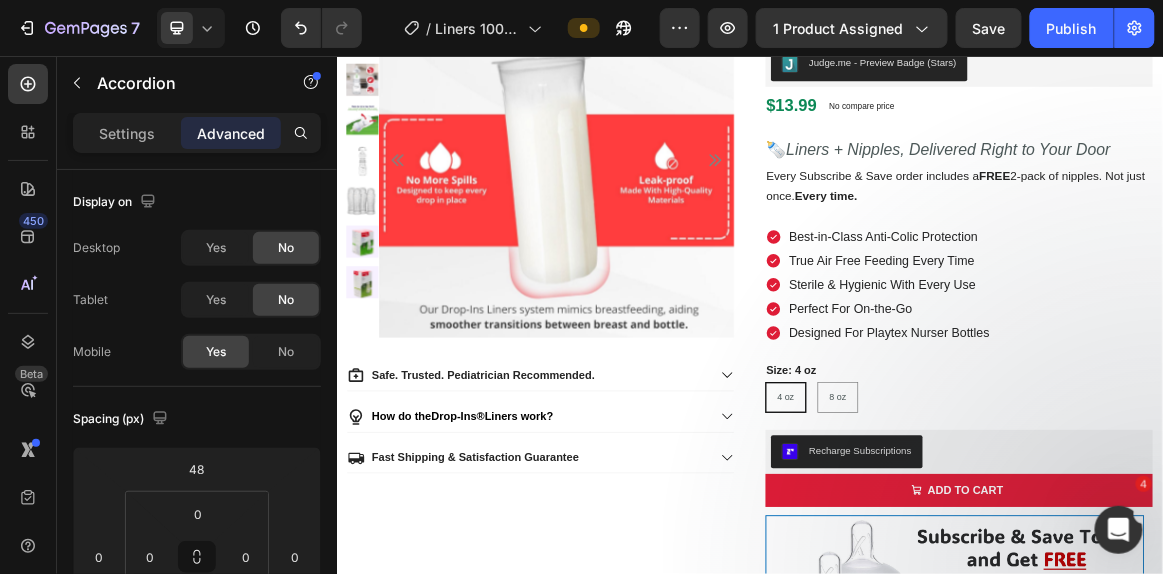 click 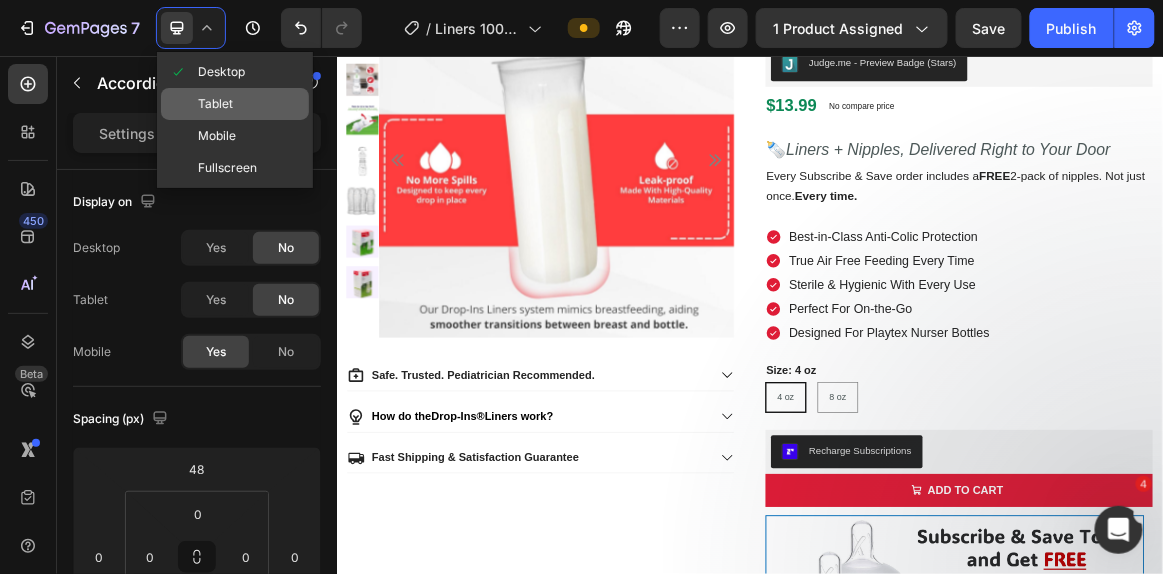 click on "Tablet" at bounding box center (215, 104) 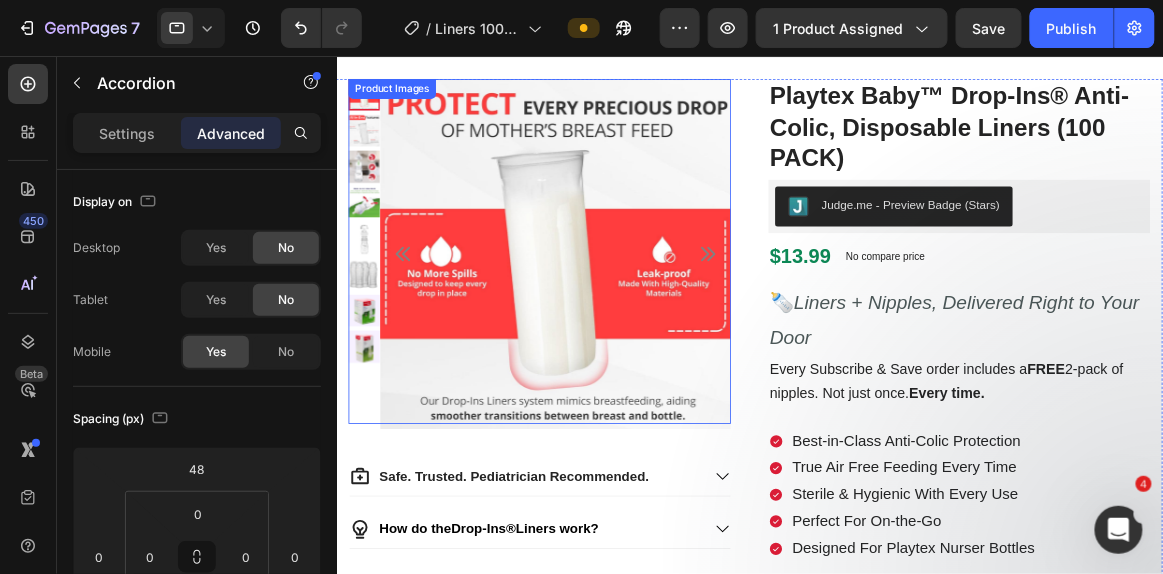 scroll, scrollTop: 0, scrollLeft: 0, axis: both 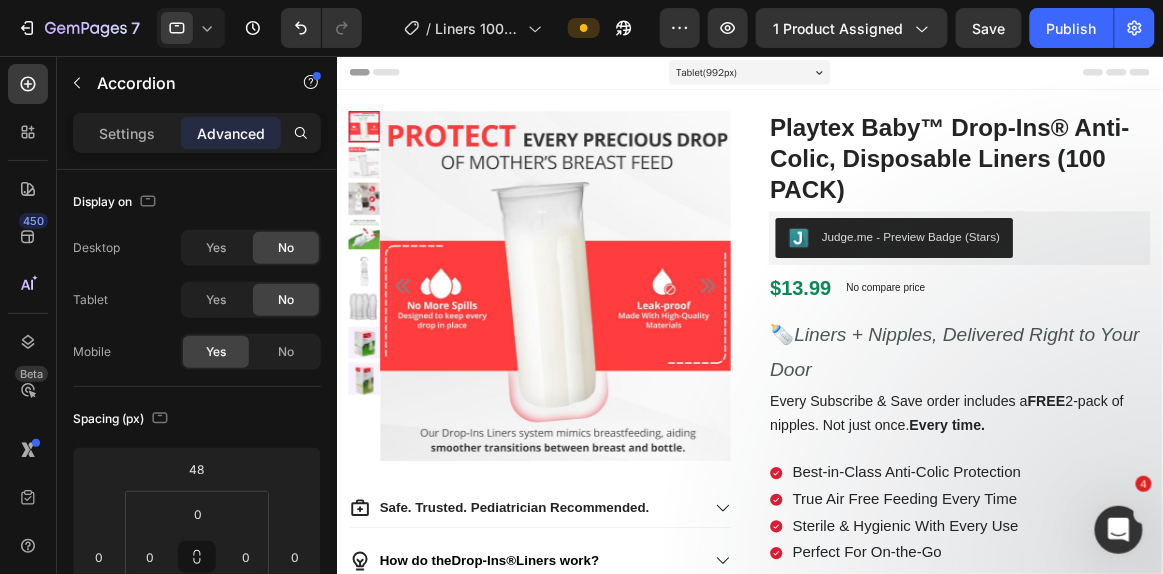 click 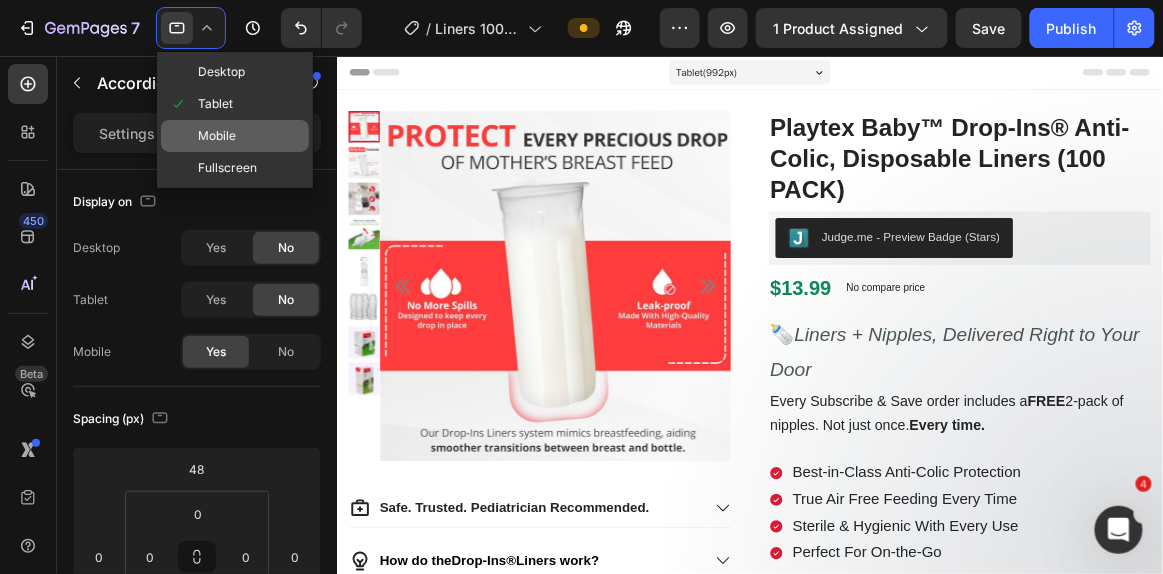 click on "Mobile" 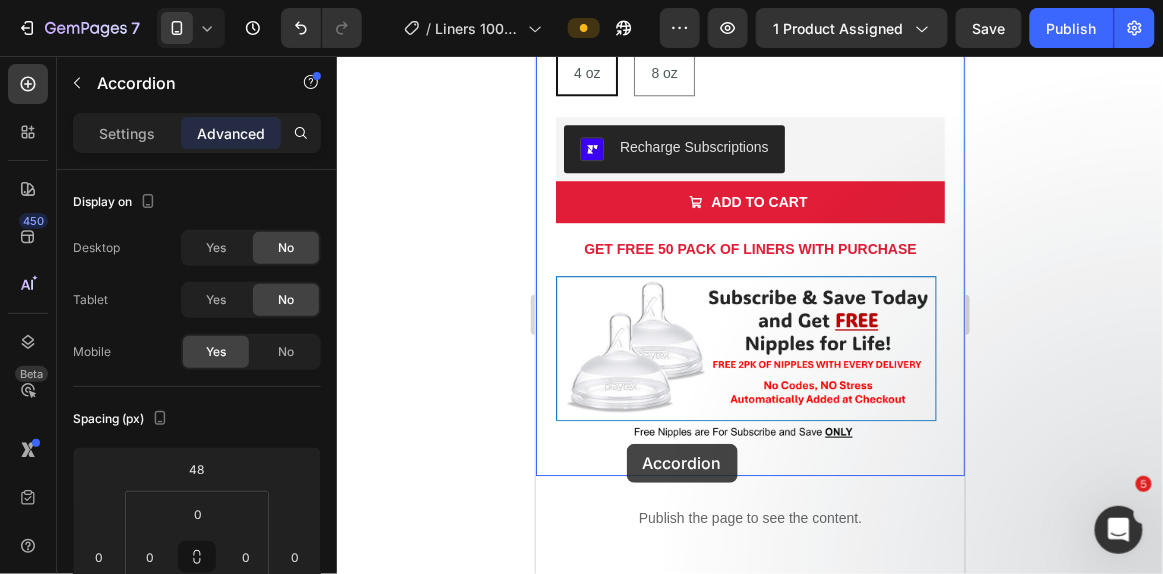 scroll, scrollTop: 1337, scrollLeft: 0, axis: vertical 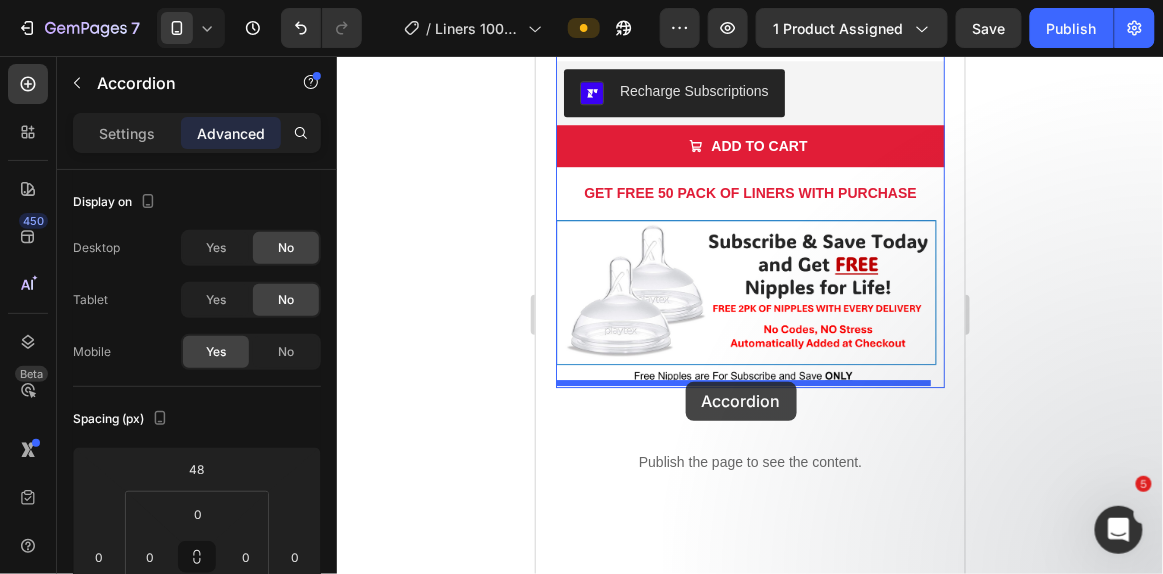 drag, startPoint x: 564, startPoint y: 238, endPoint x: 685, endPoint y: 381, distance: 187.32326 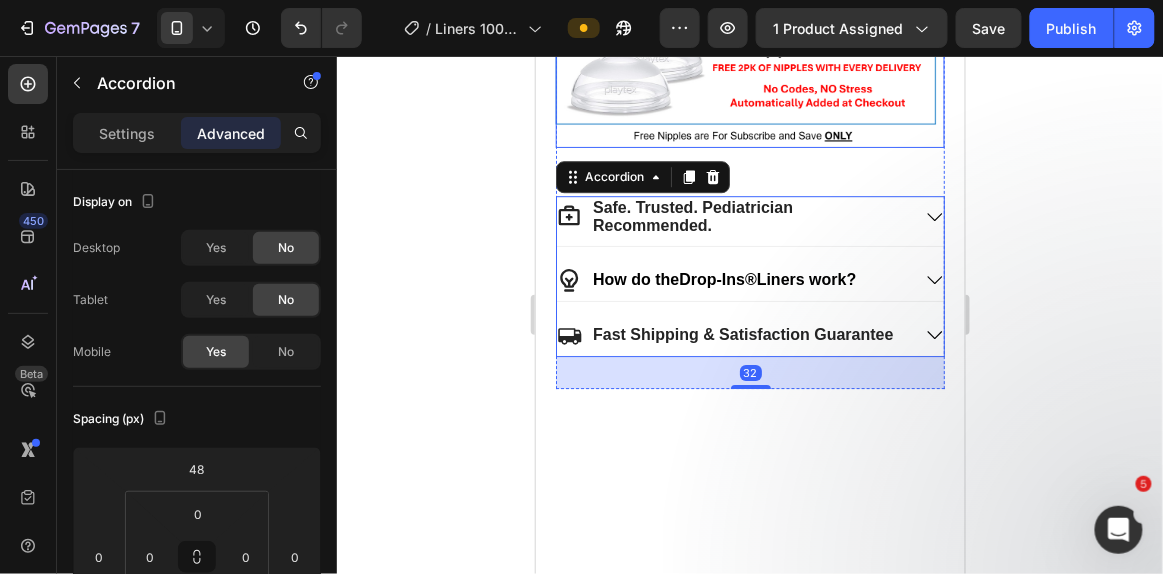scroll, scrollTop: 1096, scrollLeft: 0, axis: vertical 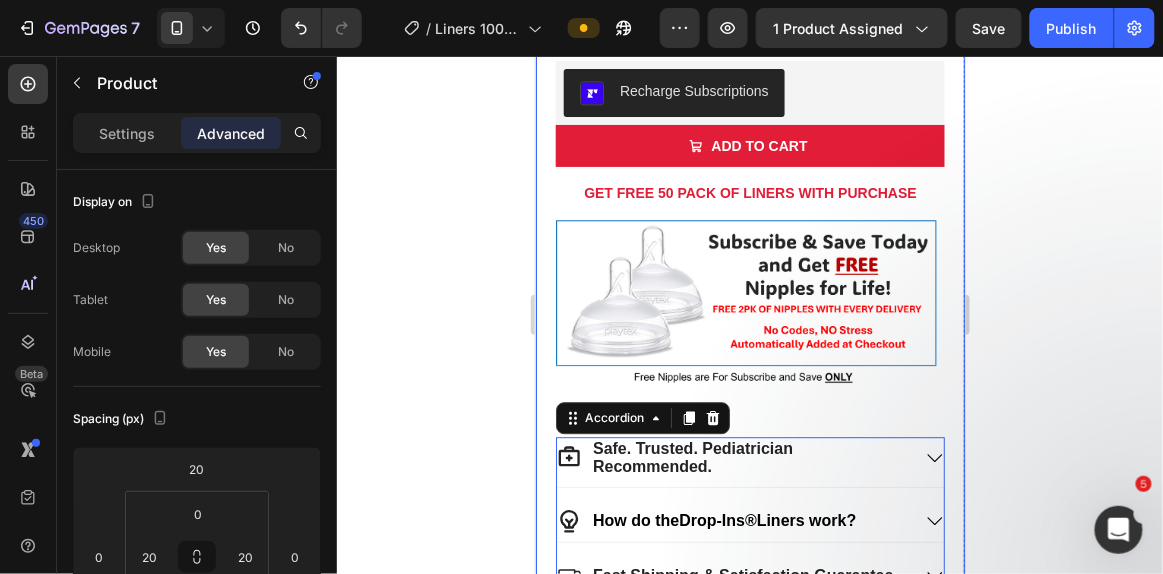 click on "Product Images
Safe. Trusted. Pediatrician Recommended.
How do the  Drop-Ins®  Liners work?
Fast Shipping & Satisfaction Guarantee Accordion Playtex Baby™ Drop-Ins® Anti-Colic, Disposable Liners (100 PACK) Product Title Judge.me - Preview Badge (Stars) Judge.me $13.99 Product Price Product Price No compare price Product Price Row 🍼  Liners + Nipples, Delivered Right to Your Door Text Block Every Subscribe & Save order includes a  FREE  2-pack of nipples. Not just once.  Every time. Text Block Best-in-Class Anti-Colic Protection True Air Free Feeding Every Time  Sterile & Hygienic With Every Use  Perfect For On-the-Go Designed For Playtex Nurser Bottles Item List Size: 4 oz 4 oz 4 oz 4 oz 8 oz 8 oz 8 oz Product Variants & Swatches Recharge Subscriptions Recharge Subscriptions
ADD TO CART Add to Cart GET FREE 50 PACK OF LINERS WITH PURCHASE Text Block Image" at bounding box center (749, -176) 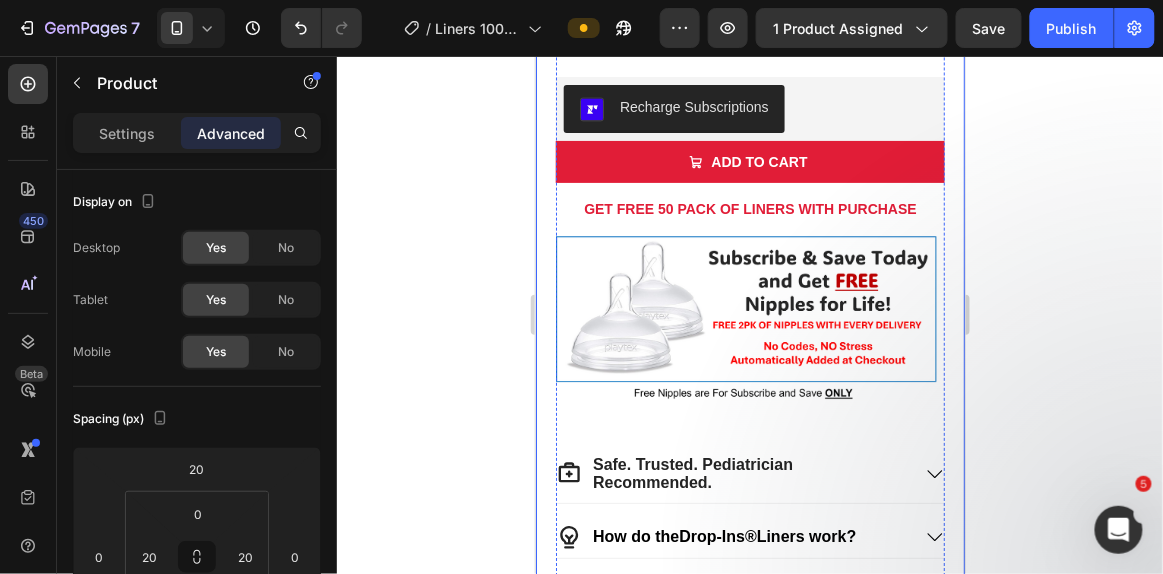 scroll, scrollTop: 1086, scrollLeft: 0, axis: vertical 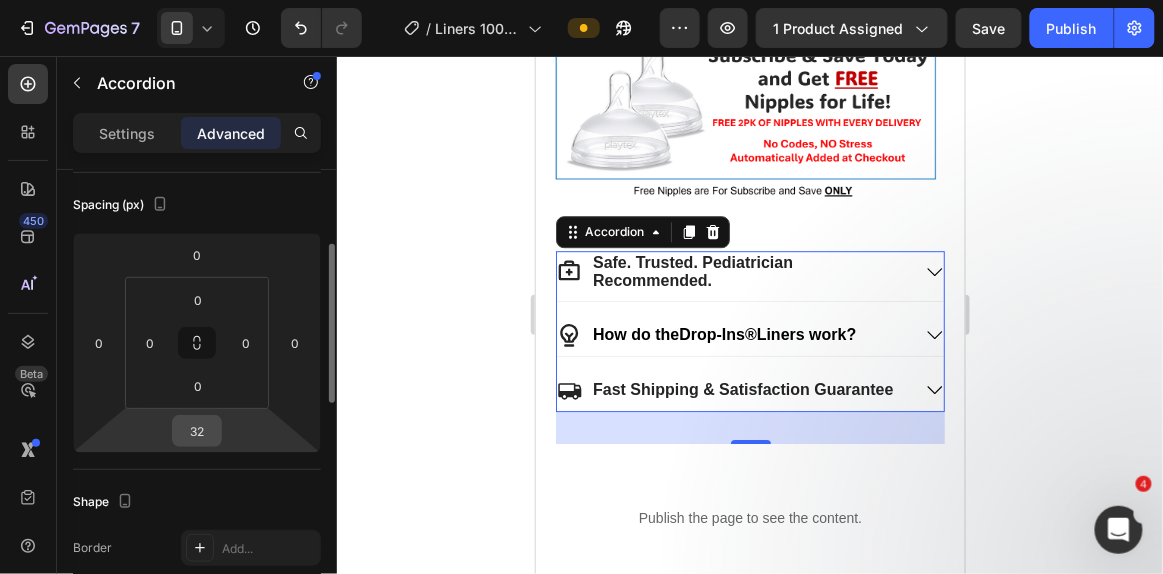 click on "32" at bounding box center (197, 431) 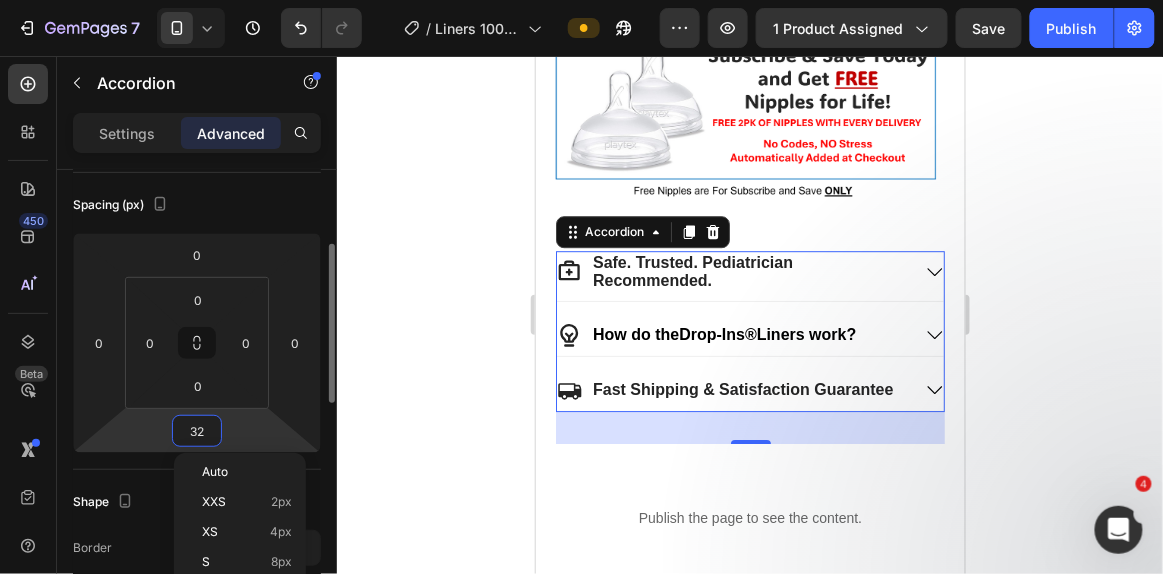 type on "0" 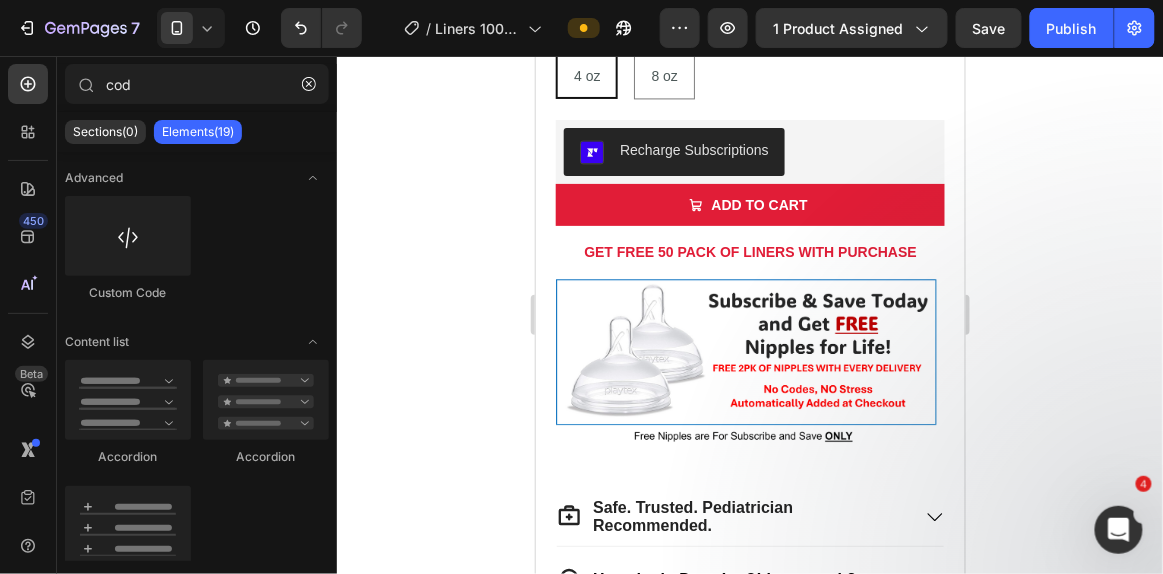 scroll, scrollTop: 1036, scrollLeft: 0, axis: vertical 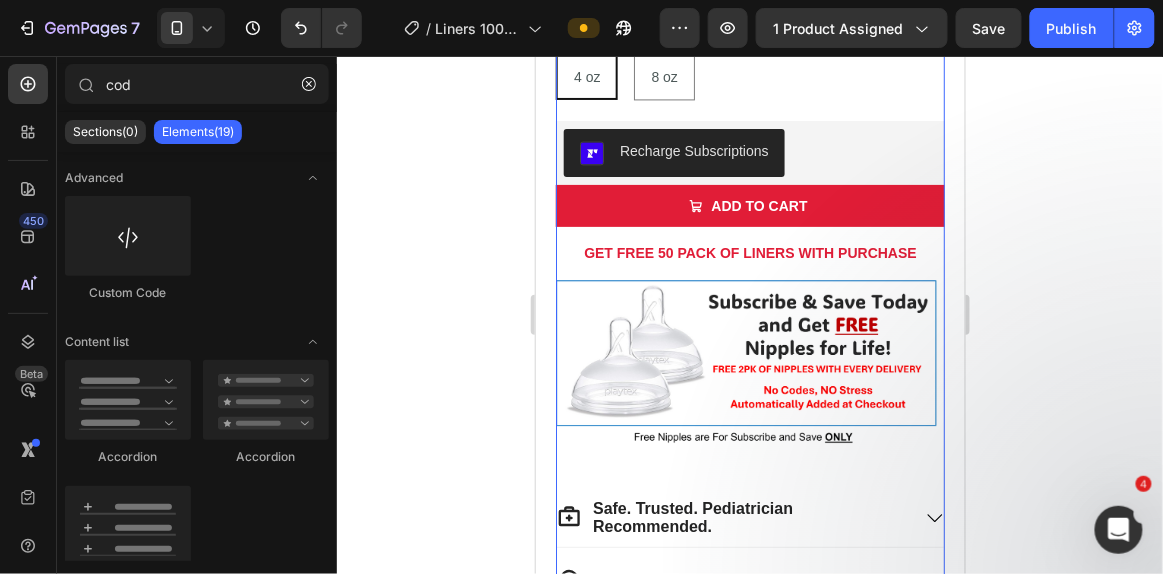click on "Playtex Baby™ Drop-Ins® Anti-Colic, Disposable Liners (100 PACK) Product Title Judge.me - Preview Badge (Stars) Judge.me $13.99 Product Price Product Price No compare price Product Price Row 🍼  Liners + Nipples, Delivered Right to Your Door Text Block Every Subscribe & Save order includes a  FREE  2-pack of nipples. Not just once.  Every time. Text Block Best-in-Class Anti-Colic Protection True Air Free Feeding Every Time  Sterile & Hygienic With Every Use  Perfect For On-the-Go Designed For Playtex Nurser Bottles Item List Size: 4 oz 4 oz 4 oz 4 oz 8 oz 8 oz 8 oz Product Variants & Swatches Recharge Subscriptions Recharge Subscriptions
ADD TO CART Add to Cart GET FREE 50 PACK OF LINERS WITH PURCHASE Text Block Image
Safe. Trusted. Pediatrician Recommended.
How do the  Drop-Ins®  Liners work?
Fast Shipping & Satisfaction Guarantee Accordion" at bounding box center [749, 53] 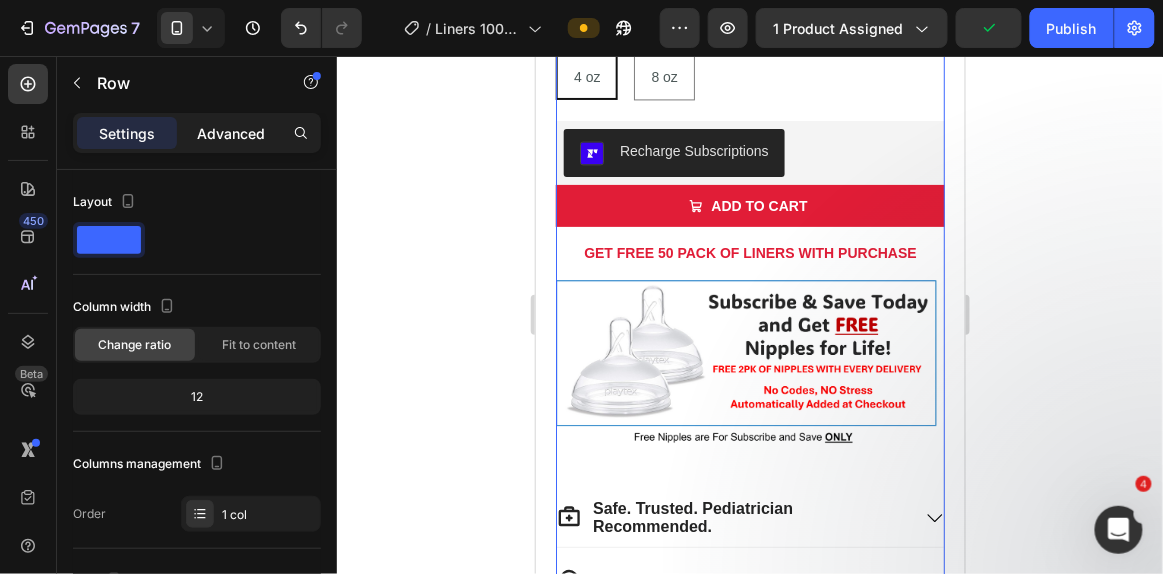 click on "Advanced" at bounding box center (231, 133) 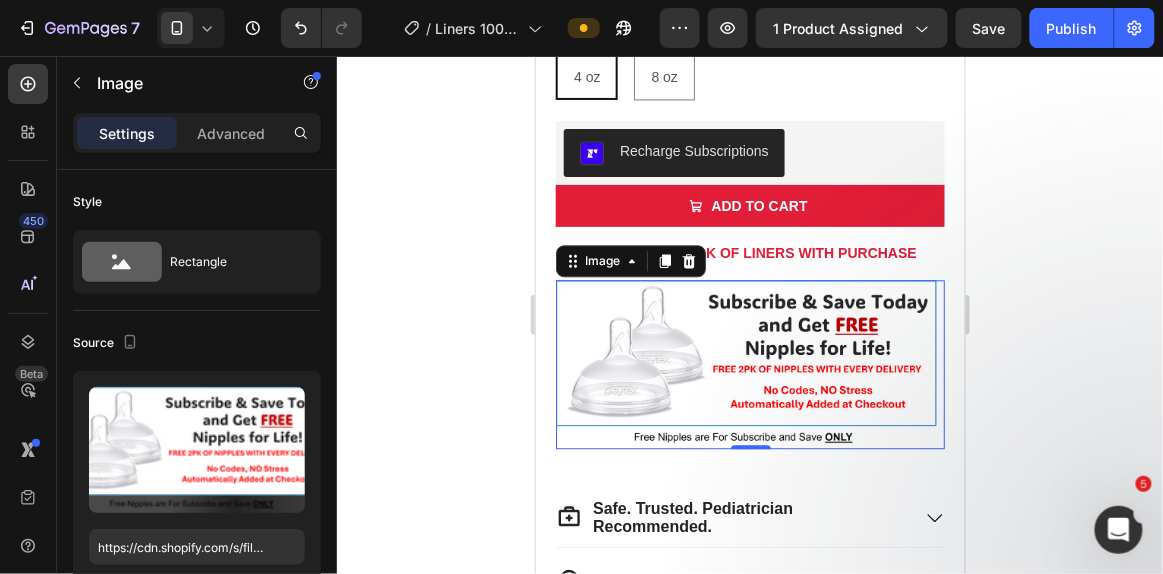 click at bounding box center [749, 363] 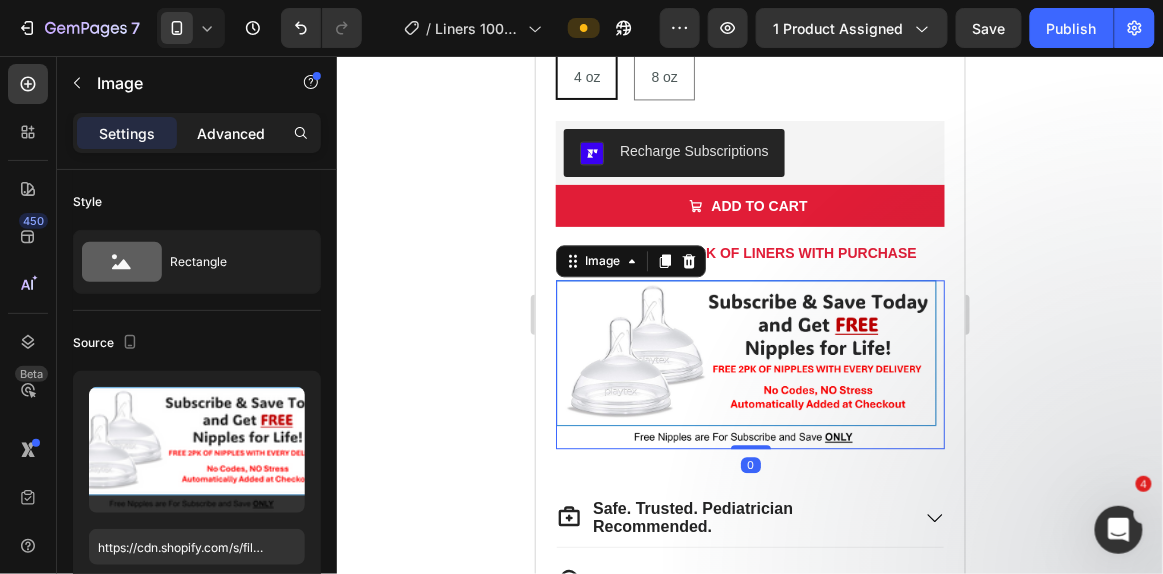 click on "Advanced" at bounding box center (231, 133) 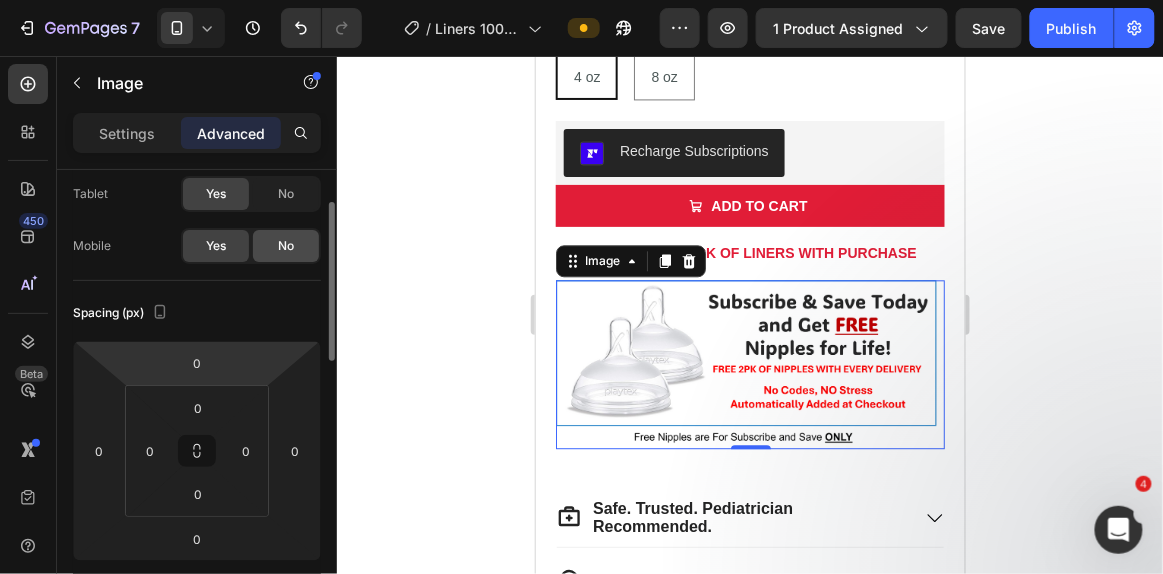 scroll, scrollTop: 103, scrollLeft: 0, axis: vertical 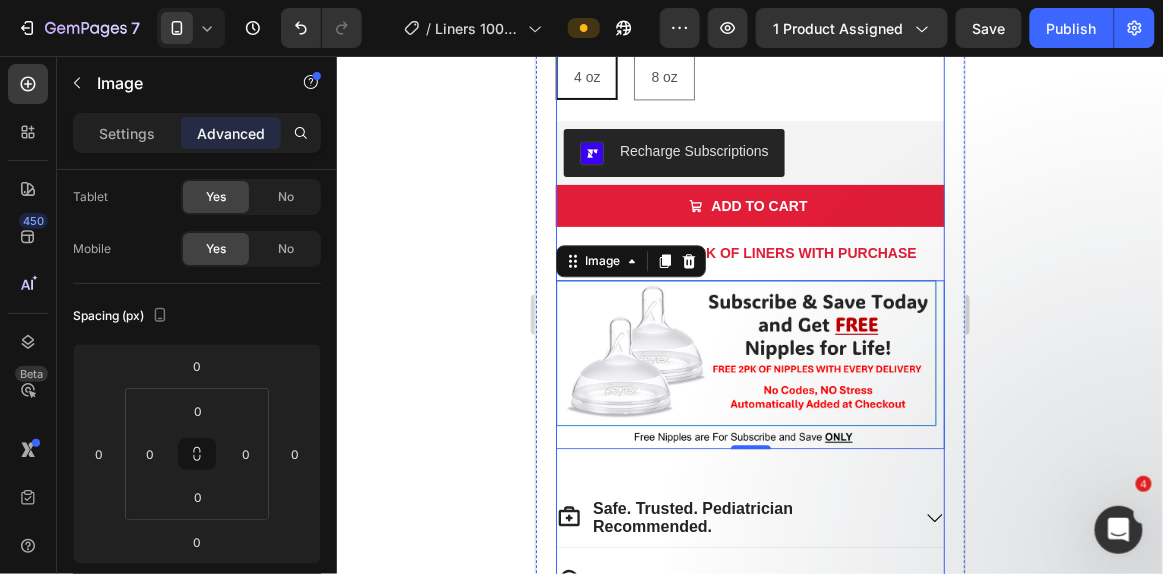 click on "Playtex Baby™ Drop-Ins® Anti-Colic, Disposable Liners (100 PACK) Product Title Judge.me - Preview Badge (Stars) Judge.me $13.99 Product Price Product Price No compare price Product Price Row 🍼  Liners + Nipples, Delivered Right to Your Door Text Block Every Subscribe & Save order includes a  FREE  2-pack of nipples. Not just once.  Every time. Text Block Best-in-Class Anti-Colic Protection True Air Free Feeding Every Time  Sterile & Hygienic With Every Use  Perfect For On-the-Go Designed For Playtex Nurser Bottles Item List Size: 4 oz 4 oz 4 oz 4 oz 8 oz 8 oz 8 oz Product Variants & Swatches Recharge Subscriptions Recharge Subscriptions
ADD TO CART Add to Cart GET FREE 50 PACK OF LINERS WITH PURCHASE Text Block Image   0
Safe. Trusted. Pediatrician Recommended.
How do the  Drop-Ins®  Liners work?
Fast Shipping & Satisfaction Guarantee Accordion" at bounding box center [749, 53] 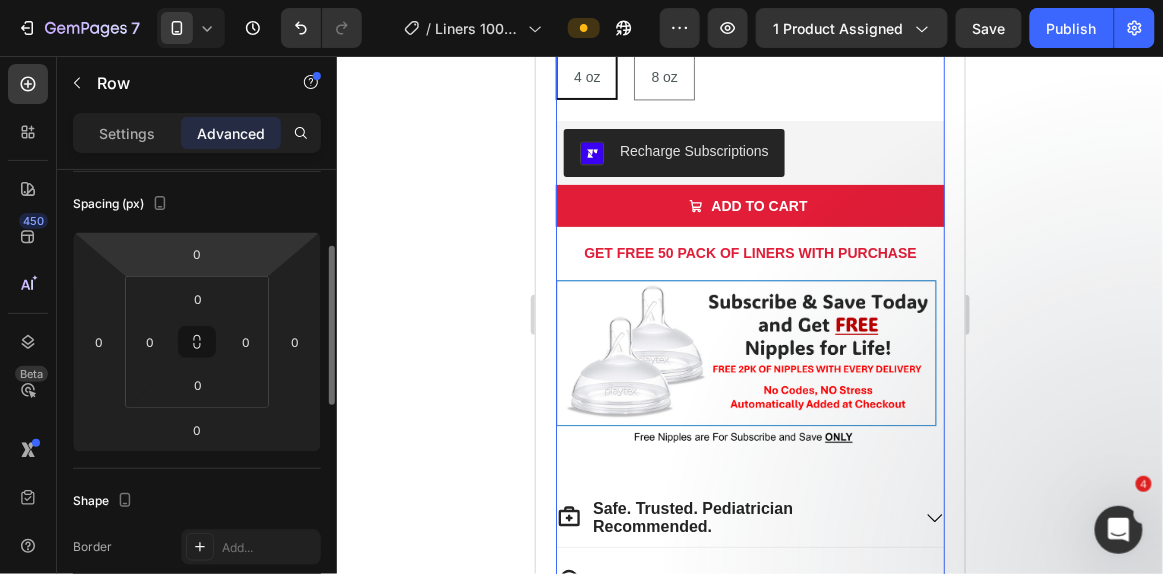 scroll, scrollTop: 216, scrollLeft: 0, axis: vertical 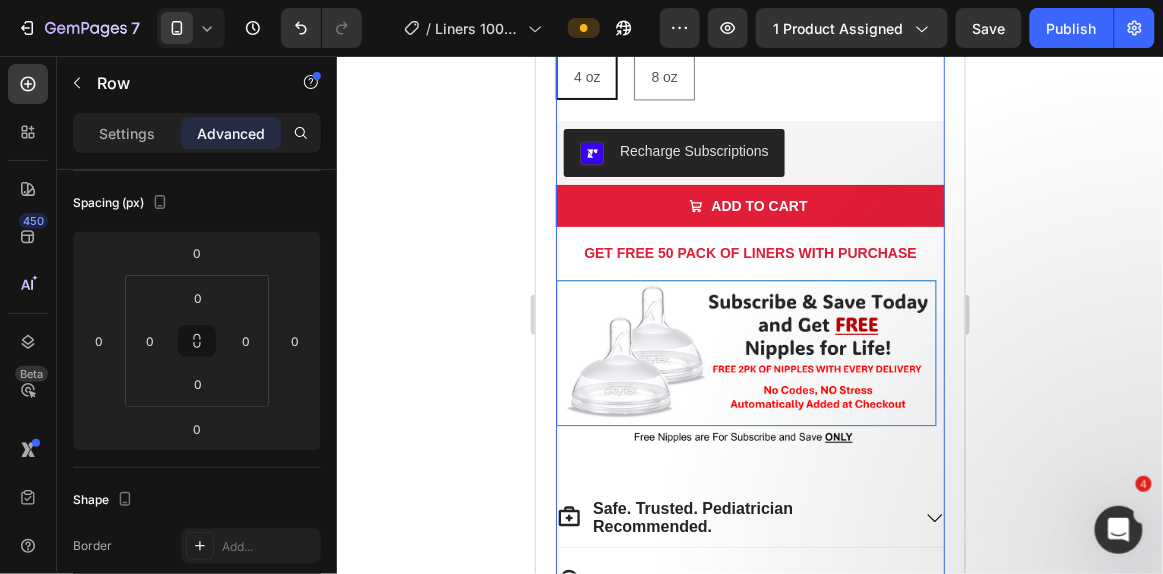click on "Playtex Baby™ Drop-Ins® Anti-Colic, Disposable Liners (100 PACK) Product Title Judge.me - Preview Badge (Stars) Judge.me $13.99 Product Price Product Price No compare price Product Price Row 🍼  Liners + Nipples, Delivered Right to Your Door Text Block Every Subscribe & Save order includes a  FREE  2-pack of nipples. Not just once.  Every time. Text Block Best-in-Class Anti-Colic Protection True Air Free Feeding Every Time  Sterile & Hygienic With Every Use  Perfect For On-the-Go Designed For Playtex Nurser Bottles Item List Size: 4 oz 4 oz 4 oz 4 oz 8 oz 8 oz 8 oz Product Variants & Swatches Recharge Subscriptions Recharge Subscriptions
ADD TO CART Add to Cart GET FREE 50 PACK OF LINERS WITH PURCHASE Text Block Image
Safe. Trusted. Pediatrician Recommended.
How do the  Drop-Ins®  Liners work?
Fast Shipping & Satisfaction Guarantee Accordion" at bounding box center [749, 53] 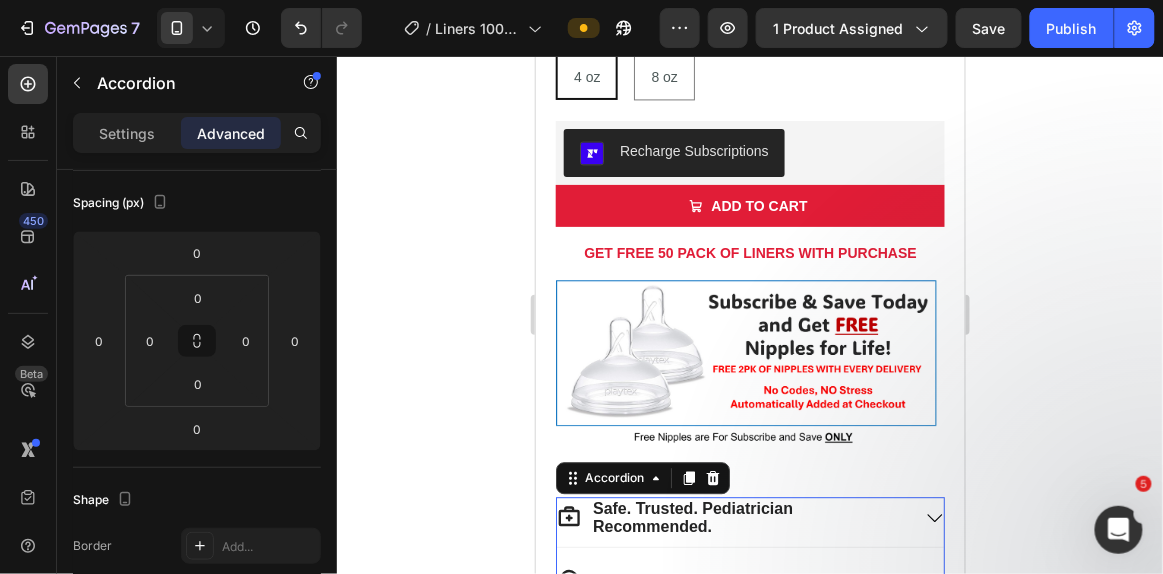 click 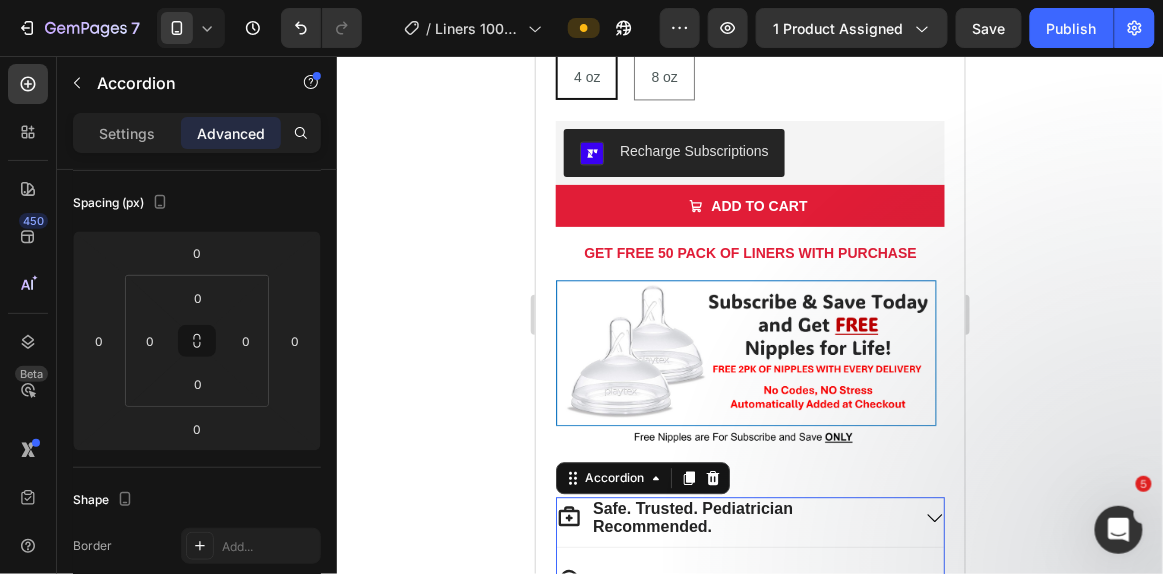 scroll, scrollTop: 0, scrollLeft: 0, axis: both 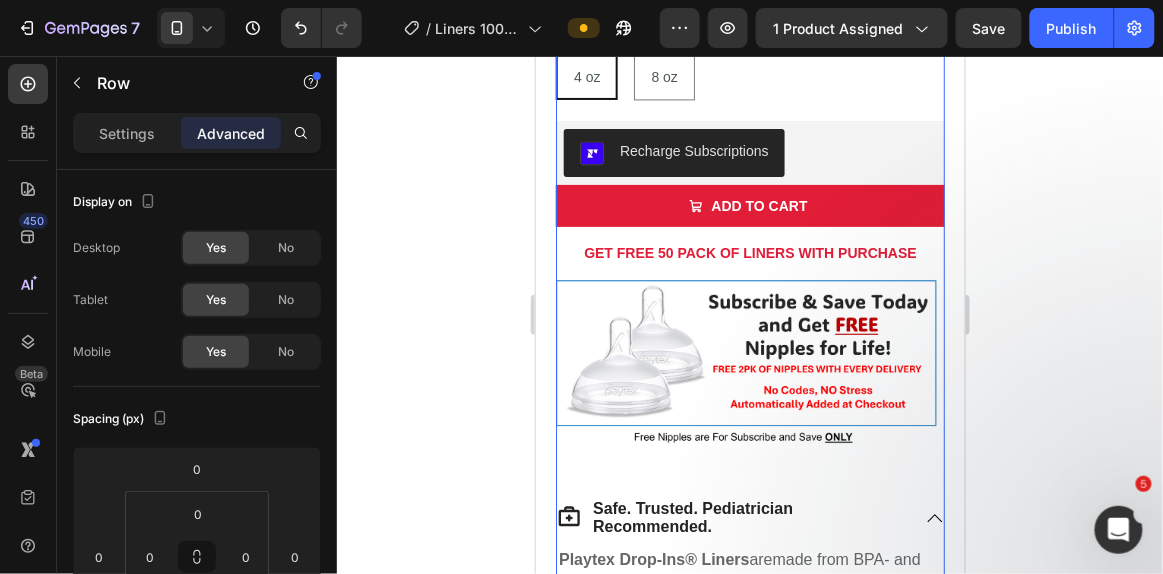 click on "Playtex Baby™ Drop-Ins® Anti-Colic, Disposable Liners (100 PACK) Product Title Judge.me - Preview Badge (Stars) Judge.me $13.99 Product Price Product Price No compare price Product Price Row 🍼  Liners + Nipples, Delivered Right to Your Door Text Block Every Subscribe & Save order includes a  FREE  2-pack of nipples. Not just once.  Every time. Text Block Best-in-Class Anti-Colic Protection True Air Free Feeding Every Time  Sterile & Hygienic With Every Use  Perfect For On-the-Go Designed For Playtex Nurser Bottles Item List Size: 4 oz 4 oz 4 oz 4 oz 8 oz 8 oz 8 oz Product Variants & Swatches Recharge Subscriptions Recharge Subscriptions
ADD TO CART Add to Cart GET FREE 50 PACK OF LINERS WITH PURCHASE Text Block Image
Safe. Trusted. Pediatrician Recommended. Playtex Drop-Ins® Liners  are Text Block
How do the  Drop-Ins®  Liners work?
Fast Shipping & Satisfaction Guarantee Accordion" at bounding box center [749, 114] 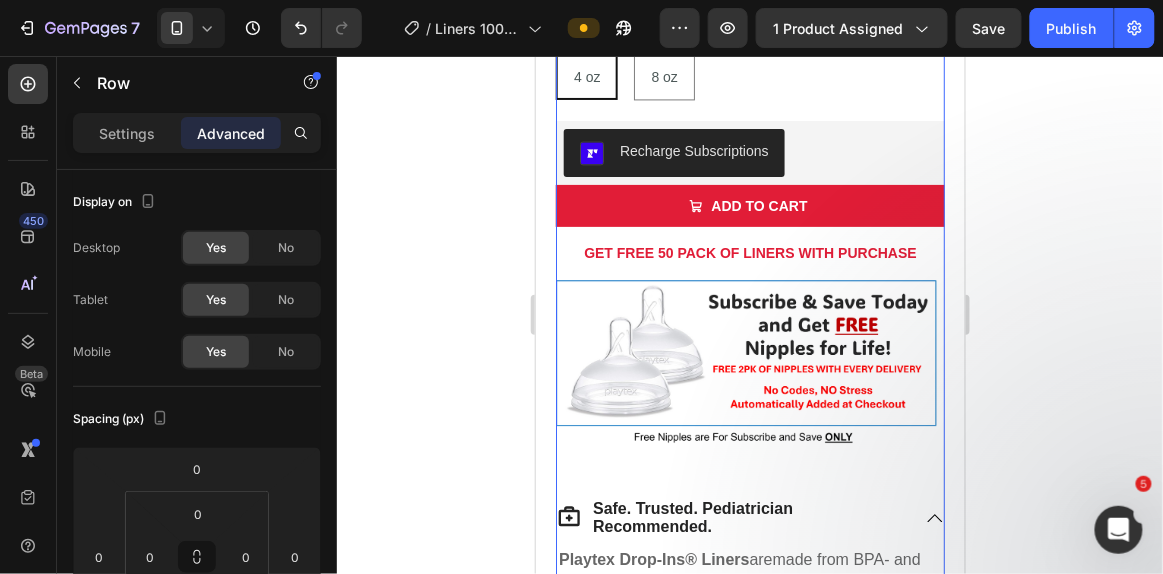 click on "Playtex Baby™ Drop-Ins® Anti-Colic, Disposable Liners (100 PACK) Product Title Judge.me - Preview Badge (Stars) Judge.me $13.99 Product Price Product Price No compare price Product Price Row 🍼  Liners + Nipples, Delivered Right to Your Door Text Block Every Subscribe & Save order includes a  FREE  2-pack of nipples. Not just once.  Every time. Text Block Best-in-Class Anti-Colic Protection True Air Free Feeding Every Time  Sterile & Hygienic With Every Use  Perfect For On-the-Go Designed For Playtex Nurser Bottles Item List Size: 4 oz 4 oz 4 oz 4 oz 8 oz 8 oz 8 oz Product Variants & Swatches Recharge Subscriptions Recharge Subscriptions
ADD TO CART Add to Cart GET FREE 50 PACK OF LINERS WITH PURCHASE Text Block Image
Safe. Trusted. Pediatrician Recommended. Playtex Drop-Ins® Liners  are Text Block
How do the  Drop-Ins®  Liners work?
Fast Shipping & Satisfaction Guarantee Accordion" at bounding box center [749, 114] 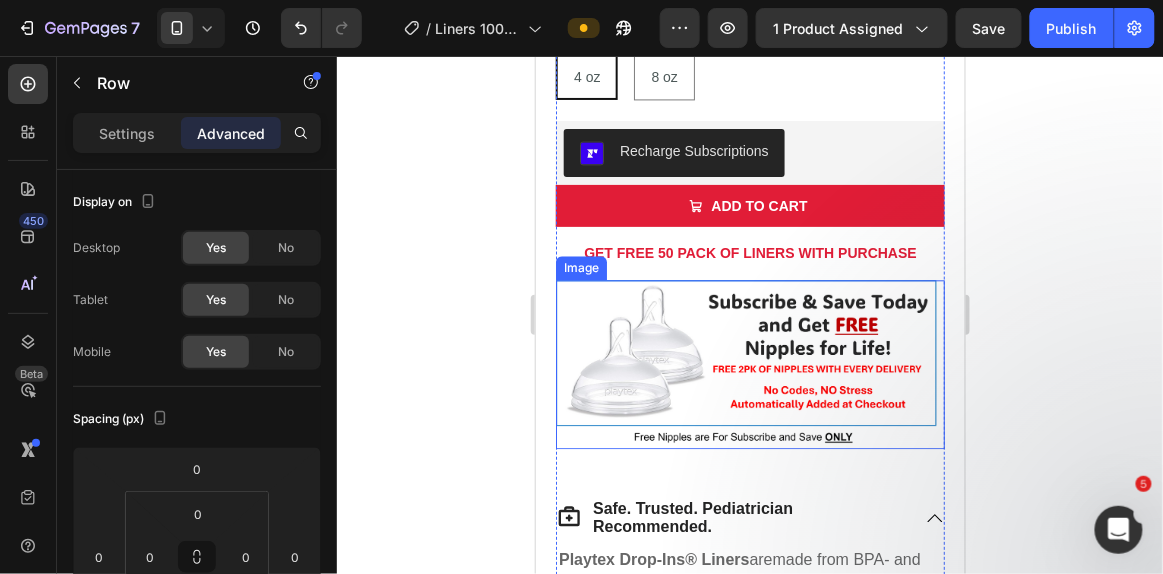 click at bounding box center [749, 363] 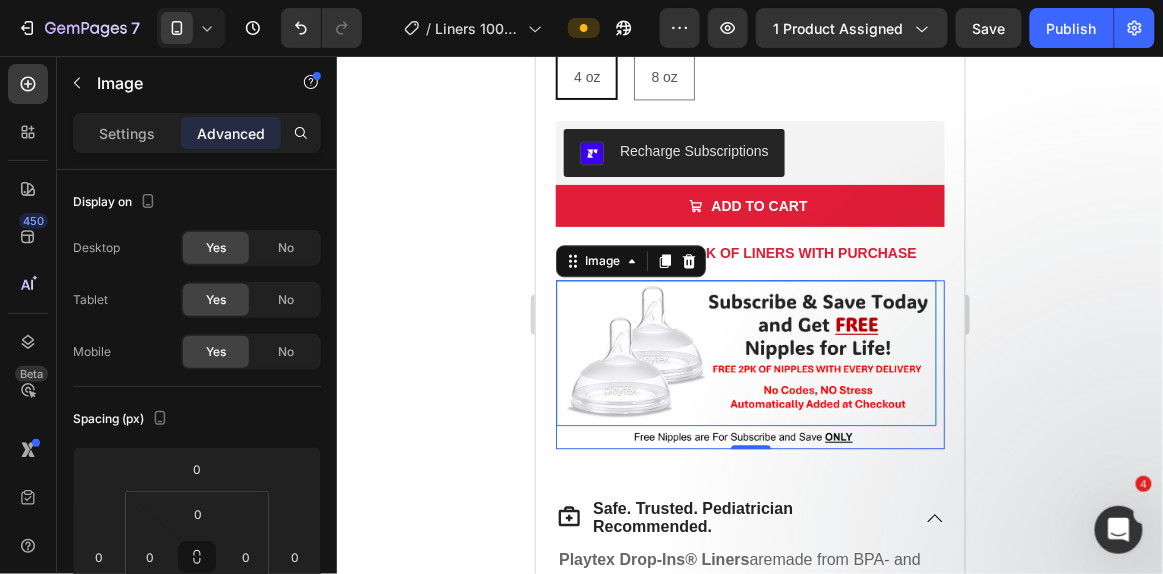 click 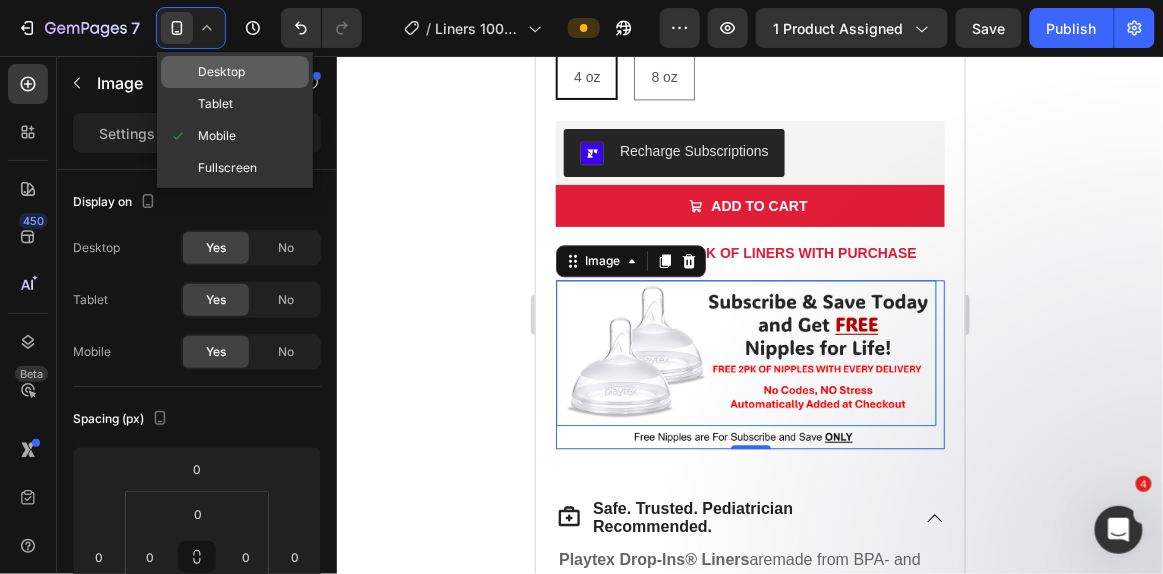click on "Desktop" at bounding box center [221, 72] 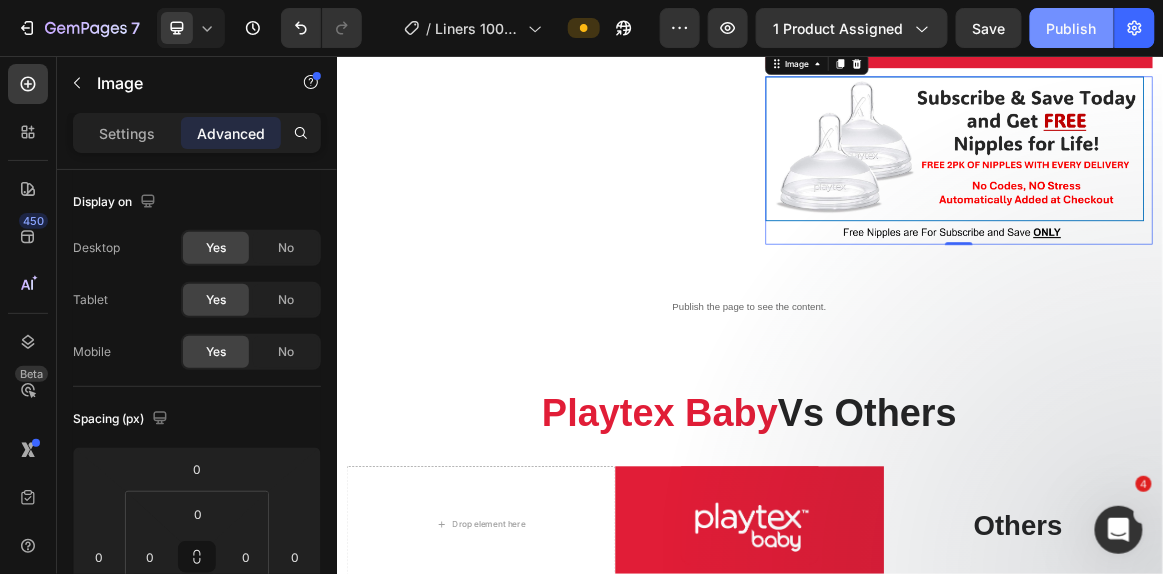 scroll, scrollTop: 767, scrollLeft: 0, axis: vertical 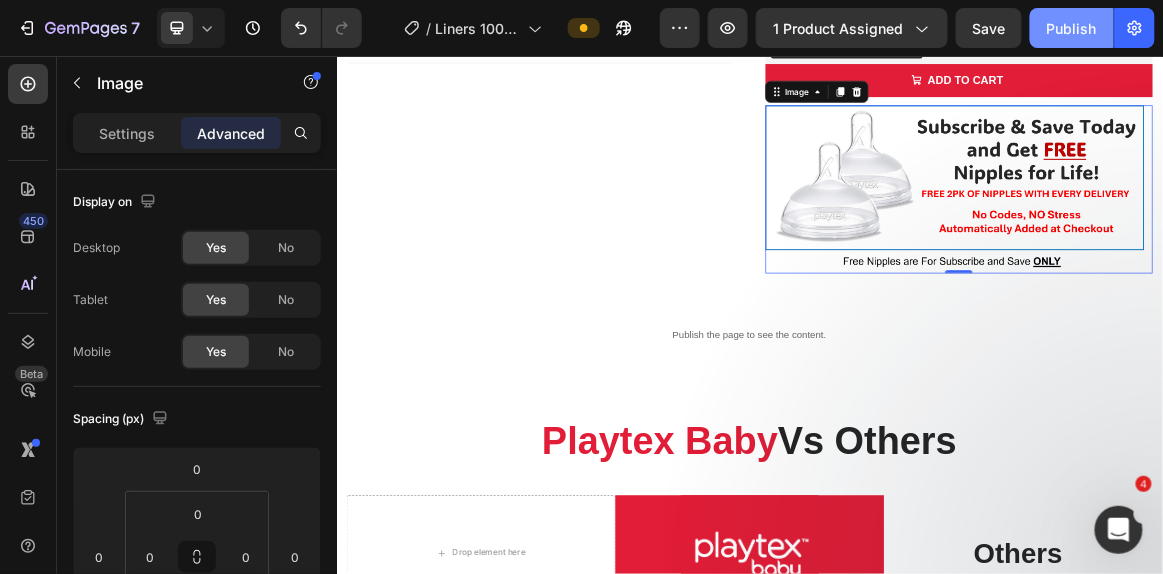 click on "Publish" at bounding box center (1072, 28) 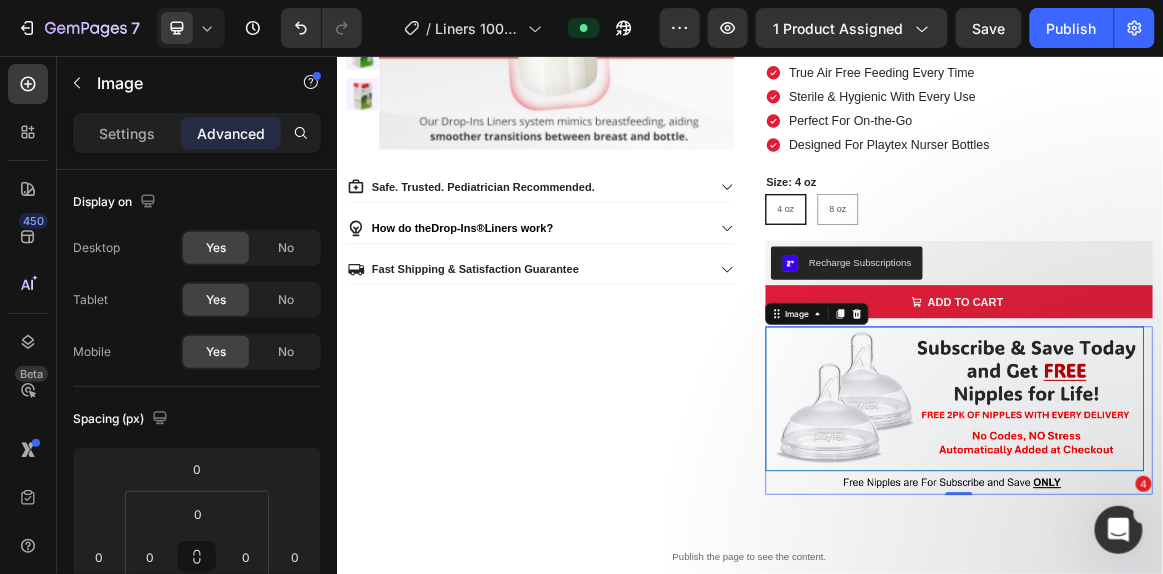 scroll, scrollTop: 445, scrollLeft: 0, axis: vertical 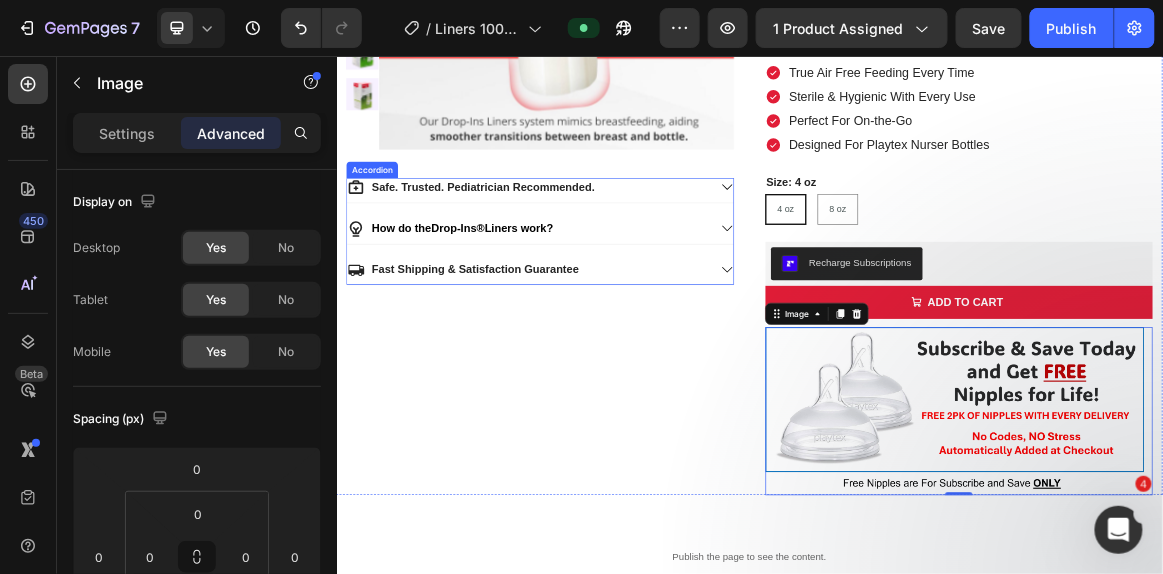 click on "Fast Shipping & Satisfaction Guarantee" at bounding box center (615, 366) 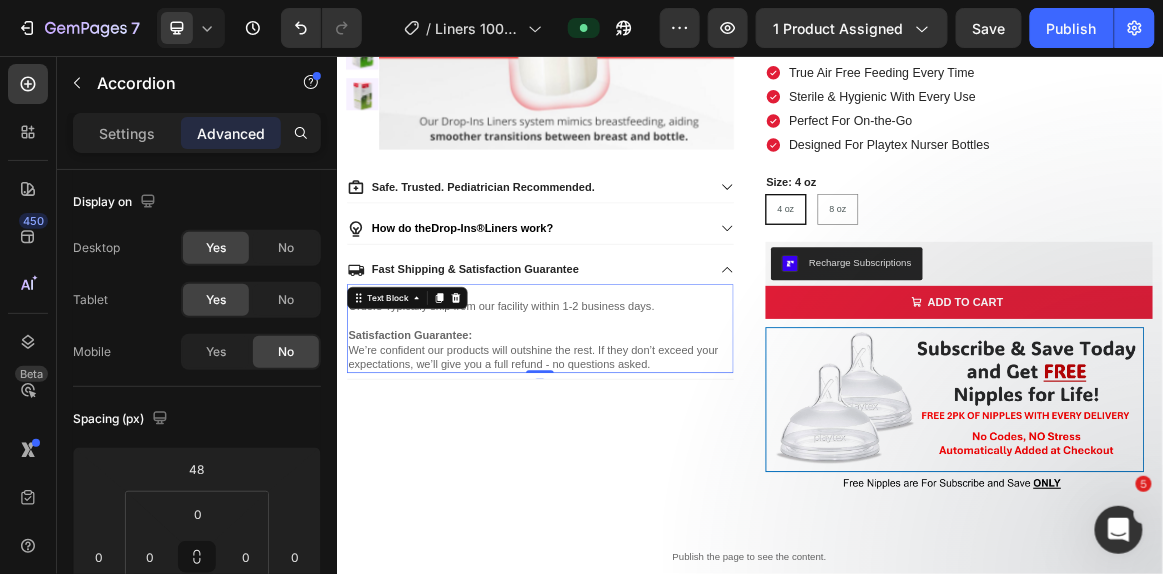 click on "Orders Typically ship from our facility within 1-2 business days." at bounding box center [632, 420] 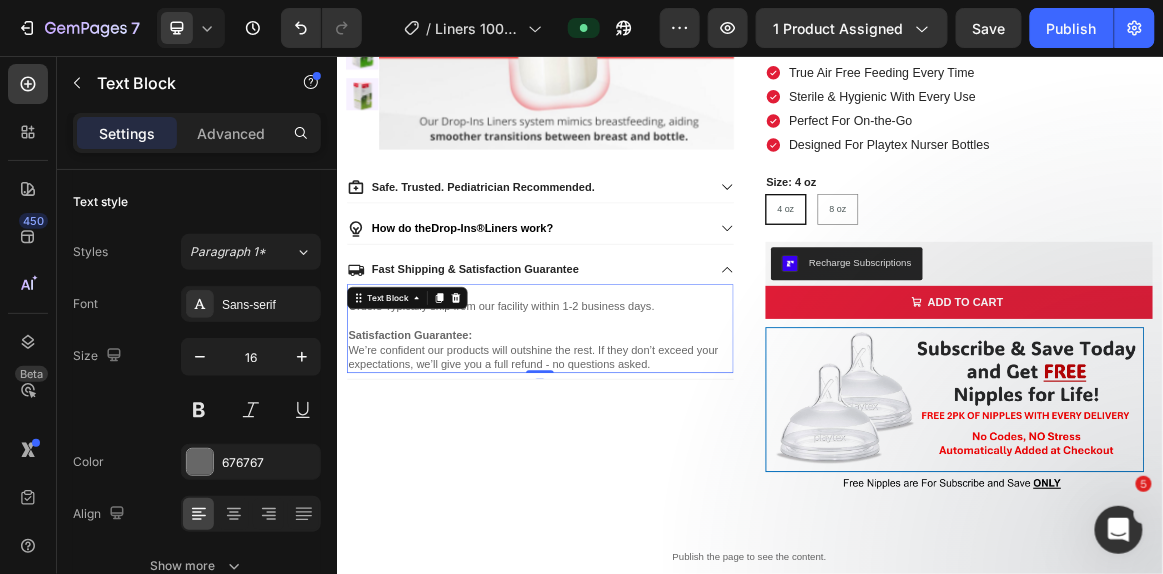 click on "Orders Typically ship from our facility within 1-2 business days." at bounding box center [632, 420] 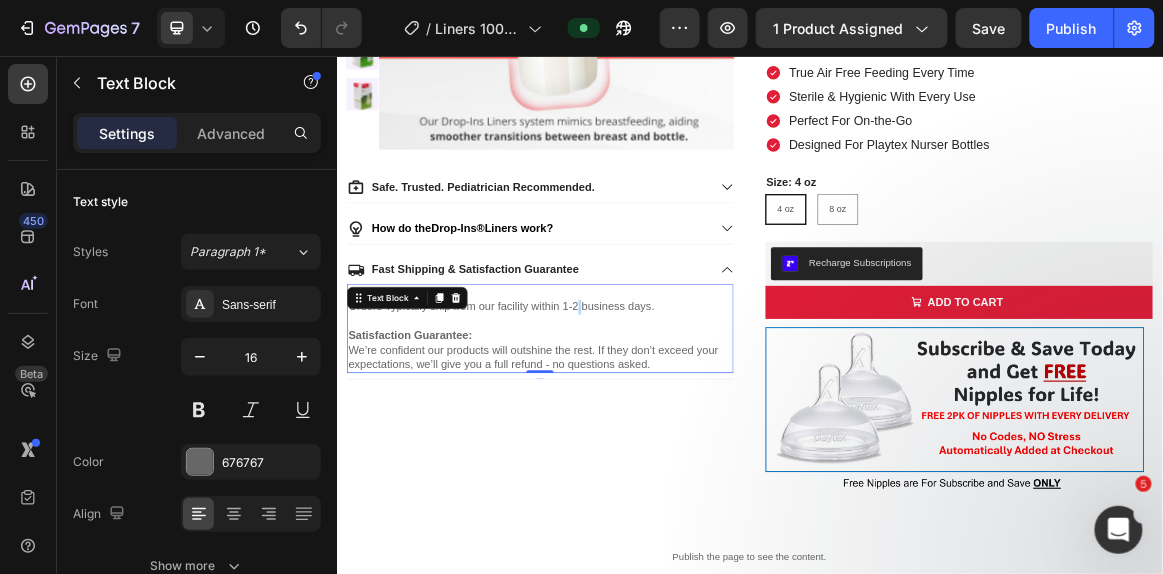 click on "Orders Typically ship from our facility within 1-2 business days." at bounding box center [632, 420] 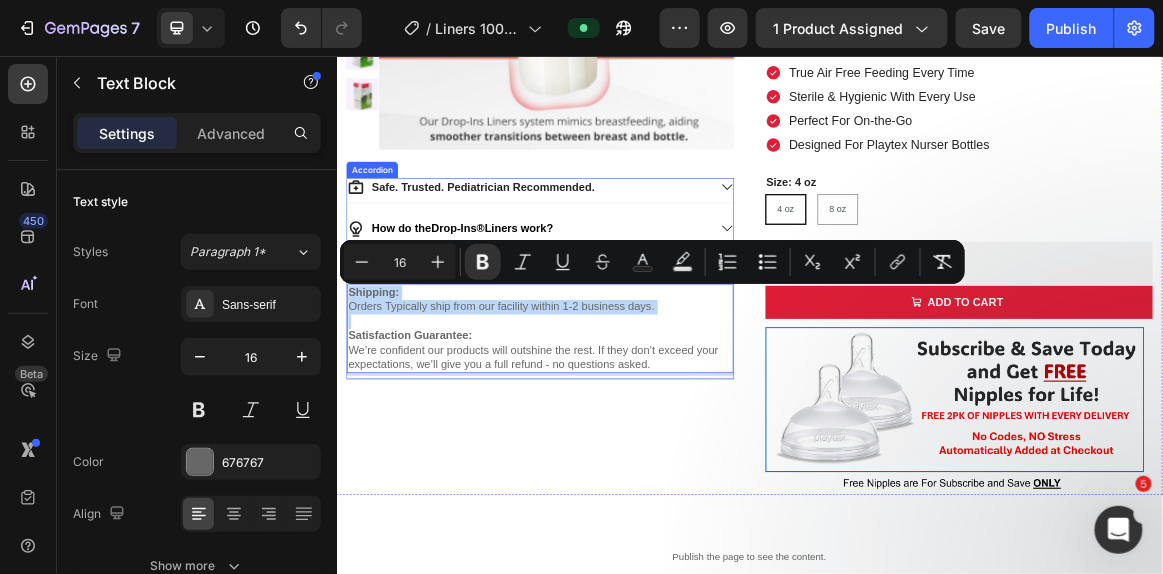 drag, startPoint x: 687, startPoint y: 414, endPoint x: 884, endPoint y: 251, distance: 255.69122 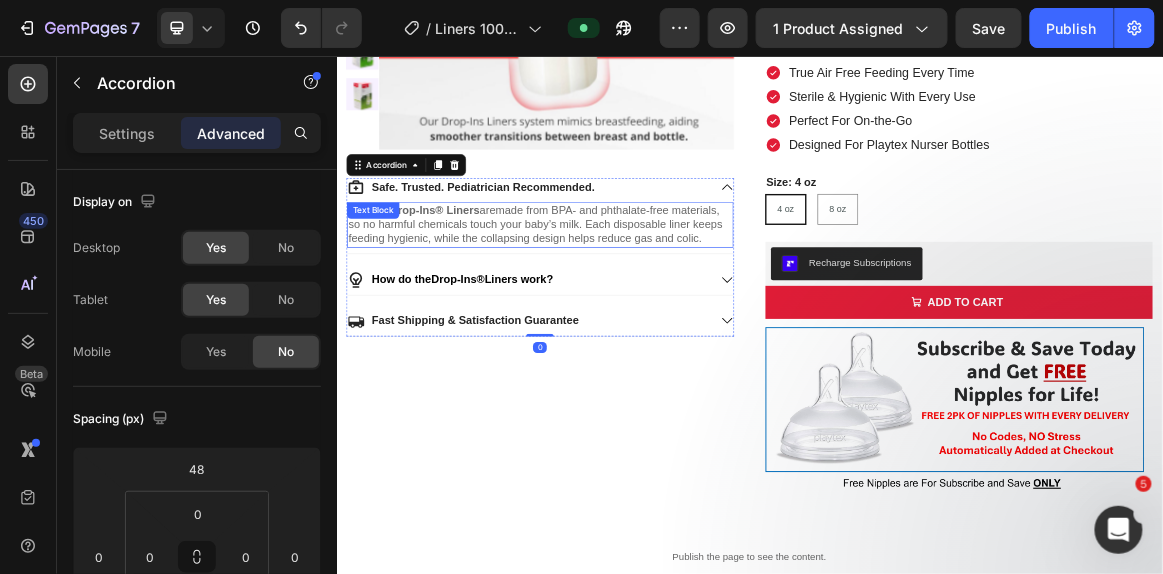 click on "made from BPA- and phthalate-free materials, so no harmful chemicals touch your baby’s milk. Each disposable liner keeps feeding hygienic, while the collapsing design helps reduce gas and colic." at bounding box center [625, 300] 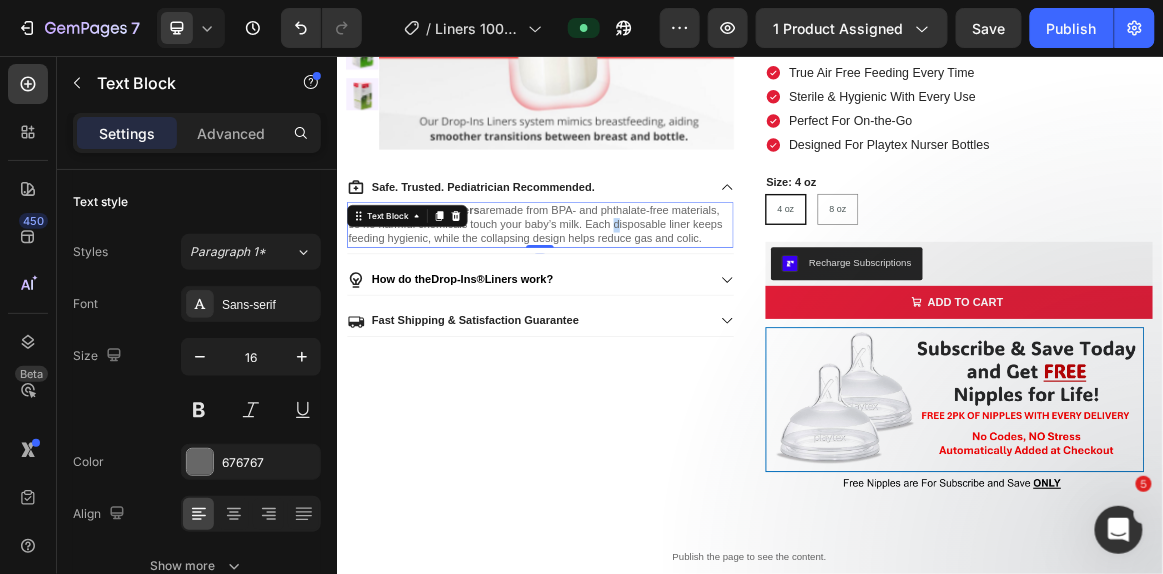 click on "made from BPA- and phthalate-free materials, so no harmful chemicals touch your baby’s milk. Each disposable liner keeps feeding hygienic, while the collapsing design helps reduce gas and colic." at bounding box center (625, 300) 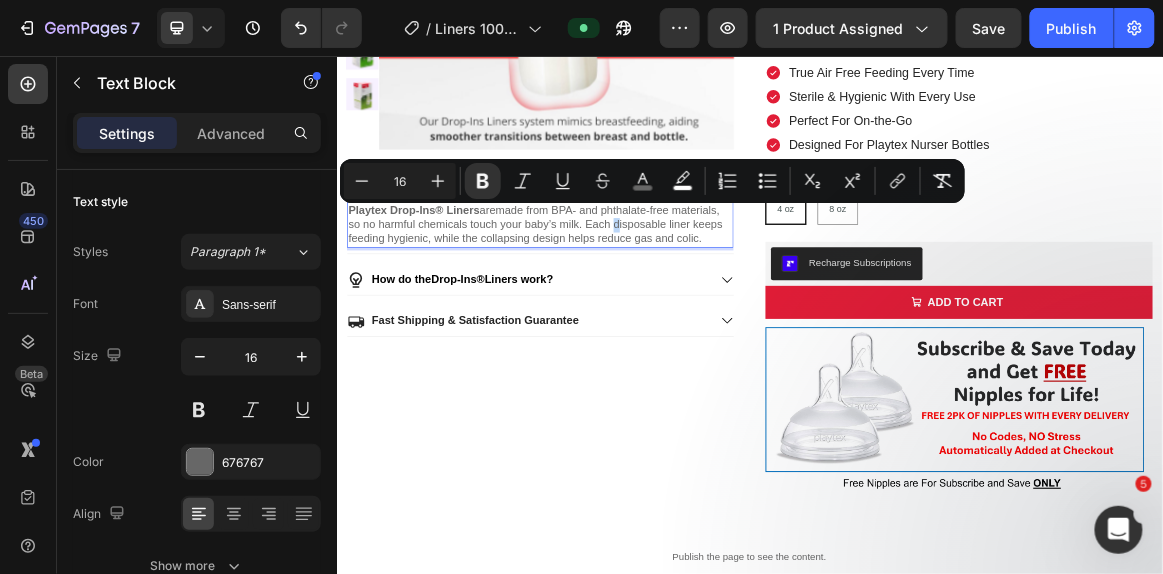 click on "made from BPA- and phthalate-free materials, so no harmful chemicals touch your baby’s milk. Each disposable liner keeps feeding hygienic, while the collapsing design helps reduce gas and colic." at bounding box center [625, 300] 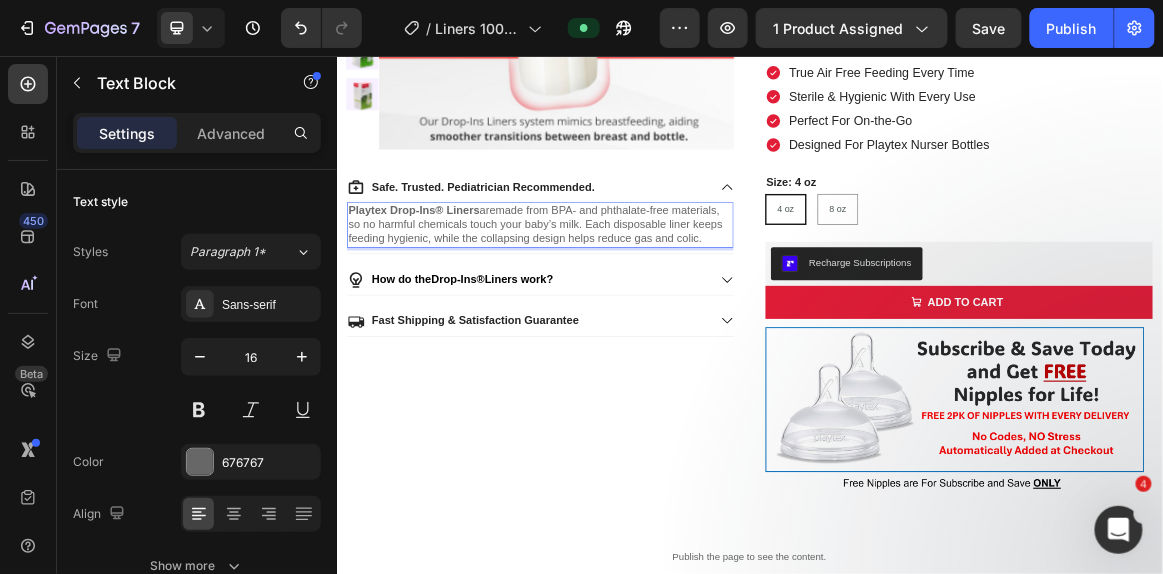 click 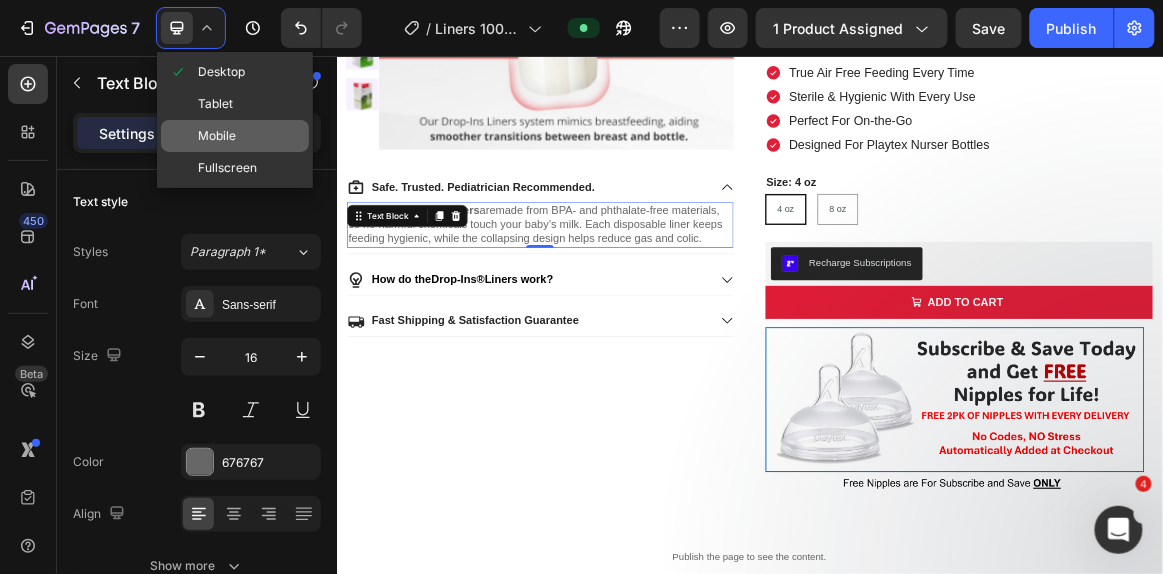 click on "Mobile" at bounding box center [217, 136] 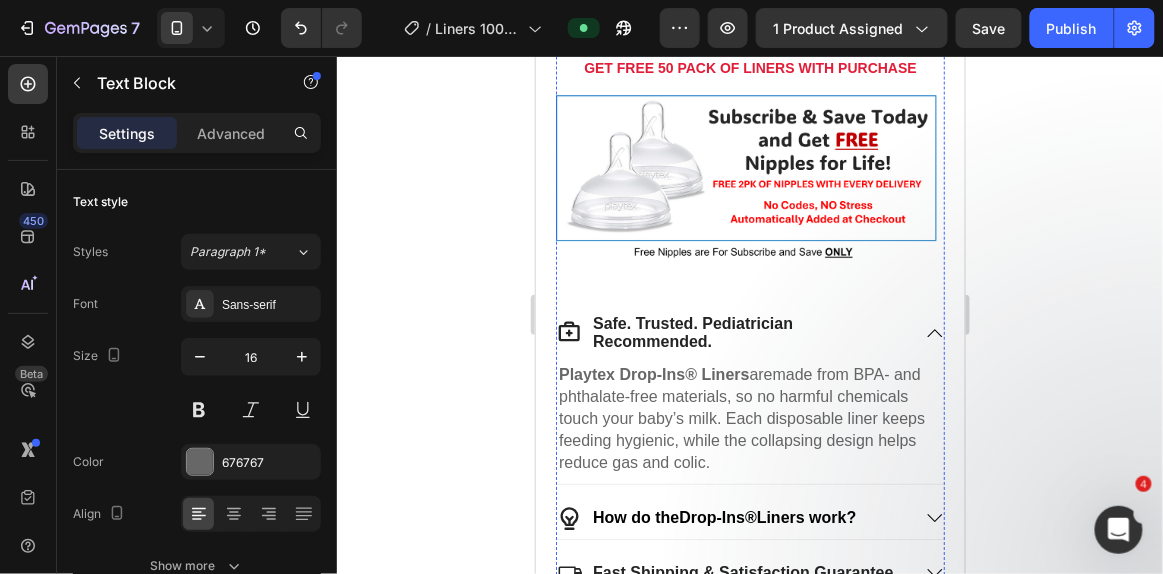 scroll, scrollTop: 1230, scrollLeft: 0, axis: vertical 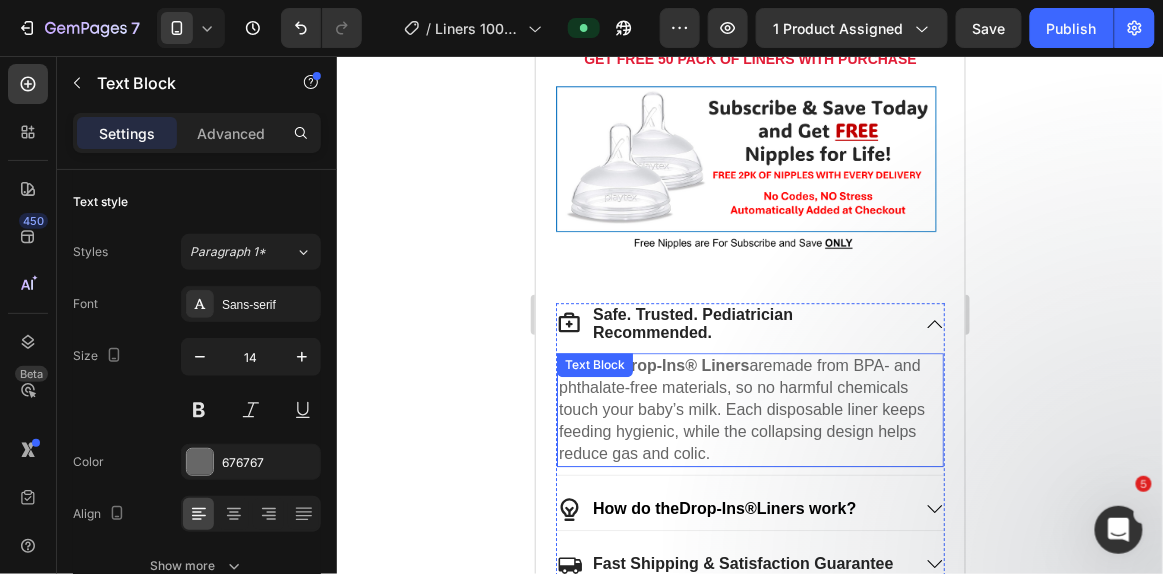 click on "made from BPA- and phthalate-free materials, so no harmful chemicals touch your baby’s milk. Each disposable liner keeps feeding hygienic, while the collapsing design helps reduce gas and colic." at bounding box center [741, 408] 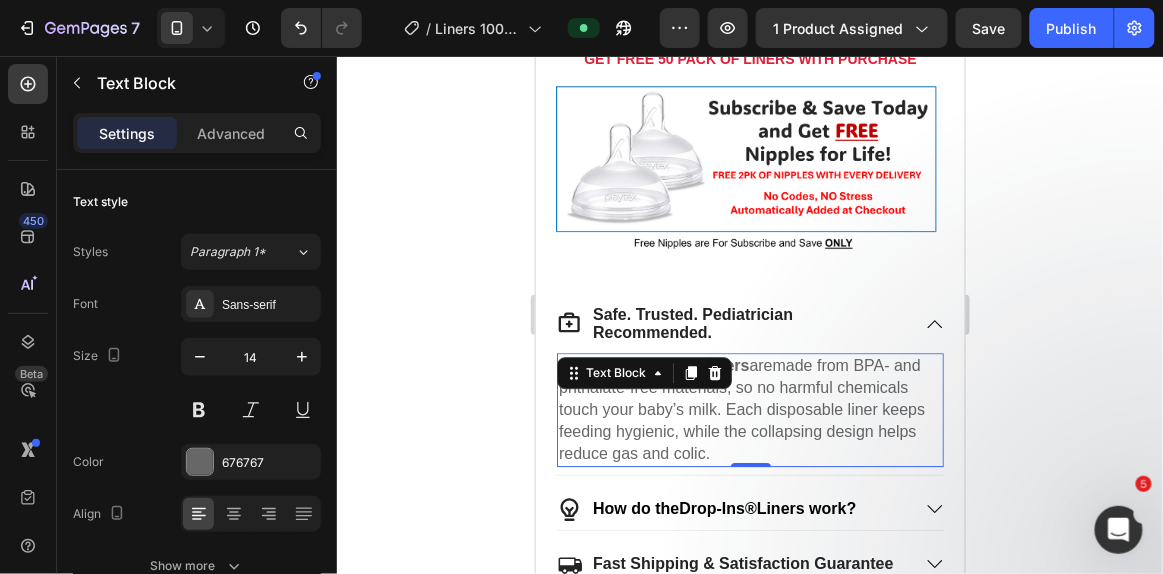 click on "made from BPA- and phthalate-free materials, so no harmful chemicals touch your baby’s milk. Each disposable liner keeps feeding hygienic, while the collapsing design helps reduce gas and colic." at bounding box center (741, 408) 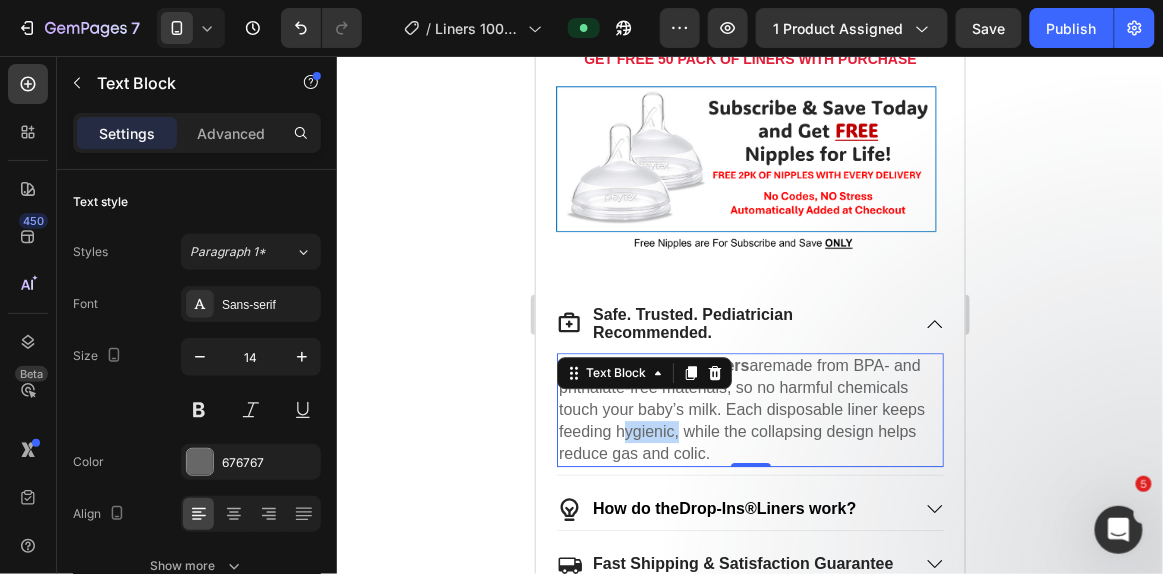click on "made from BPA- and phthalate-free materials, so no harmful chemicals touch your baby’s milk. Each disposable liner keeps feeding hygienic, while the collapsing design helps reduce gas and colic." at bounding box center [741, 408] 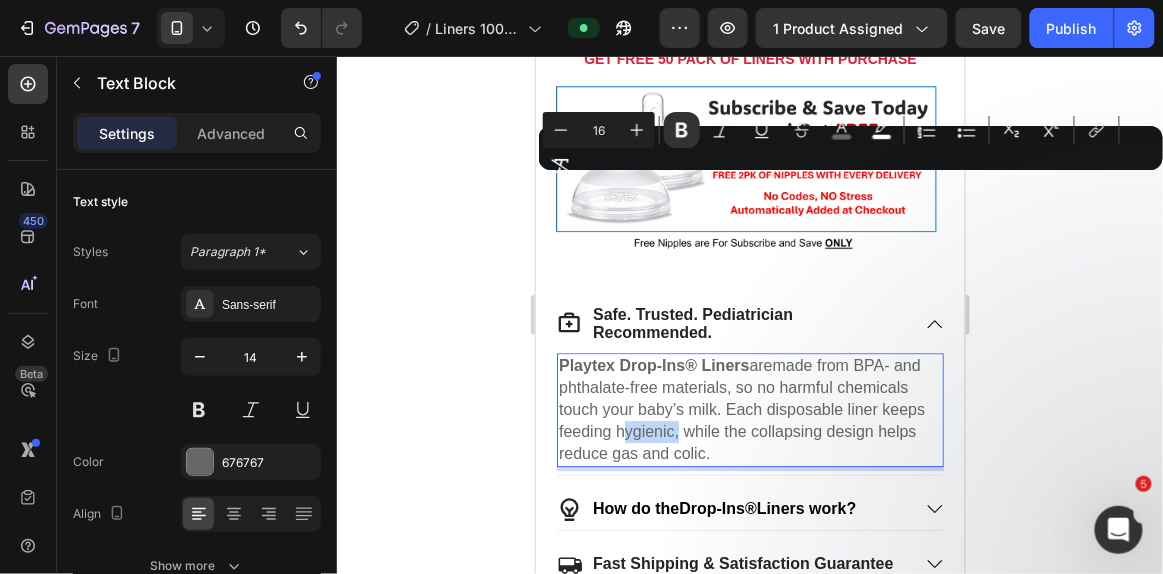 scroll, scrollTop: 1455, scrollLeft: 0, axis: vertical 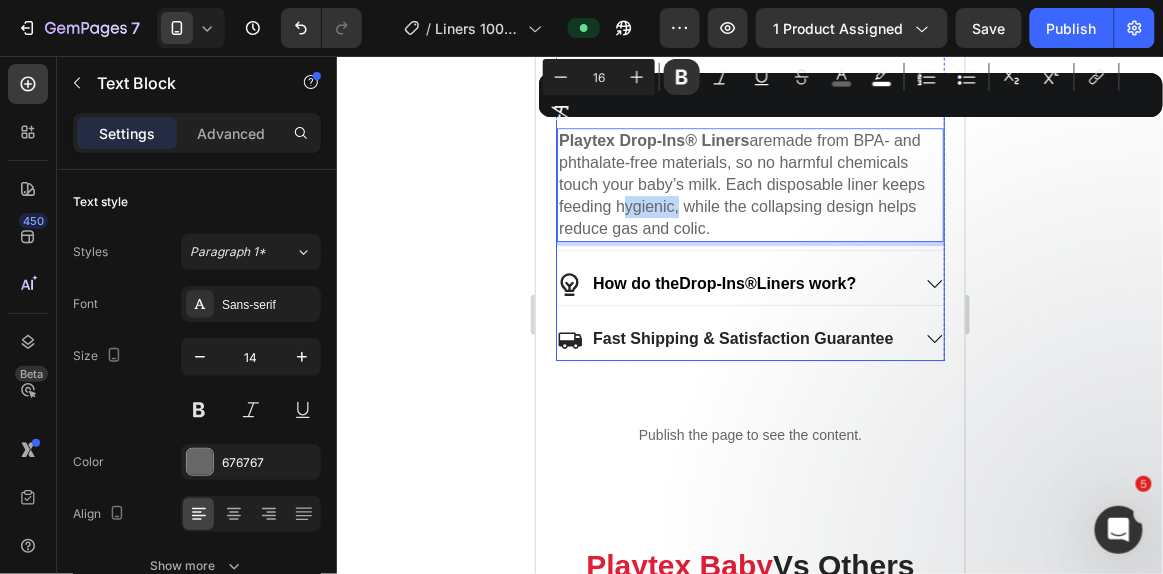 click on "Fast Shipping & Satisfaction Guarantee" at bounding box center [749, 342] 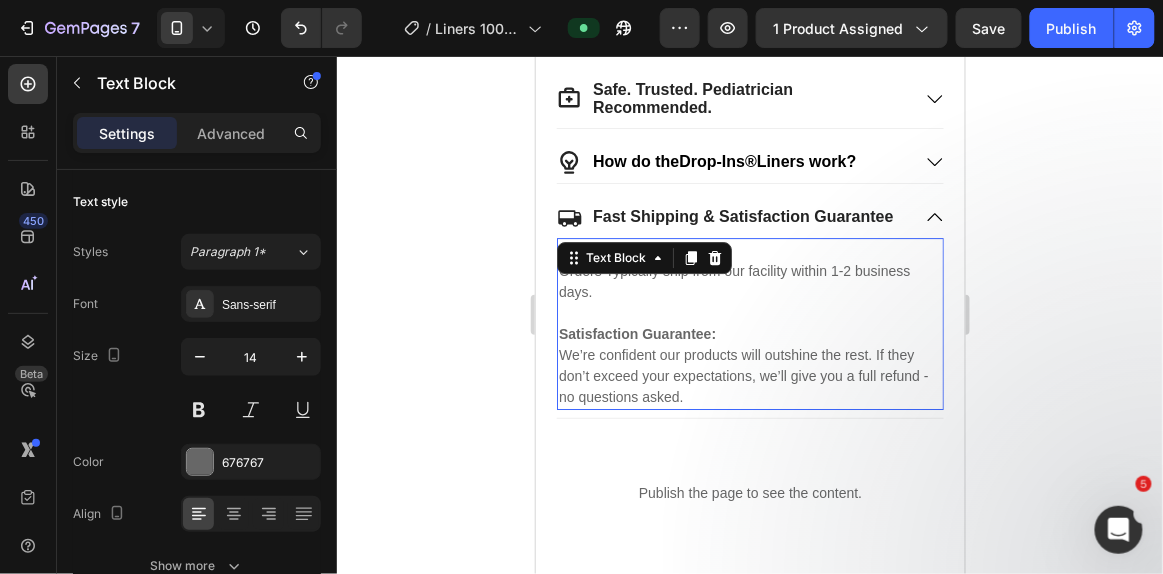 click on "Orders Typically ship from our facility within 1-2 business days." at bounding box center (749, 281) 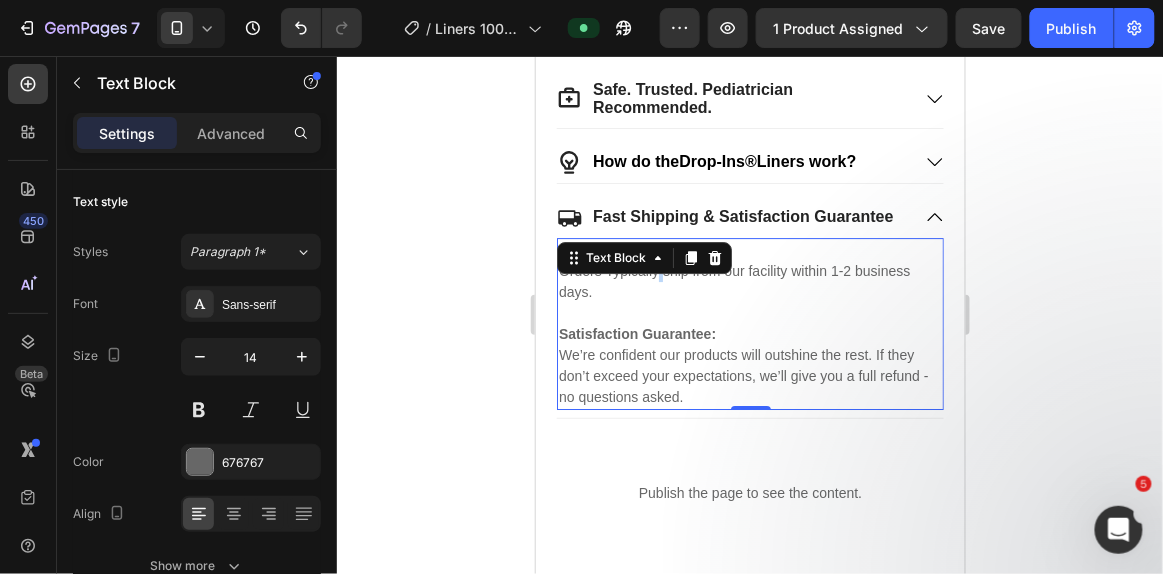 click on "Orders Typically ship from our facility within 1-2 business days." at bounding box center [749, 281] 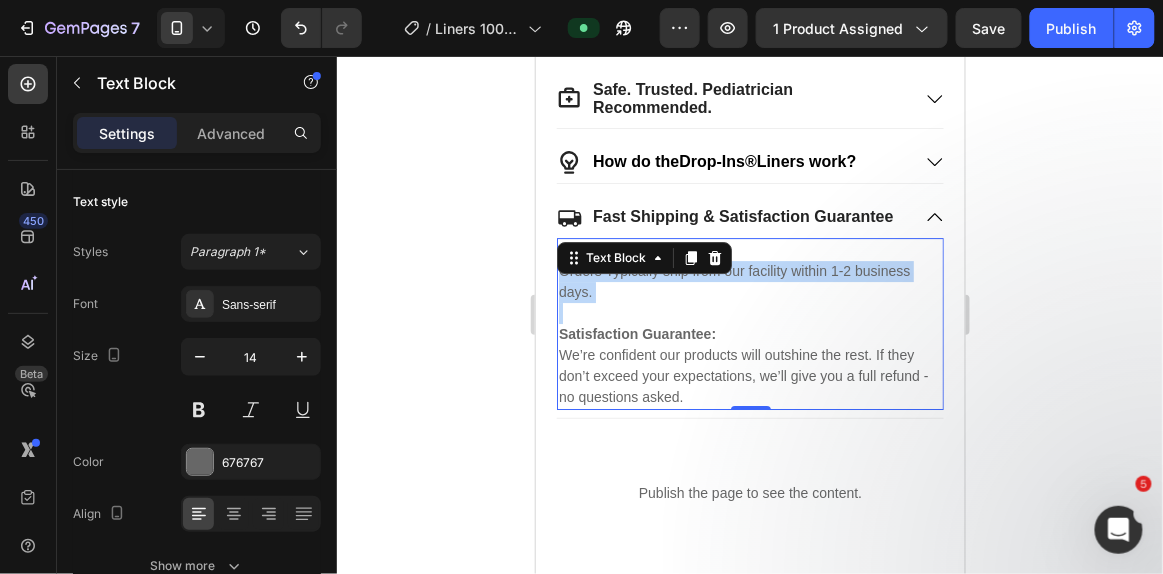 click on "Orders Typically ship from our facility within 1-2 business days." at bounding box center (749, 281) 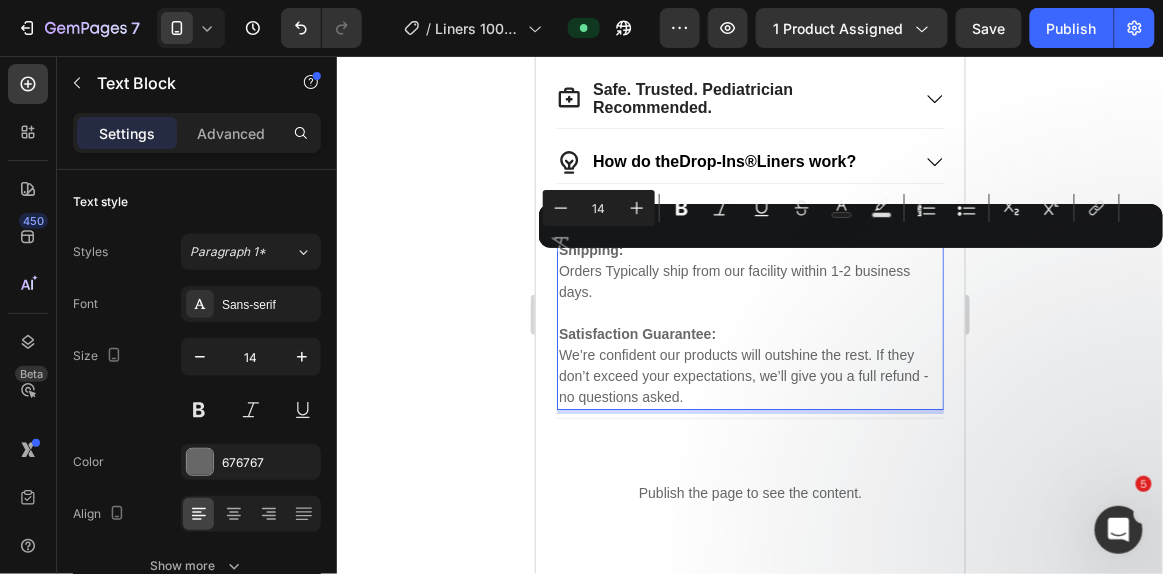 click on "We’re confident our products will outshine the rest. If they don’t exceed your expectations, we’ll give you a full refund - no questions asked." at bounding box center [749, 375] 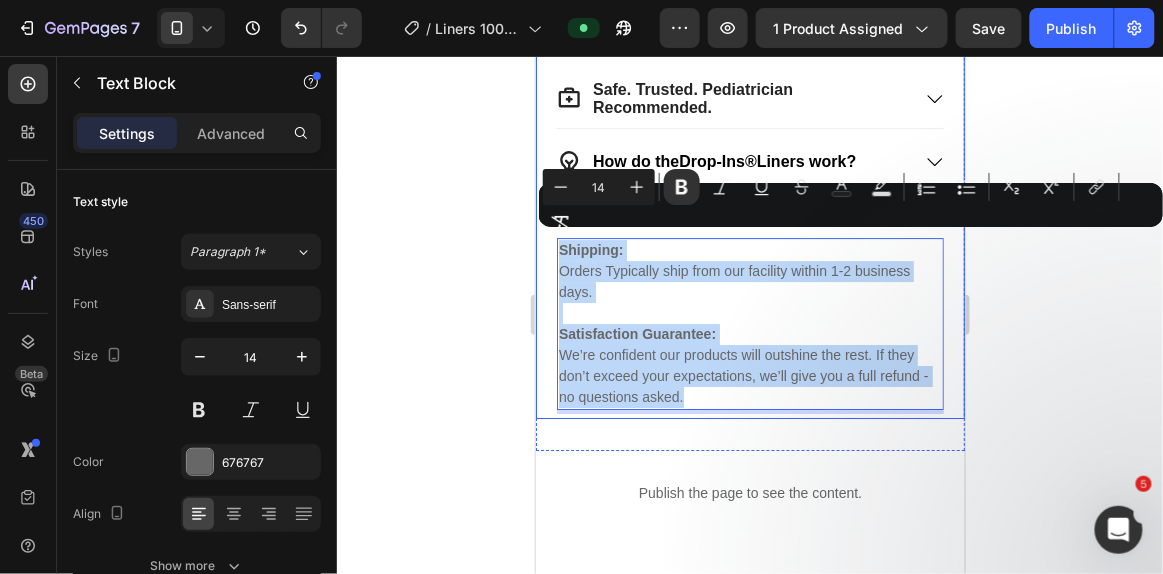 drag, startPoint x: 694, startPoint y: 387, endPoint x: 550, endPoint y: 242, distance: 204.35509 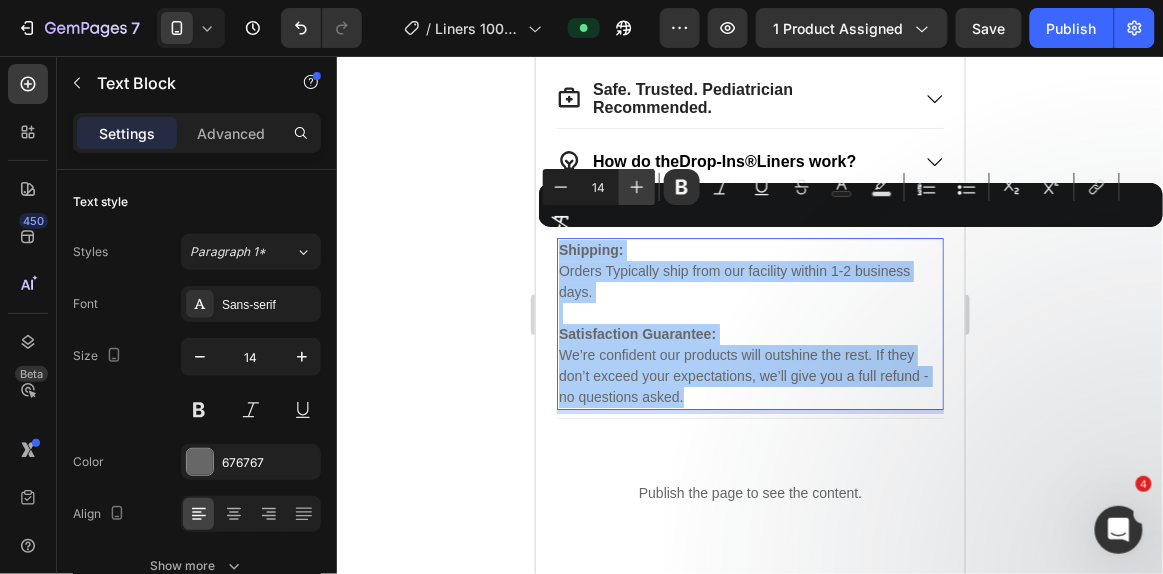 click 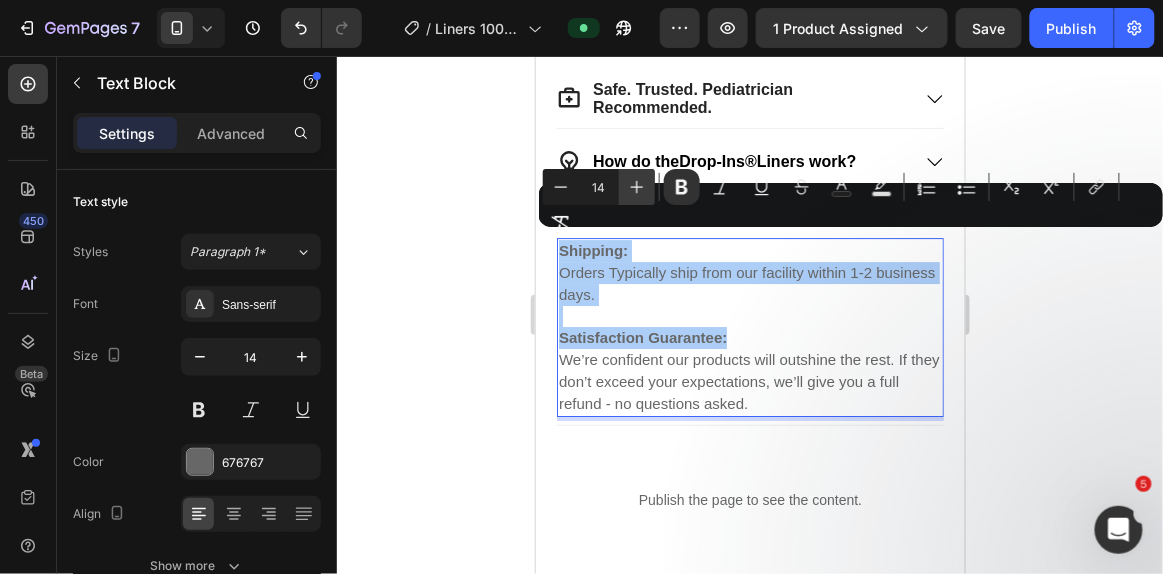 click 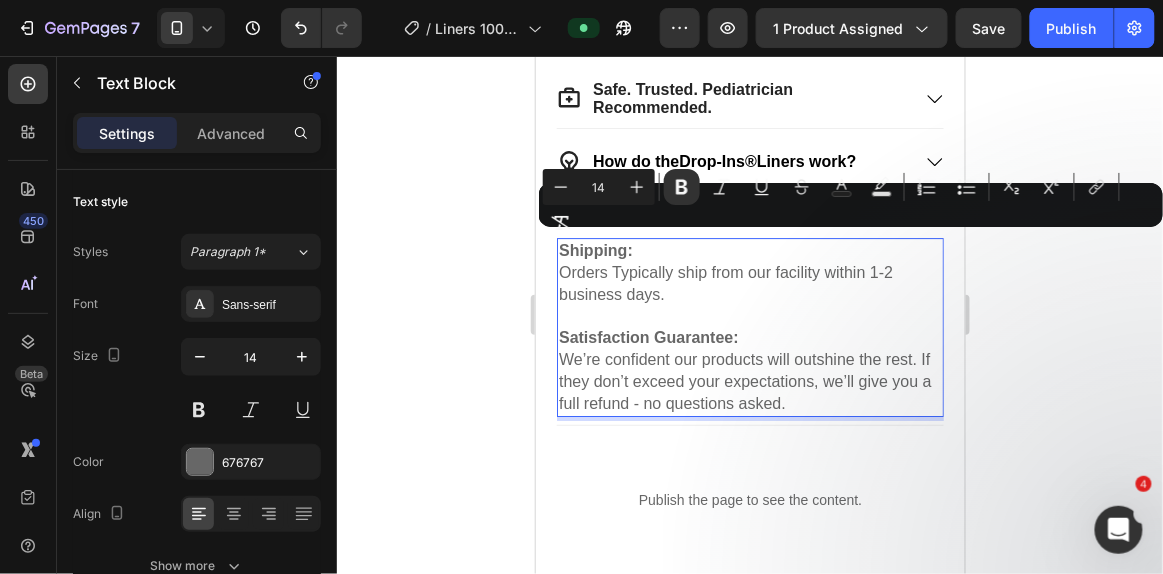 click at bounding box center [749, 315] 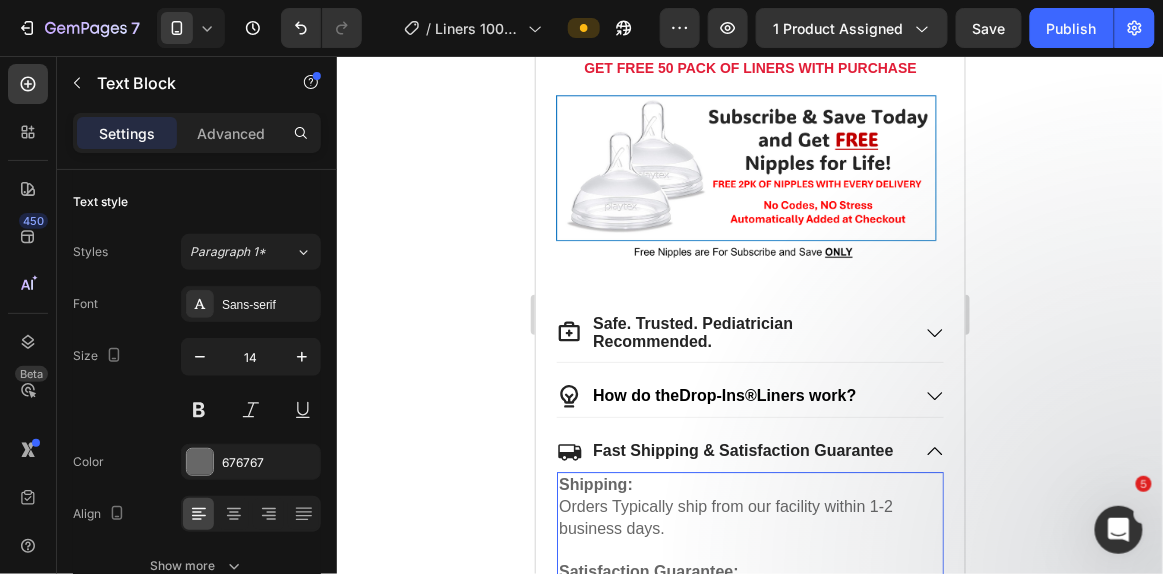scroll, scrollTop: 1220, scrollLeft: 0, axis: vertical 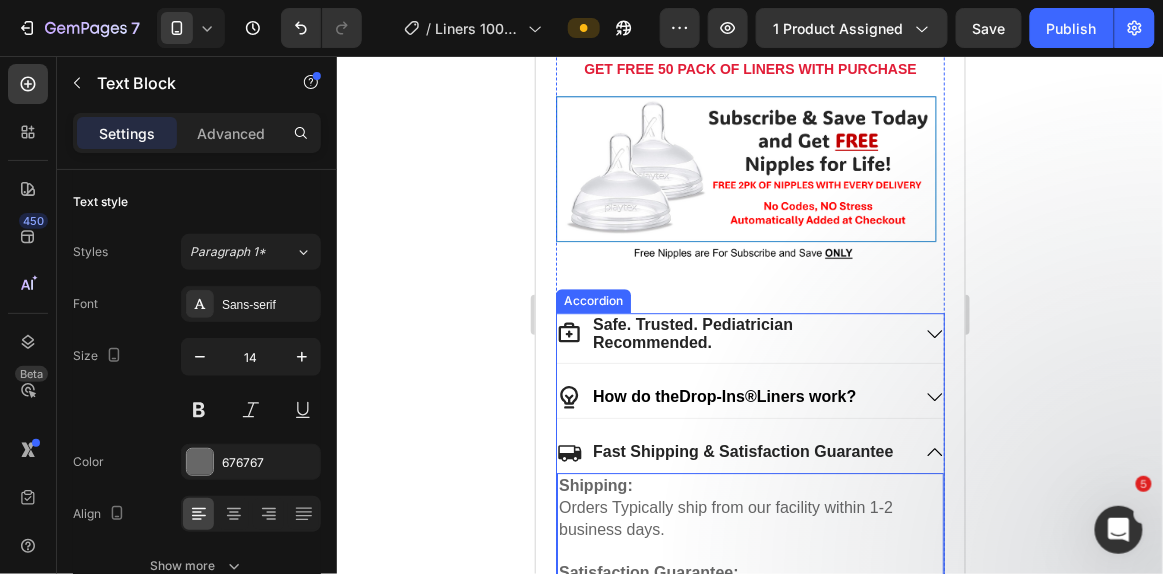 click on "Safe. Trusted. Pediatrician Recommended." at bounding box center (692, 332) 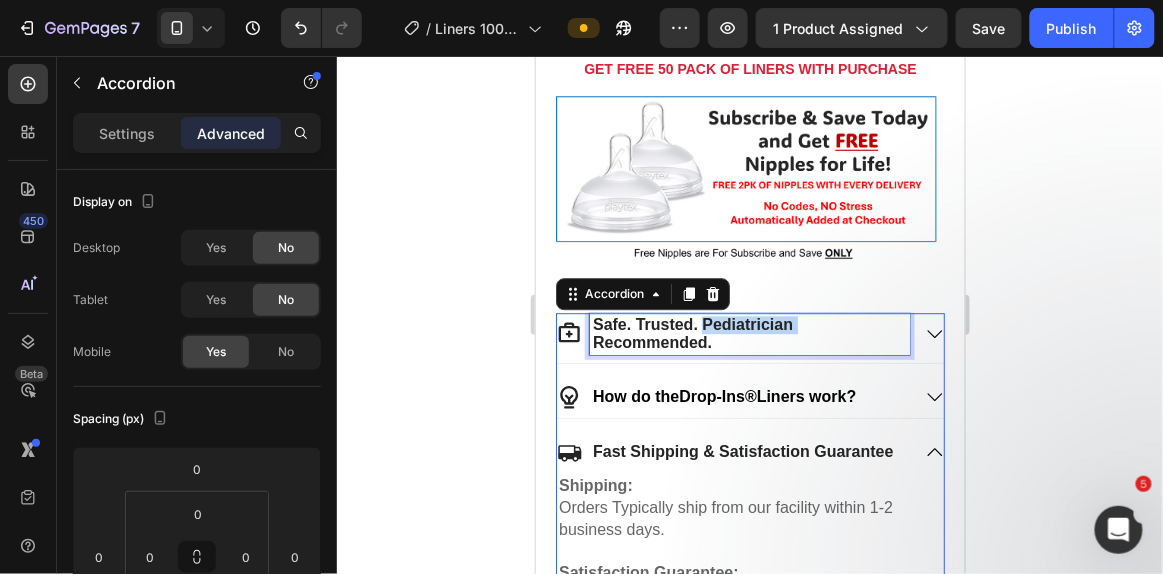 click on "Safe. Trusted. Pediatrician Recommended." at bounding box center (692, 332) 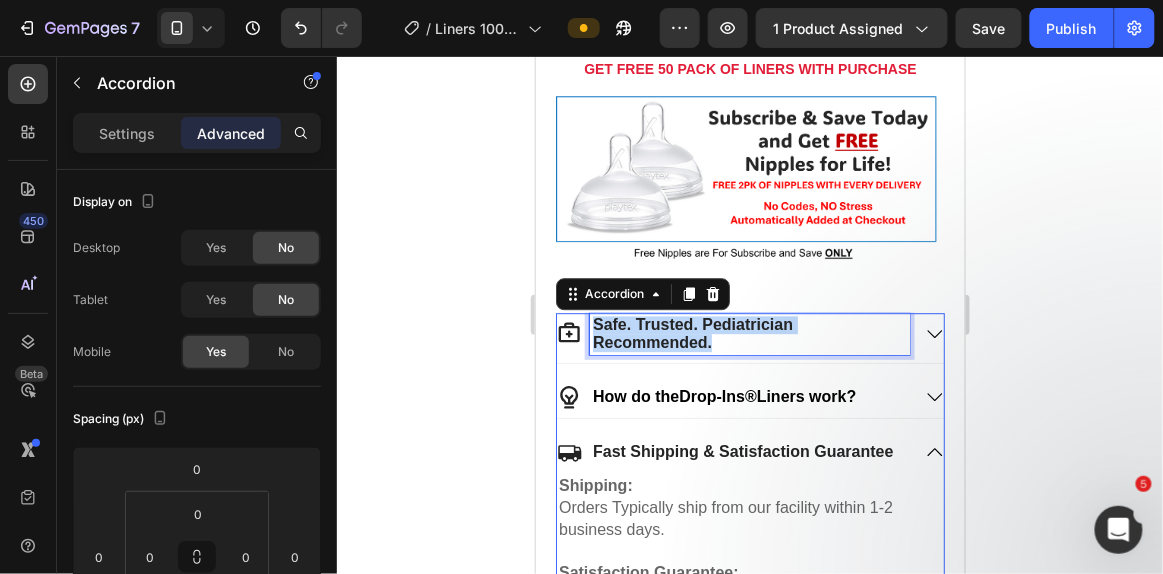 click on "Safe. Trusted. Pediatrician Recommended." at bounding box center [692, 332] 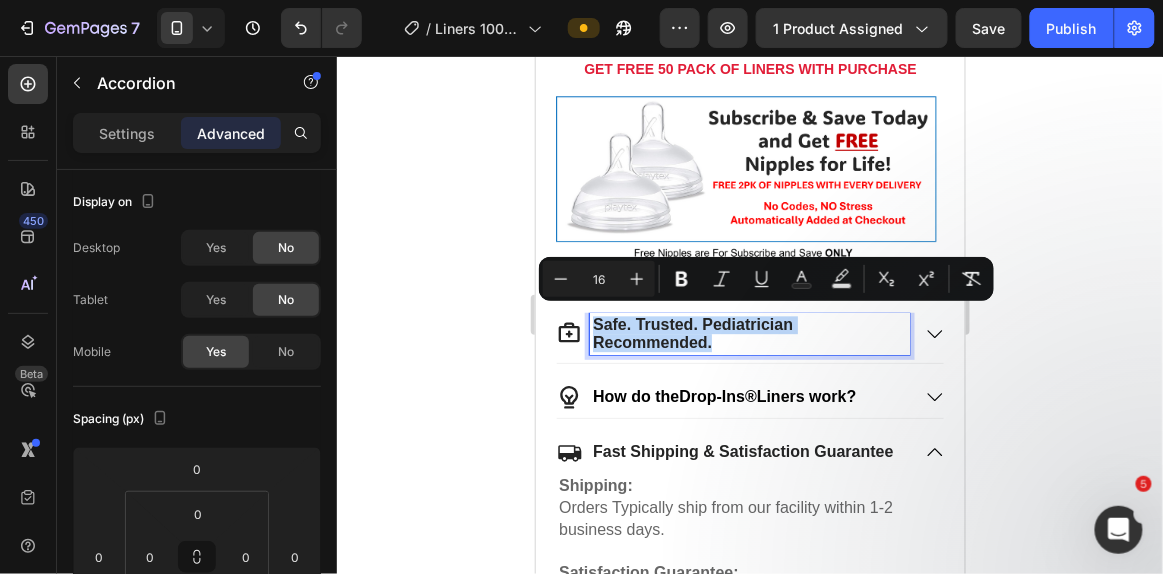 click on "Safe. Trusted. Pediatrician Recommended." at bounding box center [692, 332] 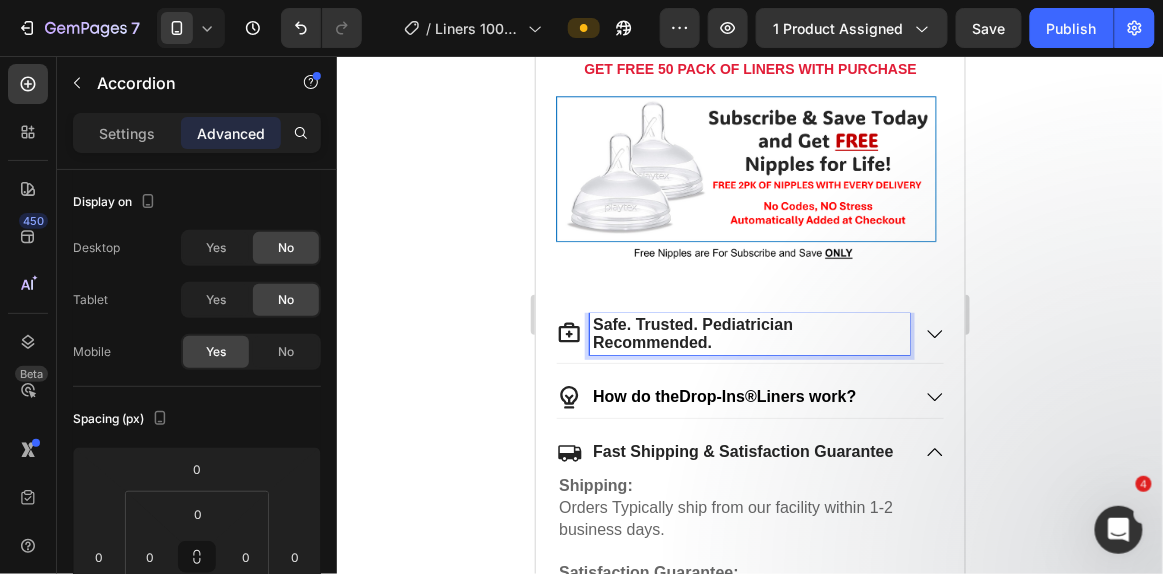 click 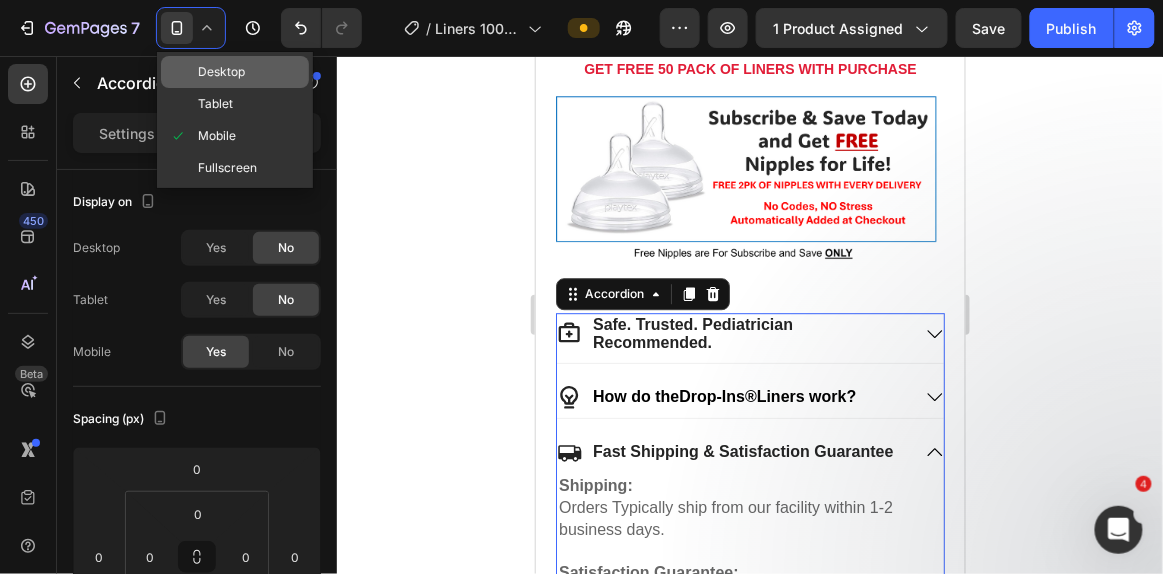 click on "Desktop" at bounding box center [221, 72] 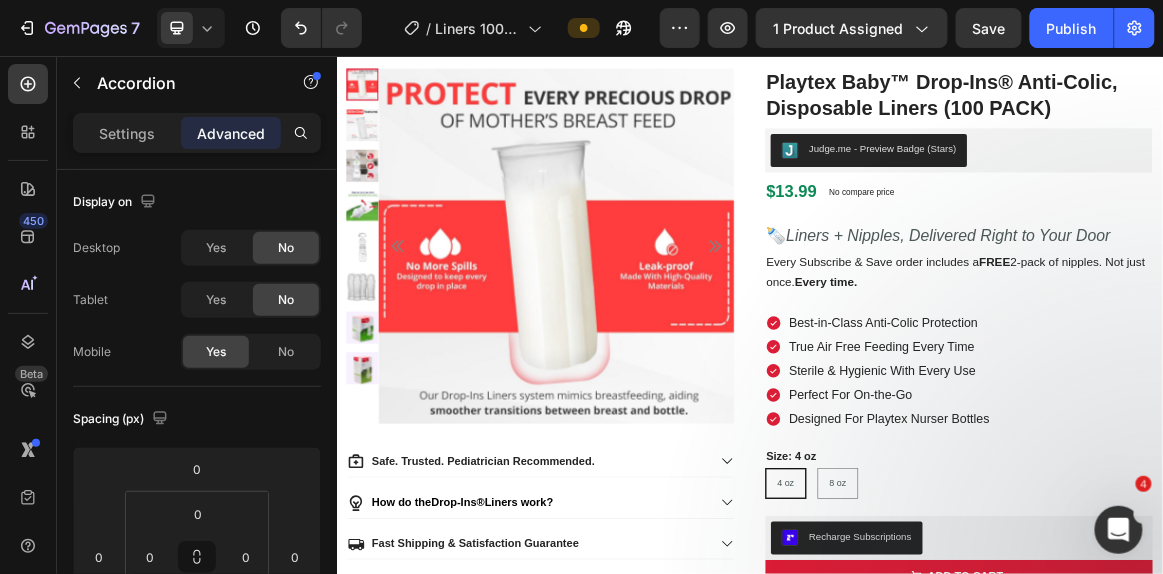 scroll, scrollTop: 48, scrollLeft: 0, axis: vertical 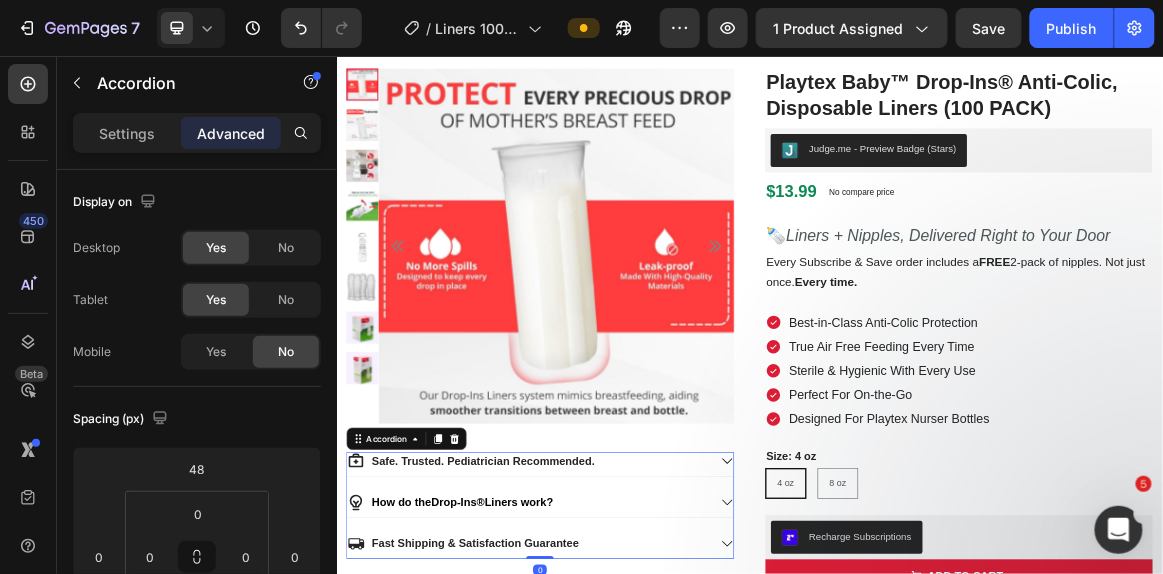 click on "Safe. Trusted. Pediatrician Recommended." at bounding box center (550, 642) 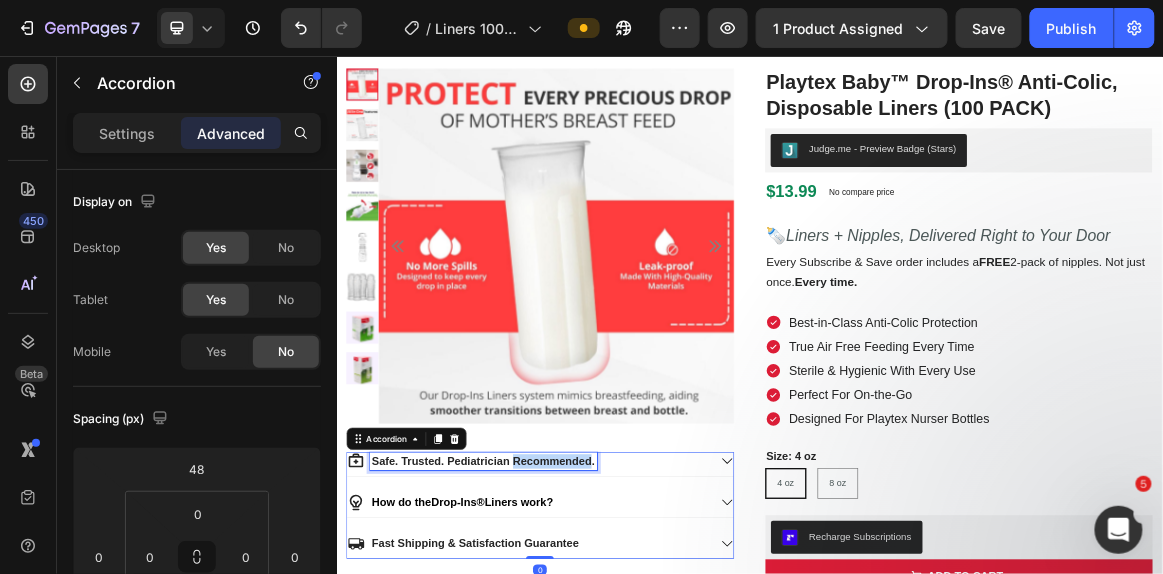 click on "Safe. Trusted. Pediatrician Recommended." at bounding box center [550, 642] 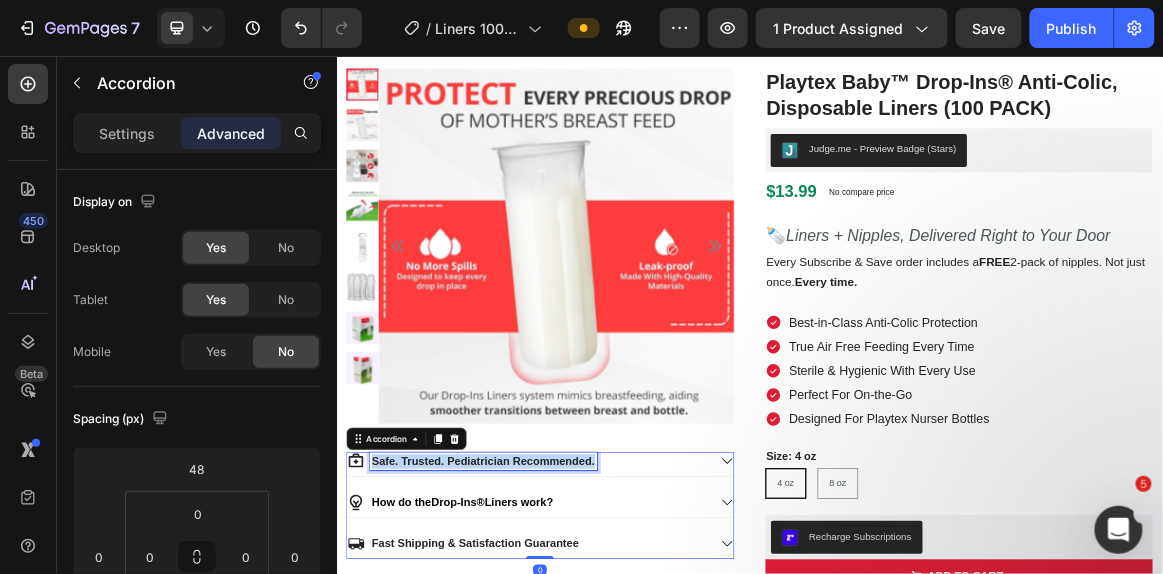 click on "Safe. Trusted. Pediatrician Recommended." at bounding box center [550, 642] 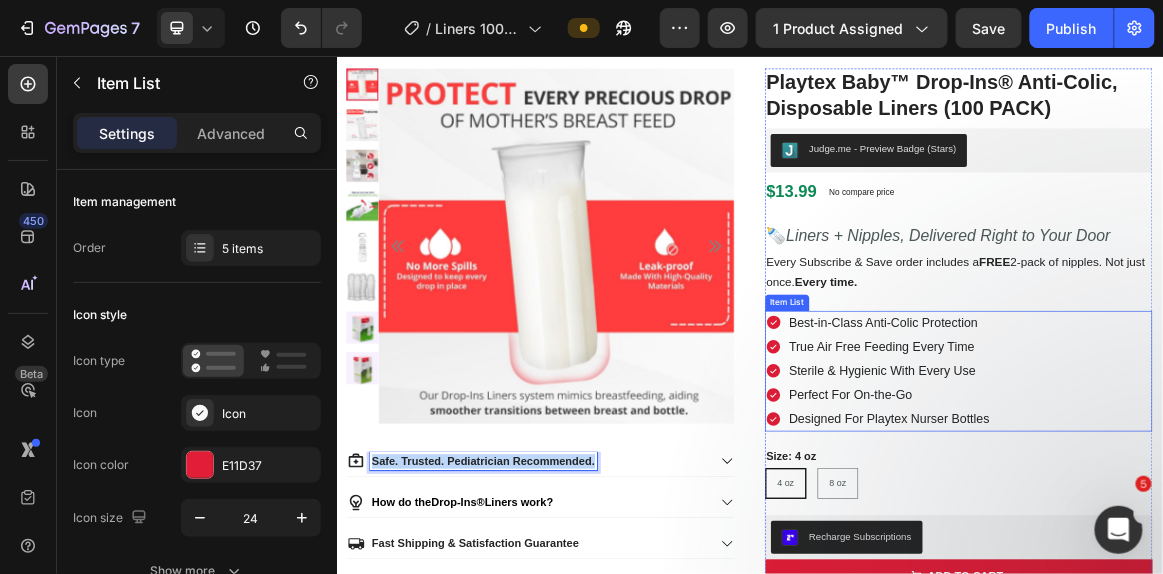 click on "True Air Free Feeding Every Time" at bounding box center [1128, 477] 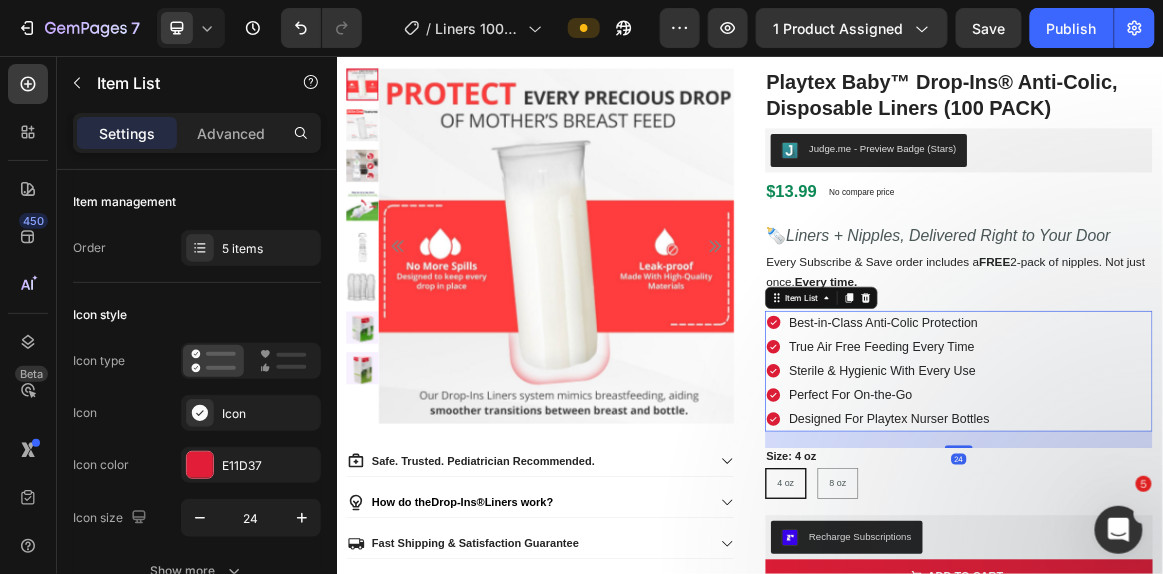 click on "True Air Free Feeding Every Time" at bounding box center [1128, 477] 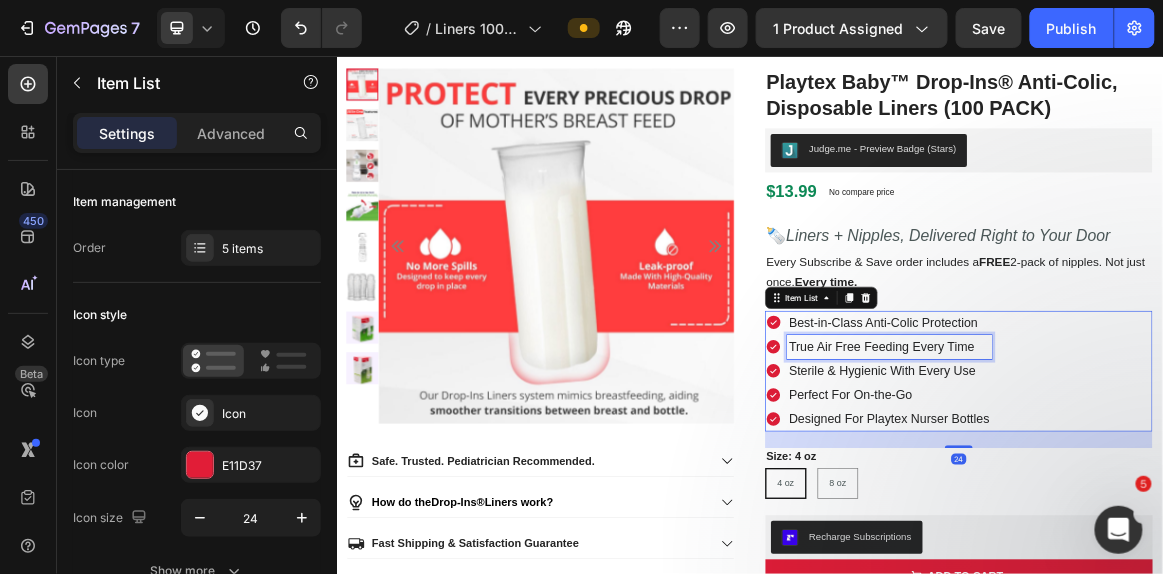 click on "True Air Free Feeding Every Time" at bounding box center [1128, 477] 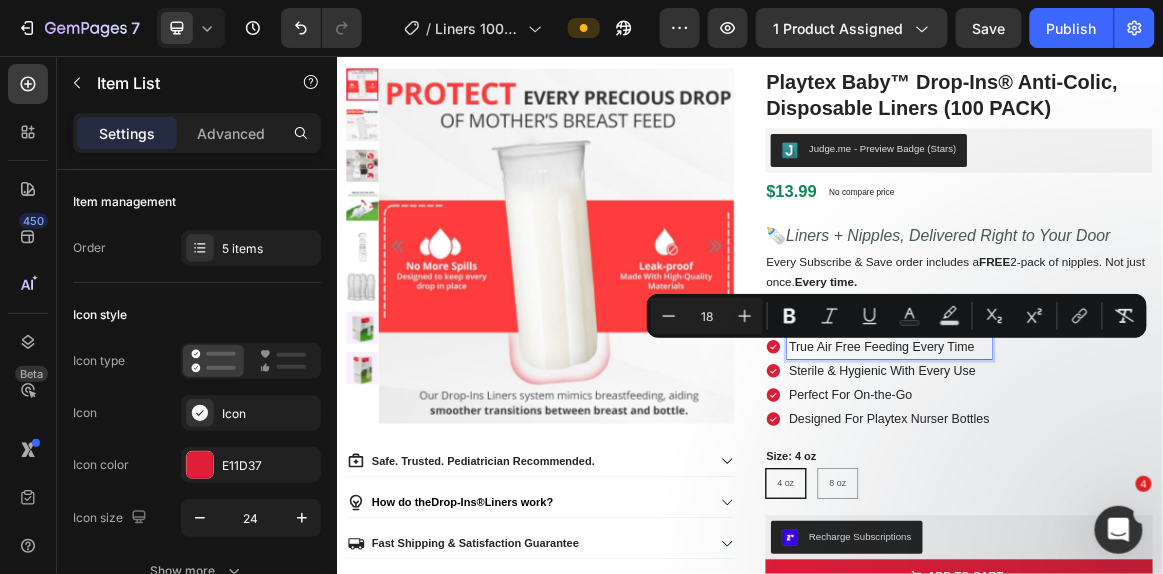 click on "True Air Free Feeding Every Time" at bounding box center (1128, 477) 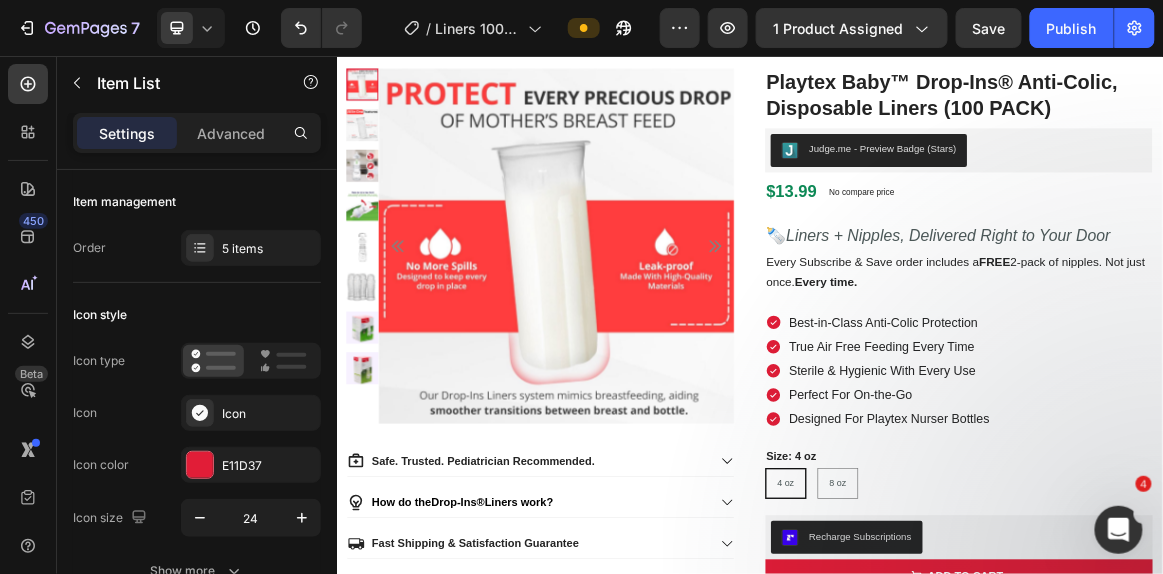click 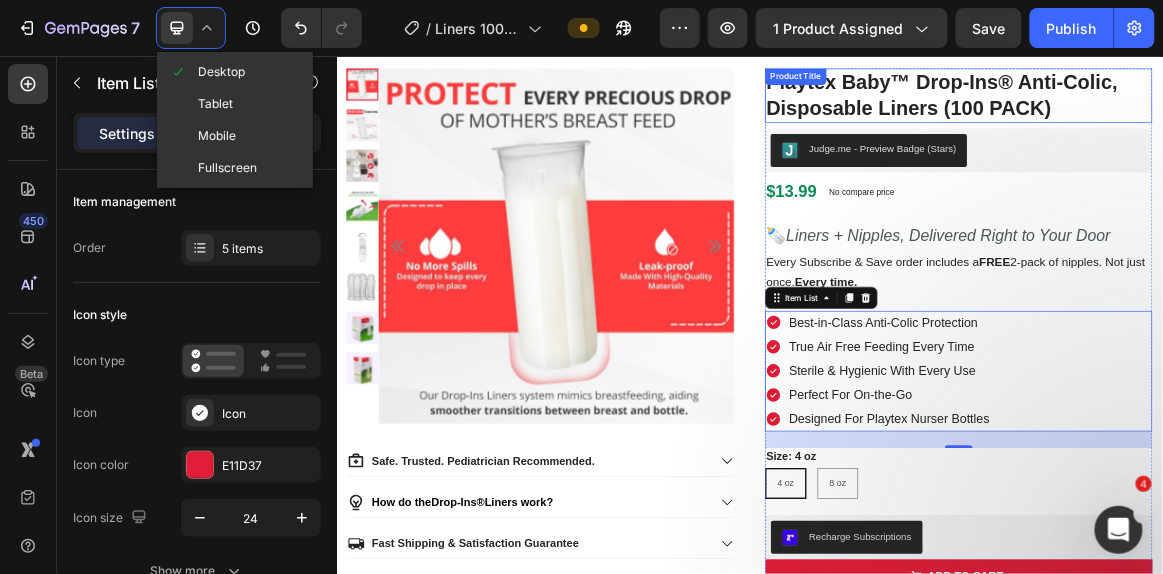 click on "Playtex Baby™ Drop-Ins® Anti-Colic, Disposable Liners (100 PACK)" at bounding box center (1240, 112) 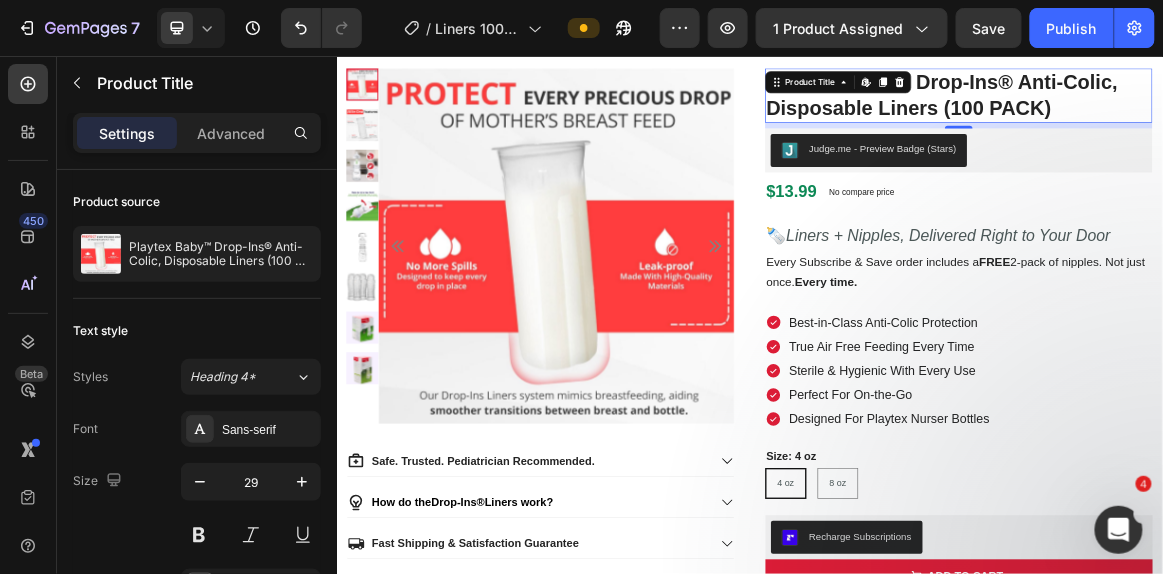 click 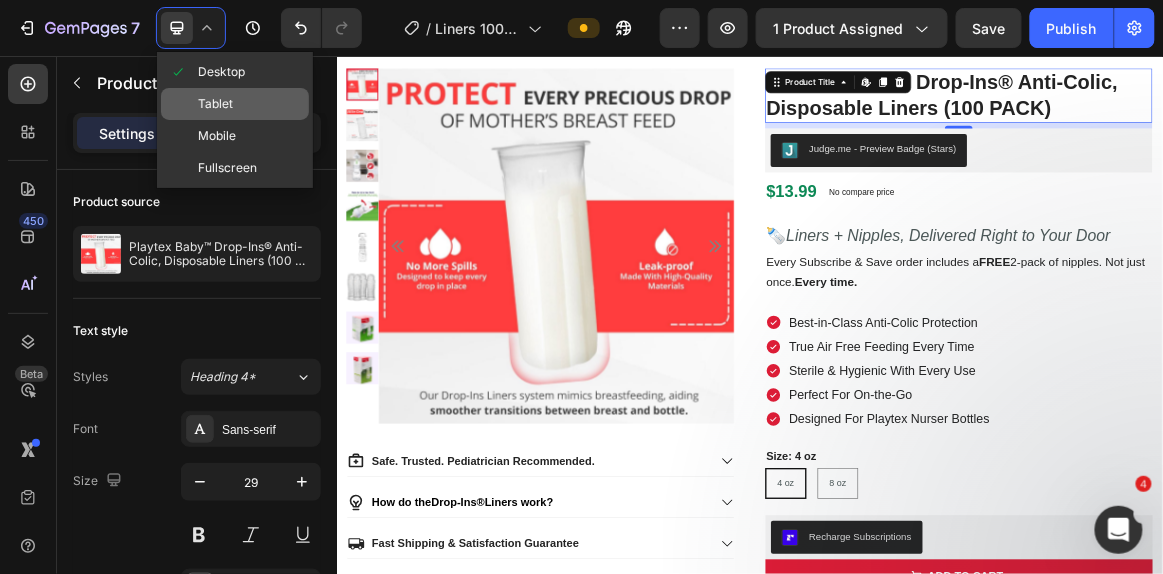 click on "Tablet" 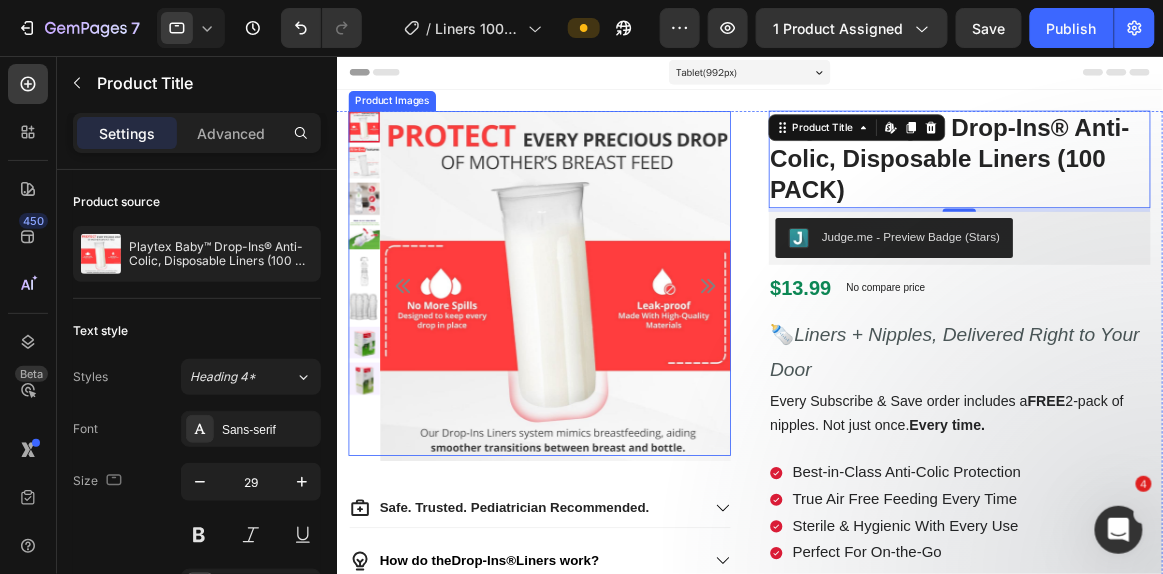 scroll, scrollTop: 267, scrollLeft: 0, axis: vertical 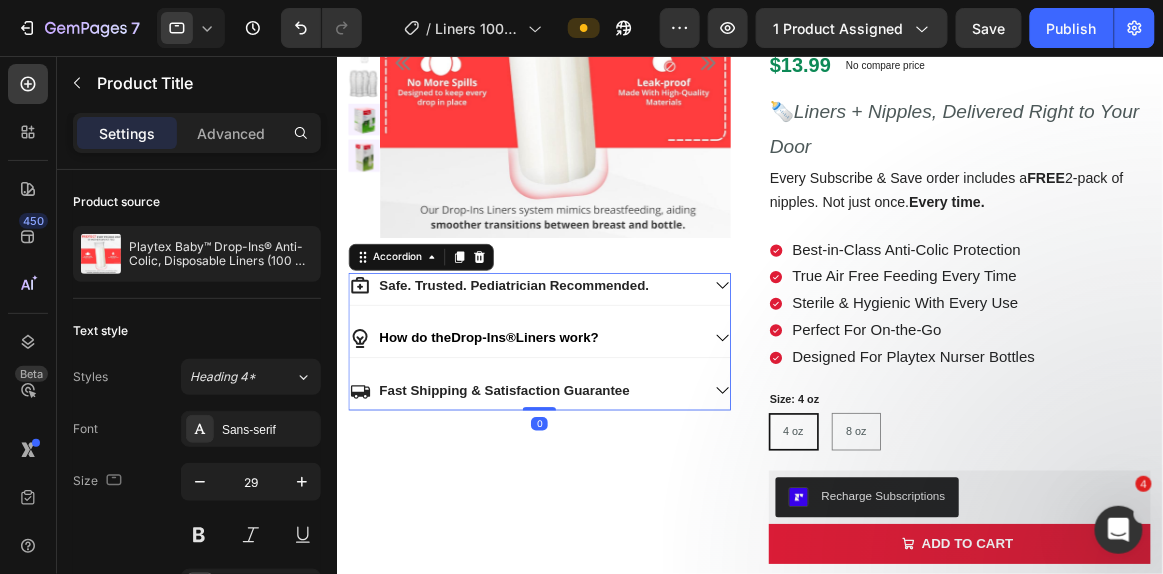 click 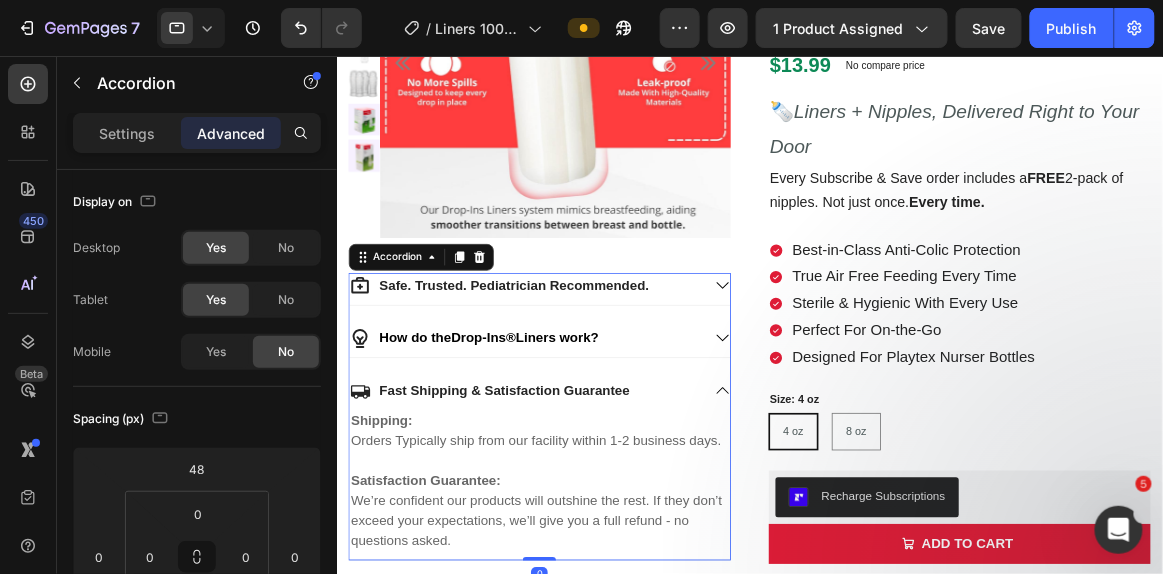 click 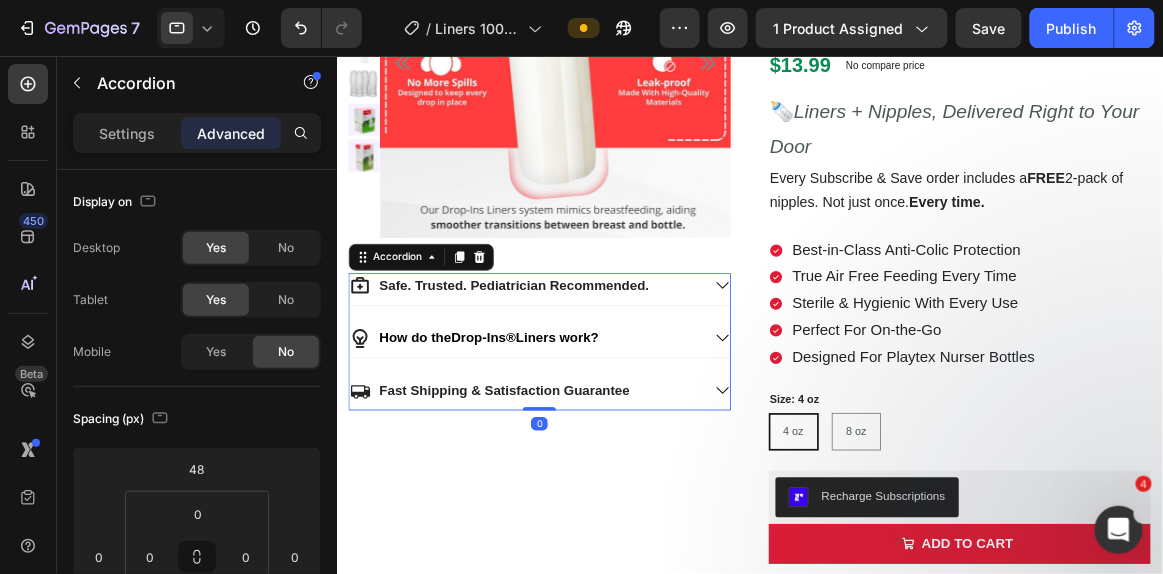 click on "7  Version history" at bounding box center (189, 28) 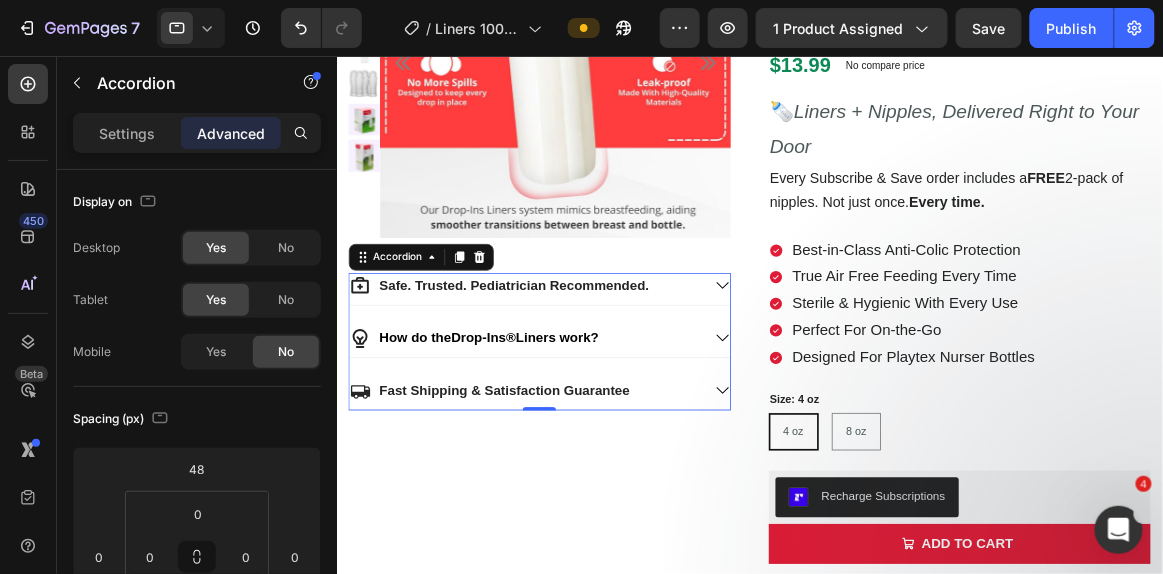 click 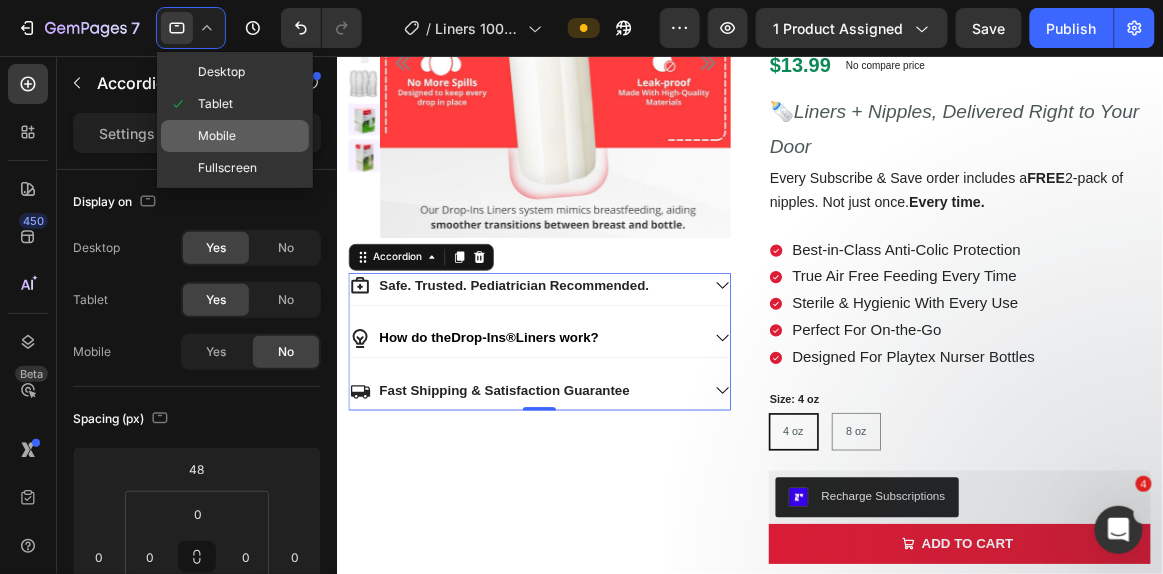 click on "Mobile" at bounding box center [217, 136] 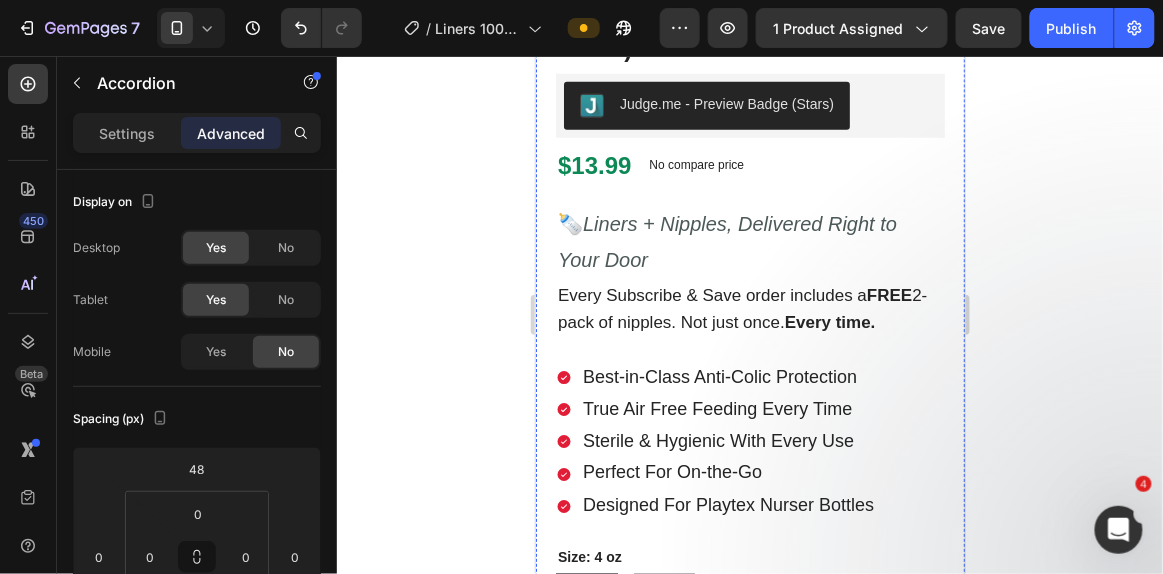 scroll, scrollTop: 518, scrollLeft: 0, axis: vertical 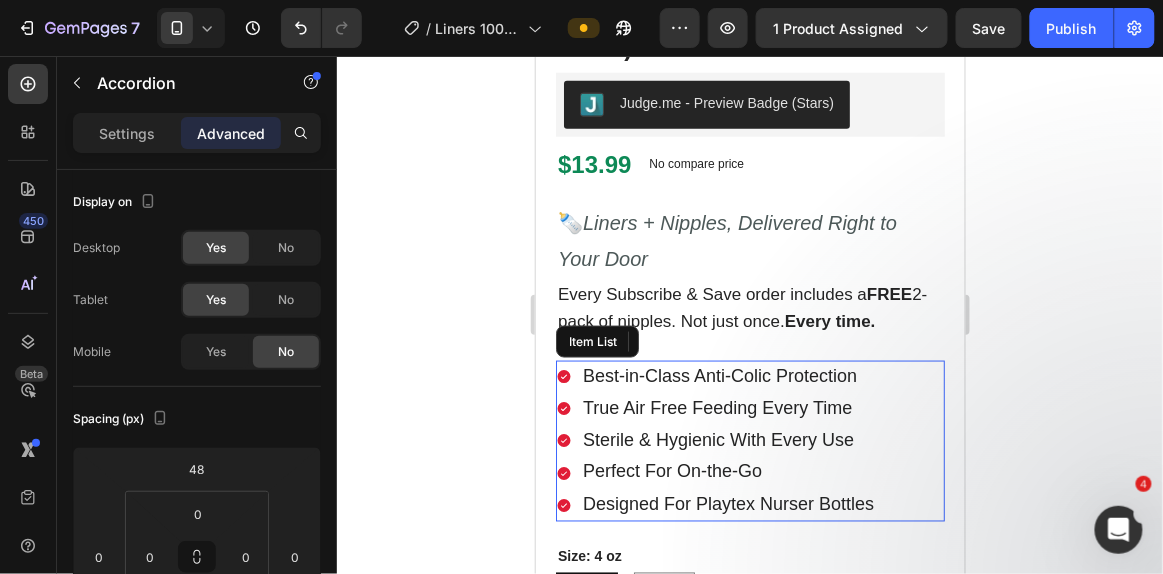 click on "Best-in-Class Anti-Colic Protection" at bounding box center [719, 375] 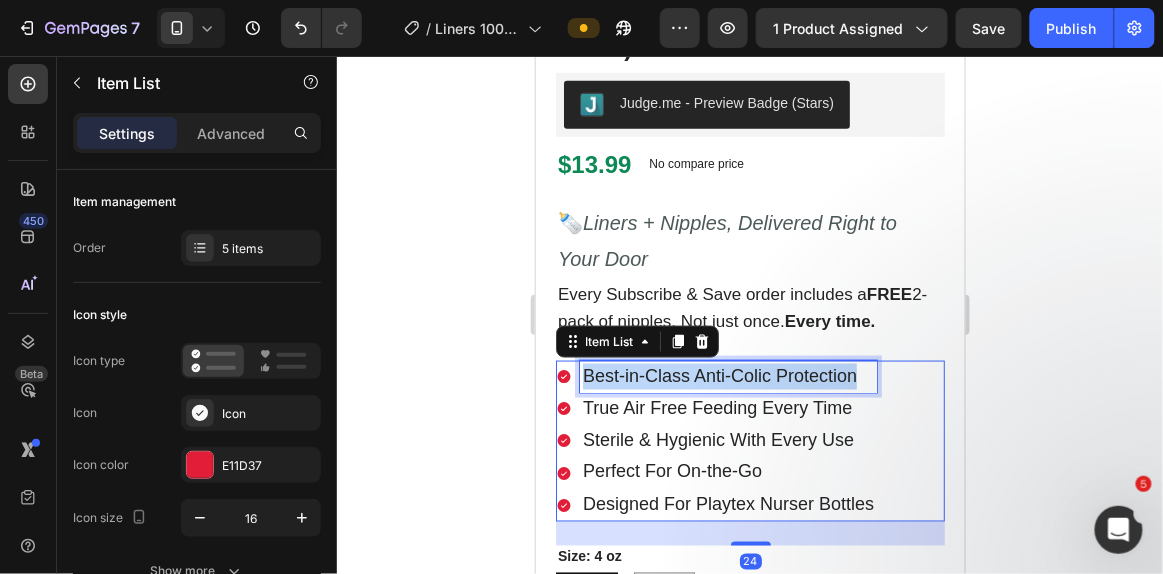 click on "Best-in-Class Anti-Colic Protection" at bounding box center (719, 375) 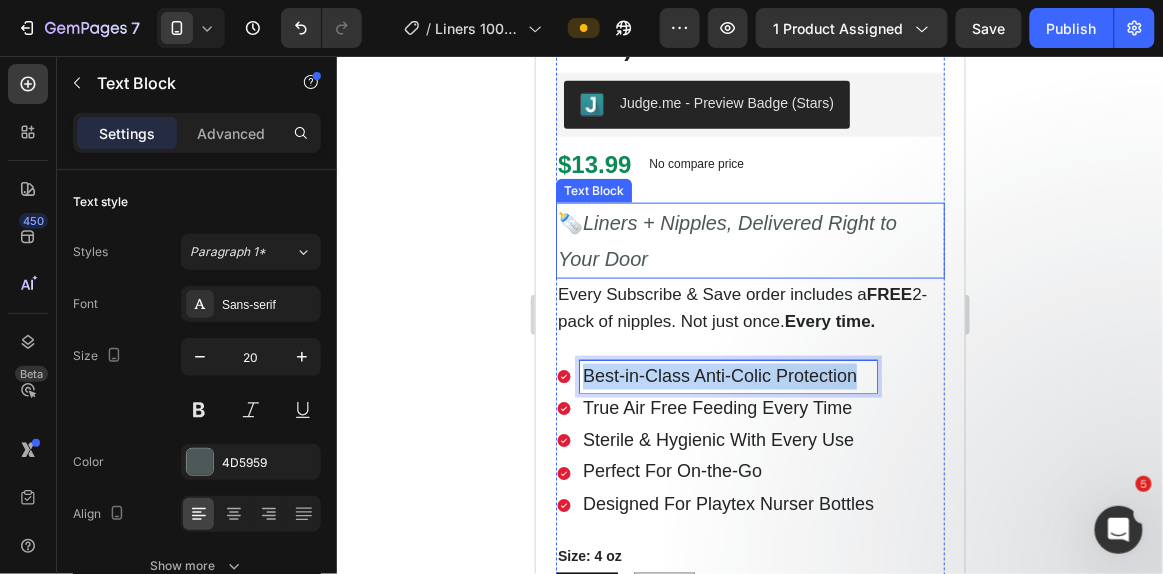 click on "Liners + Nipples, Delivered Right to Your Door" at bounding box center [726, 240] 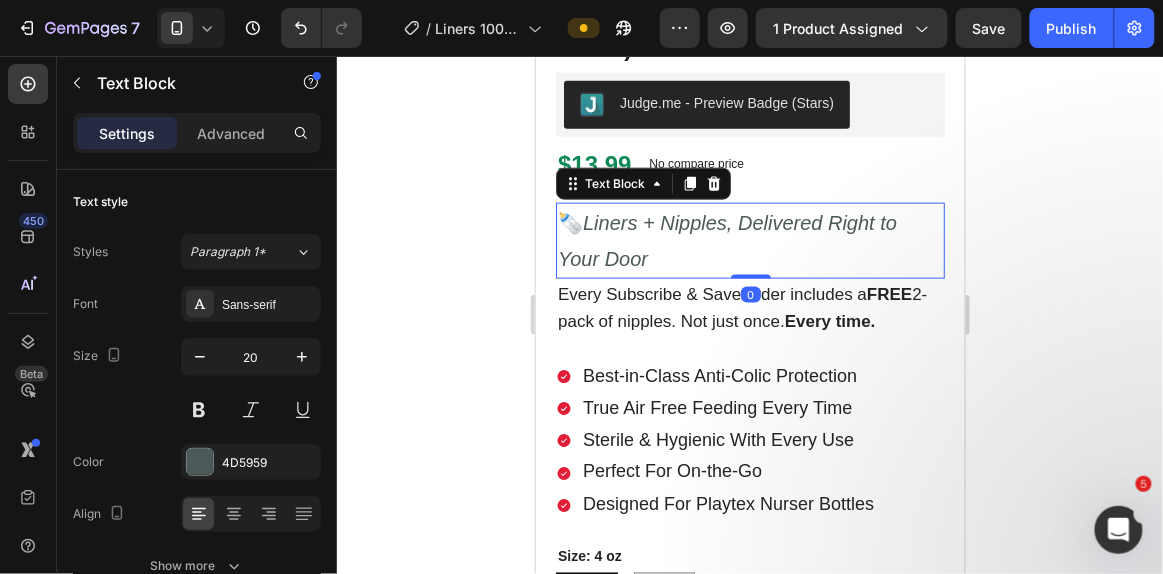 click on "Liners + Nipples, Delivered Right to Your Door" at bounding box center [726, 240] 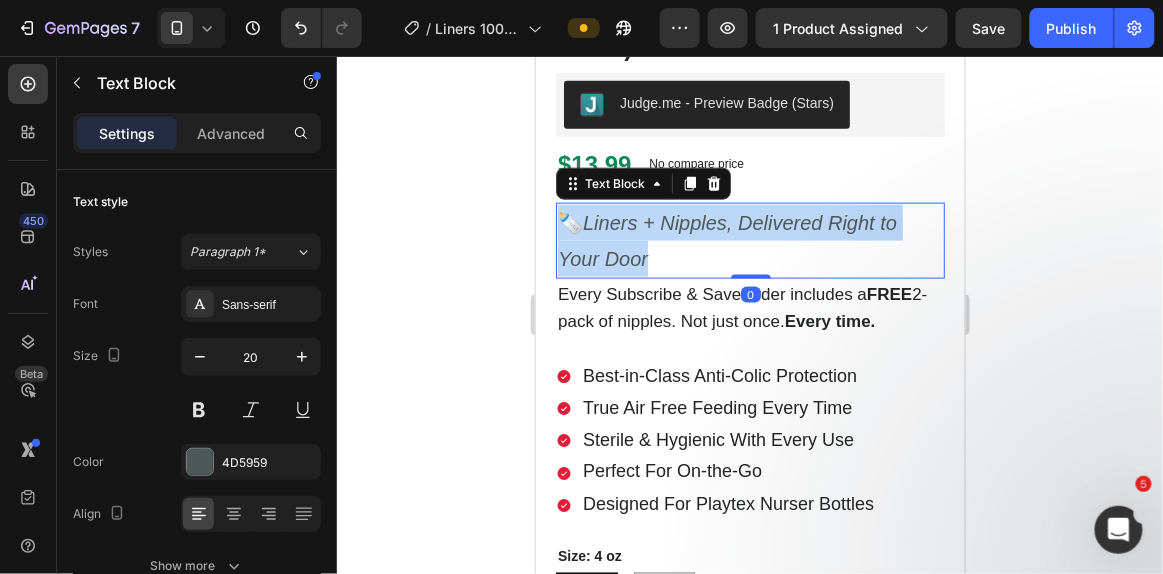 click on "Liners + Nipples, Delivered Right to Your Door" at bounding box center [726, 240] 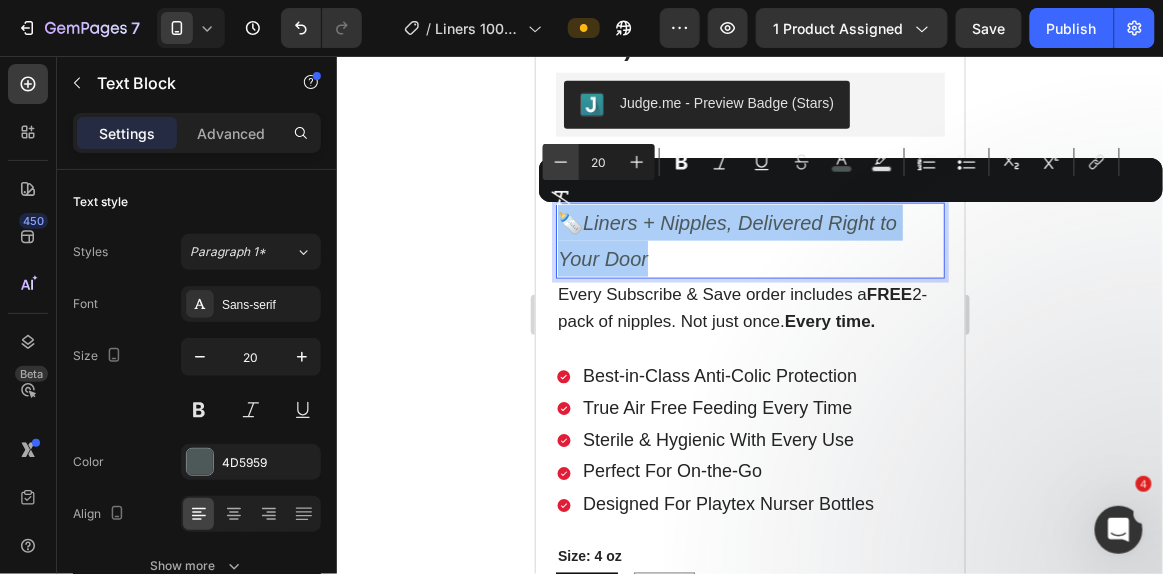 click 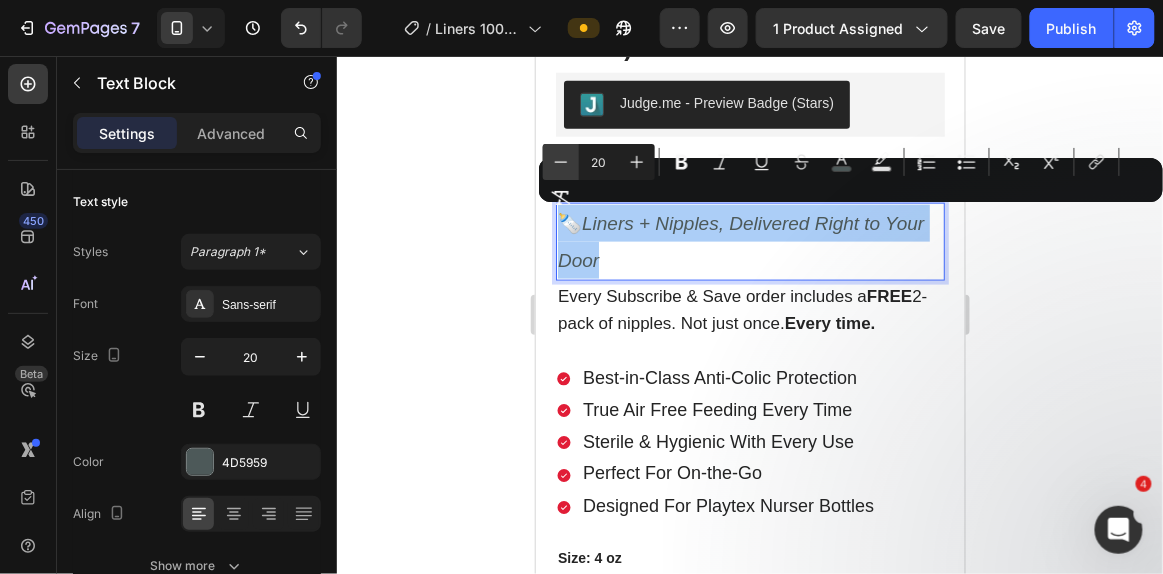 click 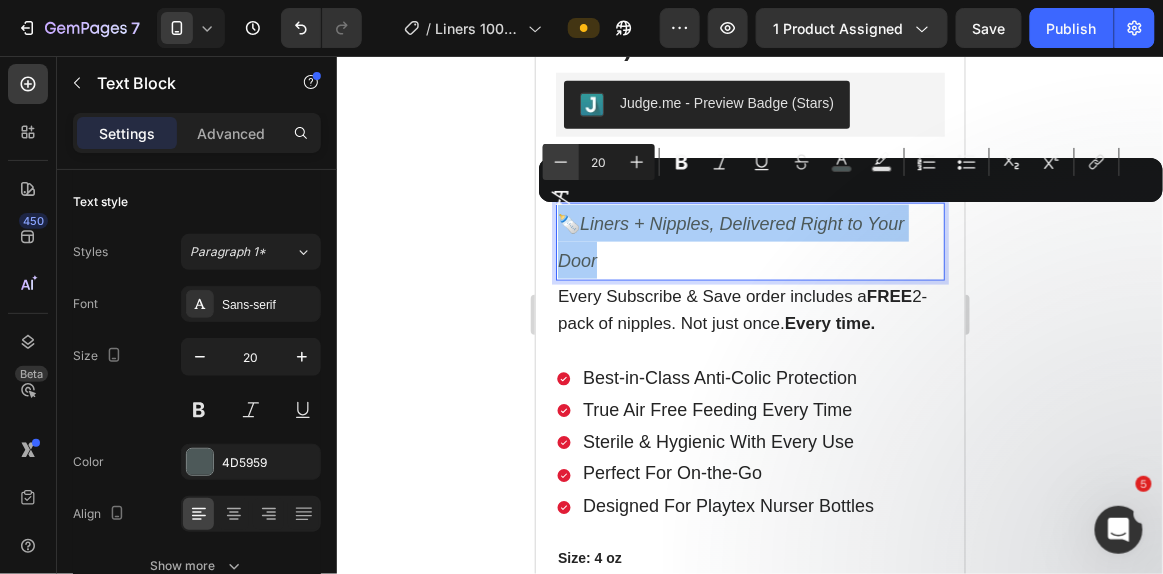 click 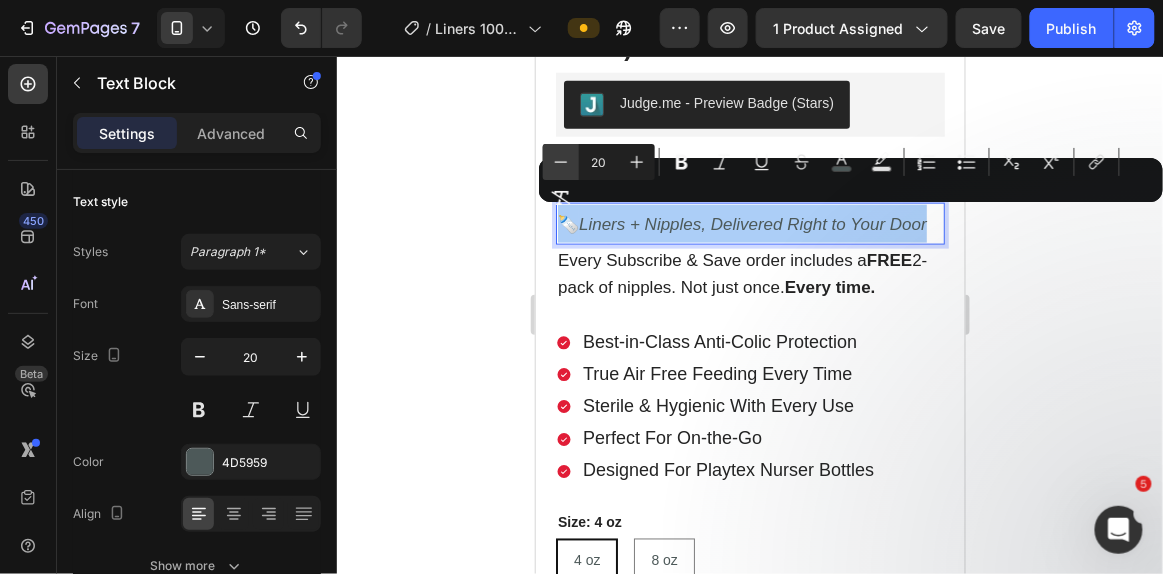 click 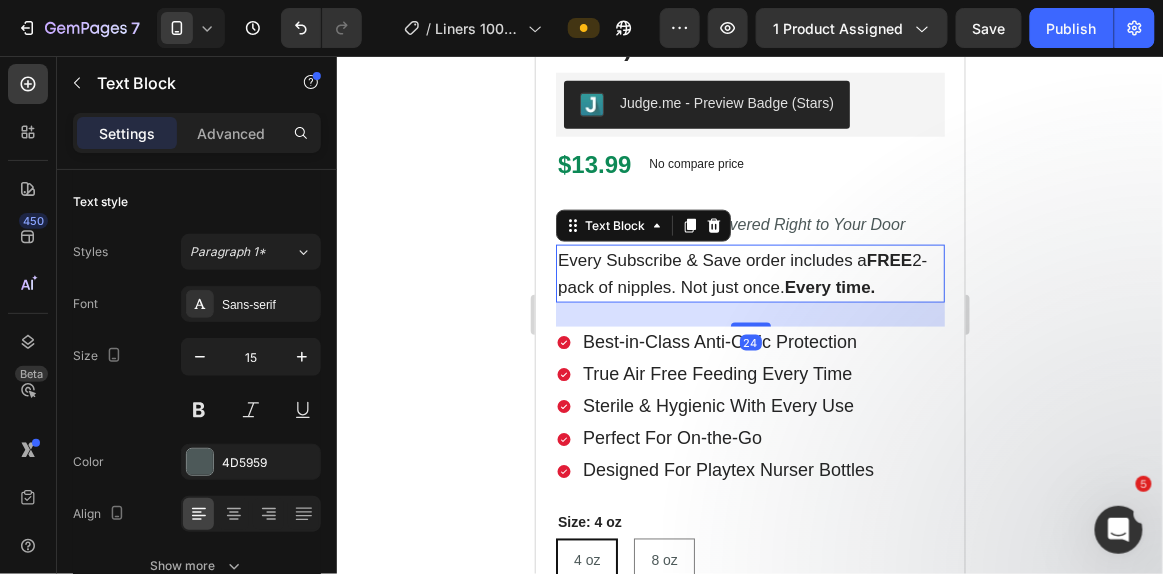 click on "Every Subscribe & Save order includes a  FREE  2-pack of nipples. Not just once.  Every time." at bounding box center [749, 273] 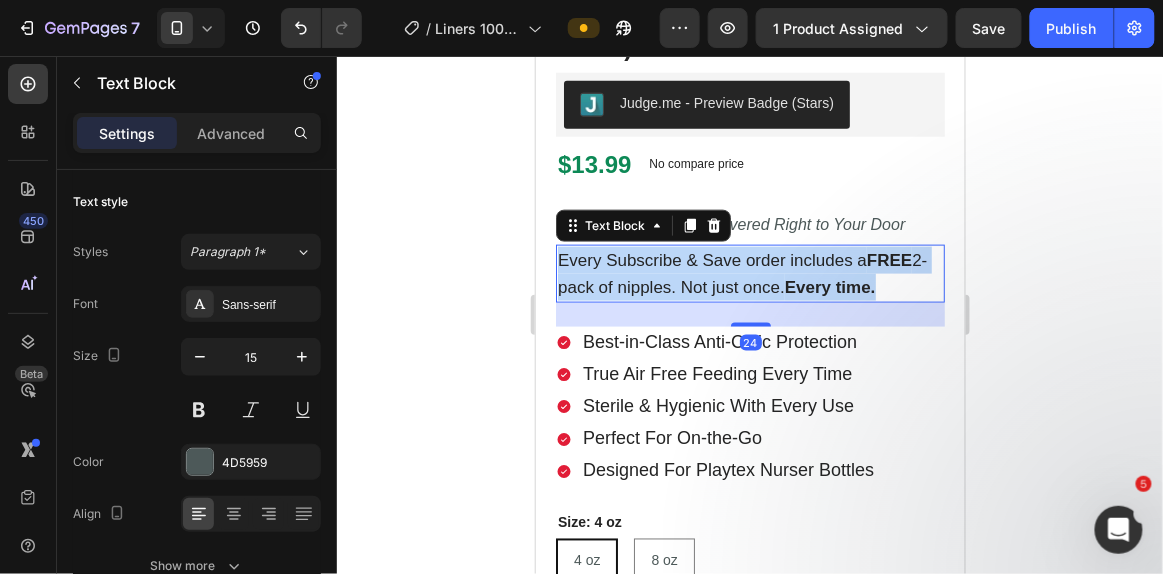 click on "Every Subscribe & Save order includes a  FREE  2-pack of nipples. Not just once.  Every time." at bounding box center (749, 273) 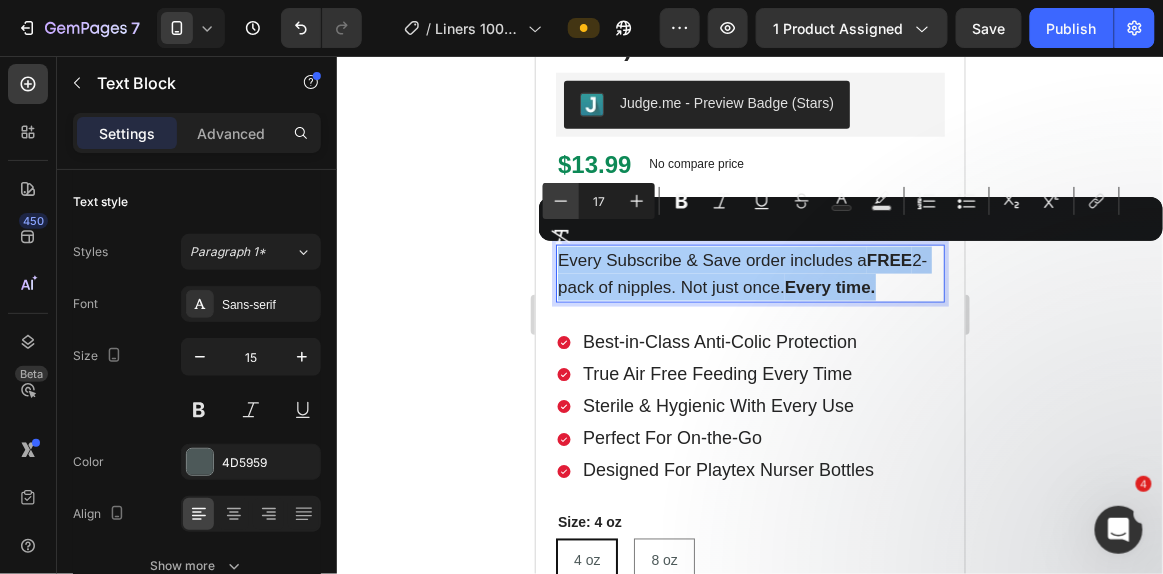 click 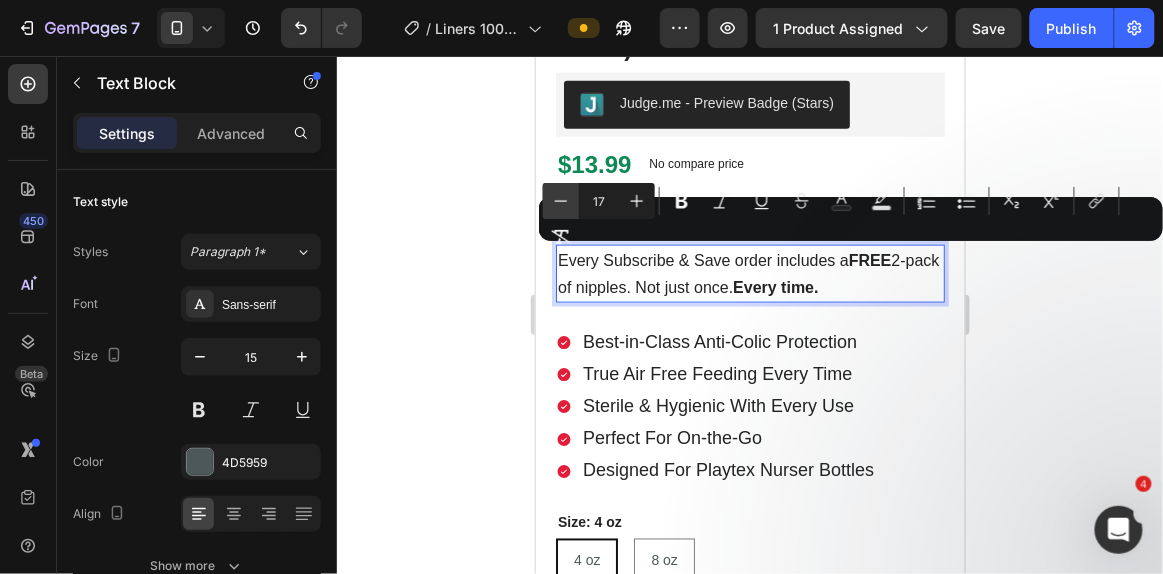 click 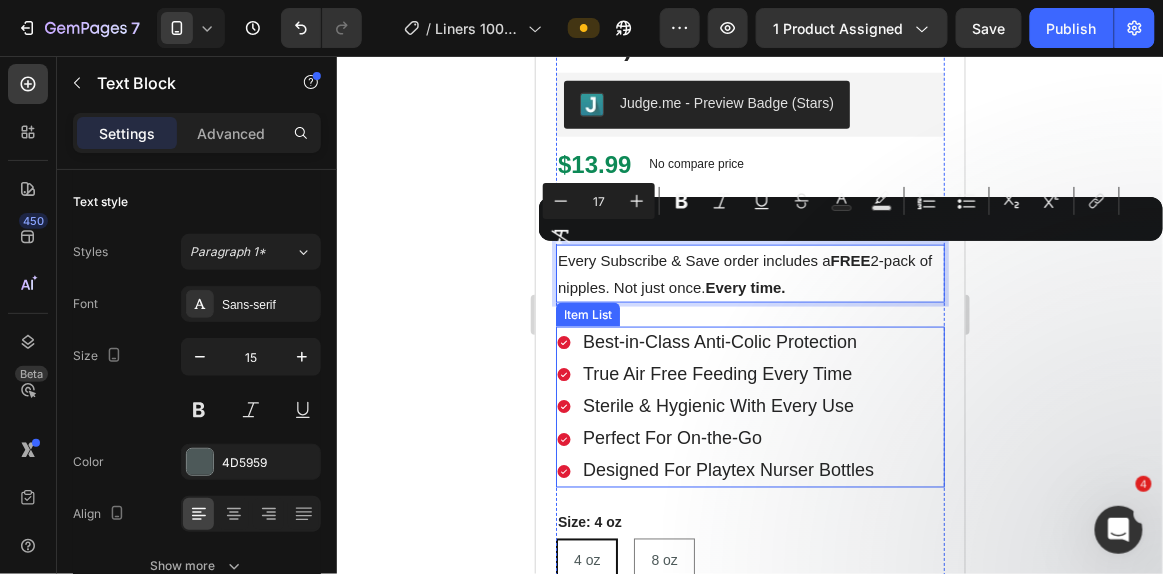 click on "Best-in-Class Anti-Colic Protection" at bounding box center (719, 341) 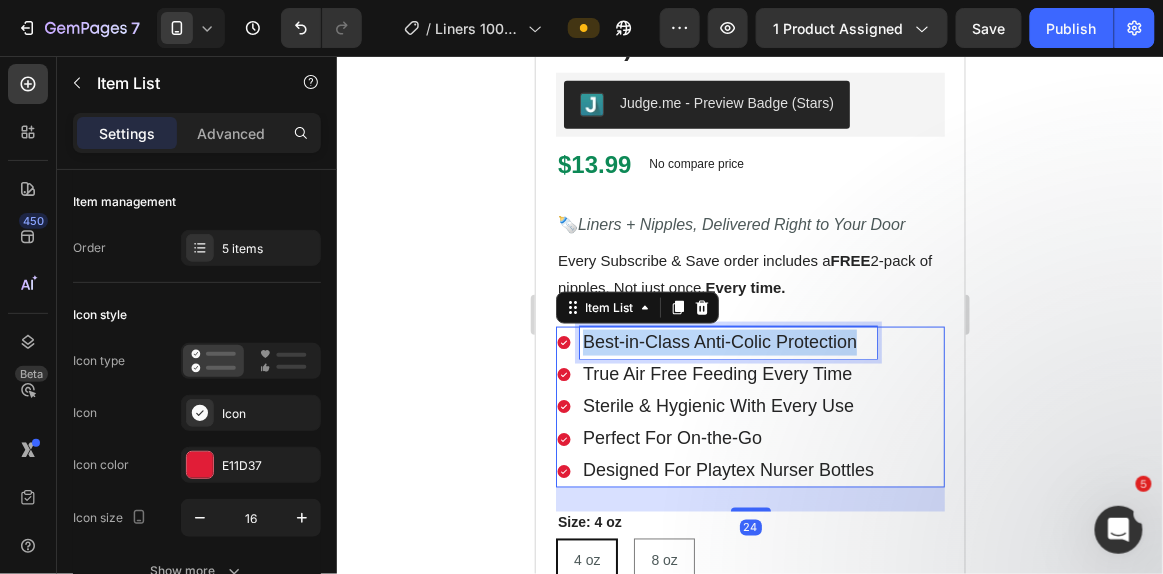 click on "Best-in-Class Anti-Colic Protection" at bounding box center (719, 341) 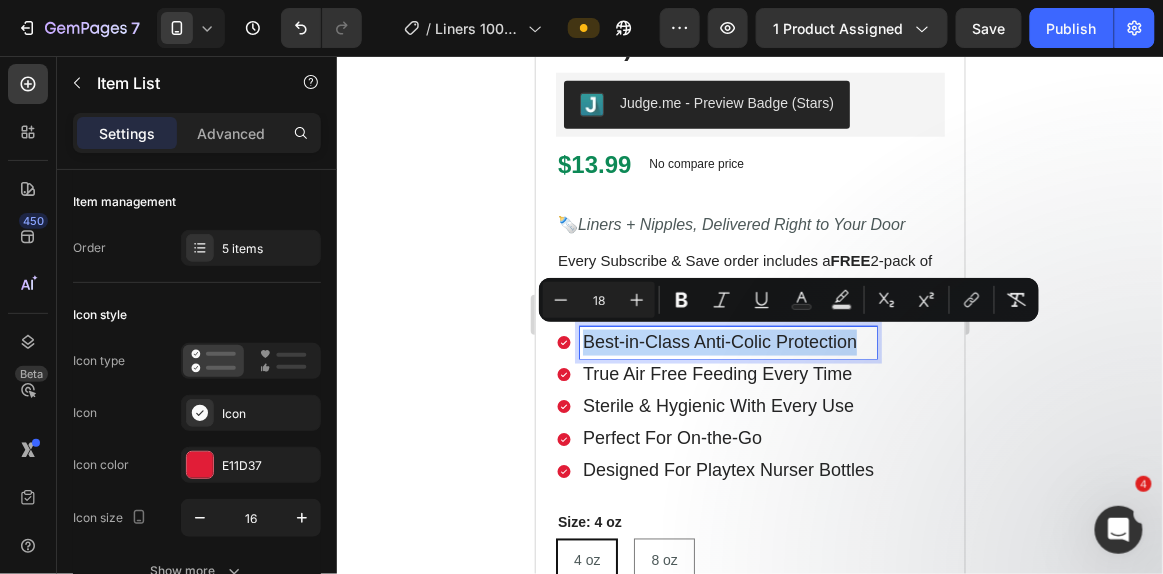 click on "Minus 18 Plus Bold Italic Underline
color
Text Background Color Subscript Superscript       link Remove Format" at bounding box center (789, 300) 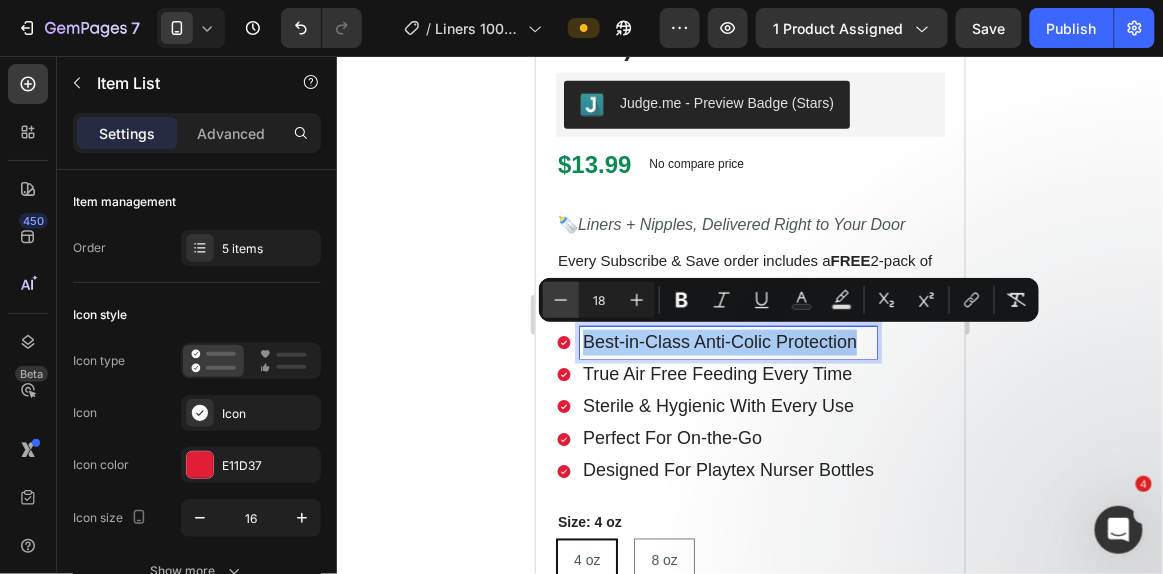 click 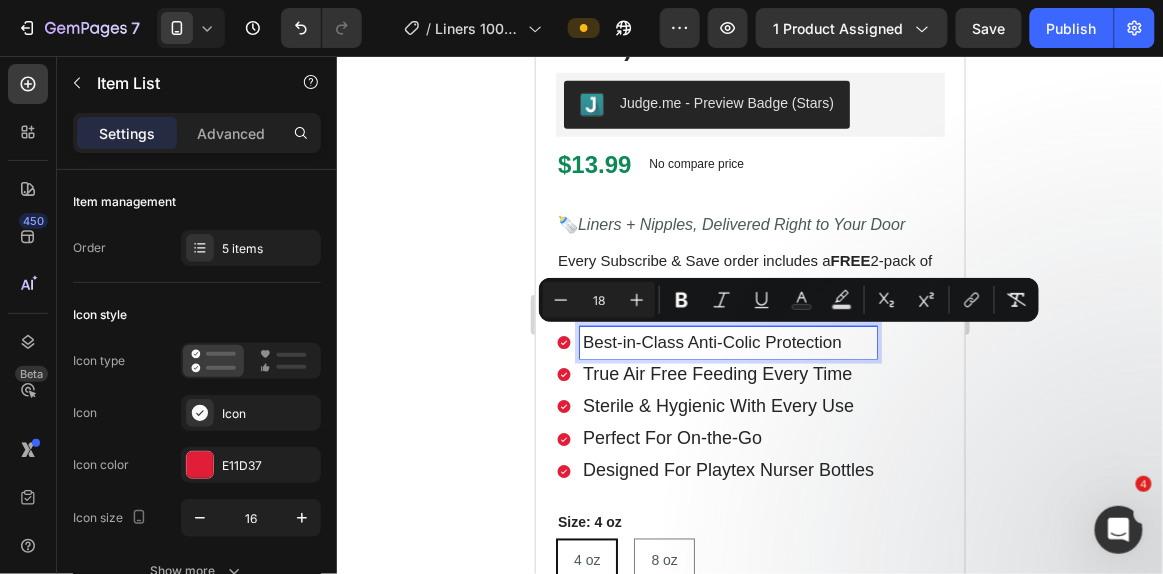 click on "True Air Free Feeding Every Time" at bounding box center [716, 373] 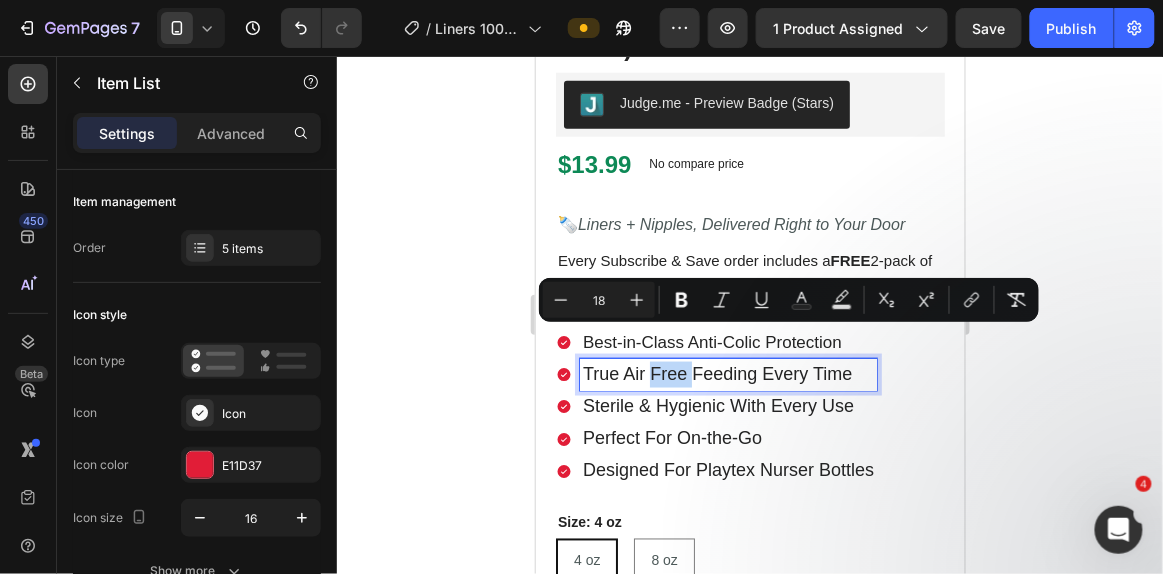 click on "True Air Free Feeding Every Time" at bounding box center [716, 373] 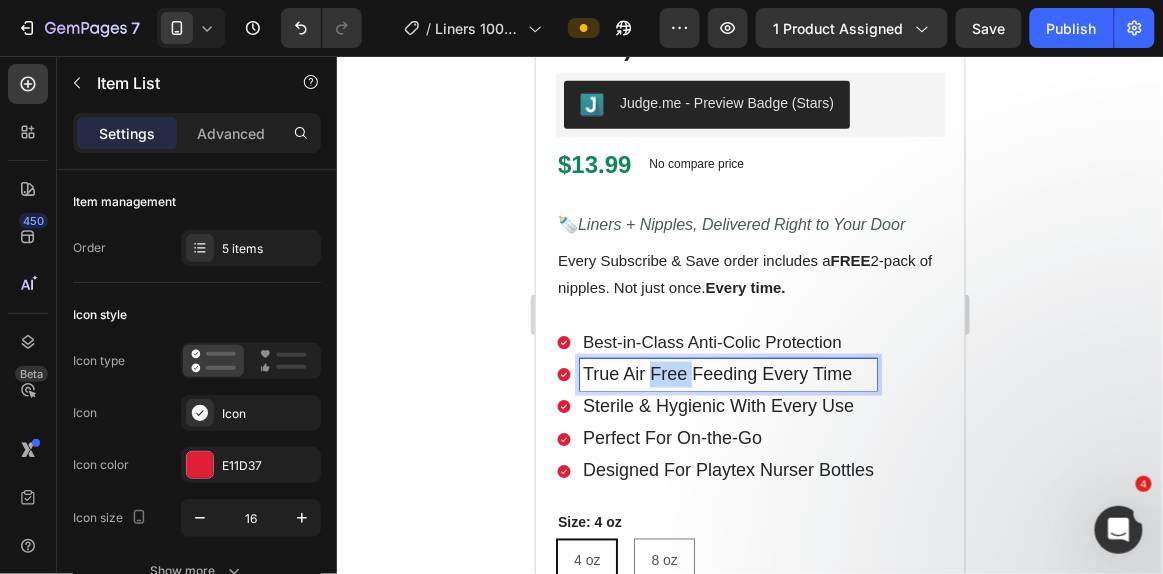 click on "True Air Free Feeding Every Time" at bounding box center (716, 373) 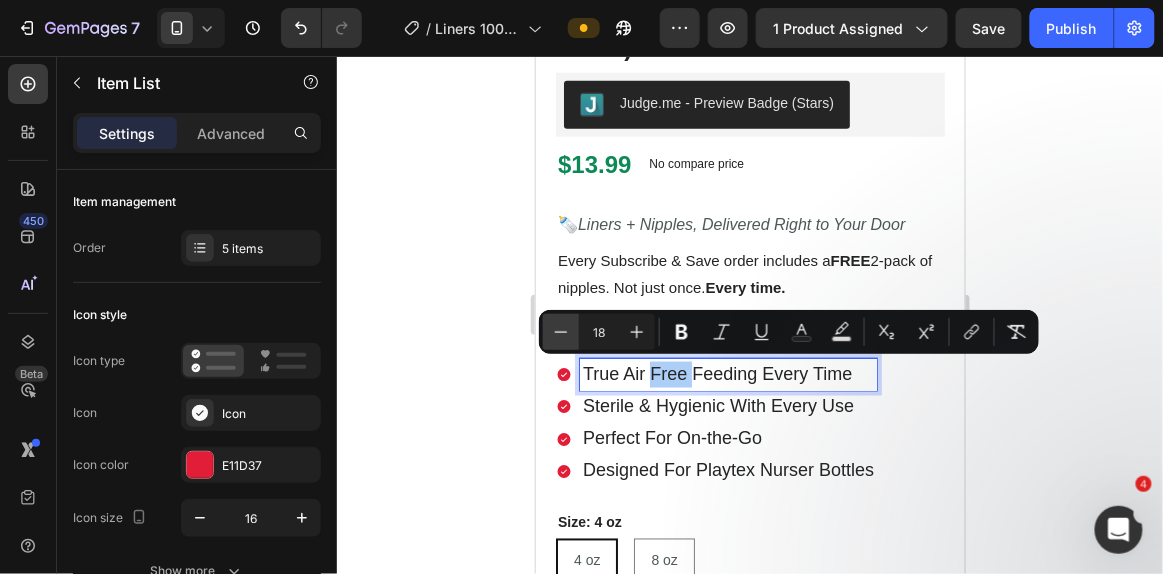 click 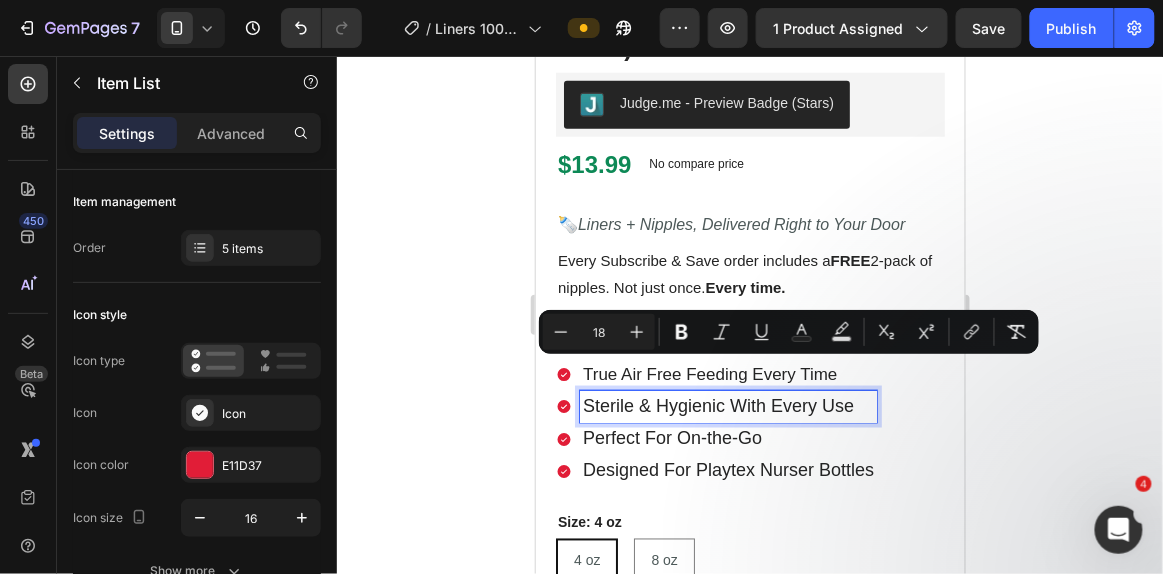 click on "Sterile & Hygienic With Every Use" at bounding box center [717, 405] 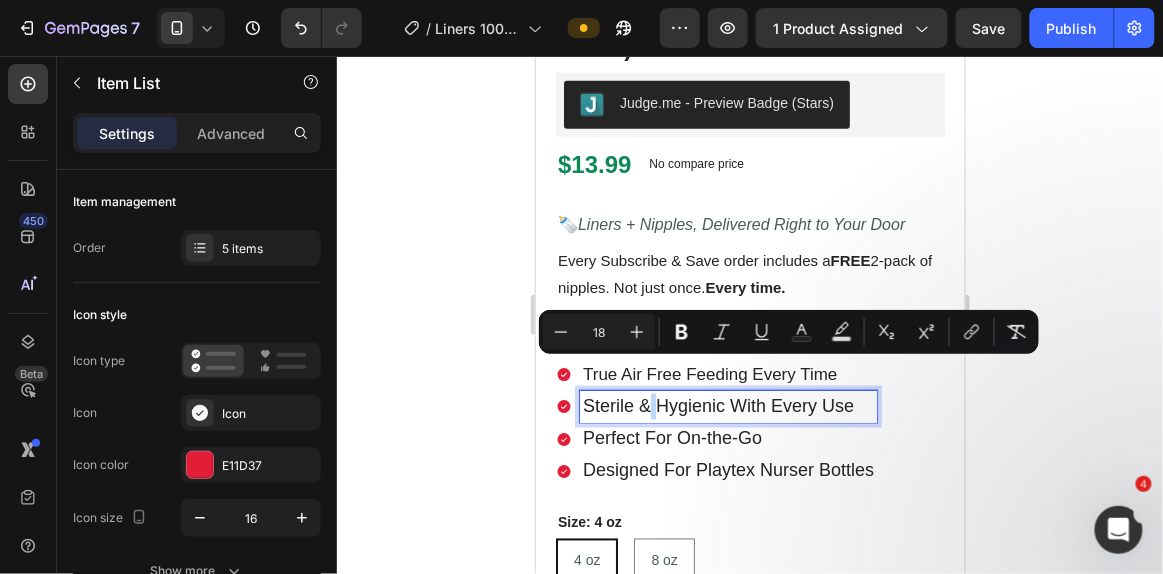 click on "Sterile & Hygienic With Every Use" at bounding box center [717, 405] 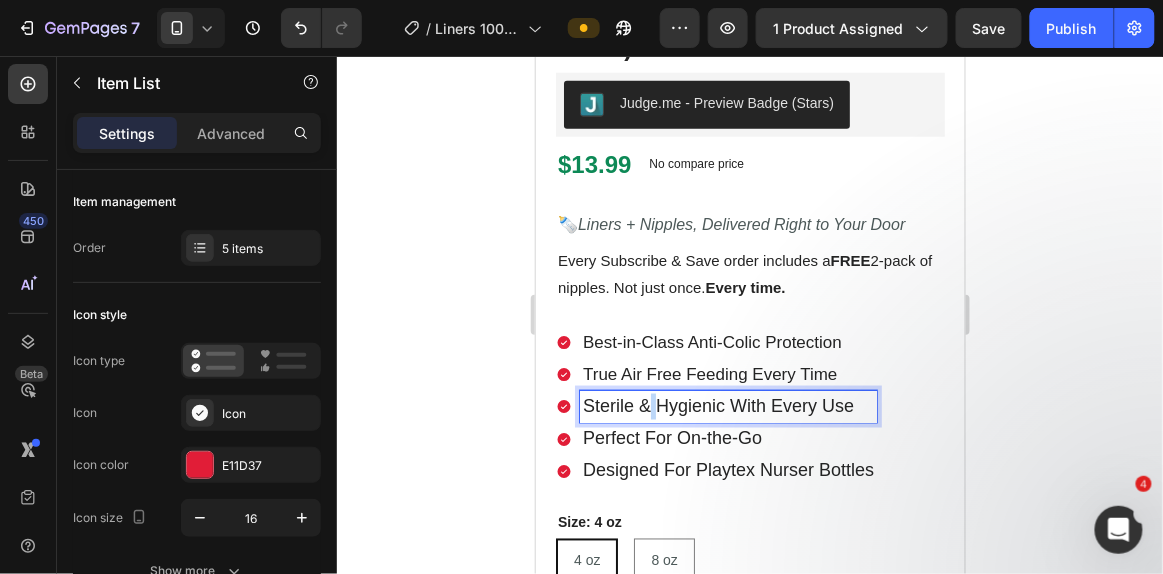 click on "Sterile & Hygienic With Every Use" at bounding box center [717, 405] 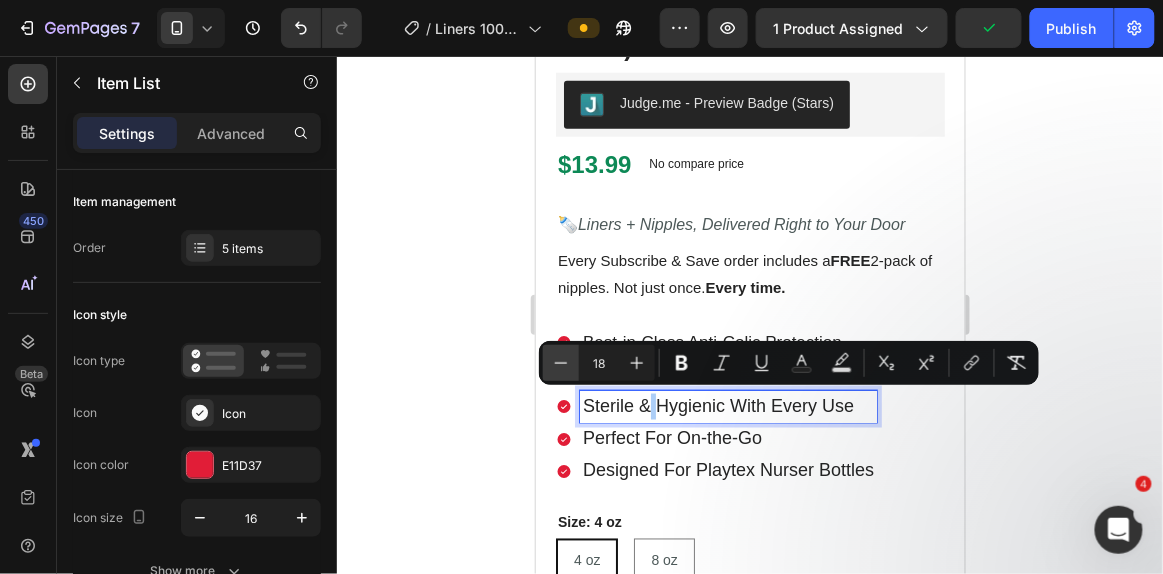 click 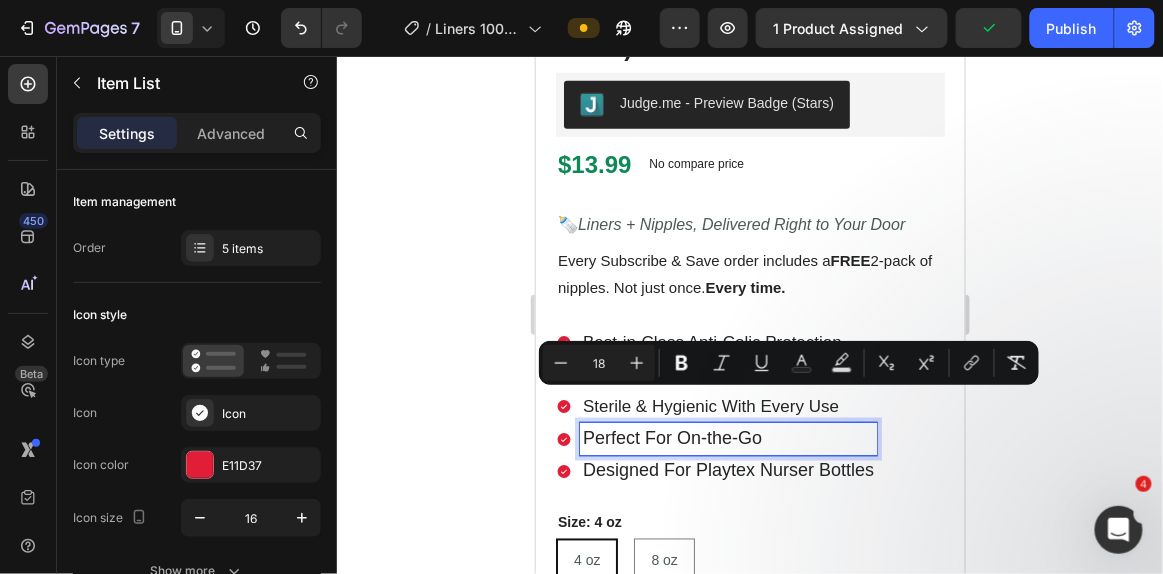 click on "Perfect For On-the-Go" at bounding box center [671, 437] 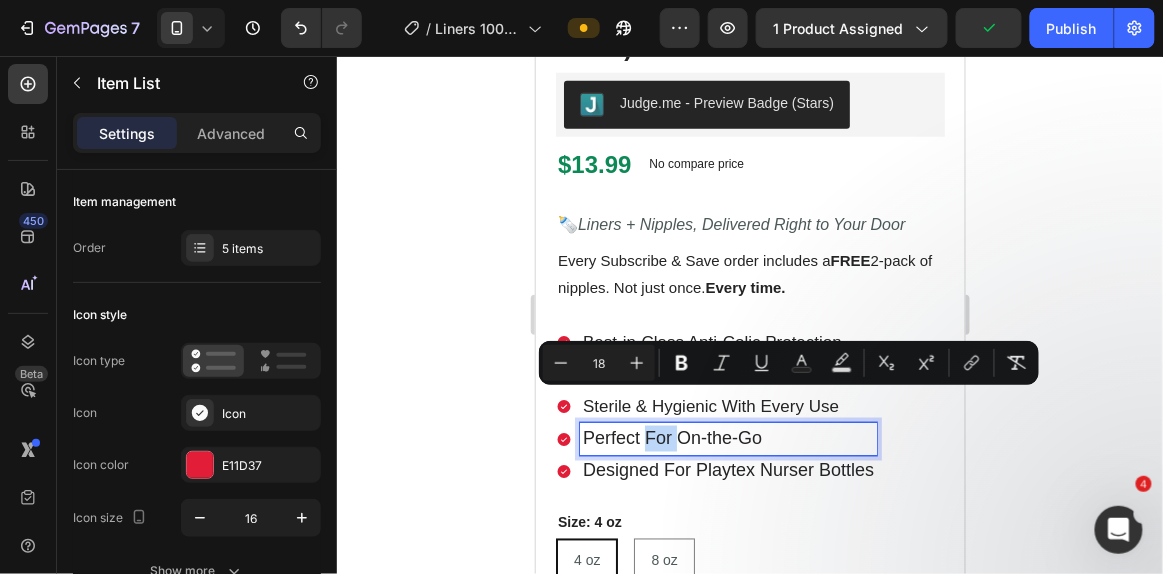 click on "Perfect For On-the-Go" at bounding box center [671, 437] 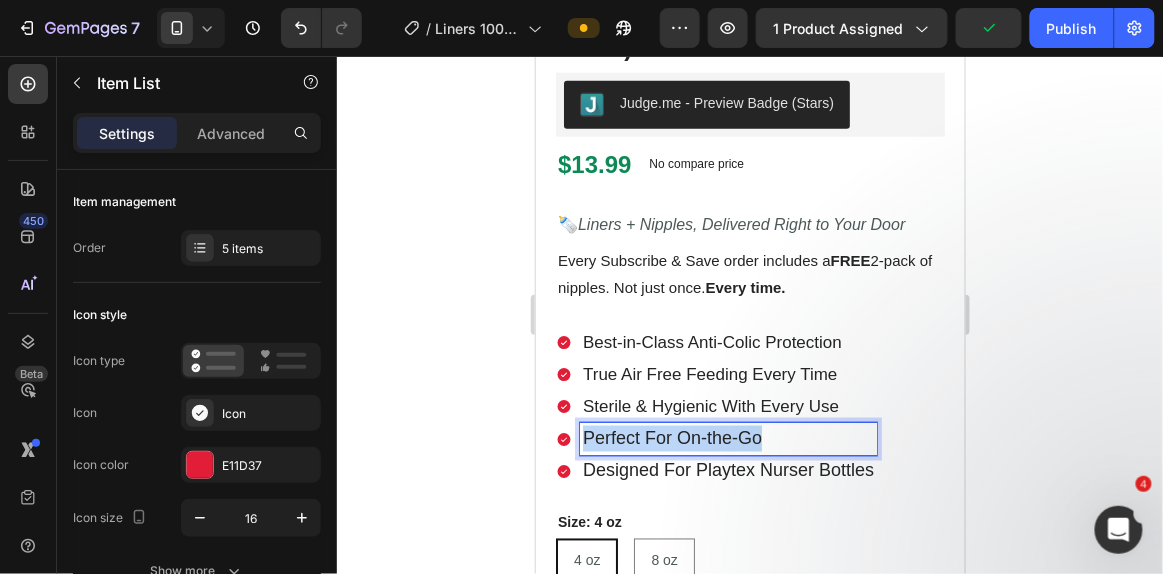 click on "Perfect For On-the-Go" at bounding box center [671, 437] 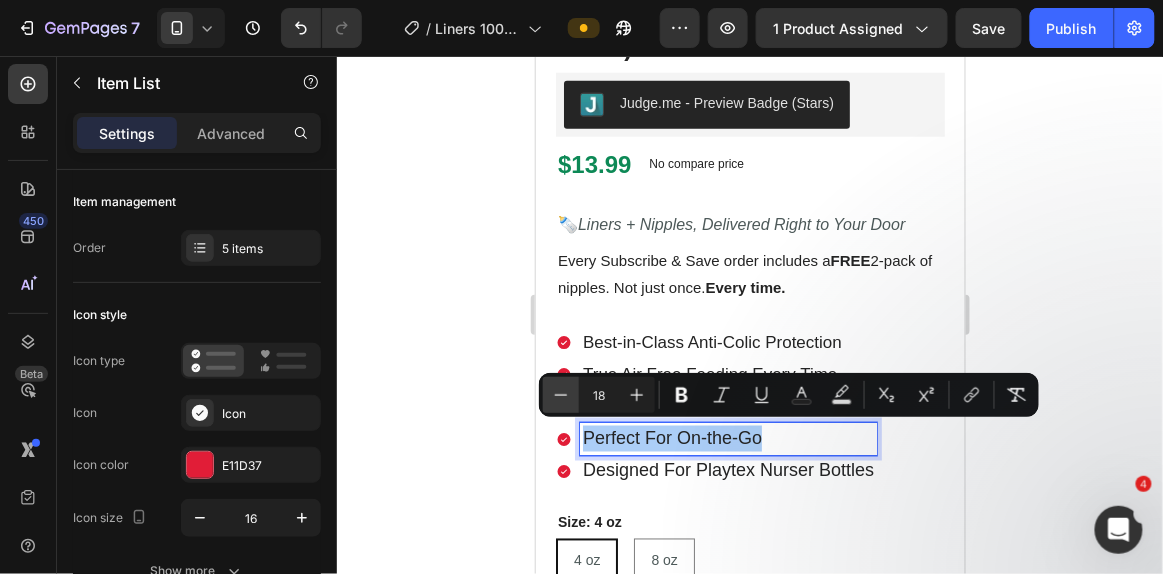 click 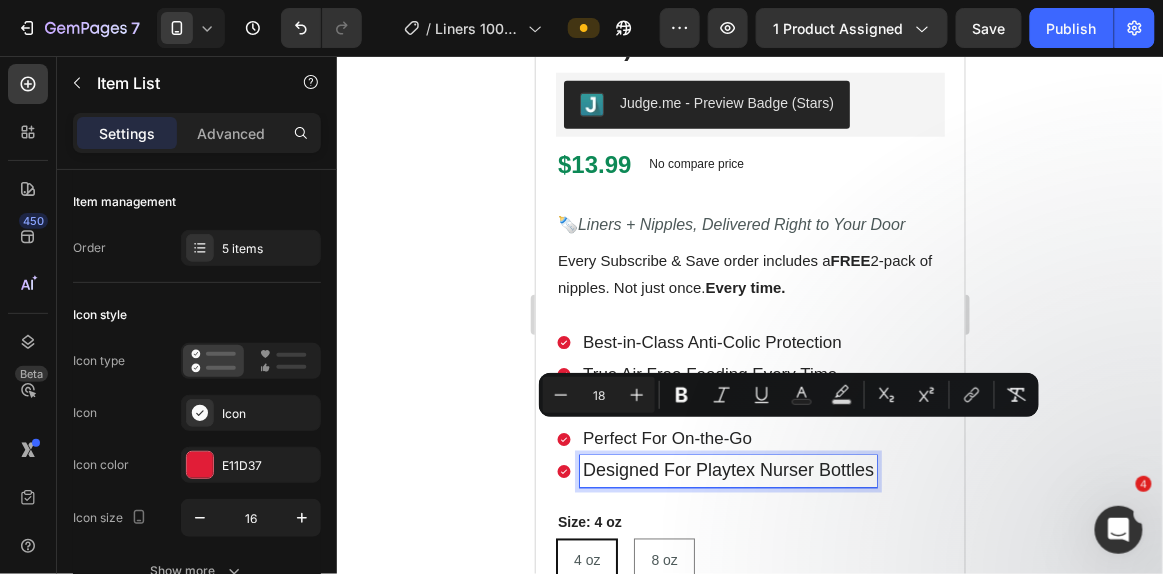click on "Designed For Playtex Nurser Bottles" at bounding box center [727, 470] 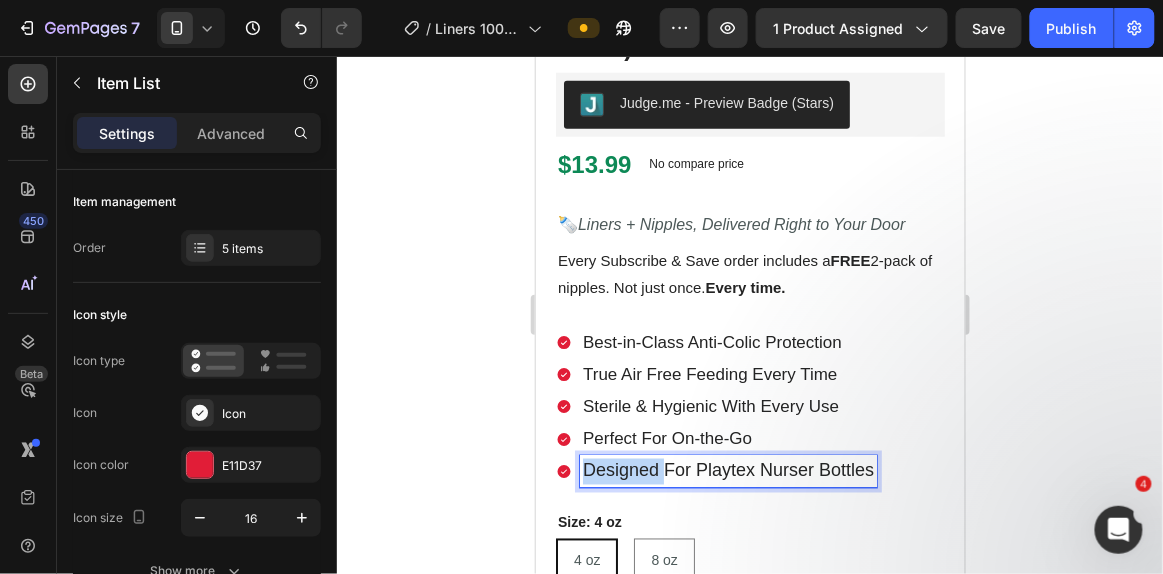 click on "Designed For Playtex Nurser Bottles" at bounding box center [727, 470] 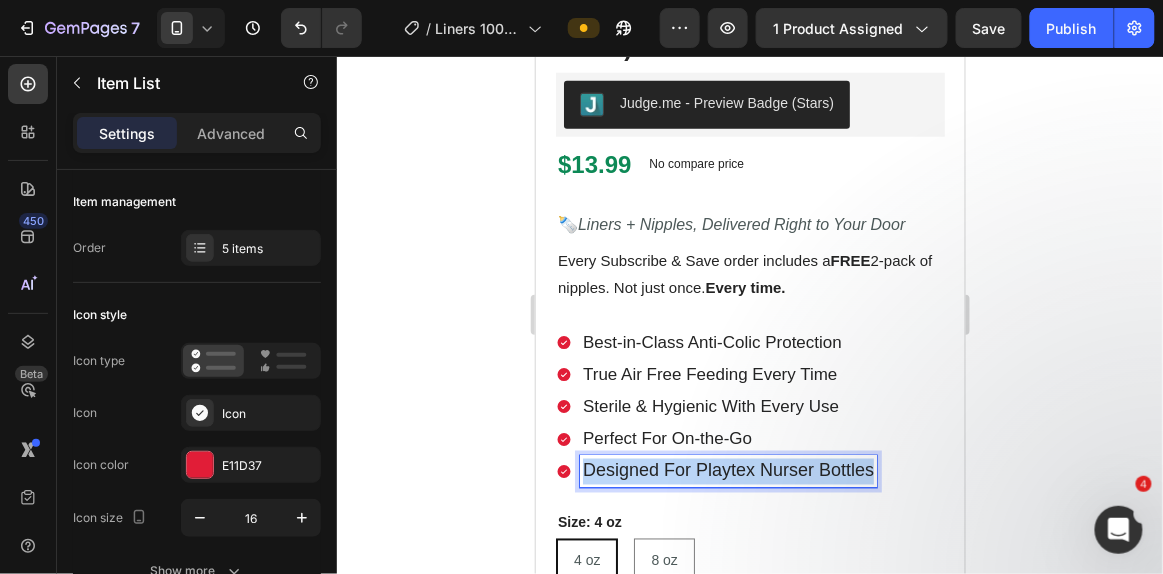 click on "Designed For Playtex Nurser Bottles" at bounding box center (727, 470) 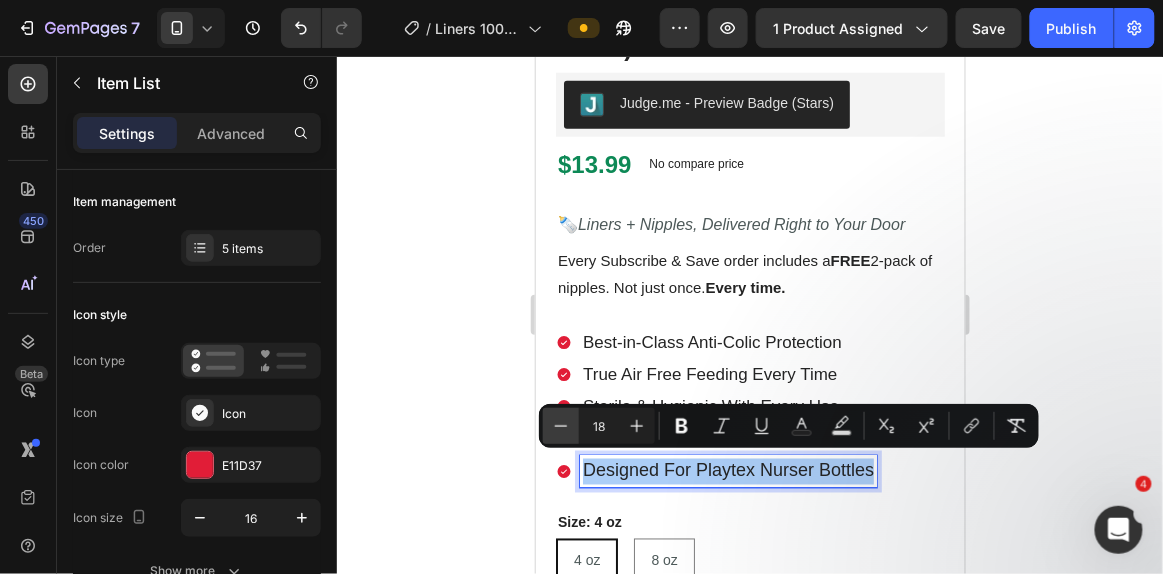 click 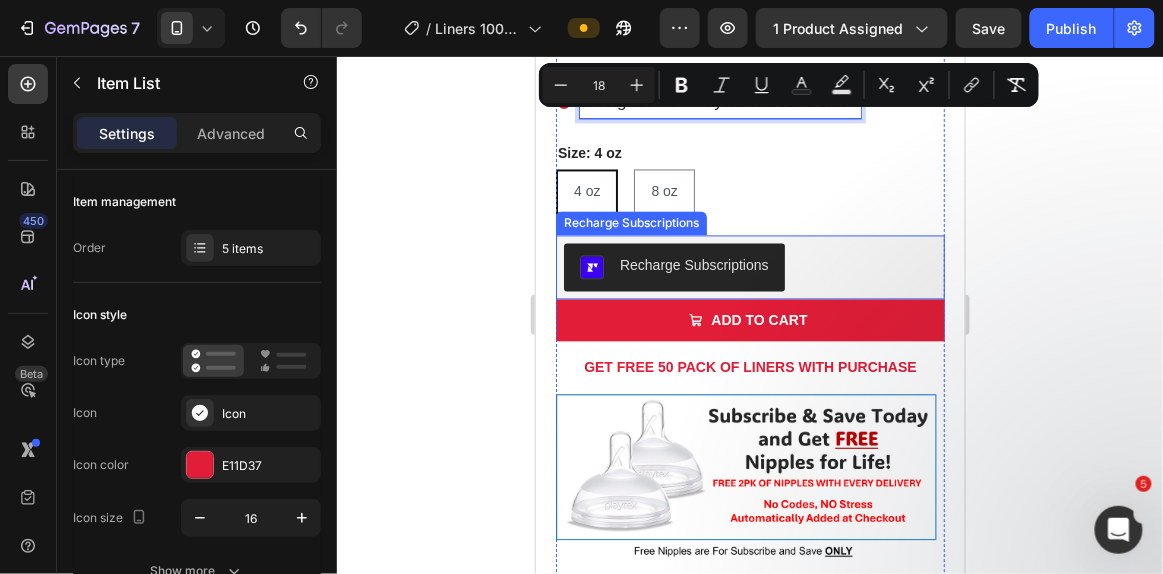 scroll, scrollTop: 890, scrollLeft: 0, axis: vertical 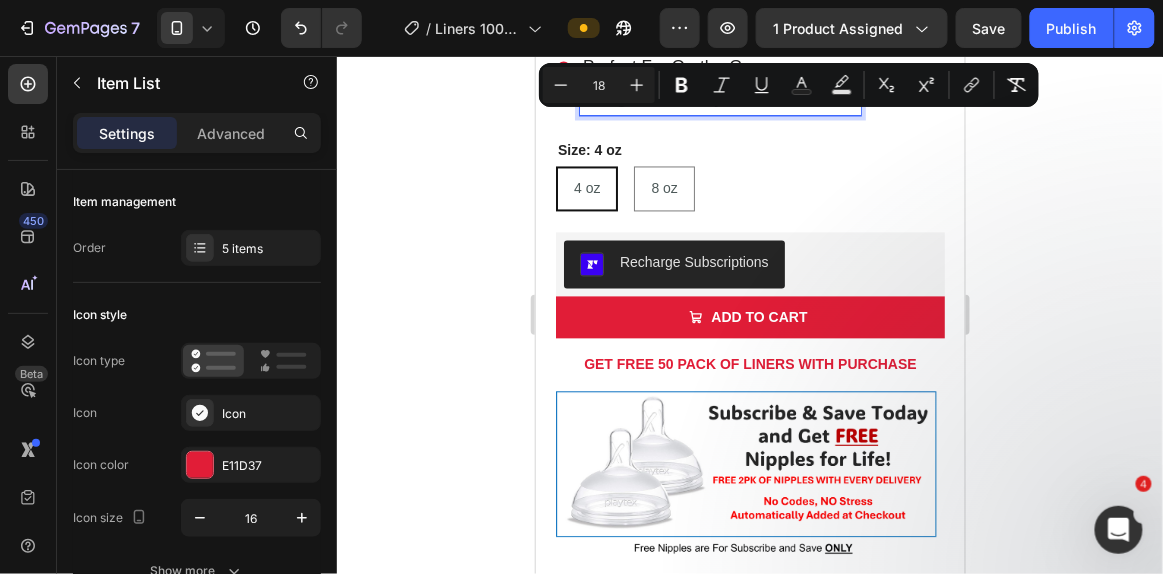 click 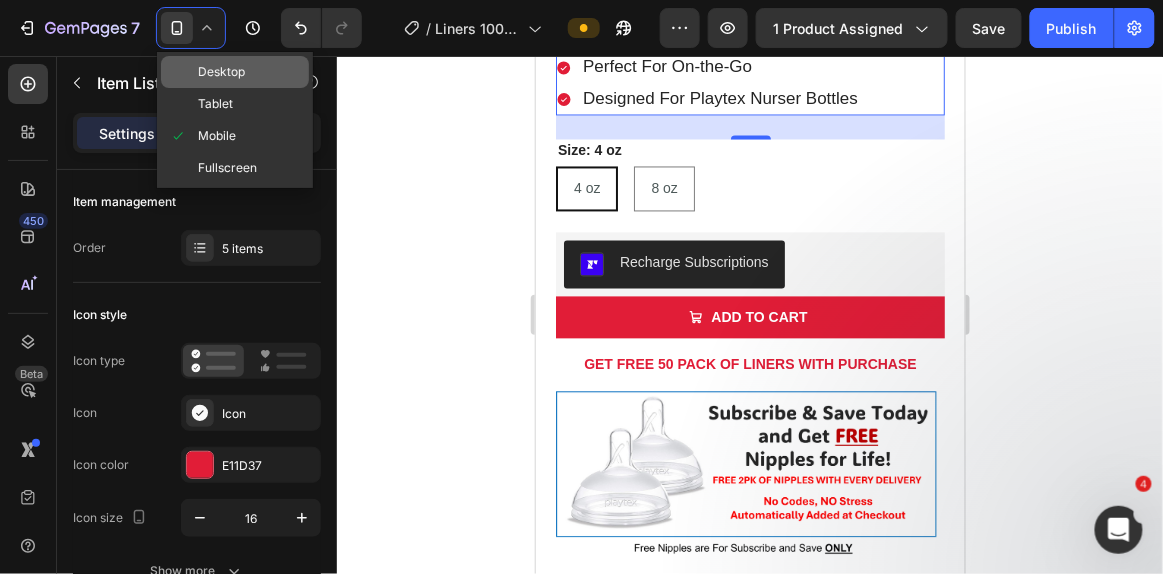 click on "Desktop" at bounding box center (221, 72) 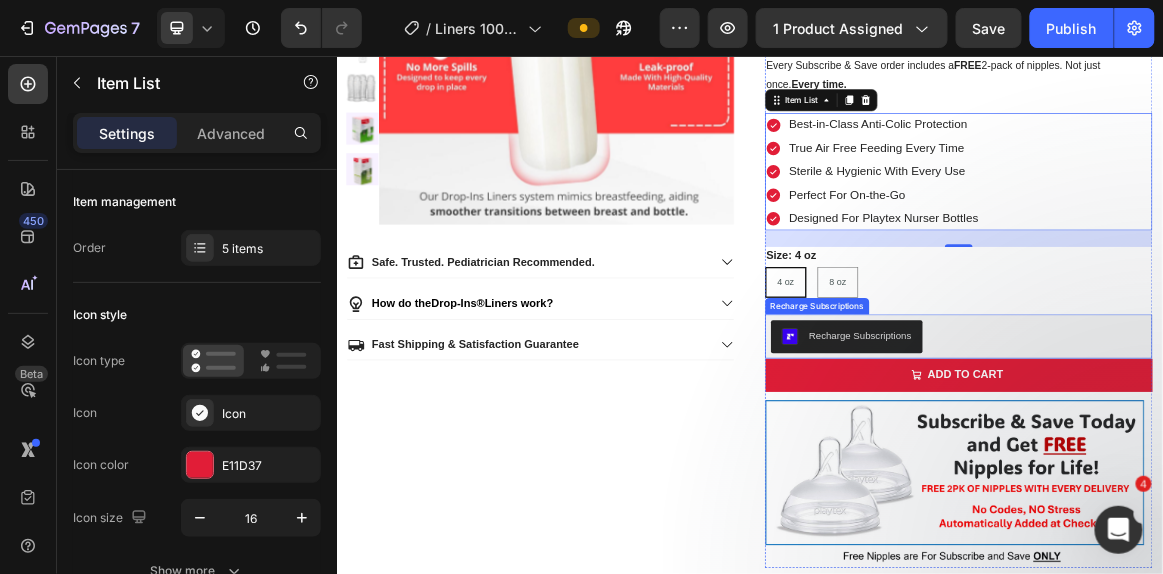 scroll, scrollTop: 339, scrollLeft: 0, axis: vertical 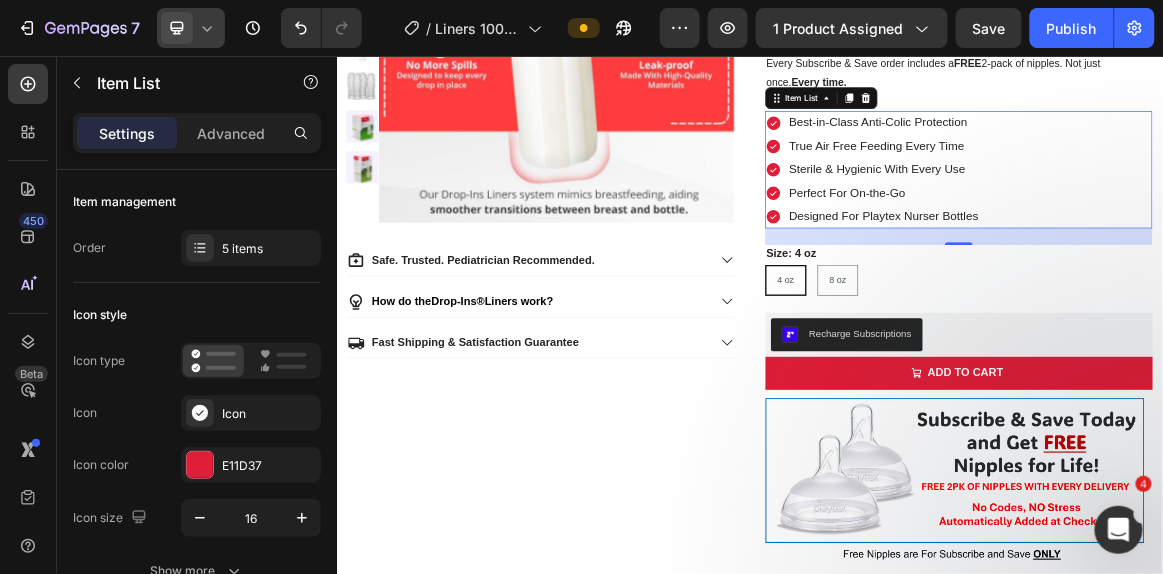 click 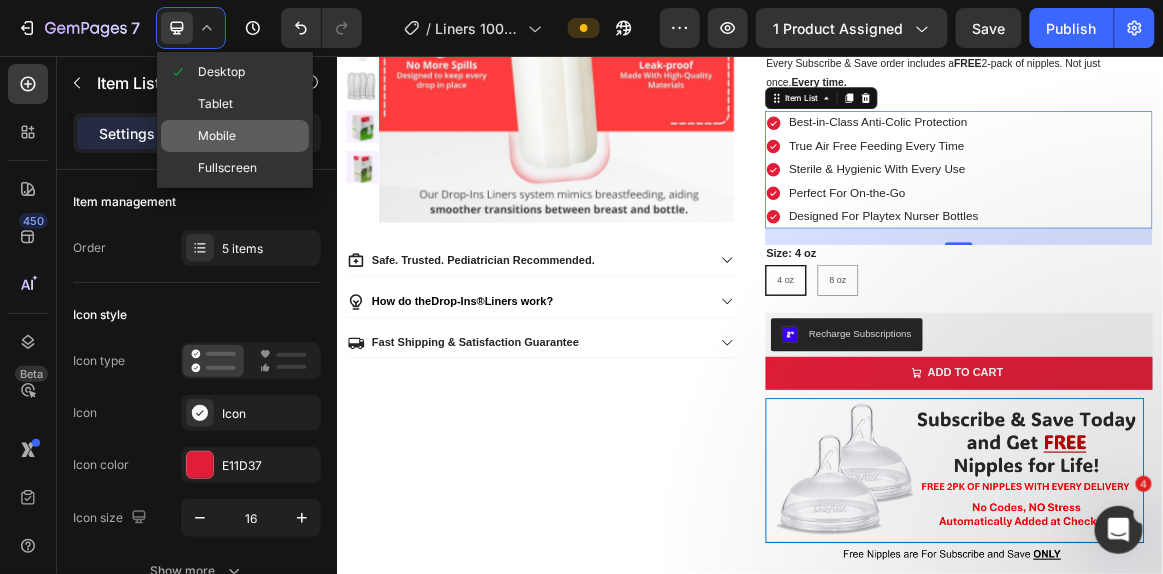 click on "Mobile" 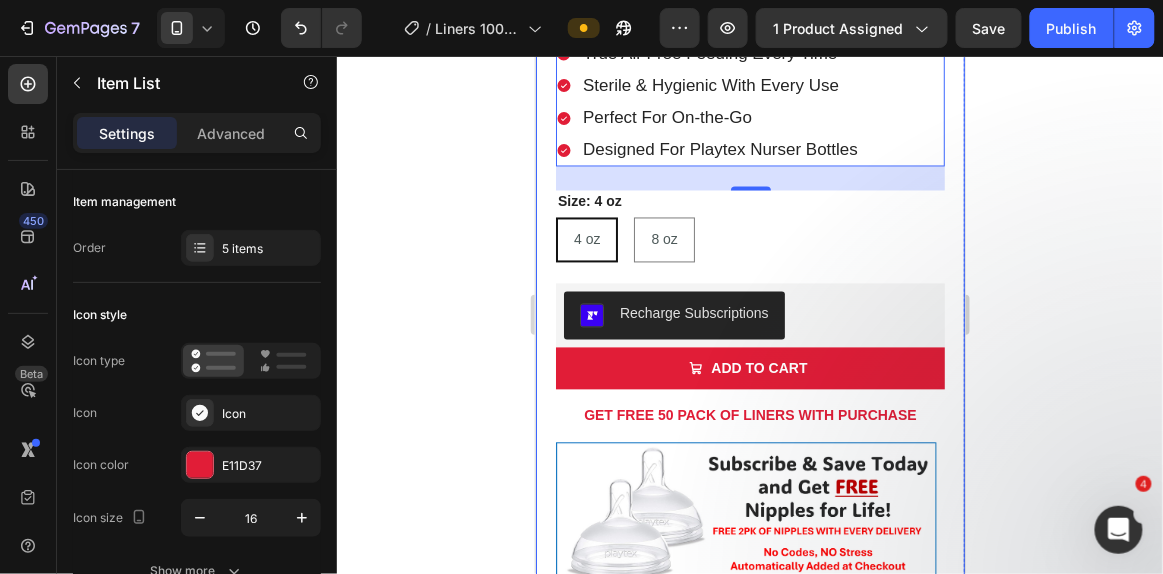 scroll, scrollTop: 849, scrollLeft: 0, axis: vertical 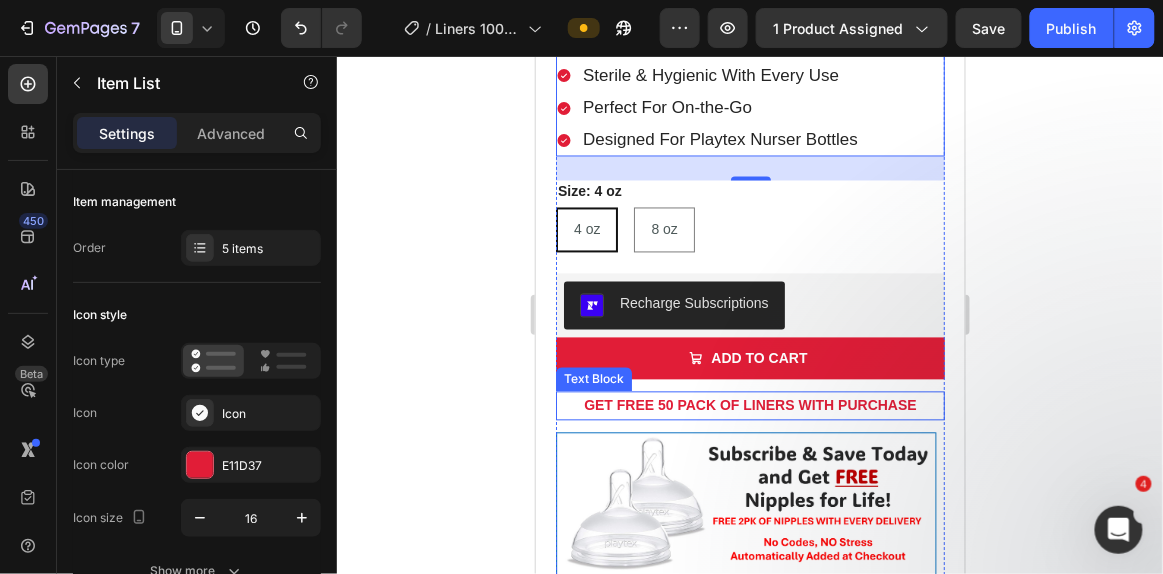 click on "GET FREE 50 PACK OF LINERS WITH PURCHASE" at bounding box center (749, 405) 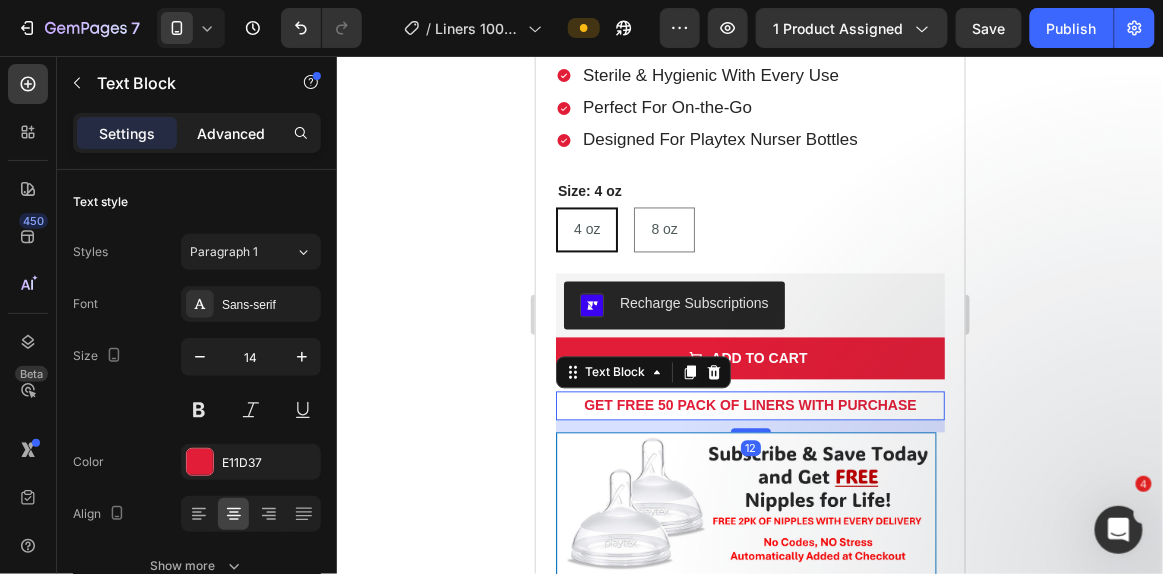 click on "Advanced" at bounding box center [231, 133] 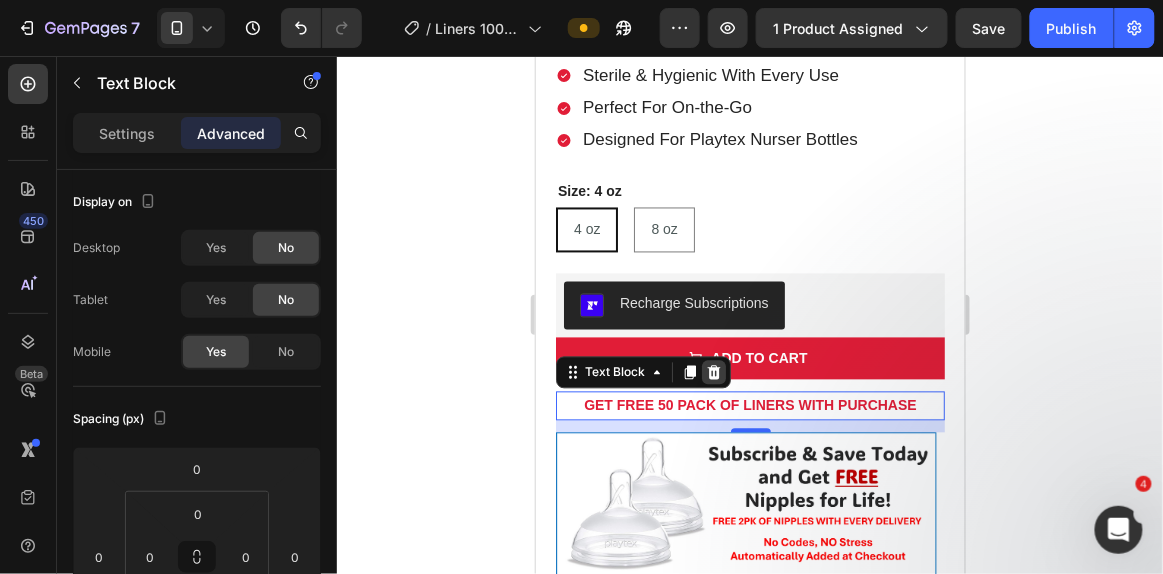 click 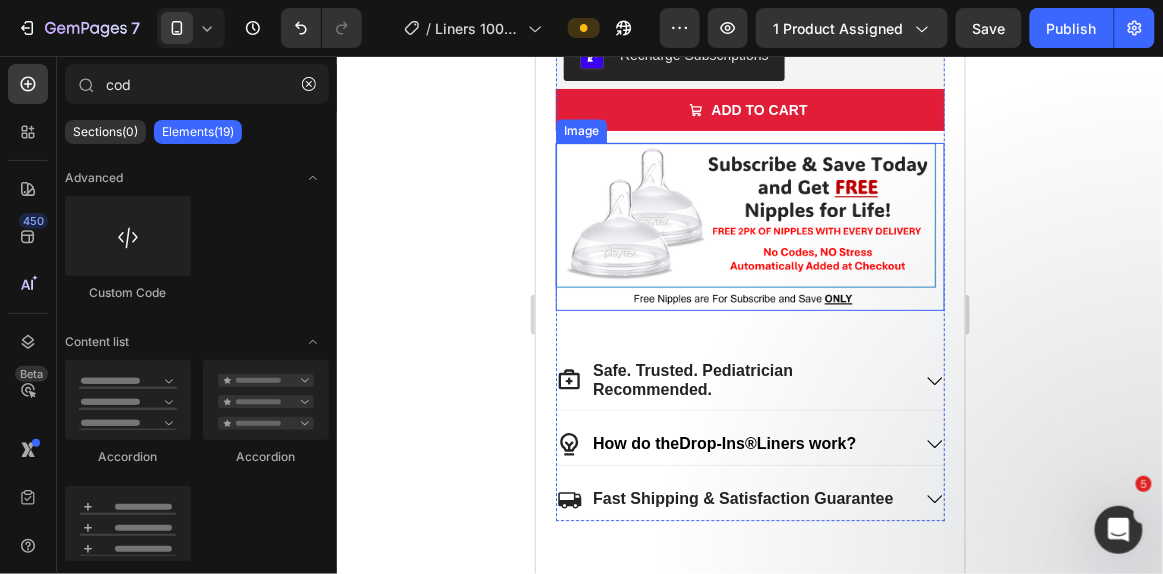 scroll, scrollTop: 1189, scrollLeft: 0, axis: vertical 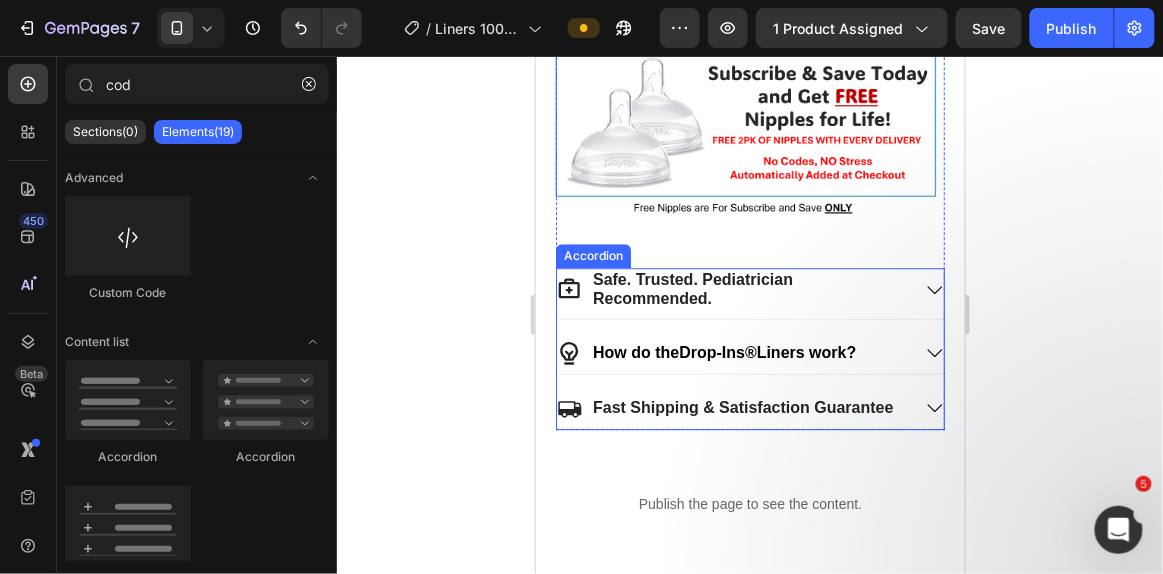 click on "Safe. Trusted. Pediatrician Recommended." at bounding box center (749, 288) 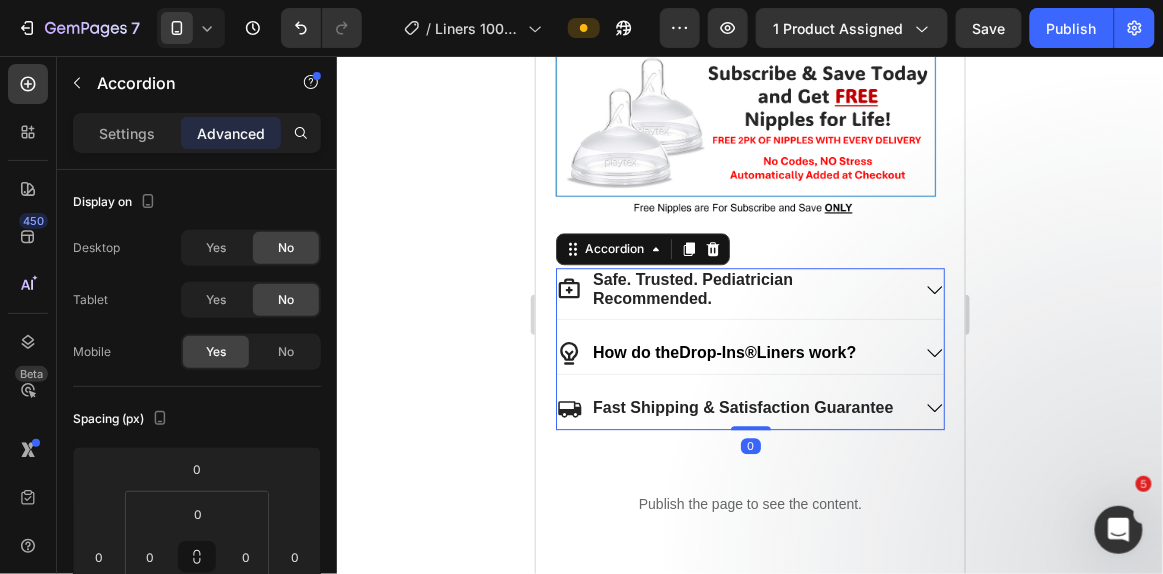 click 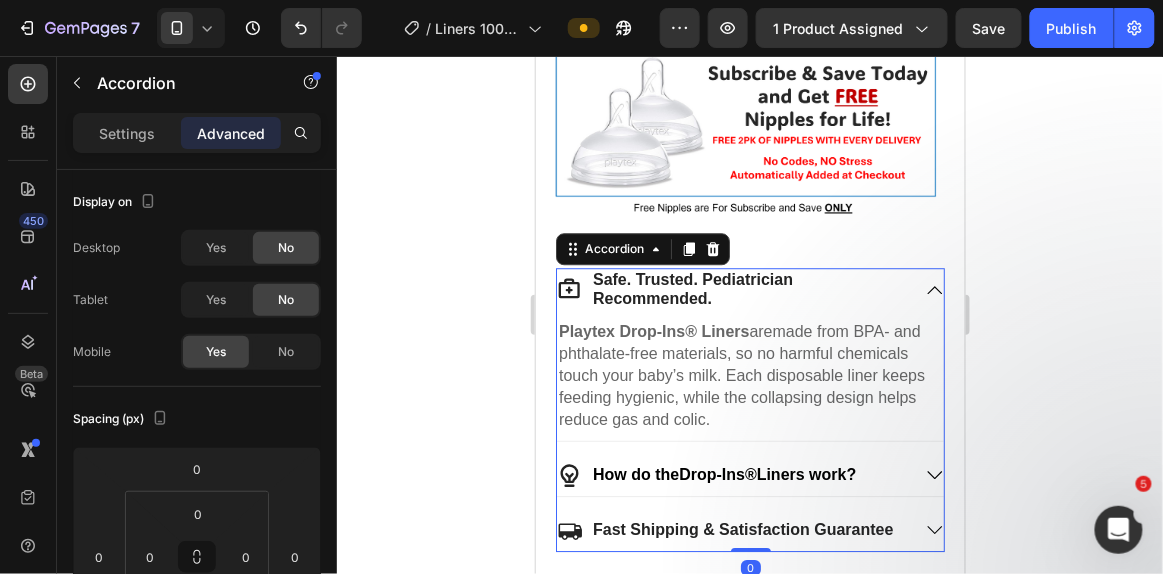 click 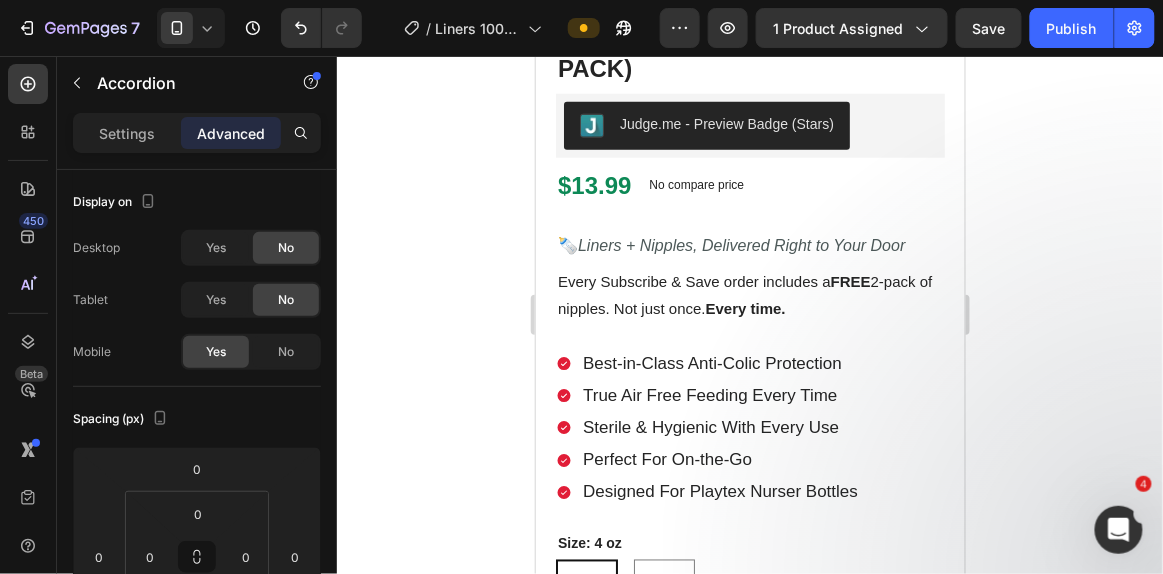 scroll, scrollTop: 496, scrollLeft: 0, axis: vertical 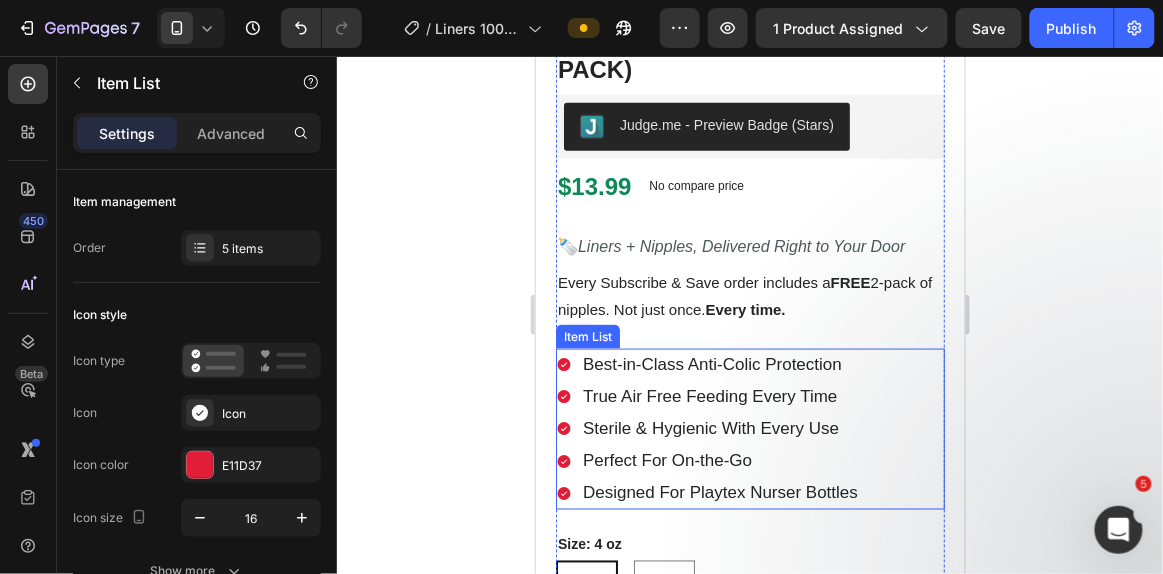 click on "Best-in-Class Anti-Colic Protection" at bounding box center (711, 363) 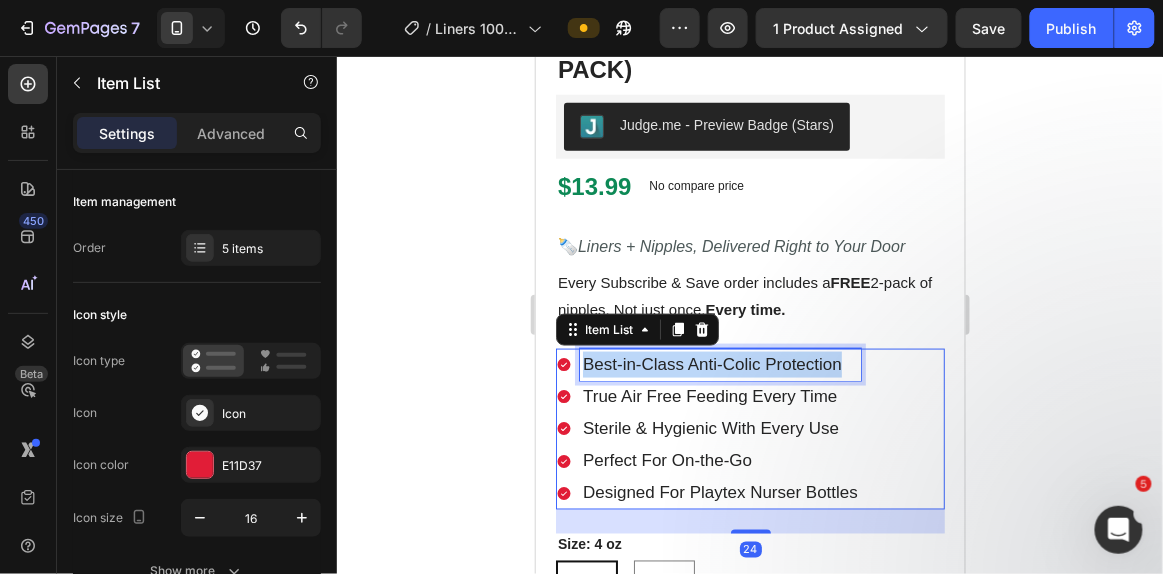 click on "Best-in-Class Anti-Colic Protection" at bounding box center [711, 363] 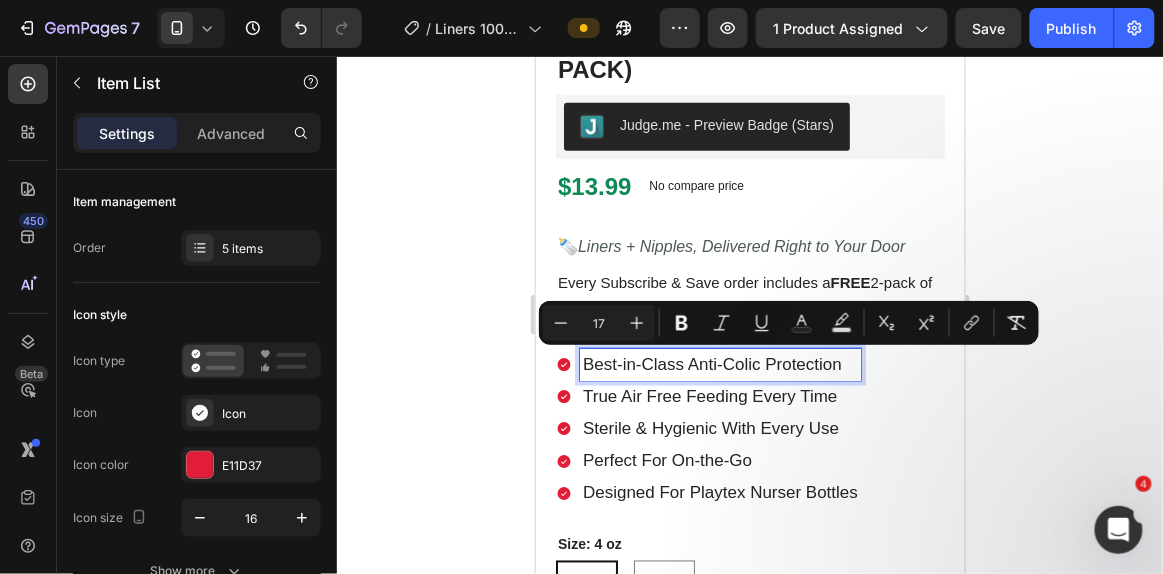 click on "Sterile & Hygienic With Every Use" at bounding box center (710, 427) 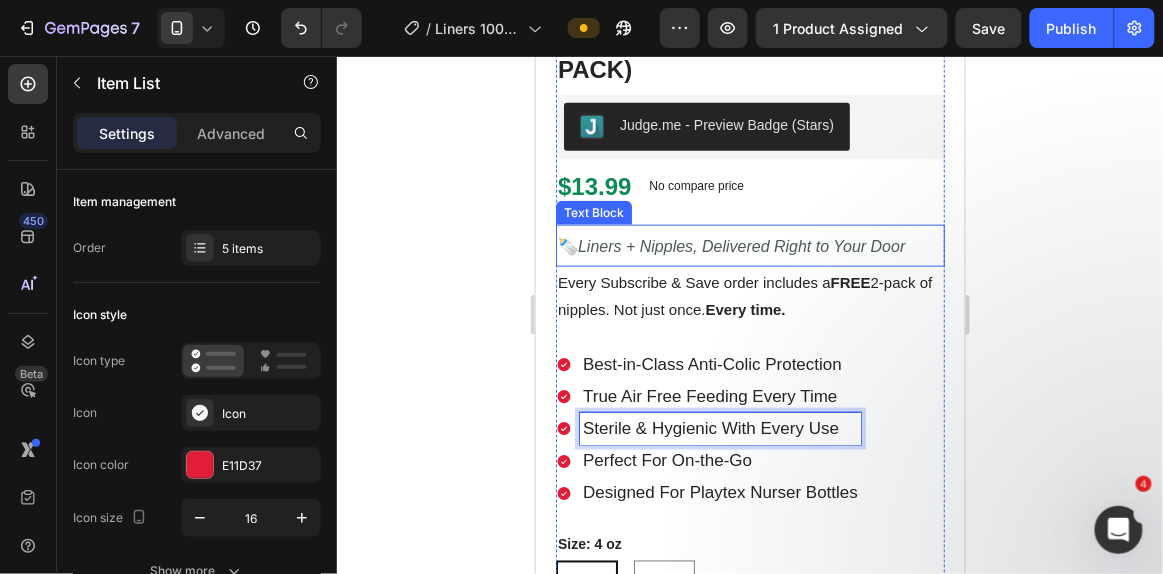 click on "Liners + Nipples, Delivered Right to Your Door" at bounding box center (740, 245) 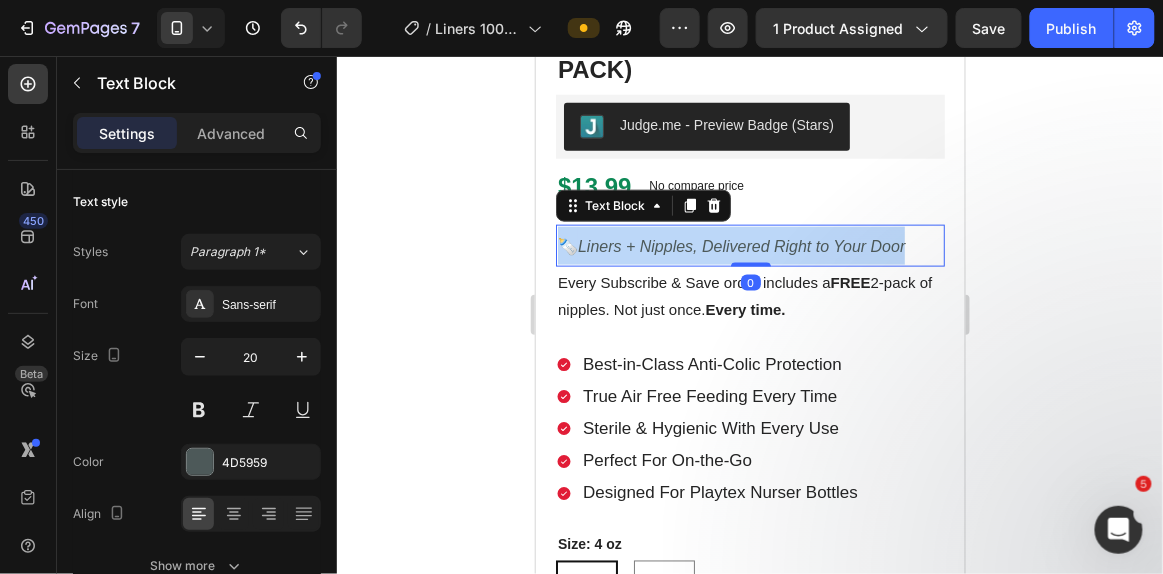 click on "Liners + Nipples, Delivered Right to Your Door" at bounding box center (740, 245) 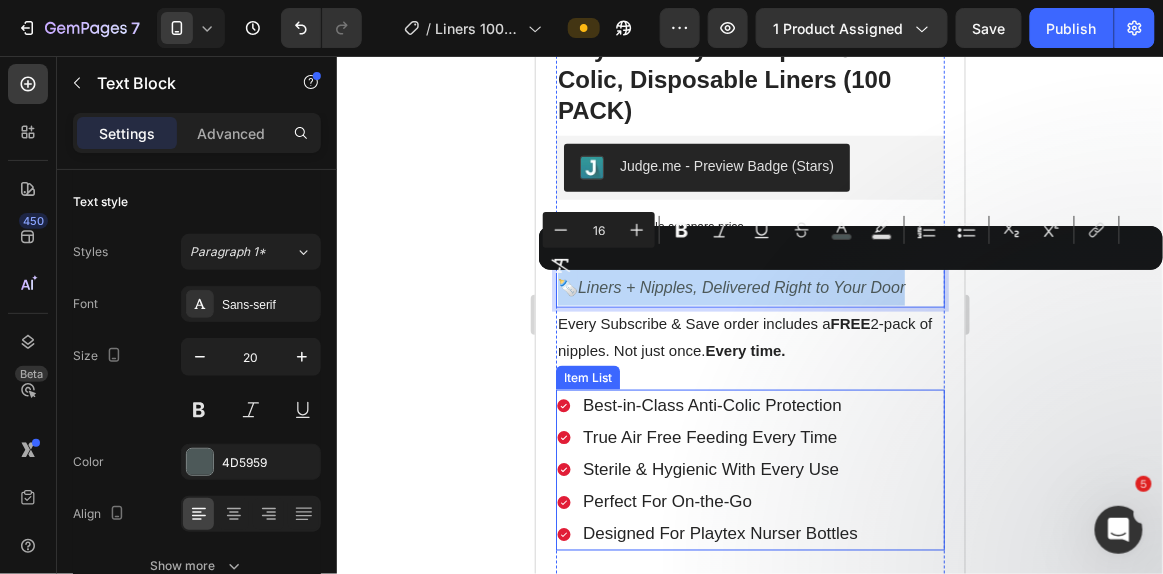 scroll, scrollTop: 454, scrollLeft: 0, axis: vertical 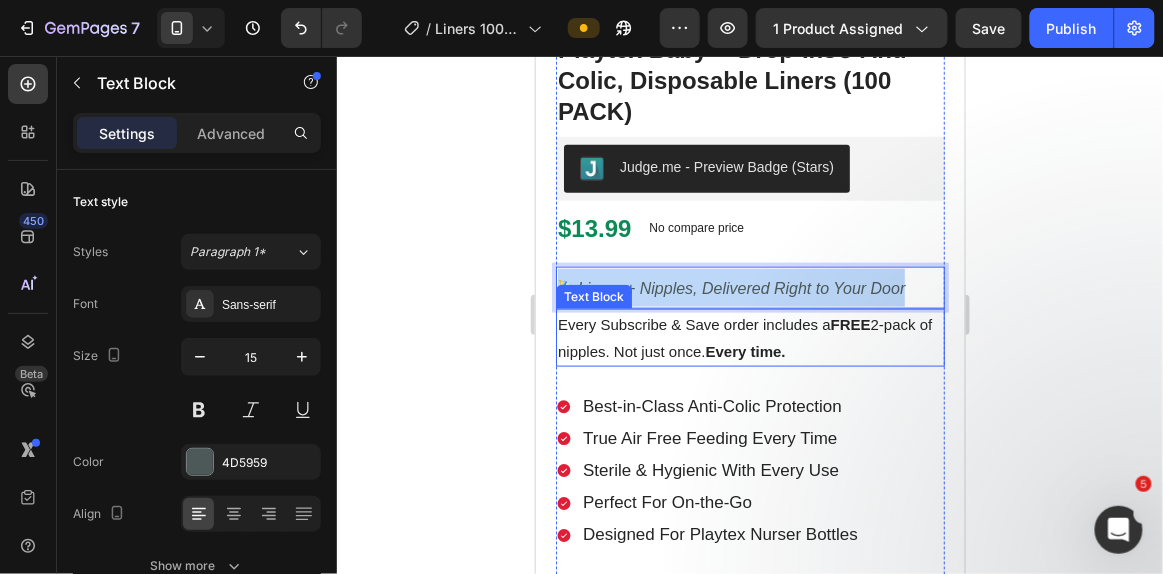 click on "Every Subscribe & Save order includes a  FREE  2-pack of nipples. Not just once.  Every time." at bounding box center (749, 337) 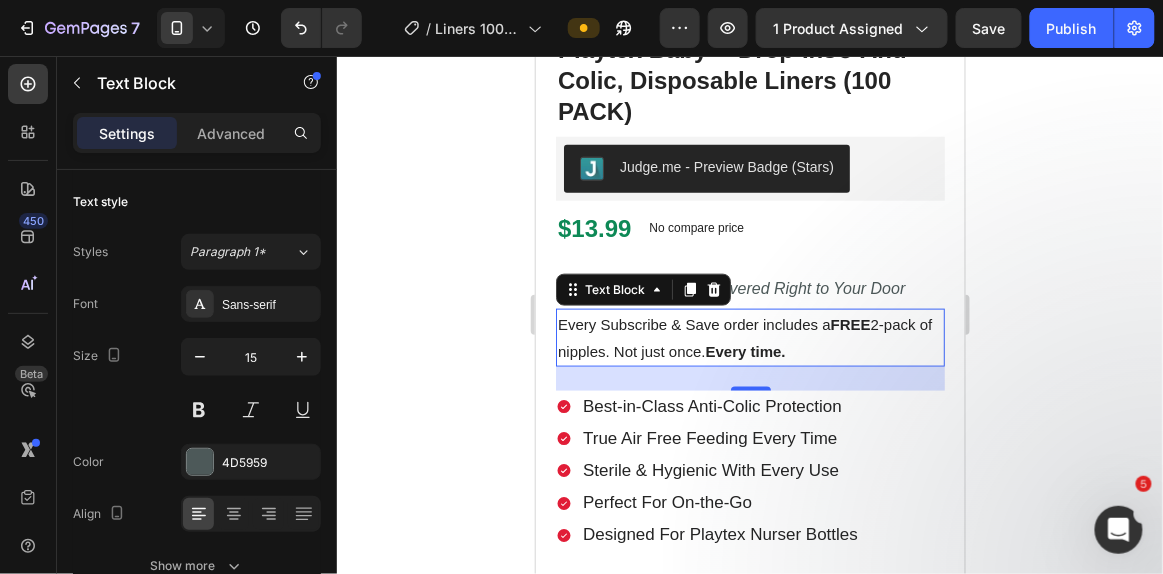 click on "Every Subscribe & Save order includes a  FREE  2-pack of nipples. Not just once.  Every time." at bounding box center [744, 337] 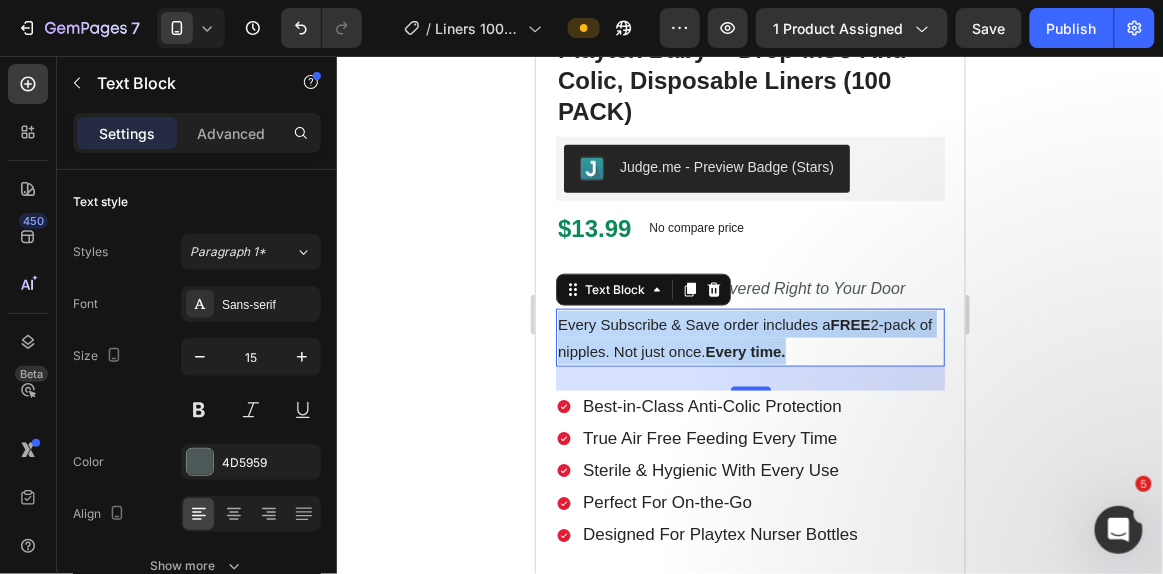 click on "Every Subscribe & Save order includes a  FREE  2-pack of nipples. Not just once.  Every time." at bounding box center (744, 337) 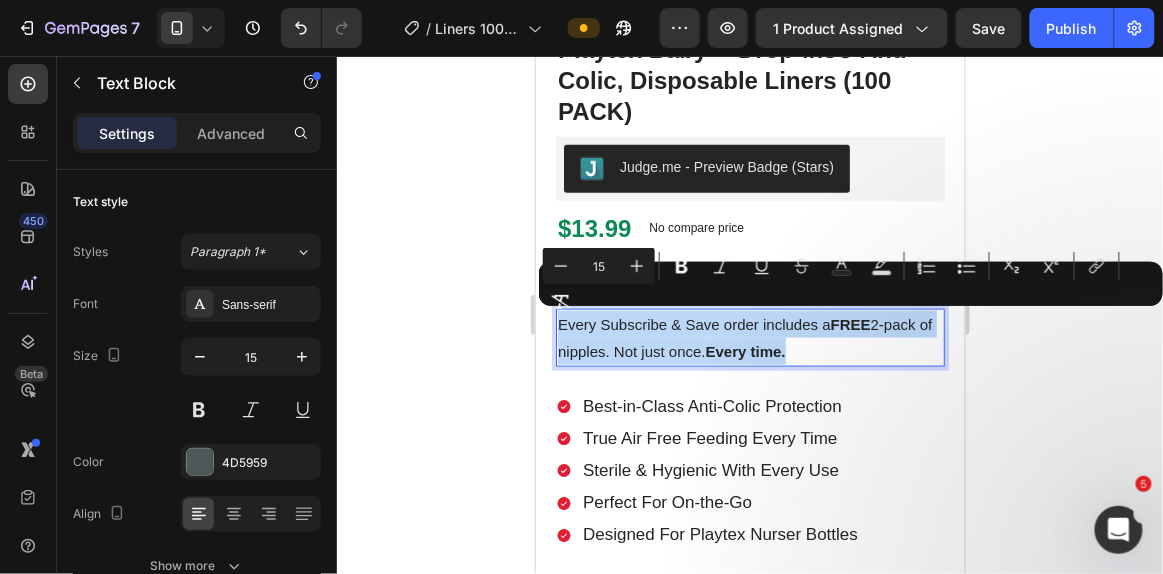 click on "Every Subscribe & Save order includes a  FREE  2-pack of nipples. Not just once.  Every time." at bounding box center (749, 337) 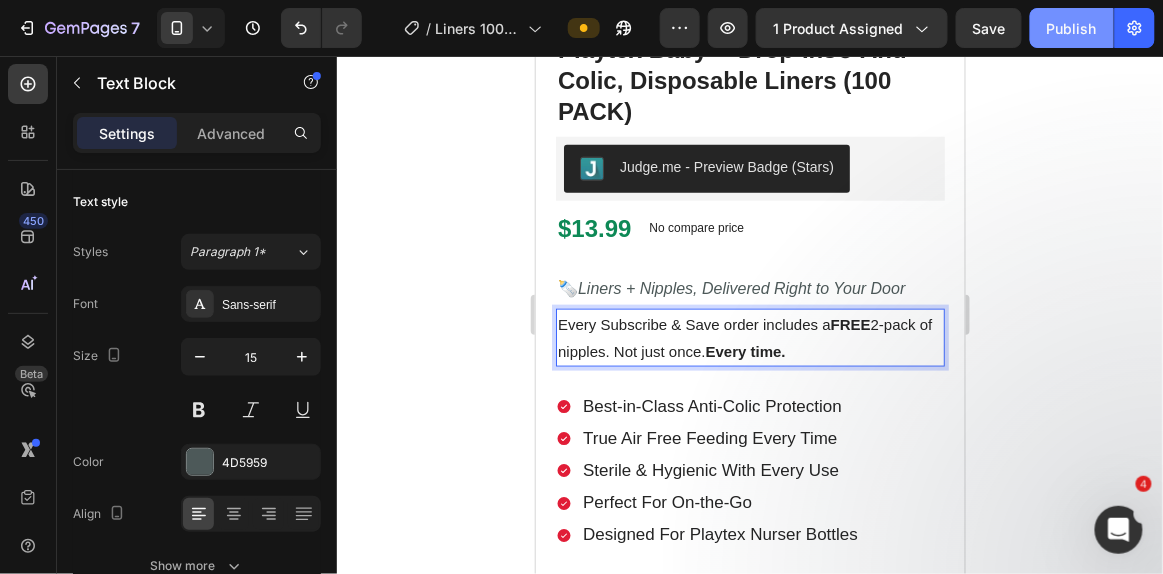 click on "Publish" at bounding box center (1072, 28) 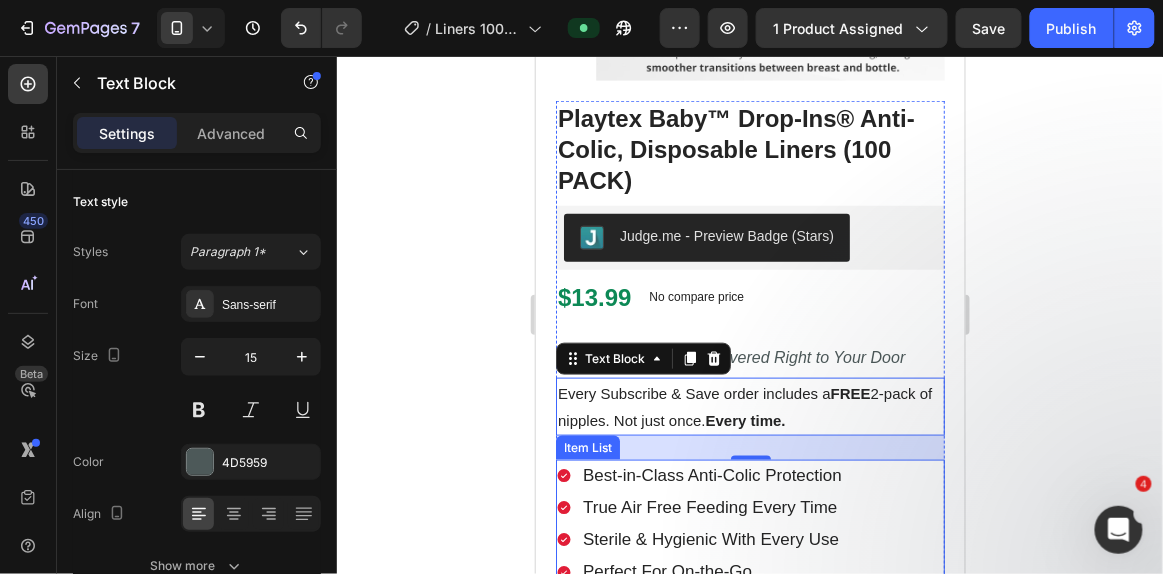 scroll, scrollTop: 449, scrollLeft: 0, axis: vertical 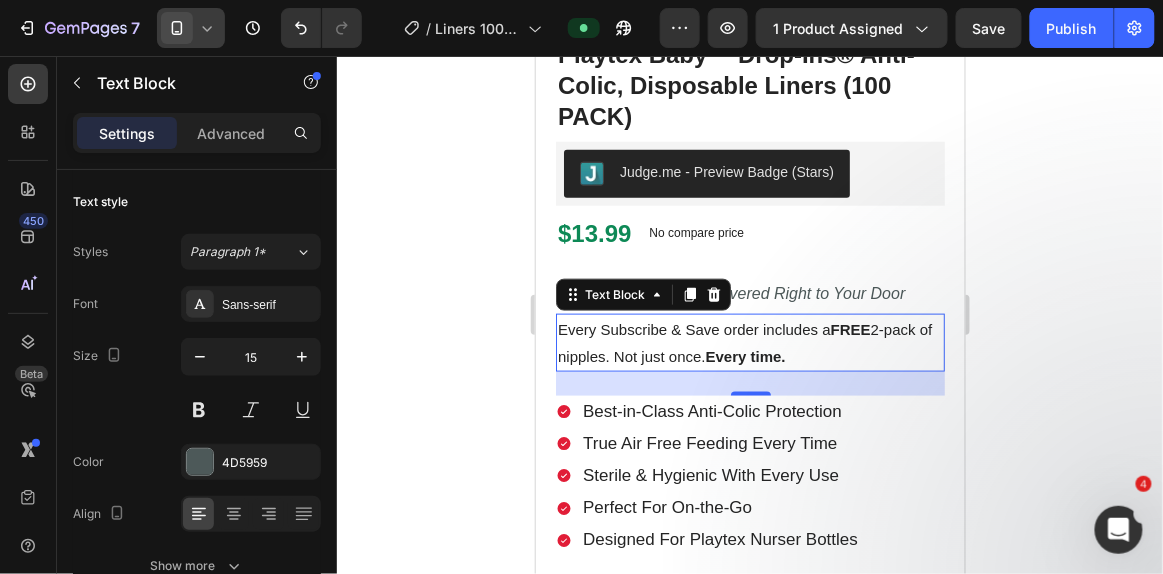 click 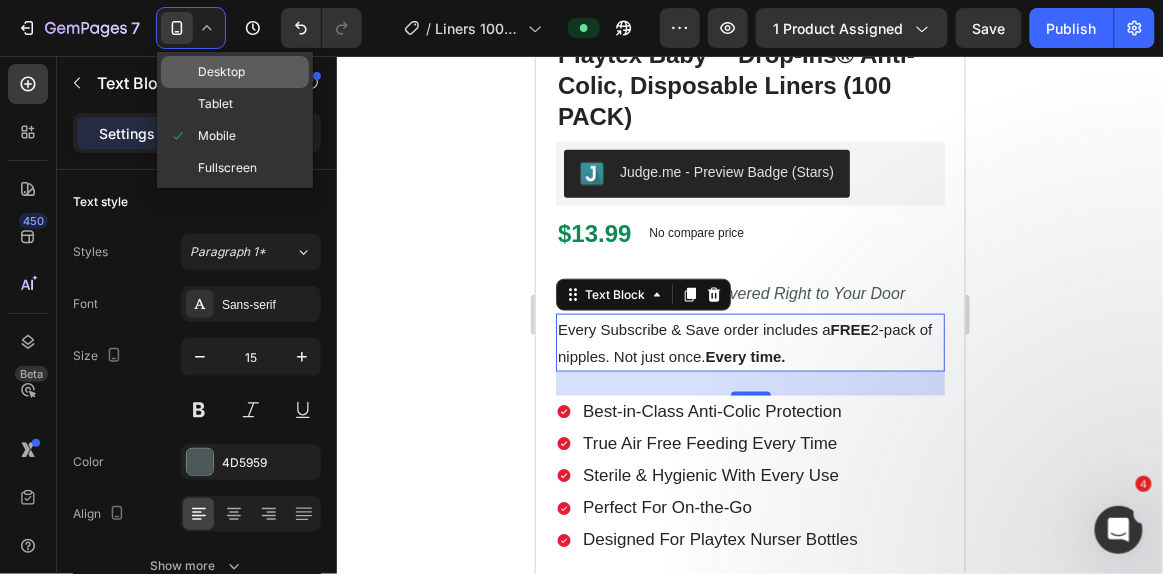 click on "Desktop" at bounding box center [221, 72] 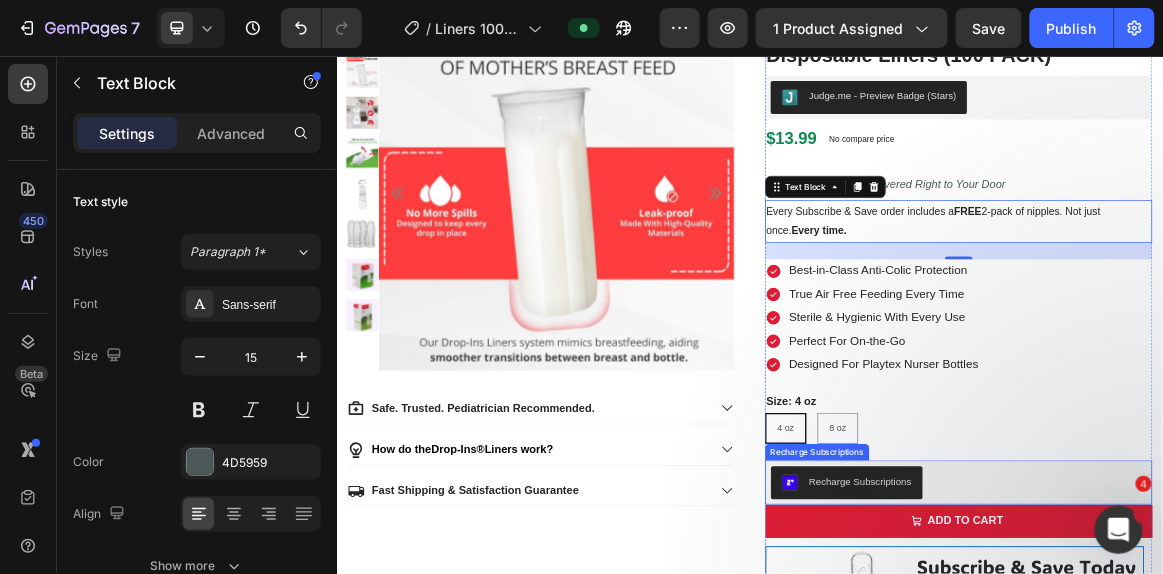 scroll, scrollTop: 13, scrollLeft: 0, axis: vertical 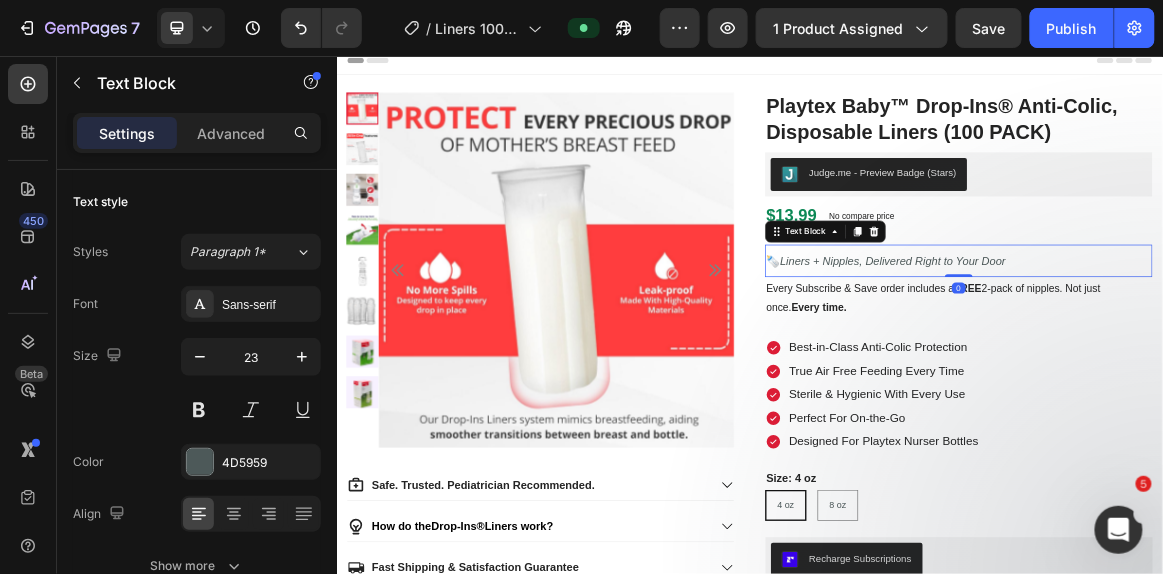 click on "Liners + Nipples, Delivered Right to Your Door" at bounding box center [1144, 353] 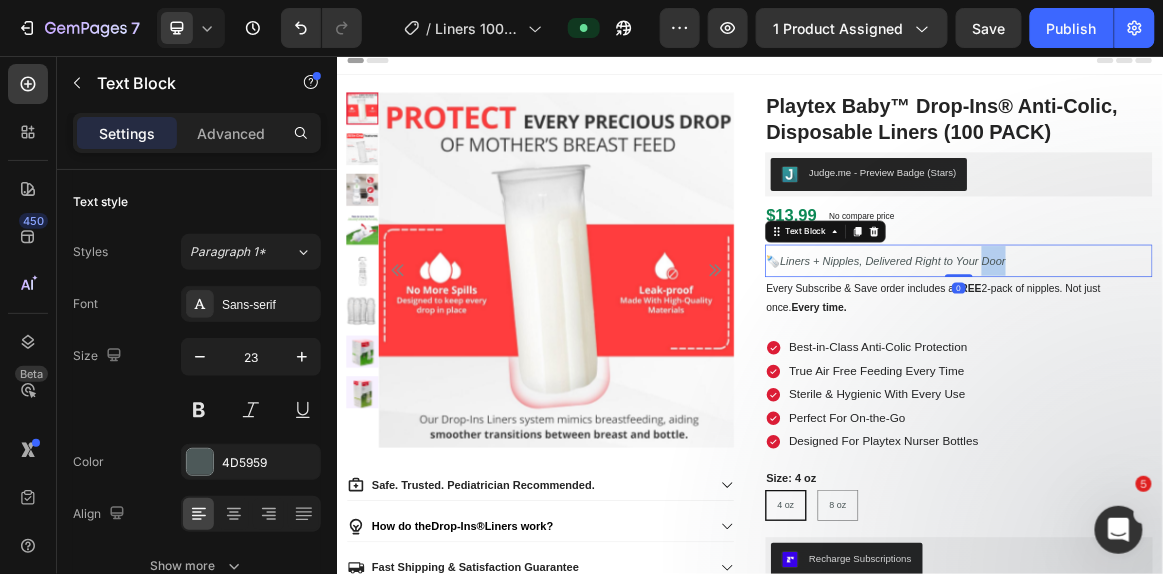 click on "Liners + Nipples, Delivered Right to Your Door" at bounding box center [1144, 353] 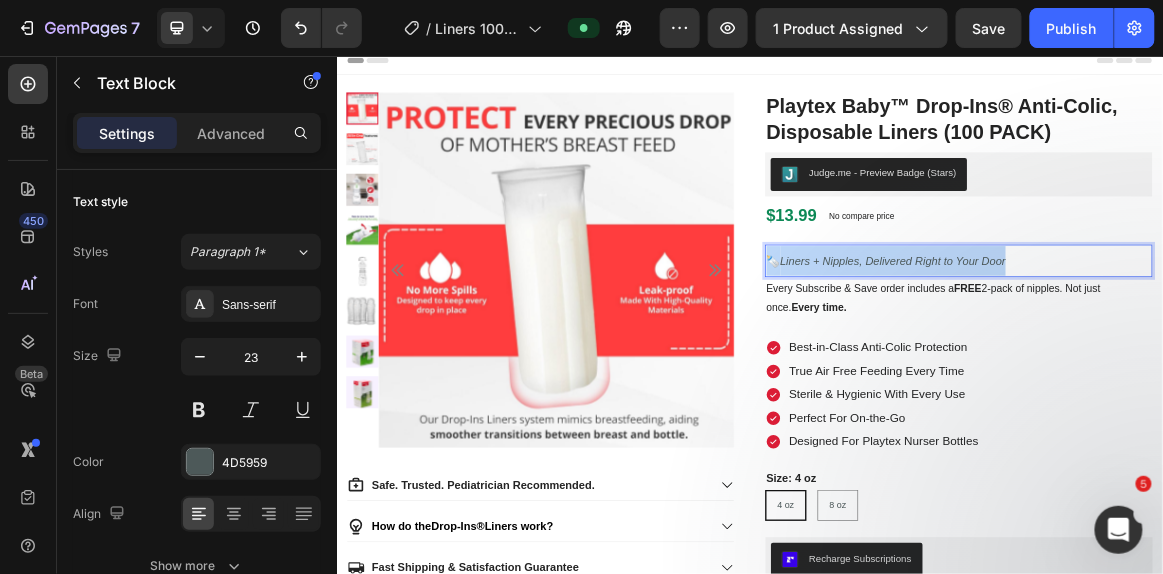 click on "Liners + Nipples, Delivered Right to Your Door" at bounding box center (1144, 353) 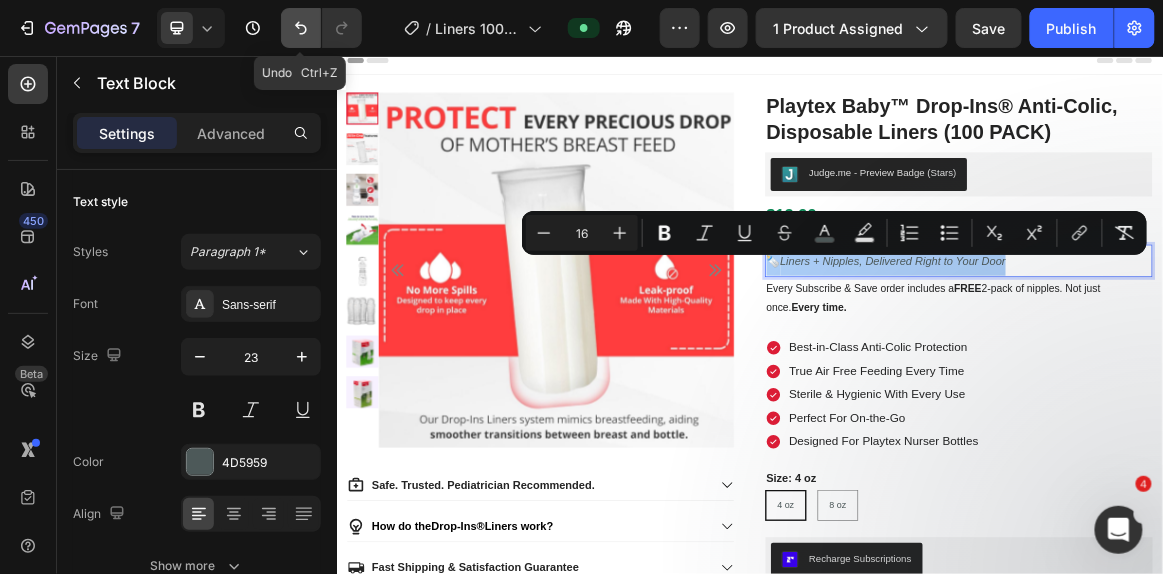 click 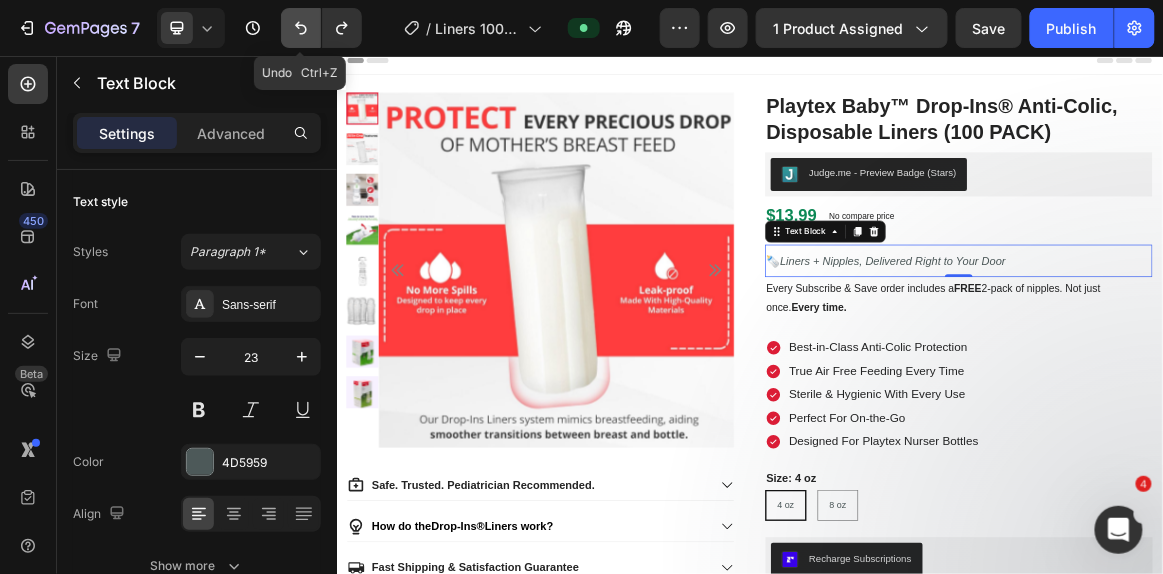 click 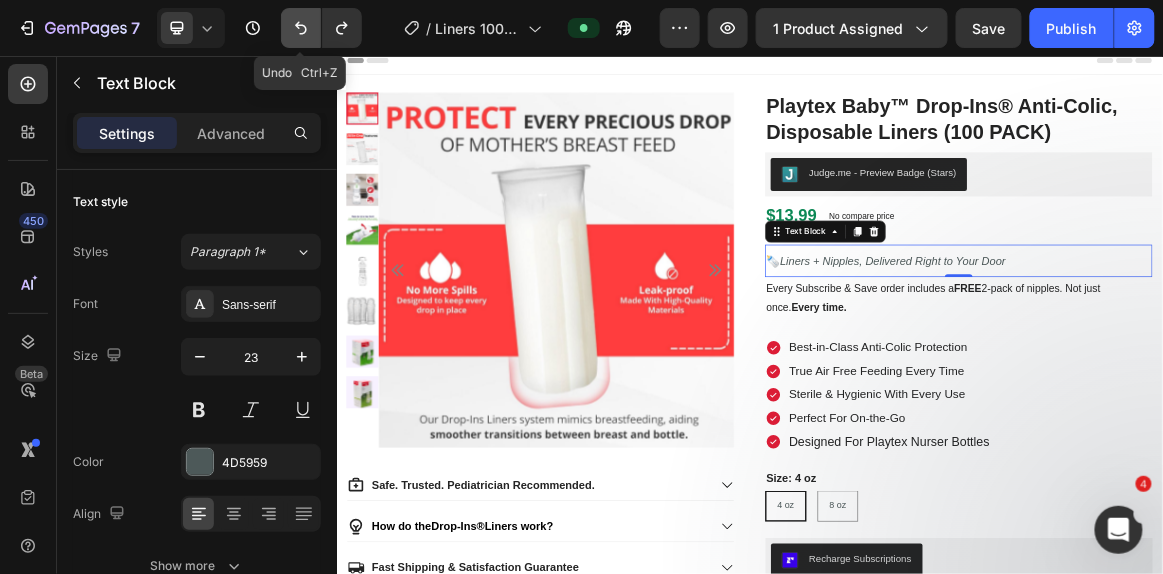 click 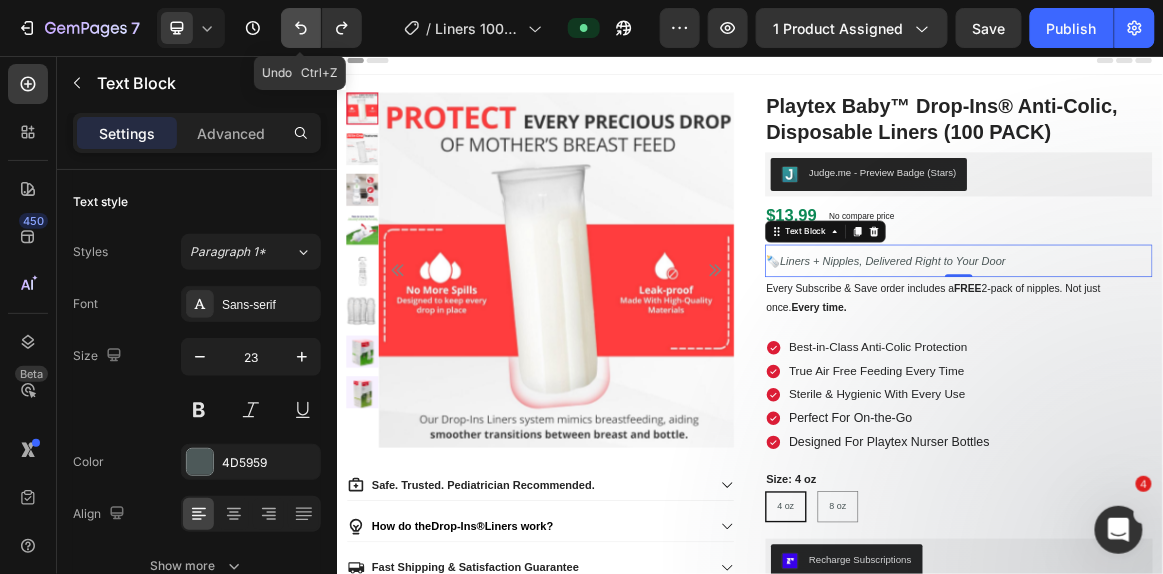 click 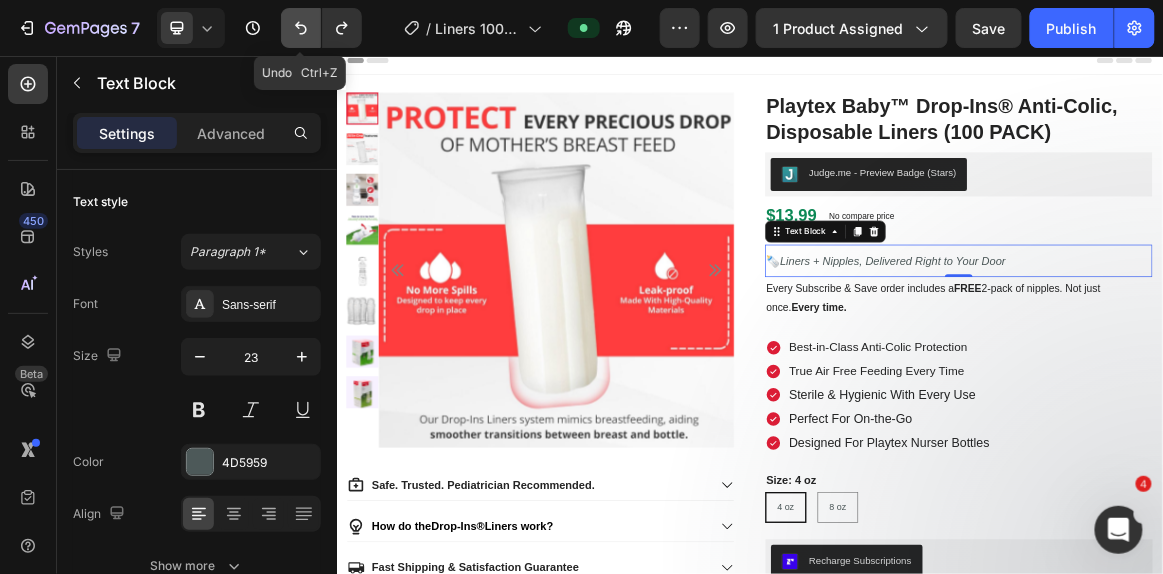 click 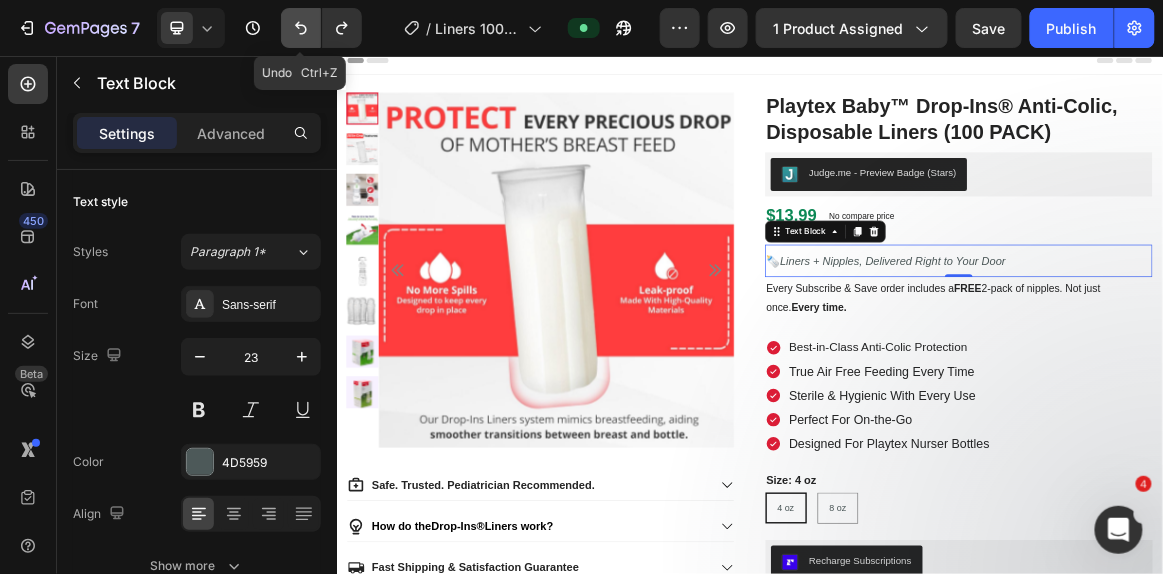 click 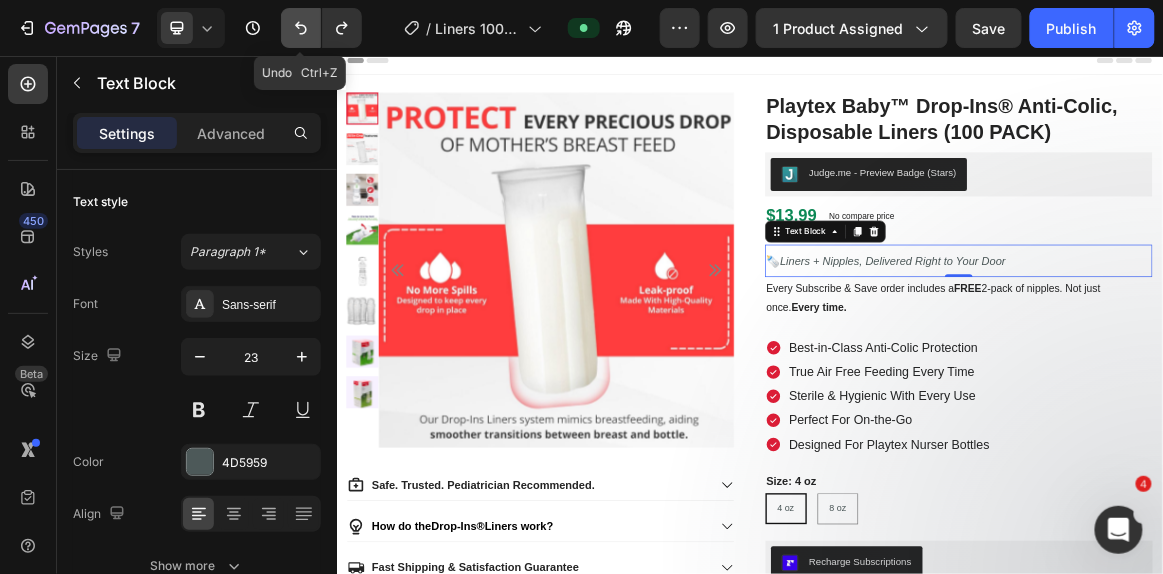 click 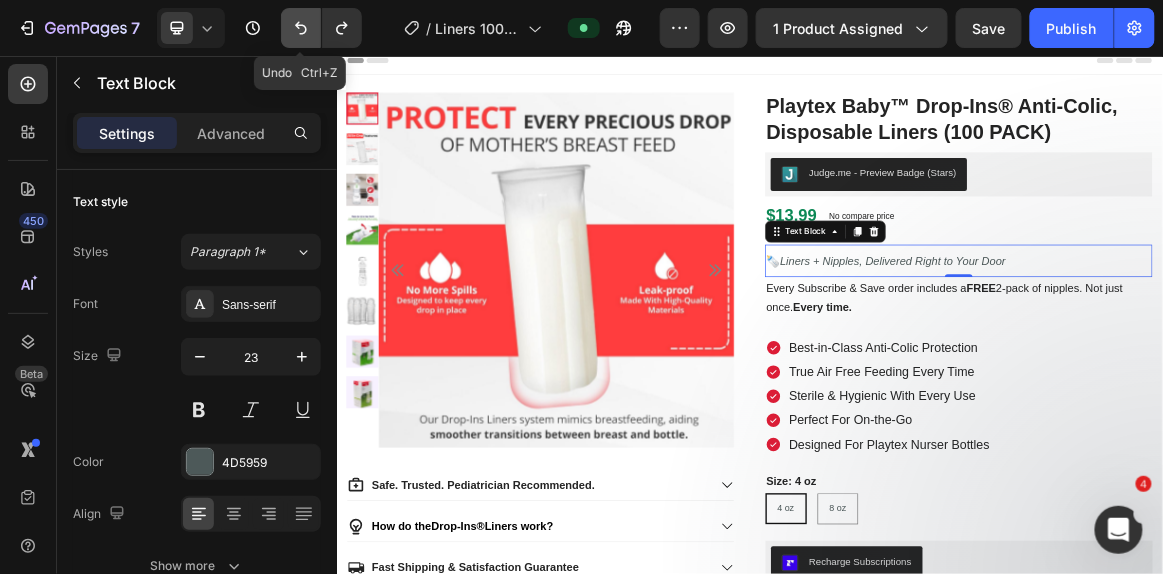 click 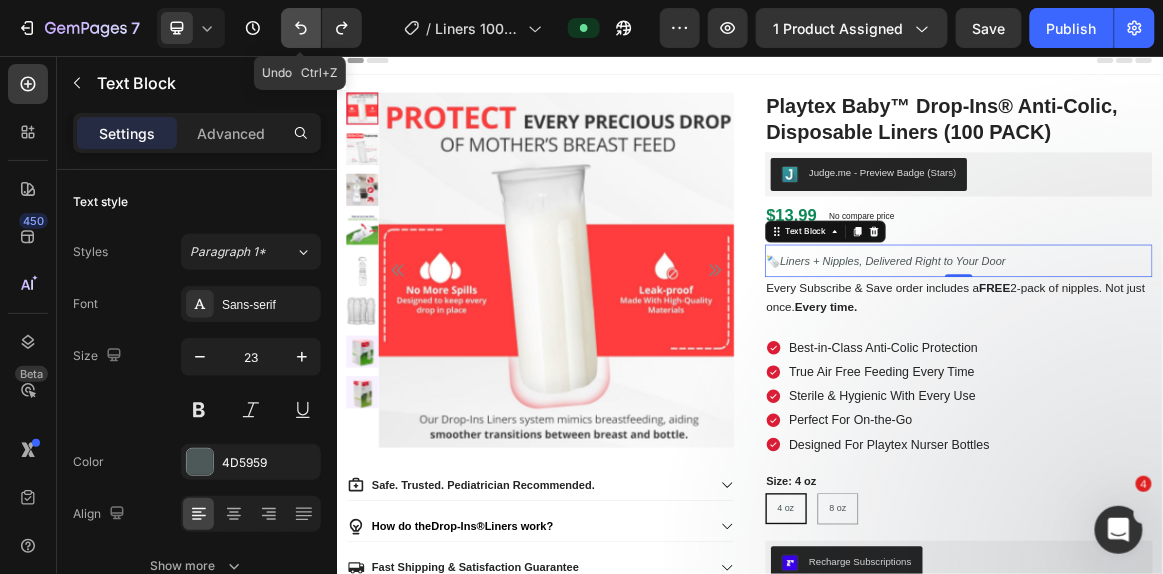 click 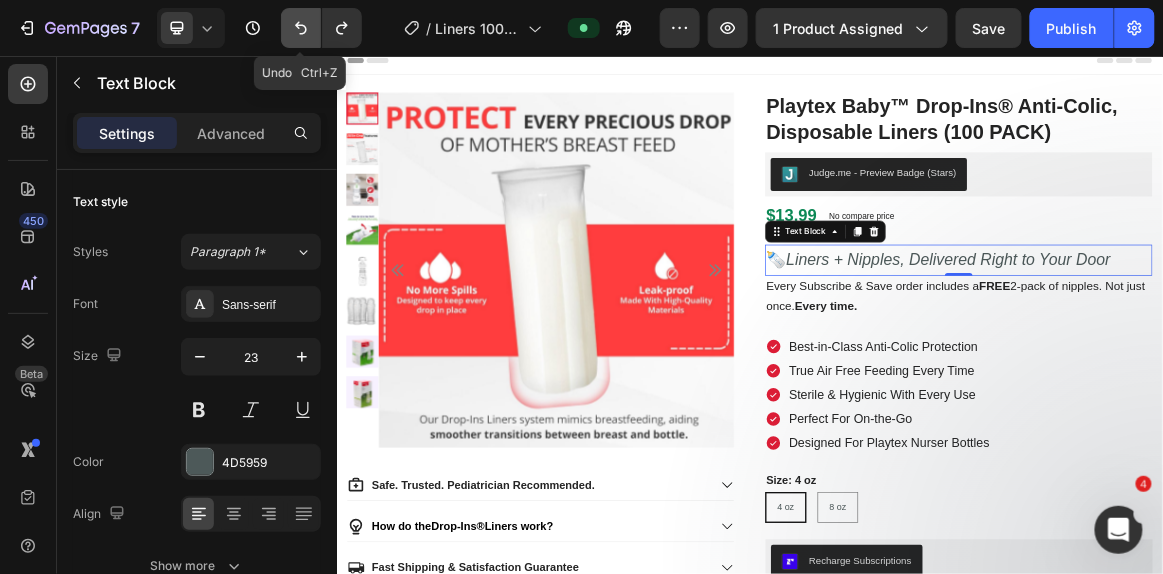 click 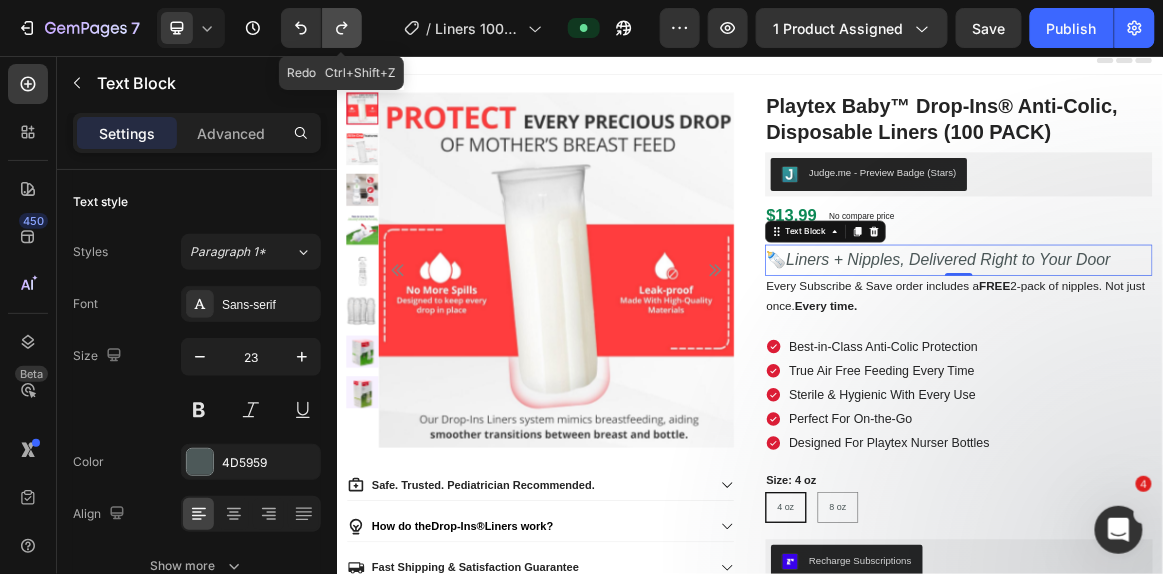 click 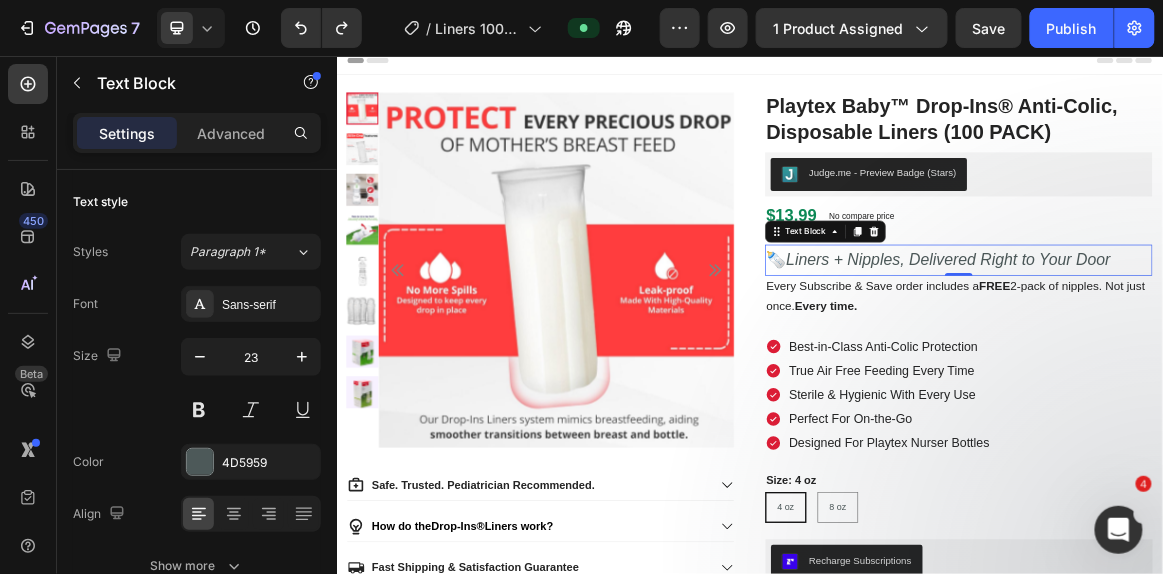 click 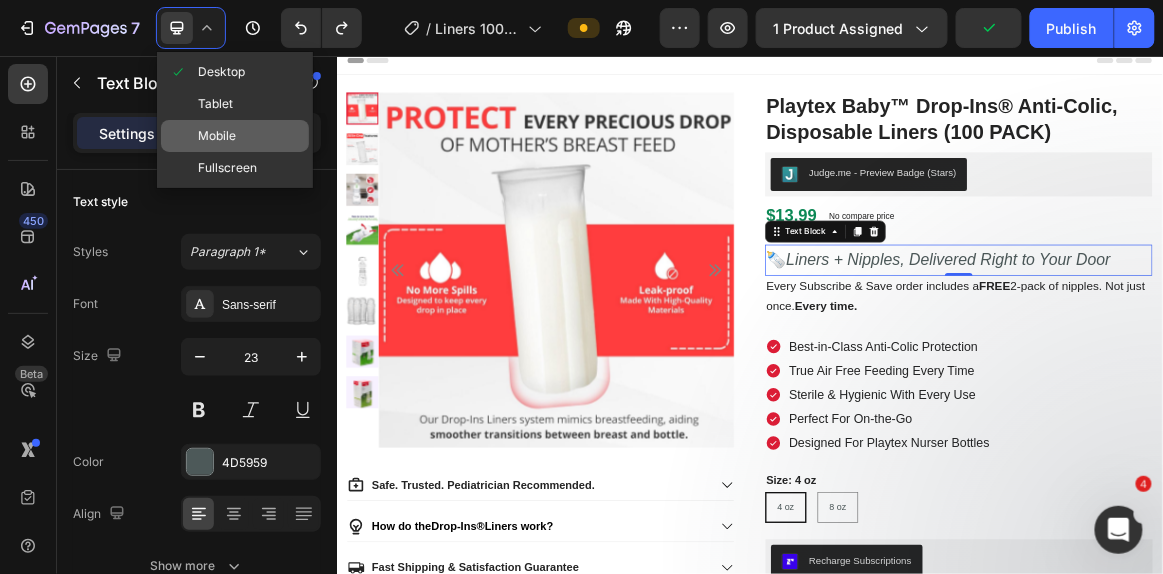 drag, startPoint x: 229, startPoint y: 135, endPoint x: 301, endPoint y: 240, distance: 127.31457 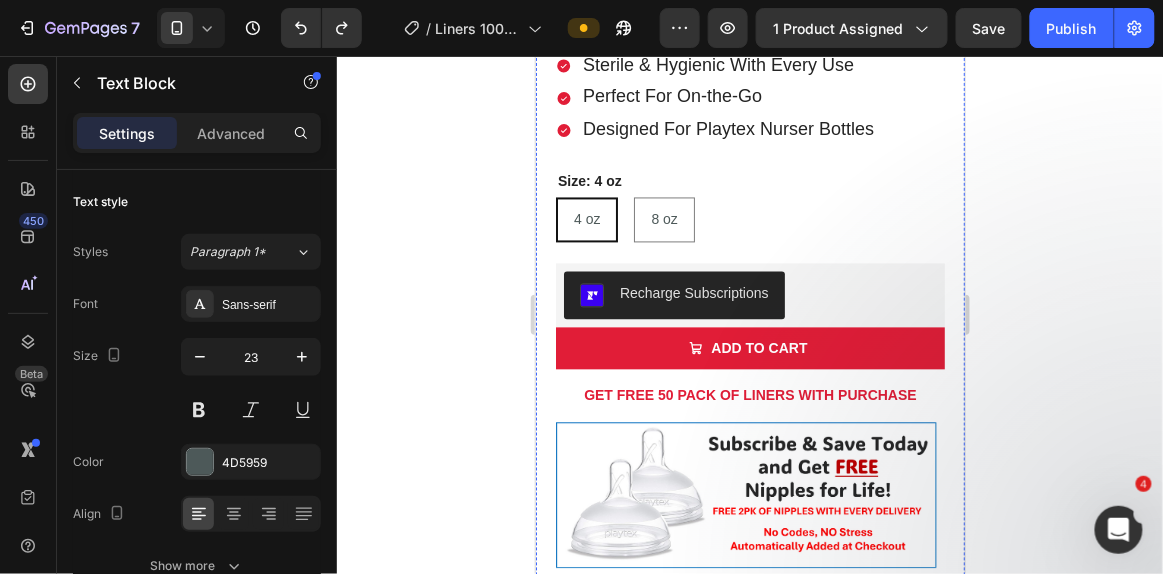 scroll, scrollTop: 894, scrollLeft: 0, axis: vertical 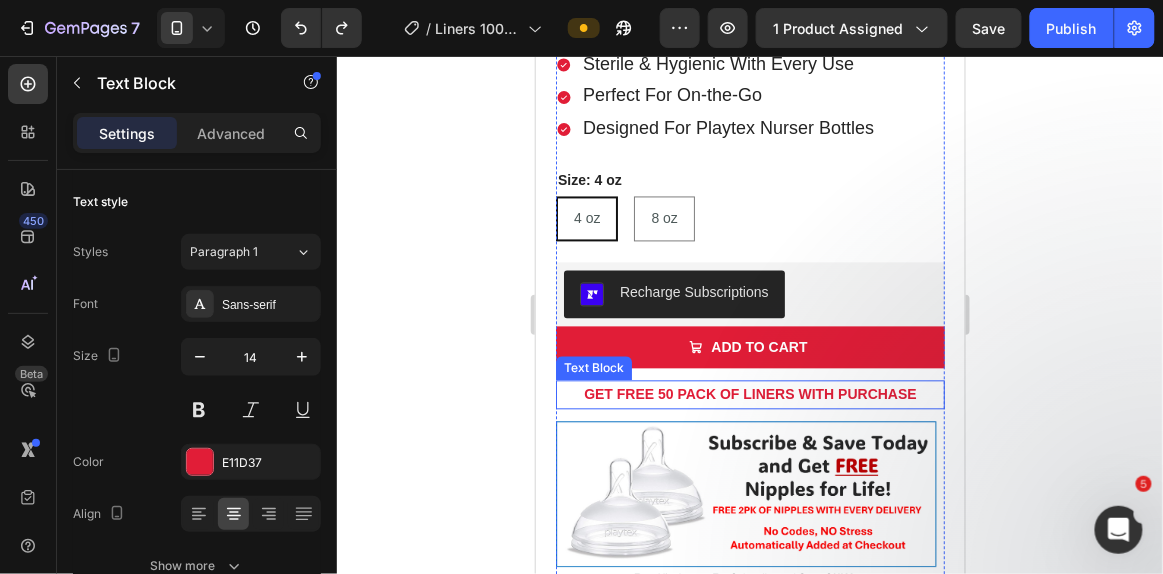 click on "GET FREE 50 PACK OF LINERS WITH PURCHASE" at bounding box center (749, 394) 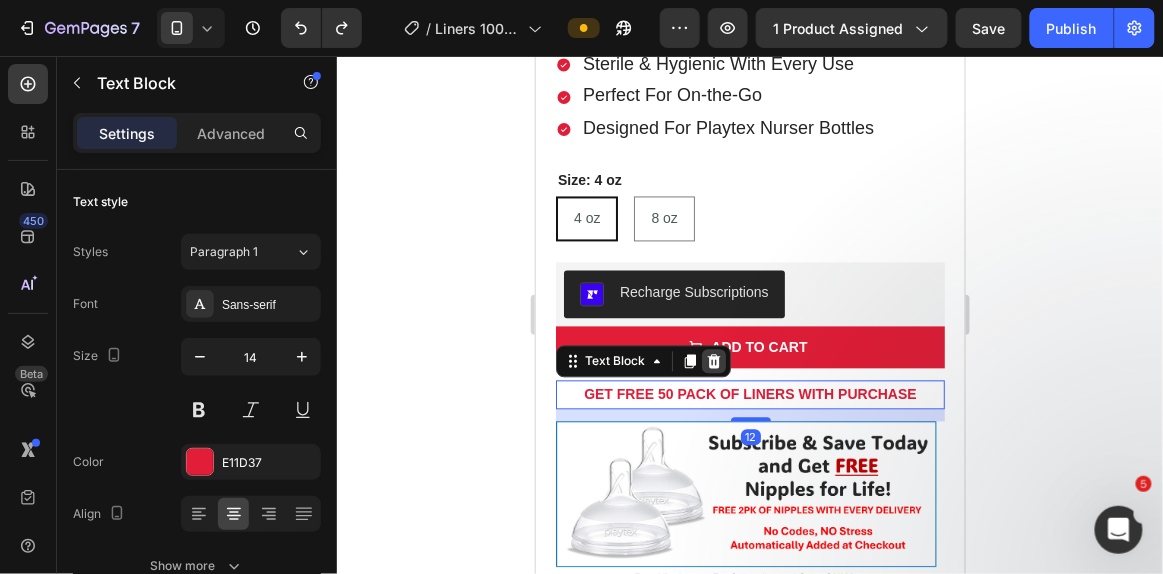 click 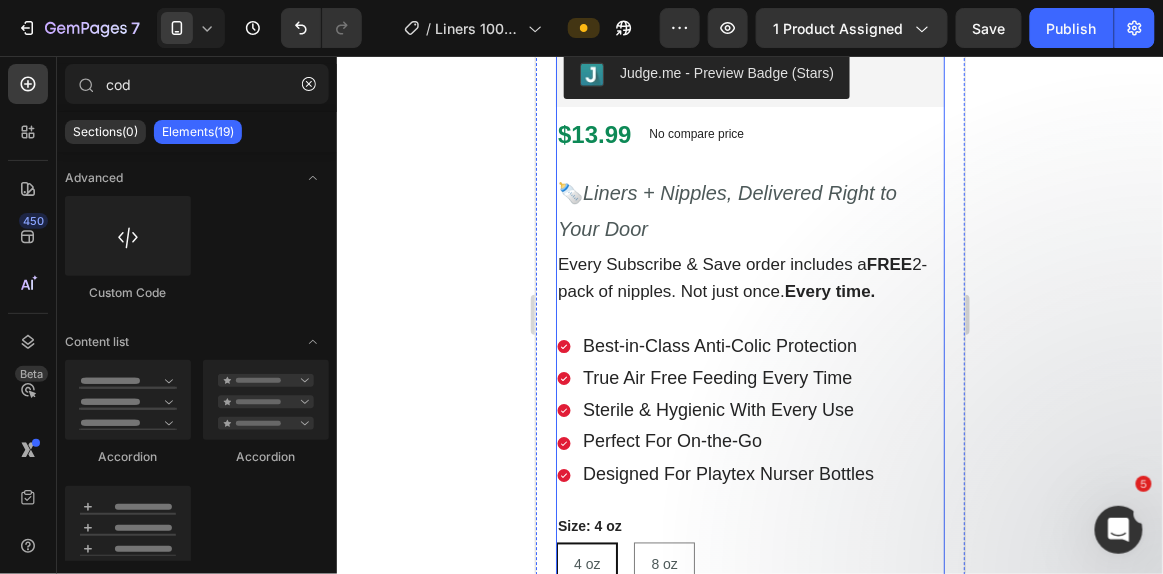 scroll, scrollTop: 546, scrollLeft: 0, axis: vertical 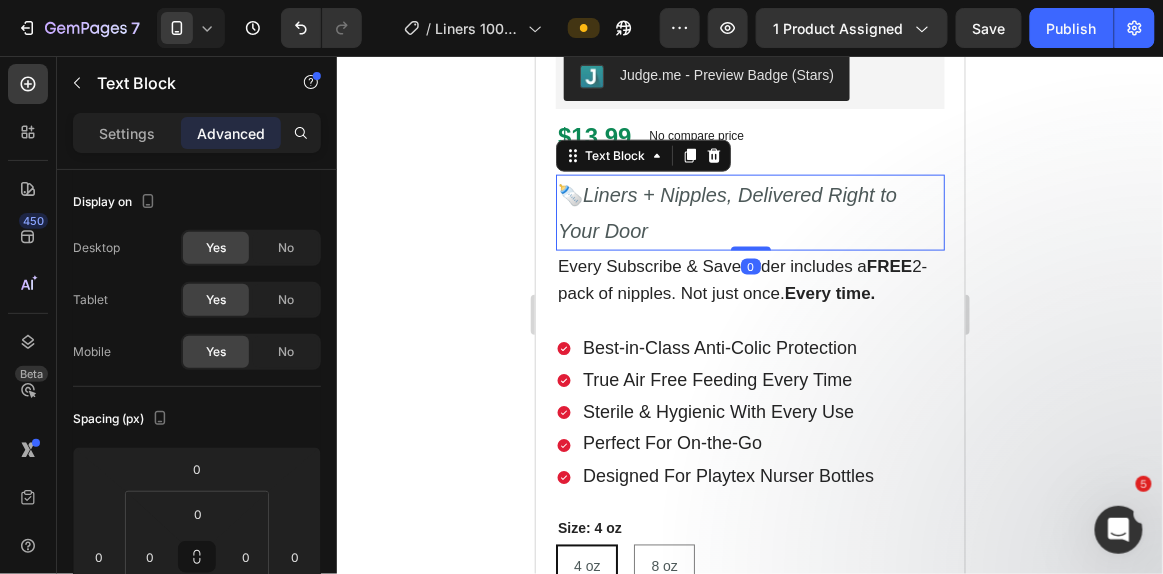 click on "🍼  Liners + Nipples, Delivered Right to Your Door" at bounding box center (749, 212) 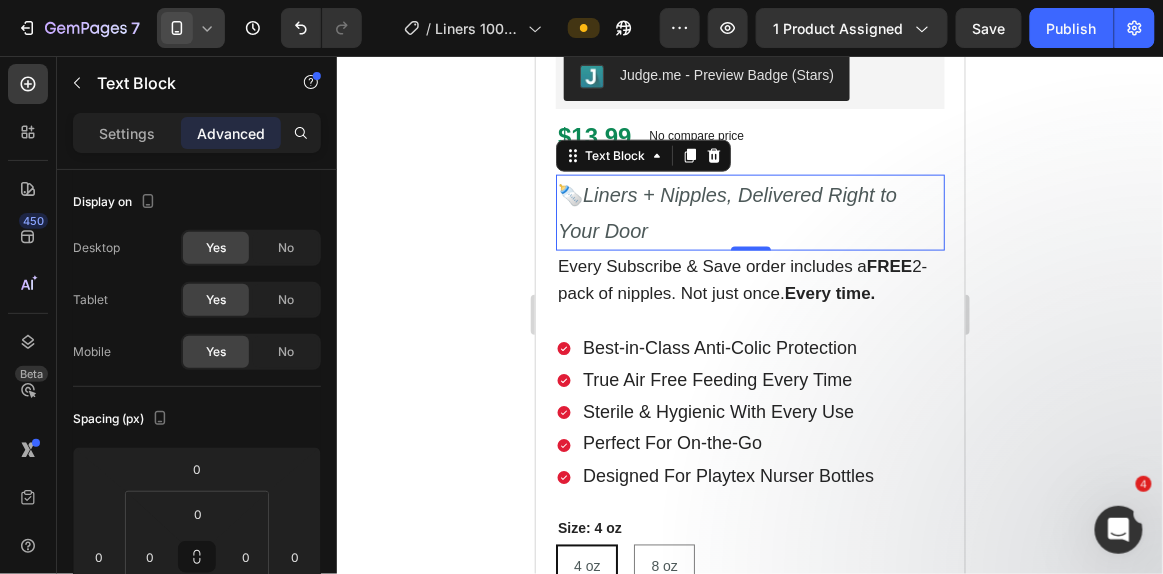 click 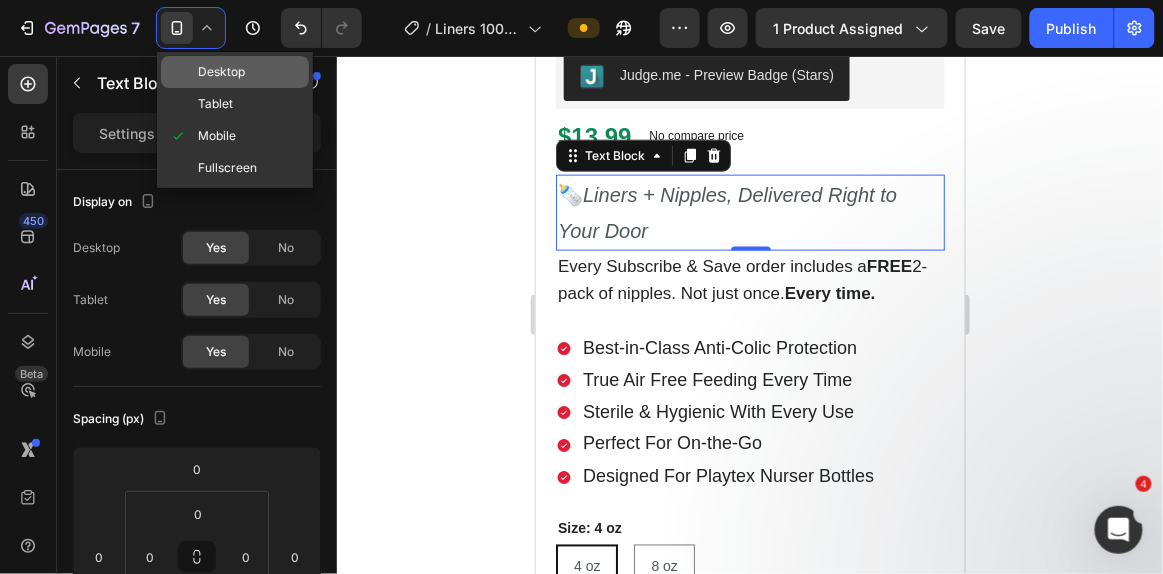 click on "Desktop" at bounding box center (221, 72) 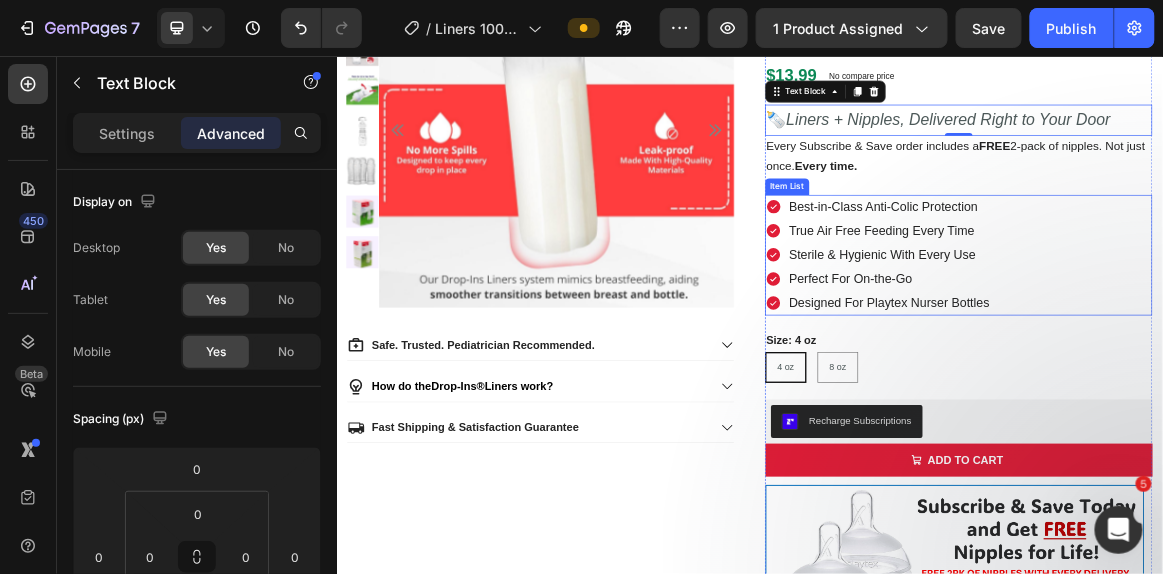 scroll, scrollTop: 108, scrollLeft: 0, axis: vertical 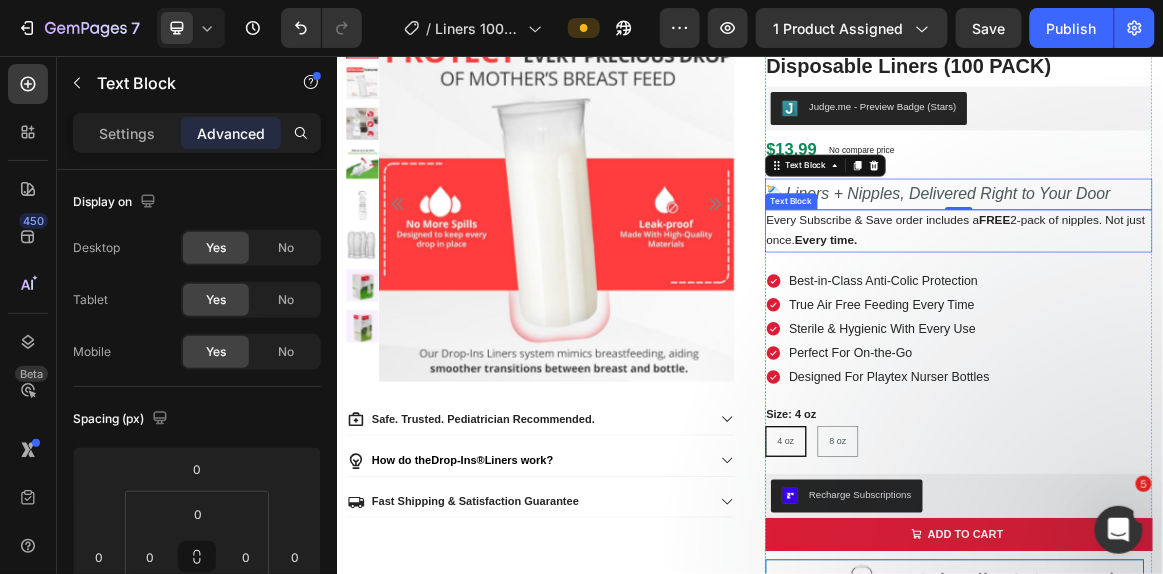 click on "Every Subscribe & Save order includes a  FREE  2-pack of nipples. Not just once.  Every time." at bounding box center [1240, 310] 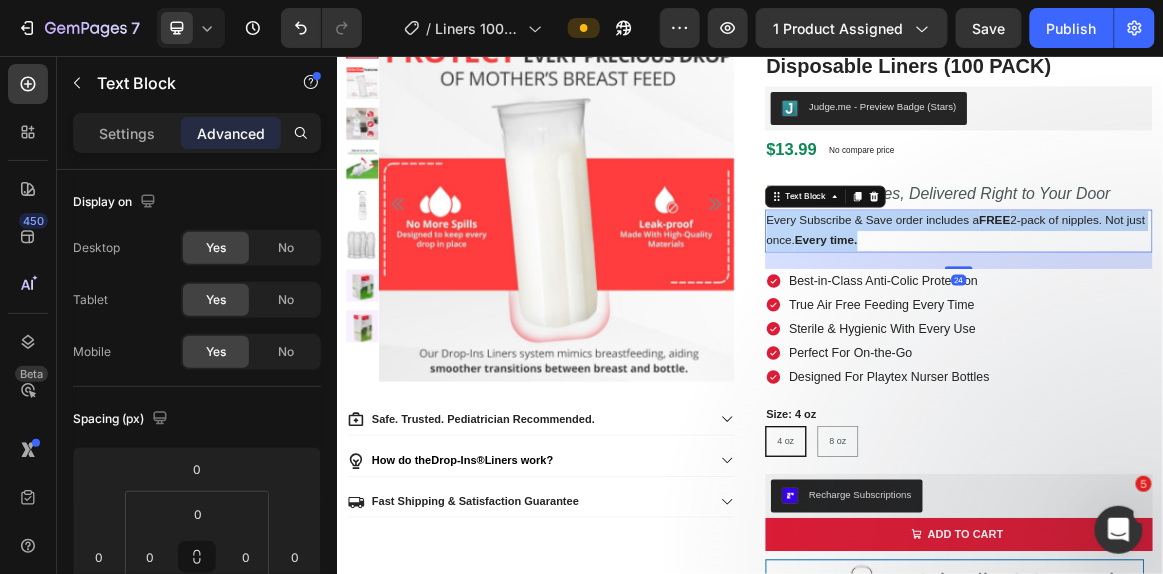 click on "Every Subscribe & Save order includes a  FREE  2-pack of nipples. Not just once.  Every time." at bounding box center [1240, 310] 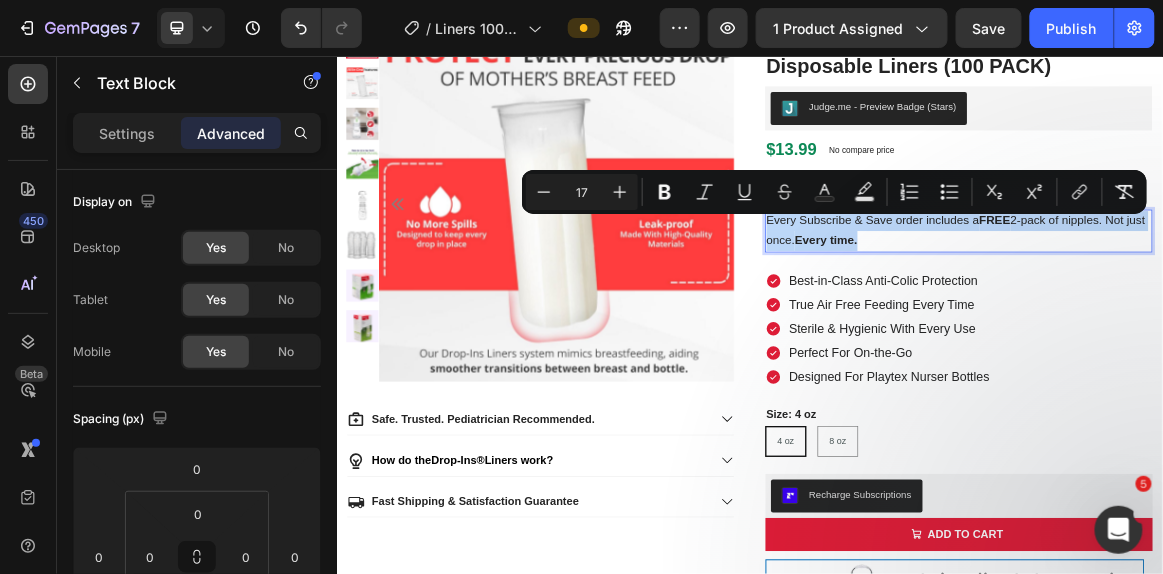 click on "Every Subscribe & Save order includes a  FREE  2-pack of nipples. Not just once.  Every time." at bounding box center [1240, 310] 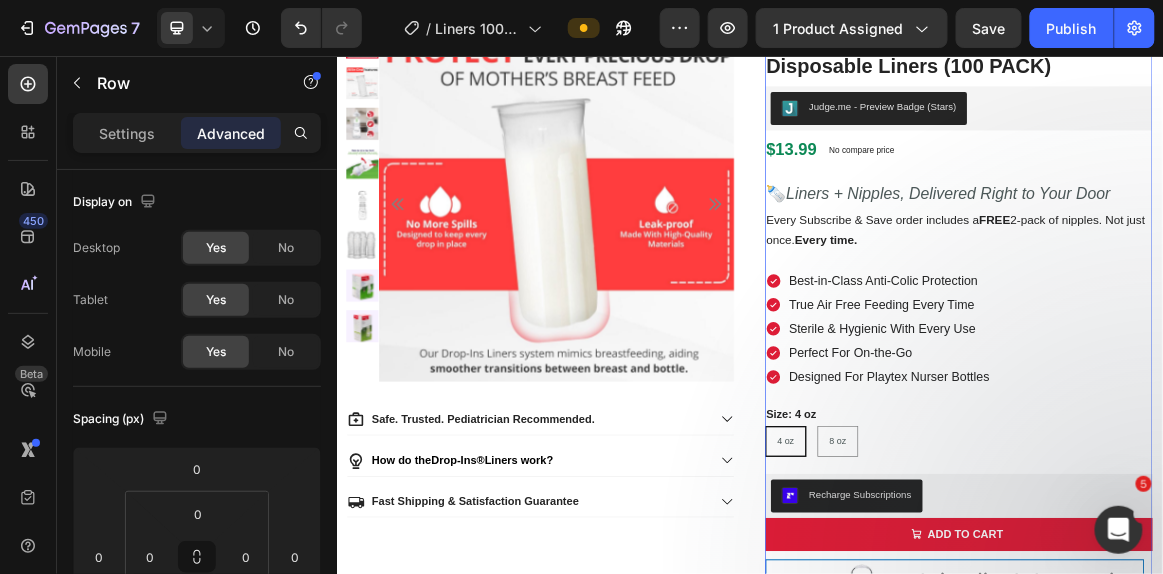 click on "Playtex Baby™ Drop-Ins® Anti-Colic, Disposable Liners (100 PACK) Product Title Judge.me - Preview Badge (Stars) Judge.me $13.99 Product Price Product Price No compare price Product Price Row 🍼  Liners + Nipples, Delivered Right to Your Door Text Block Every Subscribe & Save order includes a  FREE  2-pack of nipples. Not just once.  Every time. Text Block Best-in-Class Anti-Colic Protection True Air Free Feeding Every Time  Sterile & Hygienic With Every Use  Perfect For On-the-Go Designed For Playtex Nurser Bottles Item List Size: 4 oz 4 oz 4 oz 4 oz 8 oz 8 oz 8 oz Product Variants & Swatches Recharge Subscriptions Recharge Subscriptions
ADD TO CART Add to Cart Image
Safe. Trusted. Pediatrician Recommended.
How do the  Drop-Ins®  Liners work?
Fast Shipping & Satisfaction Guarantee Accordion" at bounding box center (1240, 521) 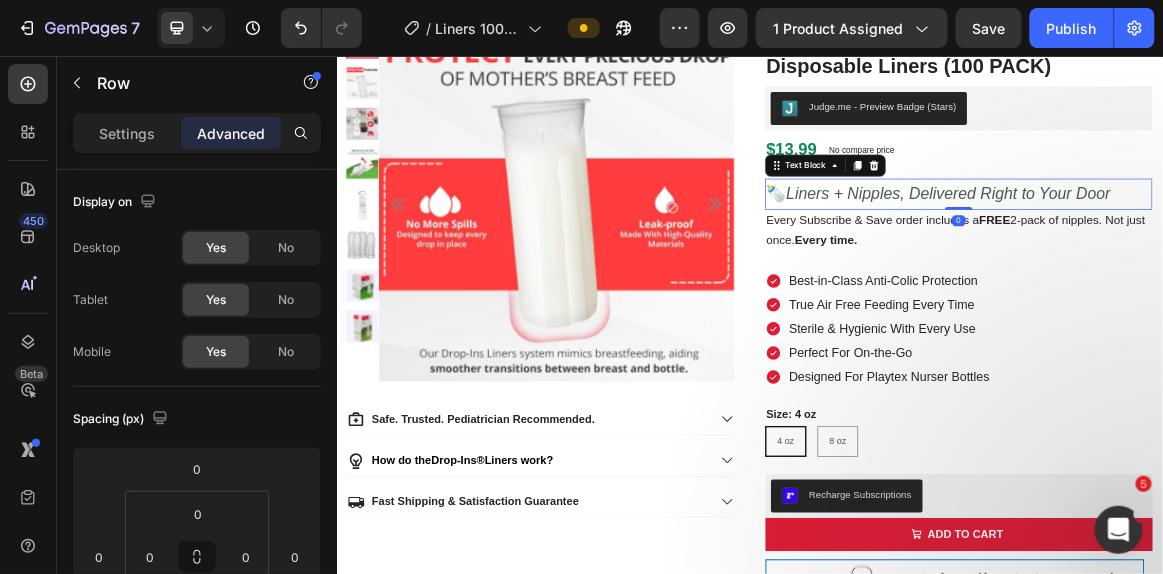 click on "Liners + Nipples, Delivered Right to Your Door" at bounding box center (1225, 256) 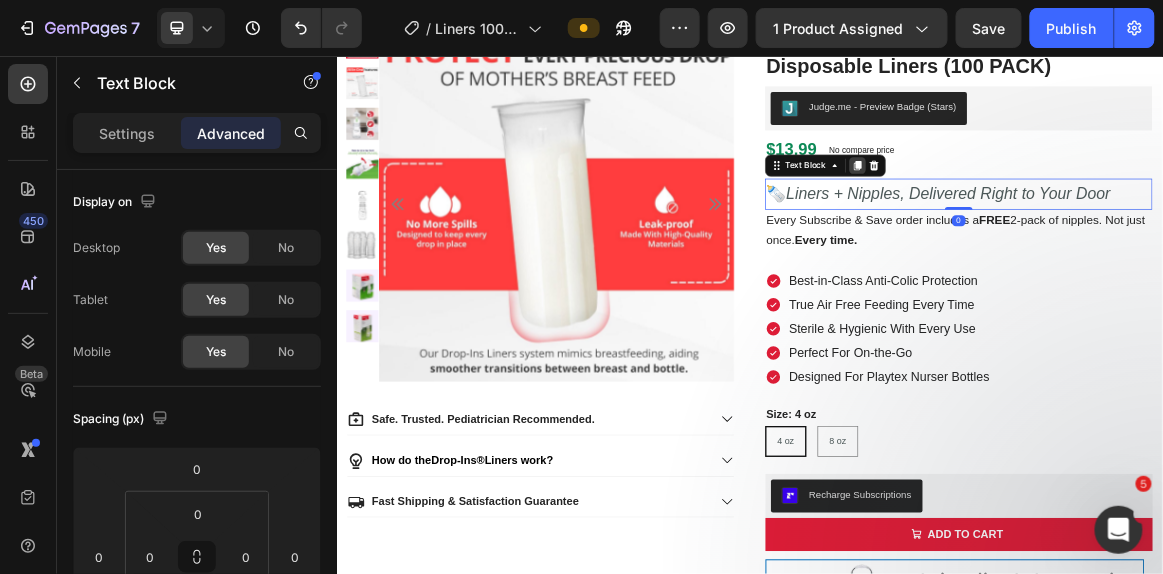 click 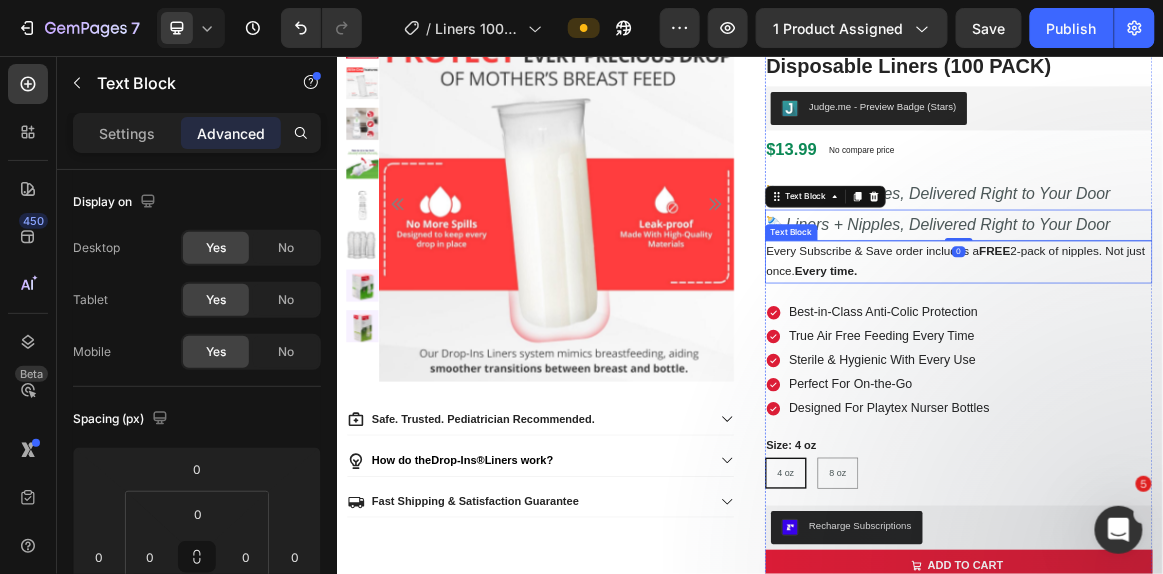 click on "Every time." at bounding box center (1047, 368) 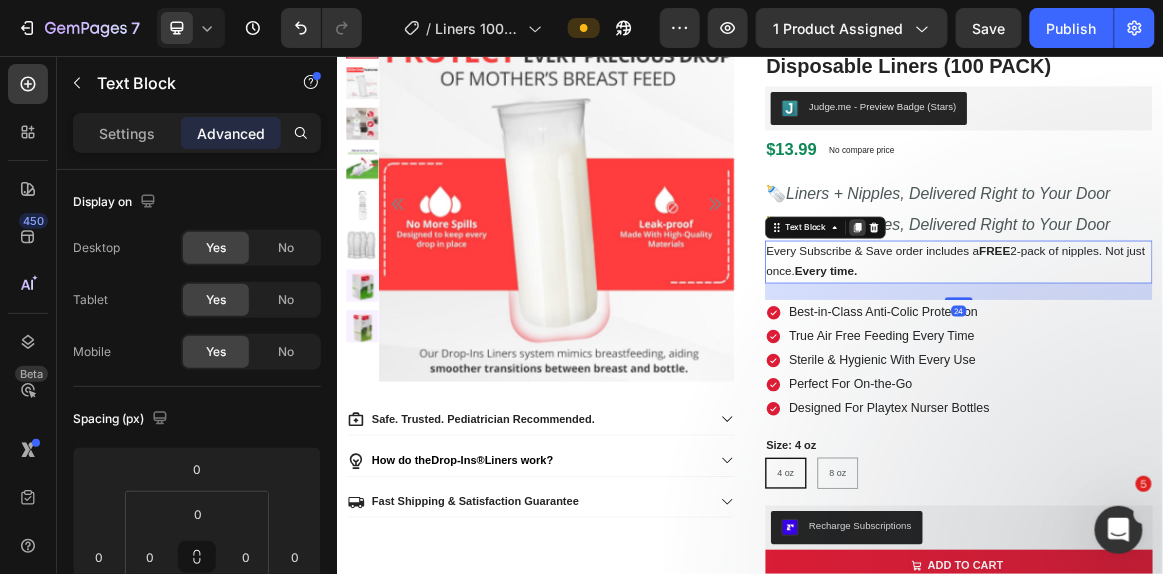 click 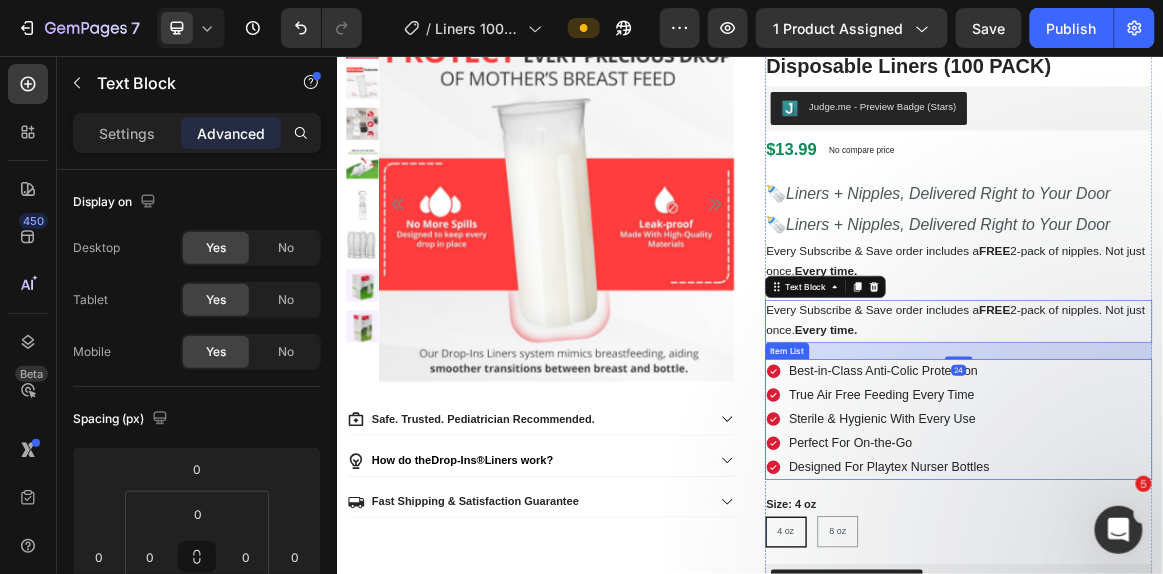 click on "Best-in-Class Anti-Colic Protection True Air Free Feeding Every Time  Sterile & Hygienic With Every Use  Perfect For On-the-Go Designed For Playtex Nurser Bottles" at bounding box center (1240, 583) 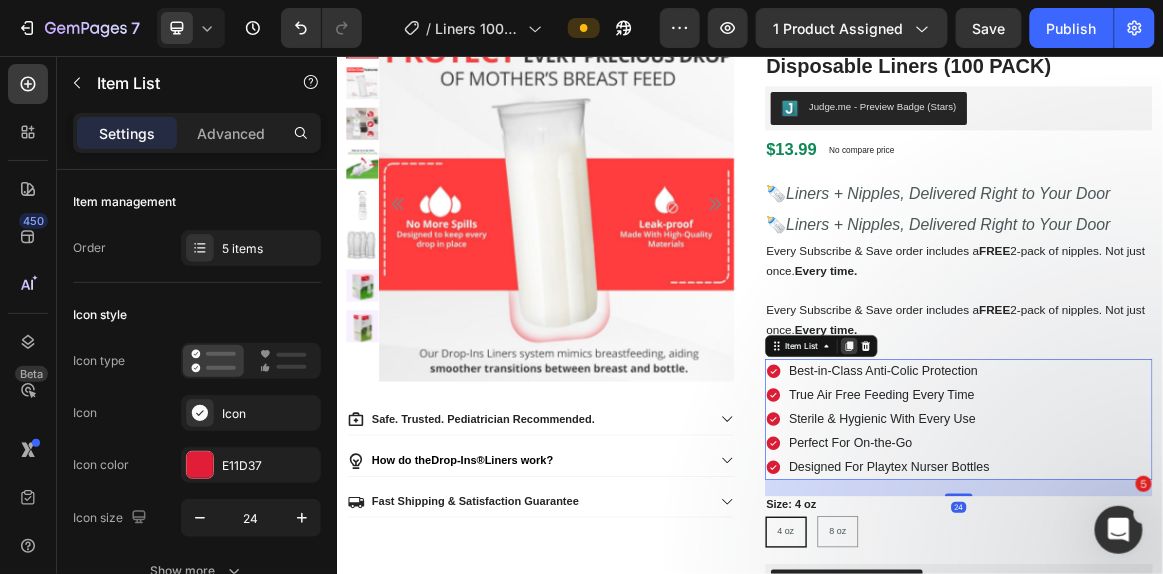 click 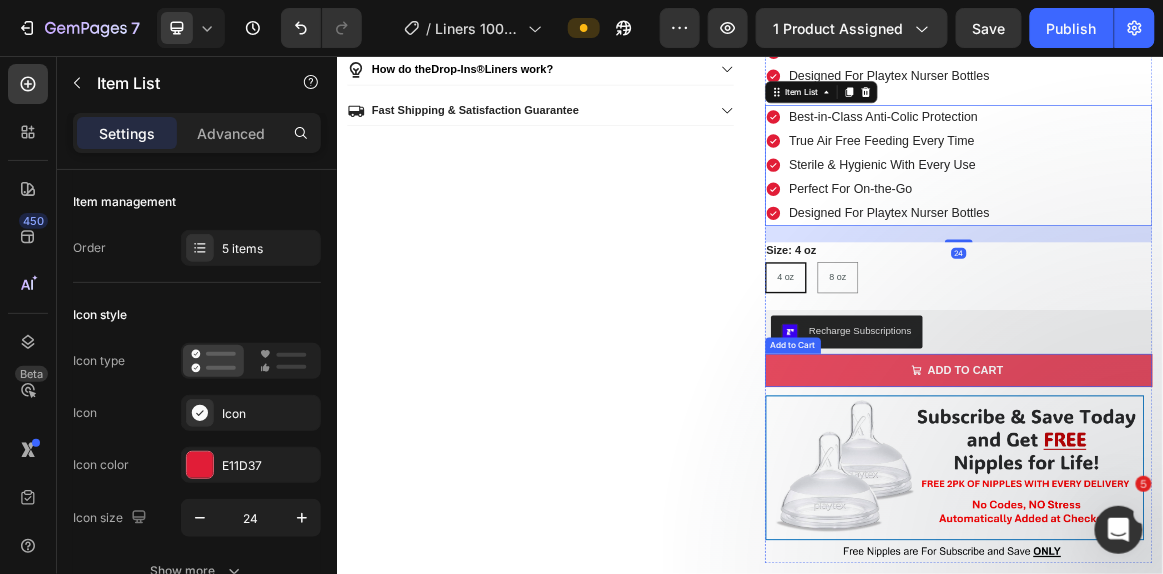 scroll, scrollTop: 676, scrollLeft: 0, axis: vertical 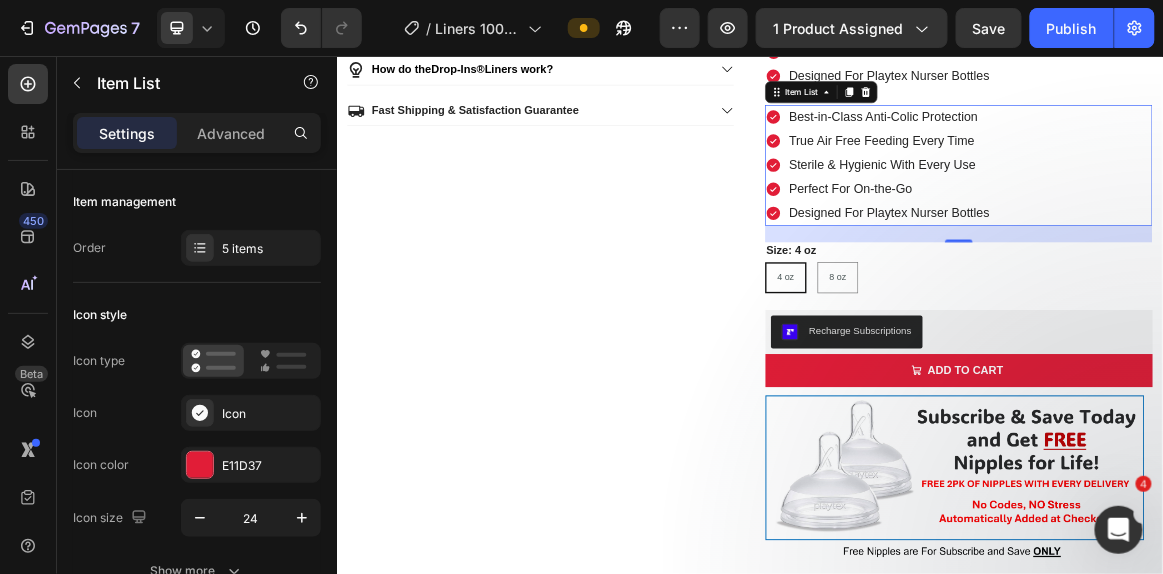 click 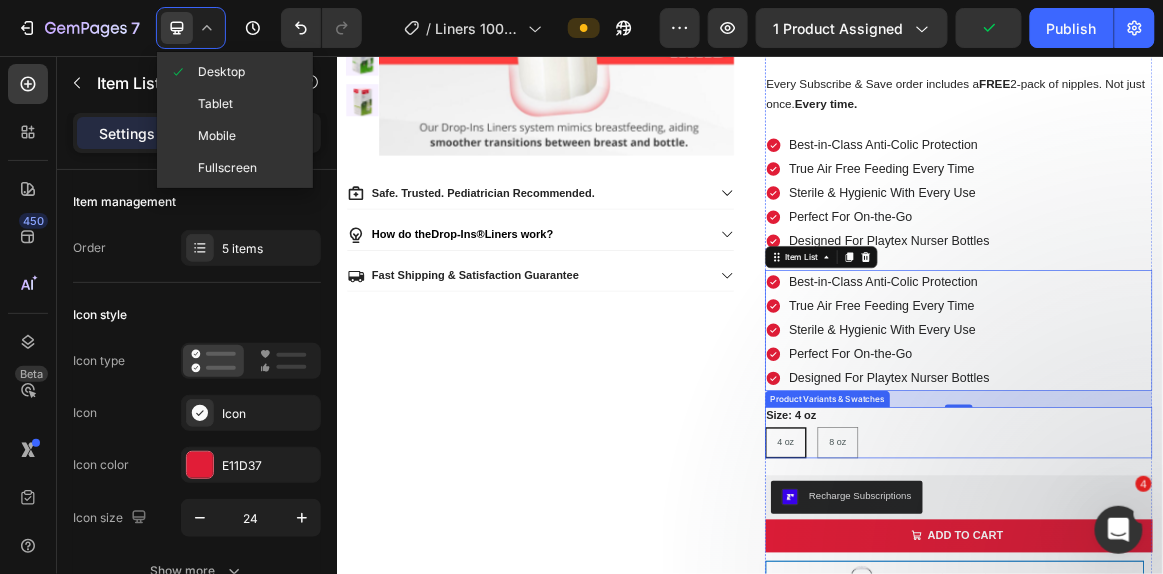 scroll, scrollTop: 260, scrollLeft: 0, axis: vertical 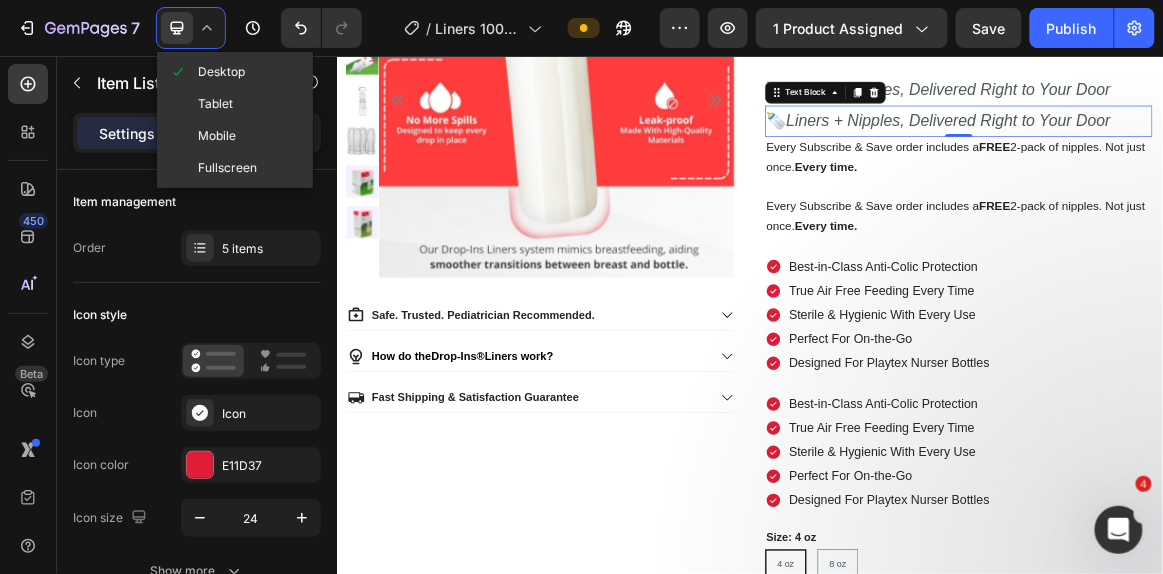 click on "🍼  Liners + Nipples, Delivered Right to Your Door" at bounding box center [1240, 149] 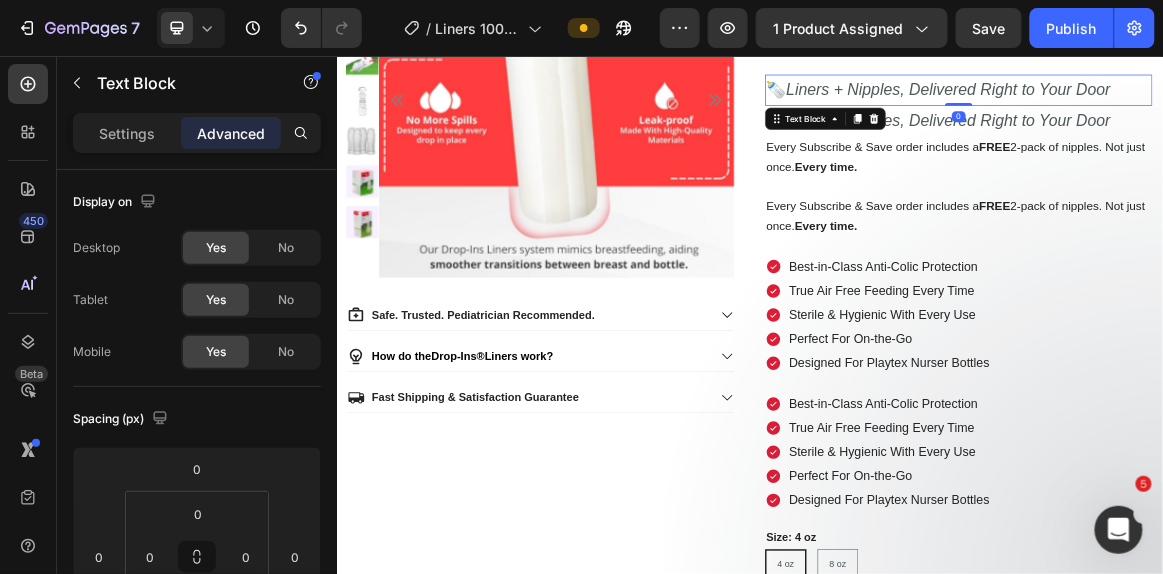 click on "Liners + Nipples, Delivered Right to Your Door" at bounding box center (1225, 104) 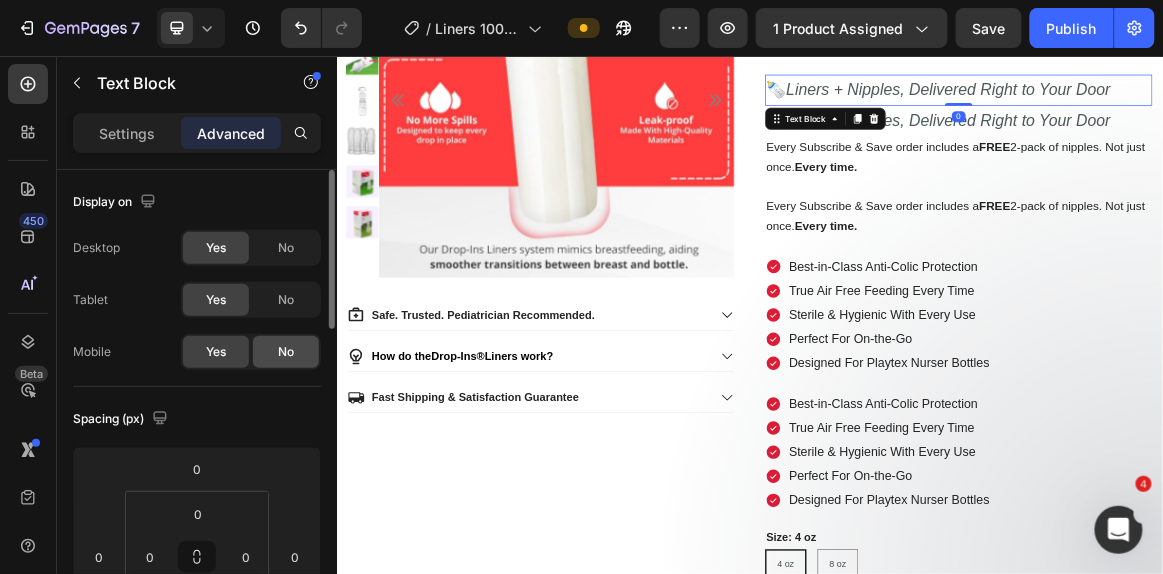 click on "No" 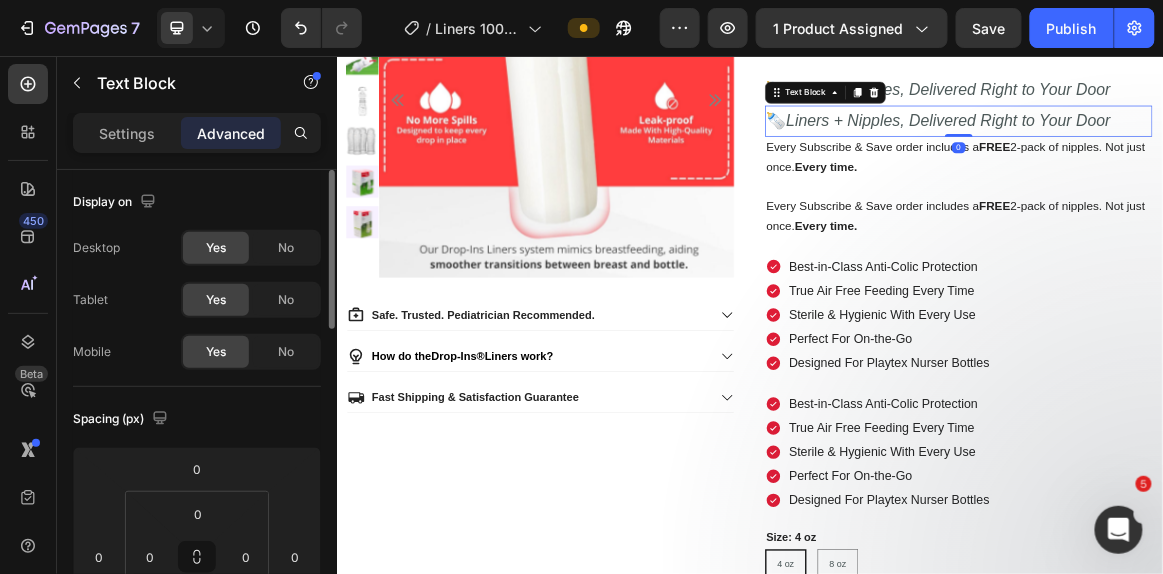 click on "Liners + Nipples, Delivered Right to Your Door" at bounding box center [1225, 149] 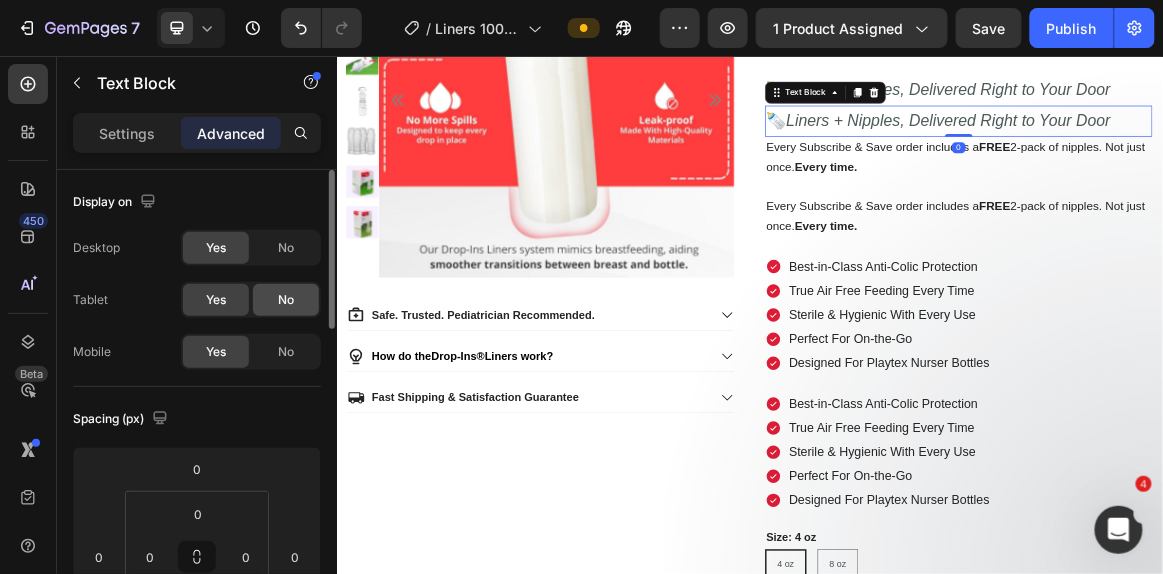 click on "No" 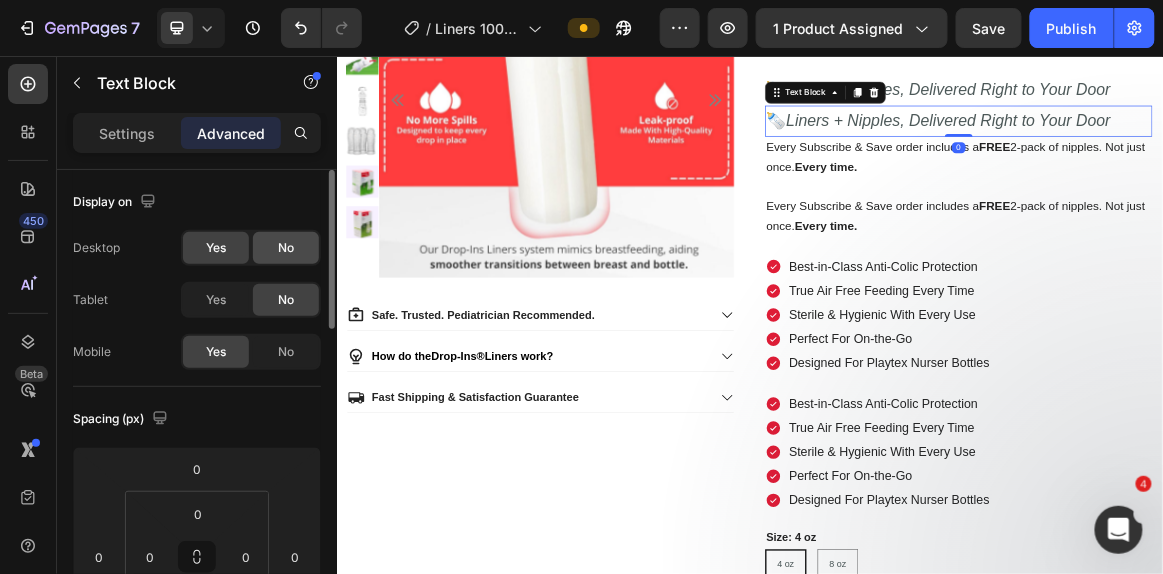 click on "No" 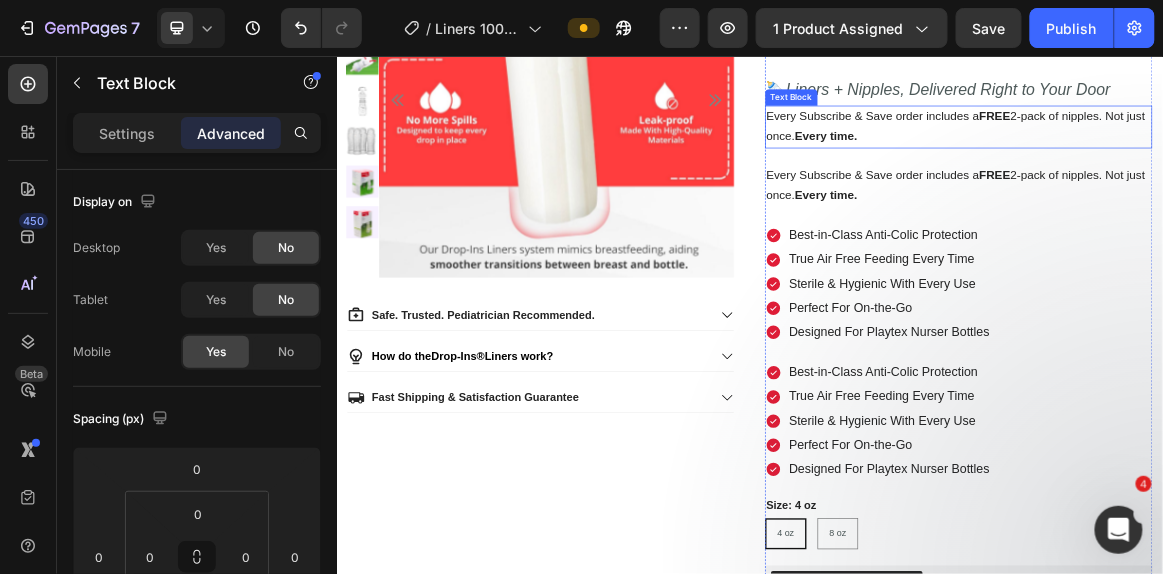 click on "Every Subscribe & Save order includes a  FREE  2-pack of nipples. Not just once.  Every time." at bounding box center [1240, 158] 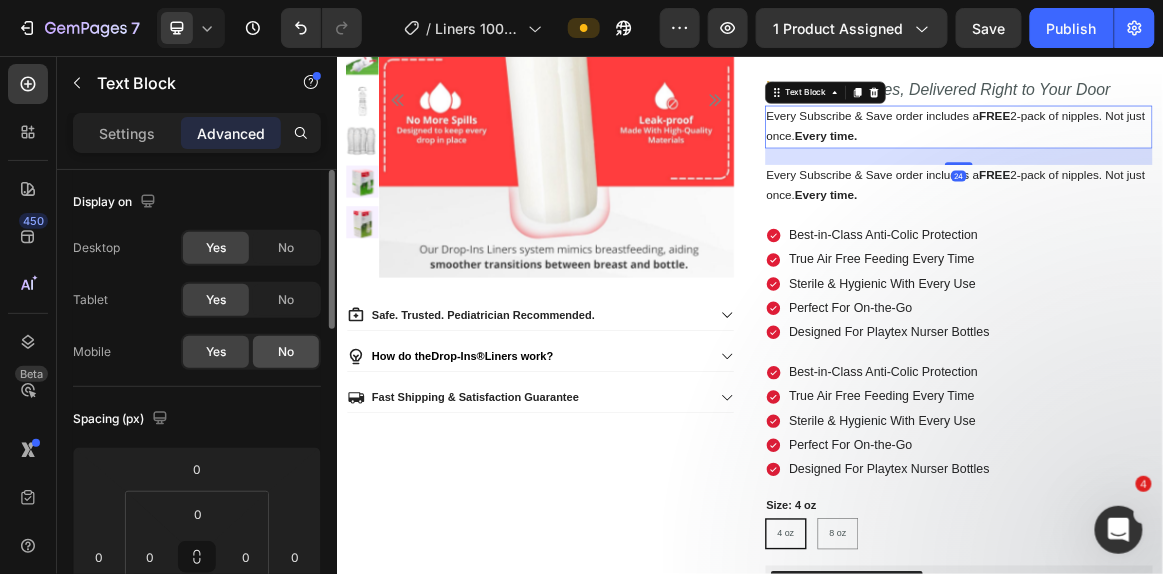 click on "No" 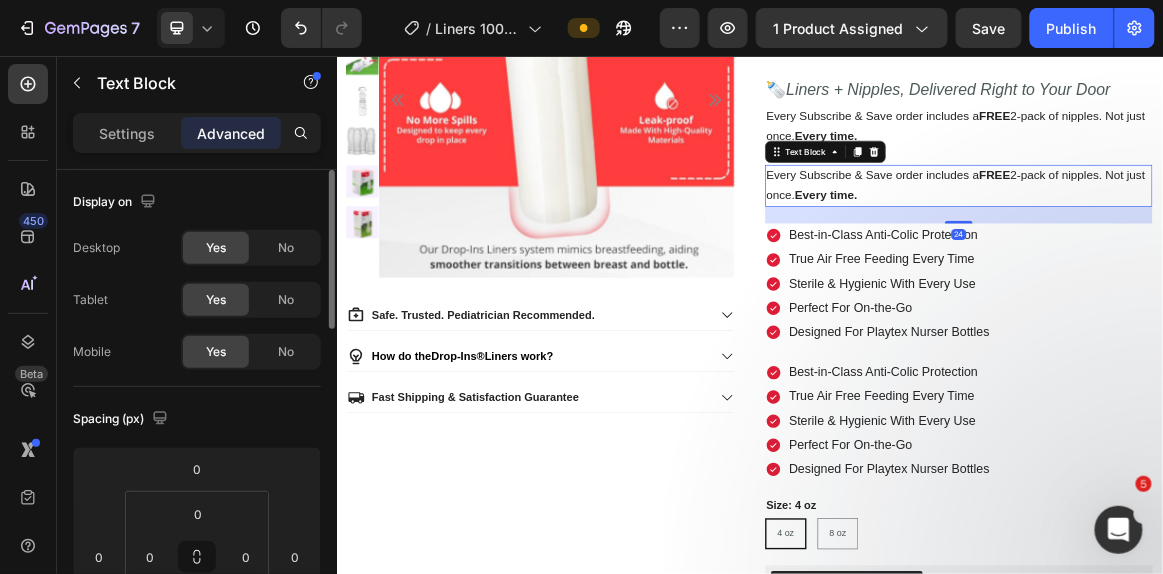 click on "Every time." at bounding box center [1047, 256] 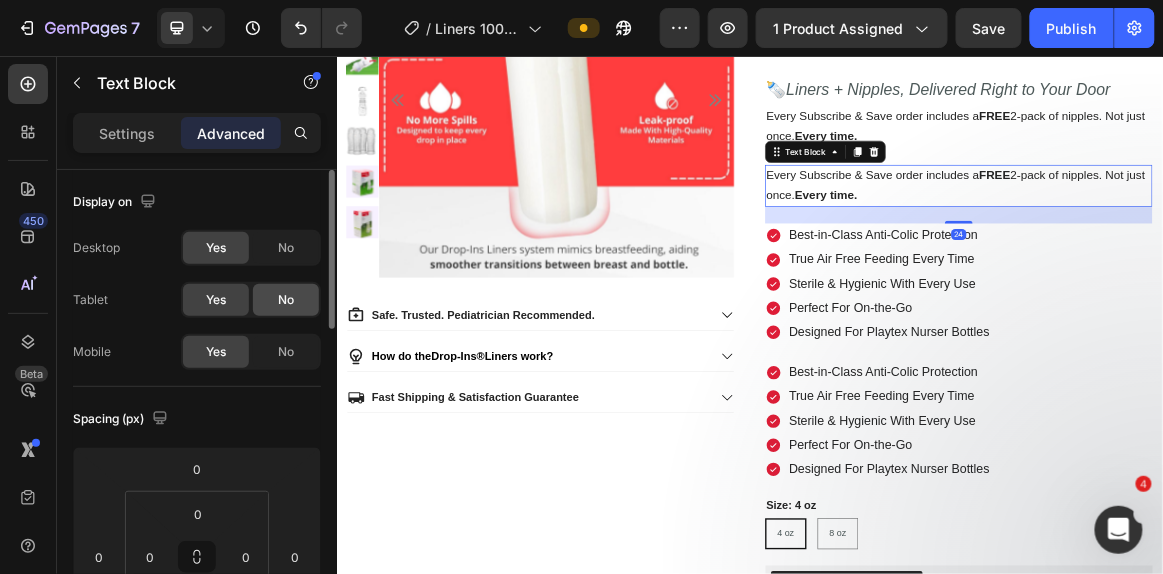 click on "No" 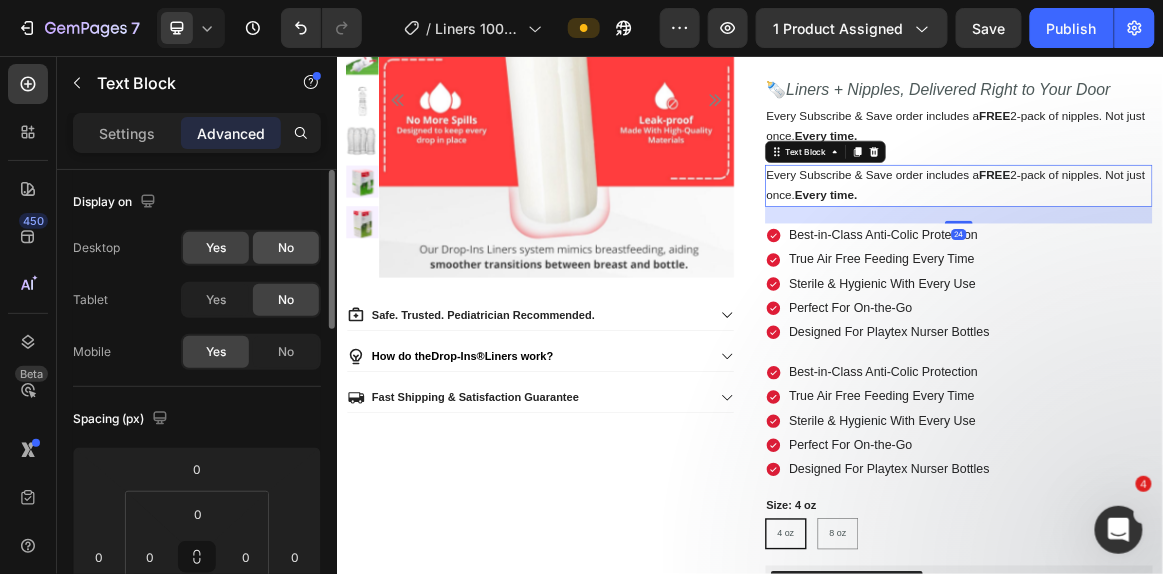 click on "No" 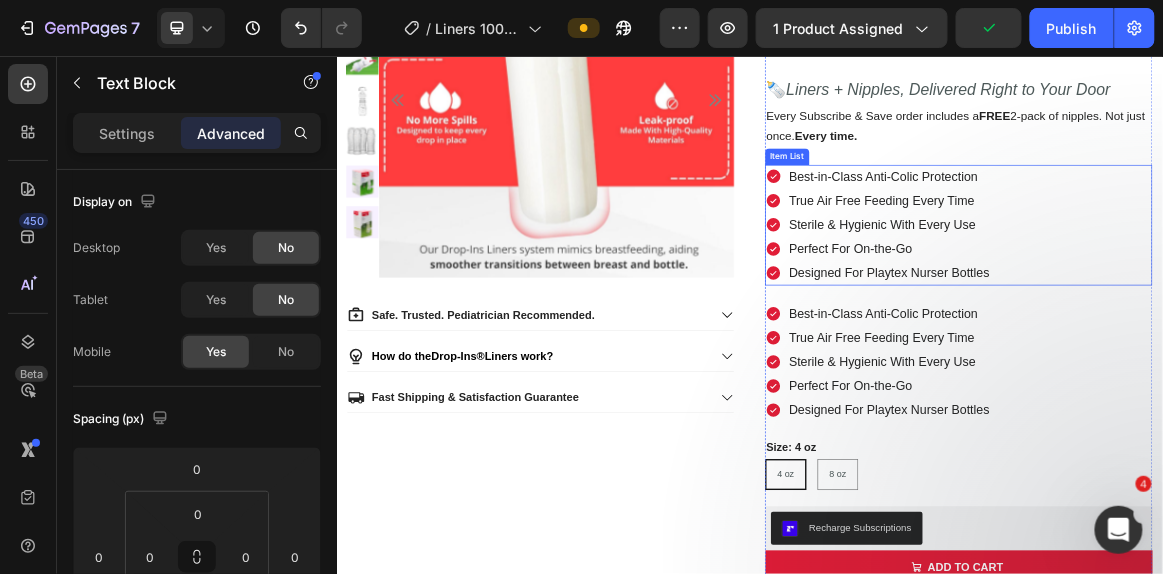 click on "Best-in-Class Anti-Colic Protection True Air Free Feeding Every Time  Sterile & Hygienic With Every Use  Perfect For On-the-Go Designed For Playtex Nurser Bottles" at bounding box center [1240, 300] 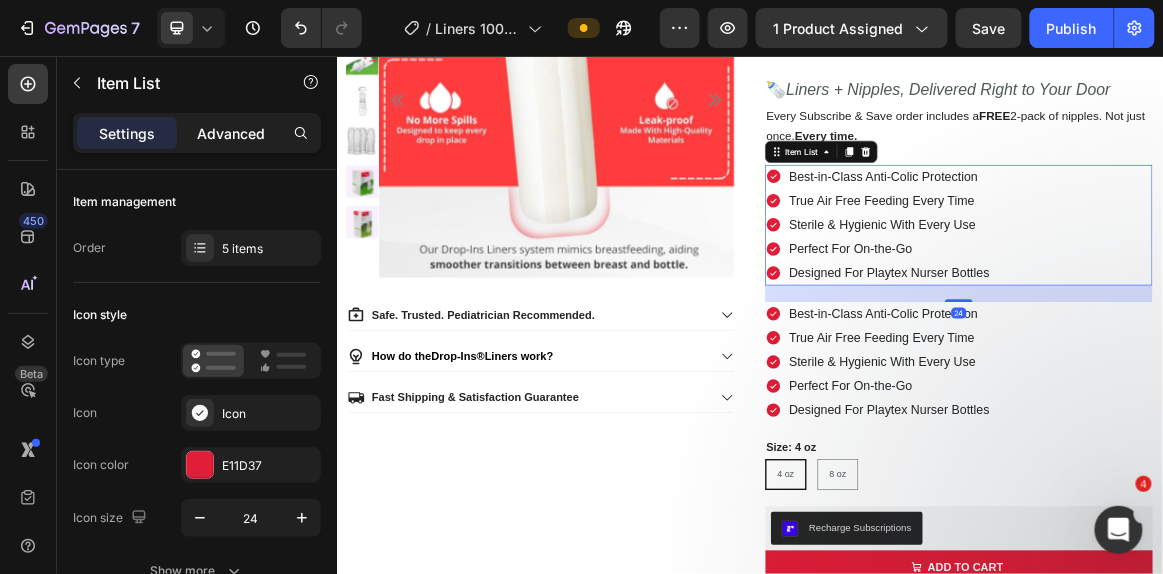 click on "Advanced" at bounding box center [231, 133] 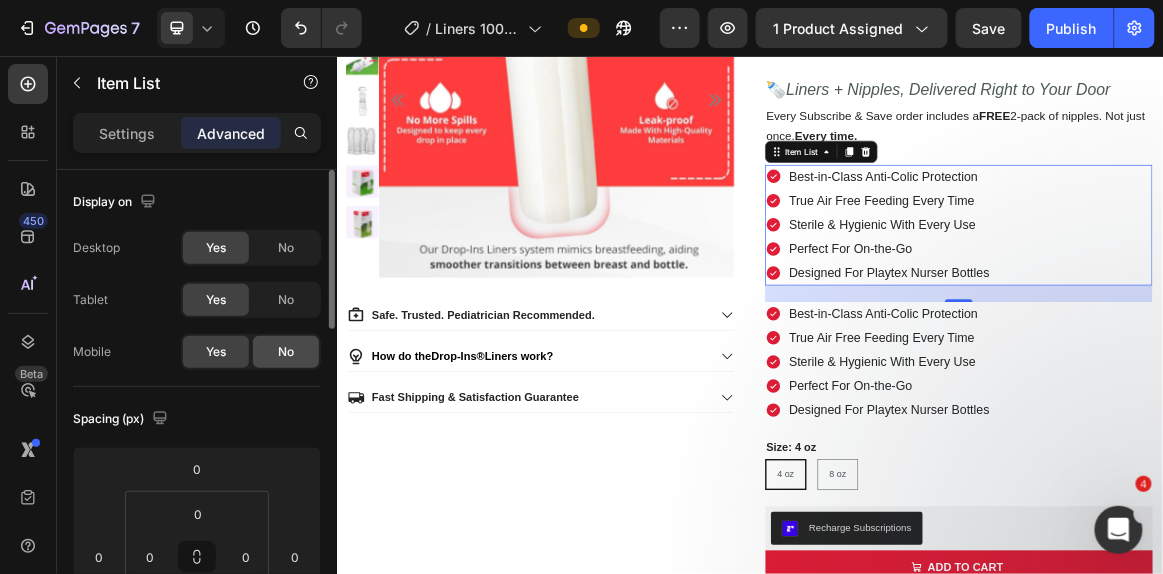 click on "No" 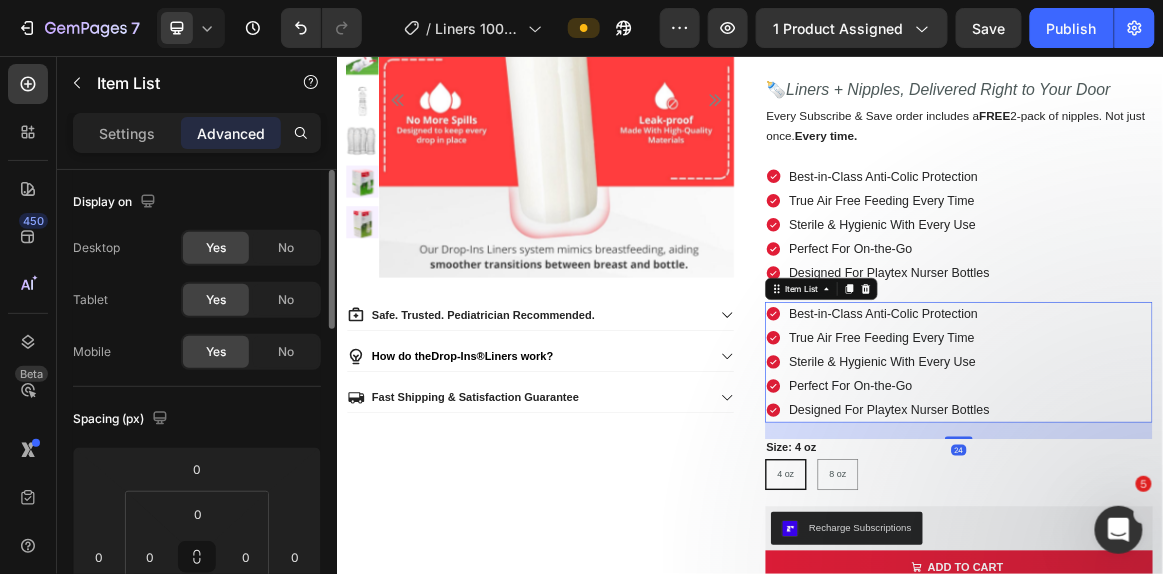 click on "Best-in-Class Anti-Colic Protection True Air Free Feeding Every Time  Sterile & Hygienic With Every Use  Perfect For On-the-Go Designed For Playtex Nurser Bottles" at bounding box center (1240, 499) 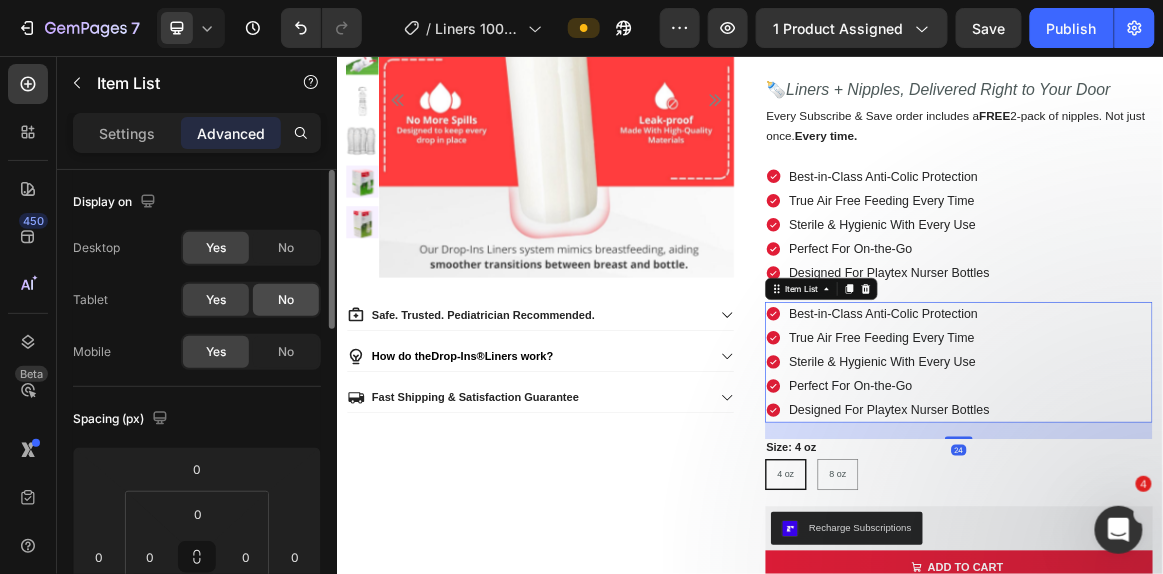 click on "No" 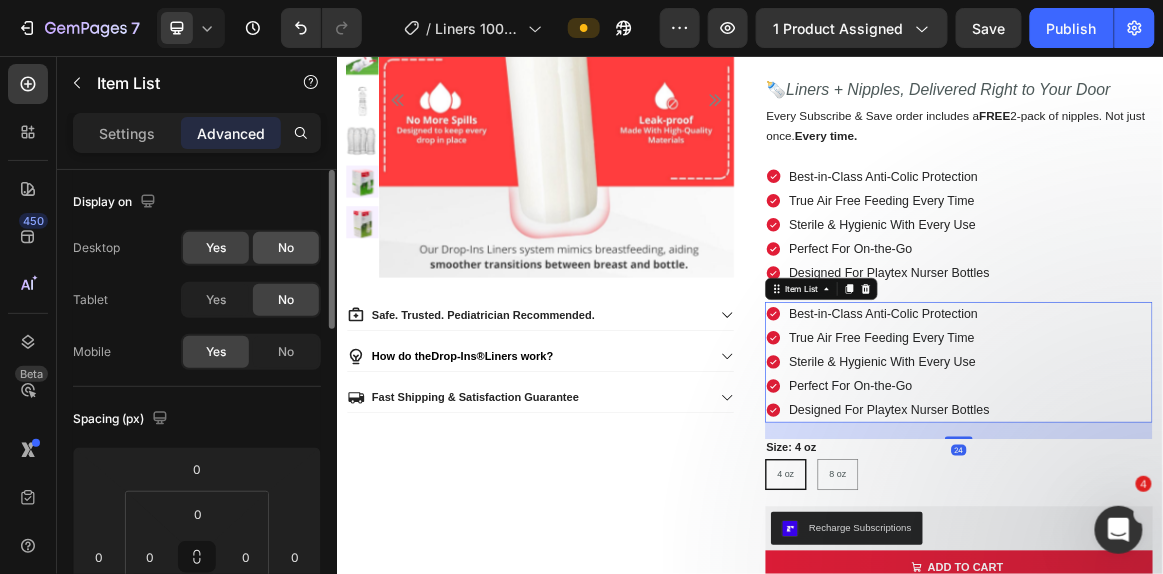 click on "No" 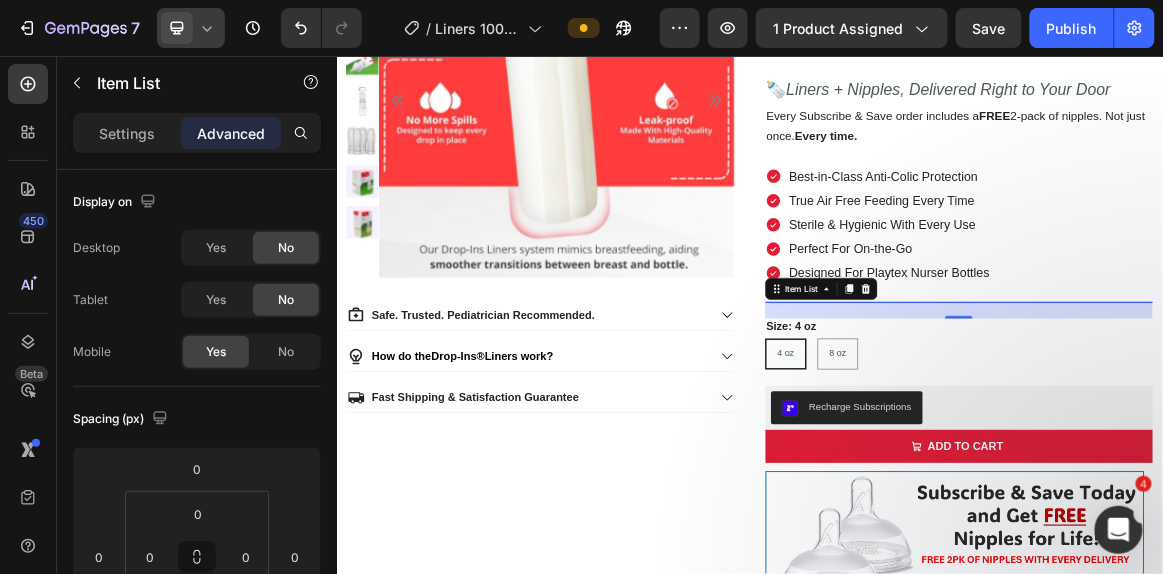 click 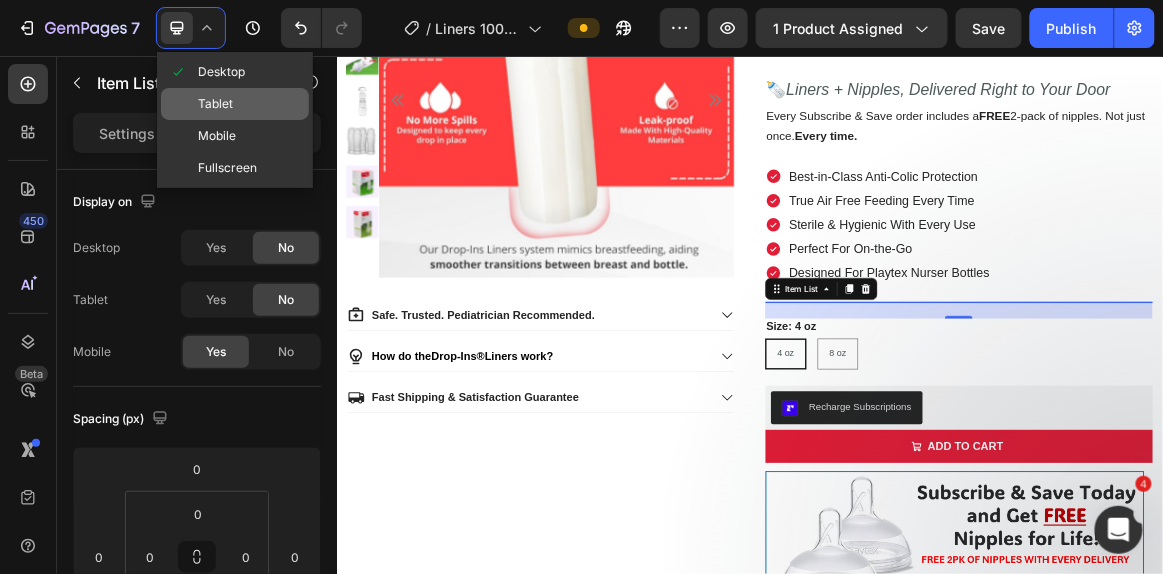 click on "Tablet" at bounding box center [215, 104] 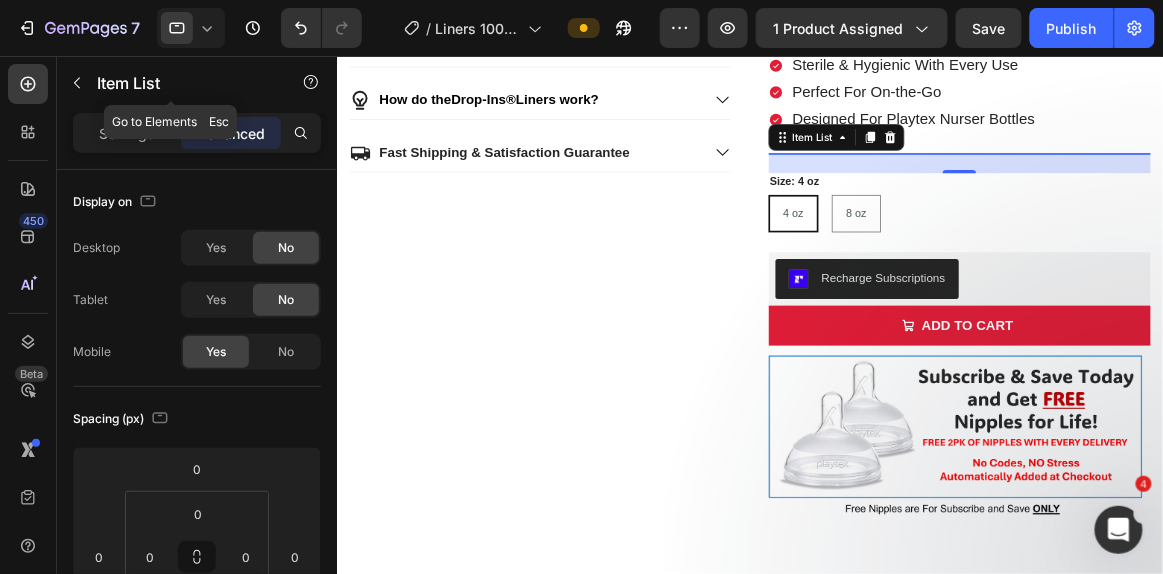 scroll, scrollTop: 600, scrollLeft: 0, axis: vertical 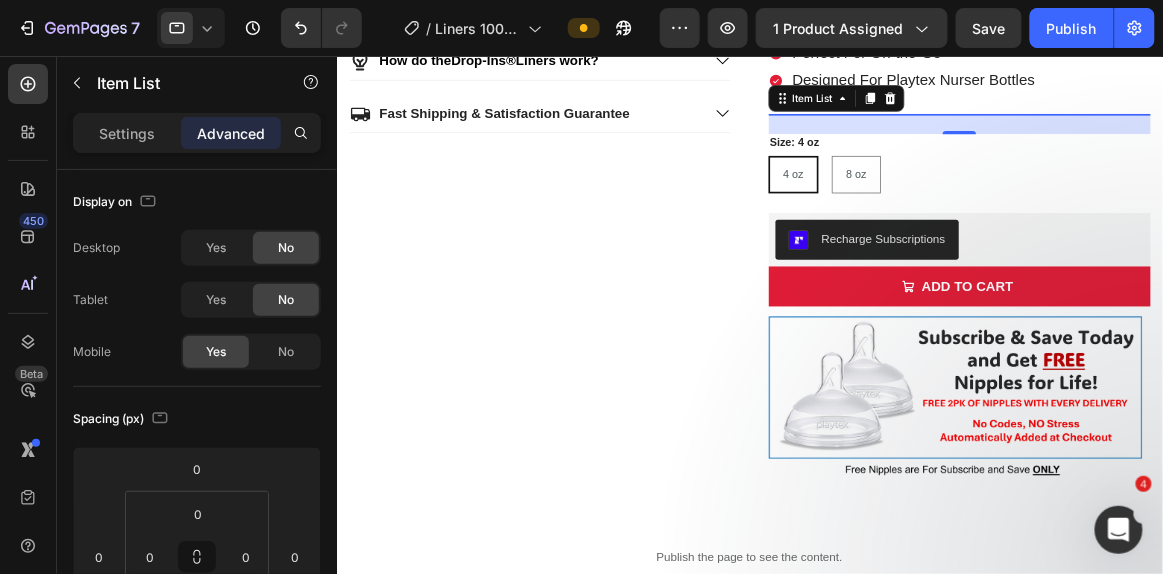 click 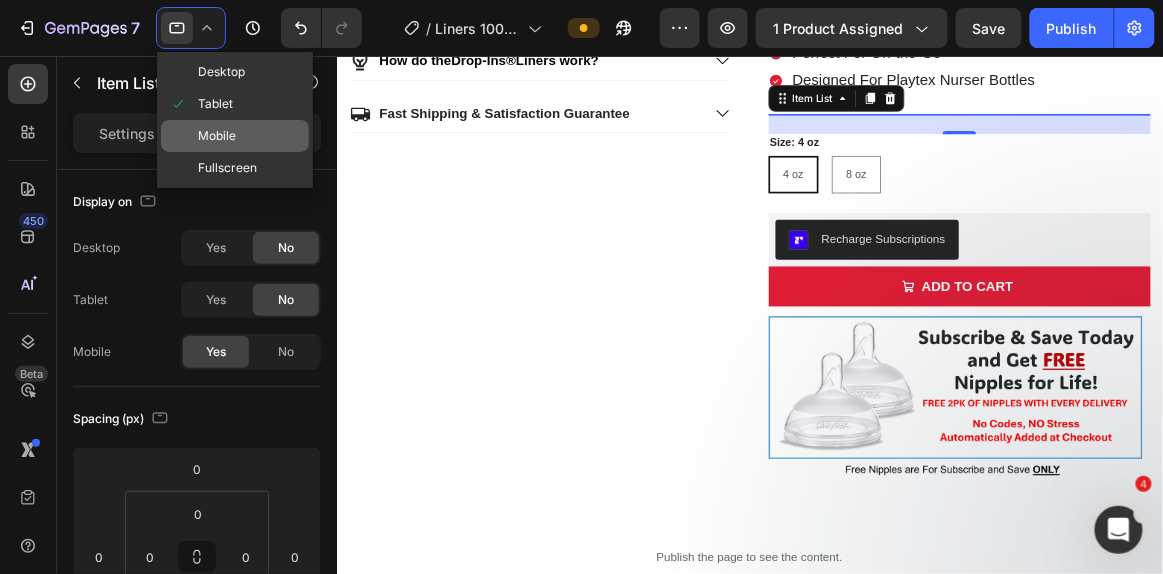 click on "Mobile" at bounding box center [217, 136] 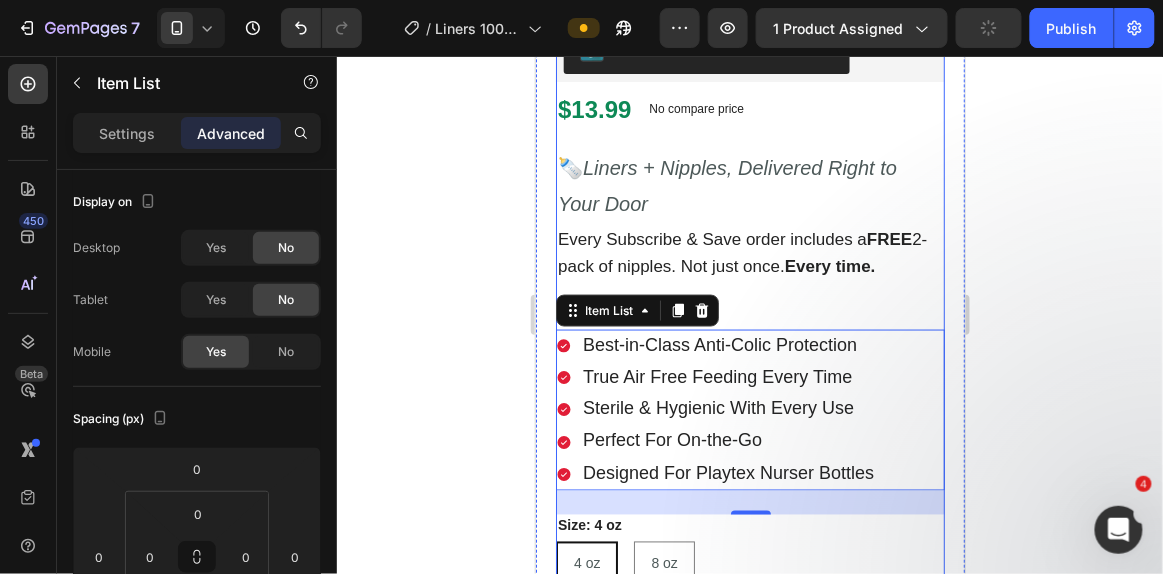 scroll, scrollTop: 437, scrollLeft: 0, axis: vertical 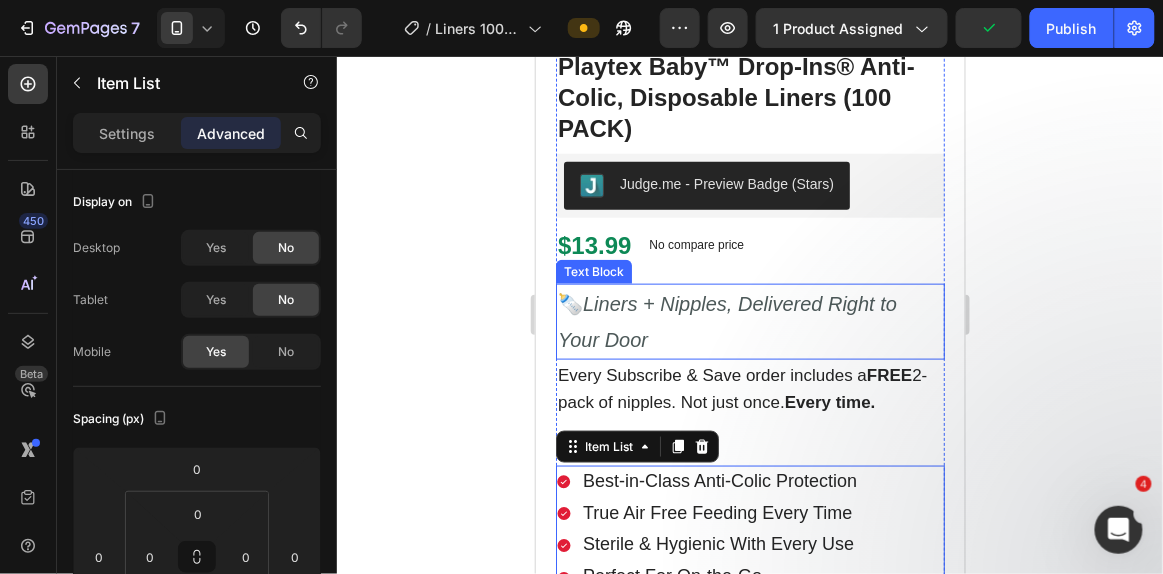click on "Liners + Nipples, Delivered Right to Your Door" at bounding box center (726, 321) 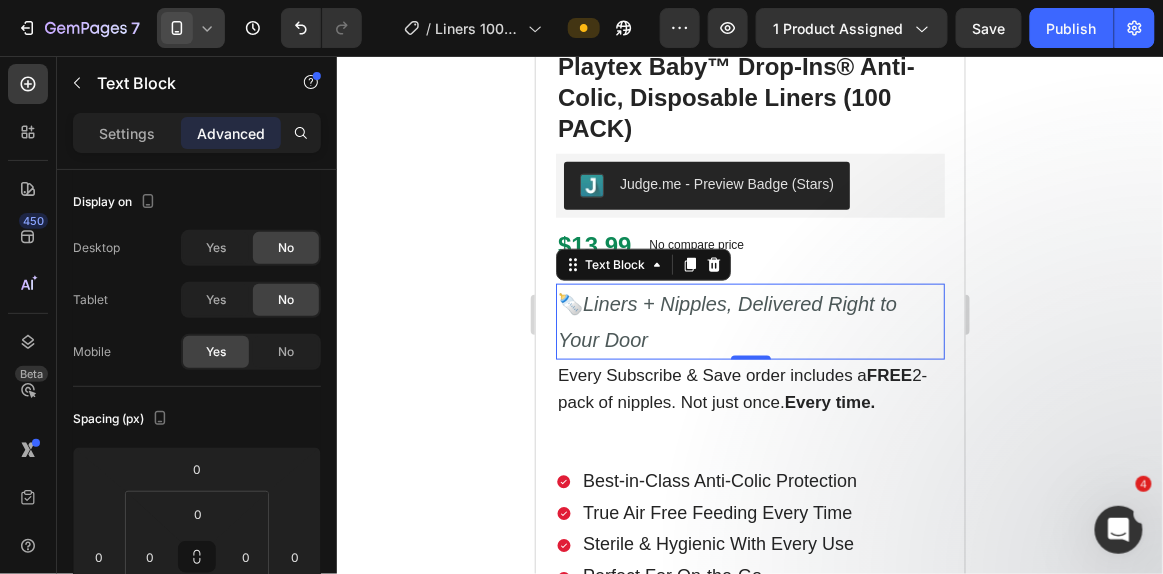 click 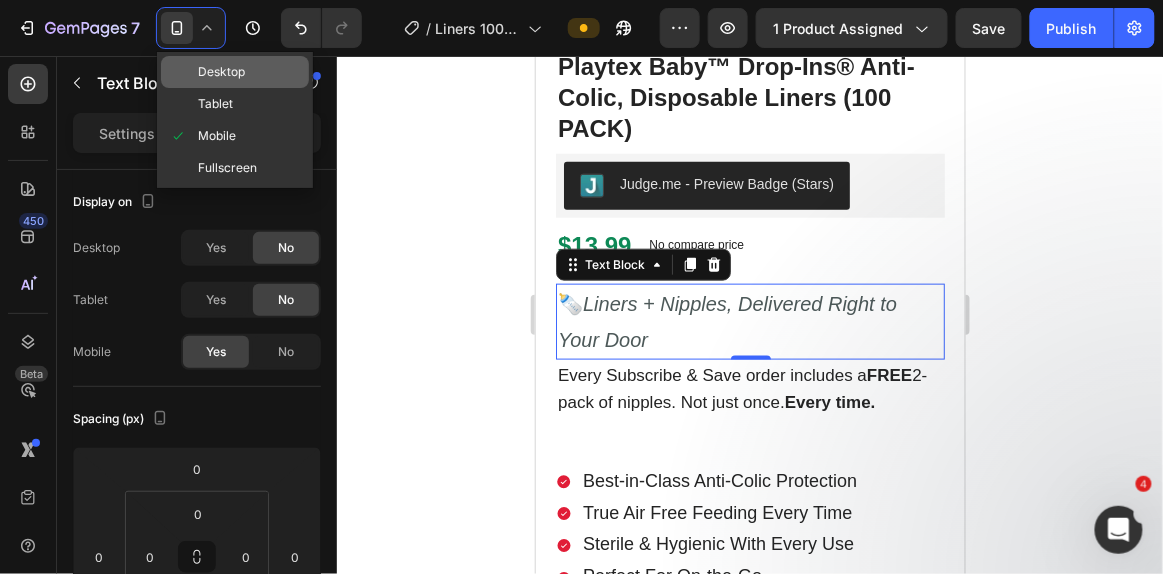 click on "Desktop" at bounding box center [221, 72] 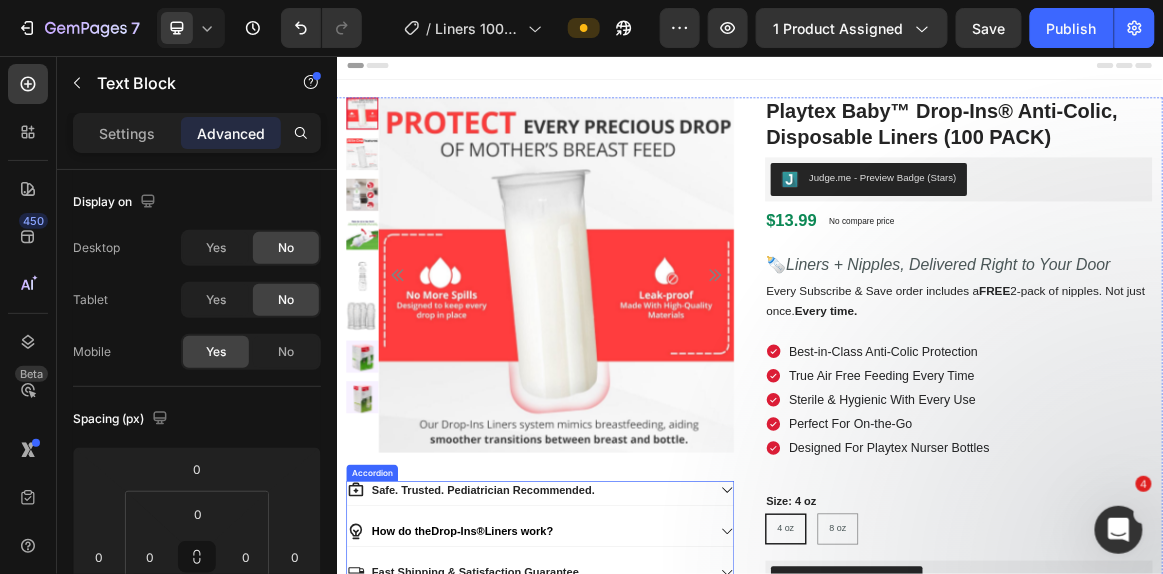 scroll, scrollTop: 2, scrollLeft: 0, axis: vertical 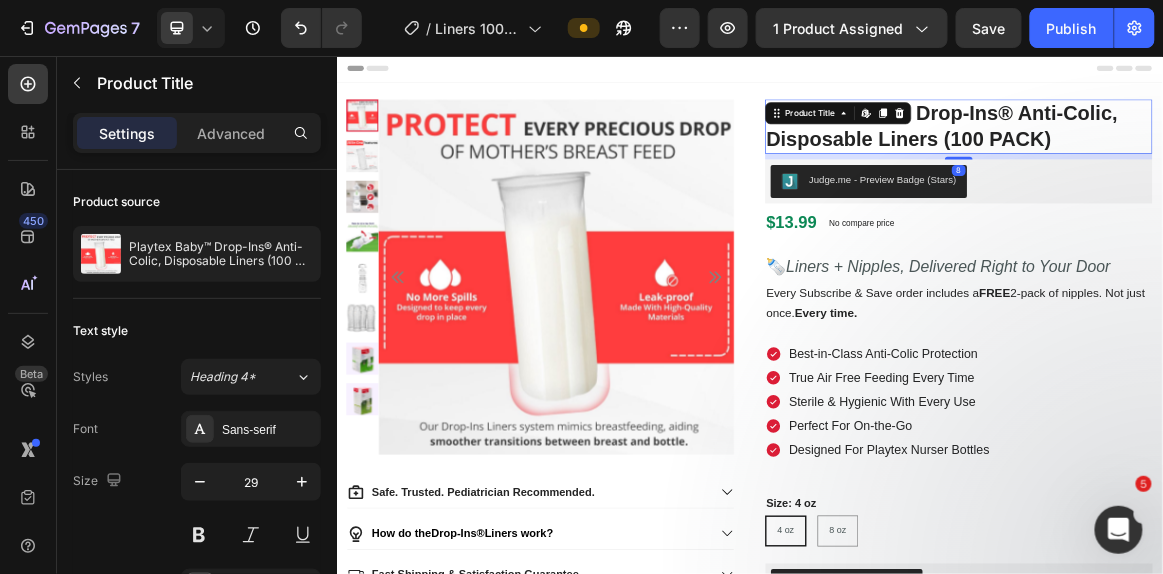 click on "Playtex Baby™ Drop-Ins® Anti-Colic, Disposable Liners (100 PACK)" at bounding box center [1240, 158] 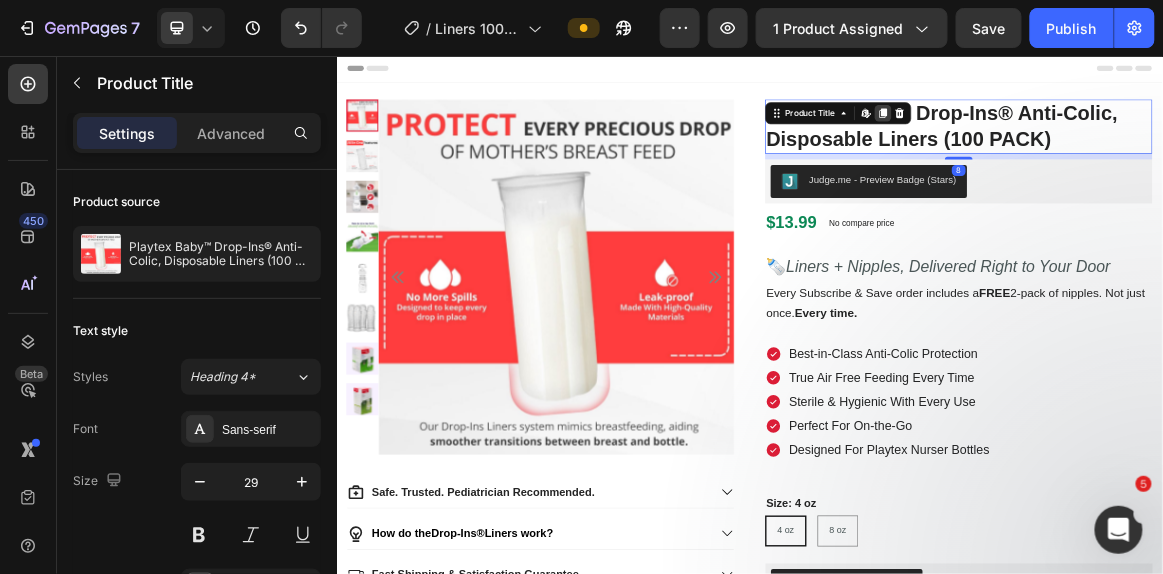 click 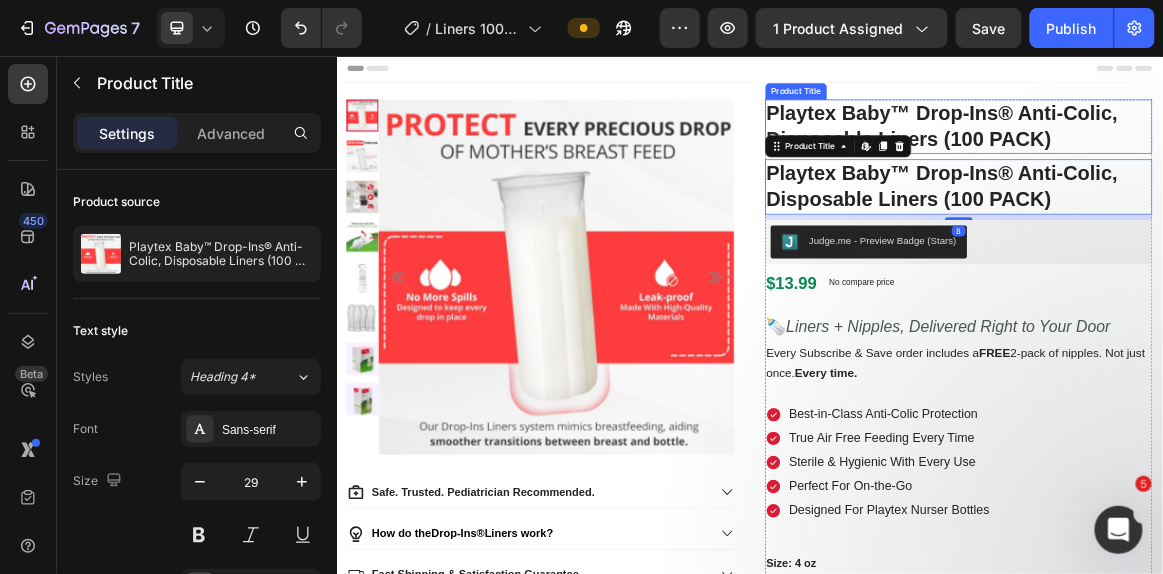 click on "Playtex Baby™ Drop-Ins® Anti-Colic, Disposable Liners (100 PACK)" at bounding box center [1240, 158] 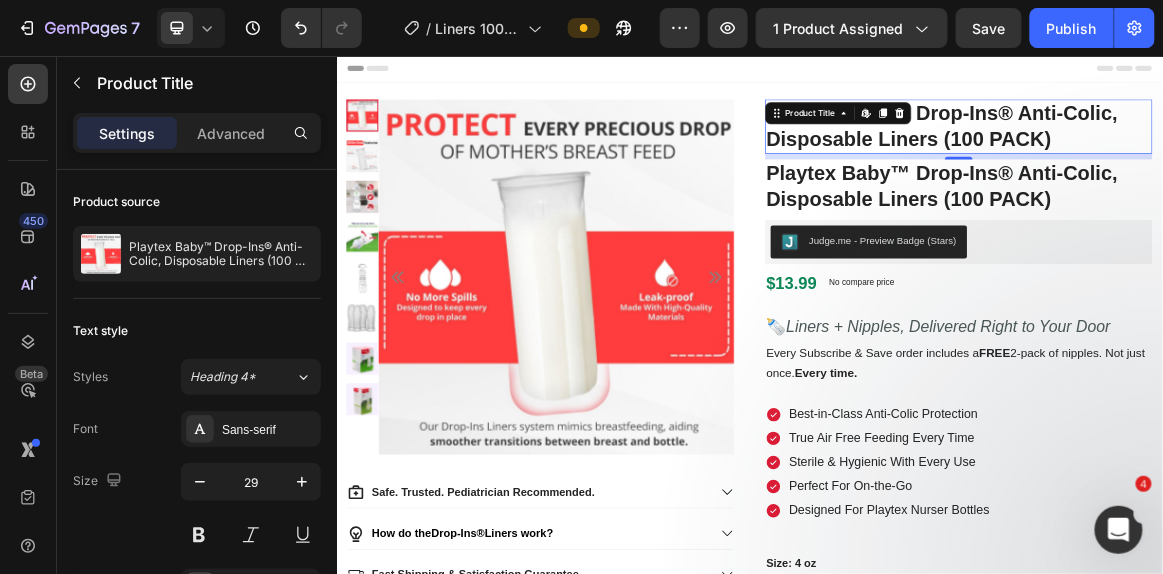 click on "Settings Advanced" at bounding box center (197, 133) 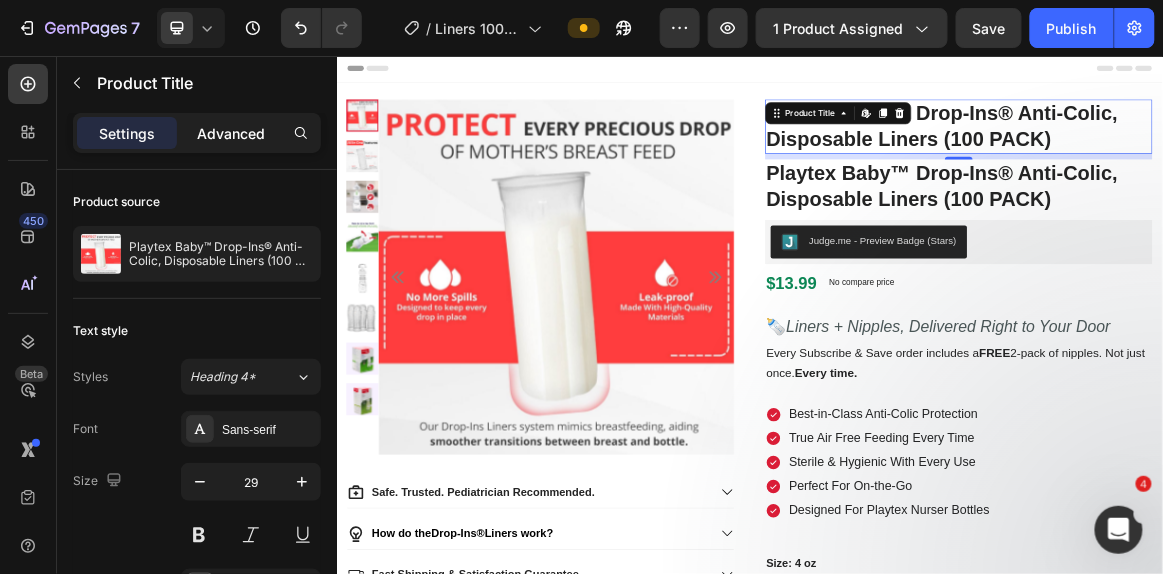 click on "Advanced" at bounding box center (231, 133) 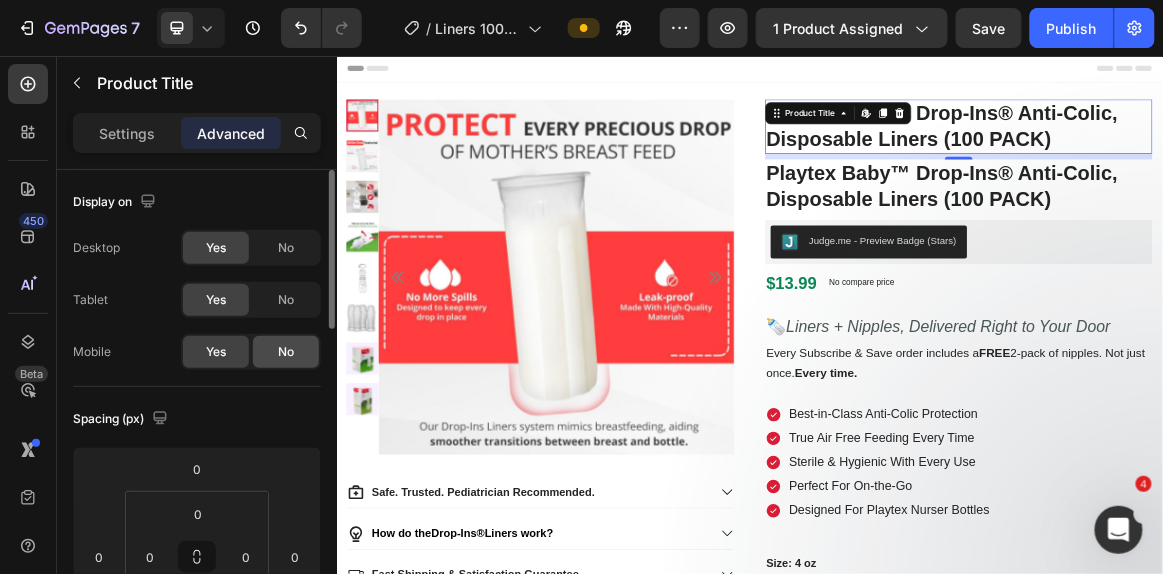 click on "No" 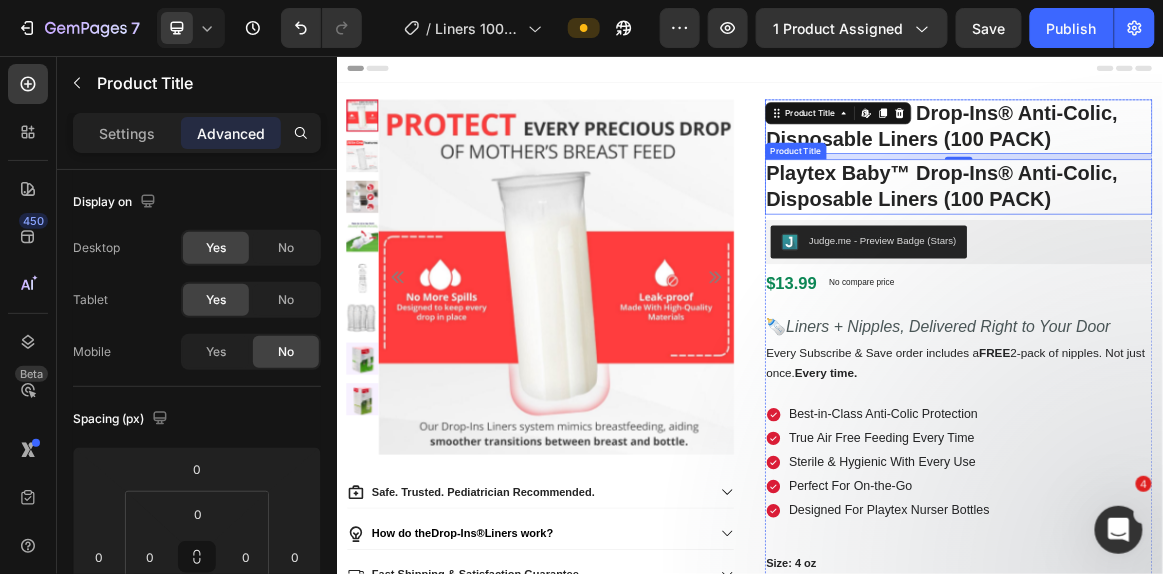 click on "Playtex Baby™ Drop-Ins® Anti-Colic, Disposable Liners (100 PACK)" at bounding box center (1240, 245) 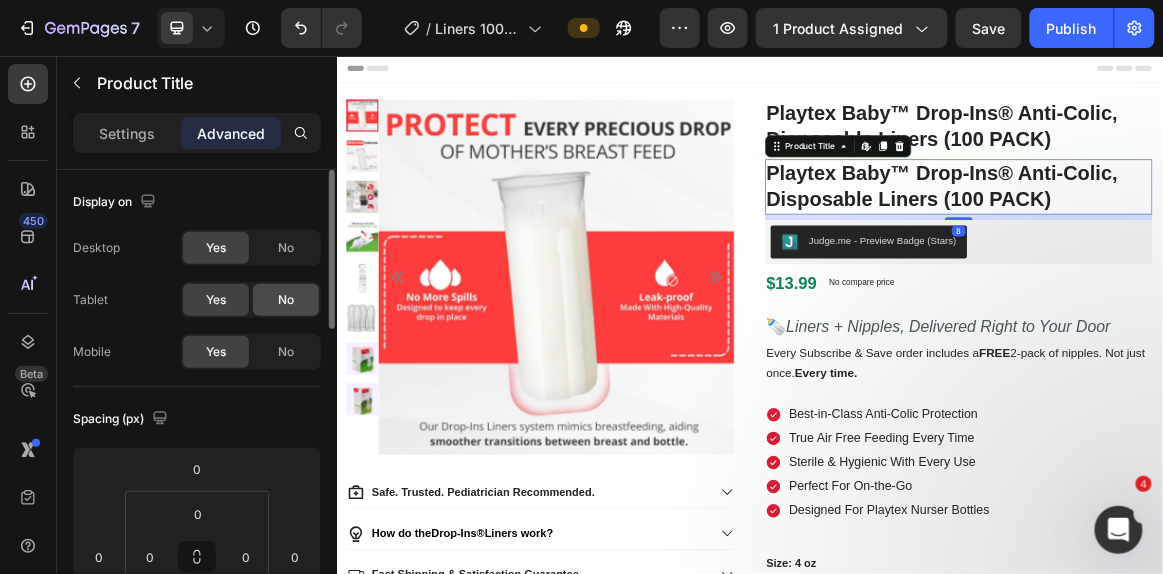 click on "No" 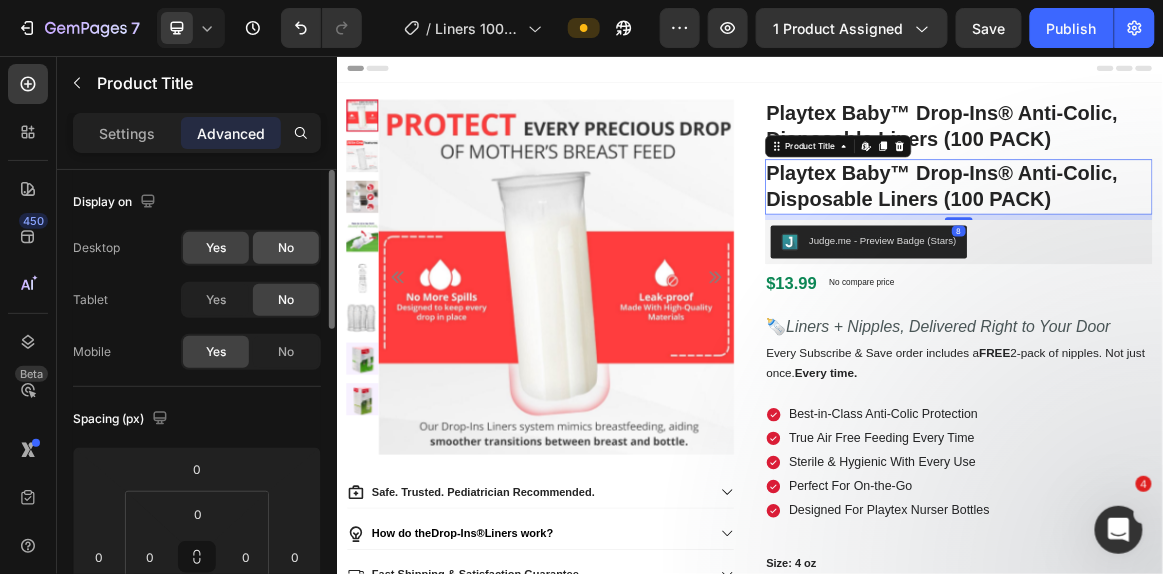 click on "No" 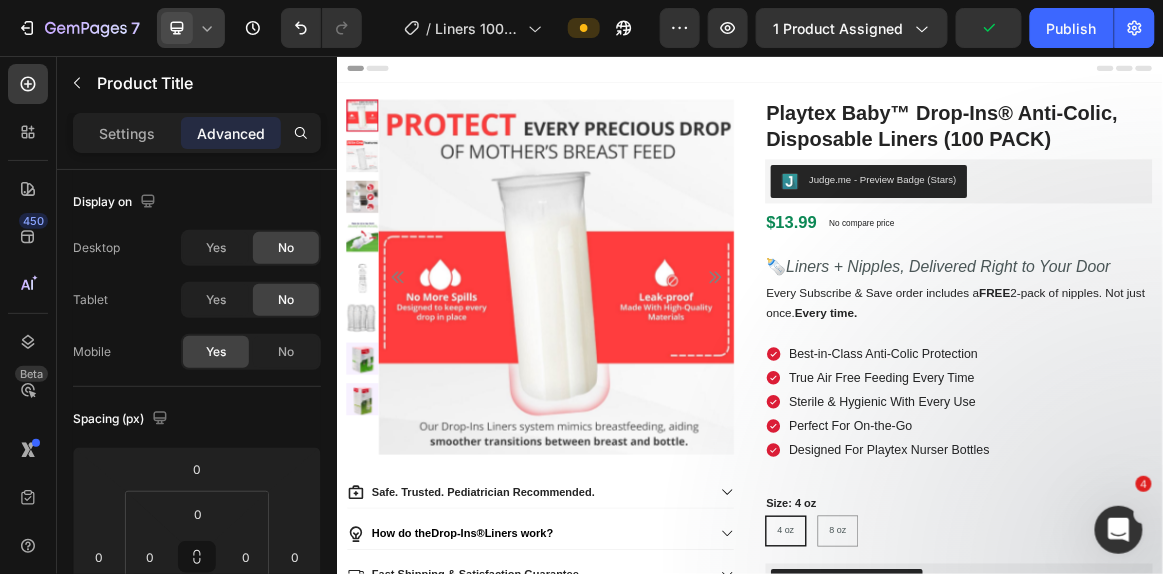 click 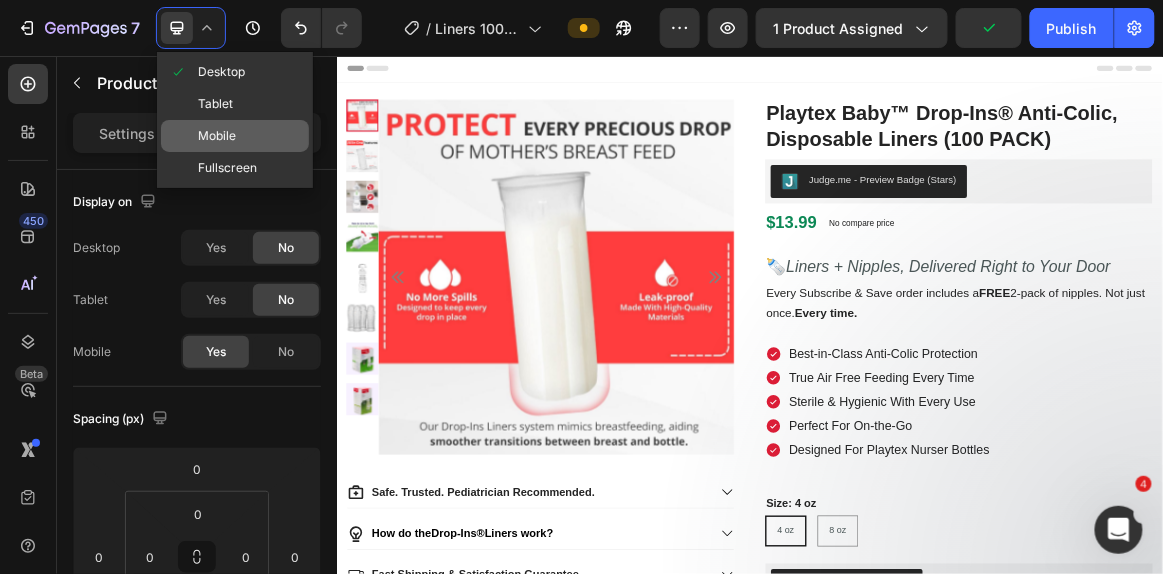 click on "Mobile" at bounding box center (217, 136) 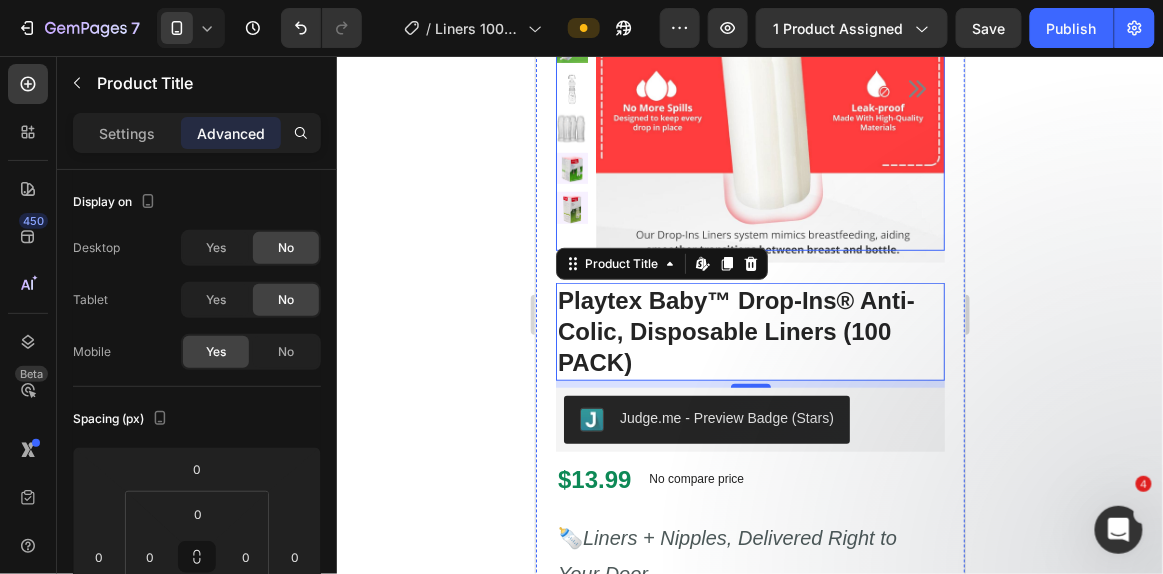 scroll, scrollTop: 359, scrollLeft: 0, axis: vertical 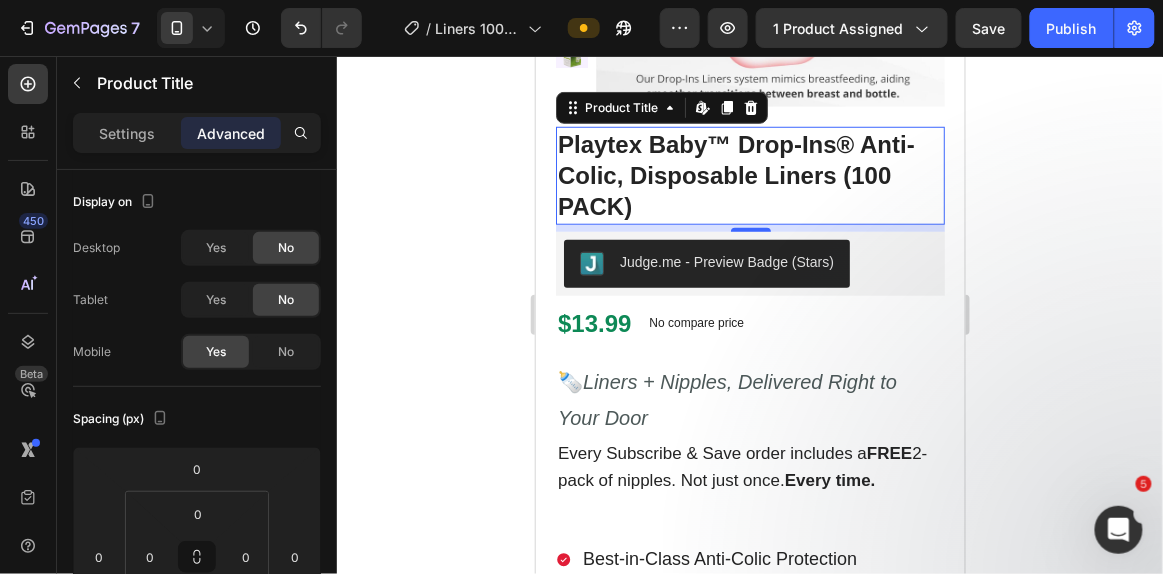 click on "Playtex Baby™ Drop-Ins® Anti-Colic, Disposable Liners (100 PACK)" at bounding box center [749, 175] 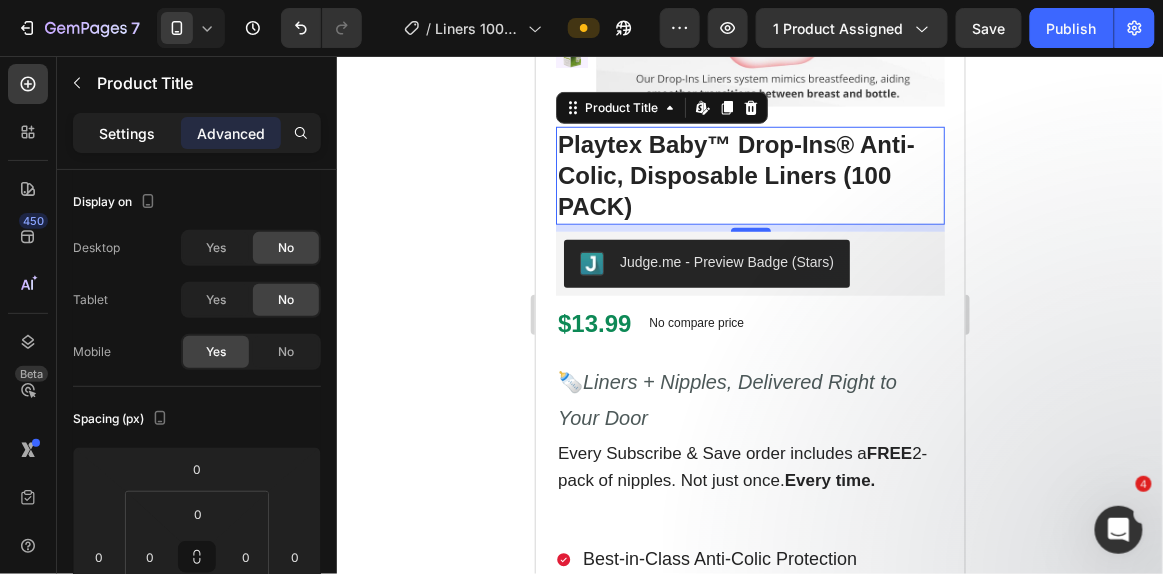 click on "Settings" 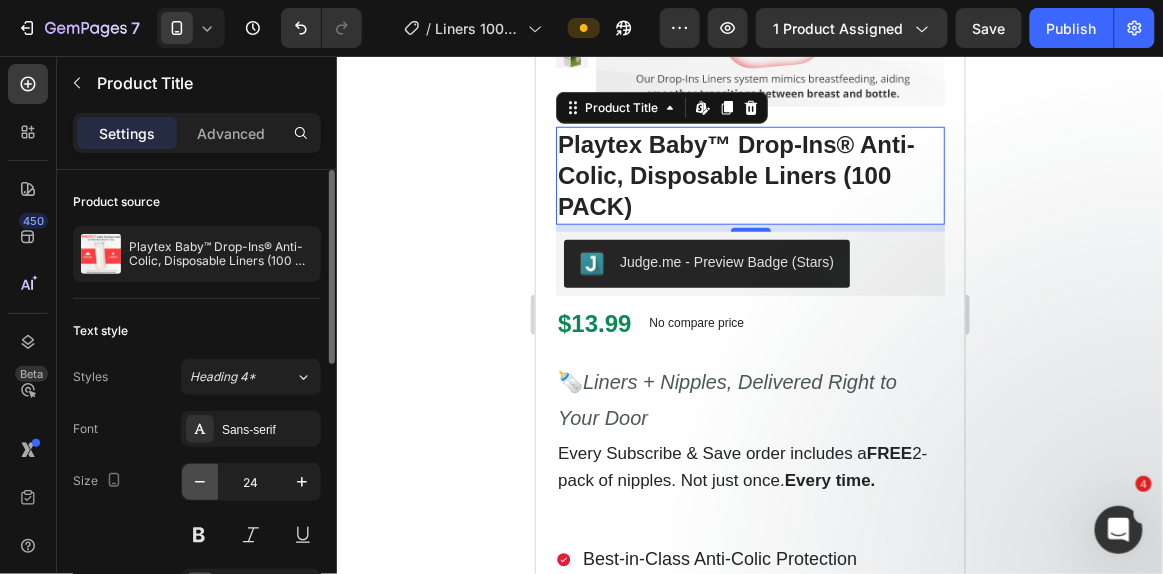 click 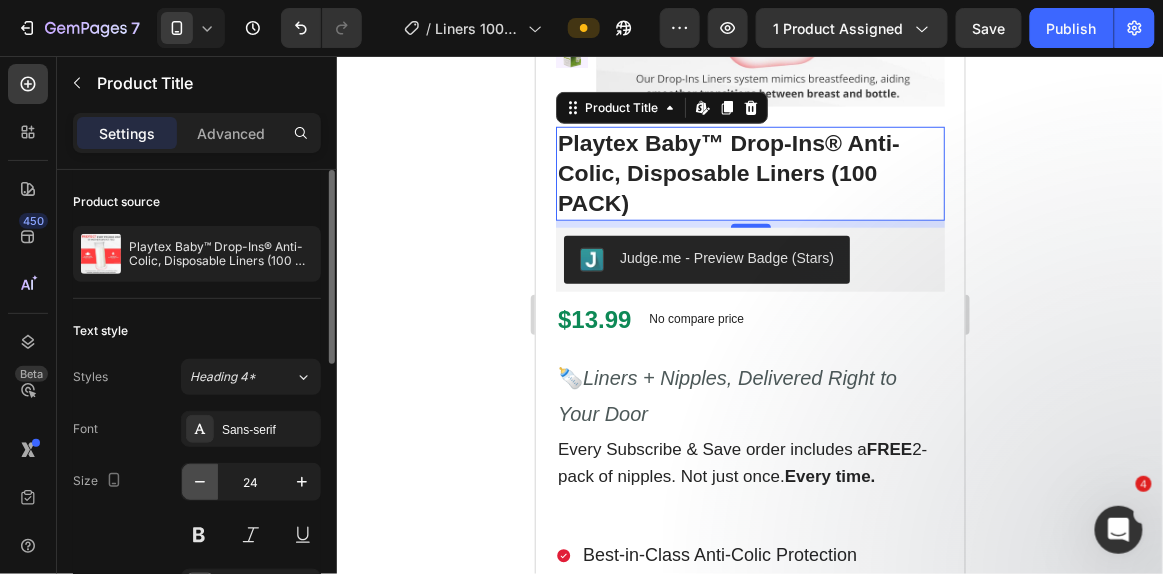 click 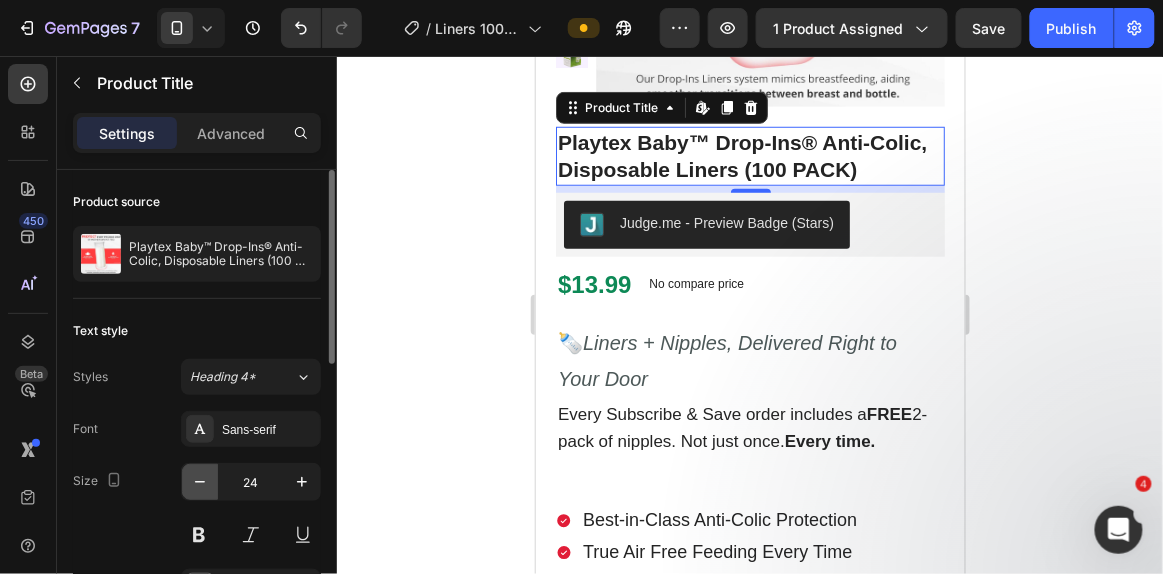 click 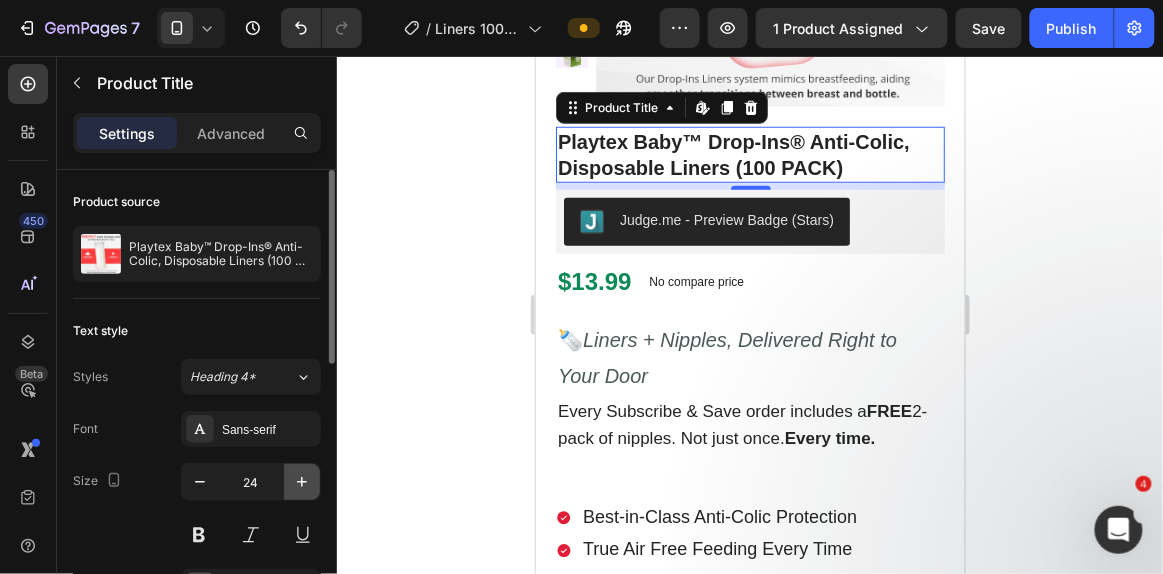 click 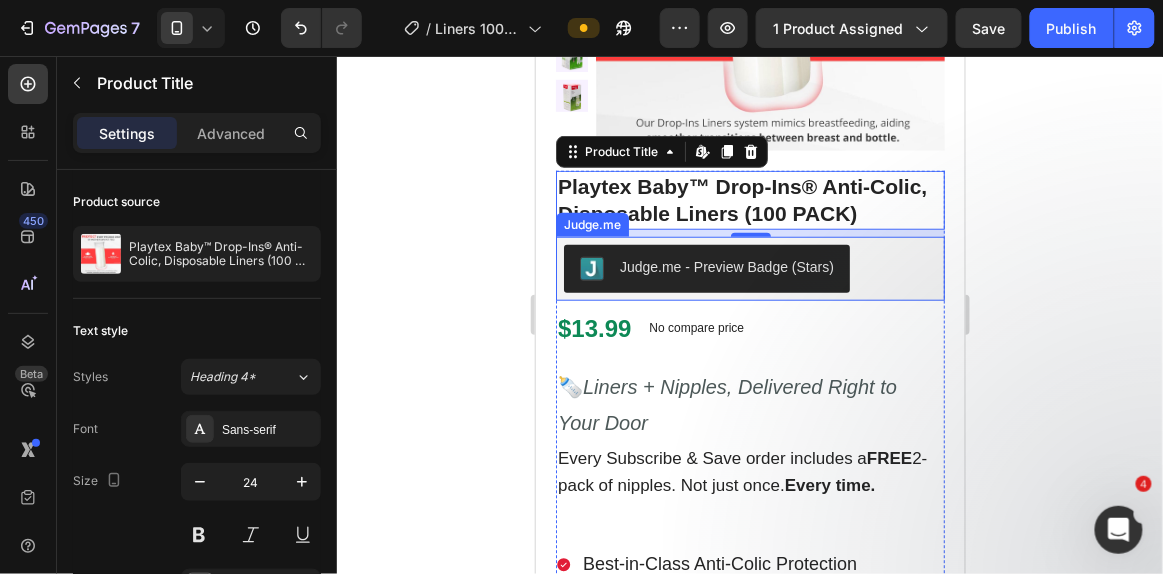 scroll, scrollTop: 315, scrollLeft: 0, axis: vertical 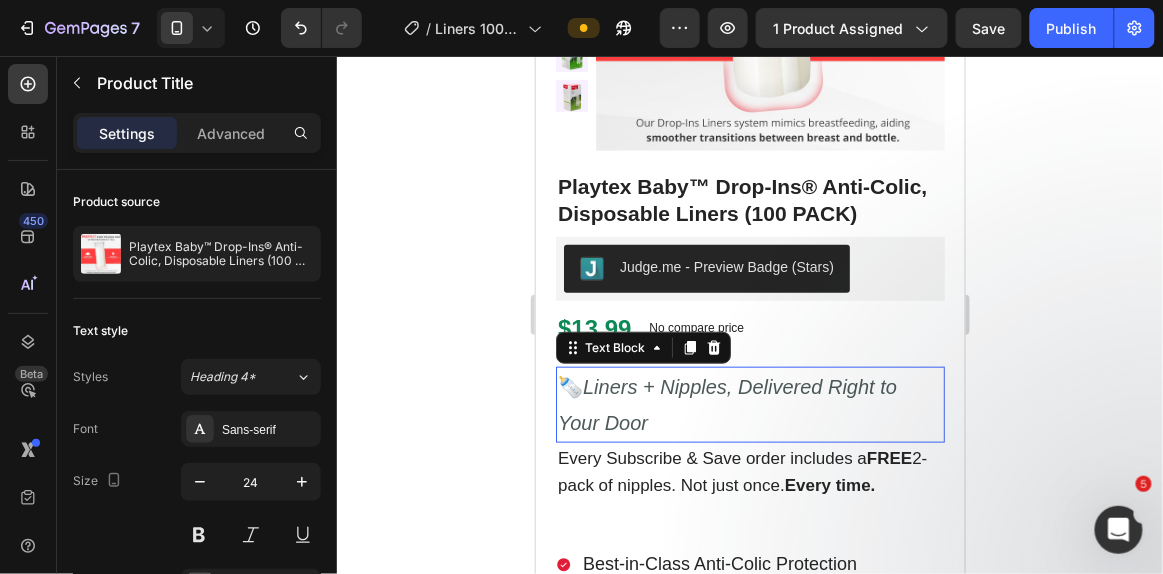 click on "🍼  Liners + Nipples, Delivered Right to Your Door" at bounding box center (749, 404) 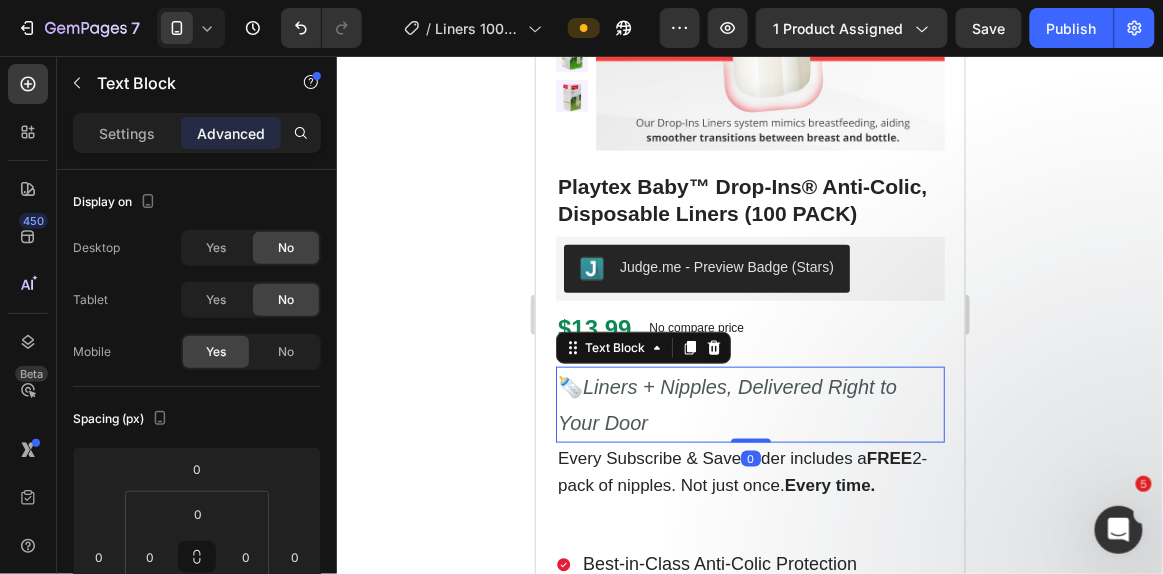 click on "🍼  Liners + Nipples, Delivered Right to Your Door" at bounding box center [749, 404] 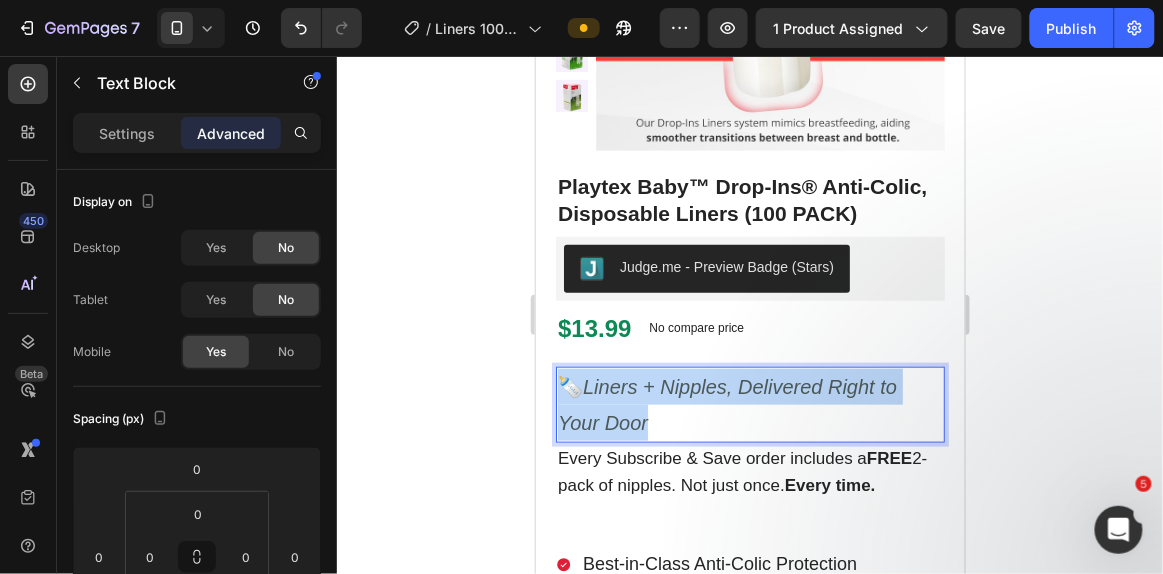 click on "🍼  Liners + Nipples, Delivered Right to Your Door" at bounding box center (749, 404) 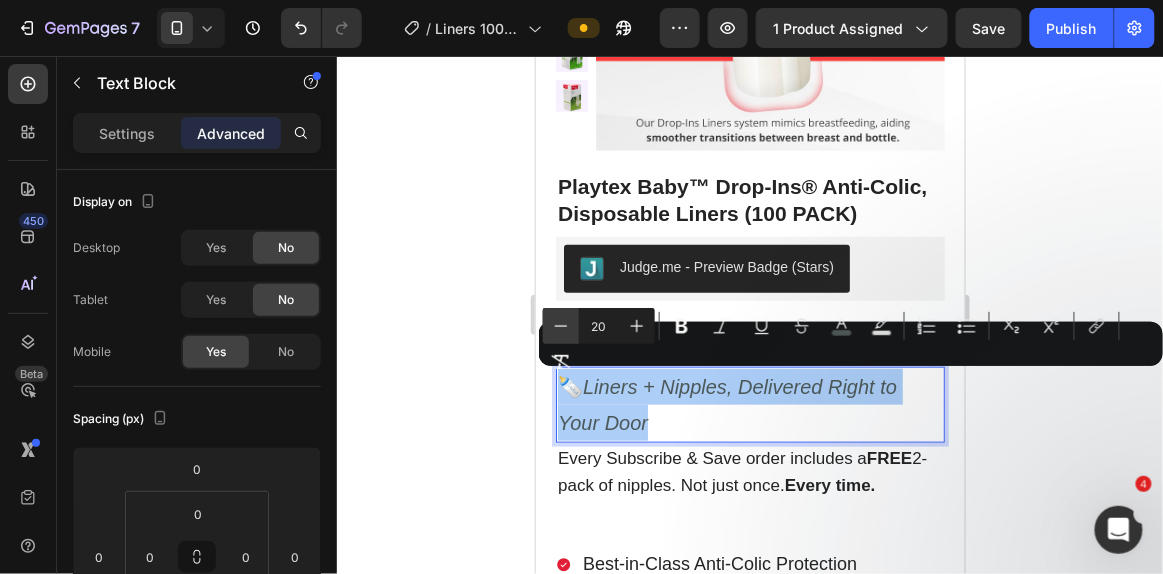 click 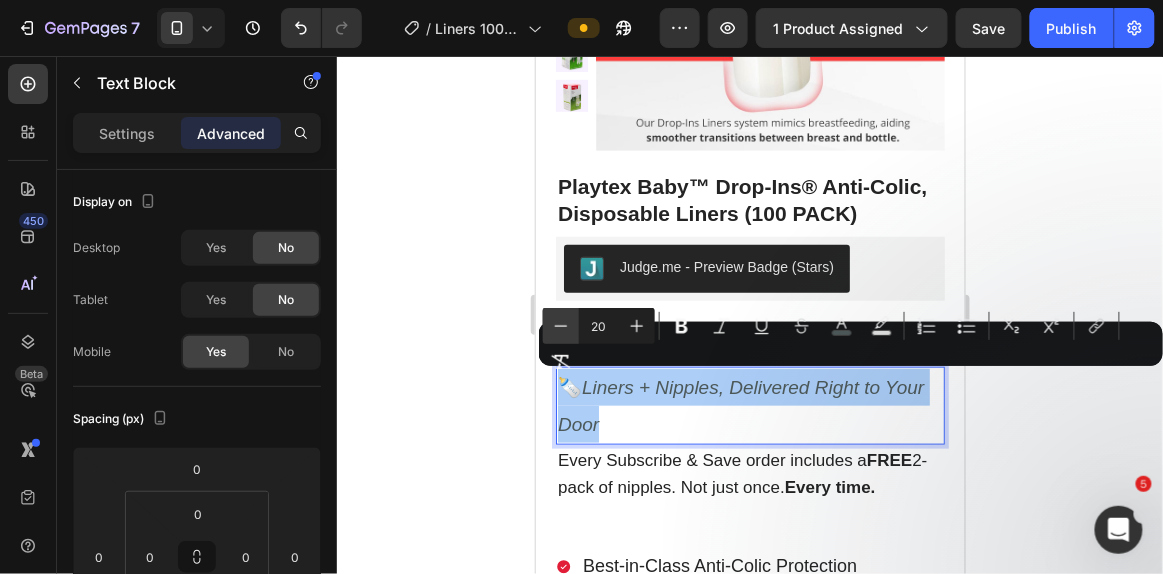 click 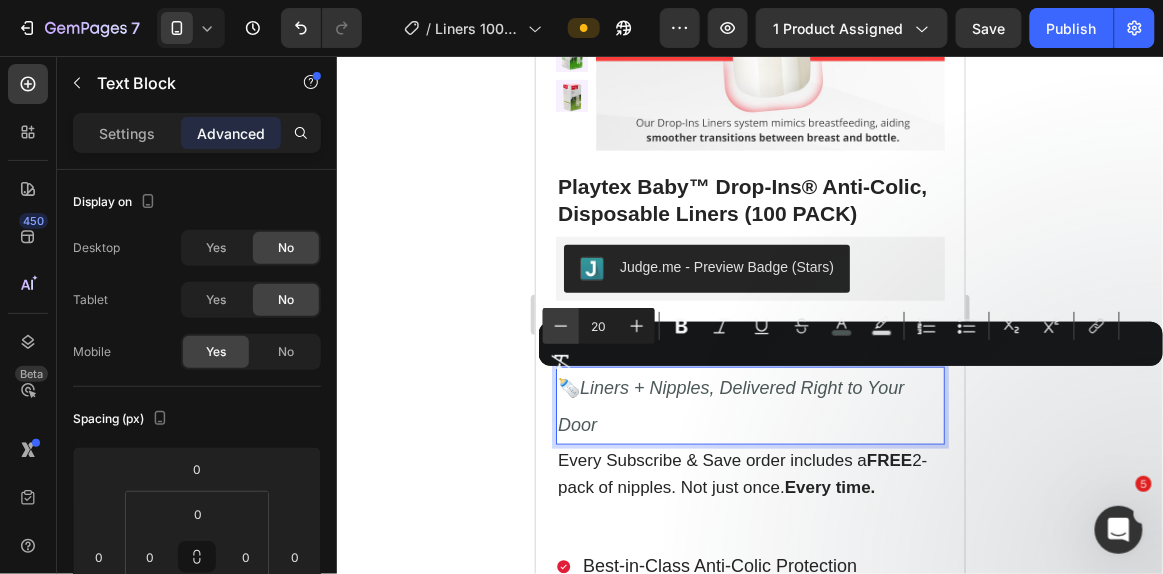 click 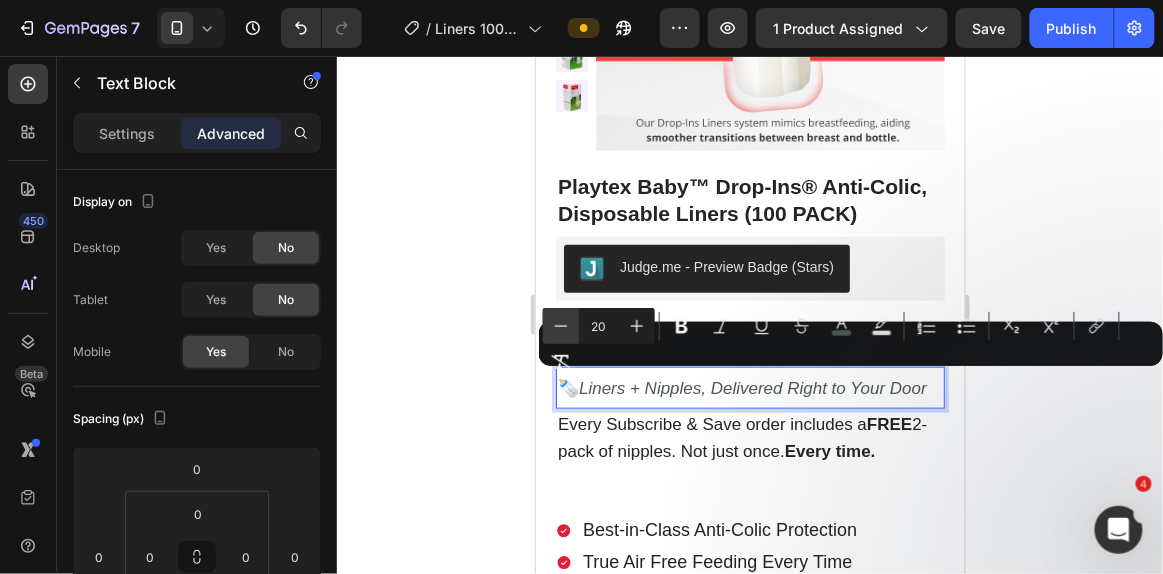 click 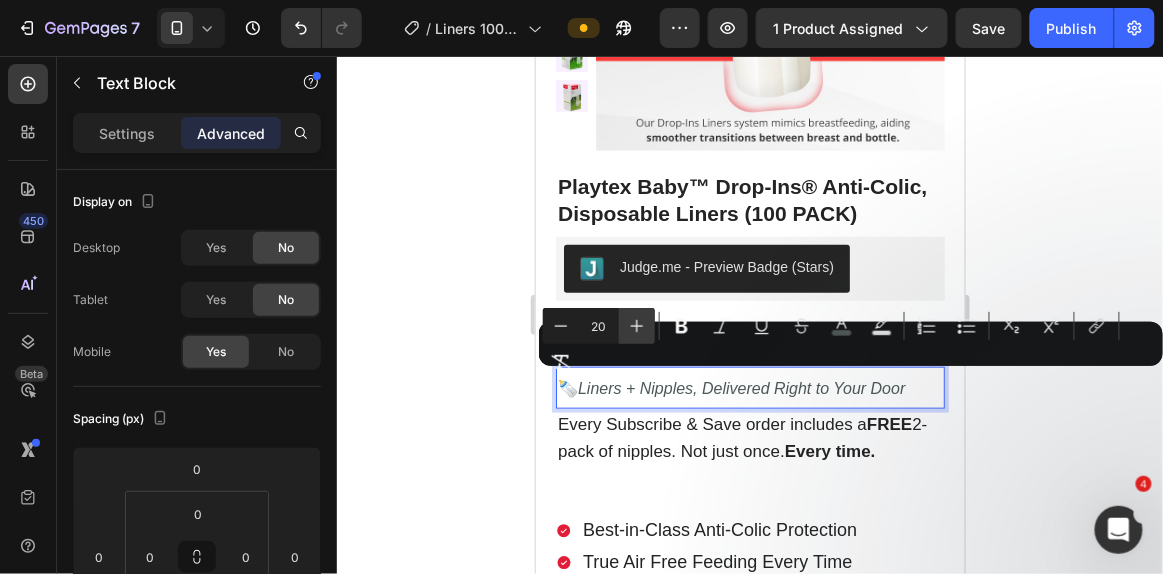 click 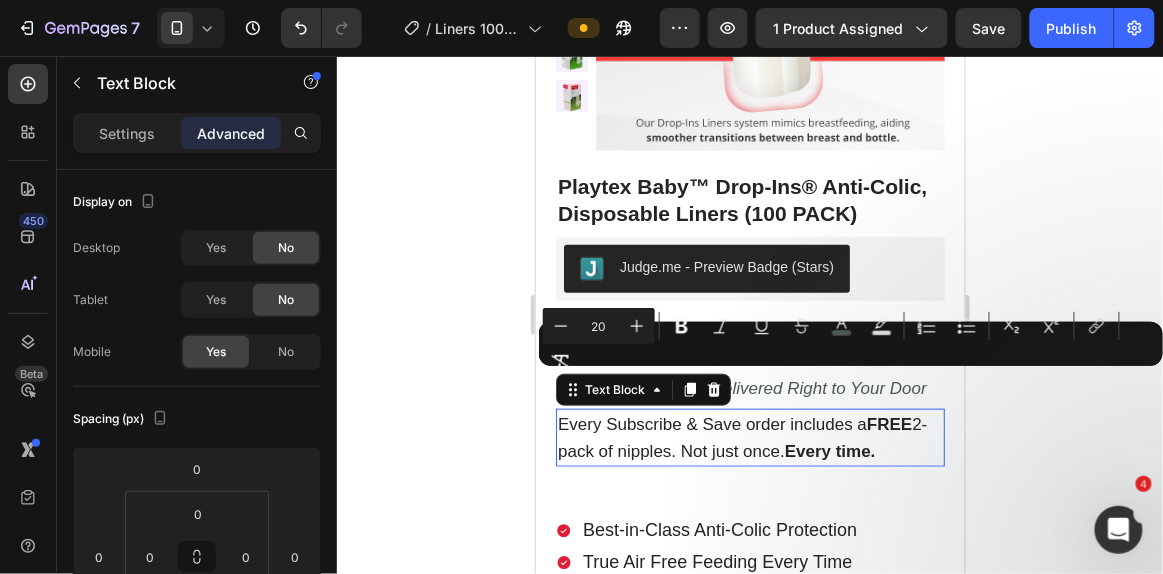click on "Every Subscribe & Save order includes a  FREE  2-pack of nipples. Not just once.  Every time." at bounding box center [741, 437] 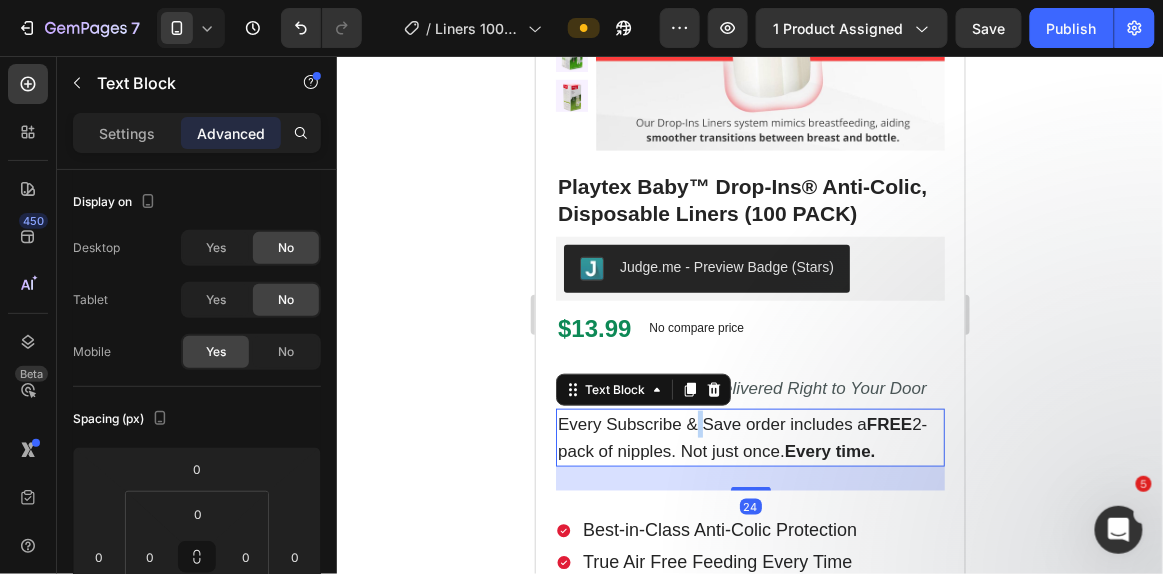 click on "Every Subscribe & Save order includes a  FREE  2-pack of nipples. Not just once.  Every time." at bounding box center (741, 437) 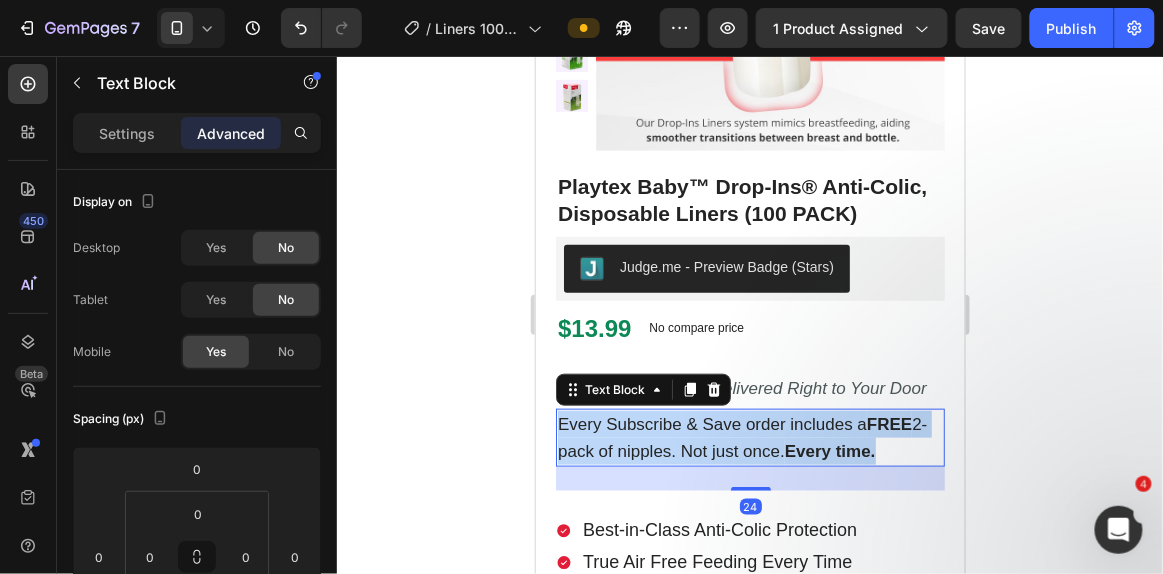 click on "Every Subscribe & Save order includes a  FREE  2-pack of nipples. Not just once.  Every time." at bounding box center (741, 437) 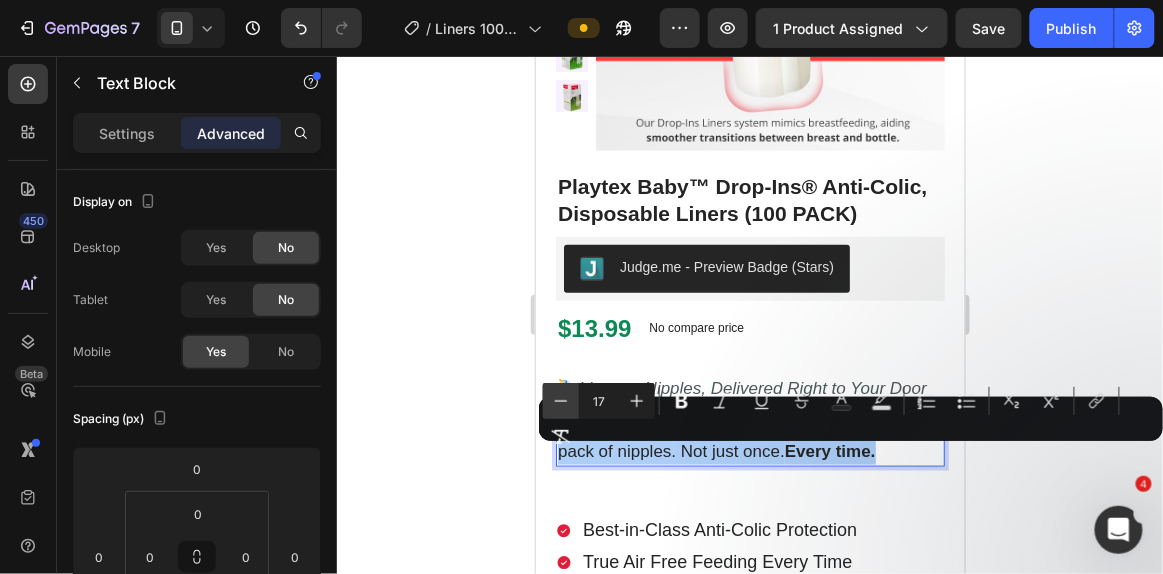 click 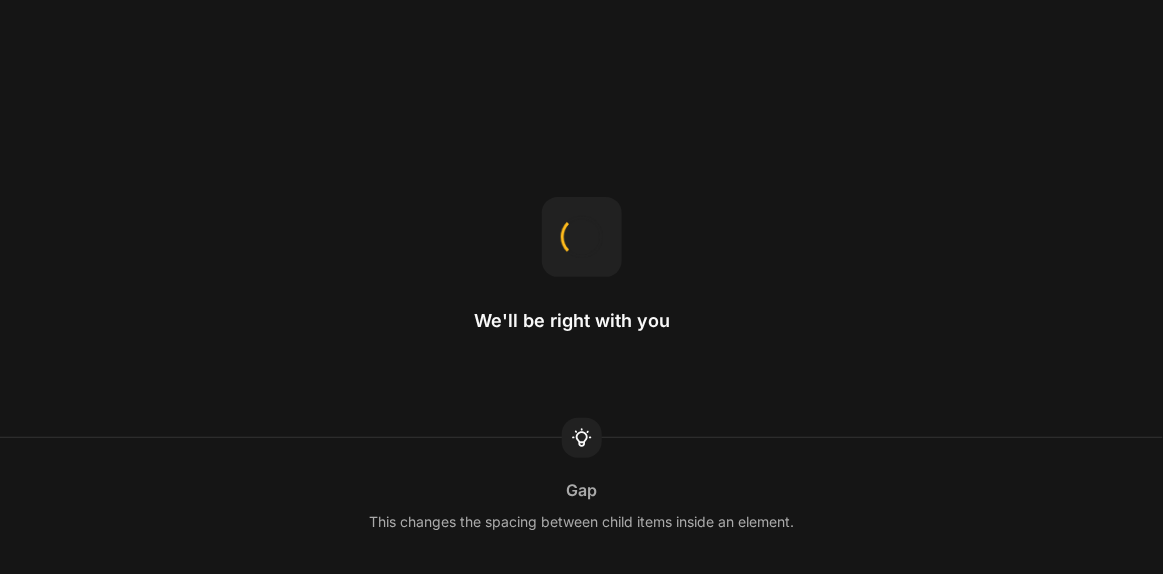 scroll, scrollTop: 0, scrollLeft: 0, axis: both 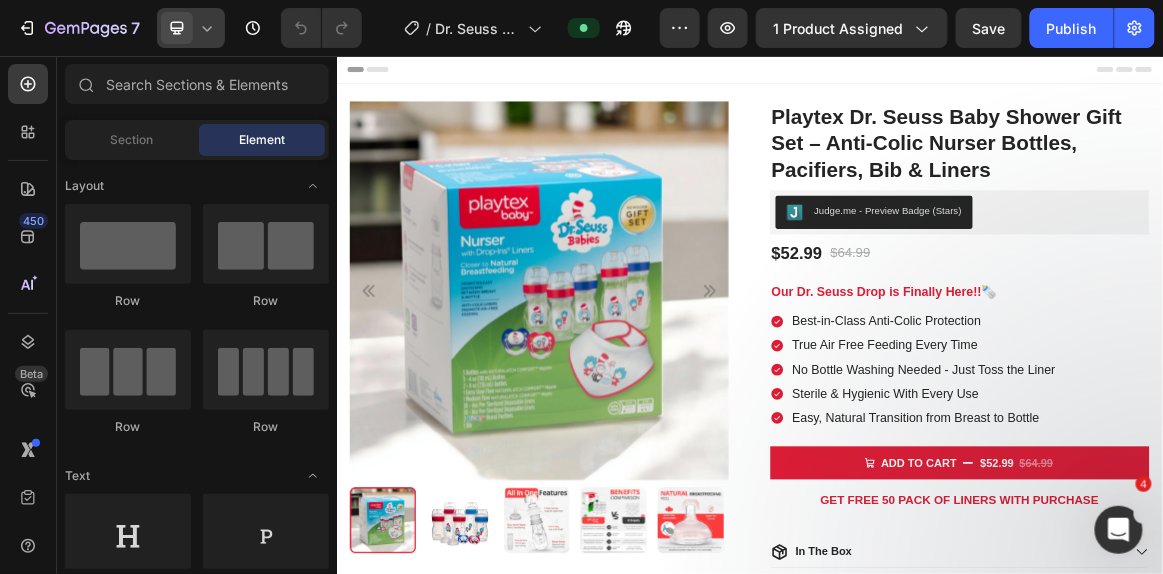click 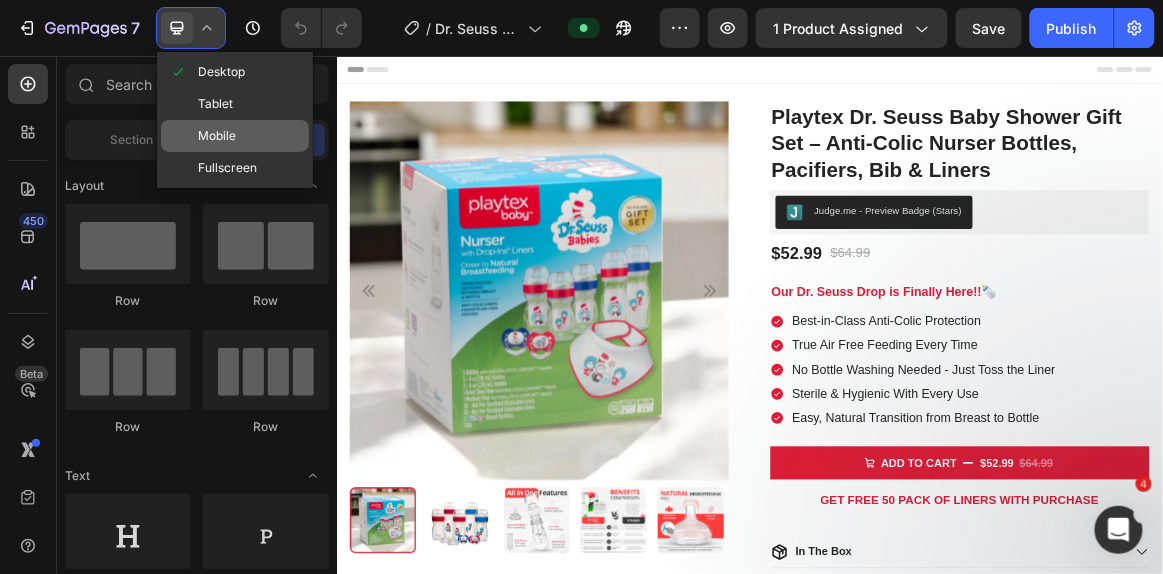 click on "Mobile" at bounding box center [217, 136] 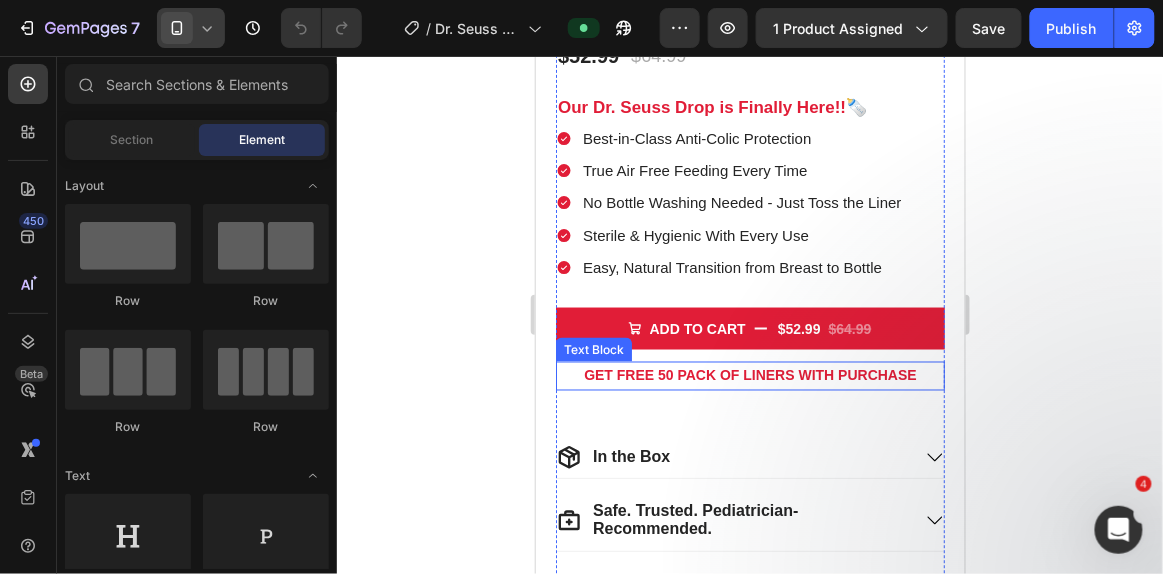 scroll, scrollTop: 618, scrollLeft: 0, axis: vertical 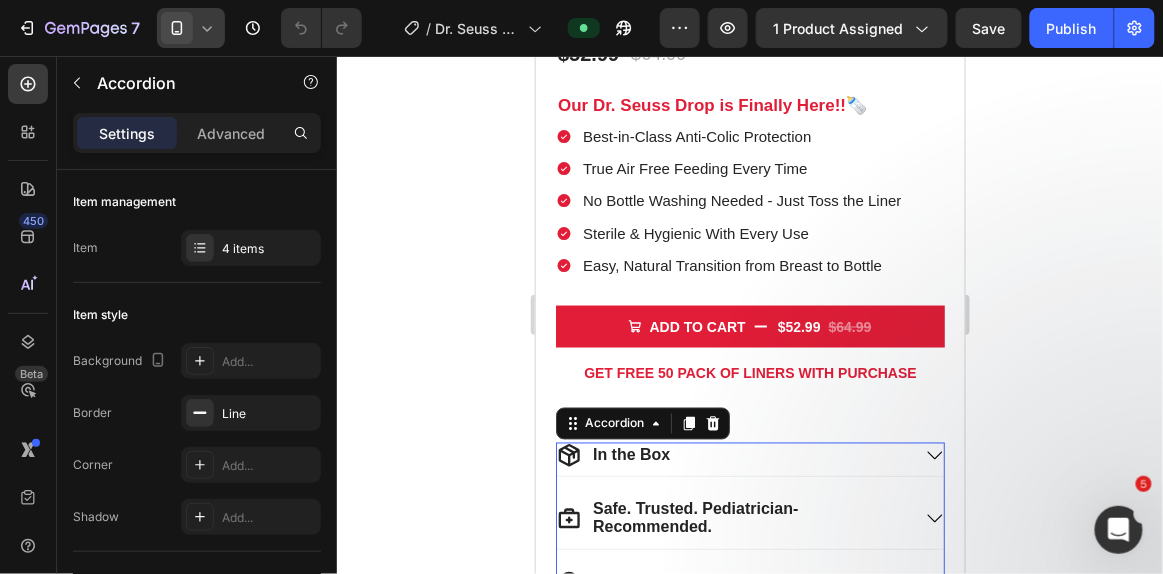 click on "In the Box" at bounding box center (732, 454) 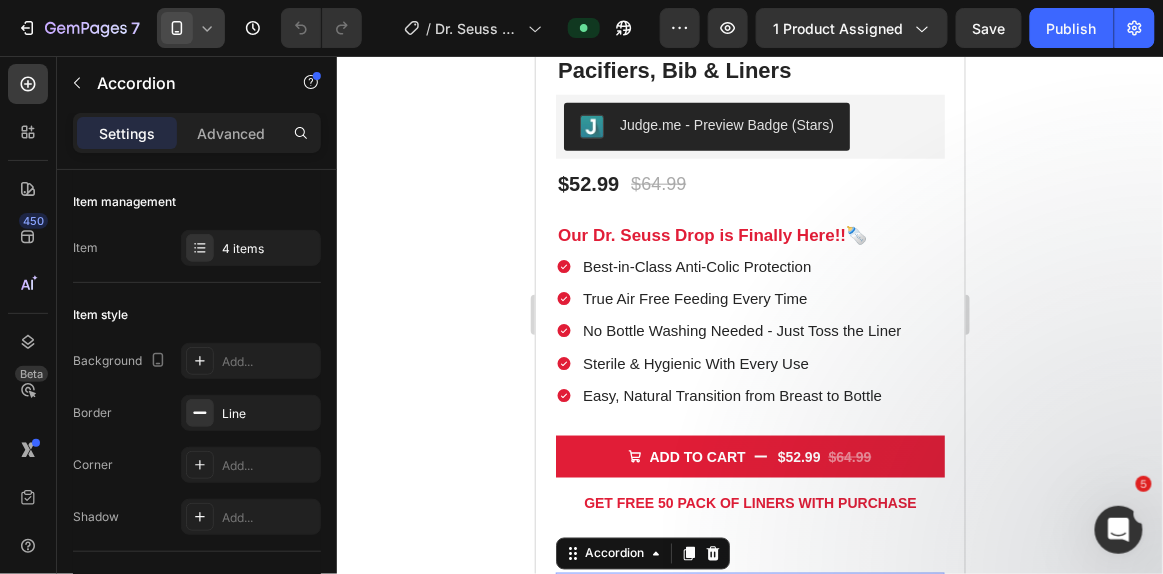 scroll, scrollTop: 397, scrollLeft: 0, axis: vertical 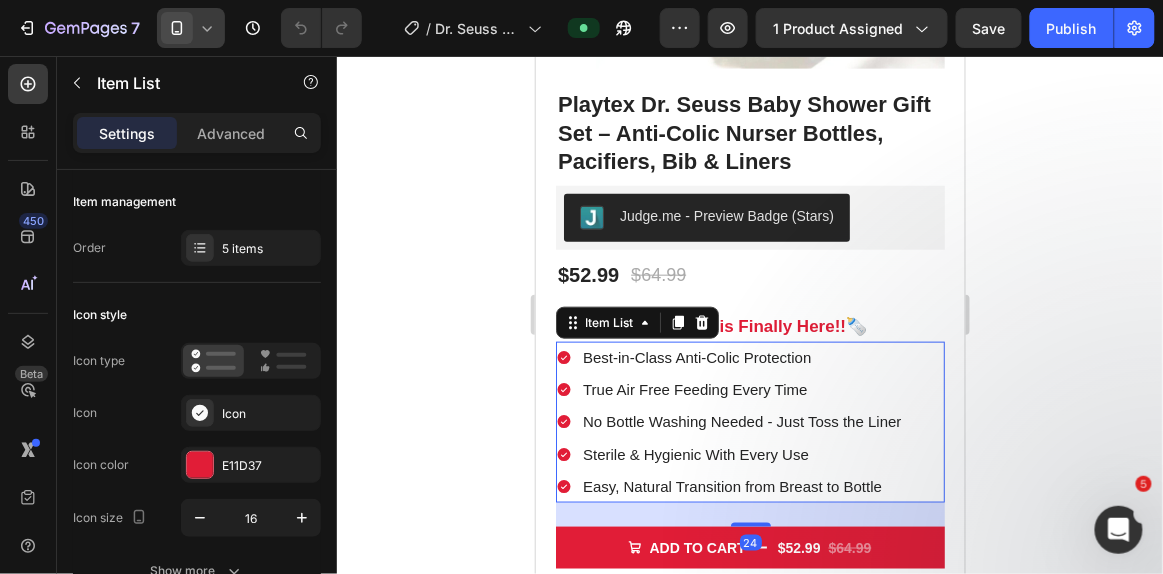 click on "Best-in-Class Anti-Colic Protection" at bounding box center [696, 356] 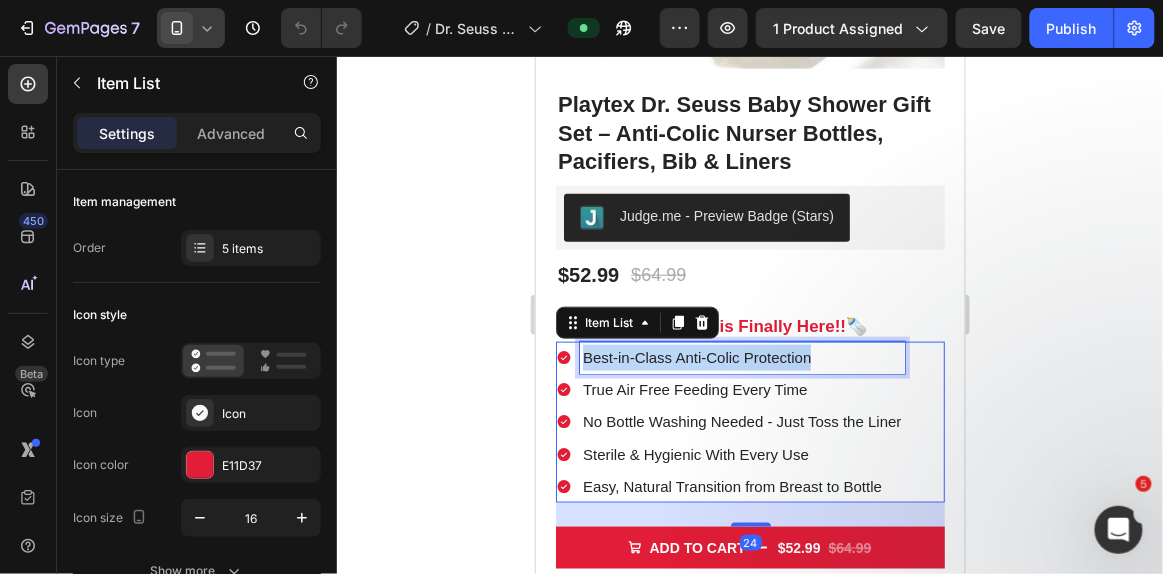 click on "Best-in-Class Anti-Colic Protection" at bounding box center (696, 356) 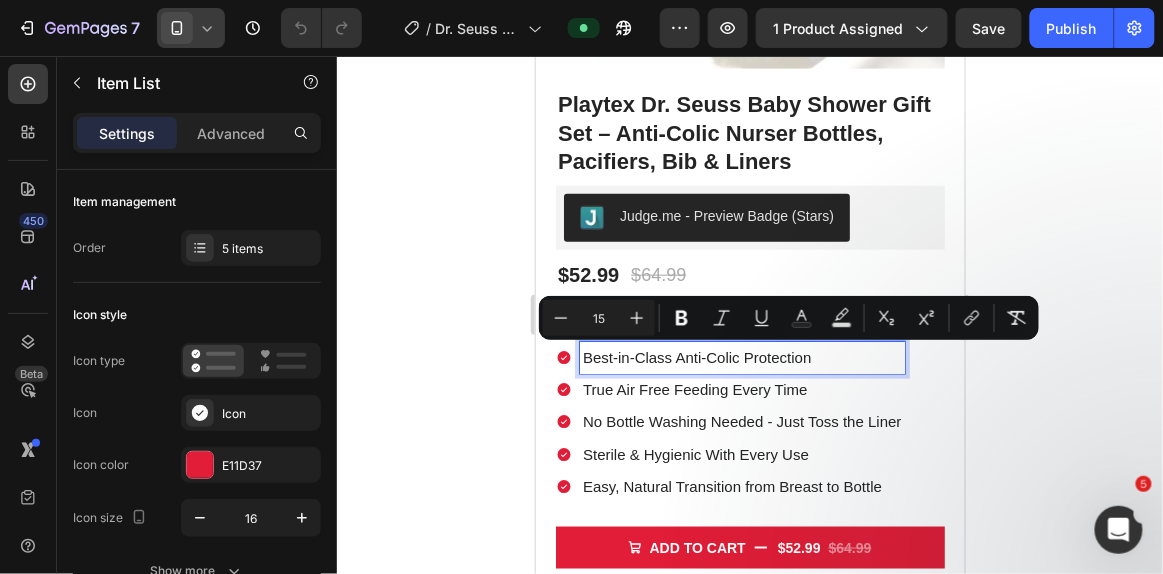 click on "True Air Free Feeding Every Time" at bounding box center (694, 388) 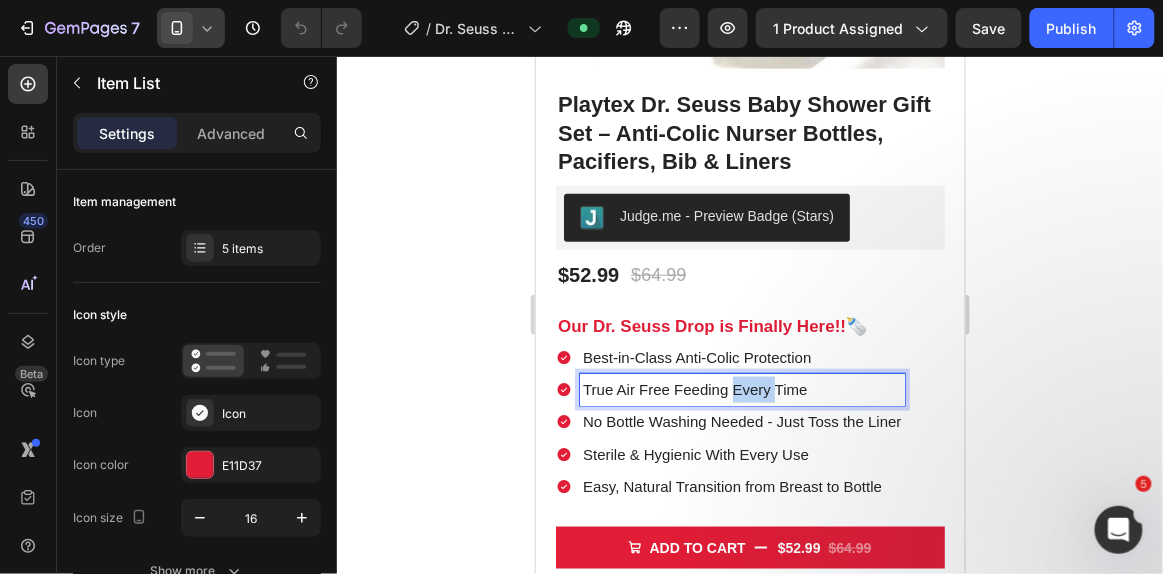 click on "True Air Free Feeding Every Time" at bounding box center [694, 388] 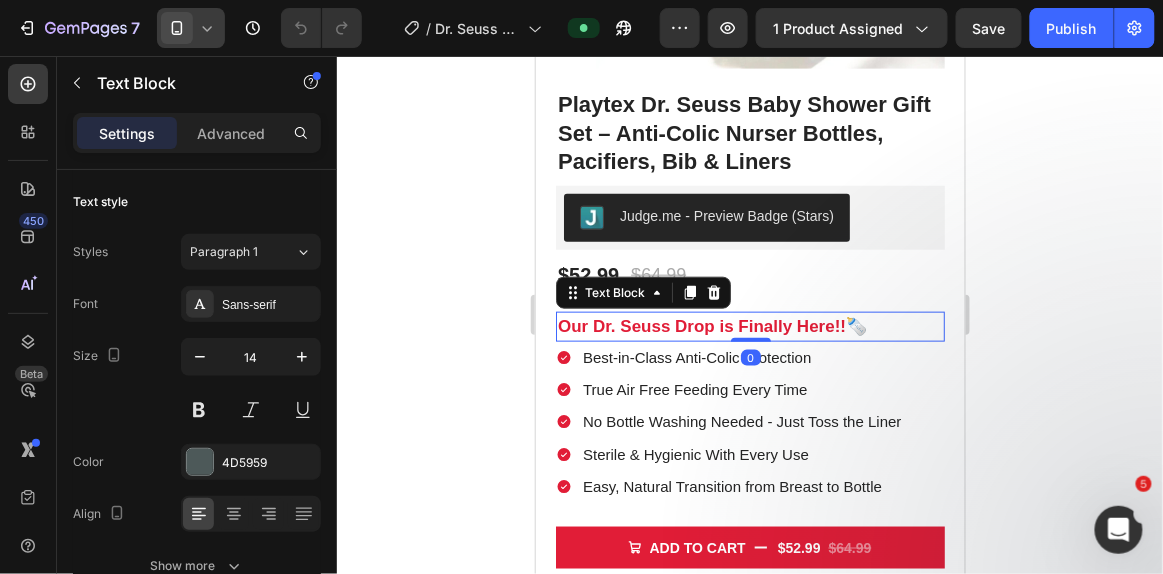 click on "Our Dr. Seuss Drop is Finally Here!!🍼" at bounding box center (749, 326) 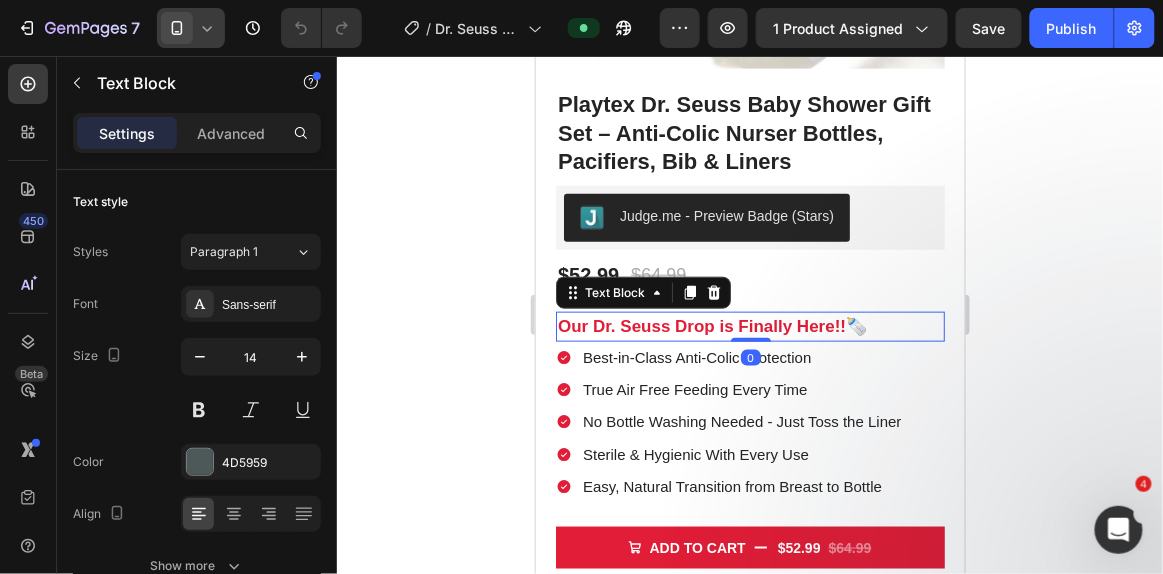 click on "Our Dr. Seuss Drop is Finally Here!!🍼" at bounding box center (749, 326) 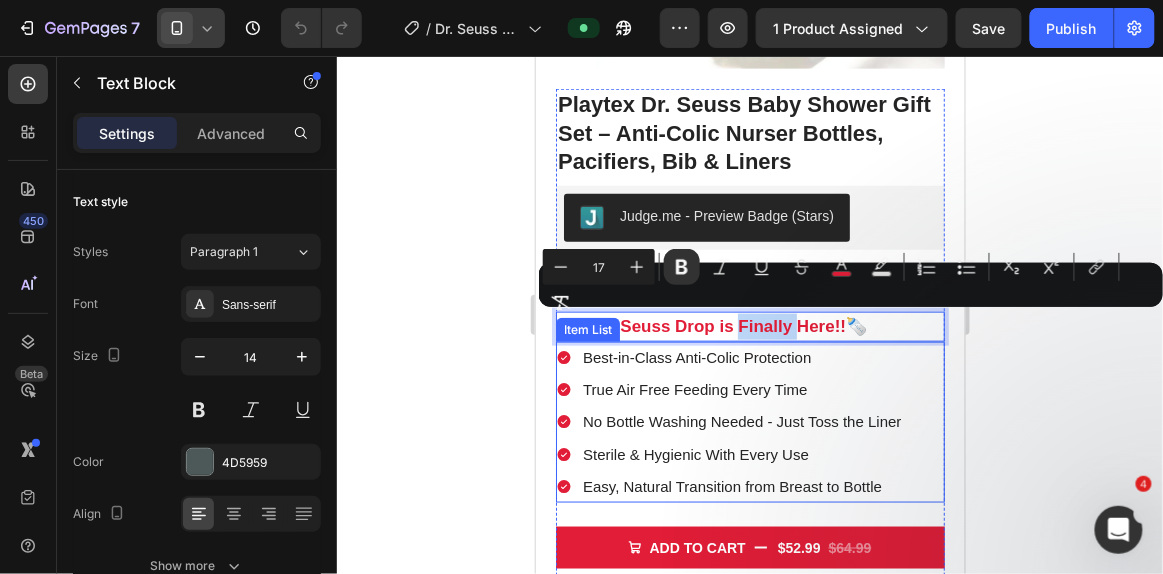 click on "Best-in-Class Anti-Colic Protection" at bounding box center (696, 356) 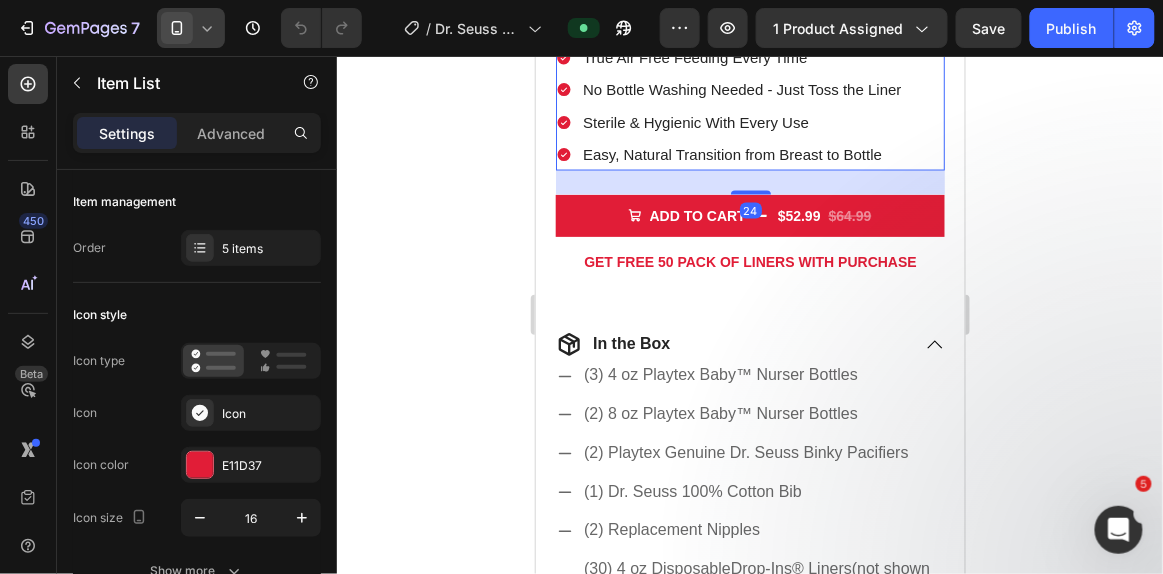 scroll, scrollTop: 732, scrollLeft: 0, axis: vertical 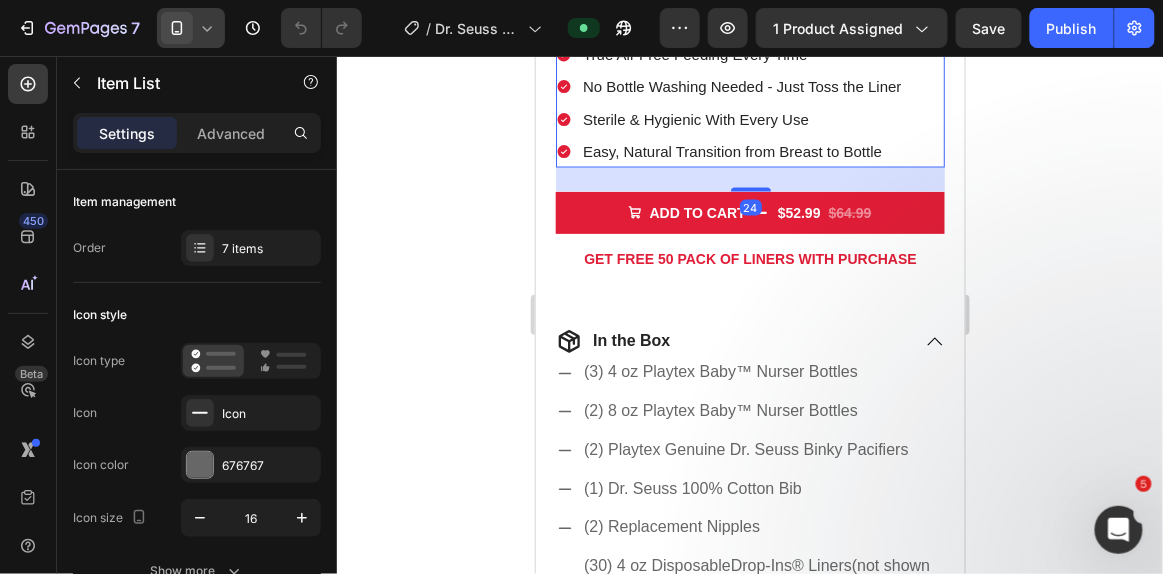 click on "(3) 4 oz Playtex Baby™ Nurser Bottles" at bounding box center [720, 371] 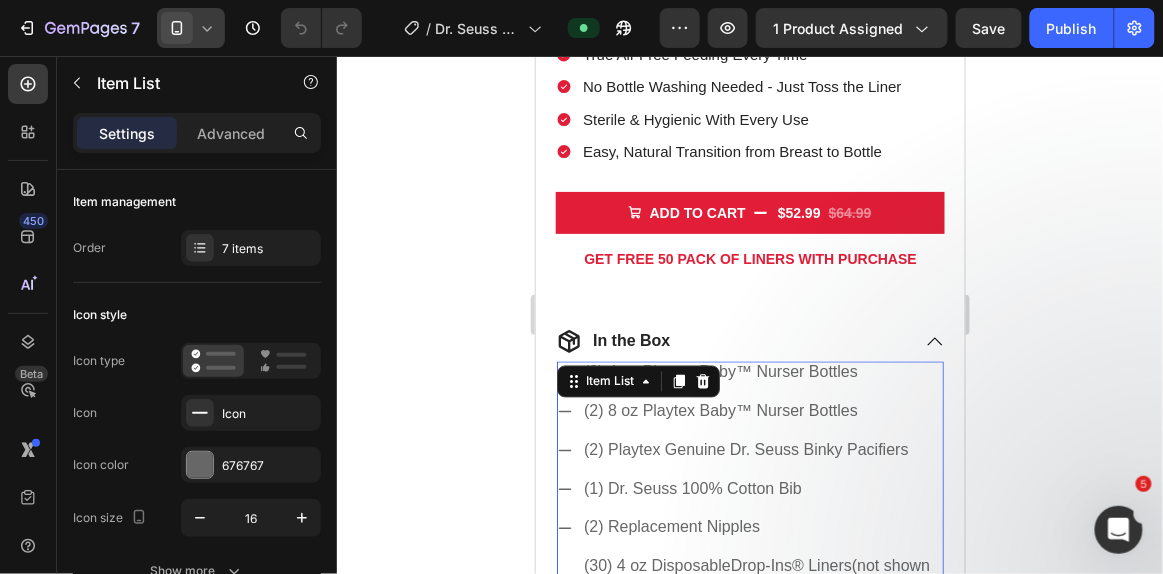 click on "(3) 4 oz Playtex Baby™ Nurser Bottles" at bounding box center [720, 371] 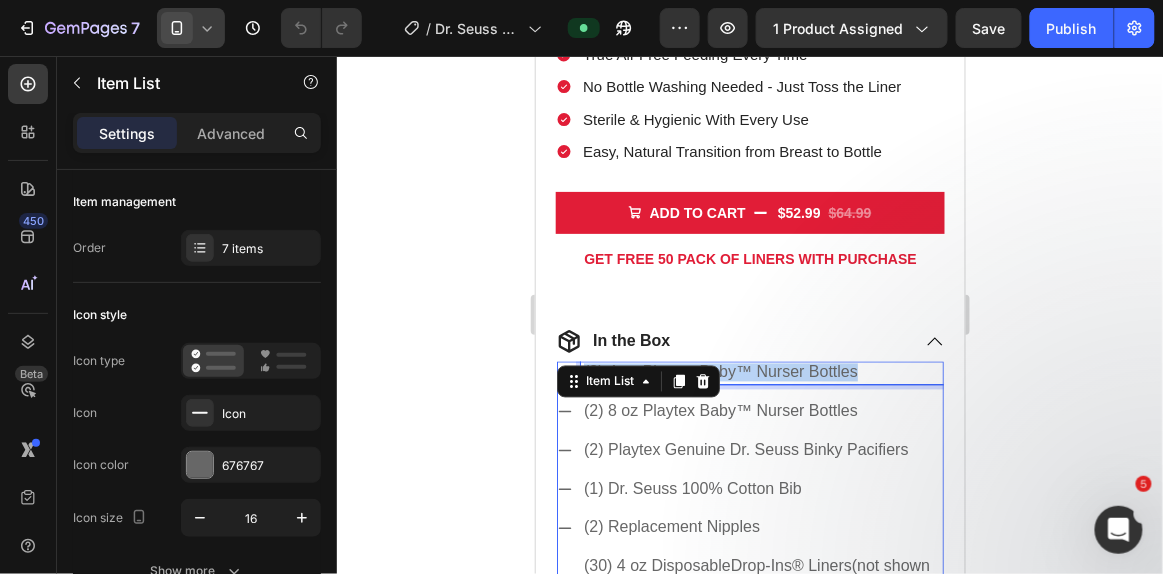 click on "(3) 4 oz Playtex Baby™ Nurser Bottles" at bounding box center [720, 371] 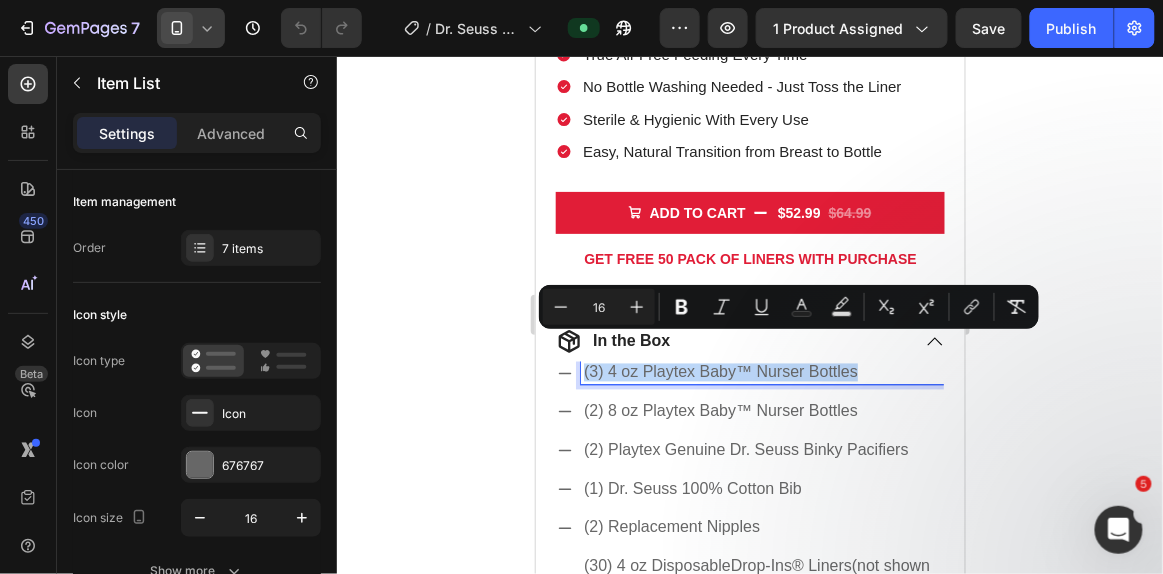 scroll, scrollTop: 752, scrollLeft: 0, axis: vertical 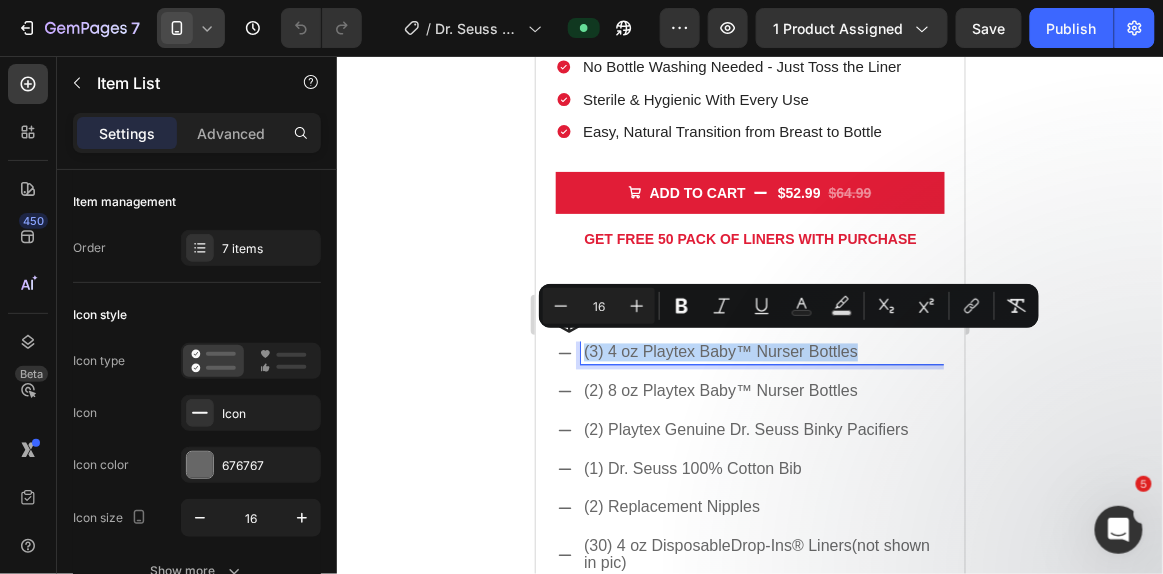 click on "(3) 4 oz Playtex Baby™ Nurser Bottles
(2) 8 oz Playtex Baby™ Nurser Bottles
(2) Playtex Genuine Dr. Seuss Binky Pacifiers
(1) Dr. Seuss 100% Cotton Bib
(2) Replacement Nipples
(30) 4 oz Disposable  Drop-Ins® Liners  (not shown in pic)
(30) 8 oz Disposable  Drop-Ins® Liners  (not shown in pic)" at bounding box center [749, 485] 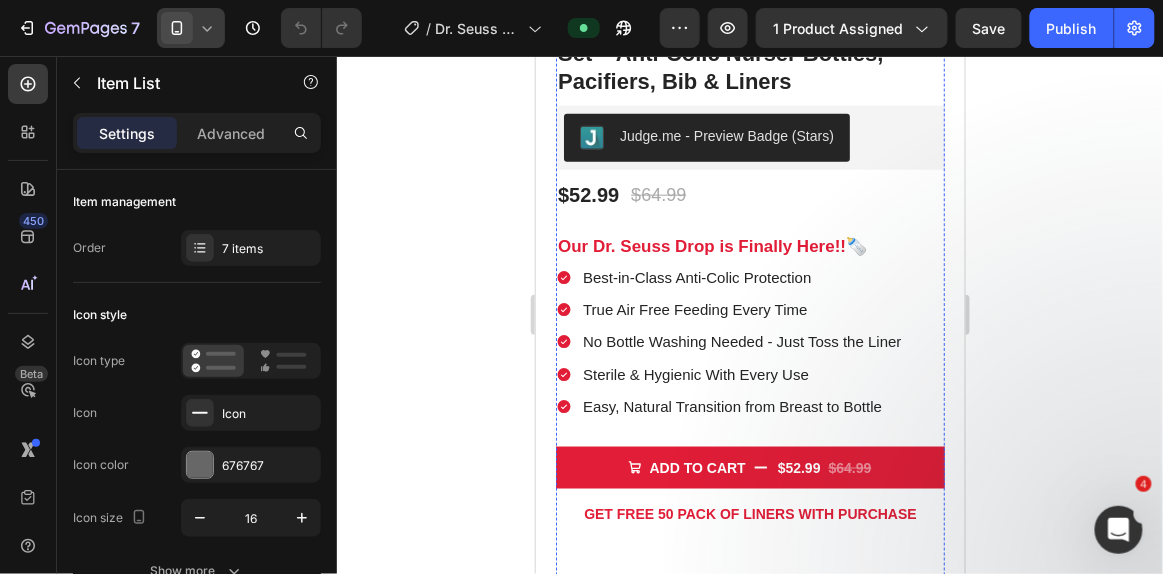 scroll, scrollTop: 468, scrollLeft: 0, axis: vertical 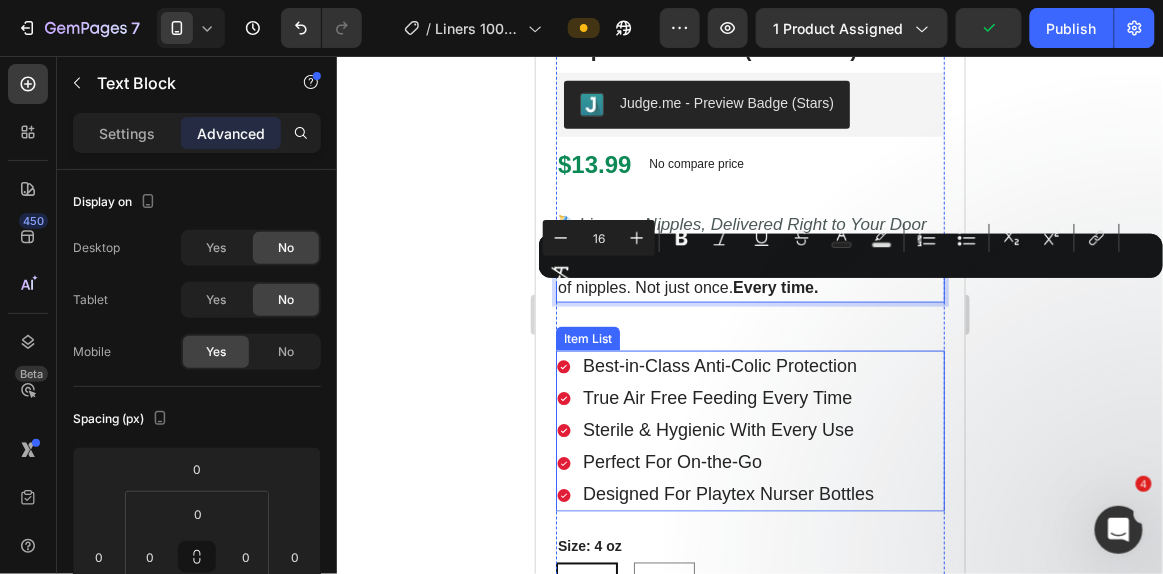click on "Best-in-Class Anti-Colic Protection True Air Free Feeding Every Time  Sterile & Hygienic With Every Use  Perfect For On-the-Go Designed For Playtex Nurser Bottles" at bounding box center (749, 430) 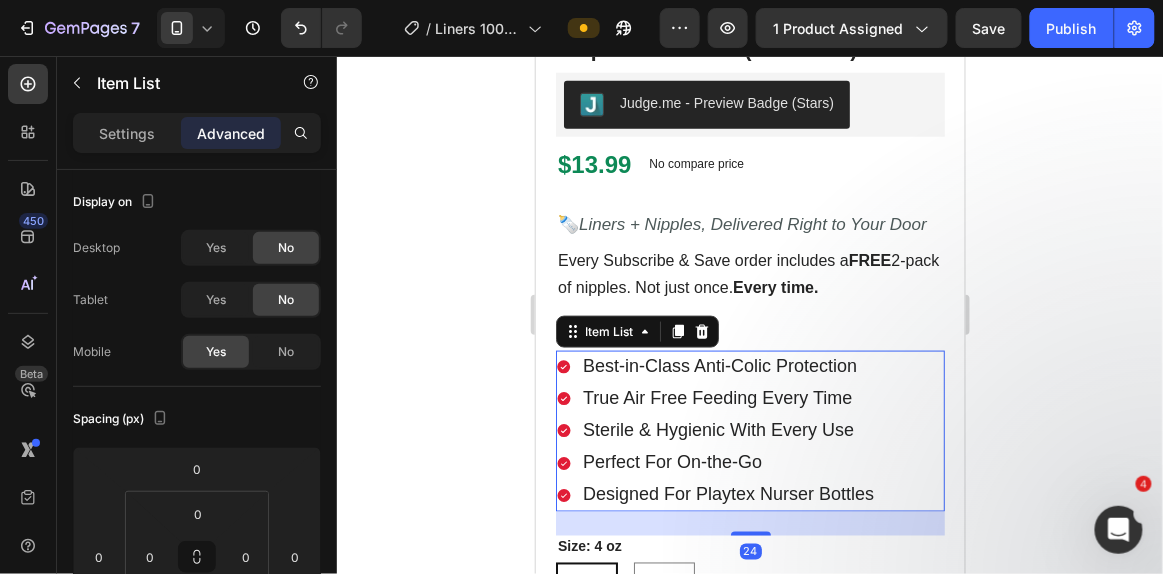 click on "Settings Advanced" at bounding box center [197, 133] 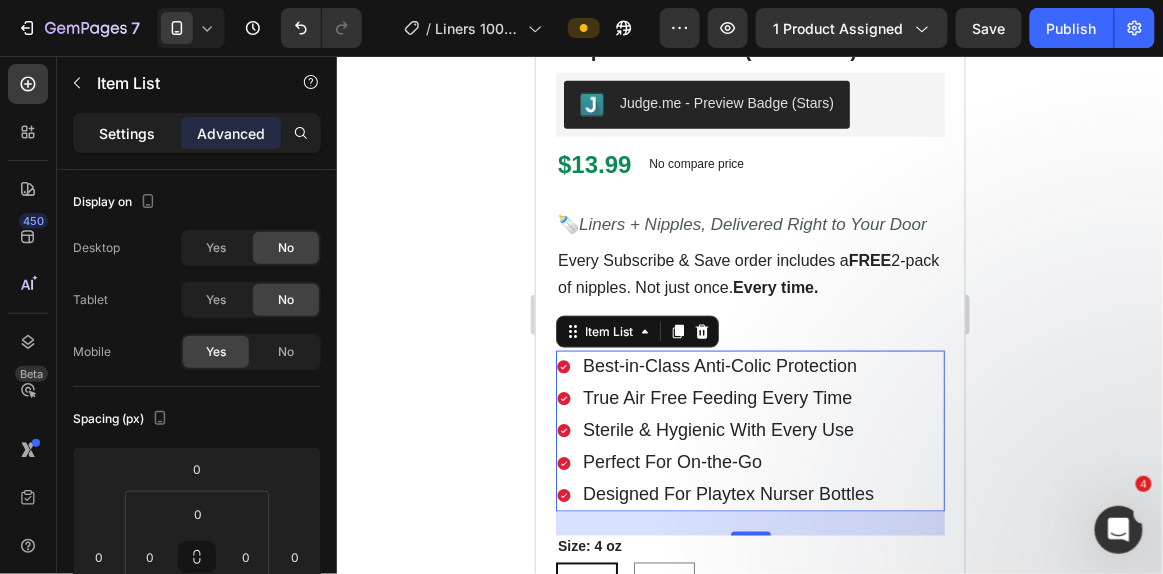 click on "Settings" at bounding box center [127, 133] 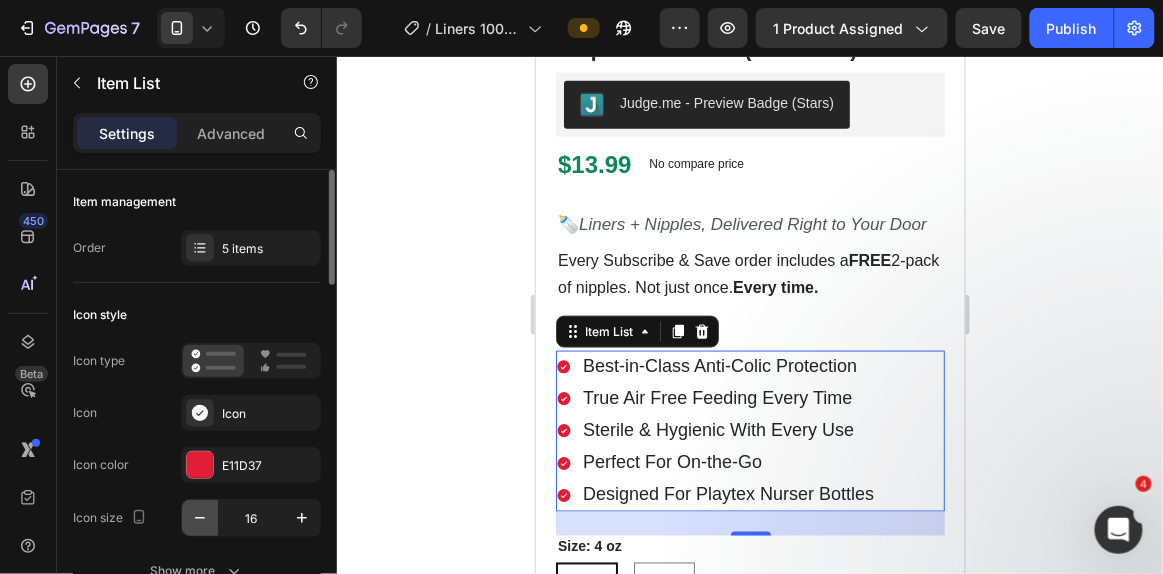 click 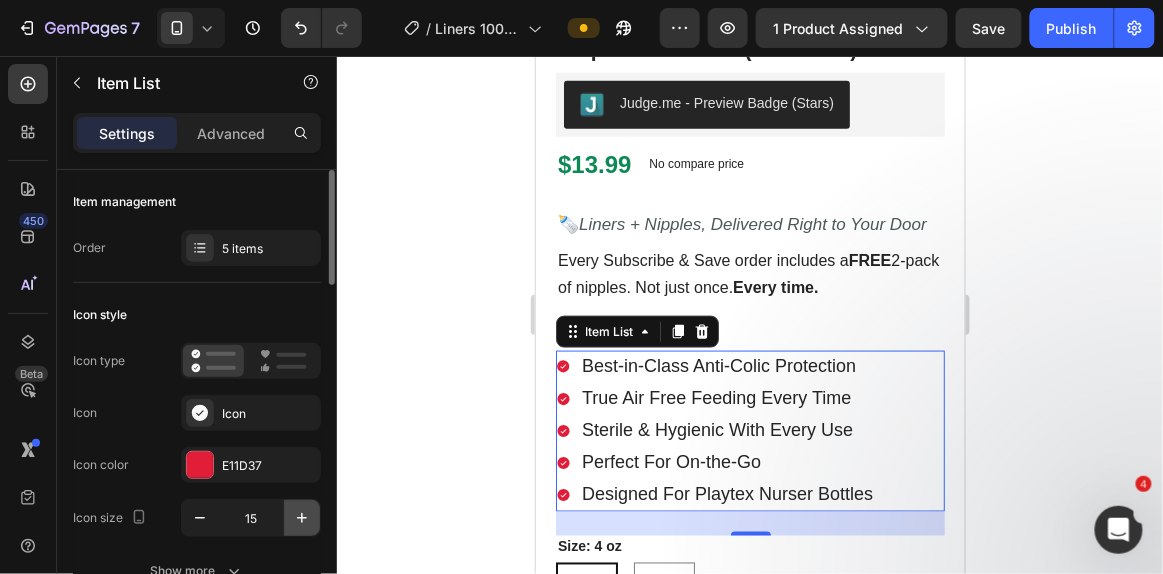 click 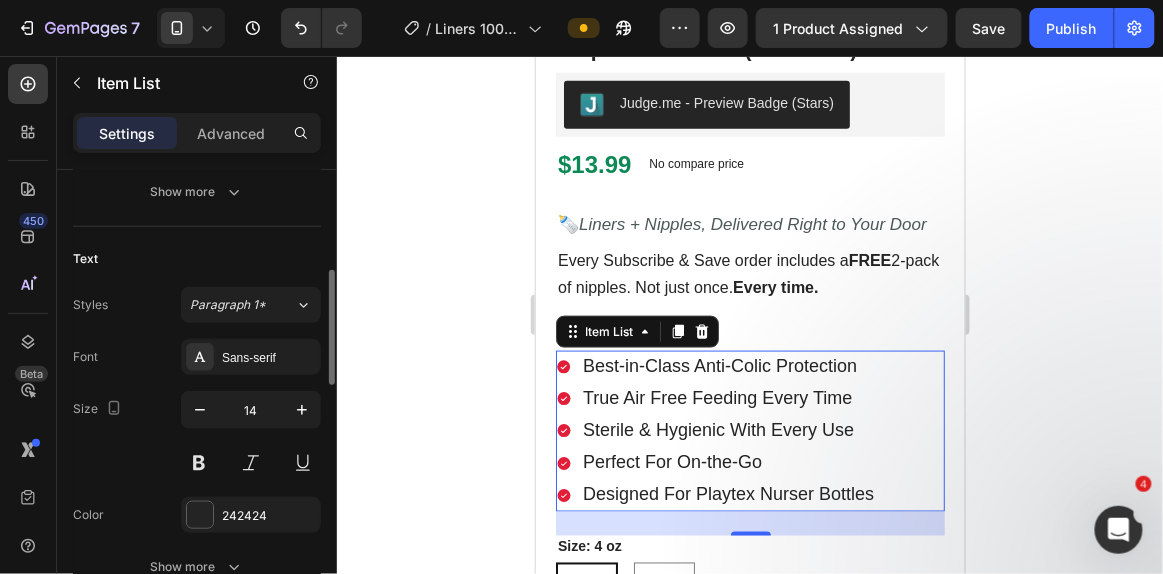 scroll, scrollTop: 383, scrollLeft: 0, axis: vertical 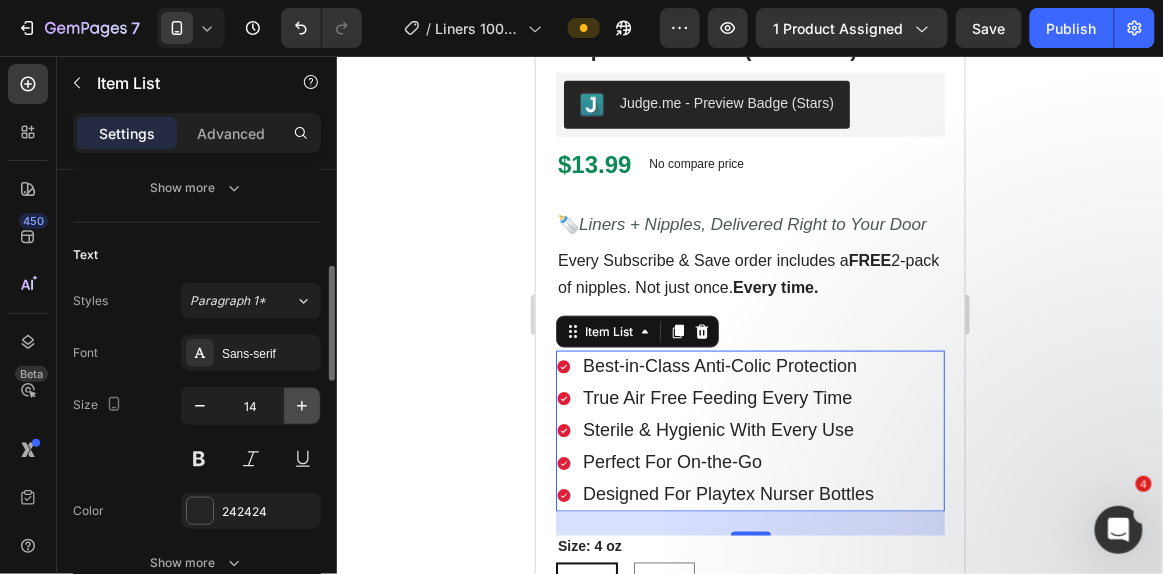 click 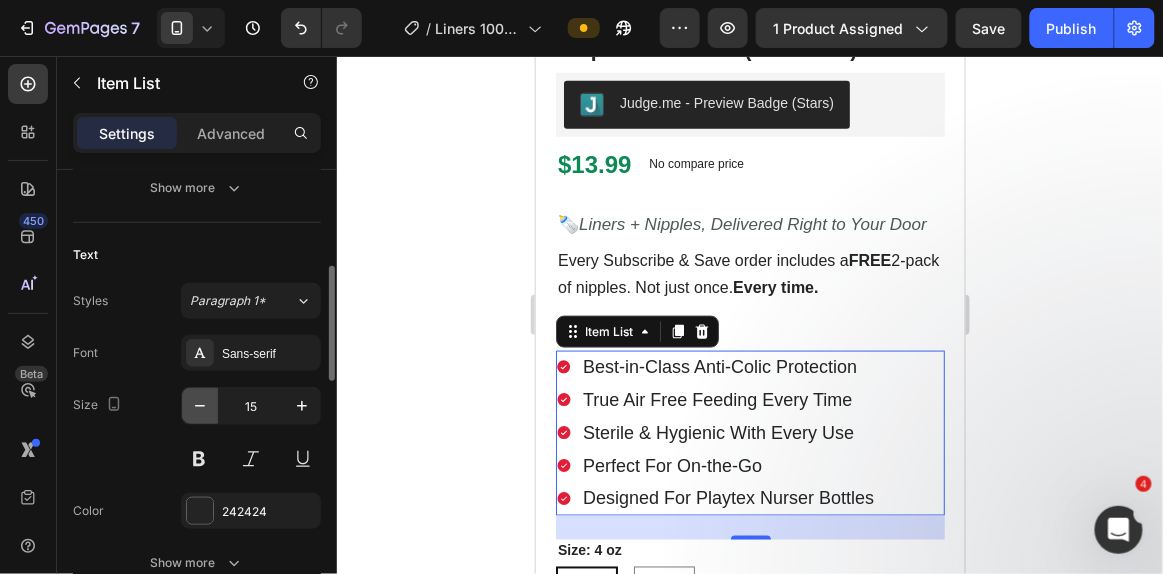 click 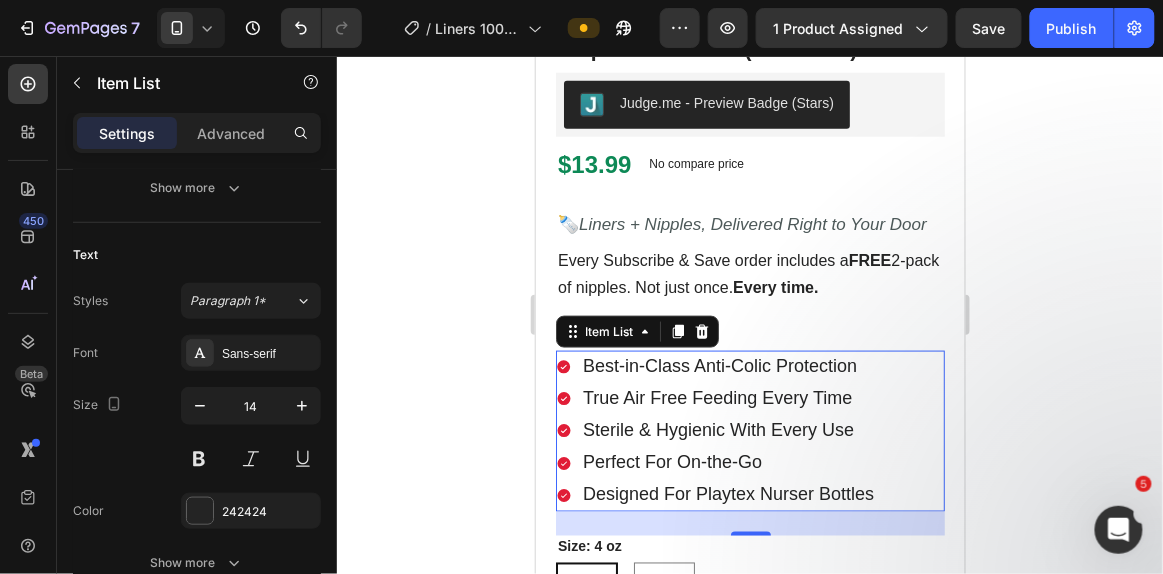 click on "Best-in-Class Anti-Colic Protection" at bounding box center (719, 365) 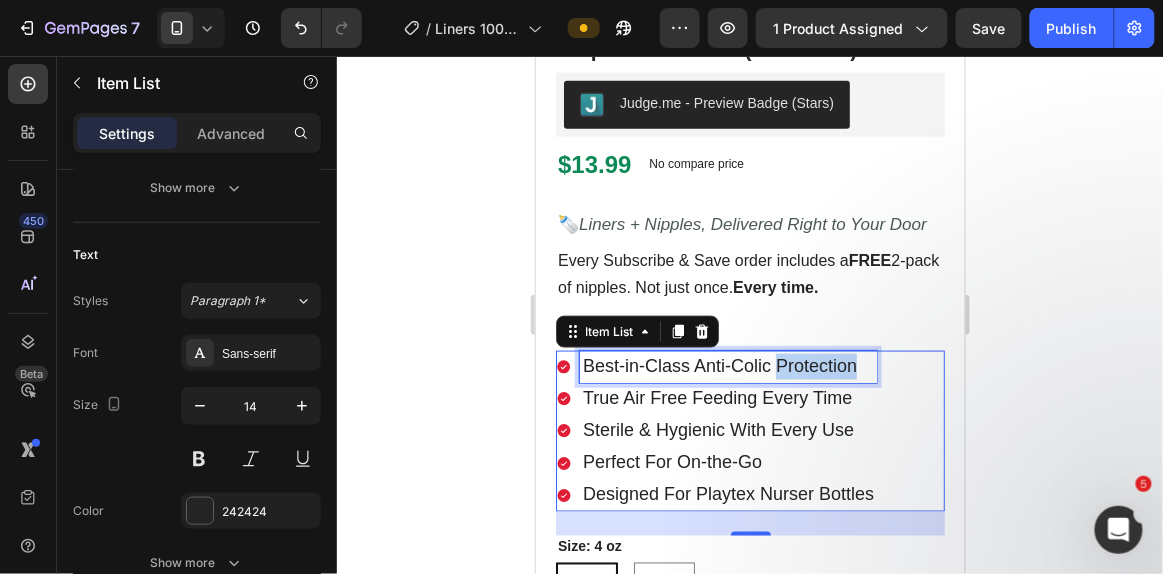 click on "Best-in-Class Anti-Colic Protection" at bounding box center (719, 365) 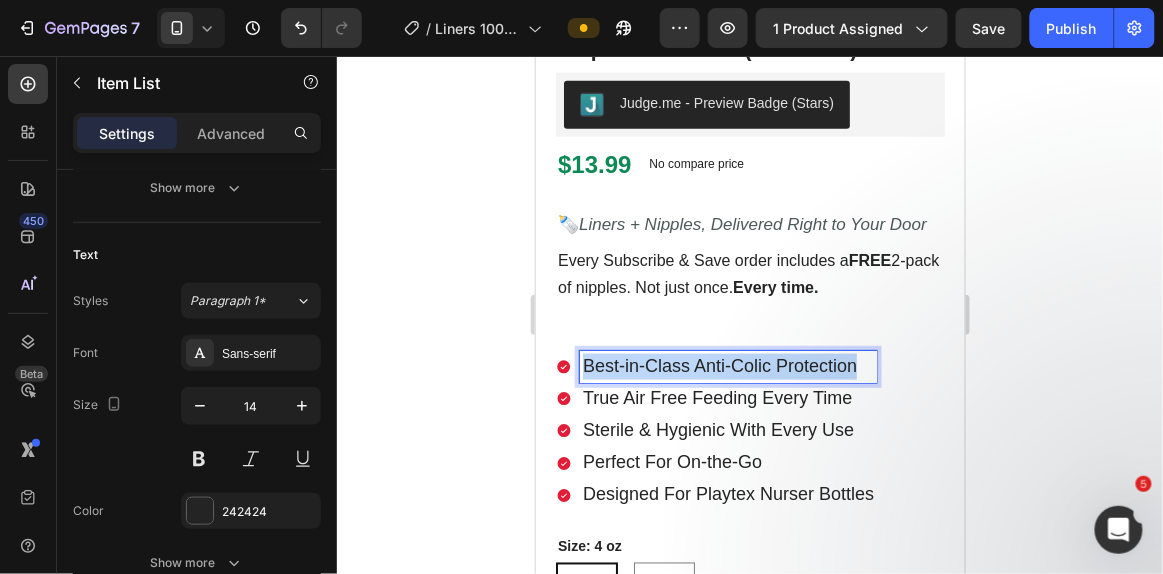 click on "Best-in-Class Anti-Colic Protection" at bounding box center [719, 365] 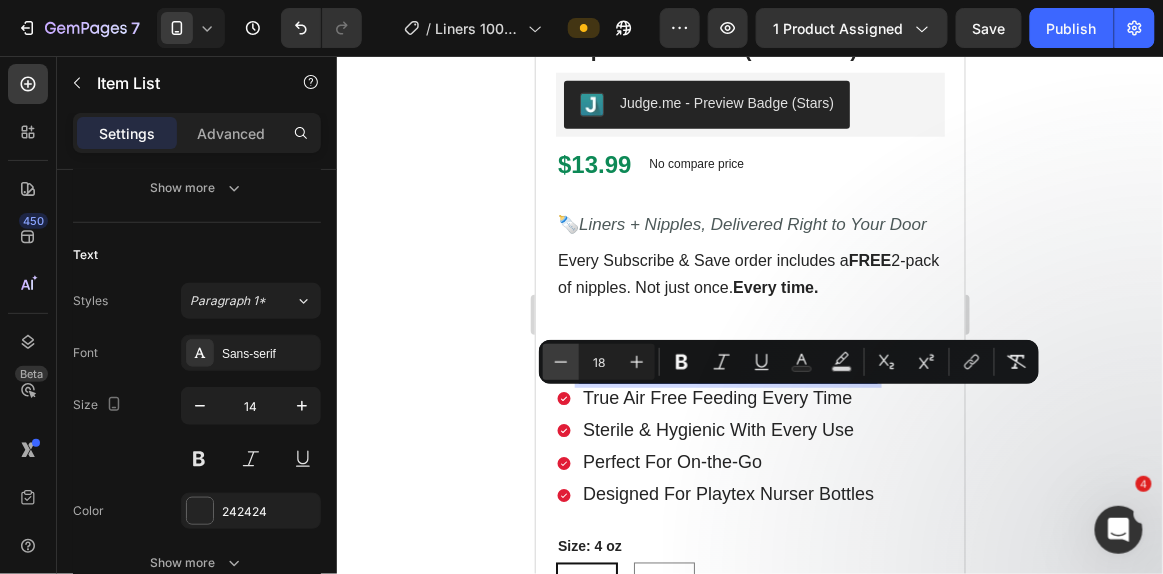 click 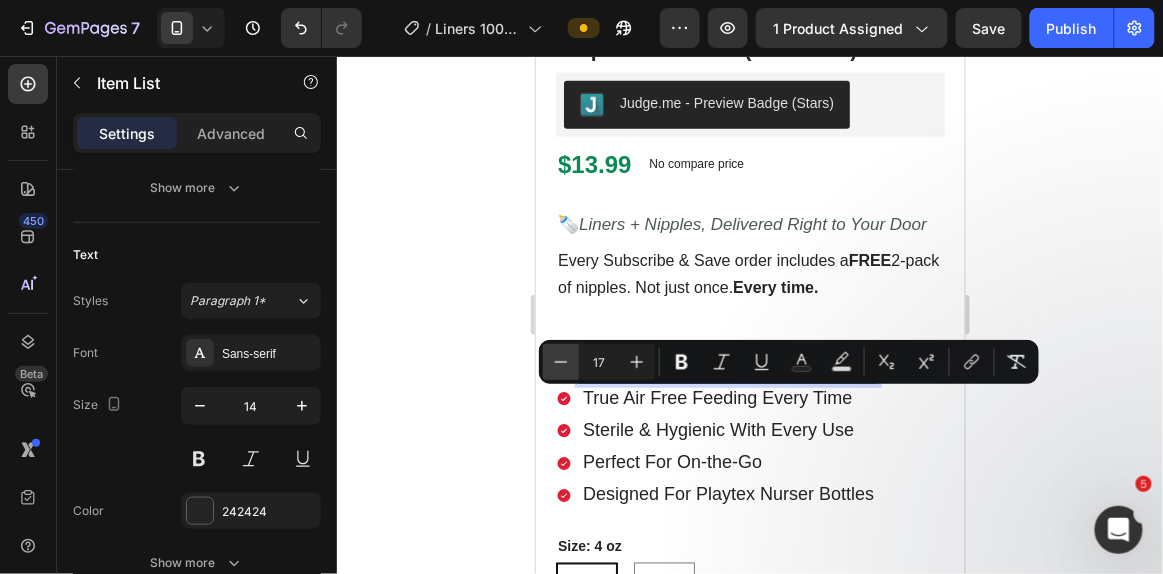click 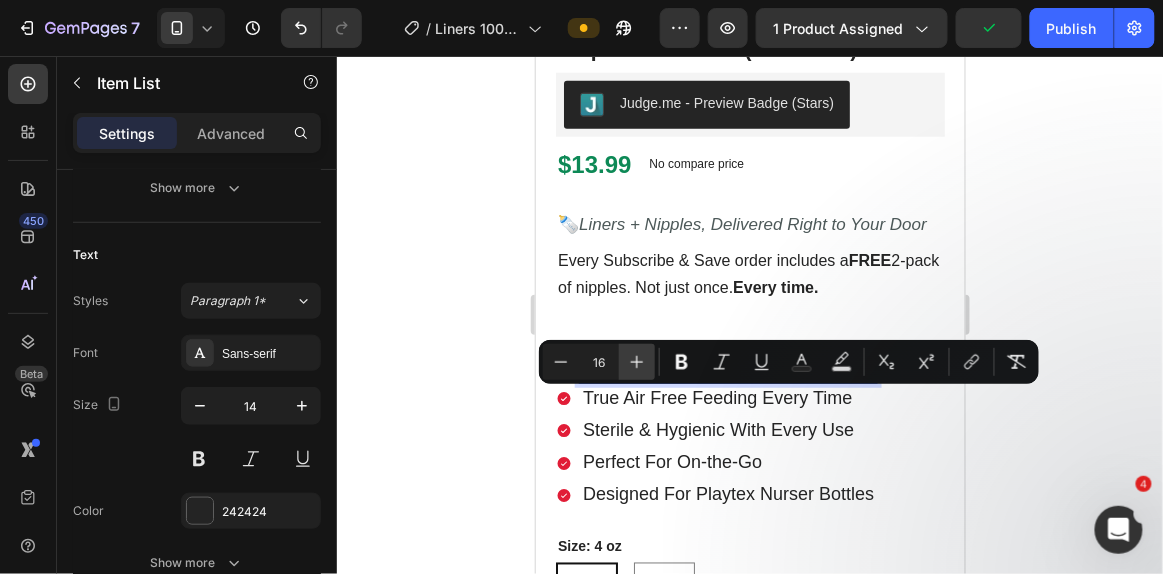 click 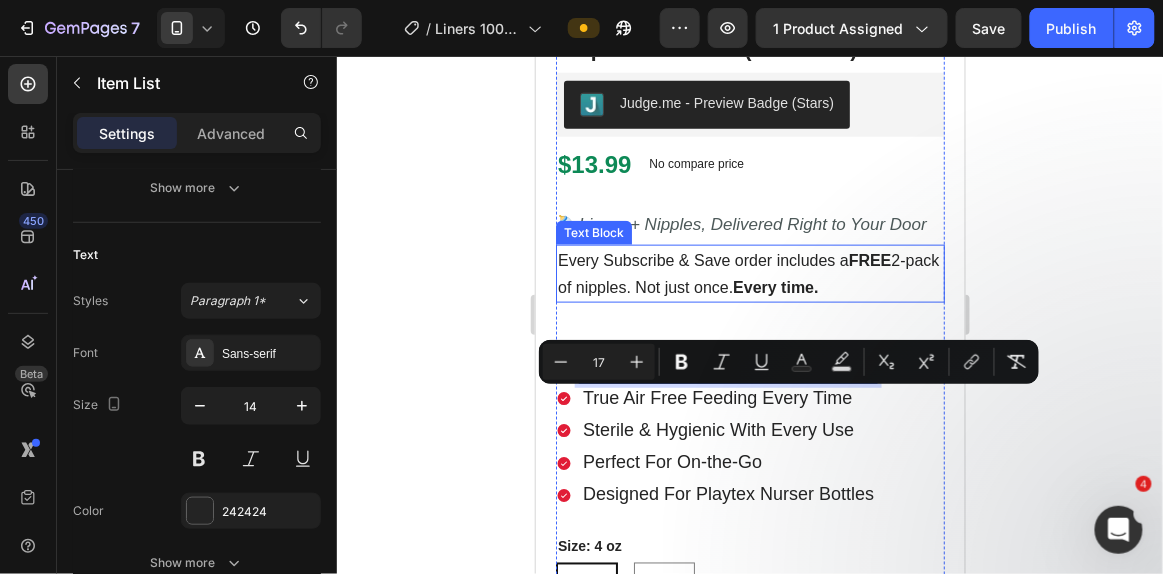 click on "Every Subscribe & Save order includes a  FREE  2-pack of nipples. Not just once.  Every time." at bounding box center (749, 273) 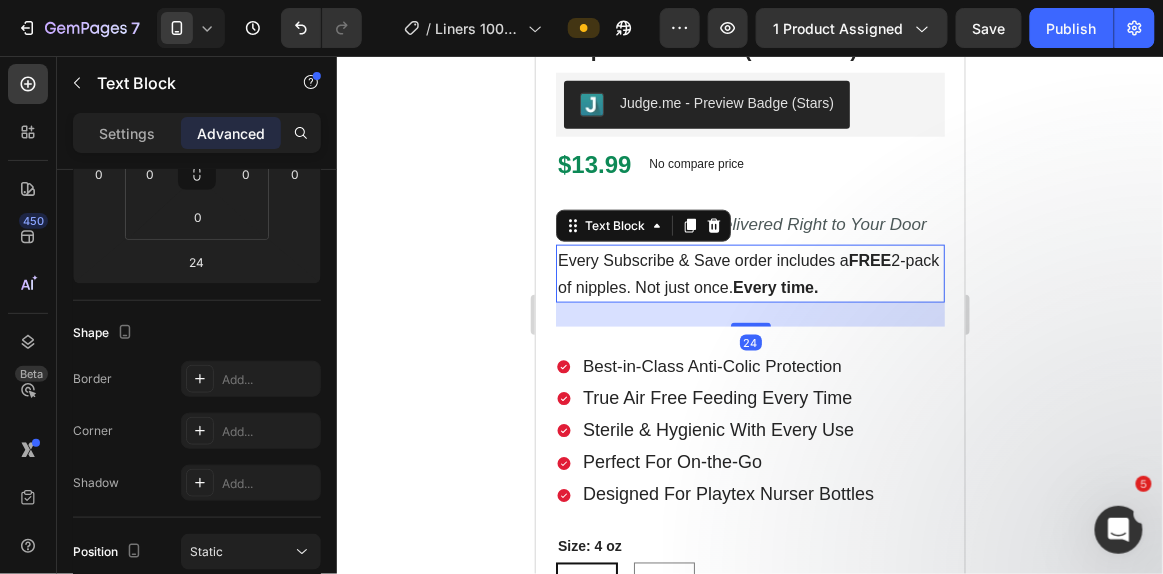 scroll, scrollTop: 0, scrollLeft: 0, axis: both 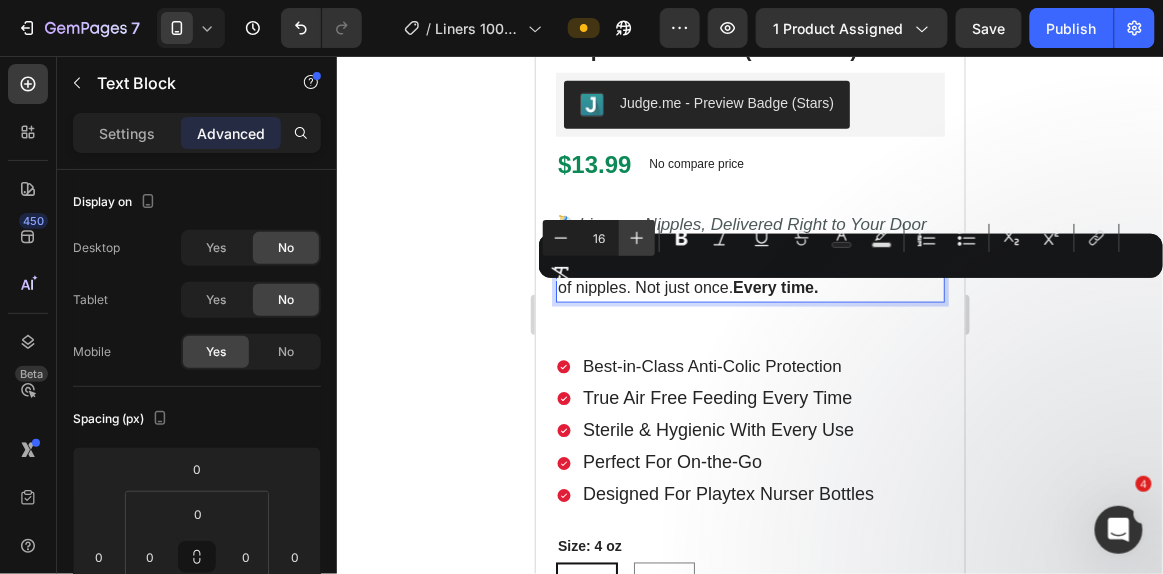 click 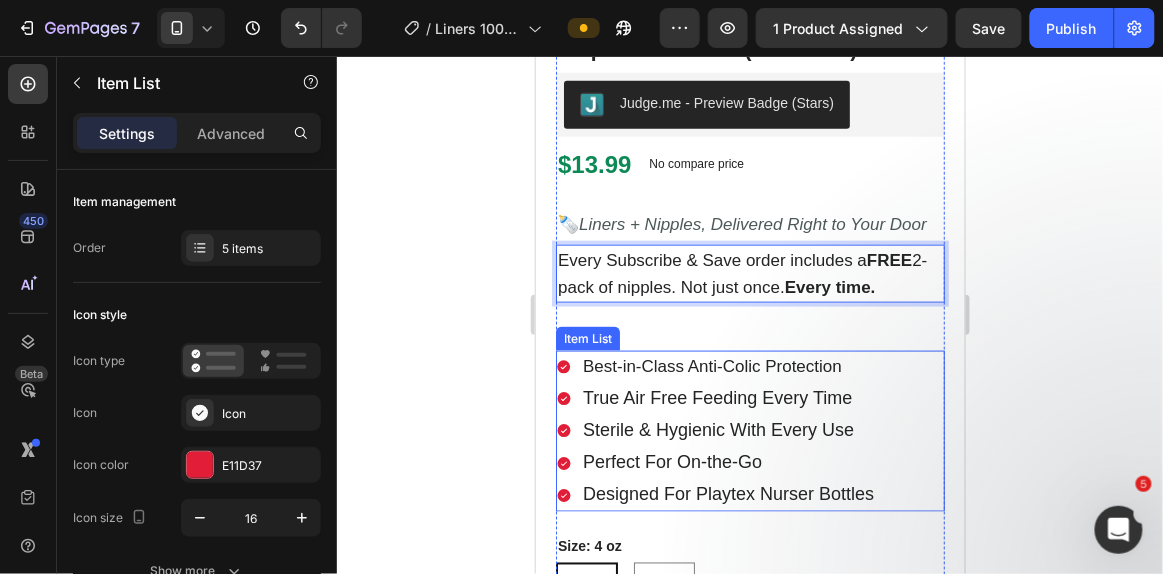 click on "Best-in-Class Anti-Colic Protection" at bounding box center (727, 366) 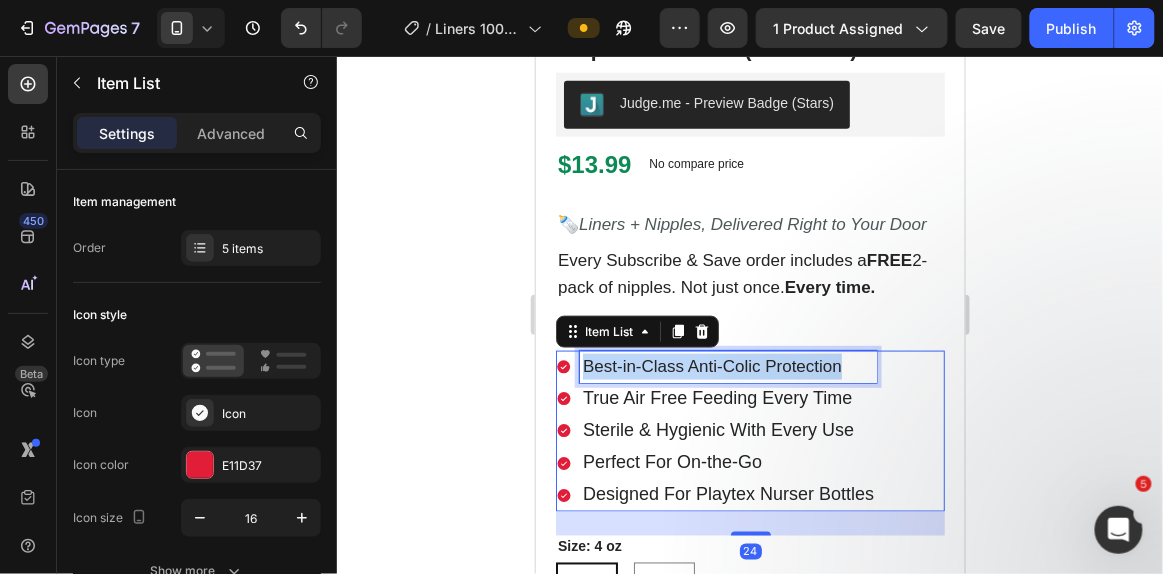 click on "Best-in-Class Anti-Colic Protection" at bounding box center (727, 366) 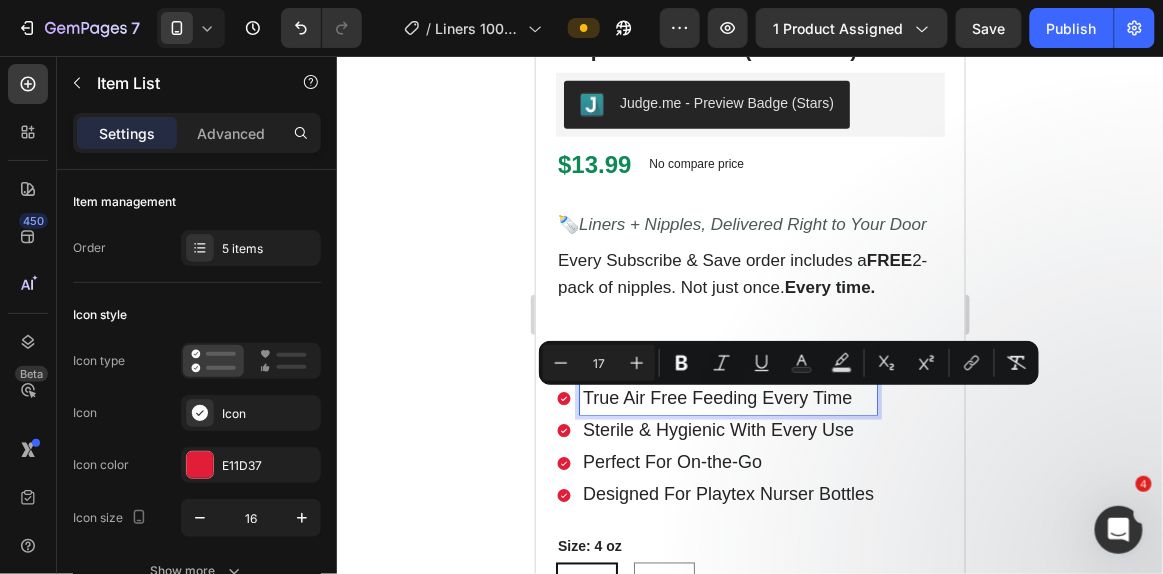 click on "True Air Free Feeding Every Time" at bounding box center [727, 398] 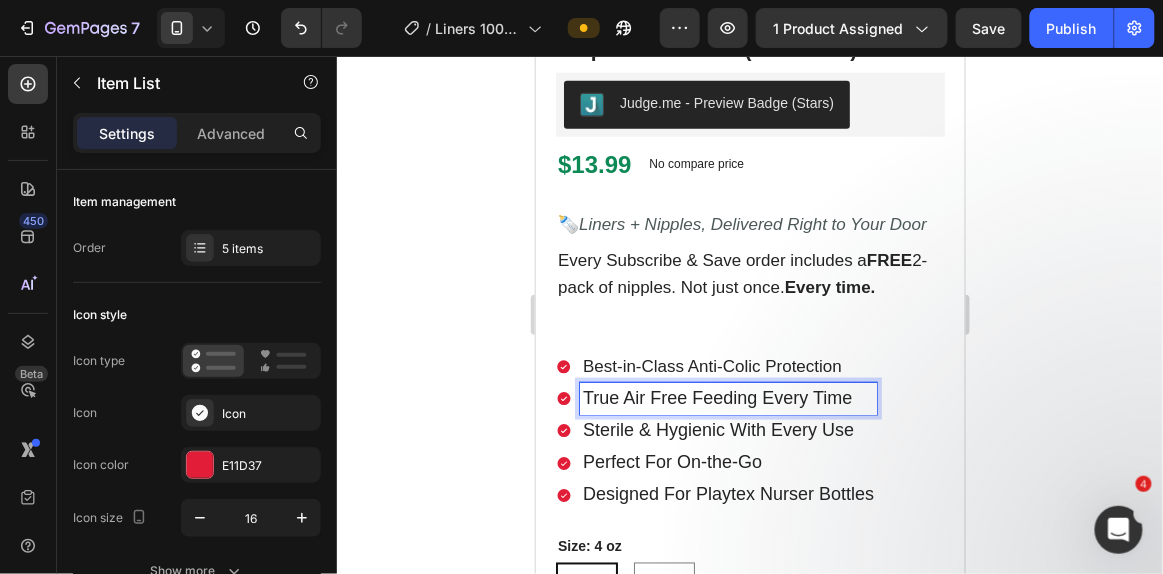 click on "True Air Free Feeding Every Time" at bounding box center (727, 398) 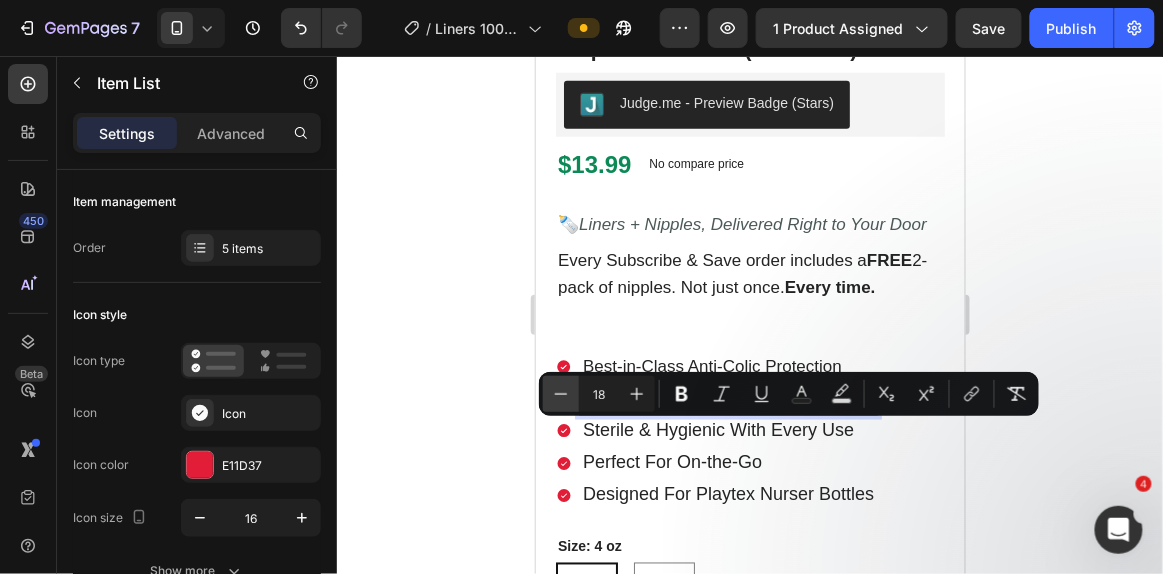 click 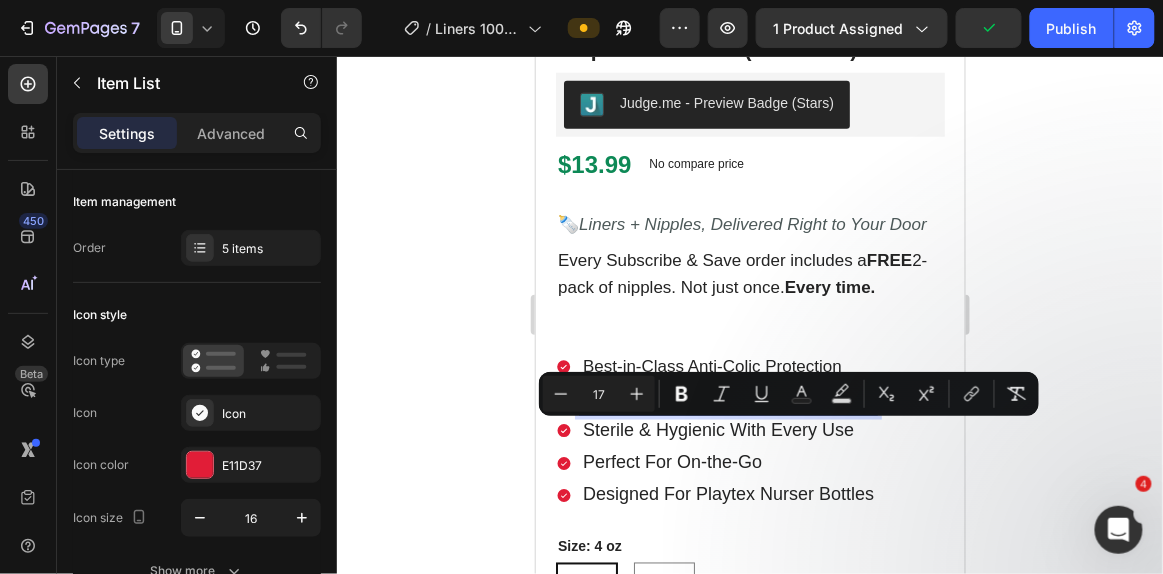 click on "Sterile & Hygienic With Every Use" at bounding box center (717, 429) 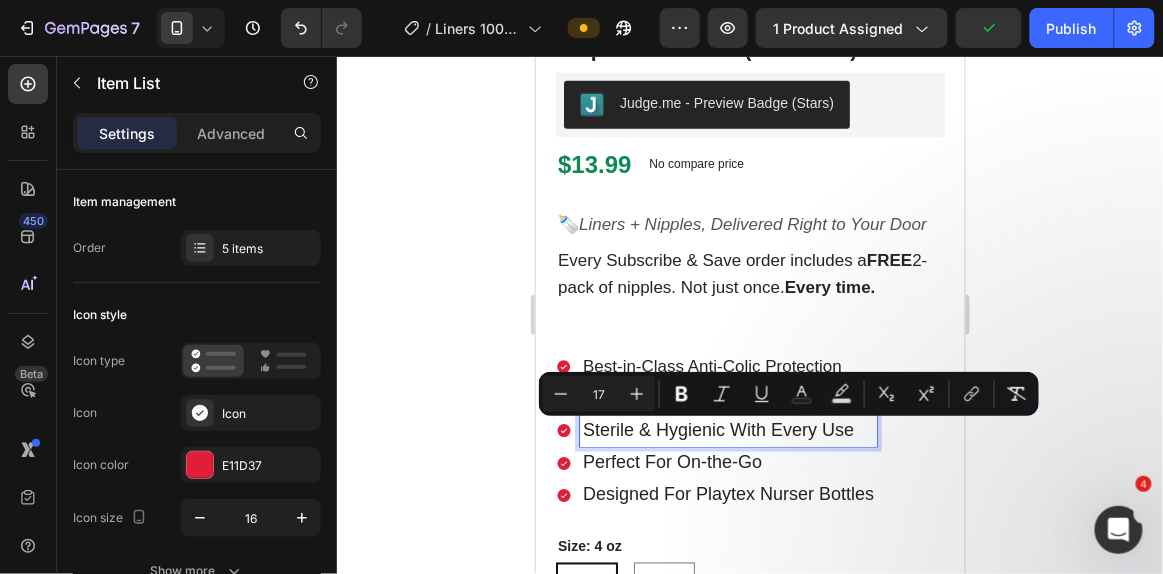 click on "Sterile & Hygienic With Every Use" at bounding box center [717, 429] 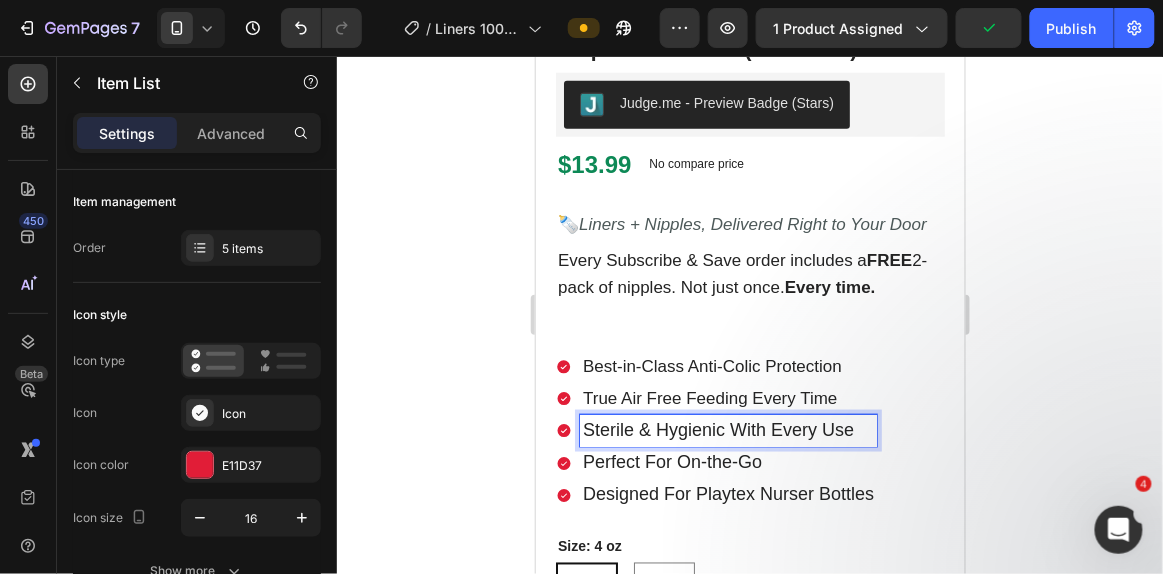 click on "Sterile & Hygienic With Every Use" at bounding box center [717, 429] 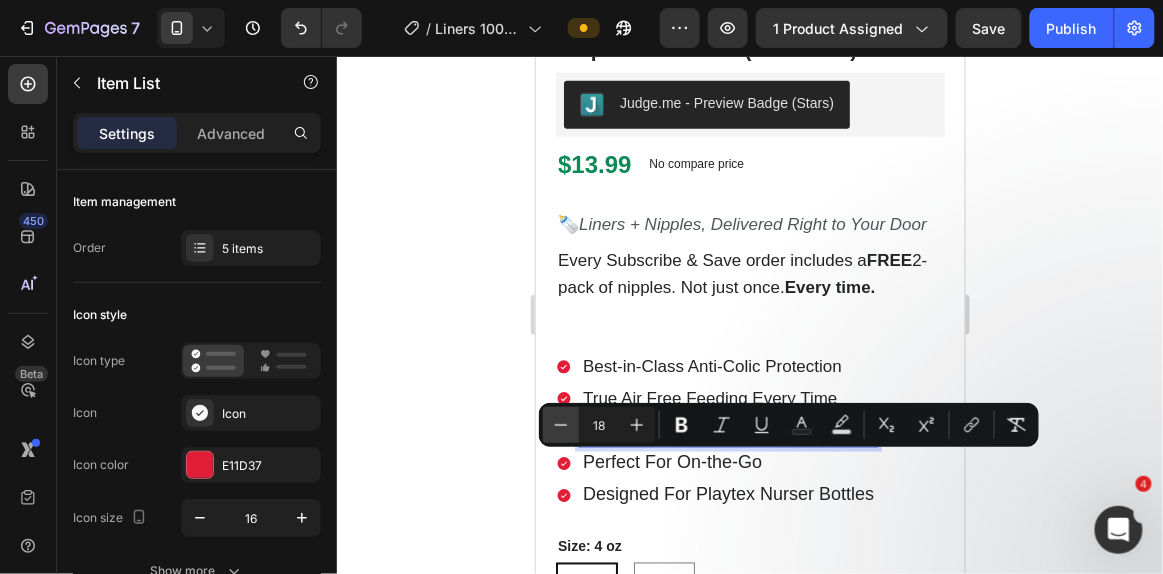 click 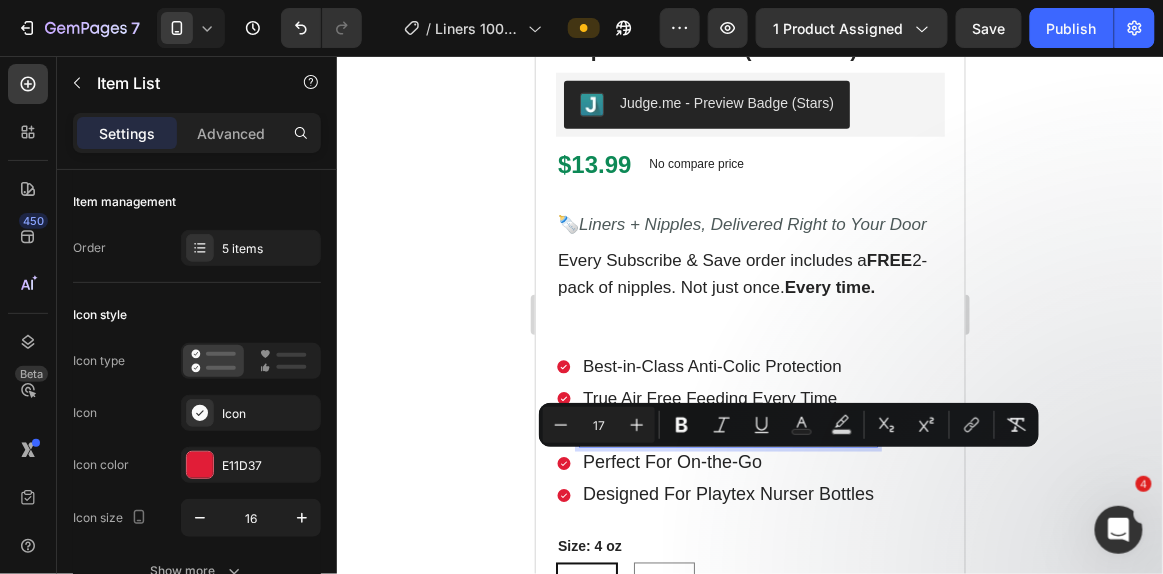 click on "Perfect For On-the-Go" at bounding box center (727, 462) 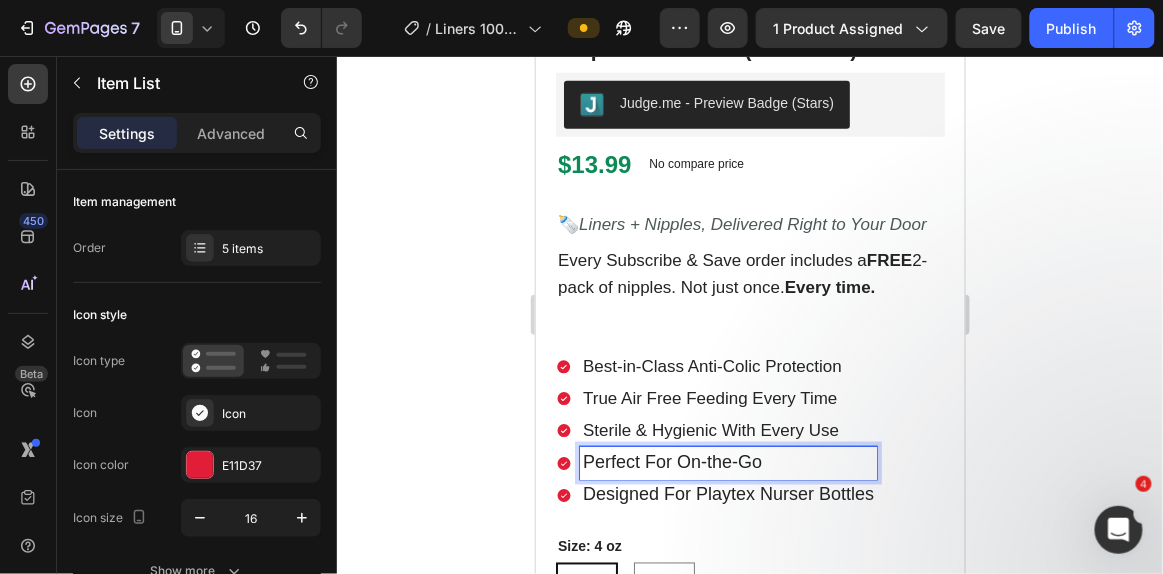 click on "Perfect For On-the-Go" at bounding box center (727, 462) 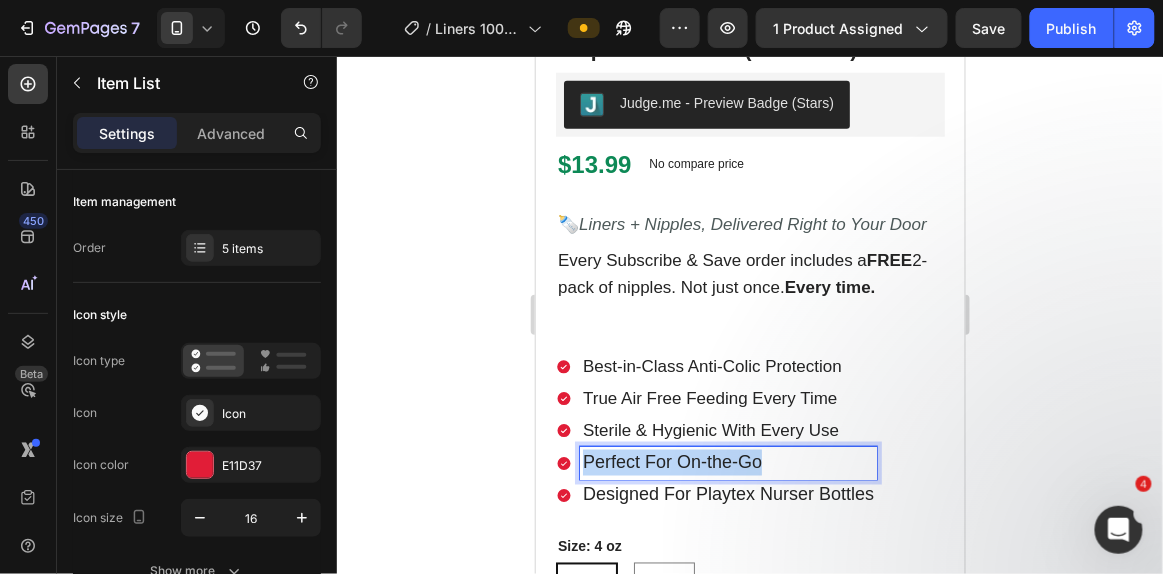 click on "Perfect For On-the-Go" at bounding box center [727, 462] 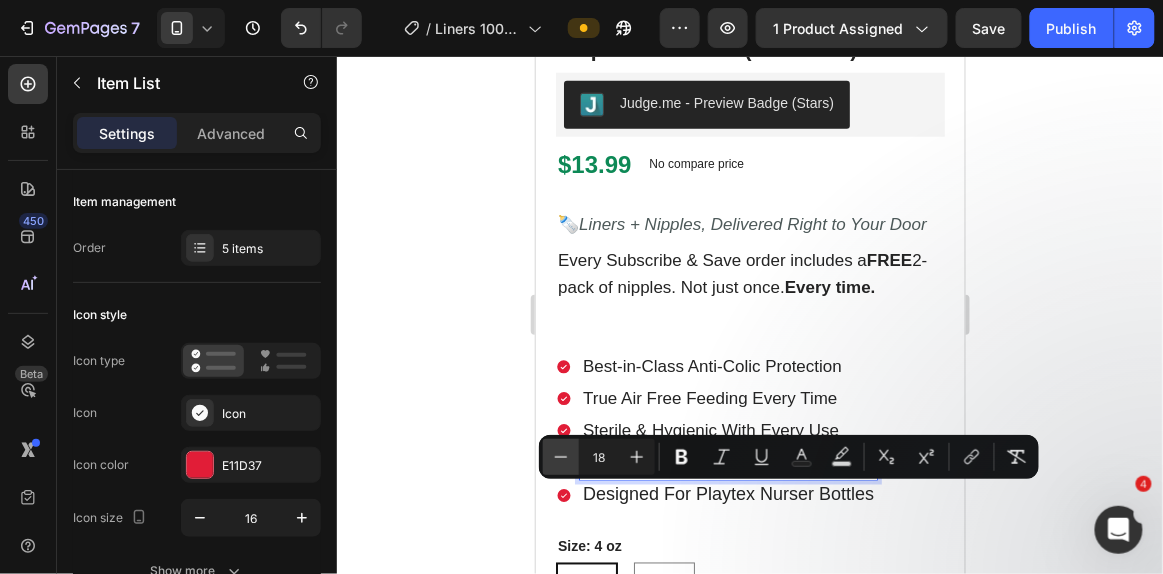 click on "Minus" at bounding box center (561, 457) 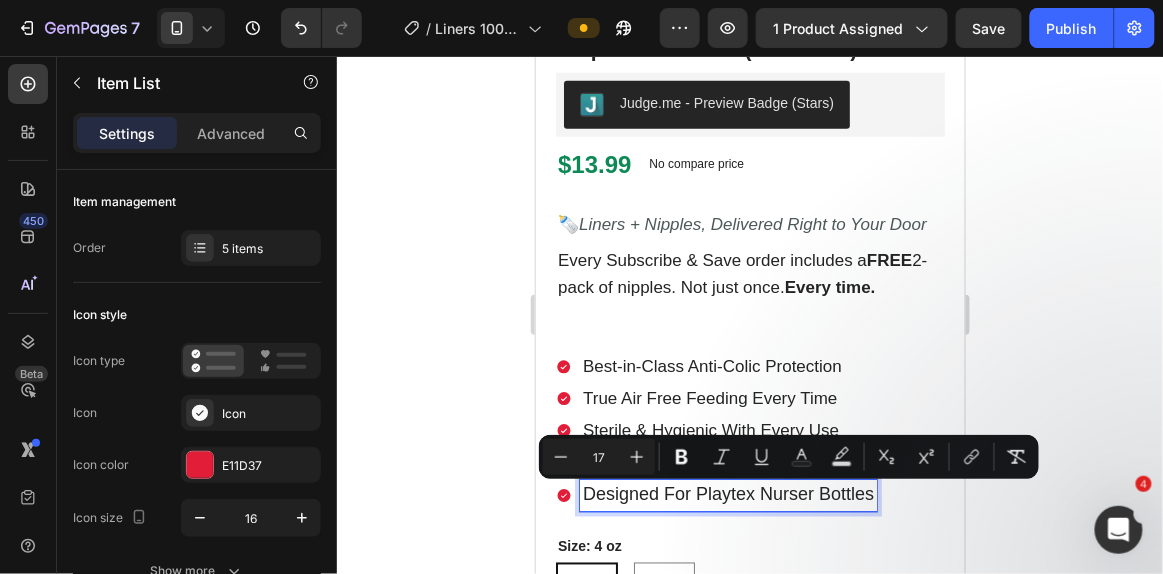 click on "Designed For Playtex Nurser Bottles" at bounding box center [727, 494] 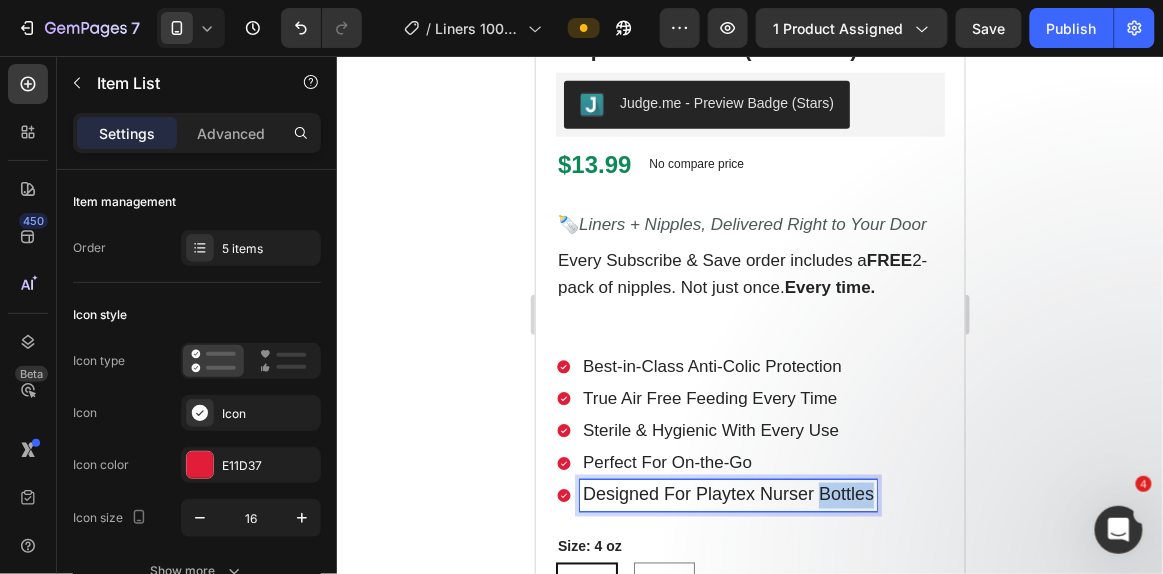 click on "Designed For Playtex Nurser Bottles" at bounding box center (727, 494) 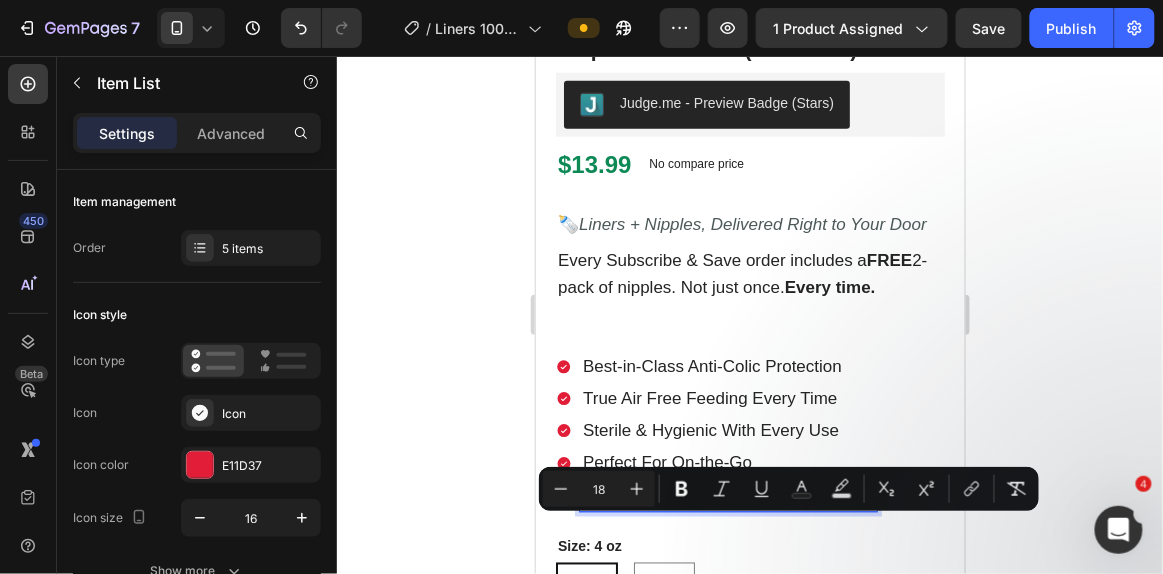 click on "Designed For Playtex Nurser Bottles" at bounding box center (727, 494) 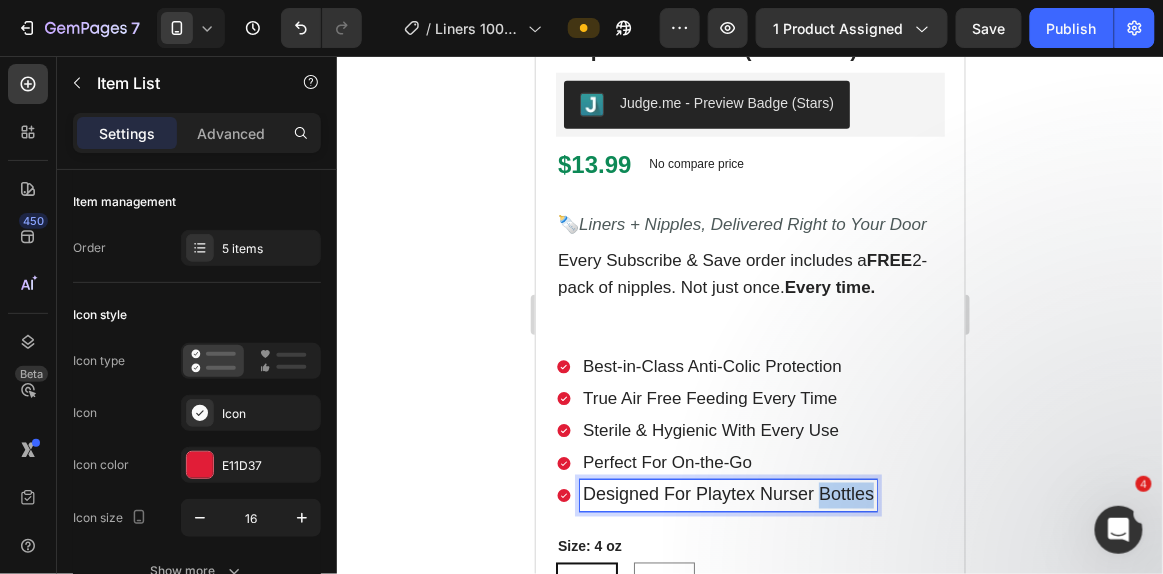 click on "Designed For Playtex Nurser Bottles" at bounding box center [727, 494] 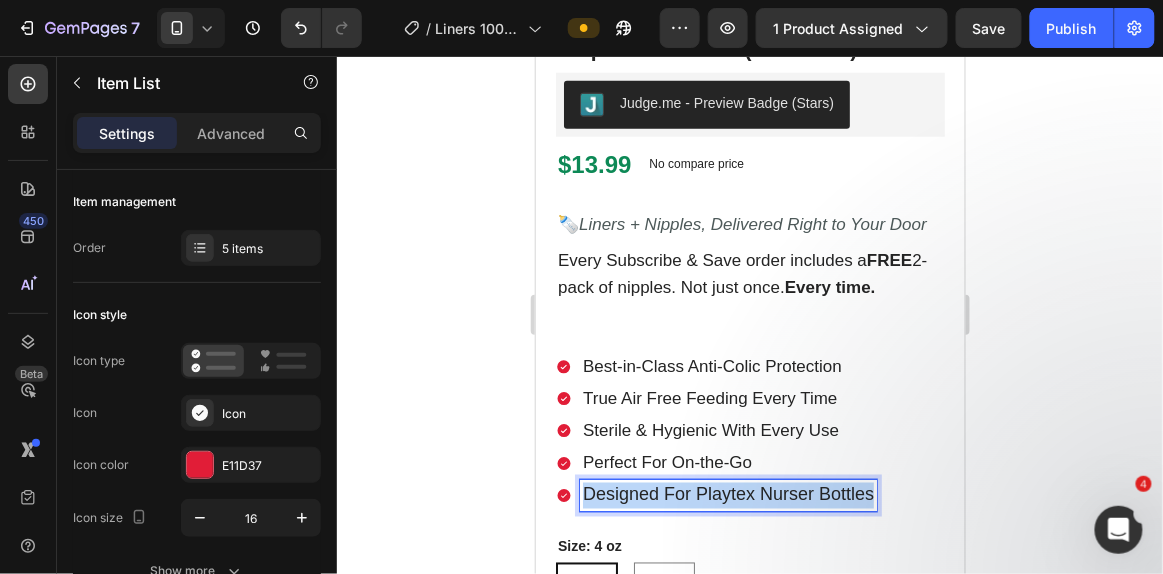 click on "Designed For Playtex Nurser Bottles" at bounding box center [727, 494] 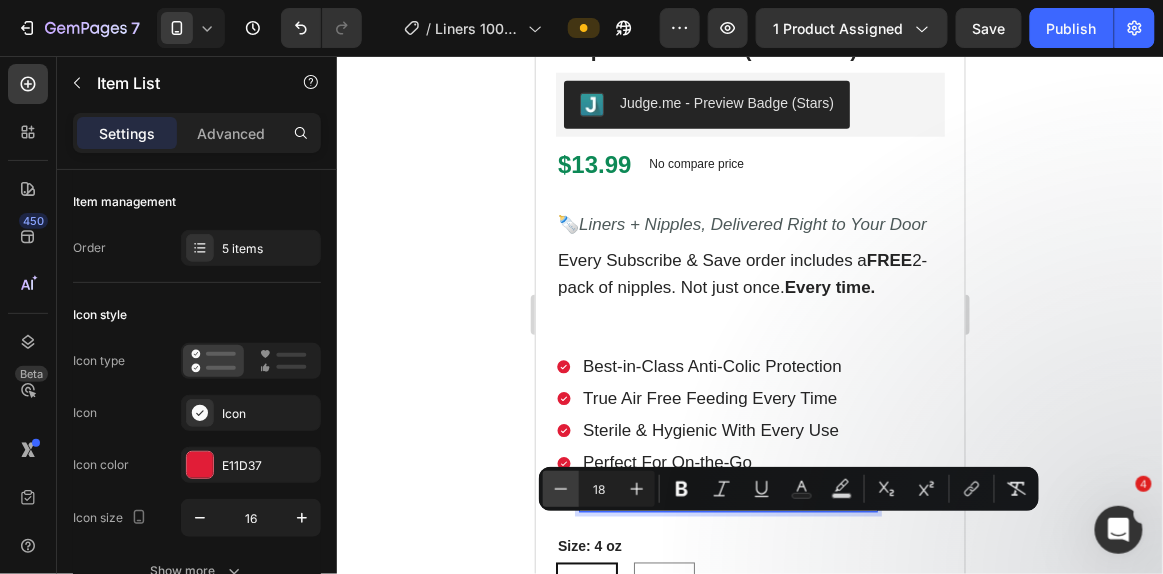 click on "Minus" at bounding box center [561, 489] 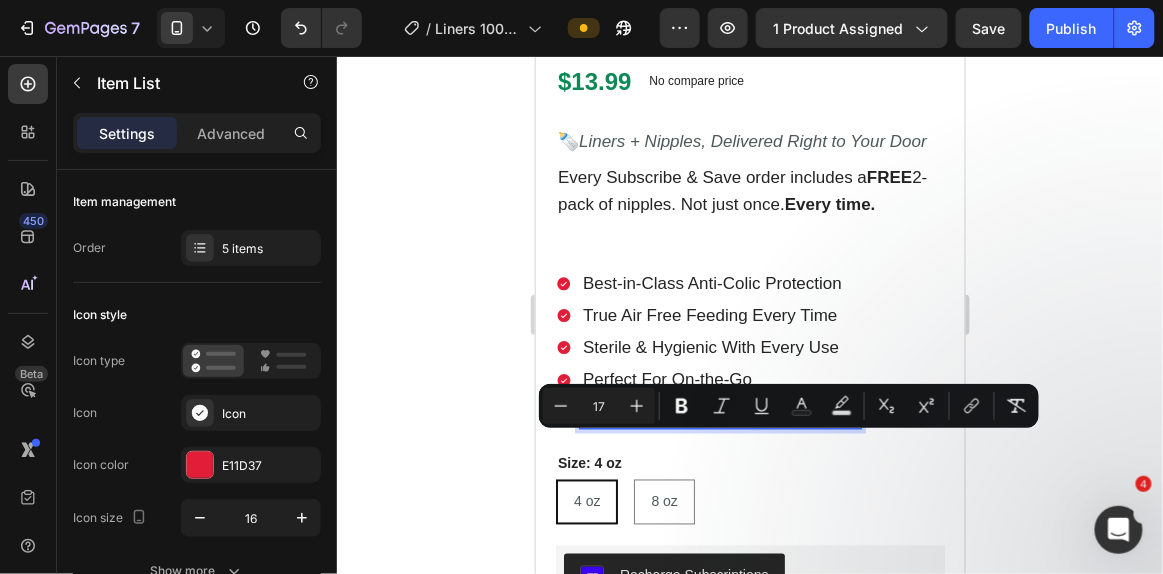 scroll, scrollTop: 563, scrollLeft: 0, axis: vertical 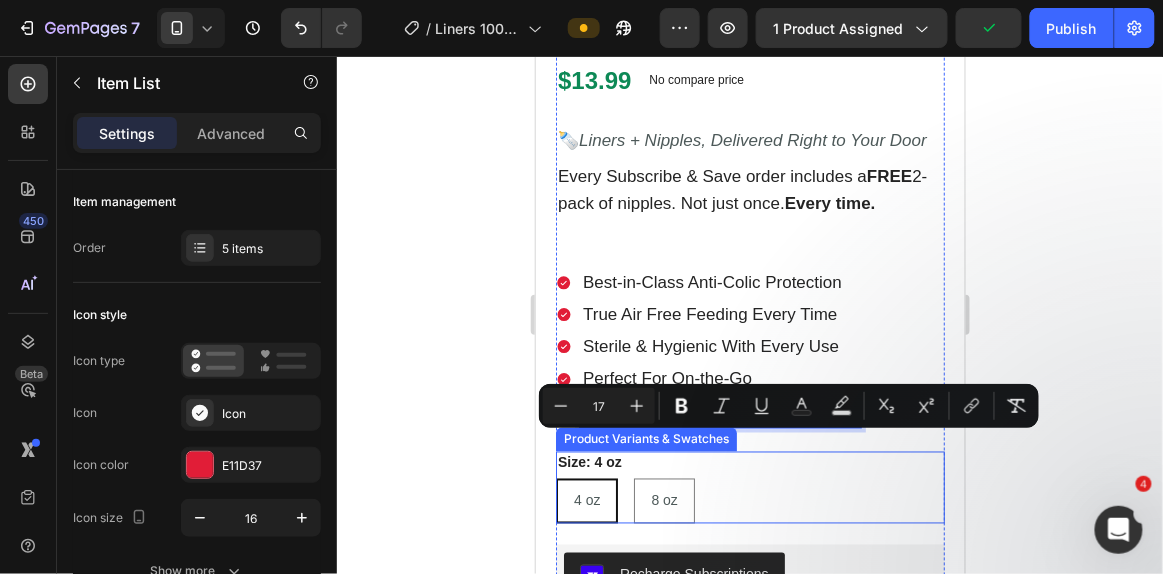 click on "Size: 4 oz" at bounding box center [589, 462] 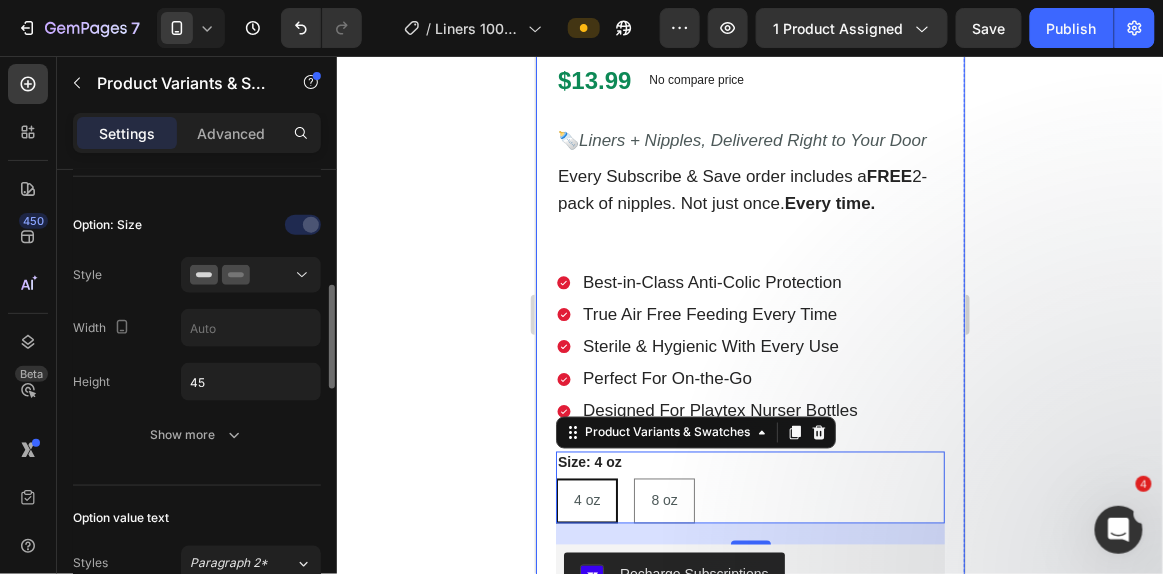 scroll, scrollTop: 527, scrollLeft: 0, axis: vertical 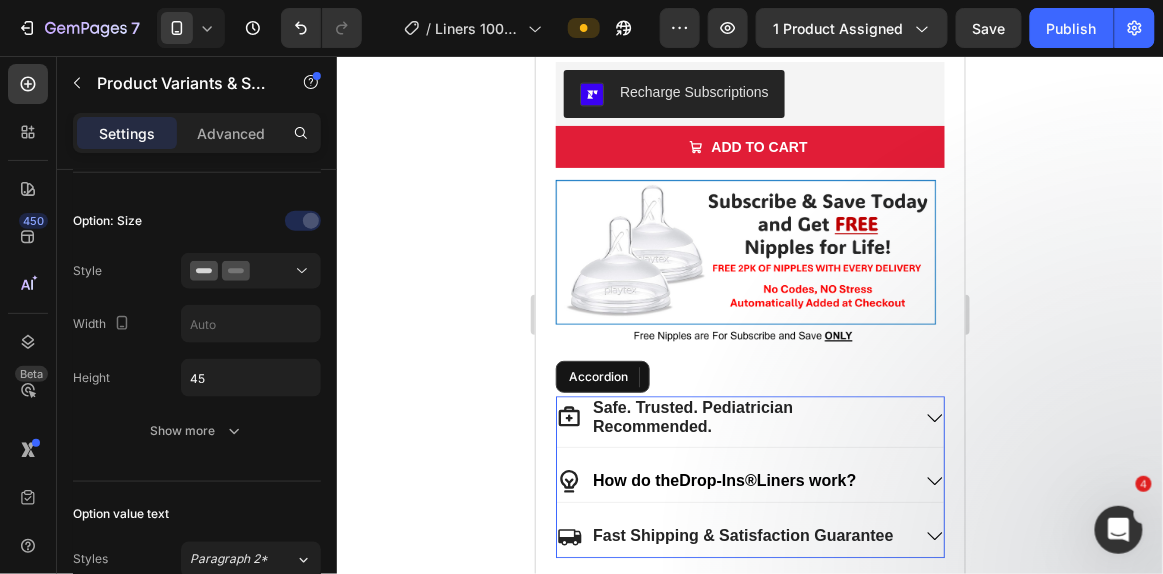 click on "Safe. Trusted. Pediatrician Recommended." at bounding box center [692, 415] 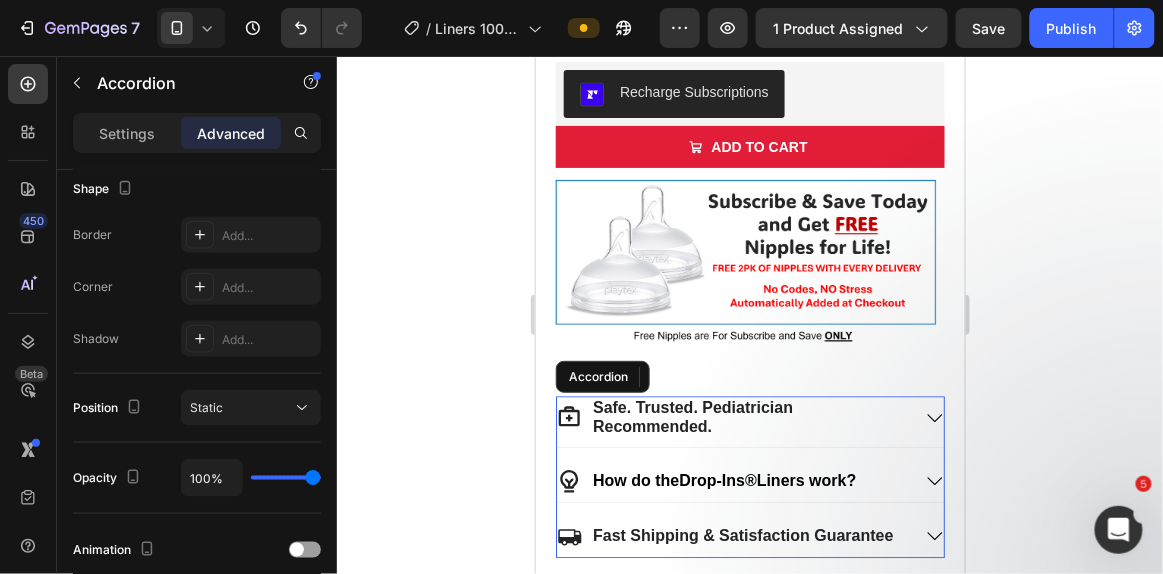 scroll, scrollTop: 0, scrollLeft: 0, axis: both 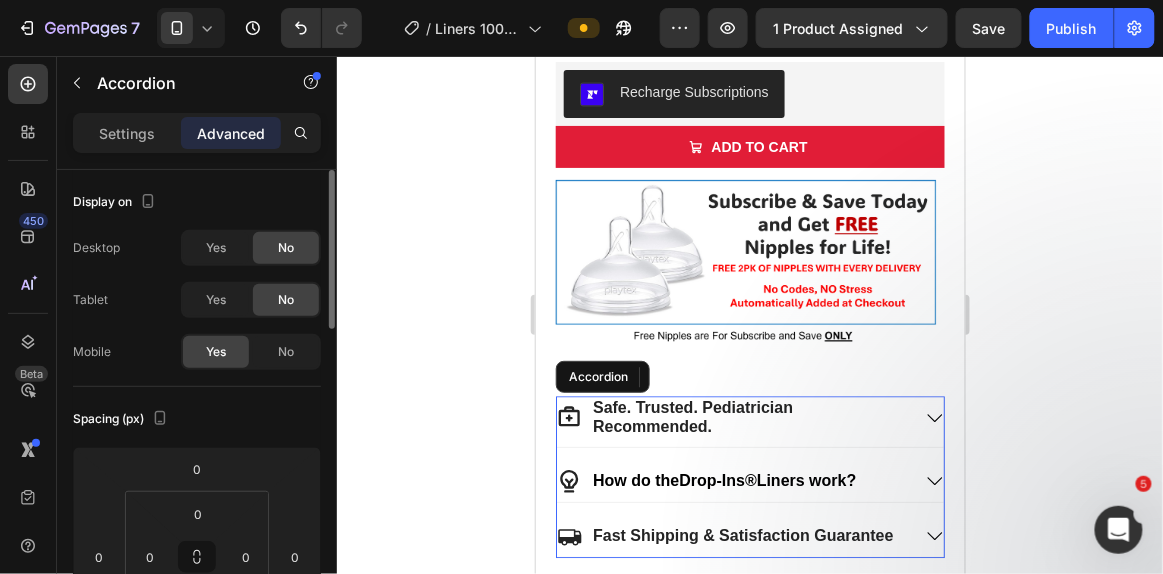 click on "Safe. Trusted. Pediatrician Recommended." at bounding box center [692, 415] 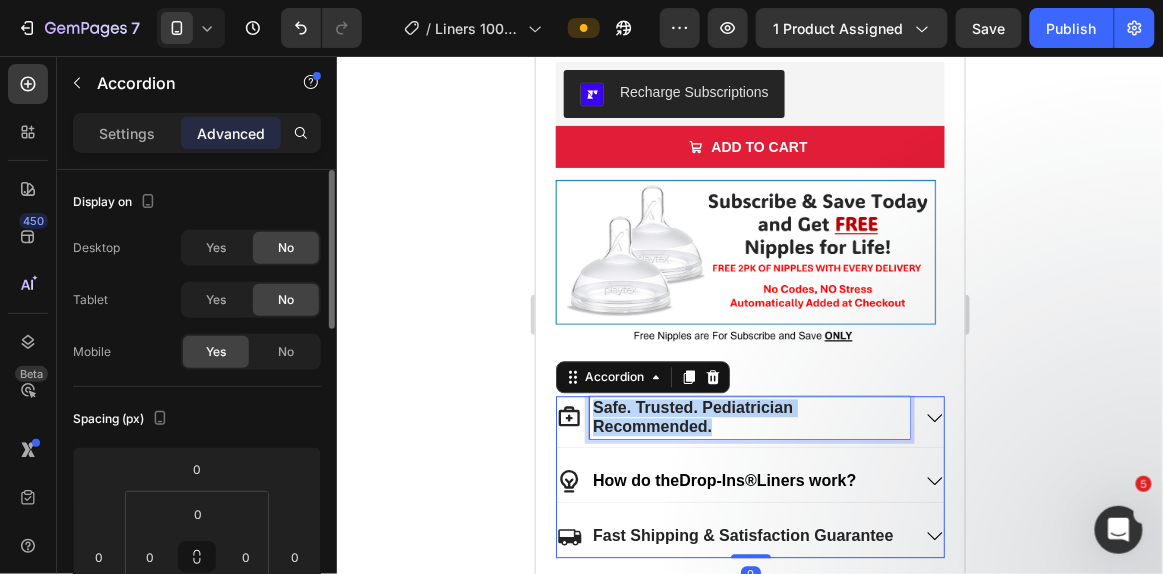 click on "Safe. Trusted. Pediatrician Recommended." at bounding box center [692, 415] 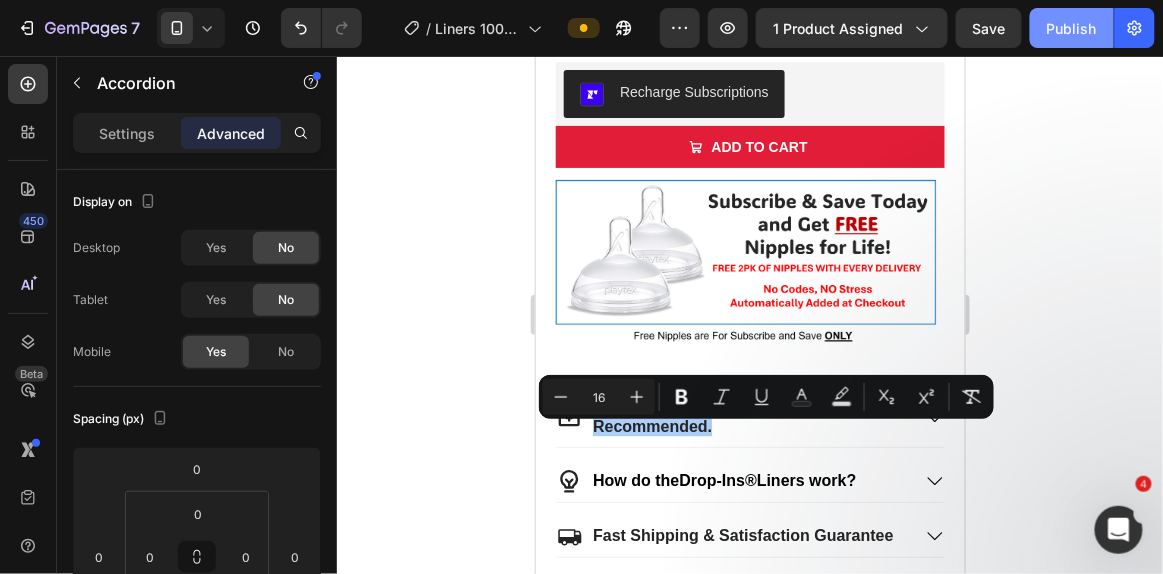 click on "Publish" at bounding box center (1072, 28) 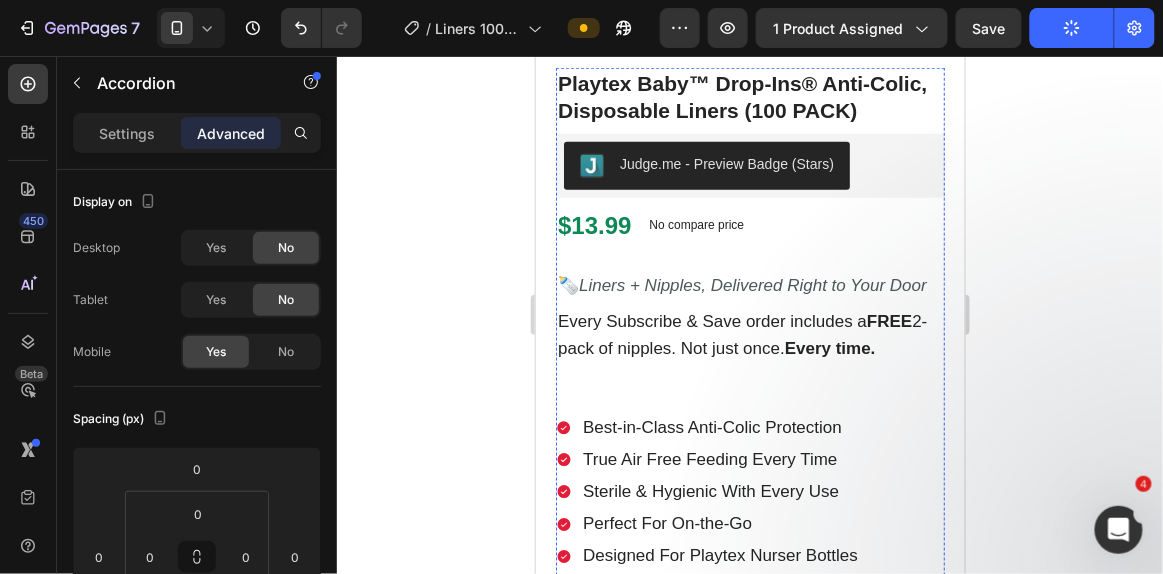 scroll, scrollTop: 0, scrollLeft: 0, axis: both 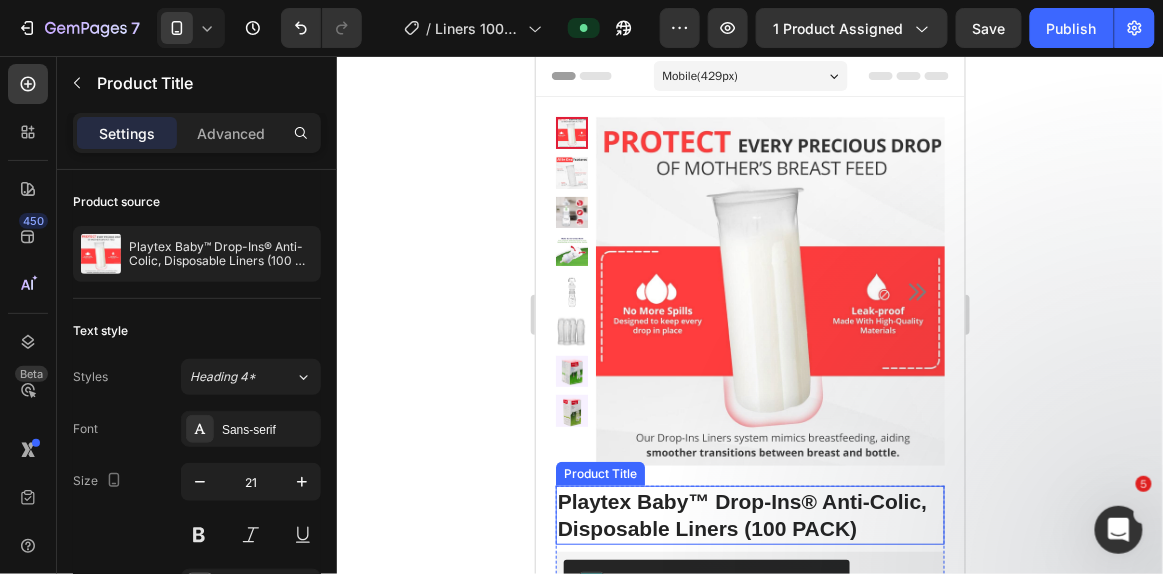 click on "Playtex Baby™ Drop-Ins® Anti-Colic, Disposable Liners (100 PACK)" at bounding box center [749, 514] 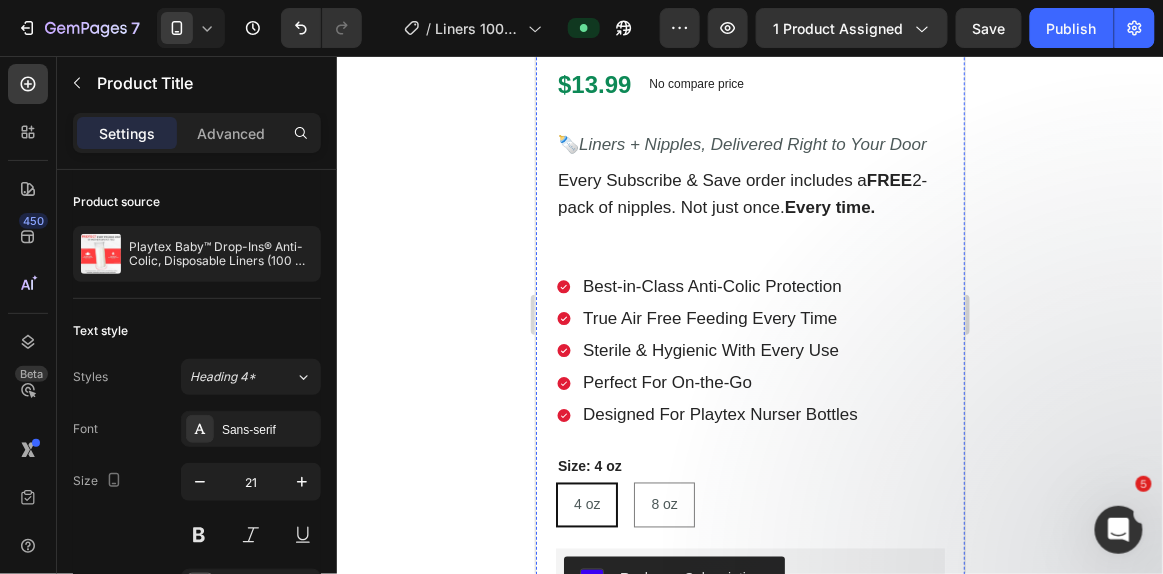 scroll, scrollTop: 559, scrollLeft: 0, axis: vertical 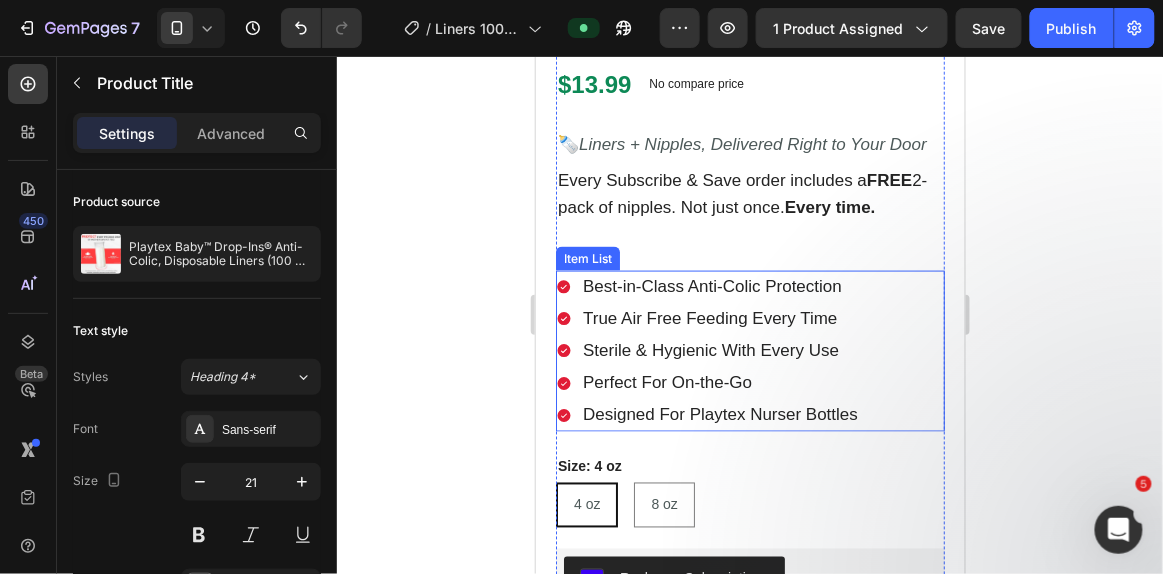click on "Best-in-Class Anti-Colic Protection" at bounding box center (711, 285) 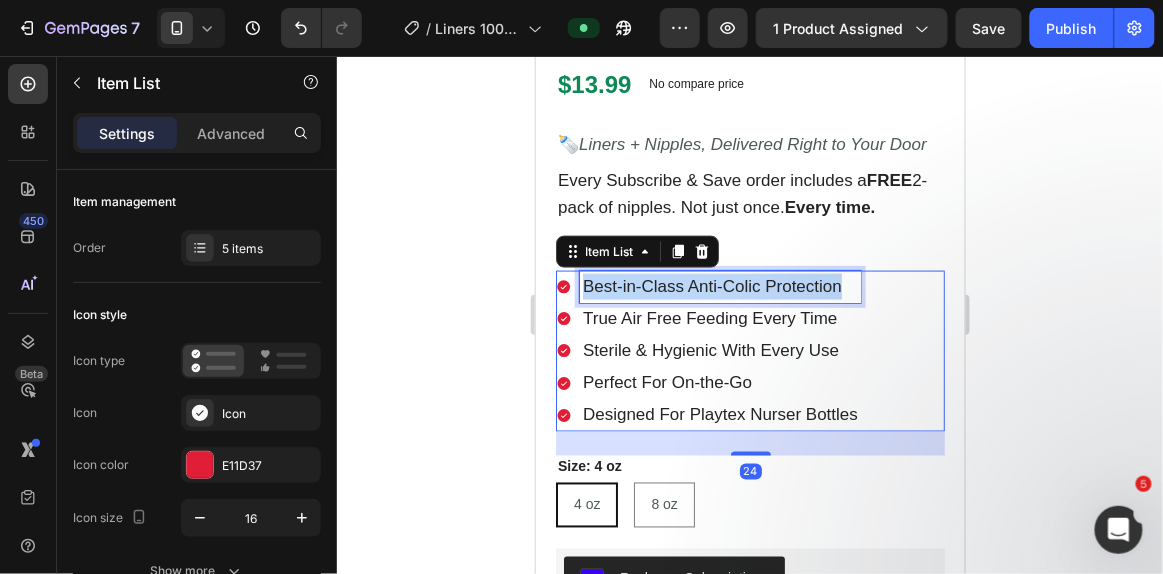 click on "Best-in-Class Anti-Colic Protection" at bounding box center [711, 285] 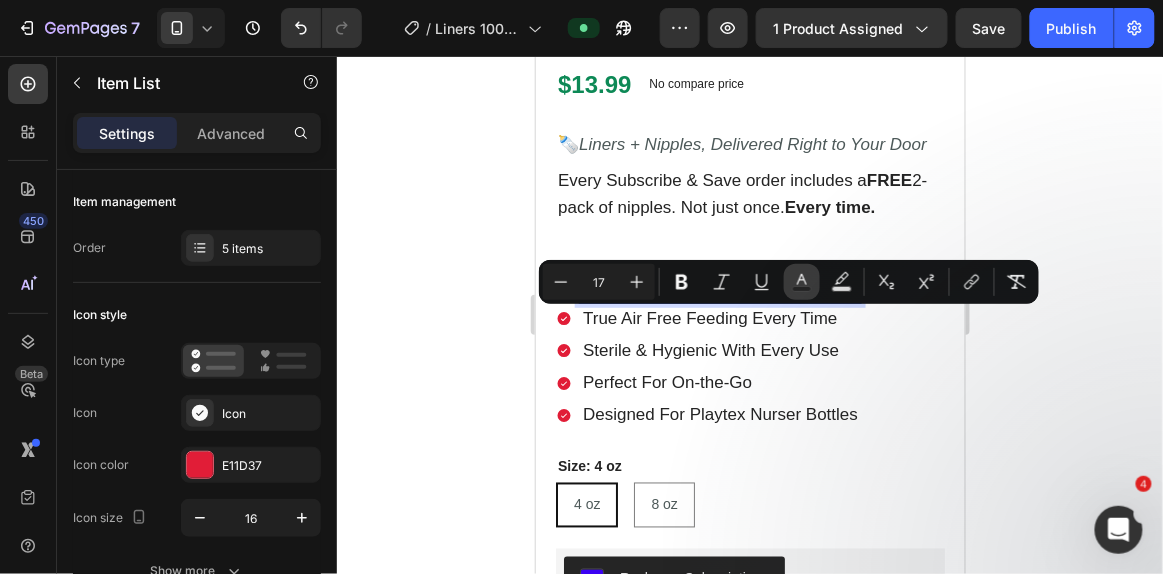 click 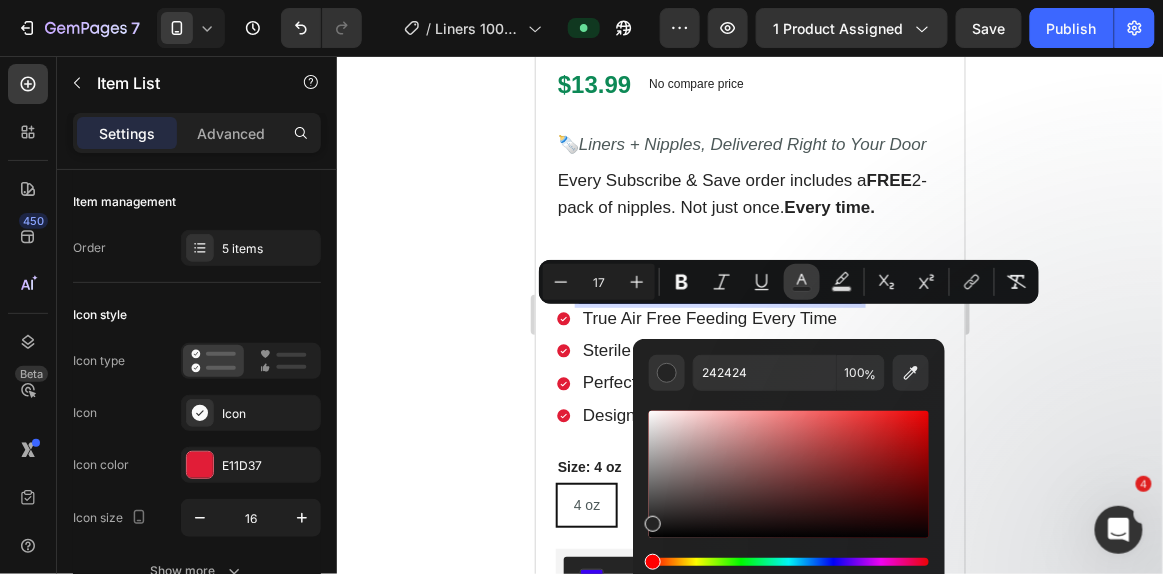 click 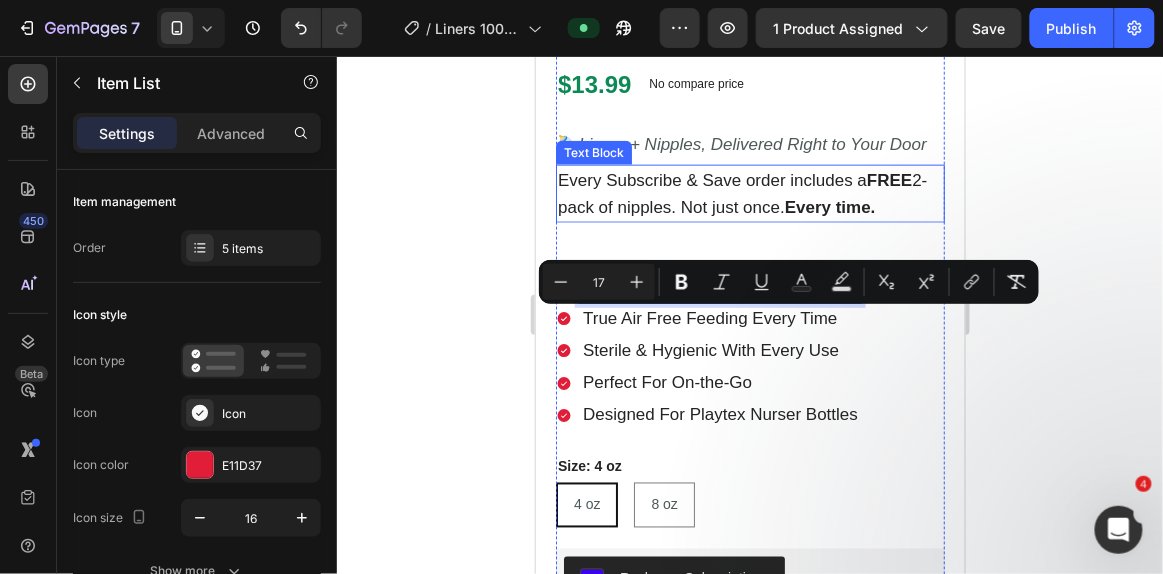 click on "Every Subscribe & Save order includes a  FREE  2-pack of nipples. Not just once.  Every time." at bounding box center [741, 193] 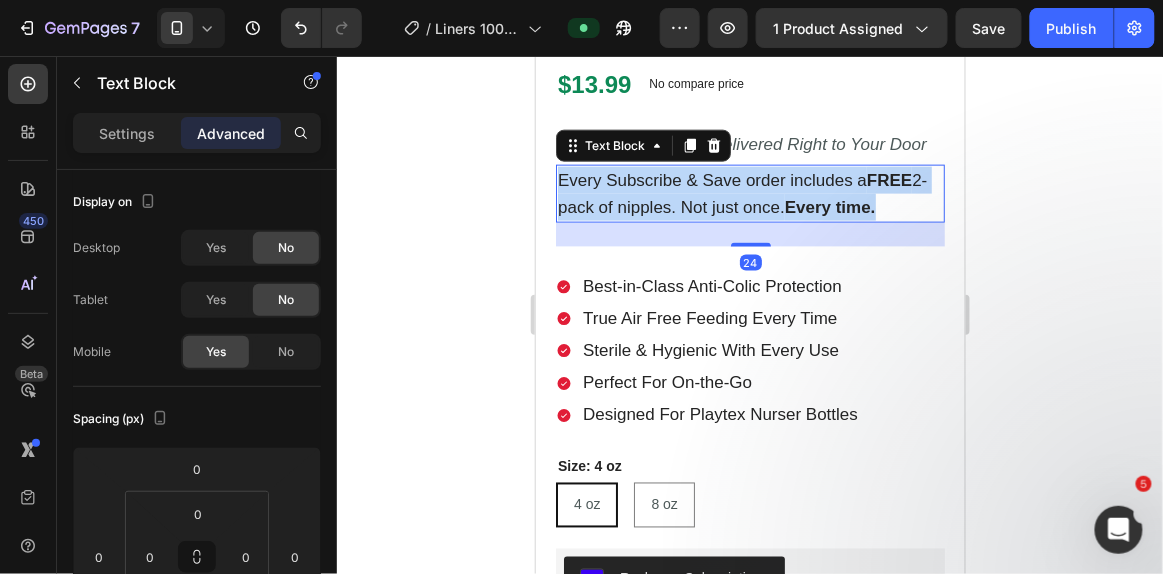 click on "Every Subscribe & Save order includes a  FREE  2-pack of nipples. Not just once.  Every time." at bounding box center [741, 193] 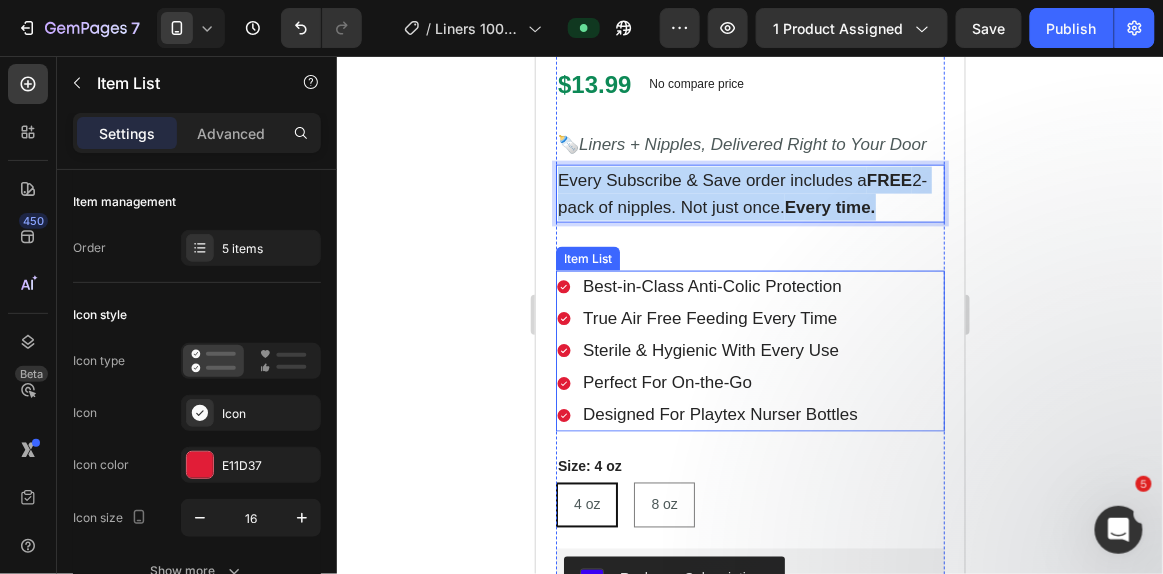 click on "Best-in-Class Anti-Colic Protection" at bounding box center [711, 285] 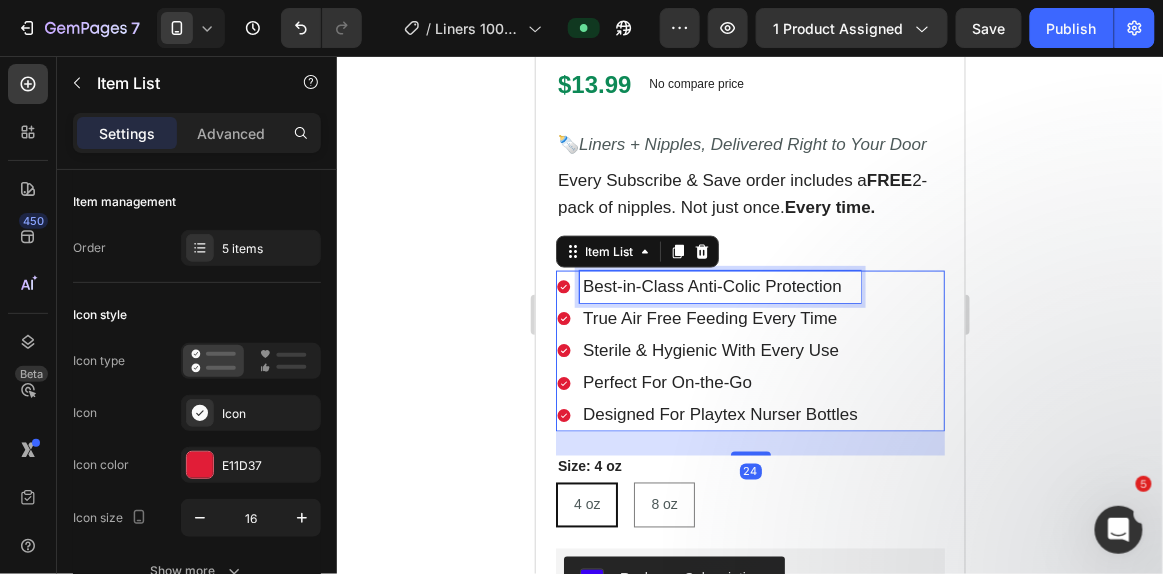 click on "Best-in-Class Anti-Colic Protection" at bounding box center (711, 285) 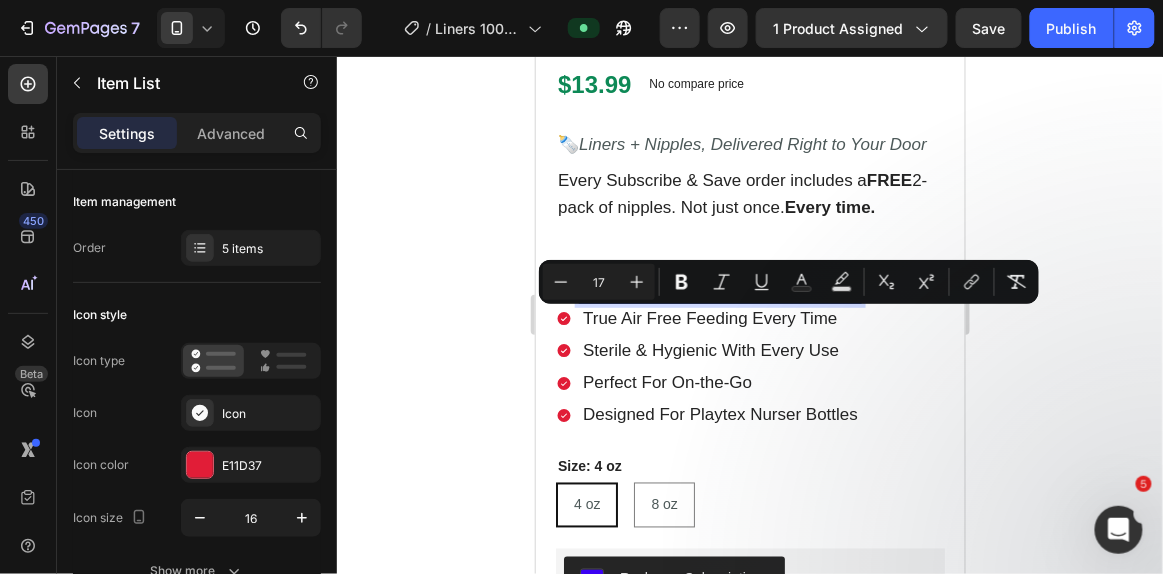 click on "Best-in-Class Anti-Colic Protection" at bounding box center [711, 285] 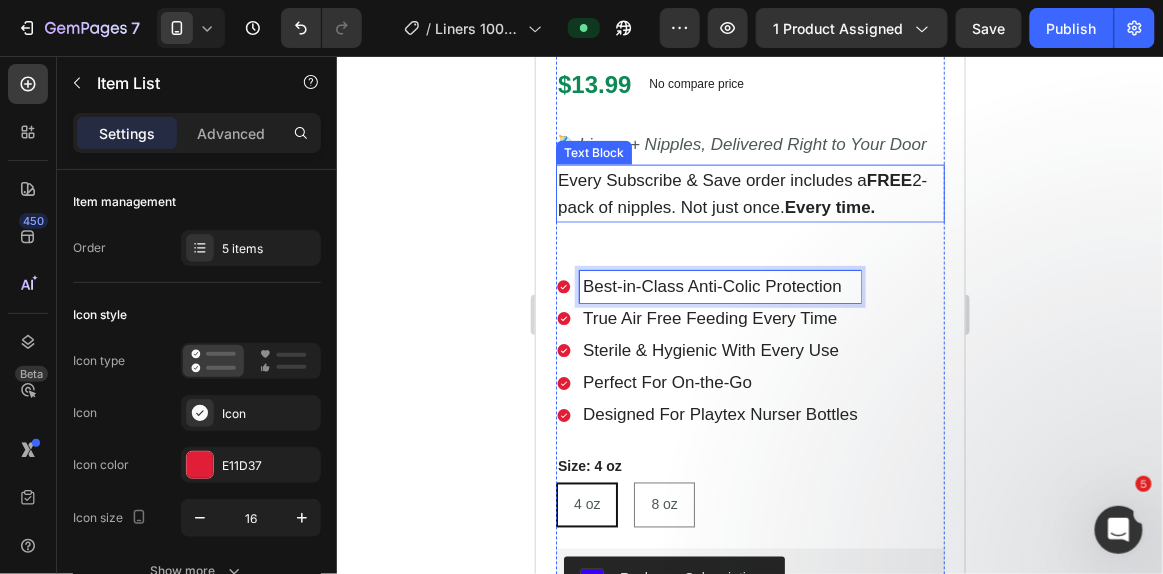 click on "Every Subscribe & Save order includes a  FREE  2-pack of nipples. Not just once.  Every time." at bounding box center [741, 193] 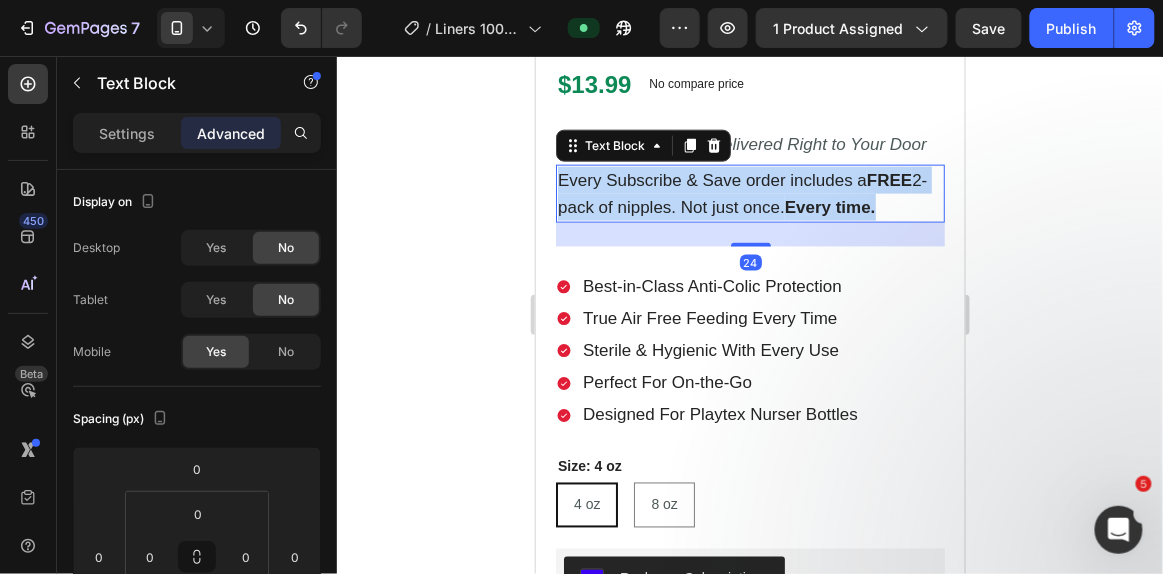 click on "Every Subscribe & Save order includes a  FREE  2-pack of nipples. Not just once.  Every time." at bounding box center (741, 193) 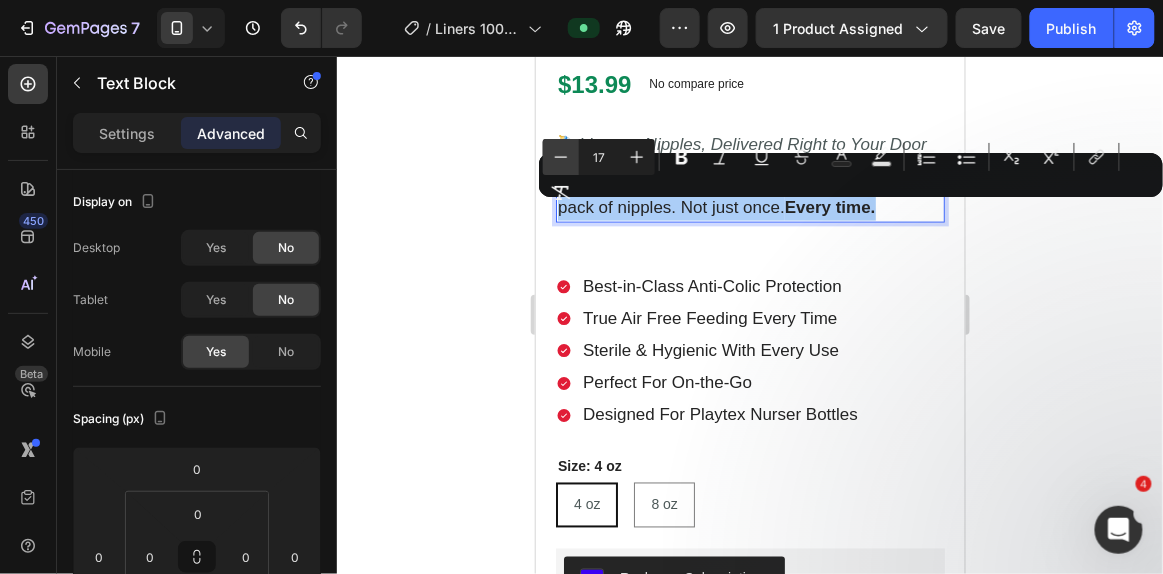 click 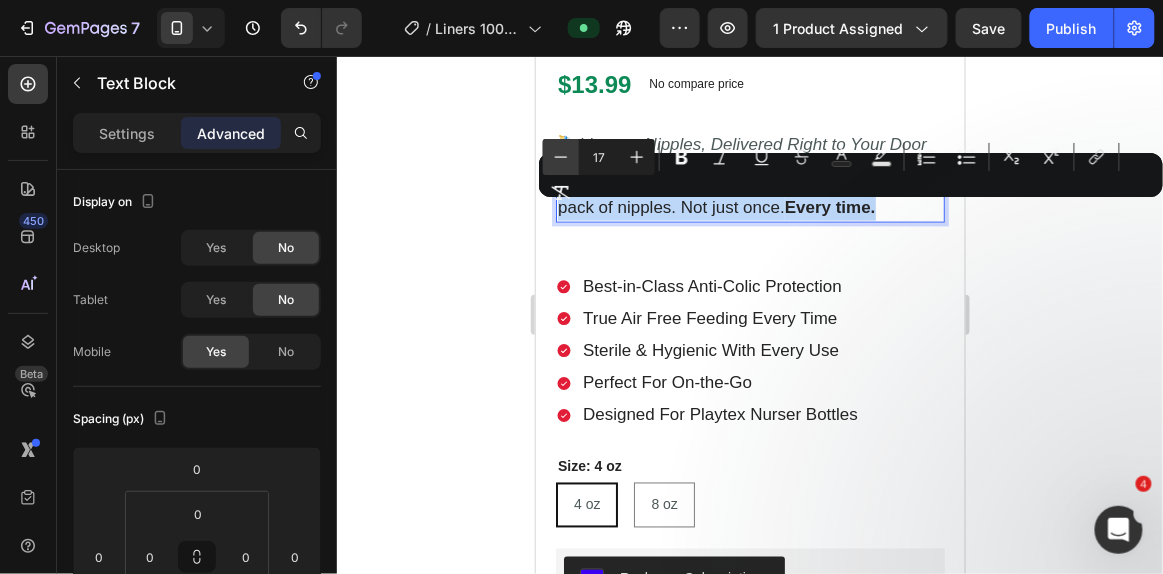 type on "16" 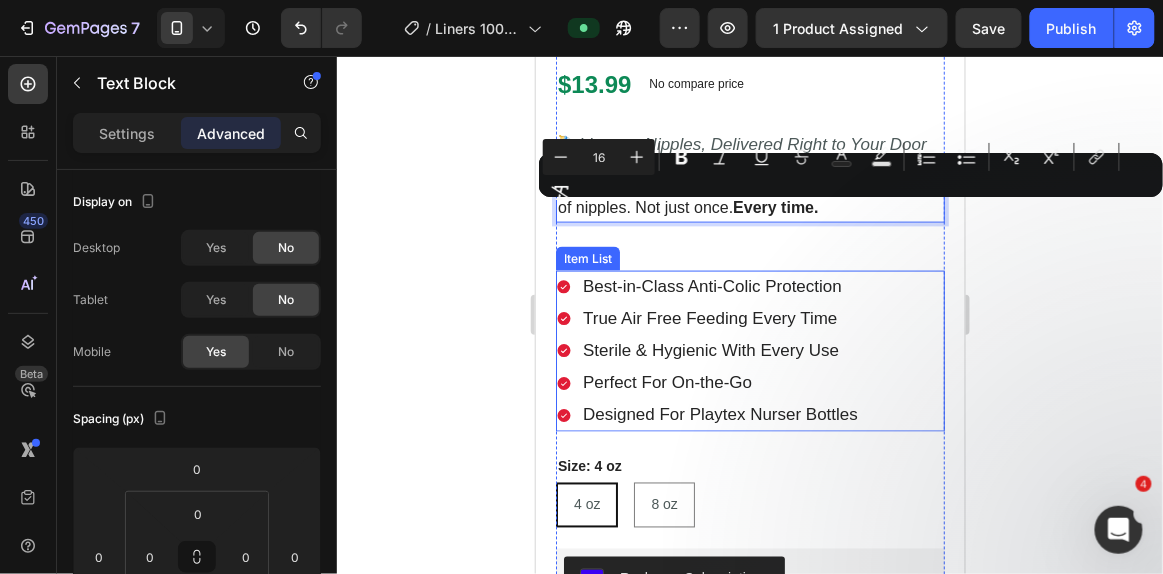 click on "Best-in-Class Anti-Colic Protection True Air Free Feeding Every Time  Sterile & Hygienic With Every Use  Perfect For On-the-Go Designed For Playtex Nurser Bottles" at bounding box center [749, 350] 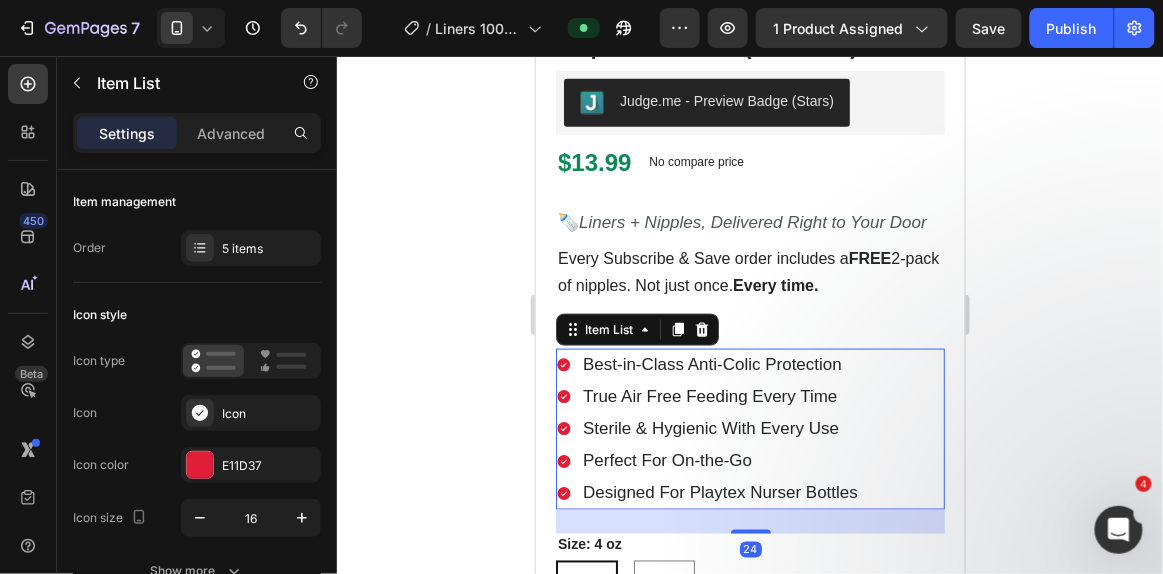 scroll, scrollTop: 479, scrollLeft: 0, axis: vertical 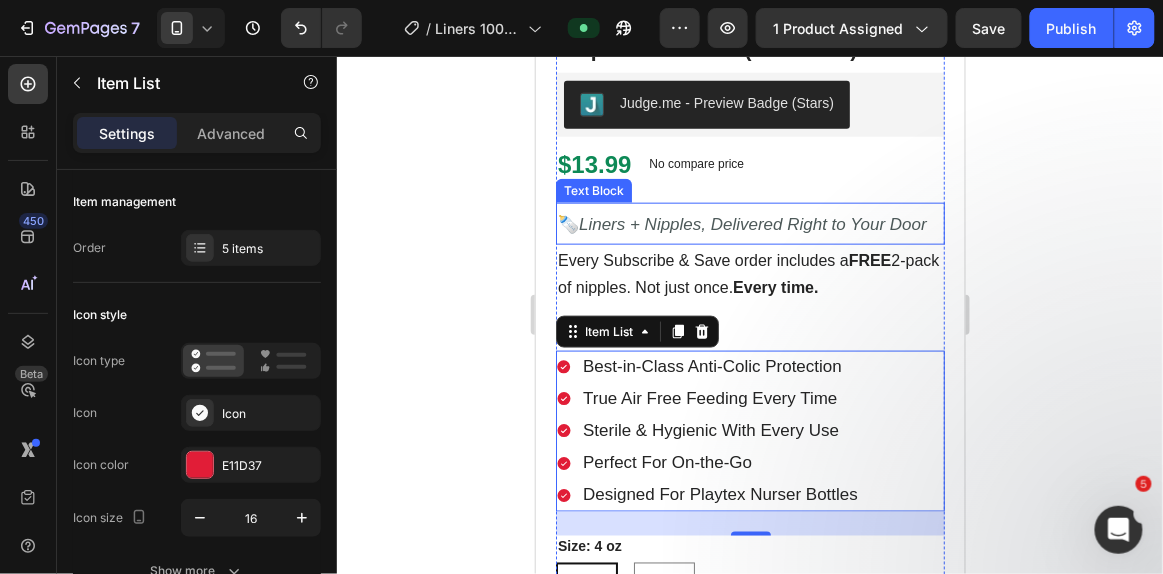 click on "🍼  Liners + Nipples, Delivered Right to Your Door" at bounding box center [749, 223] 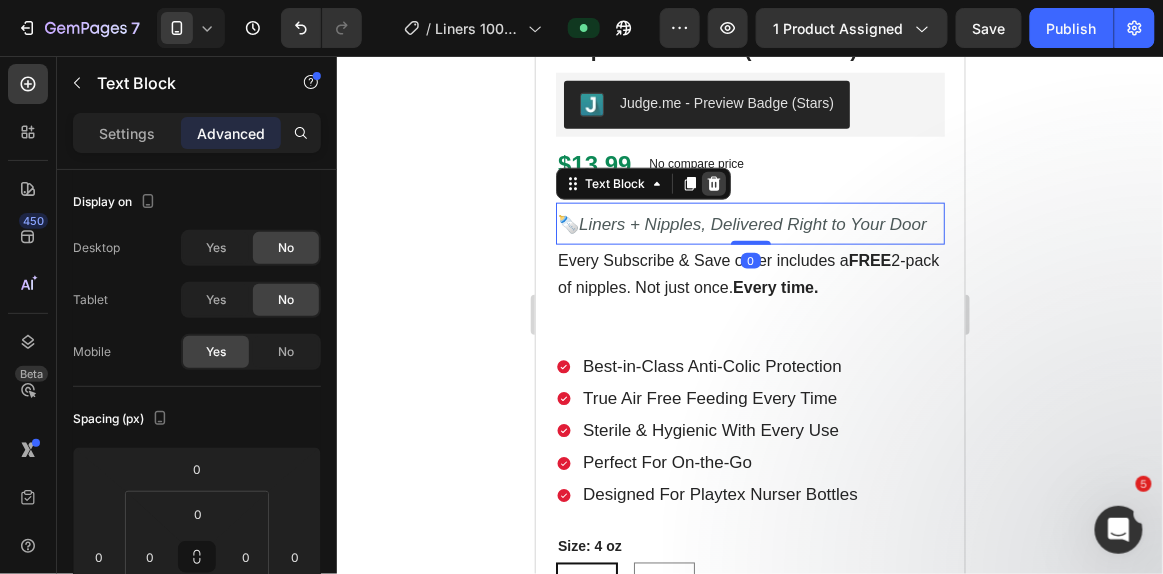 click 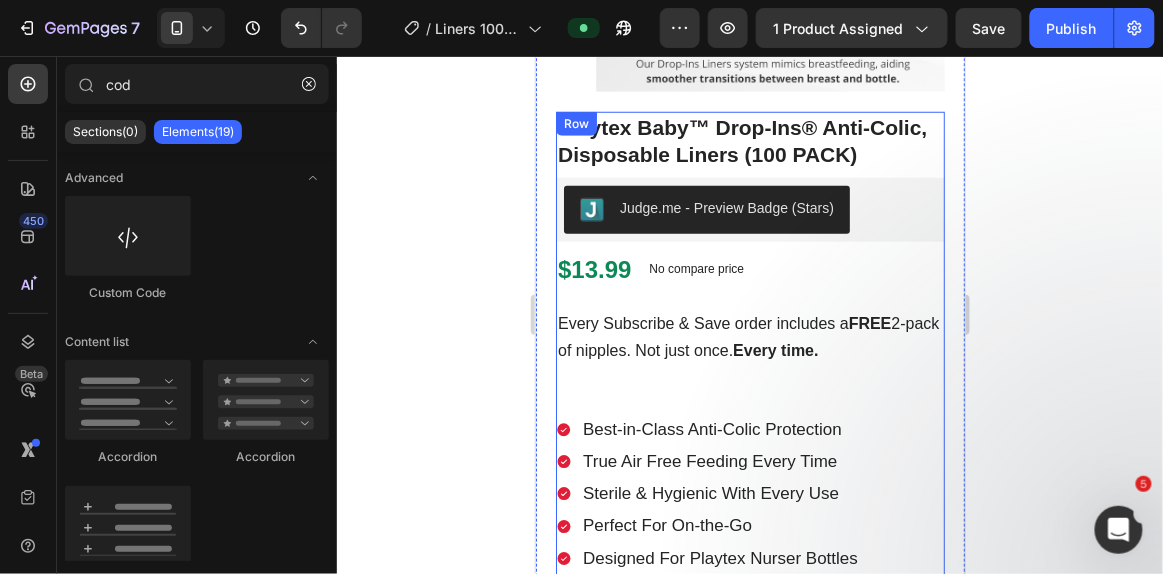scroll, scrollTop: 370, scrollLeft: 0, axis: vertical 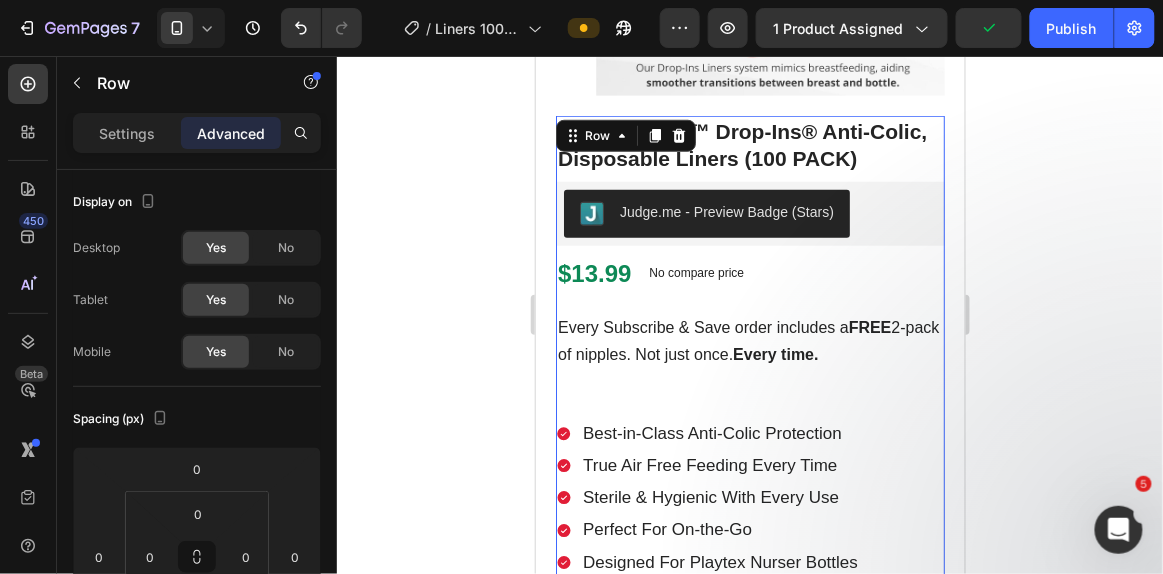 click on "Playtex Baby™ Drop-Ins® Anti-Colic, Disposable Liners (100 PACK) Product Title Playtex Baby™ Drop-Ins® Anti-Colic, Disposable Liners (100 PACK) Product Title Judge.me - Preview Badge (Stars) Judge.me $13.99 Product Price Product Price No compare price Product Price Row 🍼  Liners + Nipples, Delivered Right to Your Door Text Block Every Subscribe & Save order includes a  FREE  2-pack of nipples. Not just once.  Every time. Text Block Every Subscribe & Save order includes a  FREE  2-pack of nipples. Not just once.  Every time. Text Block Best-in-Class Anti-Colic Protection True Air Free Feeding Every Time  Sterile & Hygienic With Every Use  Perfect For On-the-Go Designed For Playtex Nurser Bottles Item List Best-in-Class Anti-Colic Protection True Air Free Feeding Every Time  Sterile & Hygienic With Every Use  Perfect For On-the-Go Designed For Playtex Nurser Bottles Item List Size: 4 oz 4 oz 4 oz 4 oz 8 oz 8 oz 8 oz Product Variants & Swatches Recharge Subscriptions Recharge Subscriptions Image" at bounding box center [749, 653] 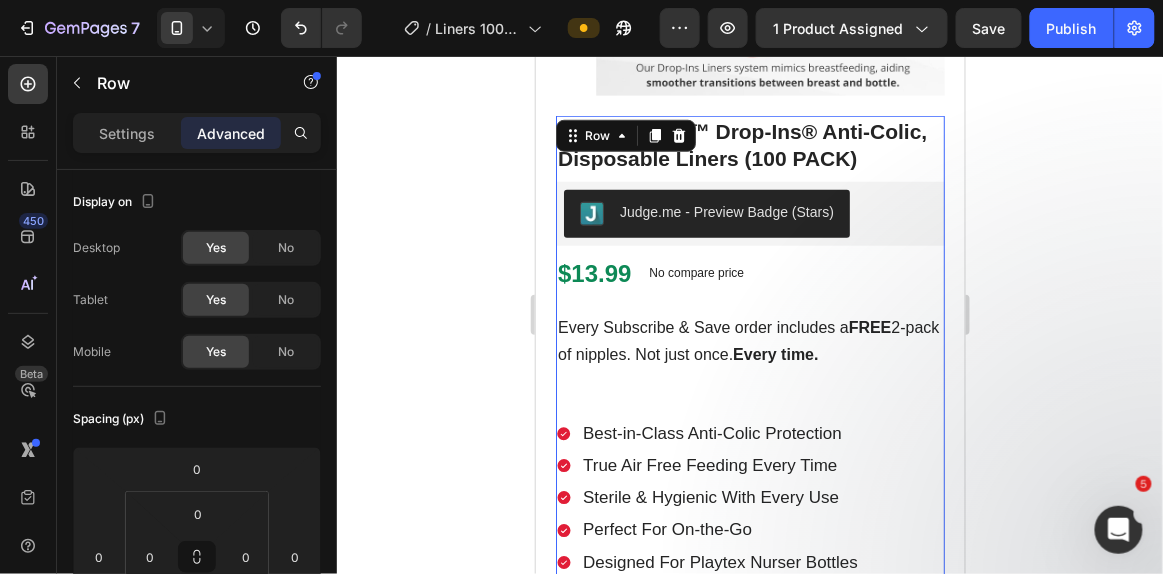 click on "Playtex Baby™ Drop-Ins® Anti-Colic, Disposable Liners (100 PACK) Product Title Playtex Baby™ Drop-Ins® Anti-Colic, Disposable Liners (100 PACK) Product Title Judge.me - Preview Badge (Stars) Judge.me $13.99 Product Price Product Price No compare price Product Price Row 🍼  Liners + Nipples, Delivered Right to Your Door Text Block Every Subscribe & Save order includes a  FREE  2-pack of nipples. Not just once.  Every time. Text Block Every Subscribe & Save order includes a  FREE  2-pack of nipples. Not just once.  Every time. Text Block Best-in-Class Anti-Colic Protection True Air Free Feeding Every Time  Sterile & Hygienic With Every Use  Perfect For On-the-Go Designed For Playtex Nurser Bottles Item List Best-in-Class Anti-Colic Protection True Air Free Feeding Every Time  Sterile & Hygienic With Every Use  Perfect For On-the-Go Designed For Playtex Nurser Bottles Item List Size: 4 oz 4 oz 4 oz 4 oz 8 oz 8 oz 8 oz Product Variants & Swatches Recharge Subscriptions Recharge Subscriptions Image" at bounding box center (749, 653) 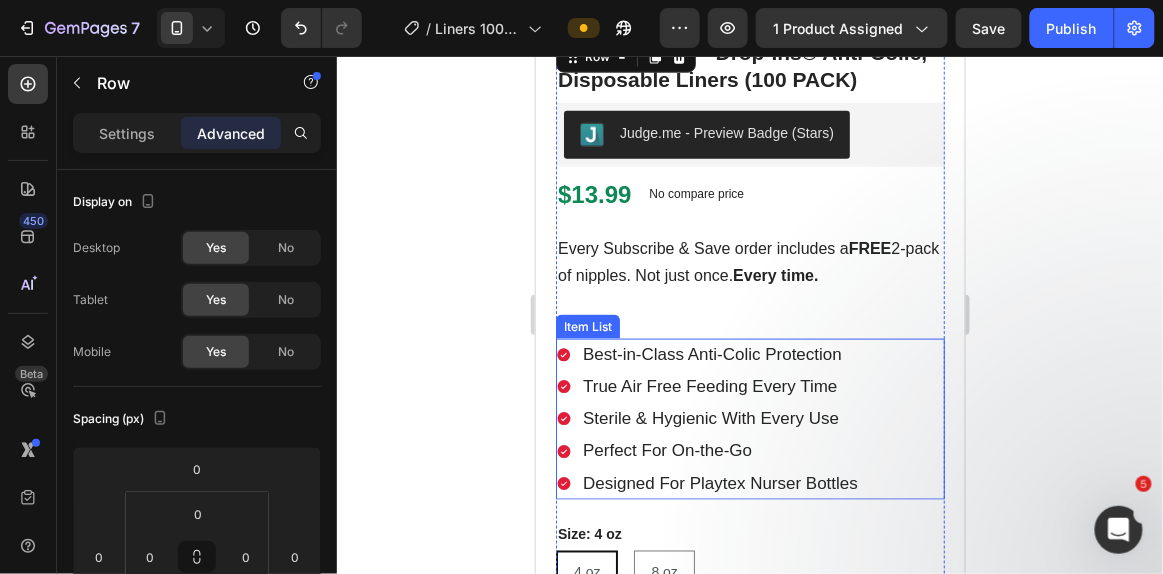scroll, scrollTop: 587, scrollLeft: 0, axis: vertical 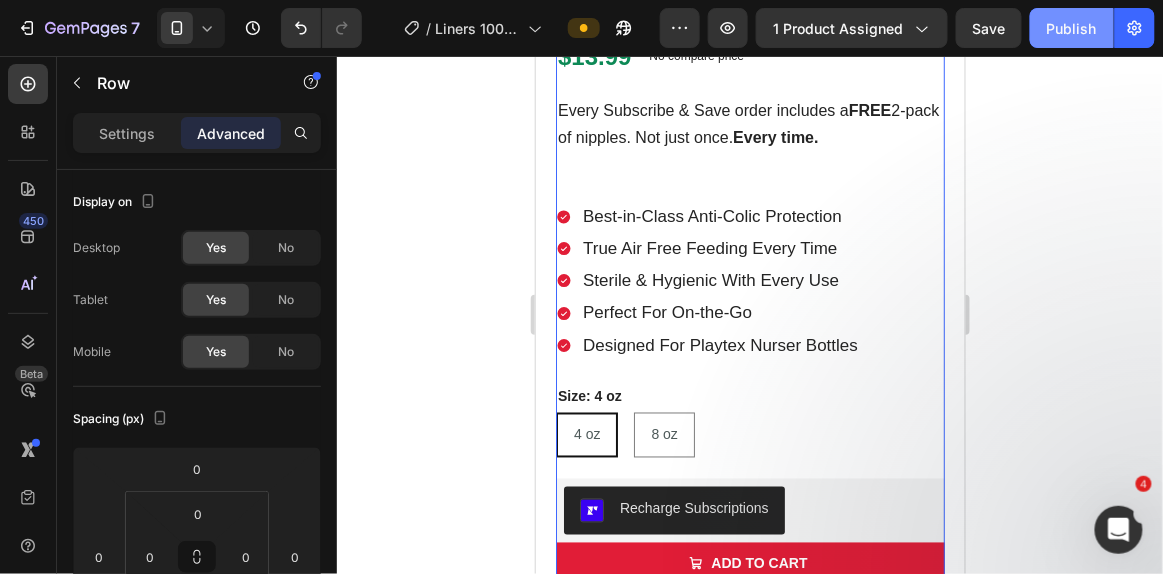 click on "Publish" at bounding box center [1072, 28] 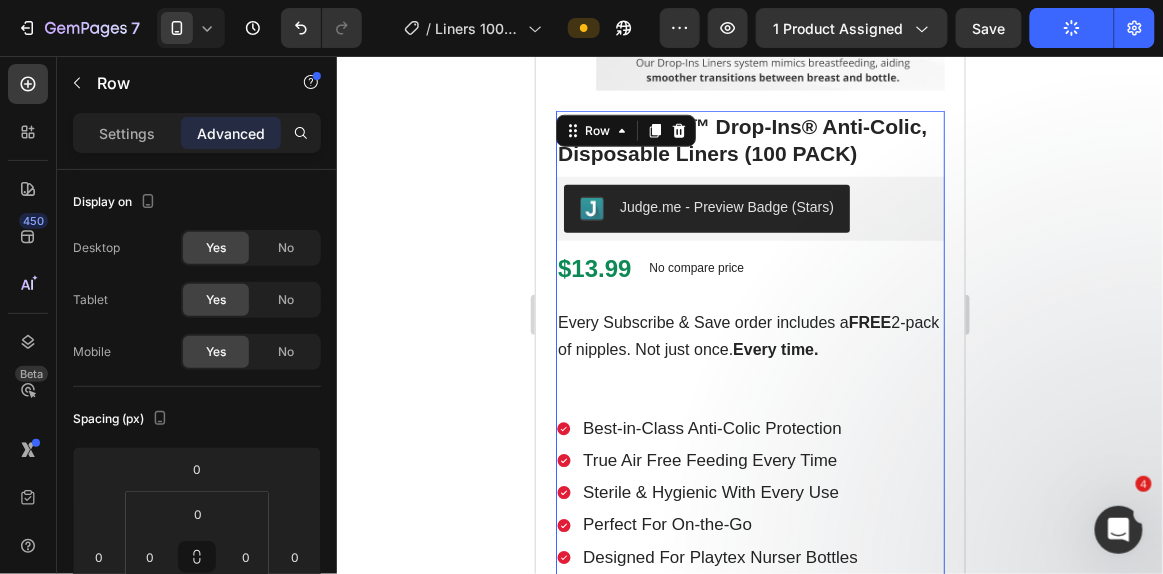 scroll, scrollTop: 374, scrollLeft: 0, axis: vertical 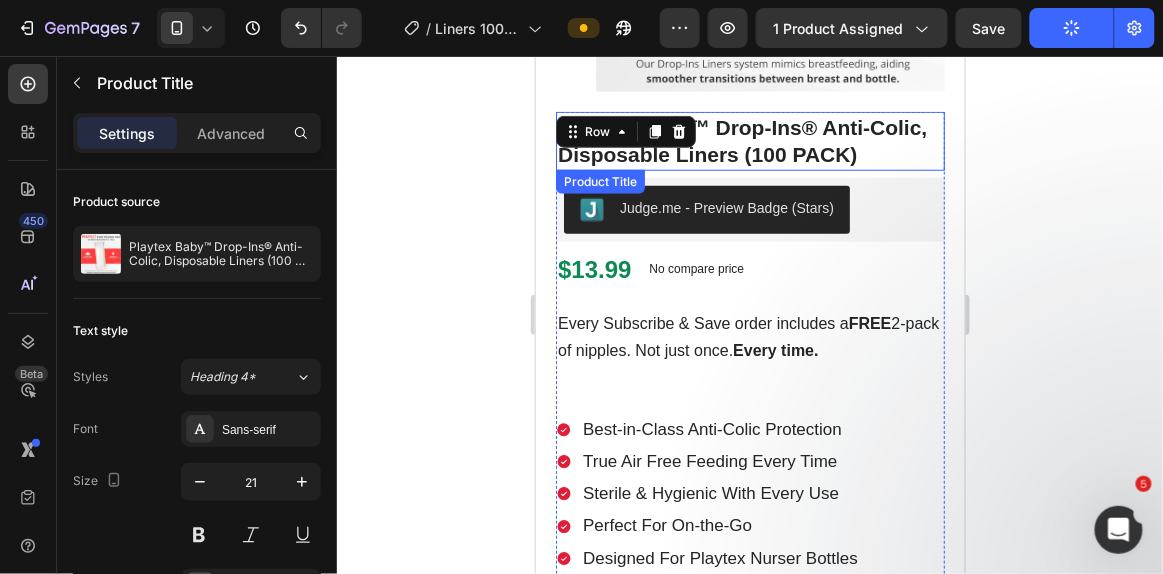 click on "Playtex Baby™ Drop-Ins® Anti-Colic, Disposable Liners (100 PACK)" at bounding box center (749, 140) 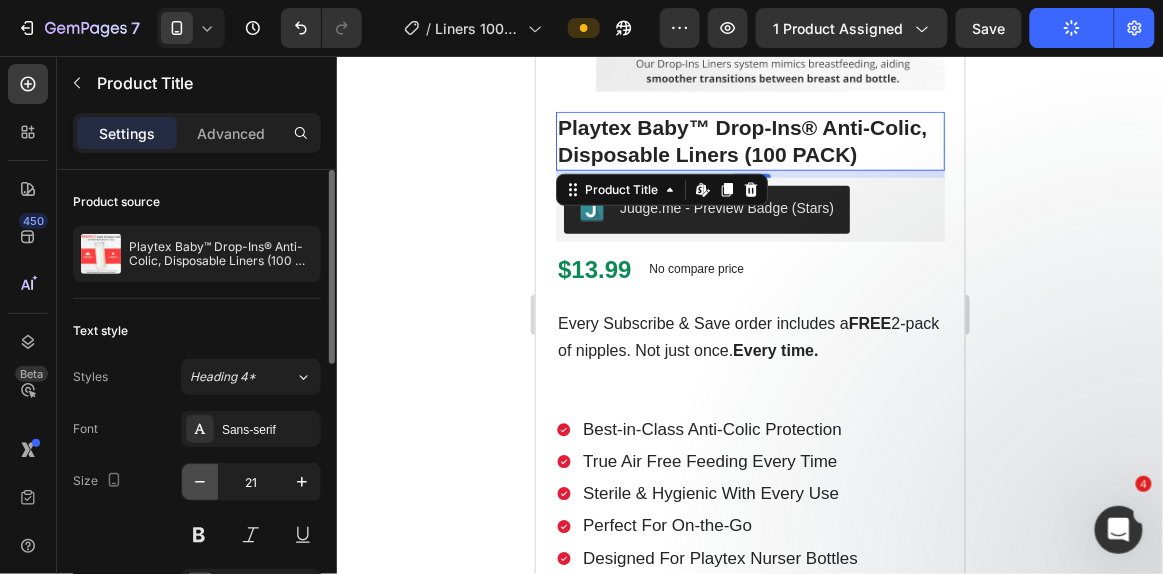 click 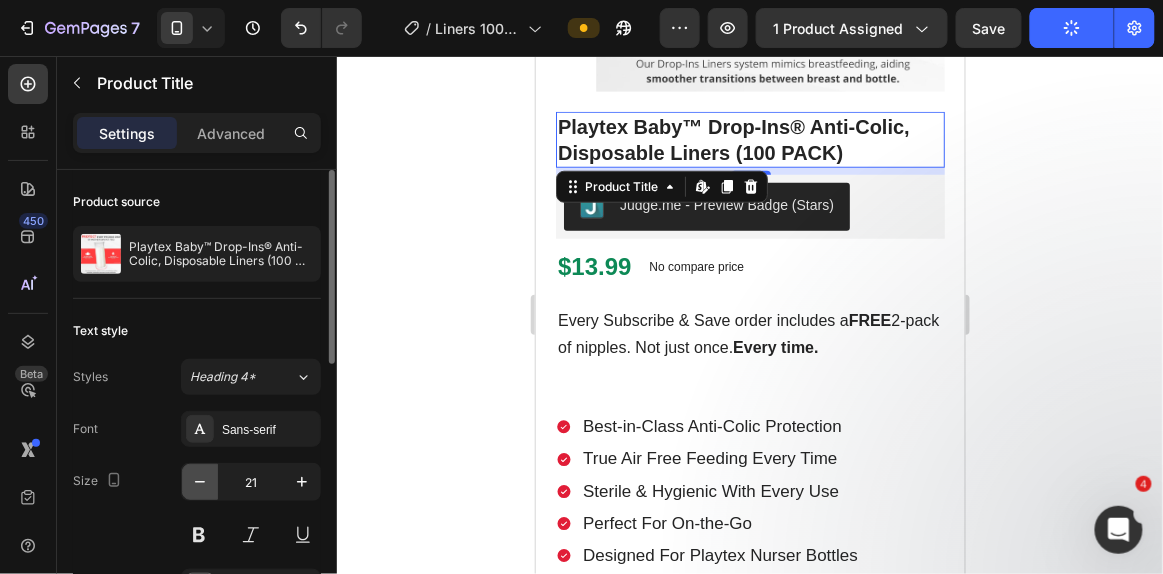 type on "20" 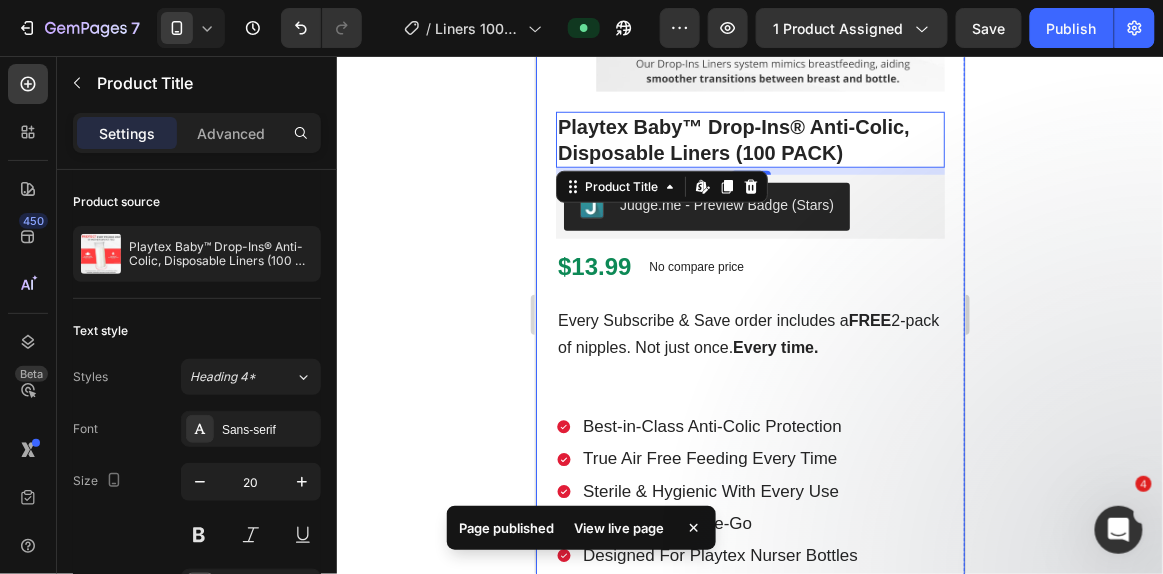 click on "Product Images
Safe. Trusted. Pediatrician Recommended.
How do the  Drop-Ins®  Liners work?
Fast Shipping & Satisfaction Guarantee Accordion Playtex Baby™ Drop-Ins® Anti-Colic, Disposable Liners (100 PACK) Product Title Playtex Baby™ Drop-Ins® Anti-Colic, Disposable Liners (100 PACK) Product Title   Edit content in Shopify 7 Judge.me - Preview Badge (Stars) Judge.me $13.99 Product Price Product Price No compare price Product Price Row 🍼  Liners + Nipples, Delivered Right to Your Door Text Block Every Subscribe & Save order includes a  FREE  2-pack of nipples. Not just once.  Every time. Text Block Every Subscribe & Save order includes a  FREE  2-pack of nipples. Not just once.  Every time. Text Block Best-in-Class Anti-Colic Protection True Air Free Feeding Every Time  Sterile & Hygienic With Every Use  Perfect For On-the-Go Designed For Playtex Nurser Bottles Item List Best-in-Class Anti-Colic Protection" at bounding box center (749, 463) 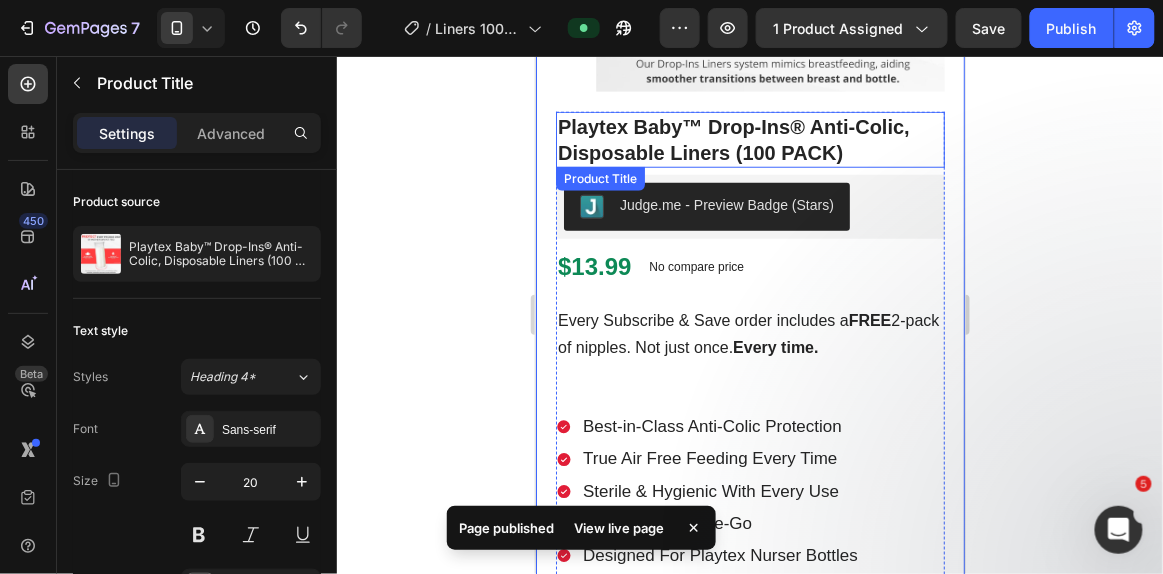 click on "Playtex Baby™ Drop-Ins® Anti-Colic, Disposable Liners (100 PACK)" at bounding box center [749, 139] 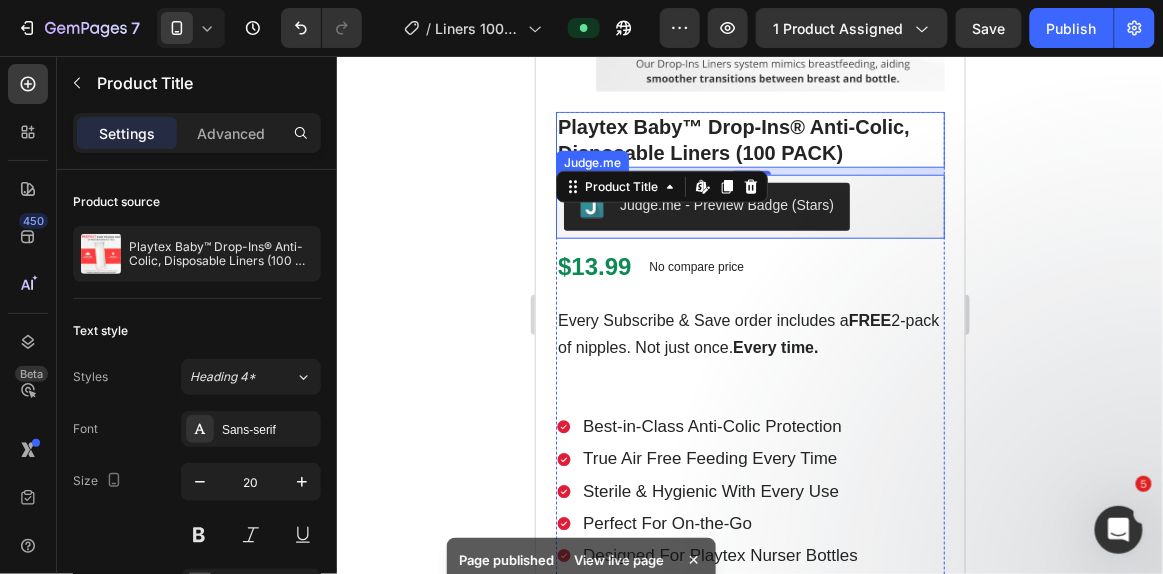 click on "Judge.me - Preview Badge (Stars)" at bounding box center [749, 206] 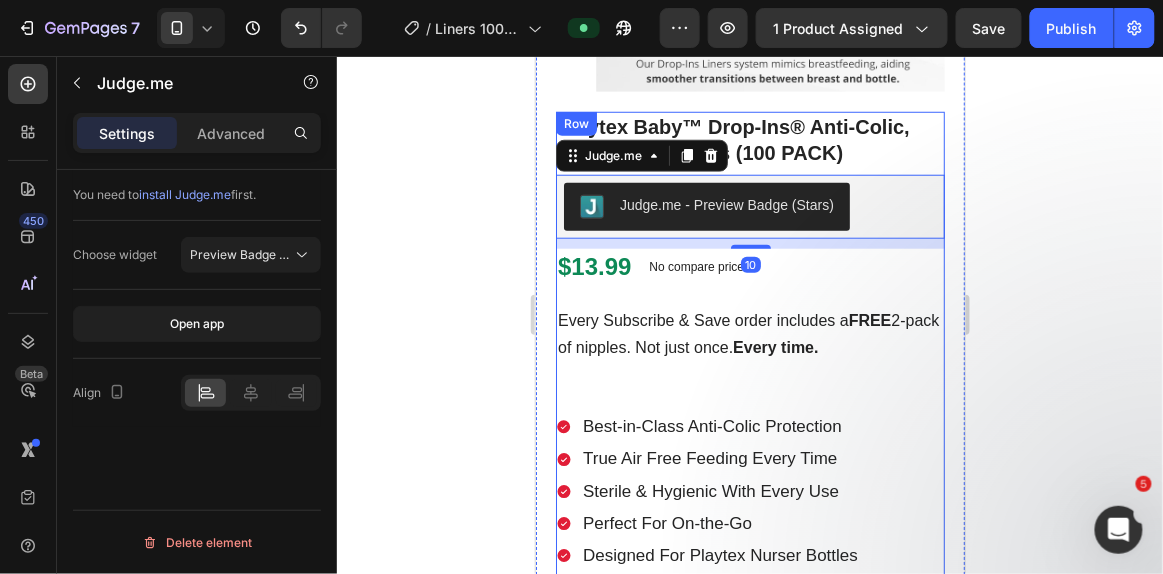 click on "Playtex Baby™ Drop-Ins® Anti-Colic, Disposable Liners (100 PACK) Product Title Playtex Baby™ Drop-Ins® Anti-Colic, Disposable Liners (100 PACK) Product Title Judge.me - Preview Badge (Stars) Judge.me   10 $13.99 Product Price Product Price No compare price Product Price Row 🍼  Liners + Nipples, Delivered Right to Your Door Text Block Every Subscribe & Save order includes a  FREE  2-pack of nipples. Not just once.  Every time. Text Block Every Subscribe & Save order includes a  FREE  2-pack of nipples. Not just once.  Every time. Text Block Best-in-Class Anti-Colic Protection True Air Free Feeding Every Time  Sterile & Hygienic With Every Use  Perfect For On-the-Go Designed For Playtex Nurser Bottles Item List Best-in-Class Anti-Colic Protection True Air Free Feeding Every Time  Sterile & Hygienic With Every Use  Perfect For On-the-Go Designed For Playtex Nurser Bottles Item List Size: 4 oz 4 oz 4 oz 4 oz 8 oz 8 oz 8 oz Product Variants & Swatches Recharge Subscriptions Recharge Subscriptions" at bounding box center (749, 647) 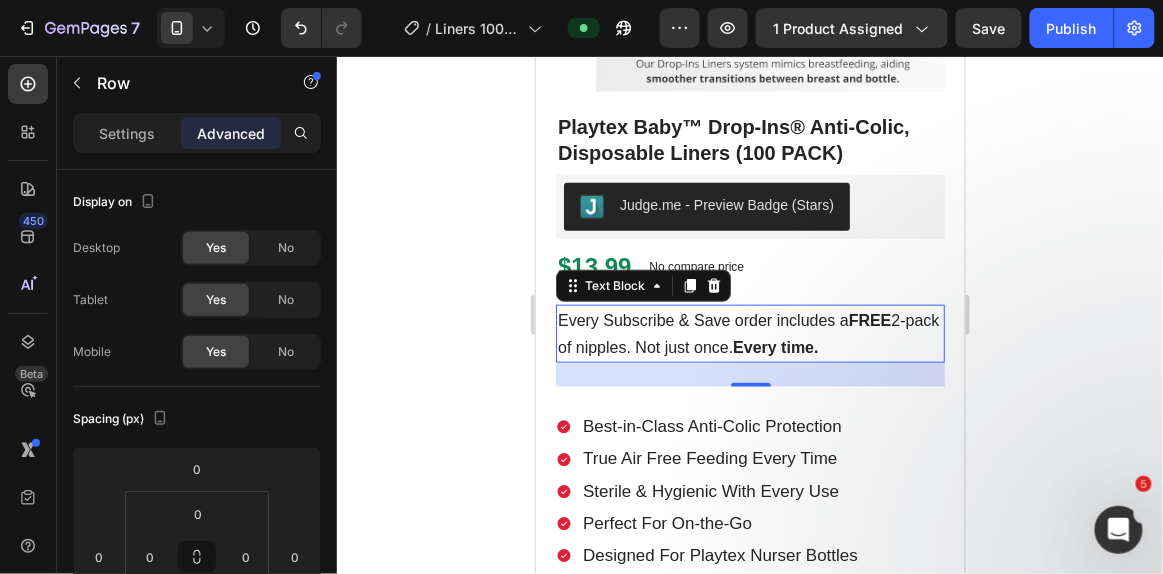 click on "Every Subscribe & Save order includes a  FREE  2-pack of nipples. Not just once.  Every time." at bounding box center (749, 333) 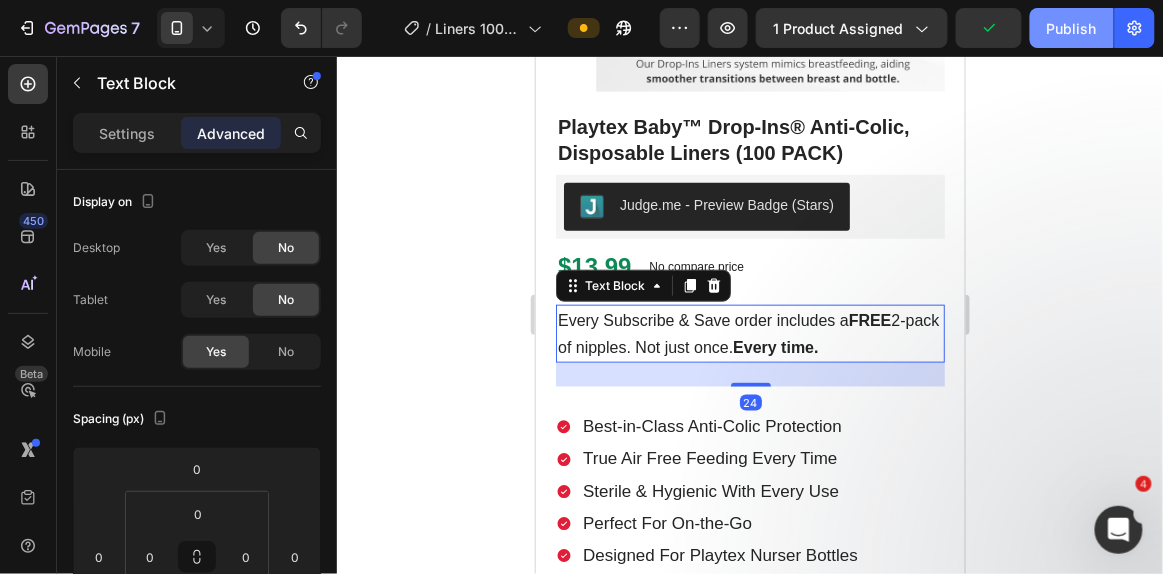 click on "Publish" at bounding box center [1072, 28] 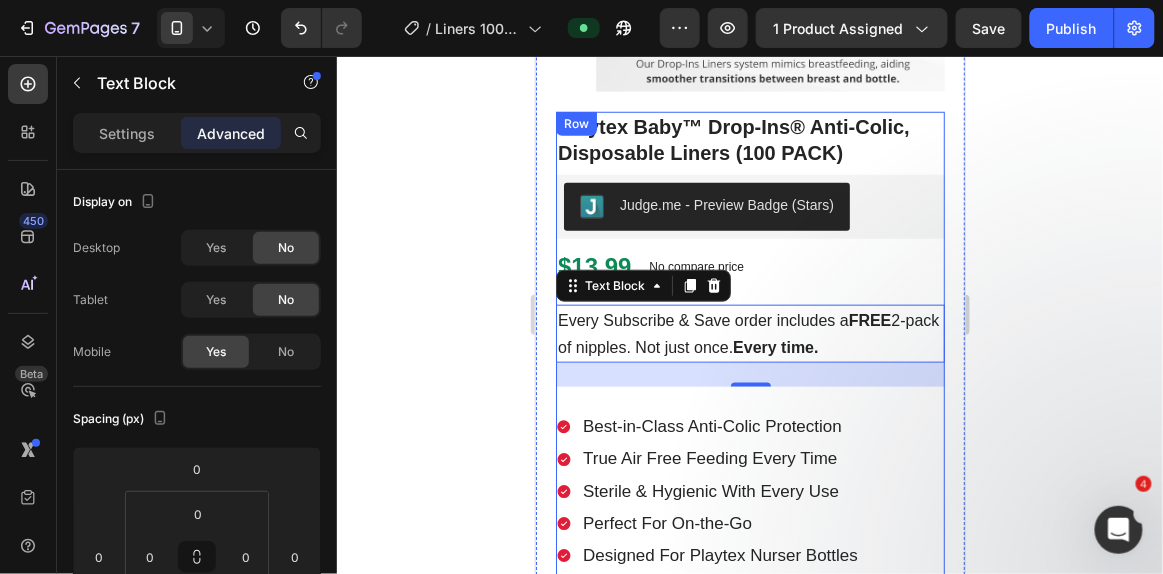 scroll, scrollTop: 688, scrollLeft: 0, axis: vertical 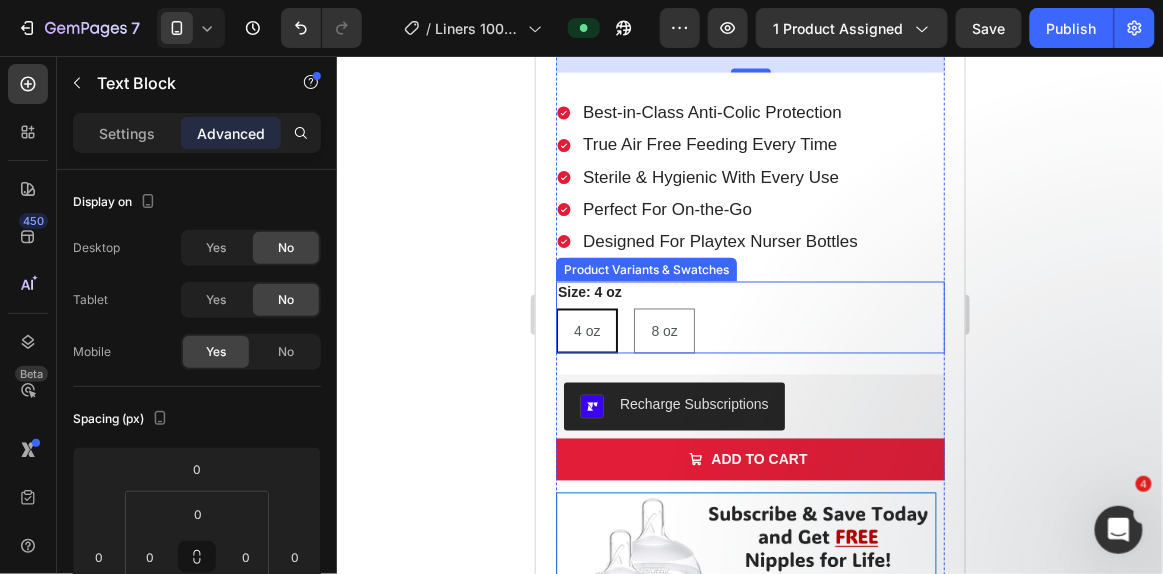 click on "4 oz 4 oz 4 oz 8 oz 8 oz 8 oz" at bounding box center [749, 330] 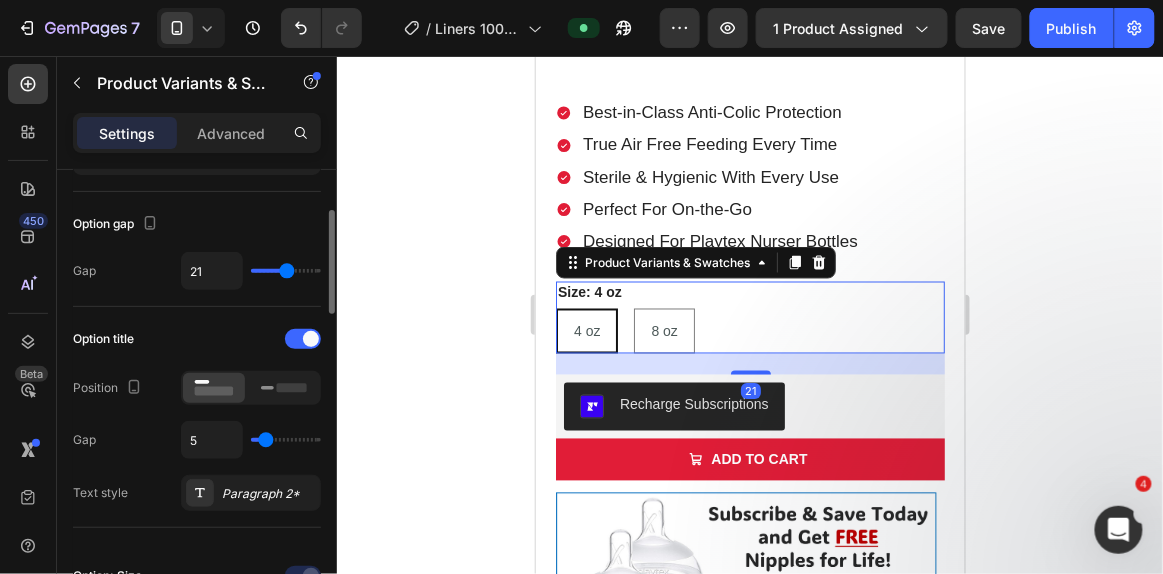 scroll, scrollTop: 172, scrollLeft: 0, axis: vertical 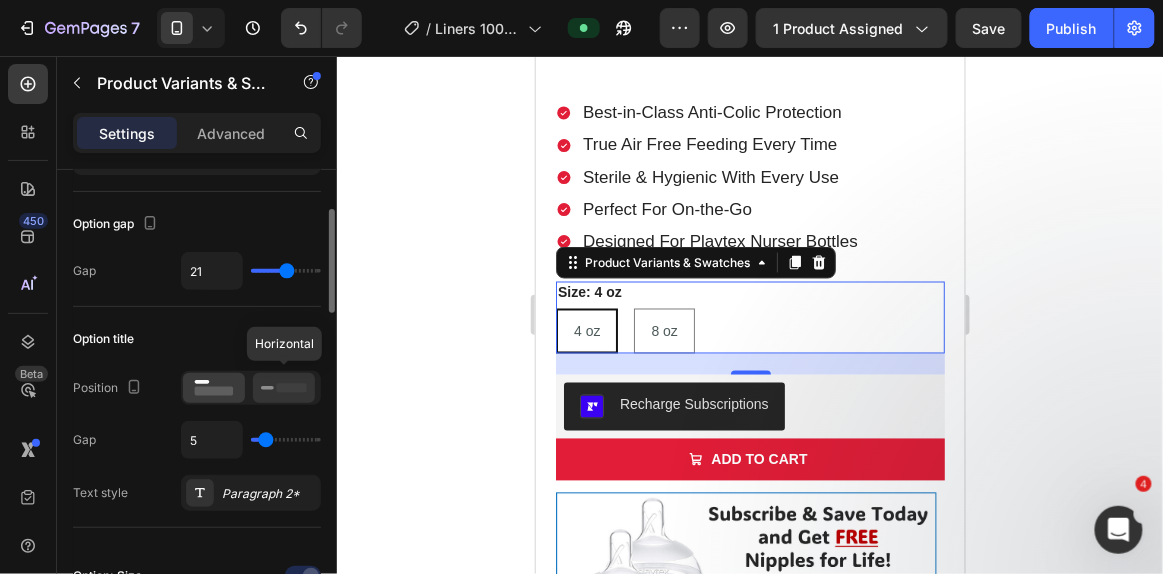 click 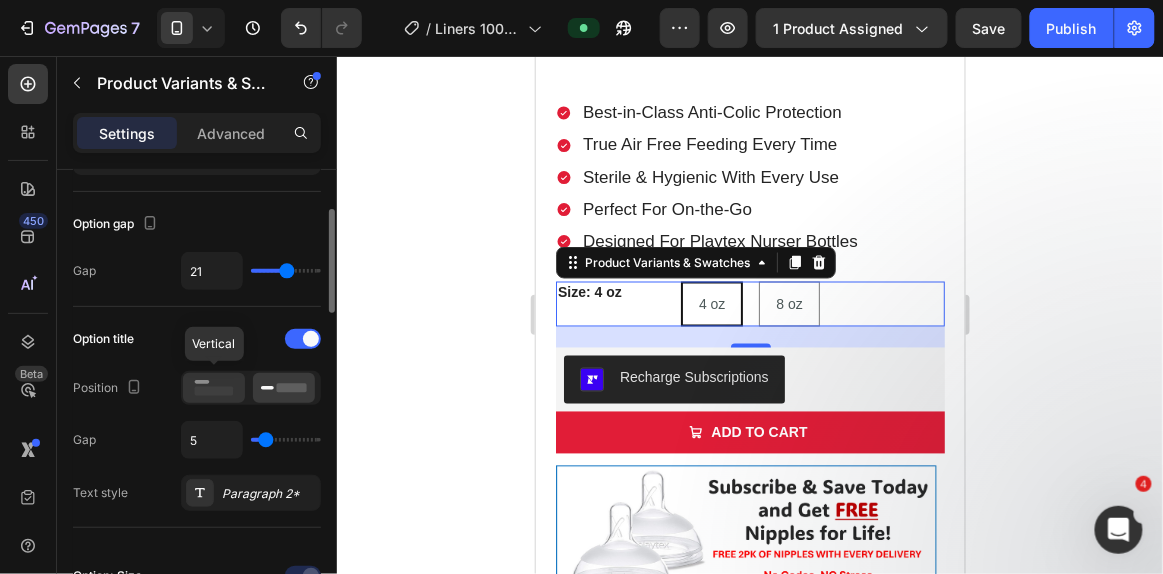 click 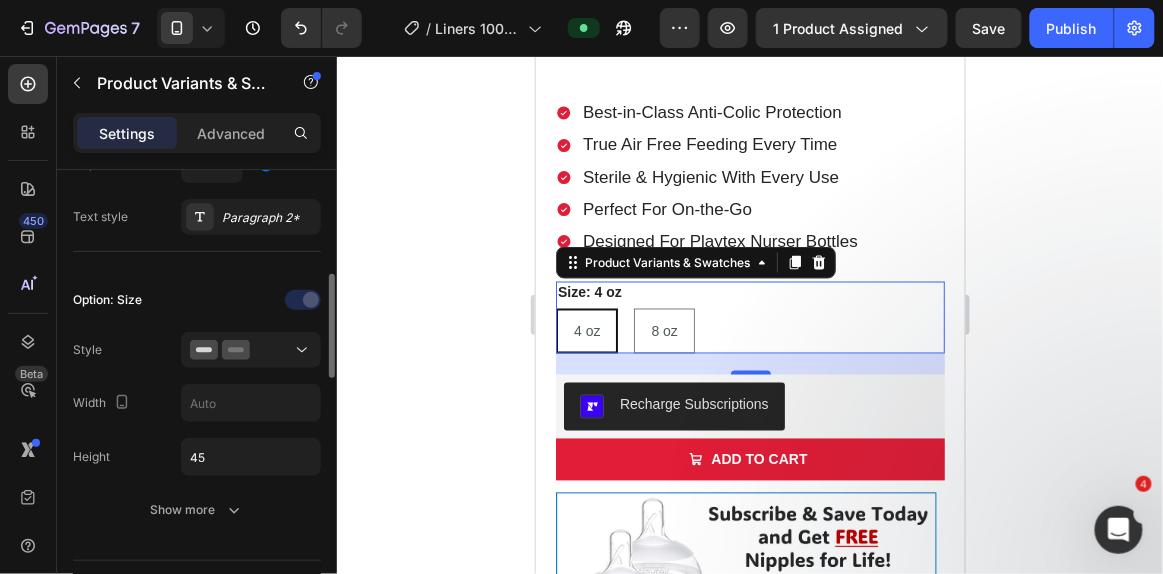 scroll, scrollTop: 450, scrollLeft: 0, axis: vertical 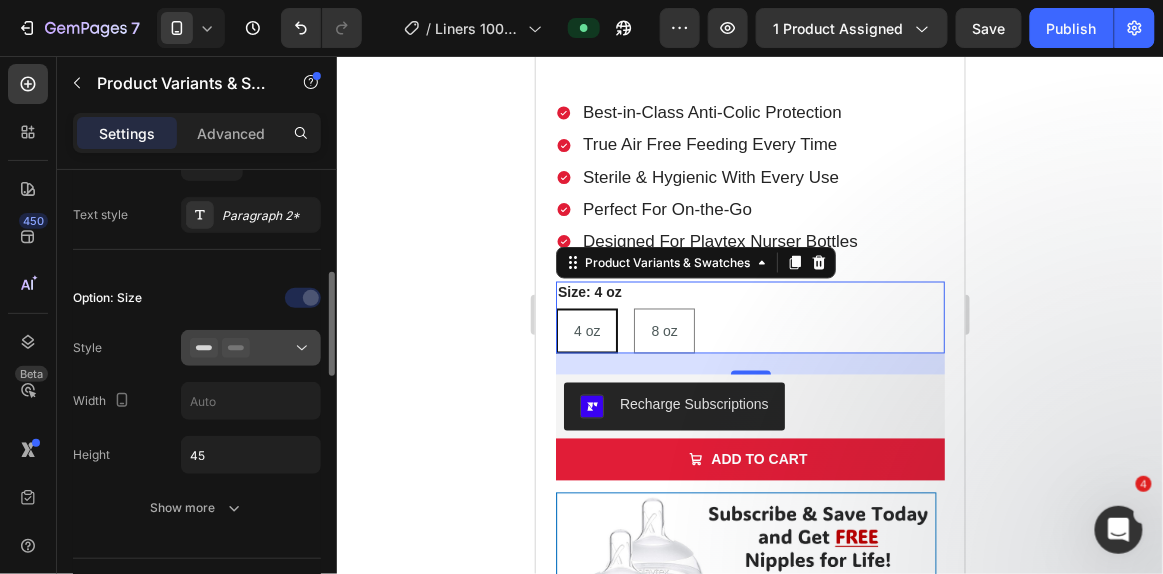 click 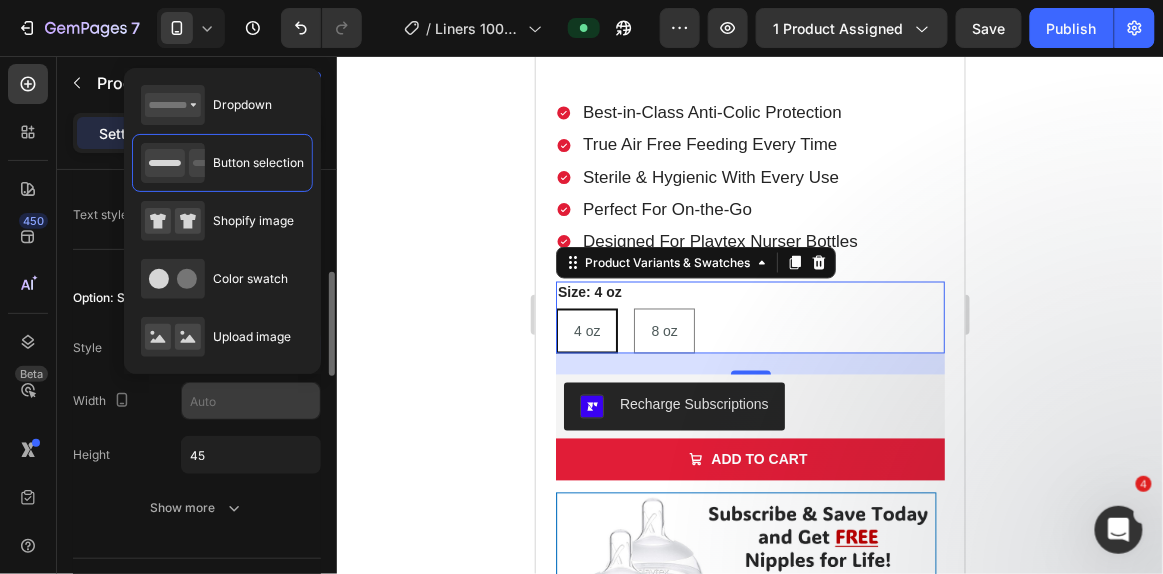 click at bounding box center (251, 401) 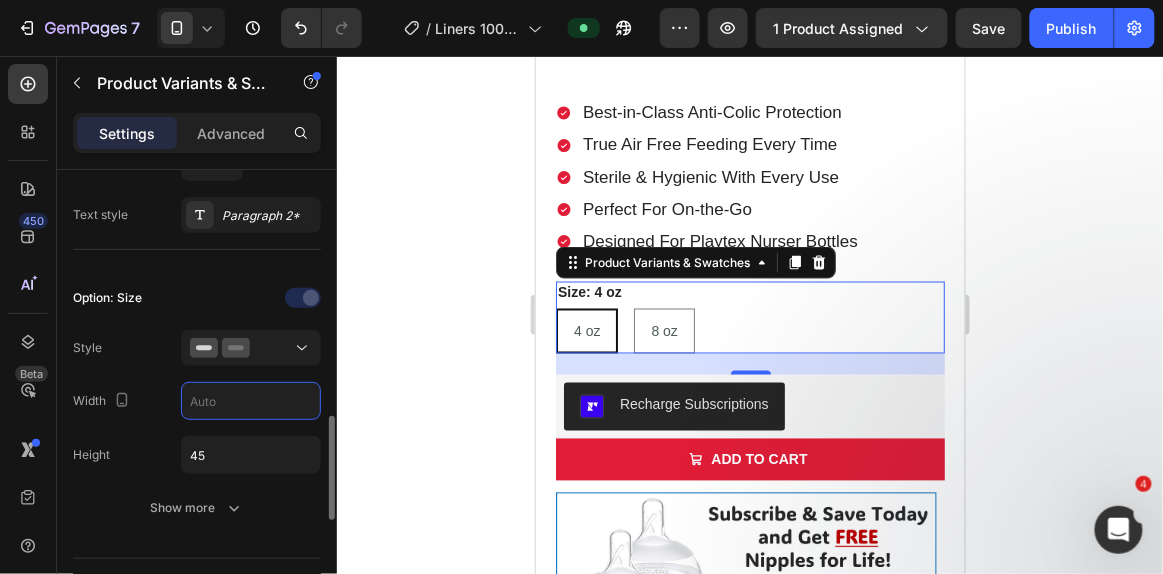 scroll, scrollTop: 600, scrollLeft: 0, axis: vertical 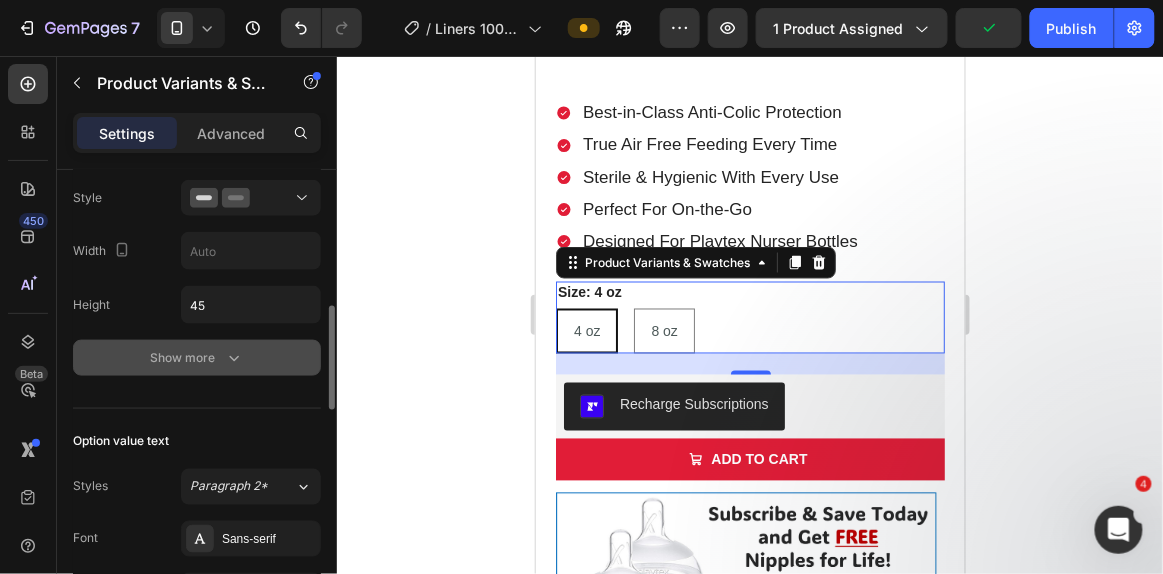 click on "Show more" at bounding box center (197, 358) 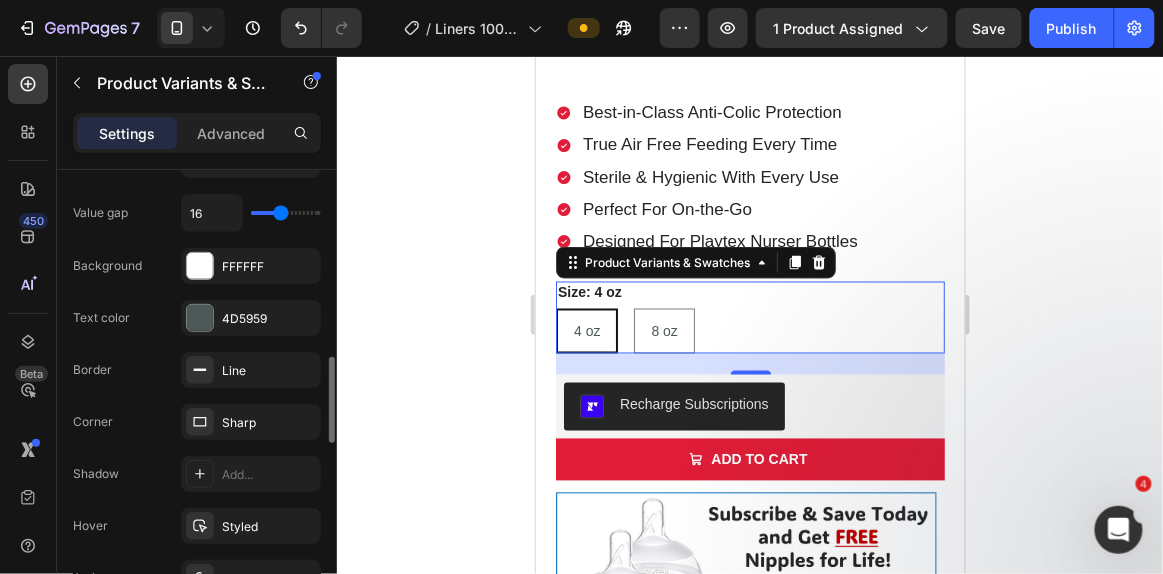 scroll, scrollTop: 743, scrollLeft: 0, axis: vertical 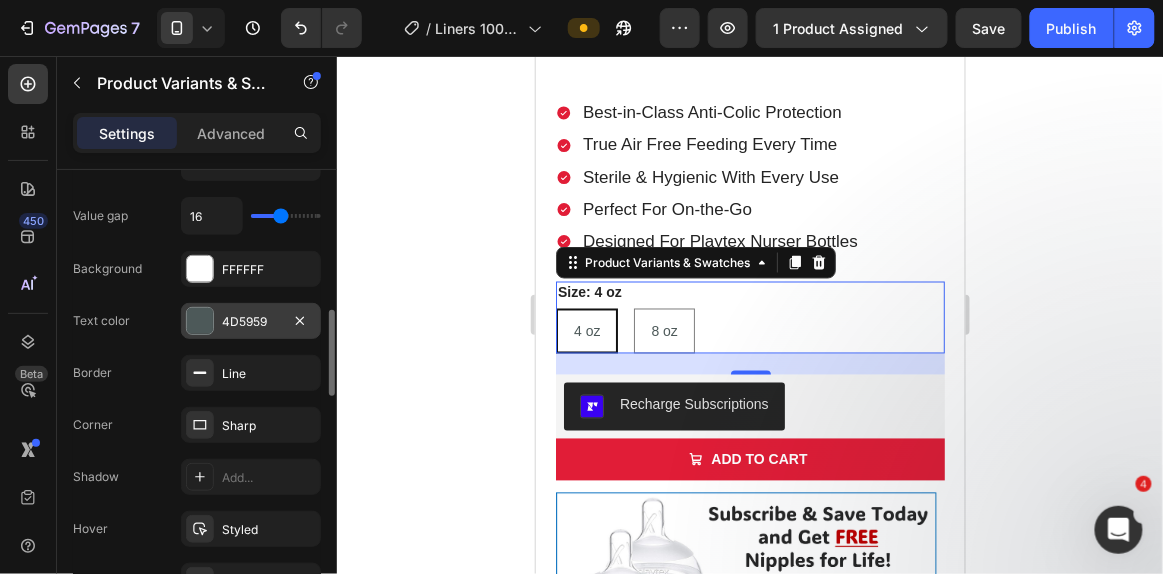 click on "4D5959" at bounding box center (251, 322) 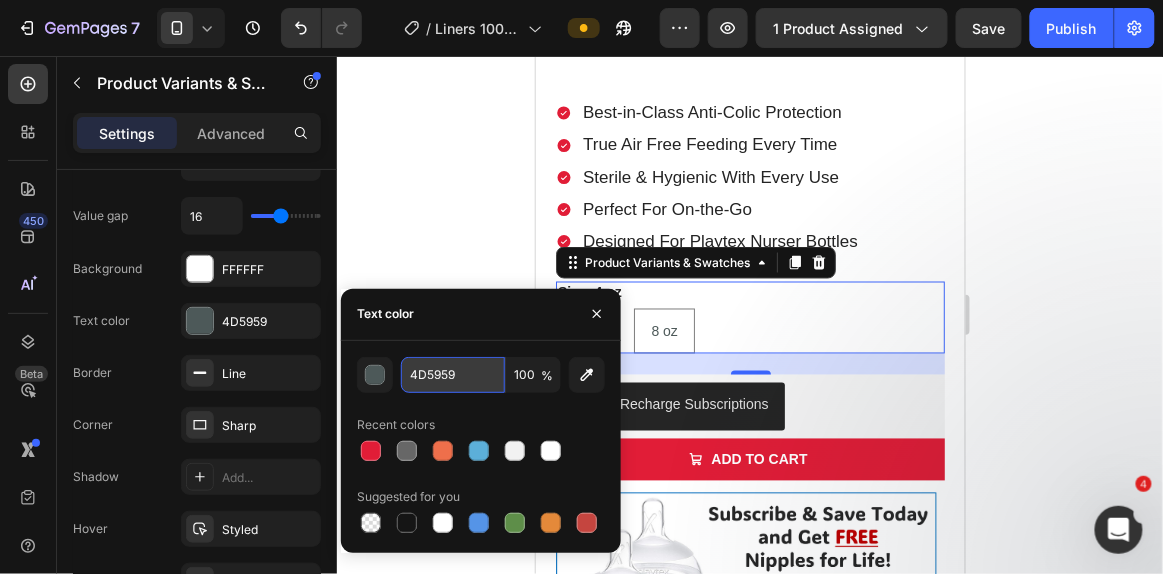 click on "4D5959" at bounding box center (453, 375) 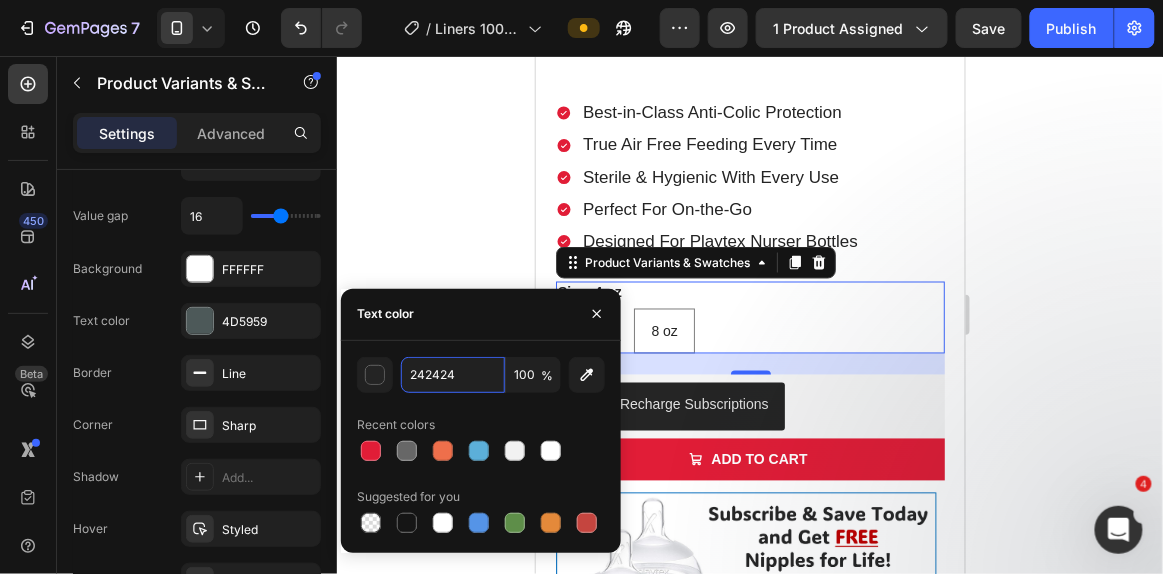 type on "242424" 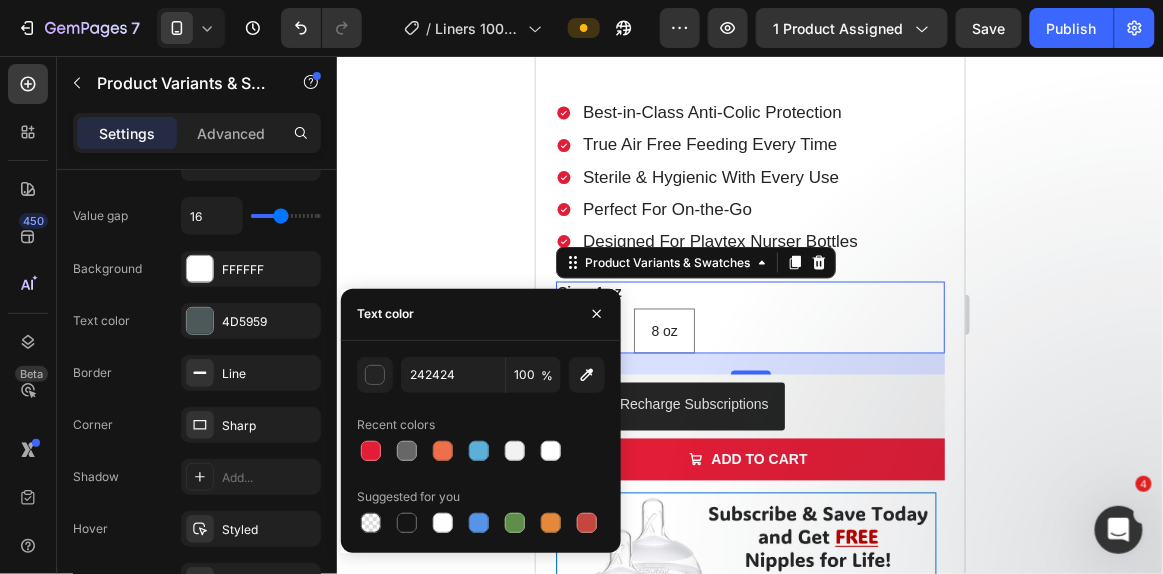 click on "4 oz 4 oz 4 oz 8 oz 8 oz 8 oz" at bounding box center (749, 330) 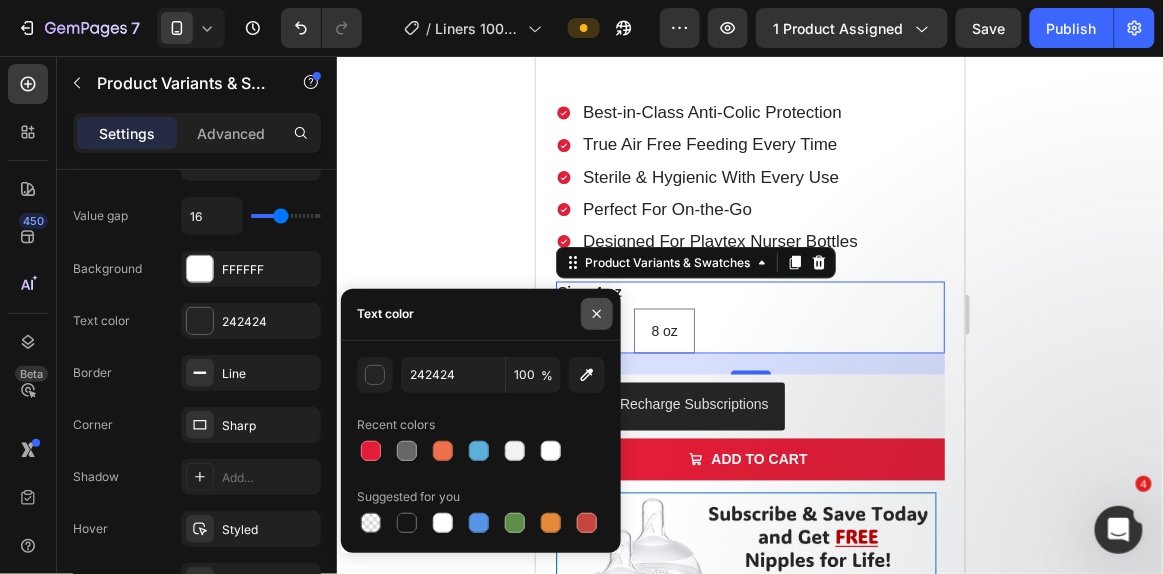 click 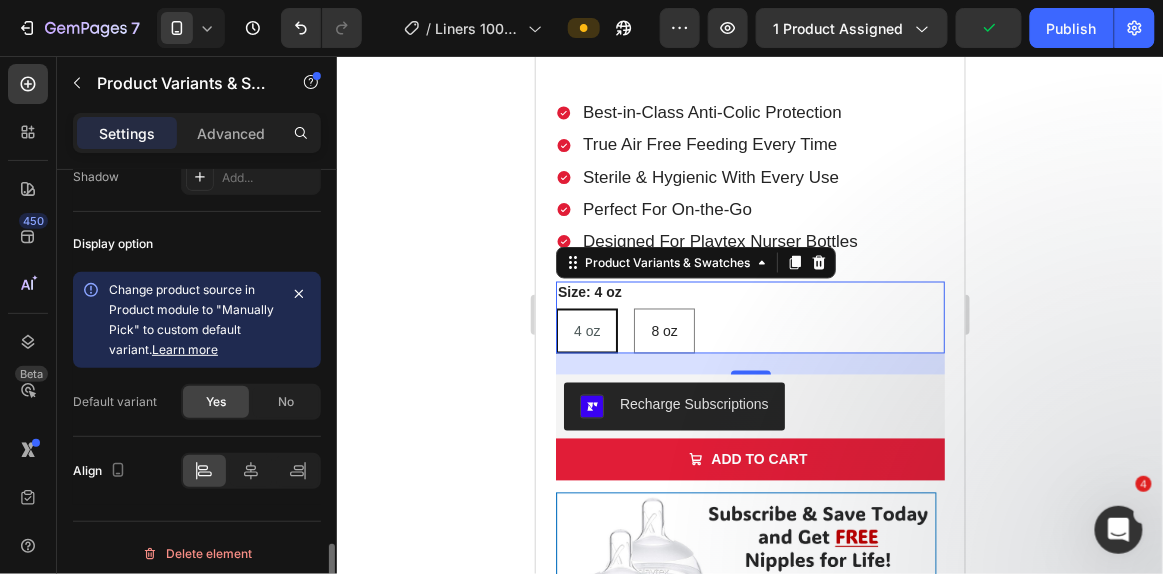 scroll, scrollTop: 1982, scrollLeft: 0, axis: vertical 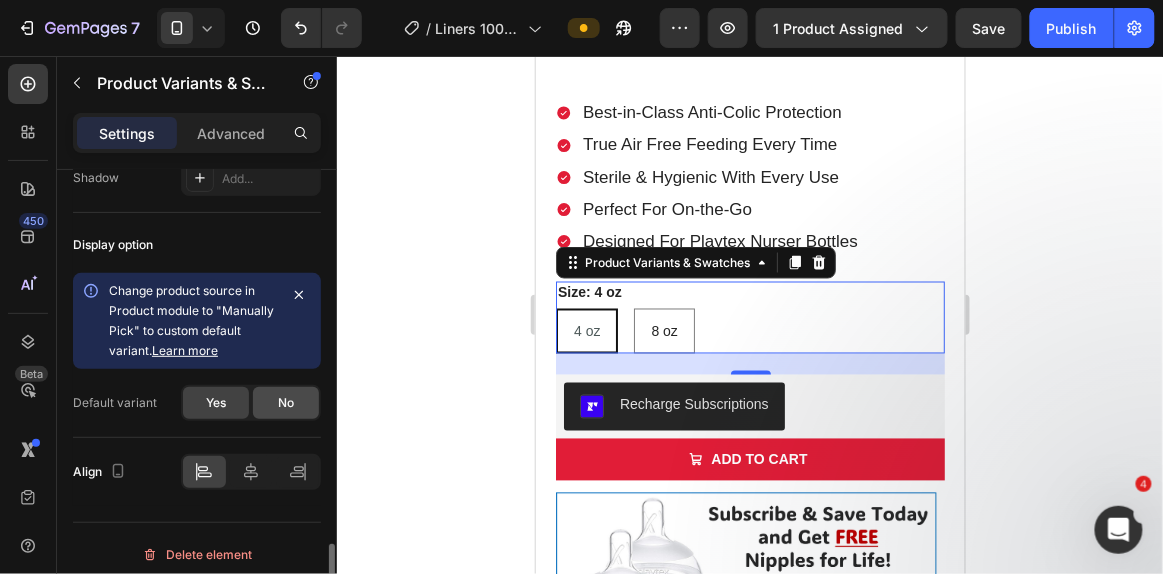 click on "No" 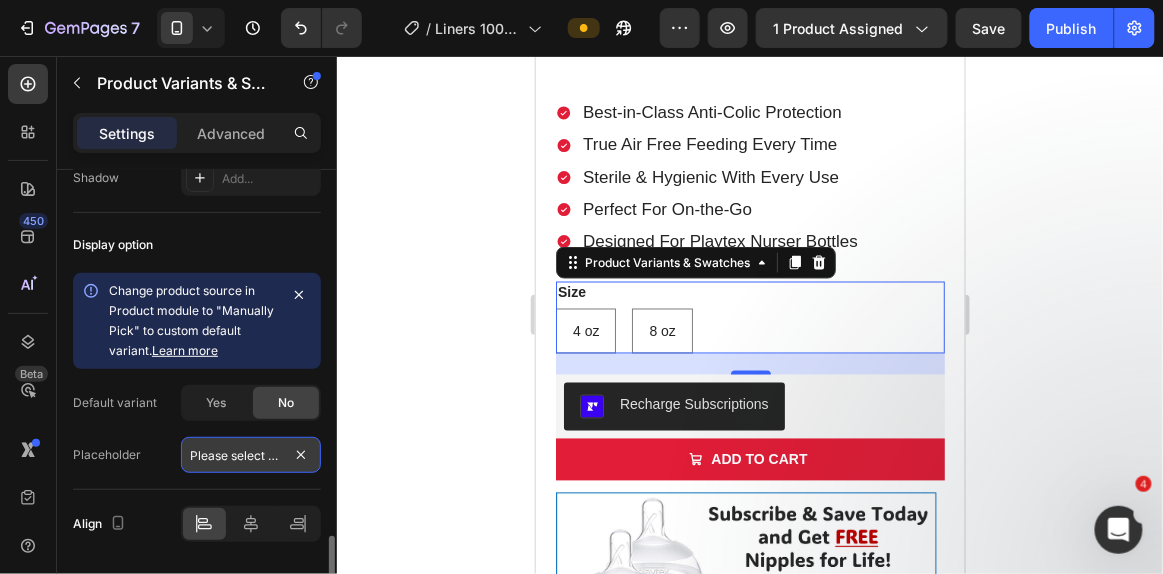 click on "Please select an option" at bounding box center (251, 455) 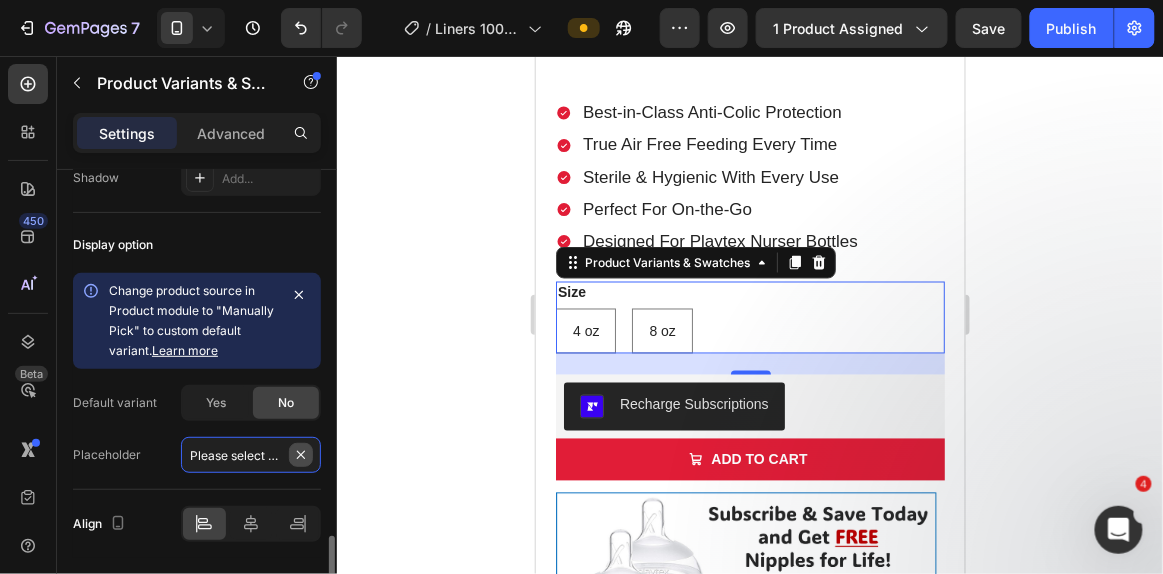 type 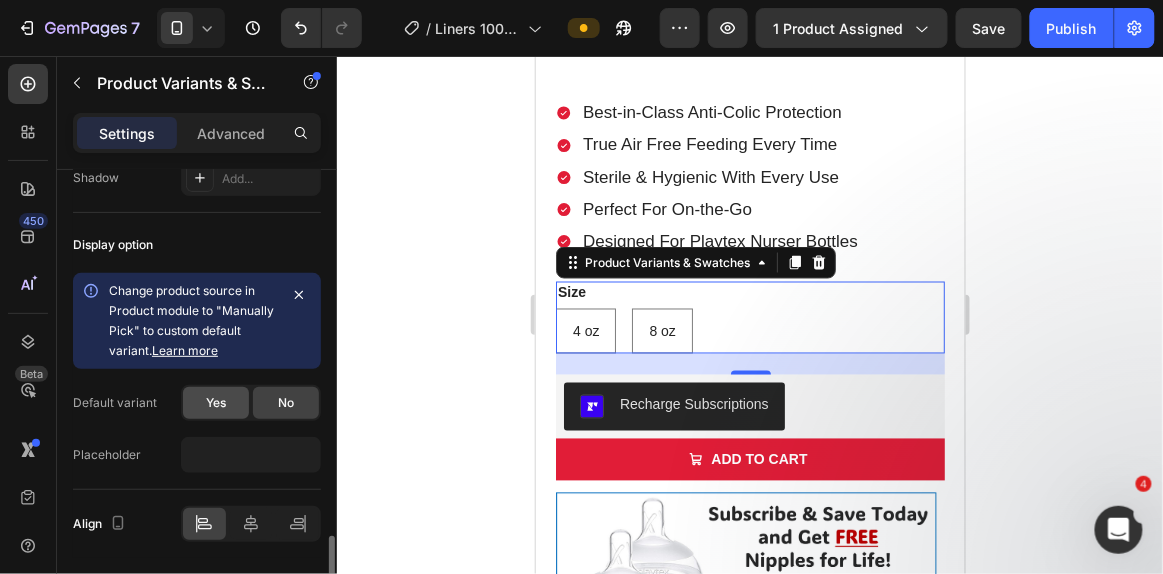click on "Yes" 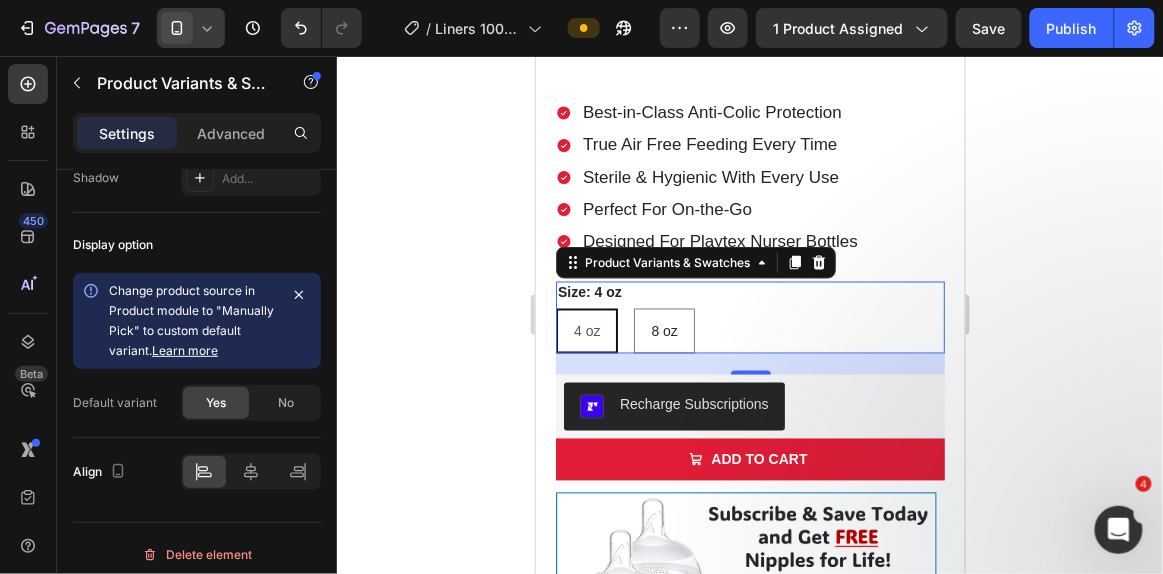 click 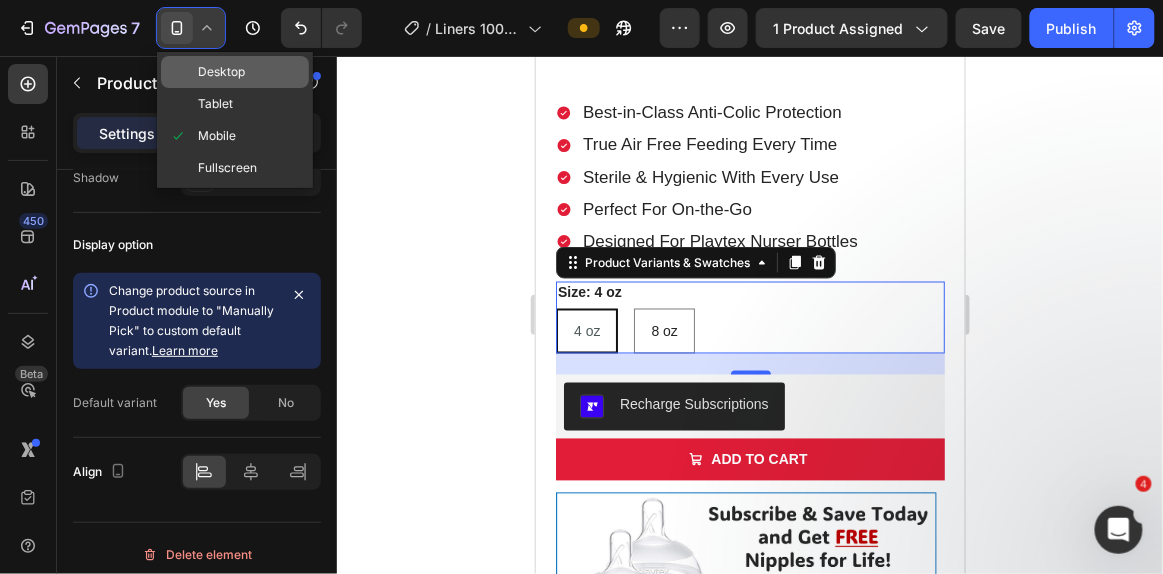 click on "Desktop" at bounding box center [221, 72] 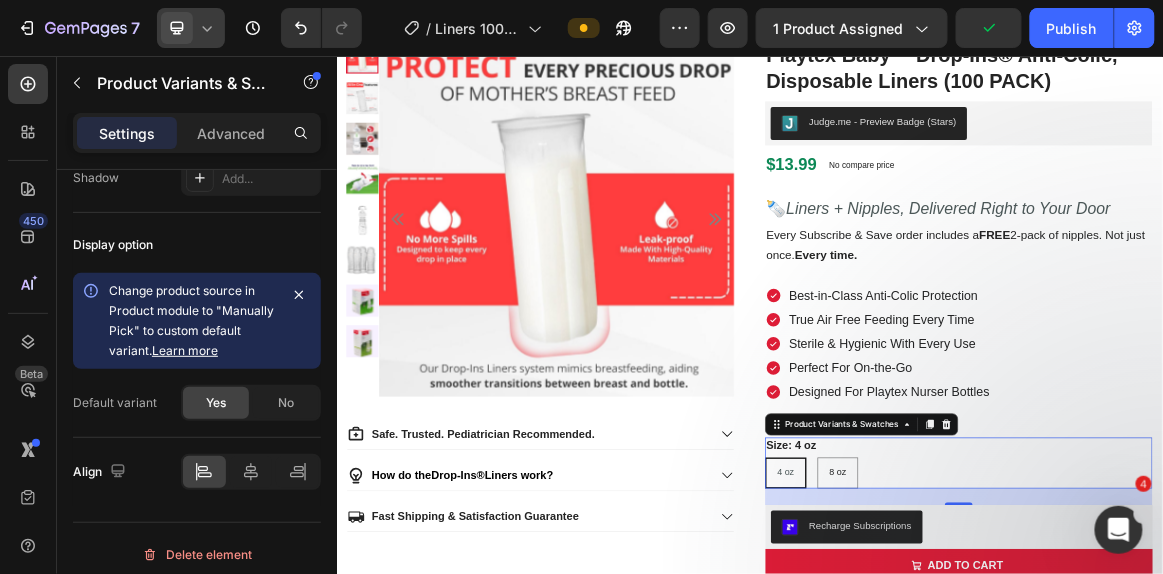 scroll, scrollTop: 50, scrollLeft: 0, axis: vertical 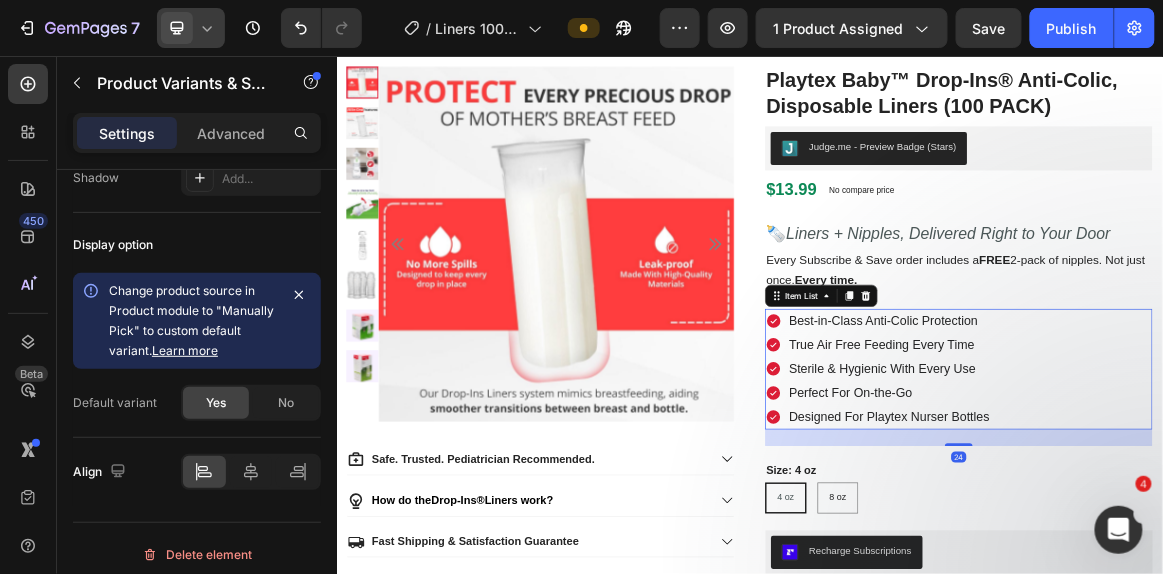 click on "Best-in-Class Anti-Colic Protection True Air Free Feeding Every Time  Sterile & Hygienic With Every Use  Perfect For On-the-Go Designed For Playtex Nurser Bottles" at bounding box center (1240, 510) 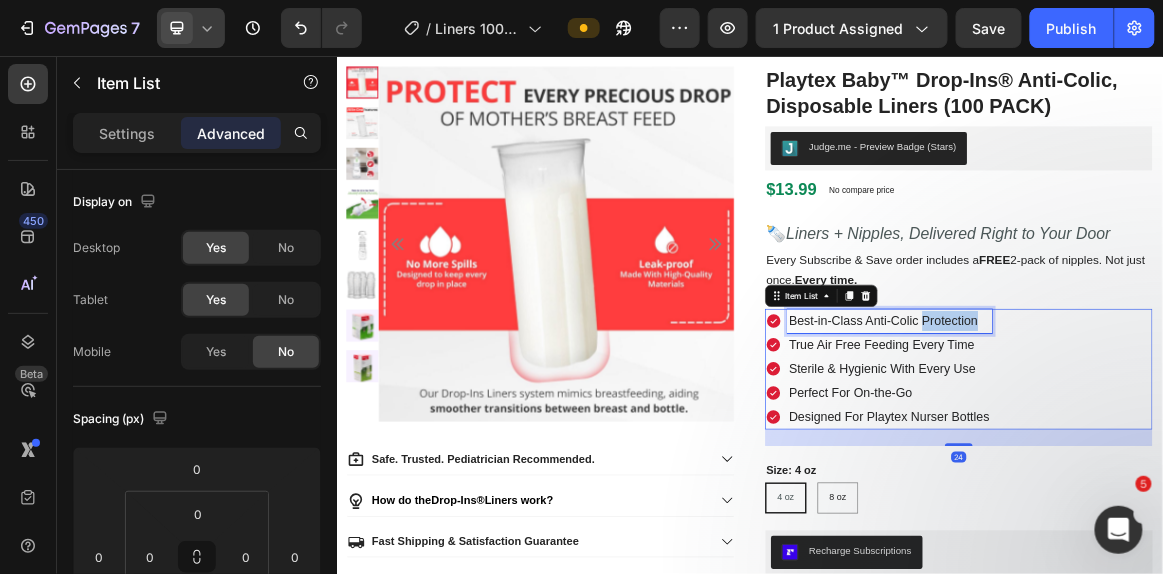 click on "Best-in-Class Anti-Colic Protection" at bounding box center [1131, 440] 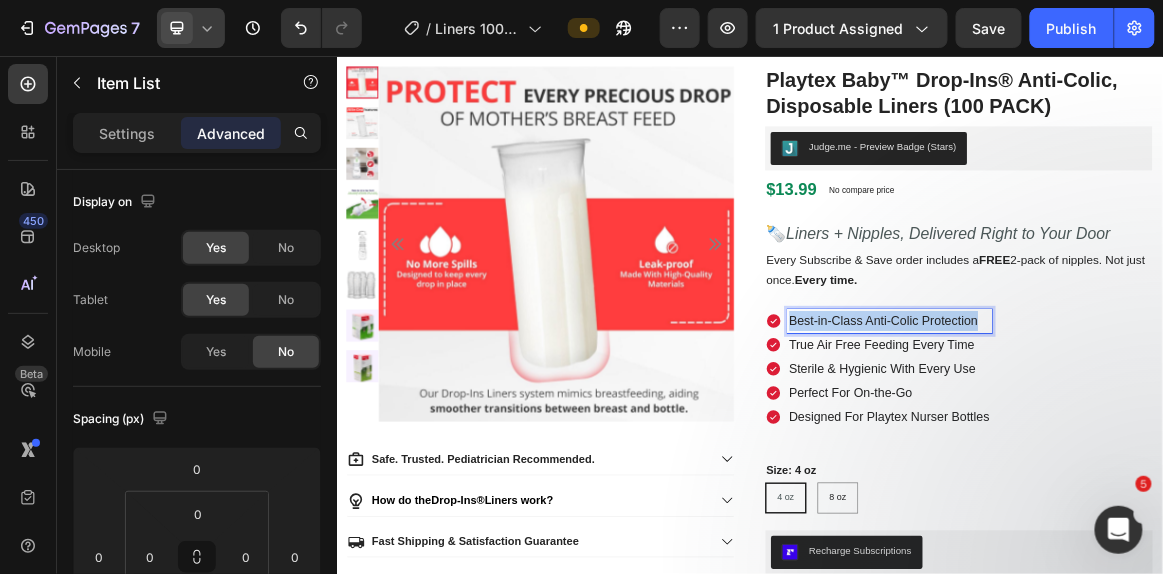 click on "Best-in-Class Anti-Colic Protection" at bounding box center (1131, 440) 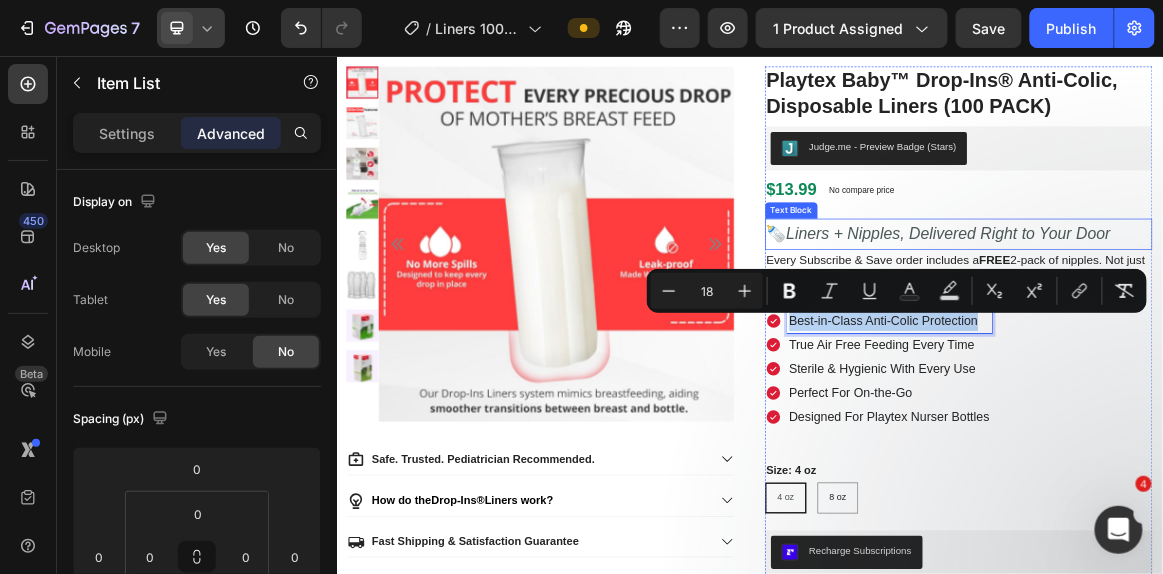 click on "Liners + Nipples, Delivered Right to Your Door" at bounding box center (1225, 314) 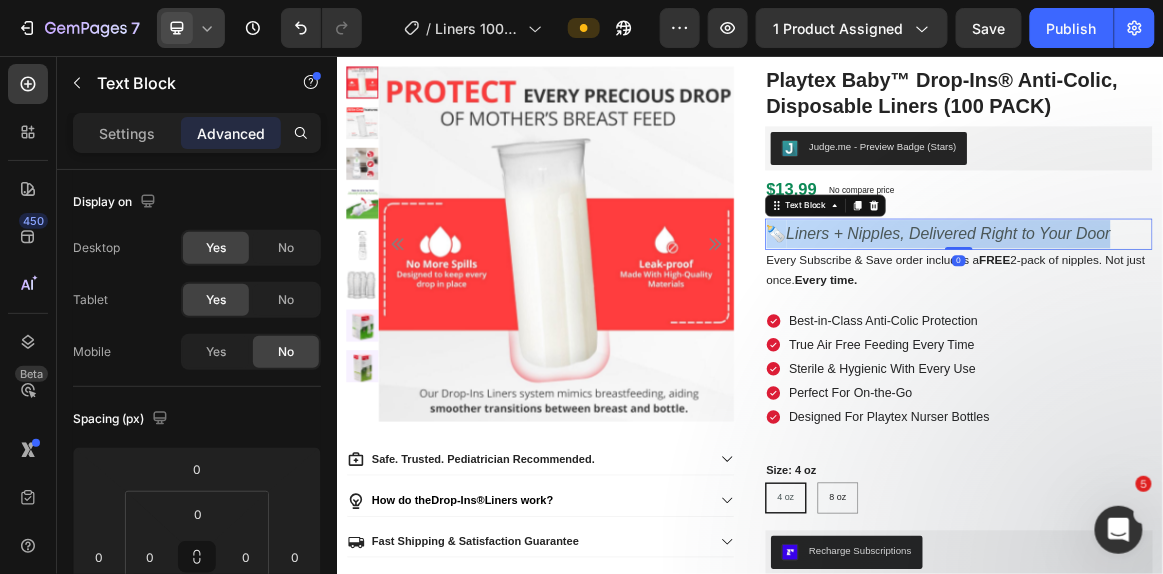 click on "Liners + Nipples, Delivered Right to Your Door" at bounding box center [1225, 314] 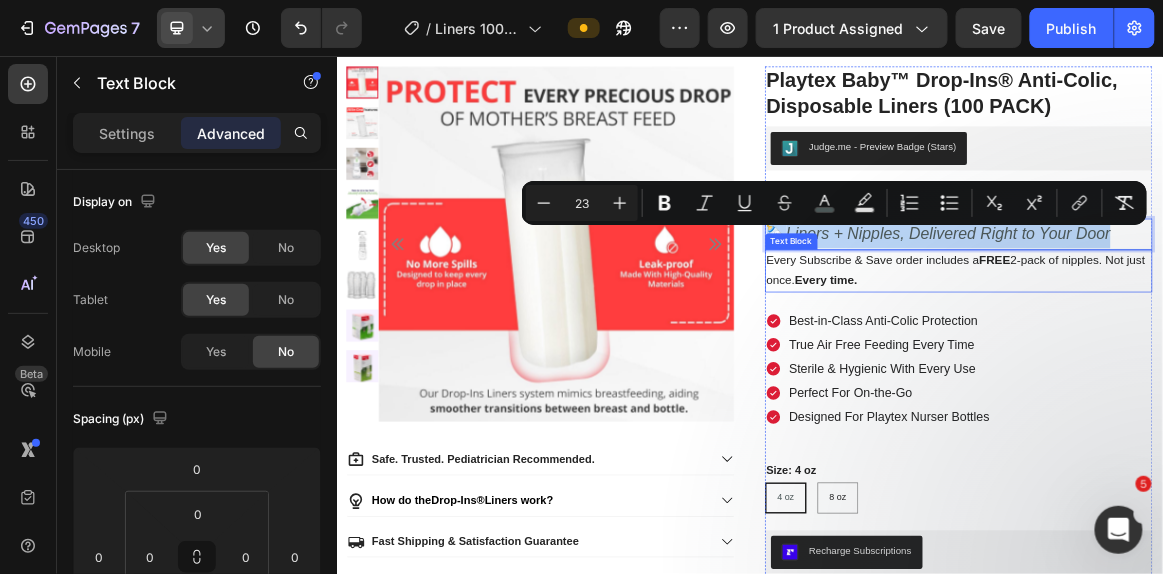 click on "Every Subscribe & Save order includes a  FREE  2-pack of nipples. Not just once.  Every time." at bounding box center (1236, 367) 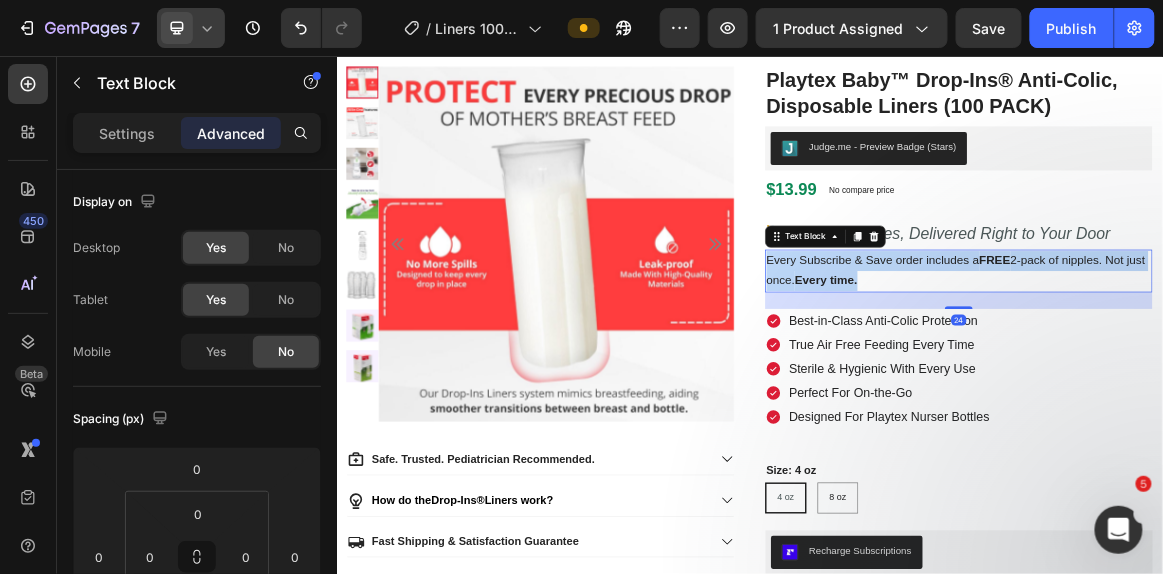 click on "Every Subscribe & Save order includes a  FREE  2-pack of nipples. Not just once.  Every time." at bounding box center (1236, 367) 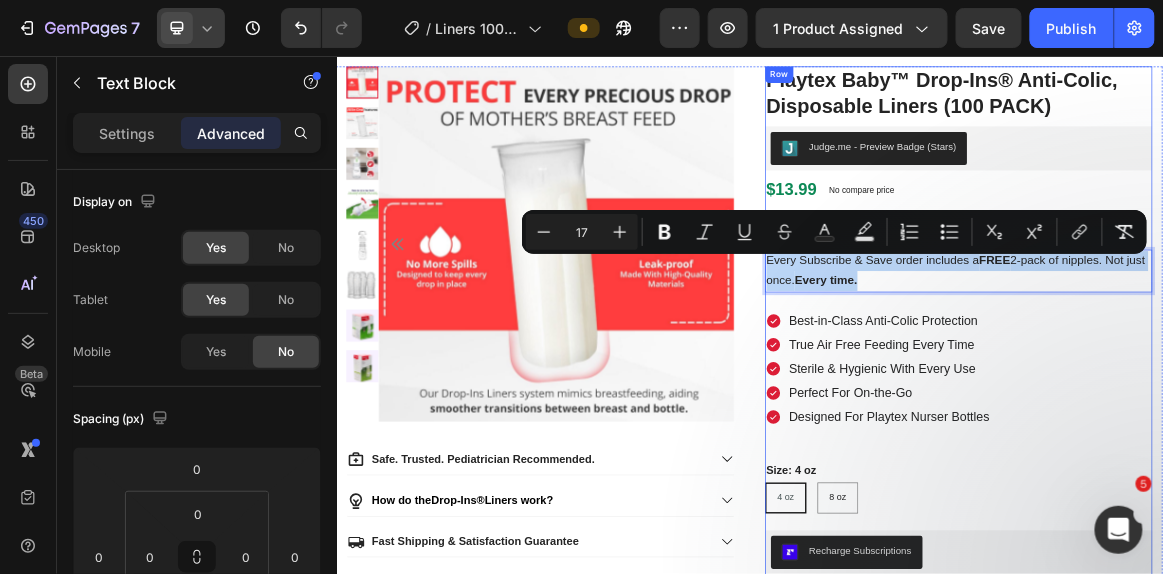 click on "Playtex Baby™ Drop-Ins® Anti-Colic, Disposable Liners (100 PACK) Product Title Playtex Baby™ Drop-Ins® Anti-Colic, Disposable Liners (100 PACK) Product Title Judge.me - Preview Badge (Stars) Judge.me $13.99 Product Price Product Price No compare price Product Price Row 🍼  Liners + Nipples, Delivered Right to Your Door Text Block Every Subscribe & Save order includes a  FREE  2-pack of nipples. Not just once.  Every time. Text Block   24 Every Subscribe & Save order includes a  FREE  2-pack of nipples. Not just once.  Every time. Text Block Best-in-Class Anti-Colic Protection True Air Free Feeding Every Time  Sterile & Hygienic With Every Use  Perfect For On-the-Go Designed For Playtex Nurser Bottles Item List Best-in-Class Anti-Colic Protection True Air Free Feeding Every Time  Sterile & Hygienic With Every Use  Perfect For On-the-Go Designed For Playtex Nurser Bottles Item List Size: 4 oz 4 oz 4 oz 4 oz 8 oz 8 oz 8 oz Product Variants & Swatches Recharge Subscriptions Recharge Subscriptions" at bounding box center [1240, 591] 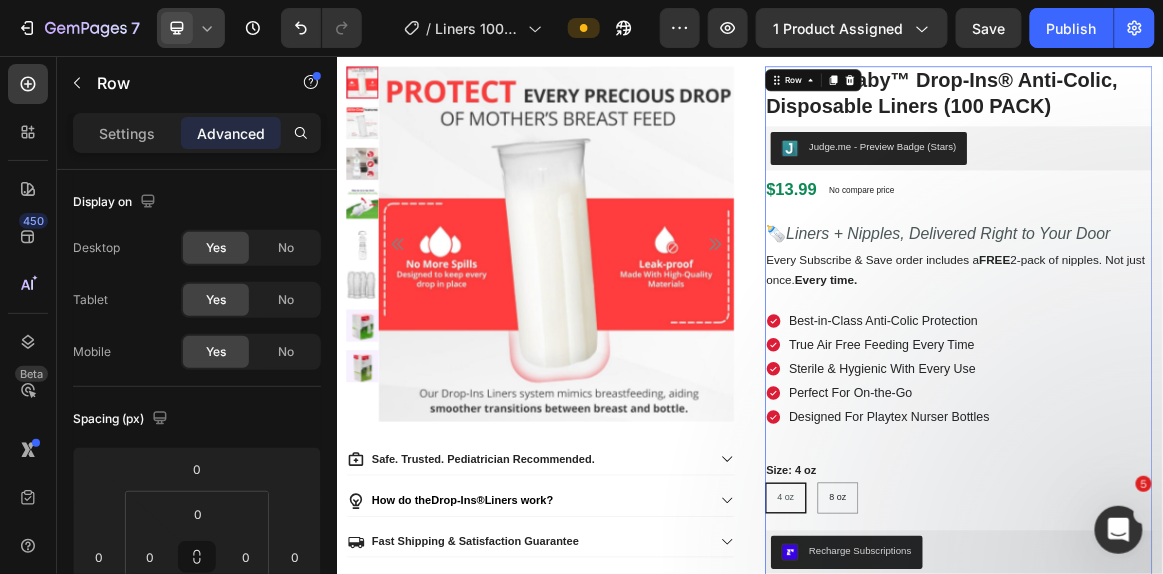 click on "Best-in-Class Anti-Colic Protection True Air Free Feeding Every Time  Sterile & Hygienic With Every Use  Perfect For On-the-Go Designed For Playtex Nurser Bottles" at bounding box center [1240, 510] 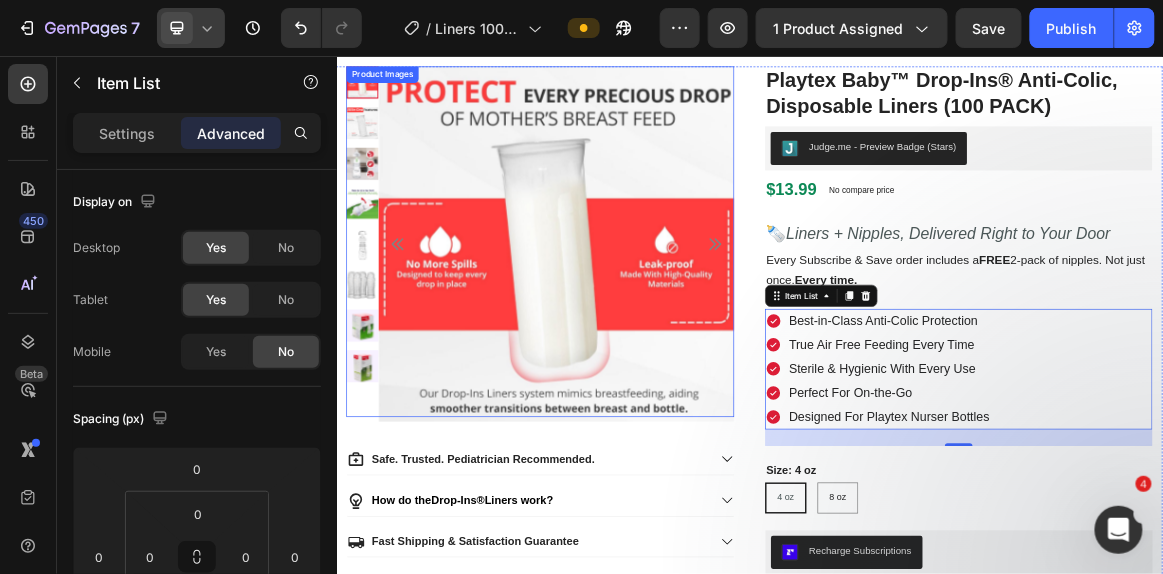click at bounding box center [656, 329] 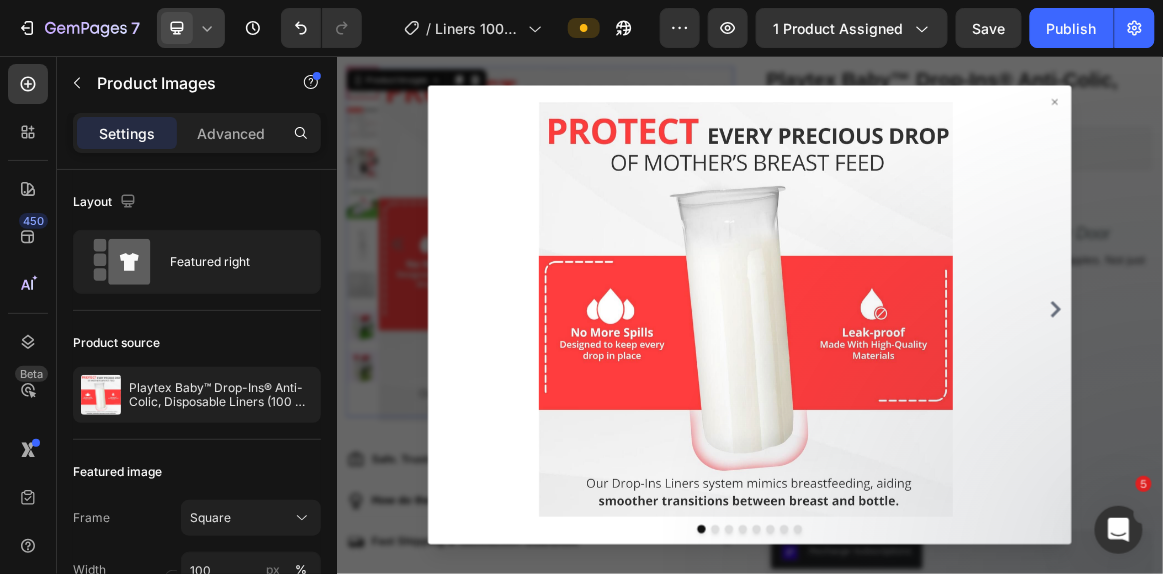 click 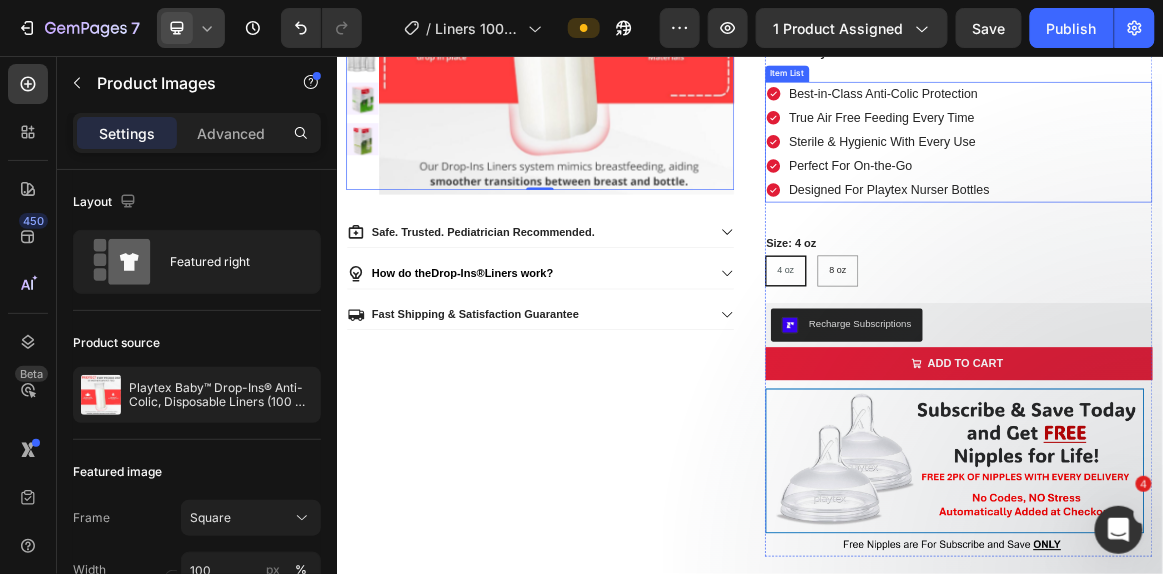 scroll, scrollTop: 381, scrollLeft: 0, axis: vertical 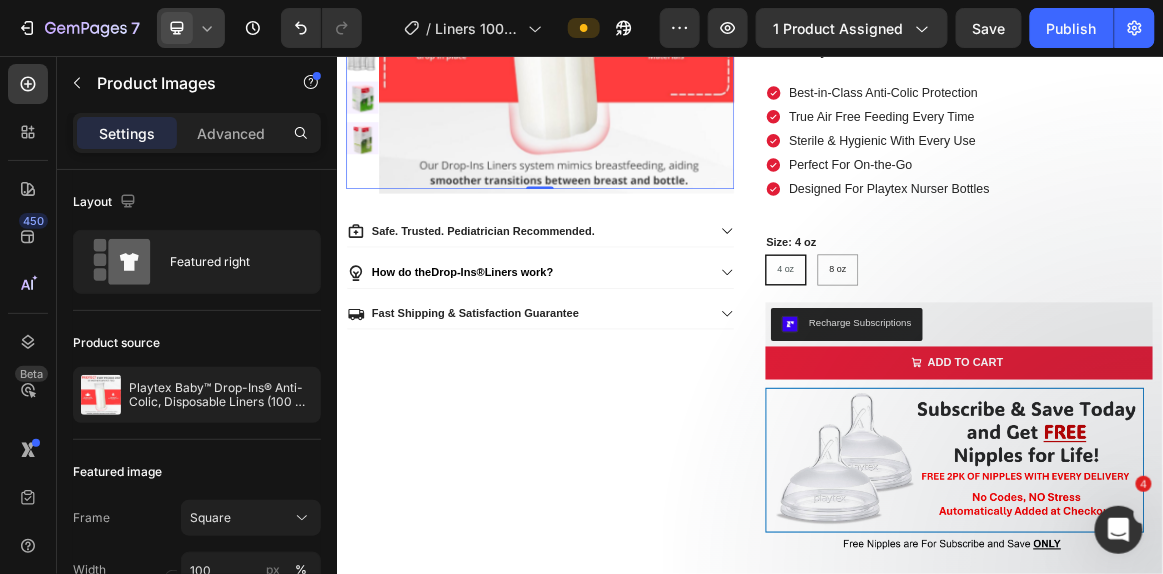 click 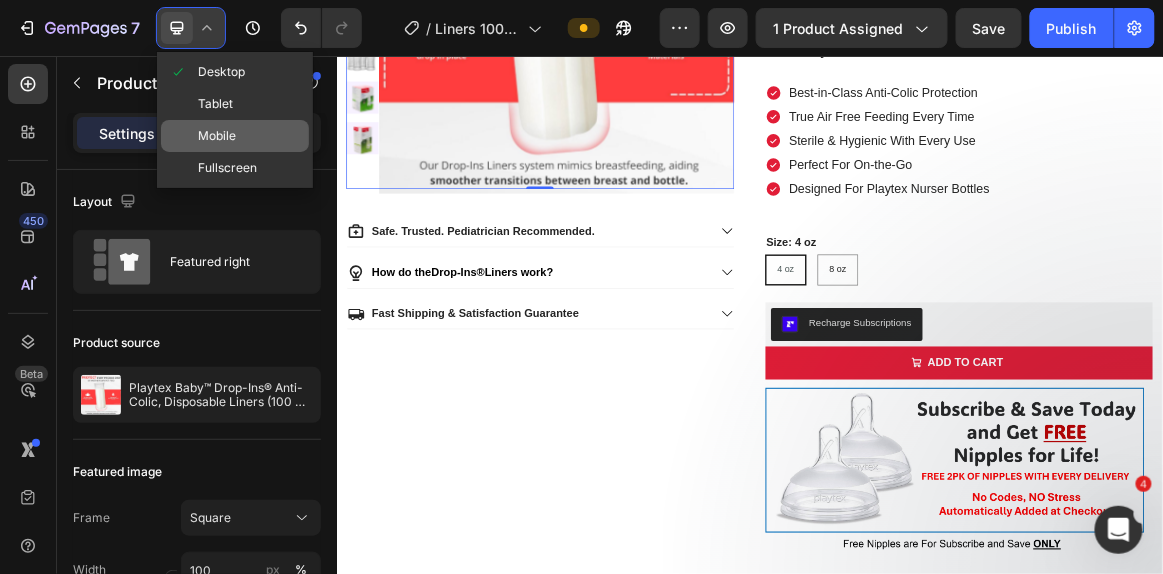 click on "Mobile" at bounding box center (217, 136) 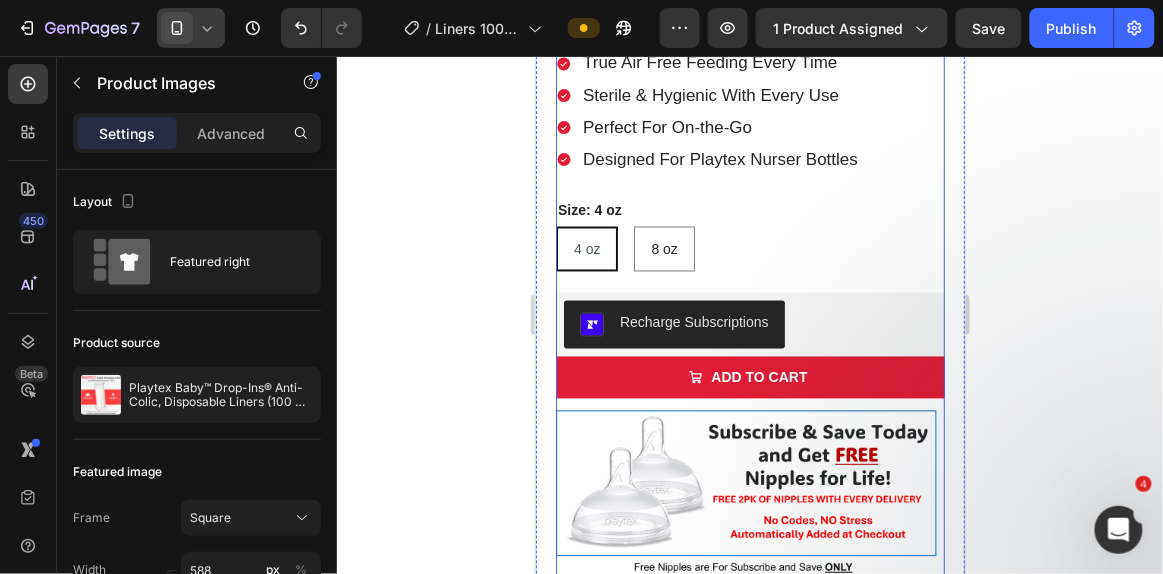 scroll, scrollTop: 815, scrollLeft: 0, axis: vertical 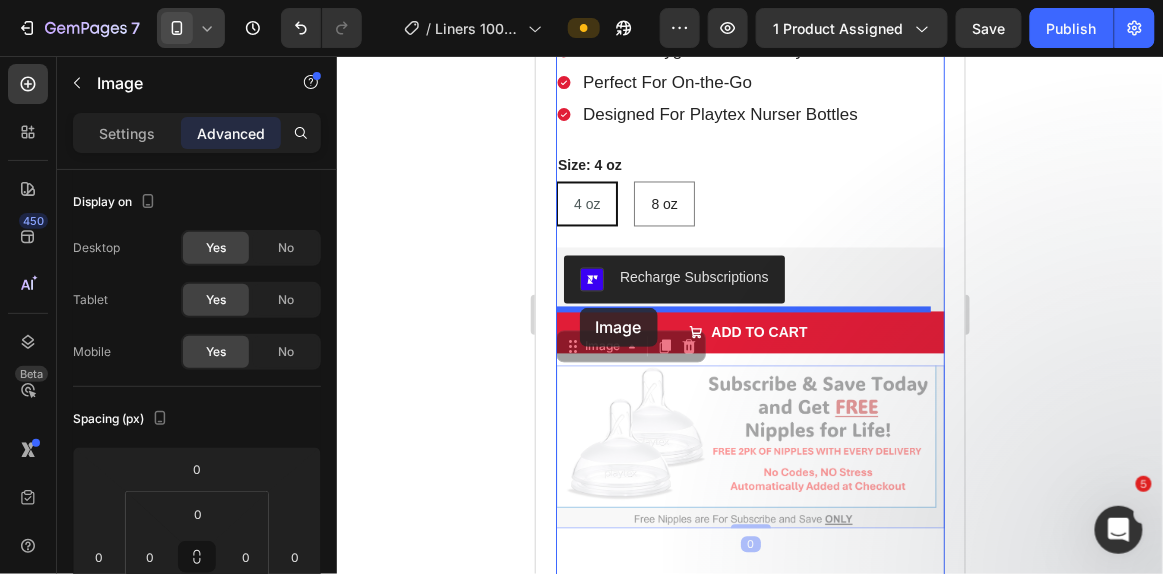 drag, startPoint x: 562, startPoint y: 393, endPoint x: 579, endPoint y: 307, distance: 87.66413 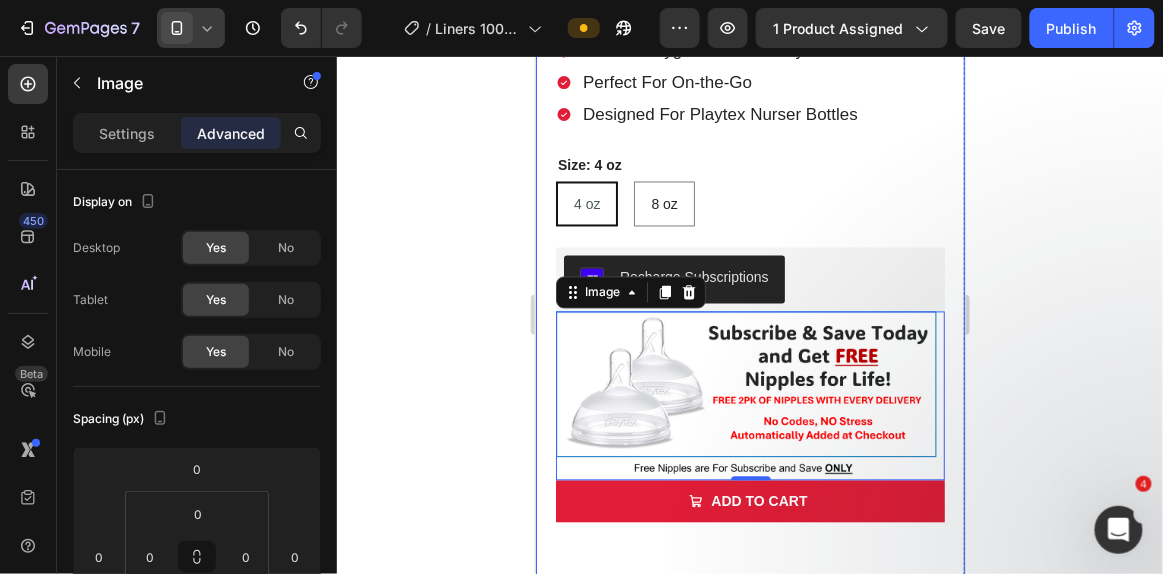 click on "Product Images
Safe. Trusted. Pediatrician Recommended.
How do the  Drop-Ins®  Liners work?
Fast Shipping & Satisfaction Guarantee Accordion Playtex Baby™ Drop-Ins® Anti-Colic, Disposable Liners (100 PACK) Product Title Playtex Baby™ Drop-Ins® Anti-Colic, Disposable Liners (100 PACK) Product Title Judge.me - Preview Badge (Stars) Judge.me $13.99 Product Price Product Price No compare price Product Price Row 🍼  Liners + Nipples, Delivered Right to Your Door Text Block Every Subscribe & Save order includes a  FREE  2-pack of nipples. Not just once.  Every time. Text Block Every Subscribe & Save order includes a  FREE  2-pack of nipples. Not just once.  Every time. Text Block Best-in-Class Anti-Colic Protection True Air Free Feeding Every Time  Sterile & Hygienic With Every Use  Perfect For On-the-Go Designed For Playtex Nurser Bottles Item List Best-in-Class Anti-Colic Protection Perfect For On-the-Go 4 oz" at bounding box center (749, 22) 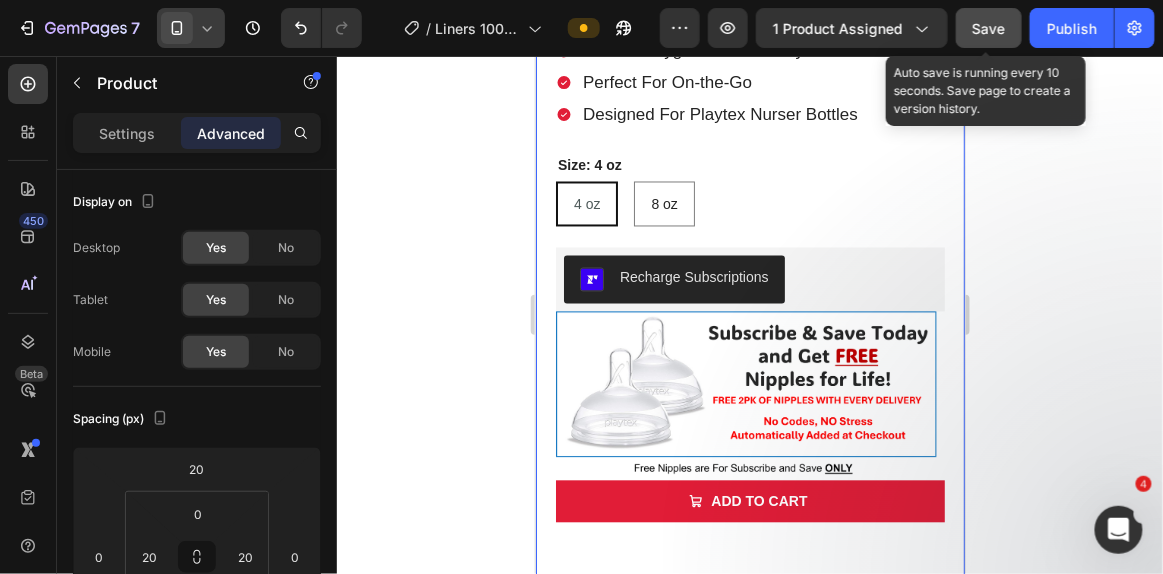 click on "Save" 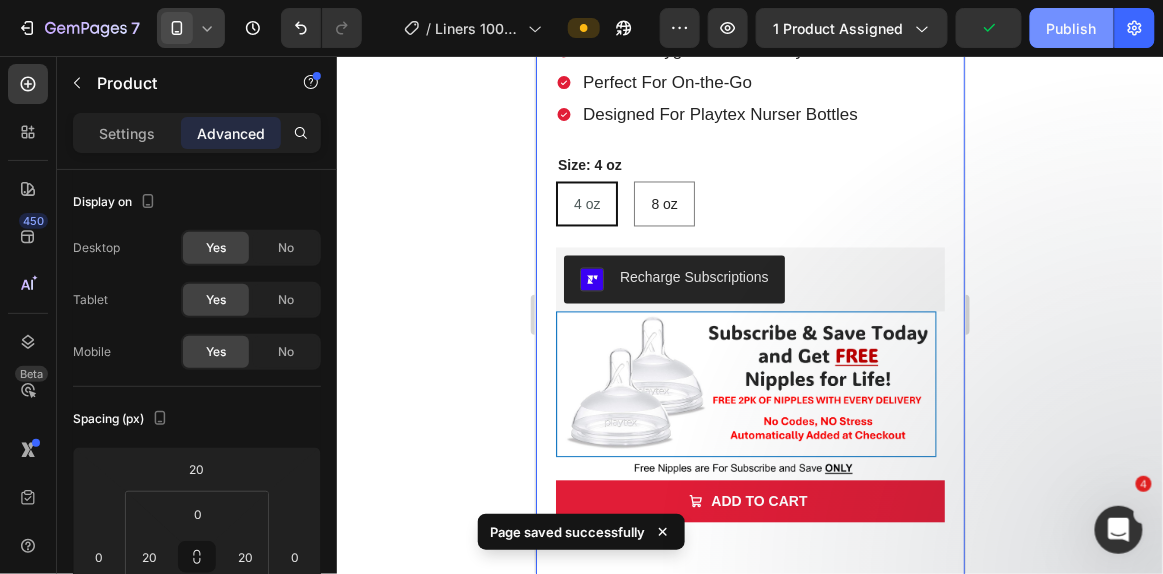 click on "Publish" at bounding box center [1072, 28] 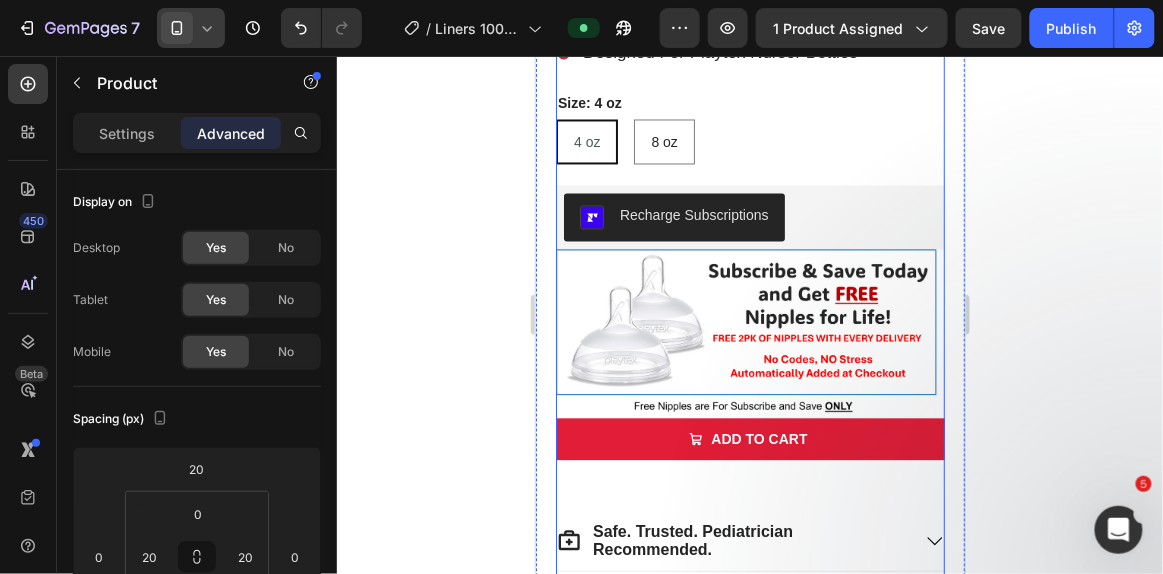 scroll, scrollTop: 879, scrollLeft: 0, axis: vertical 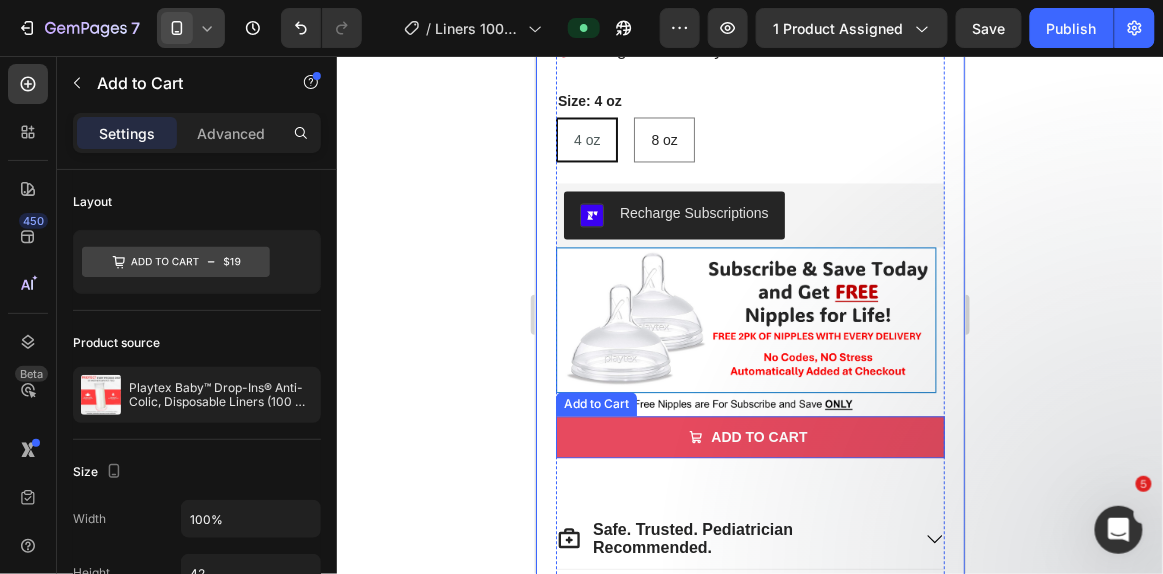 click on "ADD TO CART" at bounding box center (749, 437) 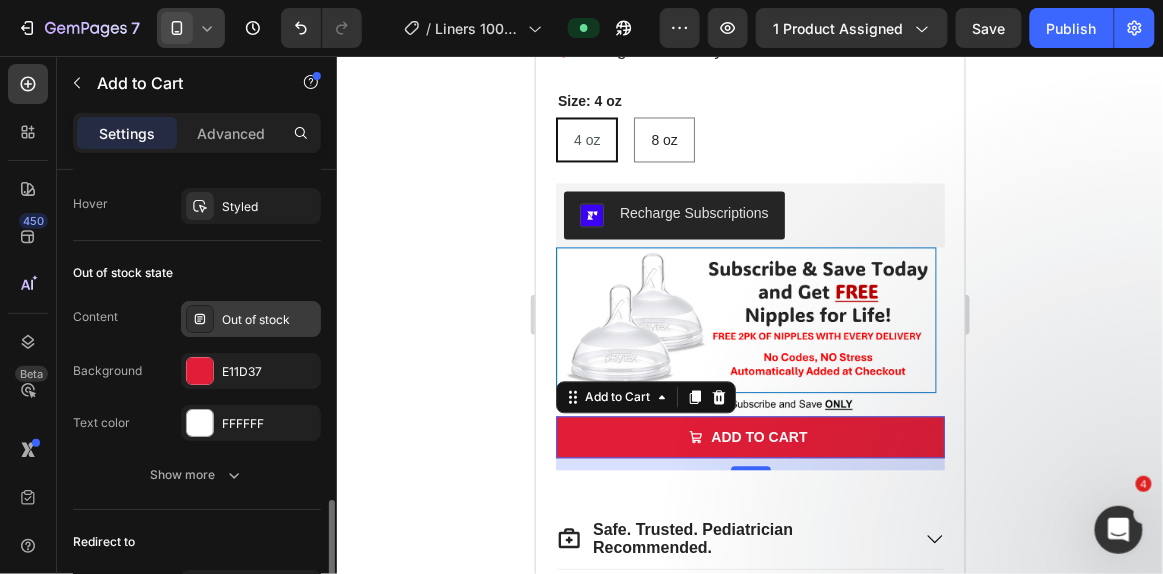 scroll, scrollTop: 1831, scrollLeft: 0, axis: vertical 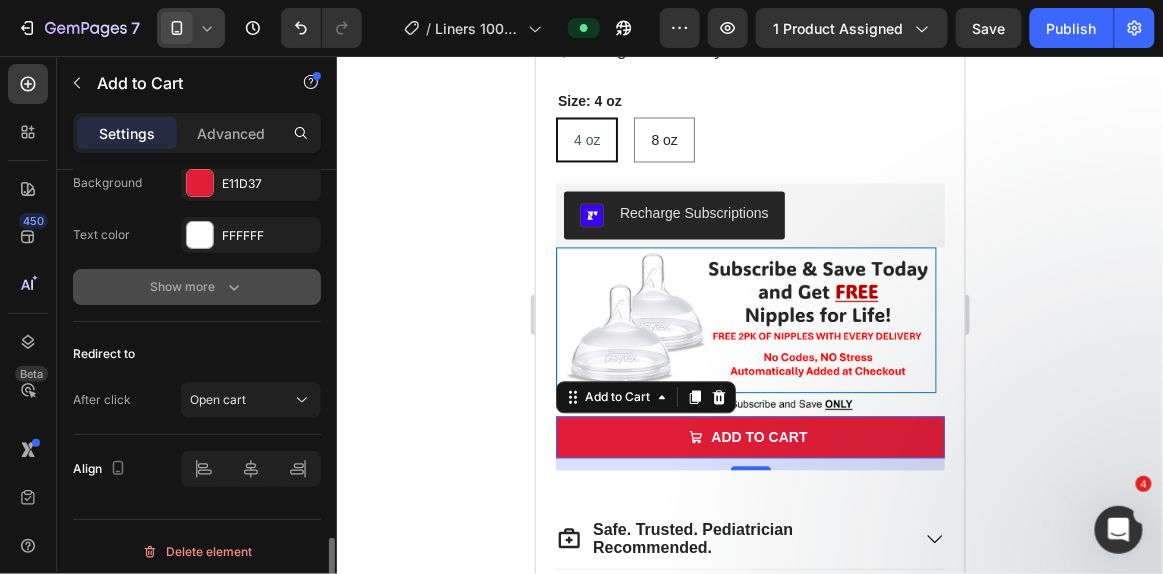 click on "Show more" at bounding box center (197, 287) 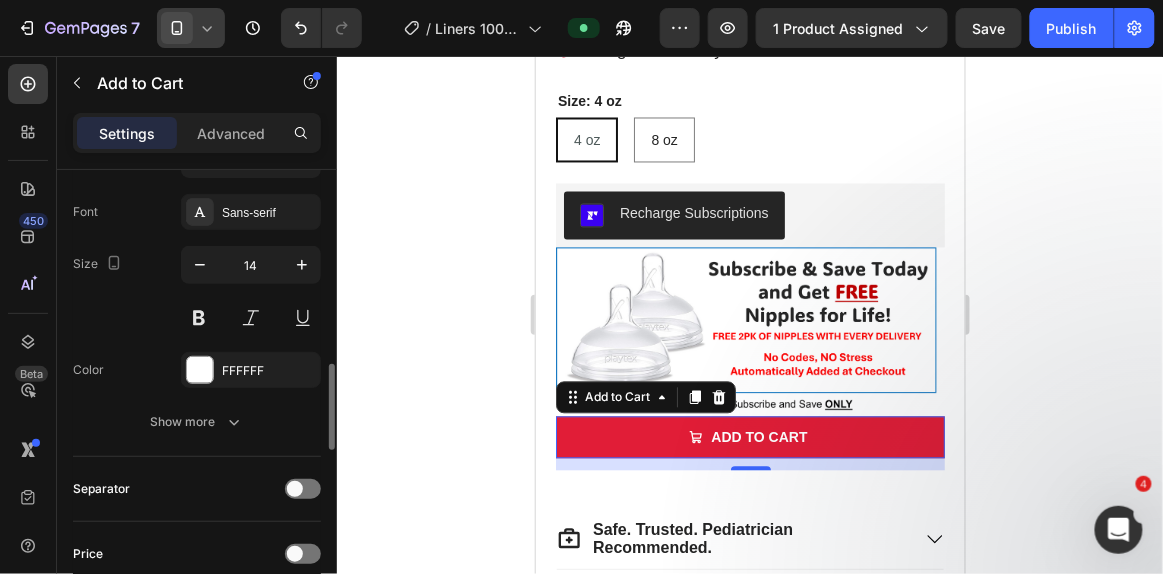 scroll, scrollTop: 987, scrollLeft: 0, axis: vertical 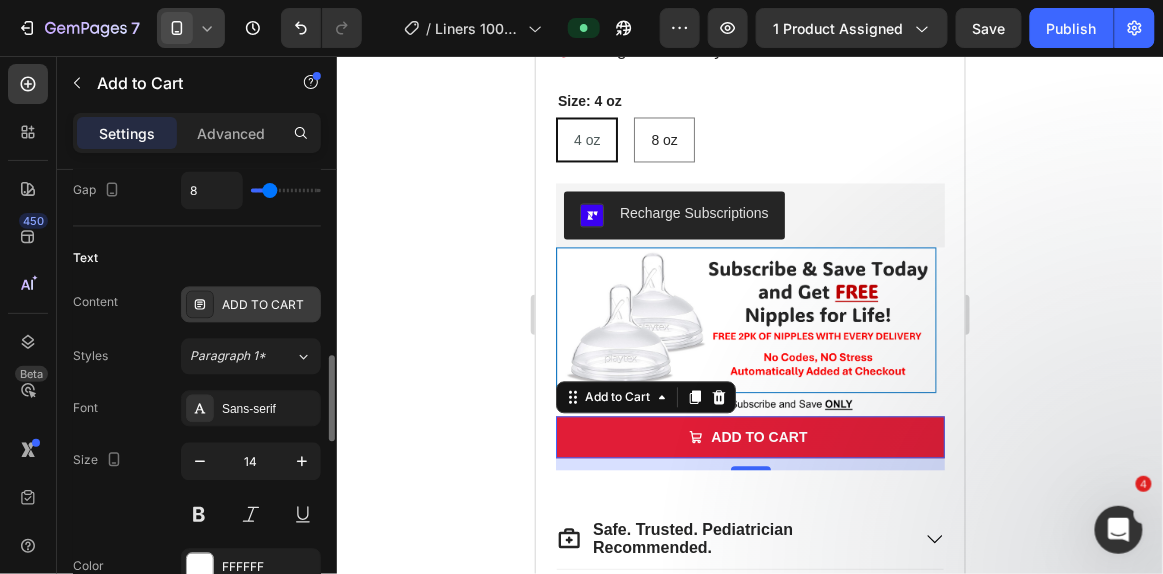 click on "ADD TO CART" at bounding box center [269, 306] 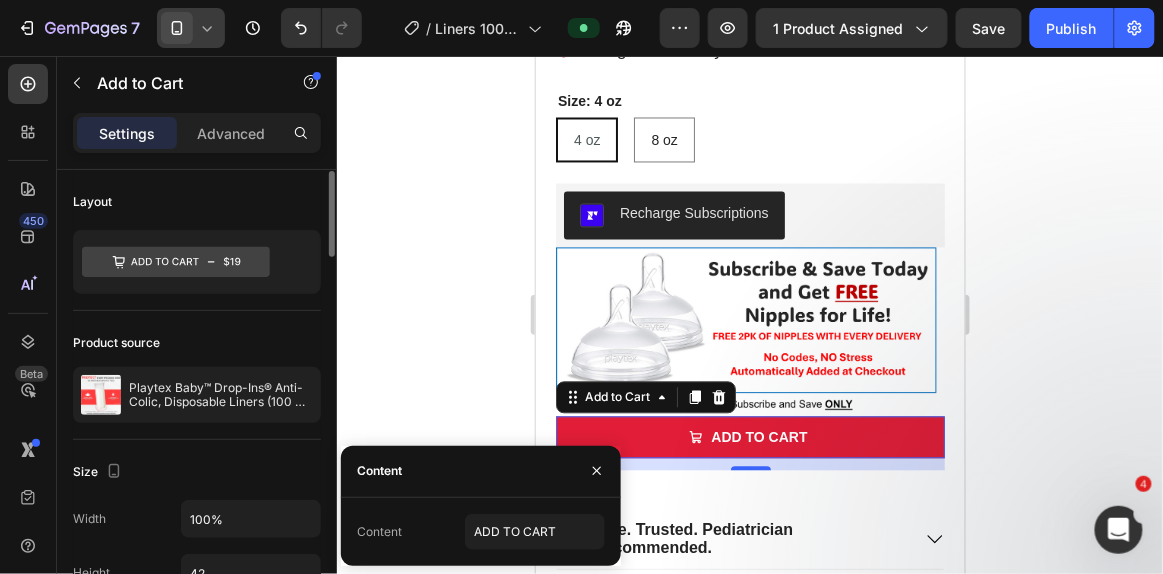 scroll, scrollTop: 0, scrollLeft: 0, axis: both 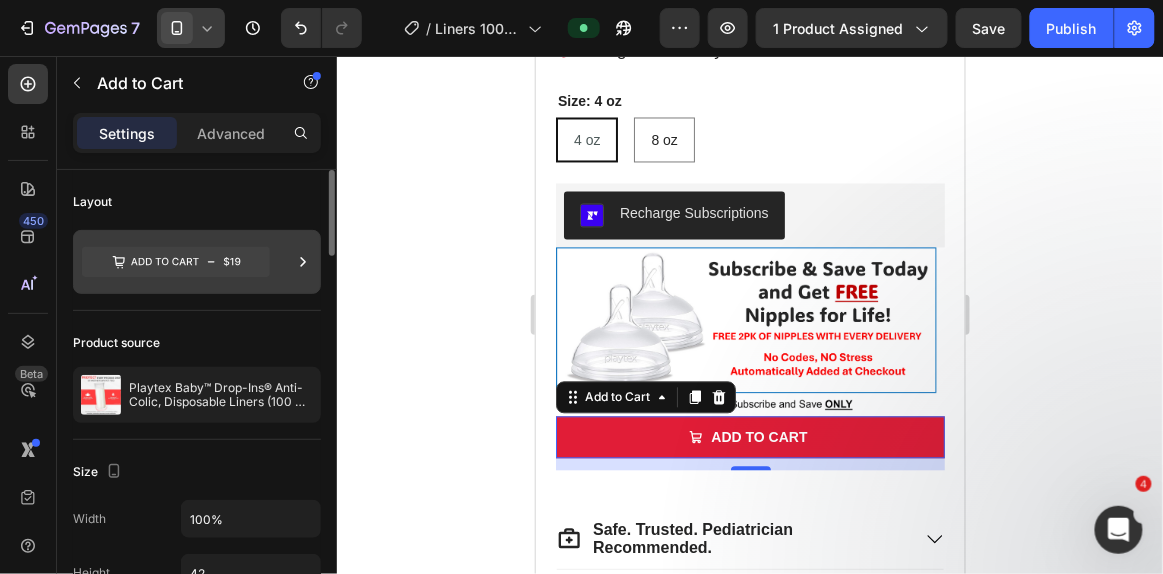click 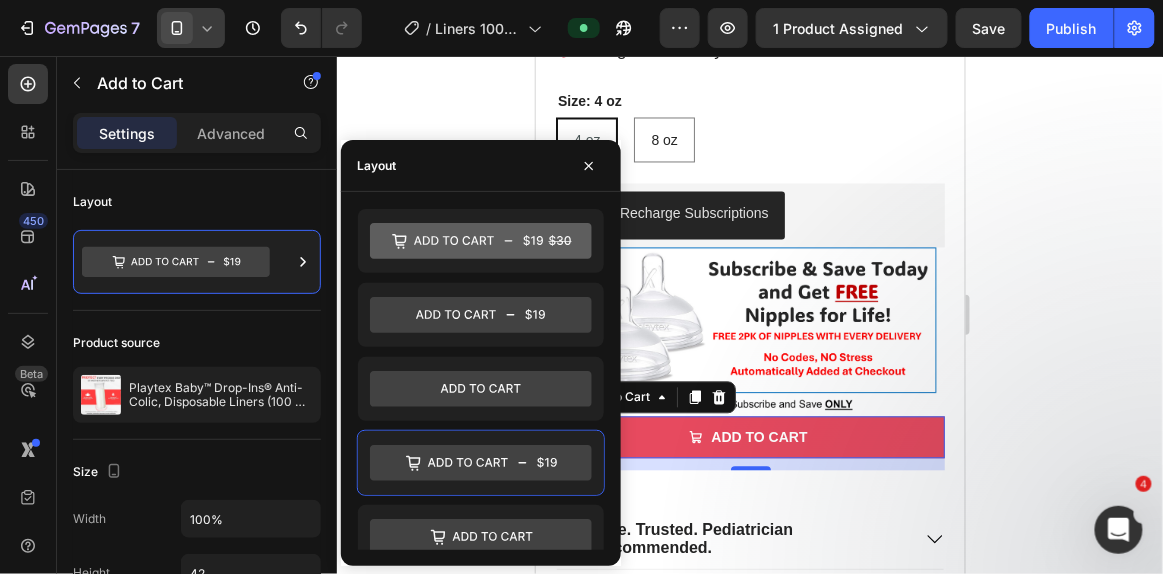 click on "ADD TO CART" at bounding box center [749, 437] 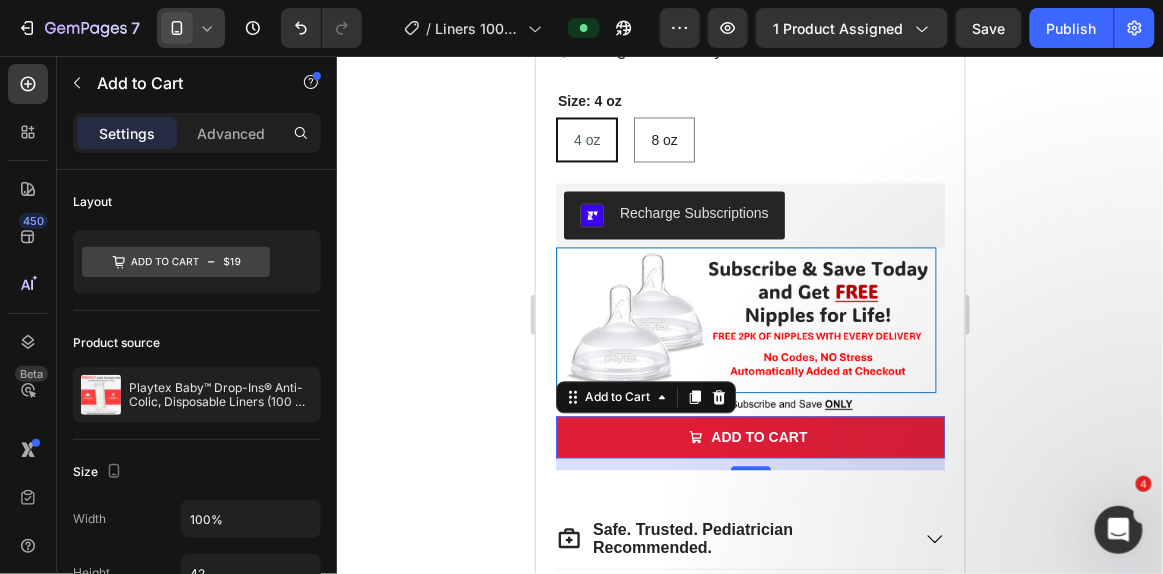 click 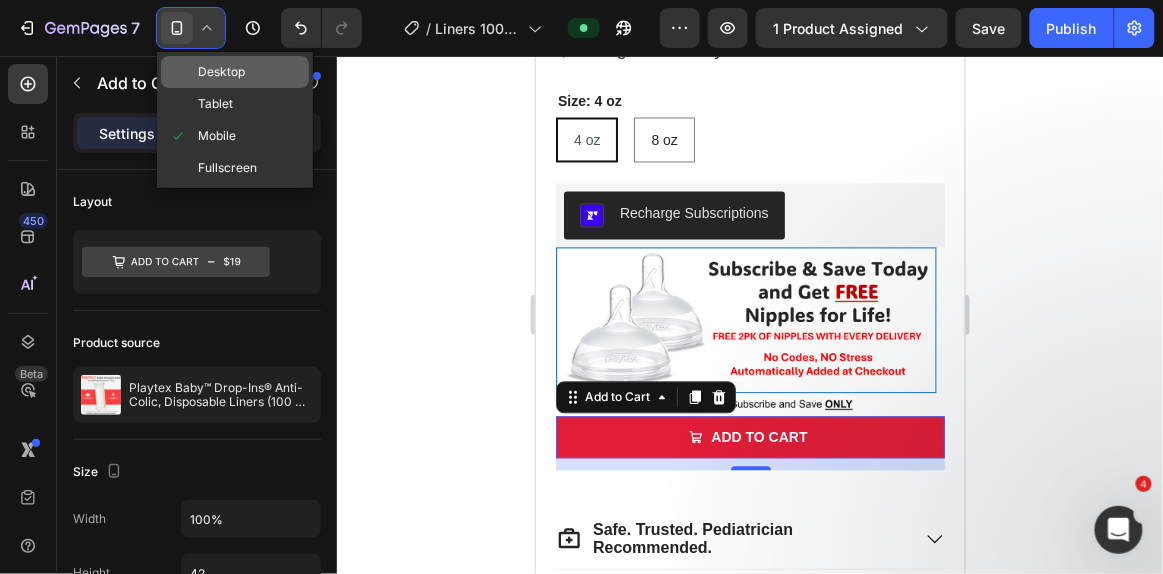 click on "Desktop" at bounding box center (221, 72) 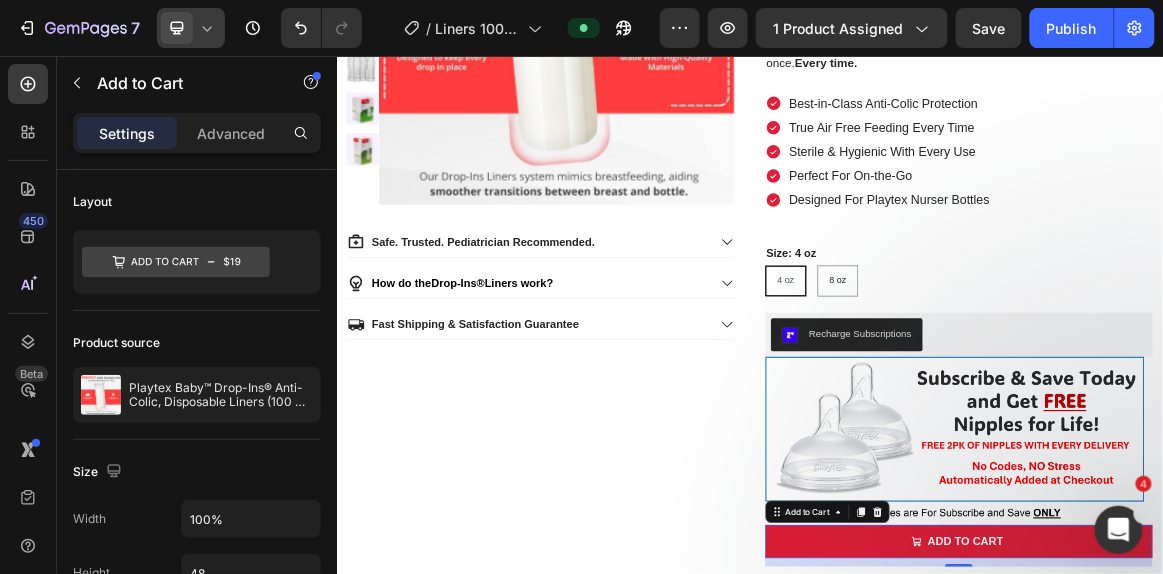 scroll, scrollTop: 364, scrollLeft: 0, axis: vertical 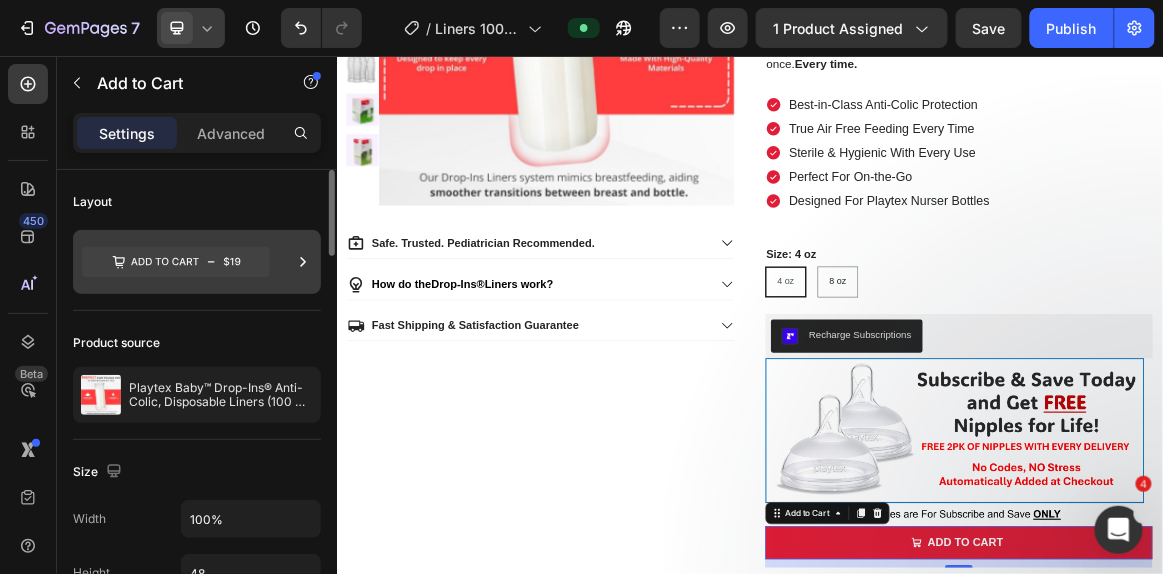 click at bounding box center [197, 262] 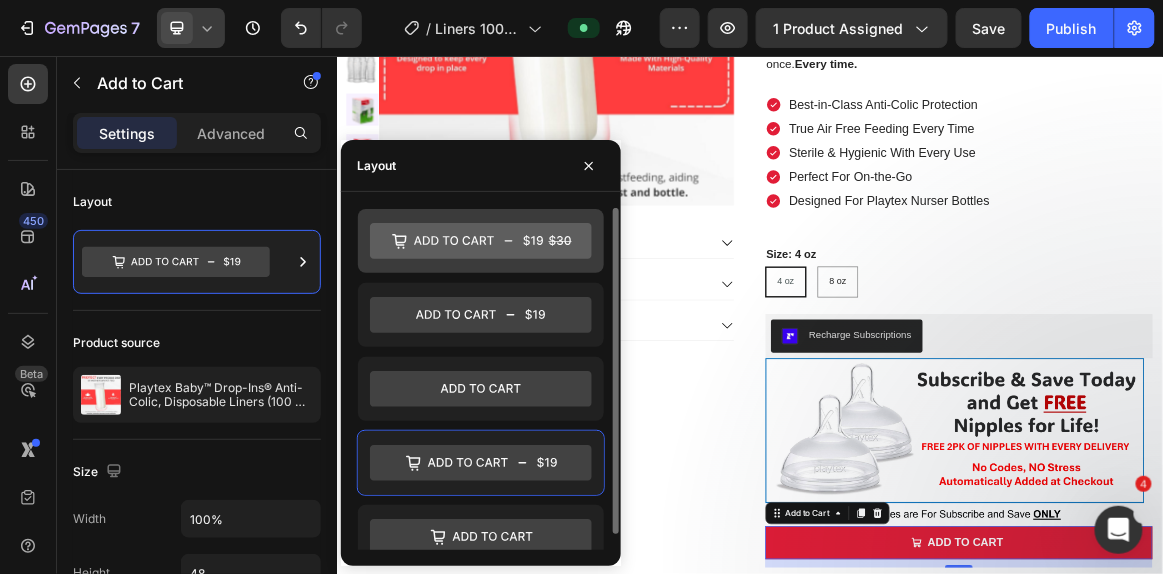 click 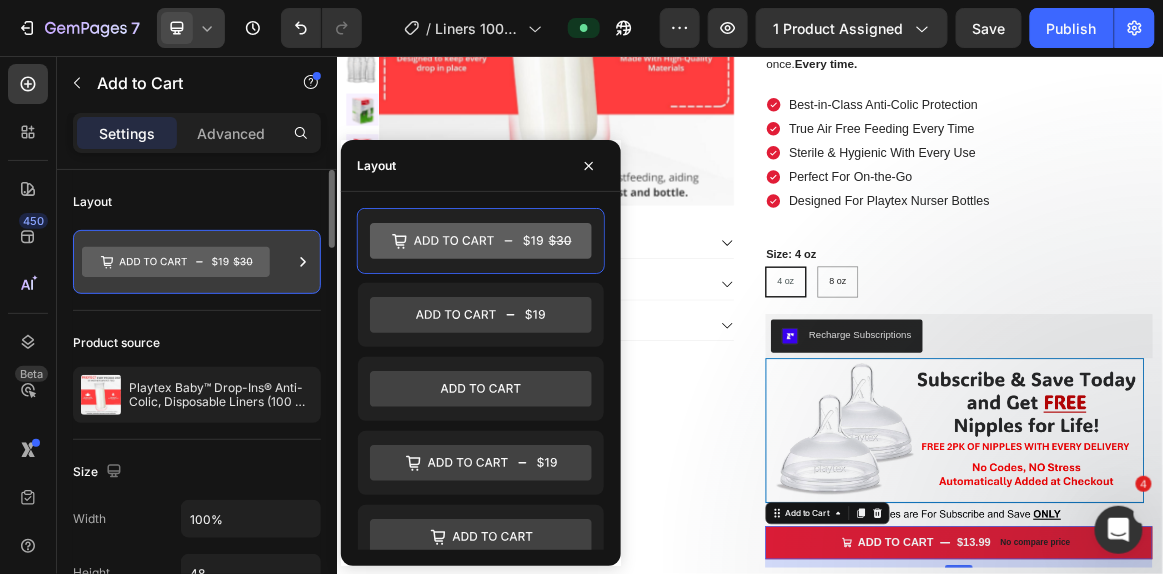 click 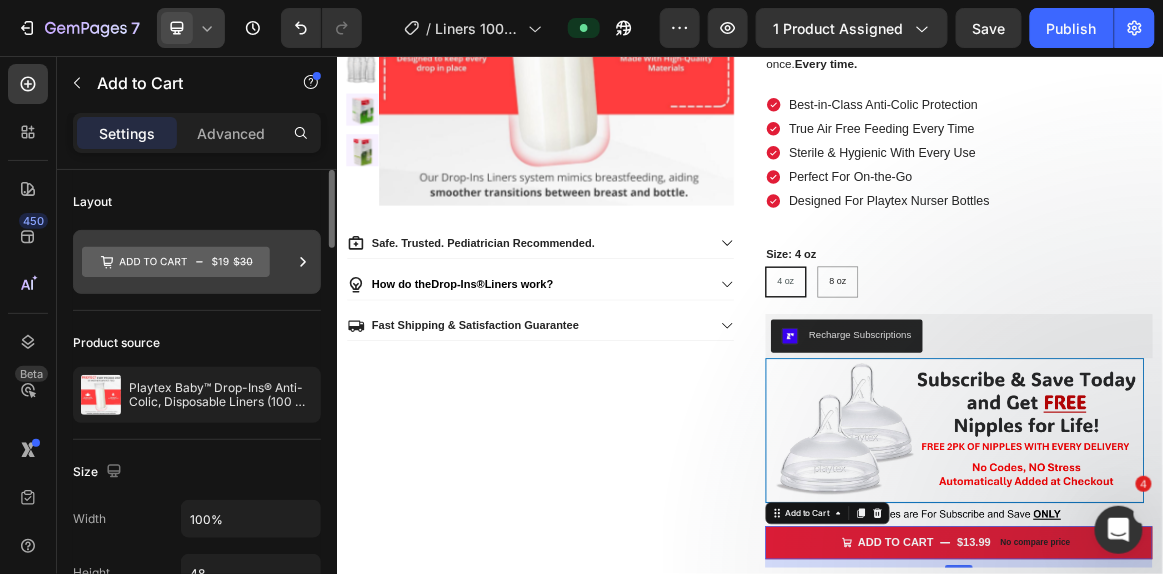click 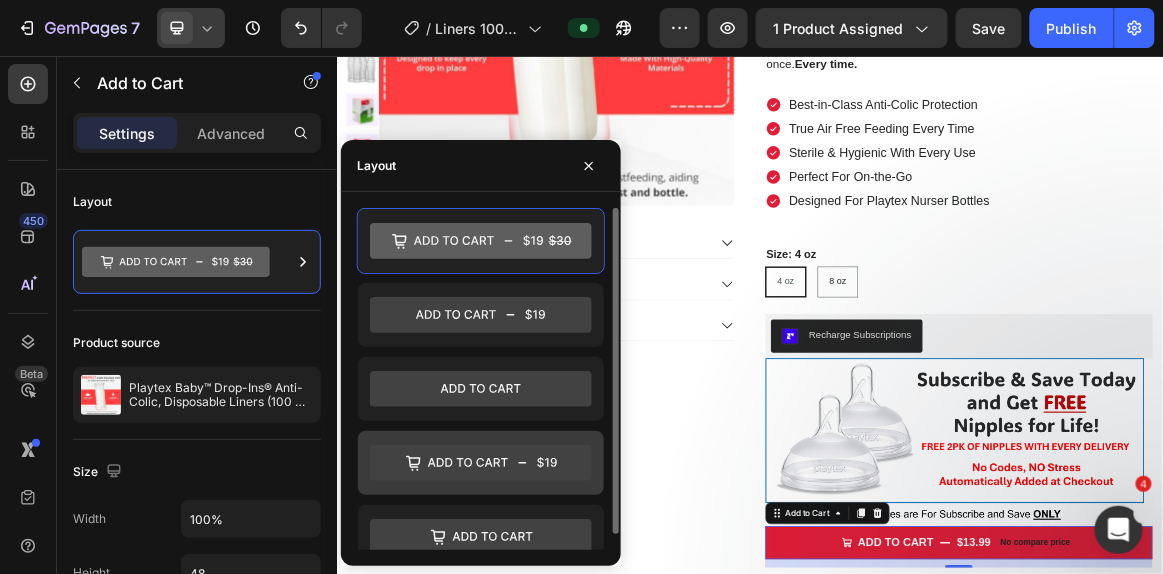 click 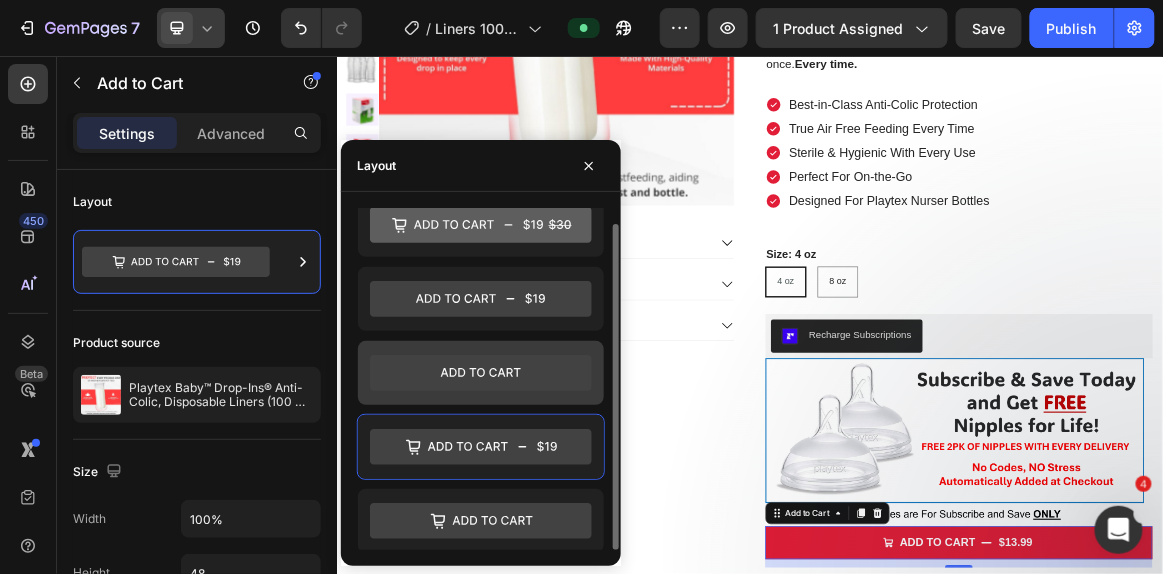 scroll, scrollTop: 0, scrollLeft: 0, axis: both 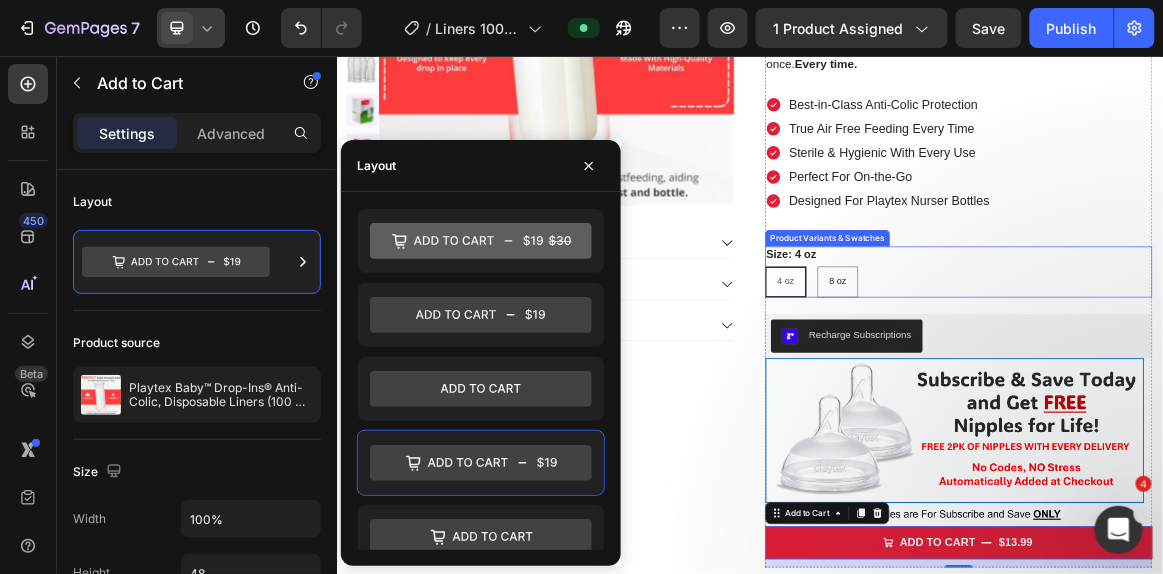 click on "Size: 4 oz 4 oz 4 oz 4 oz 8 oz 8 oz 8 oz" at bounding box center [1240, 369] 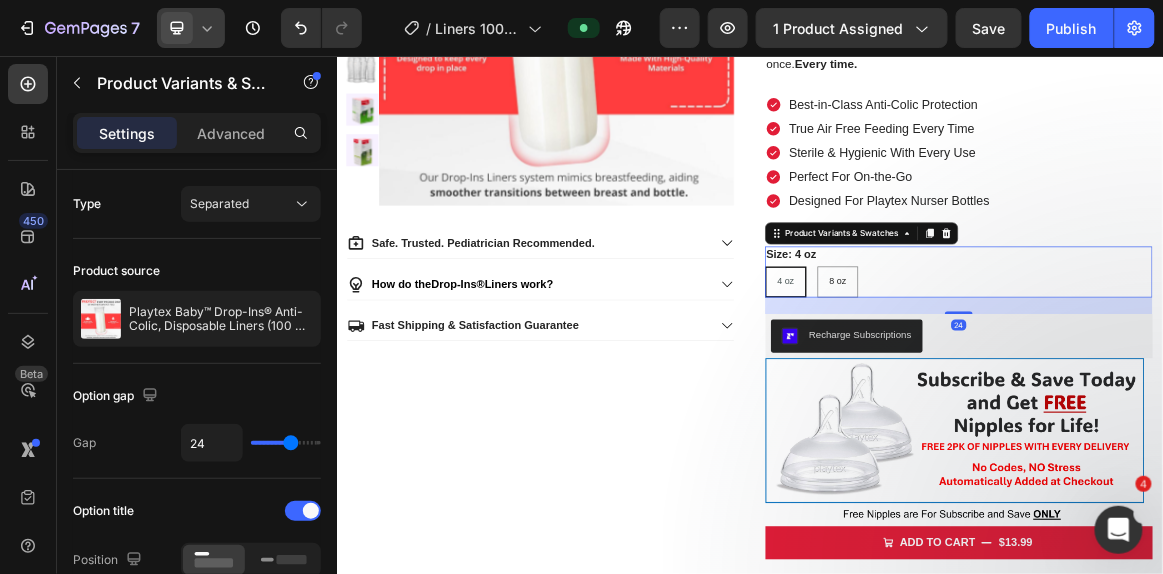 scroll, scrollTop: 0, scrollLeft: 0, axis: both 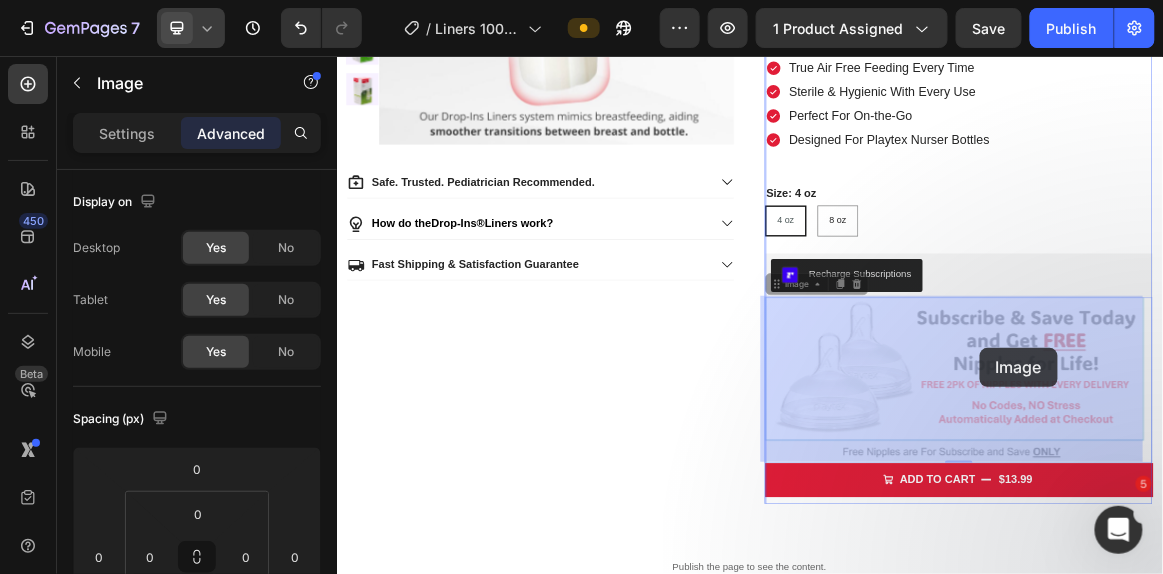 drag, startPoint x: 1250, startPoint y: 488, endPoint x: 1267, endPoint y: 479, distance: 19.235384 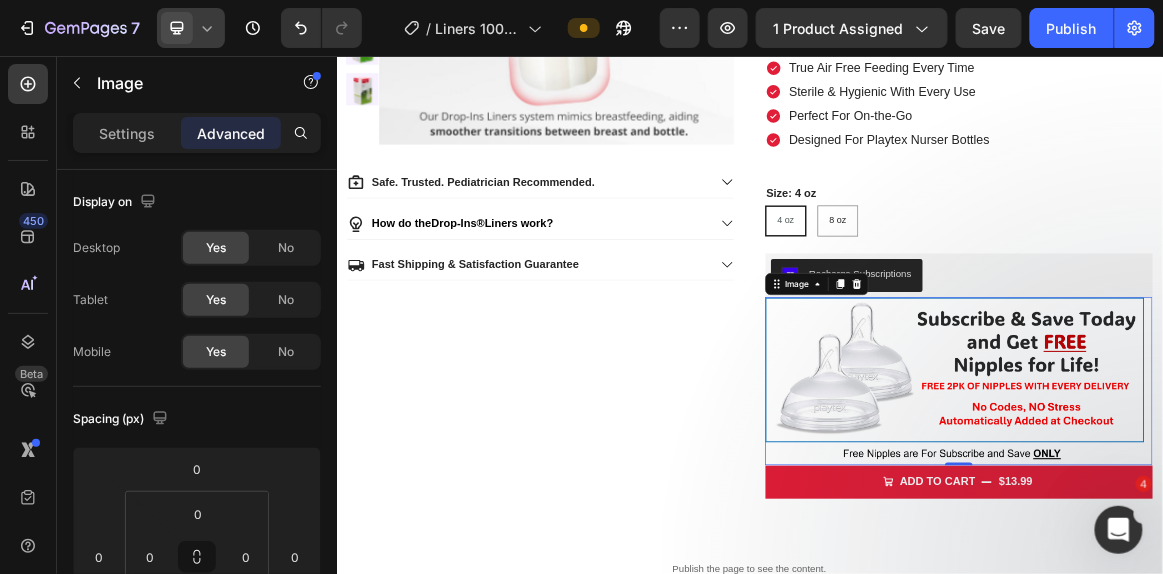 click at bounding box center [1240, 528] 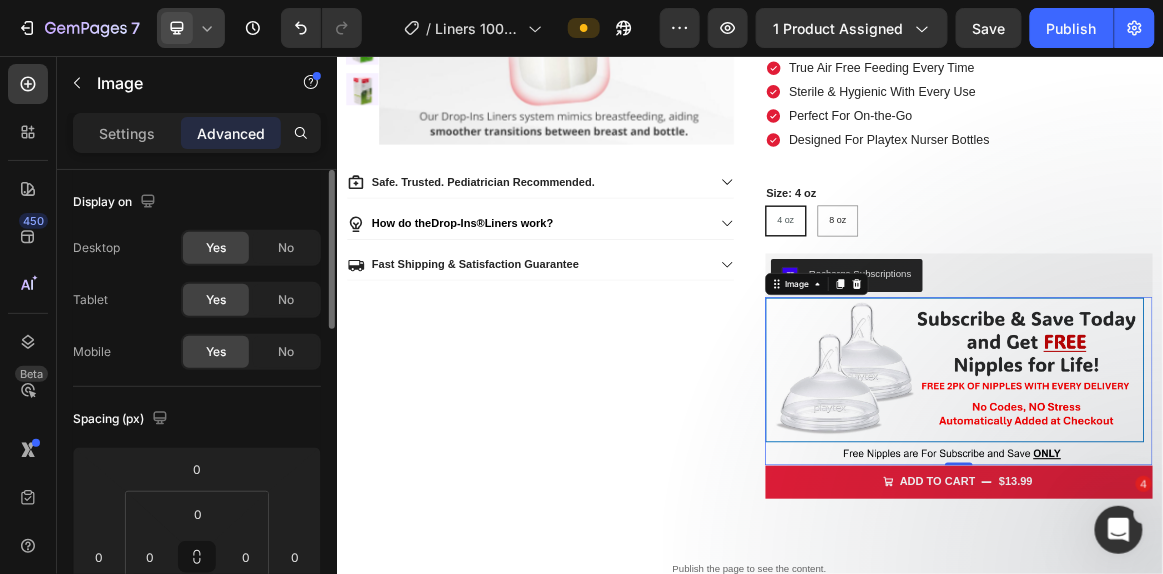 scroll, scrollTop: 191, scrollLeft: 0, axis: vertical 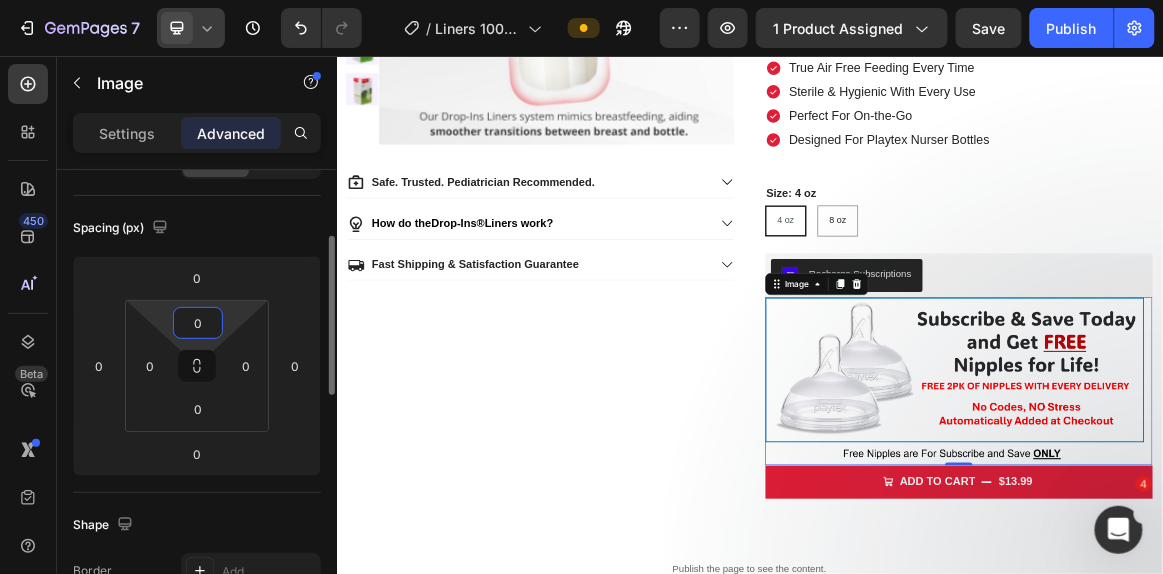 click on "0" at bounding box center [198, 323] 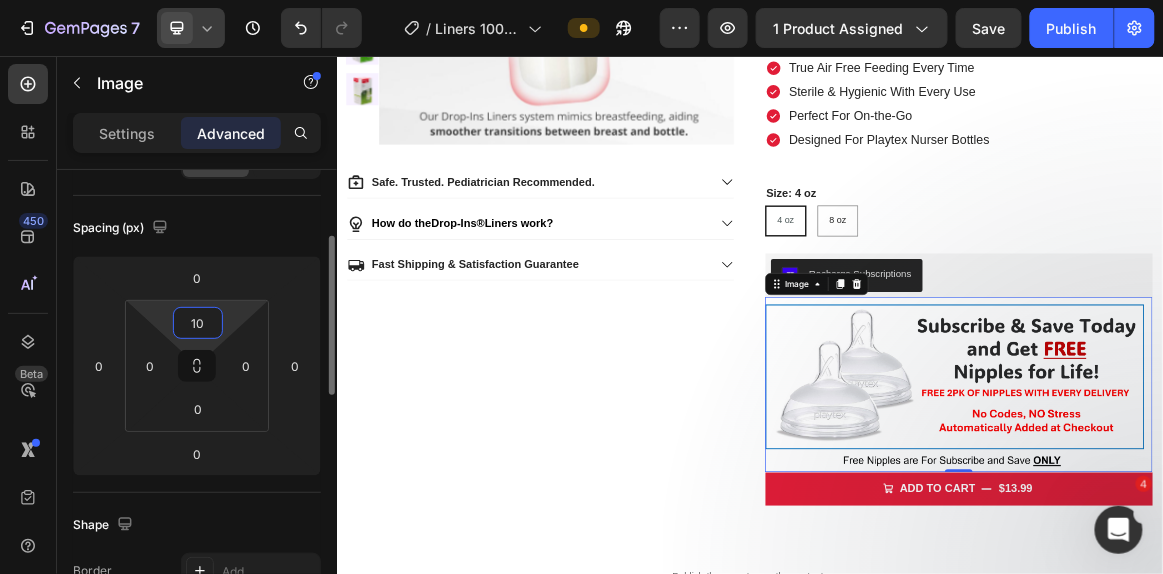 click on "10" at bounding box center [198, 323] 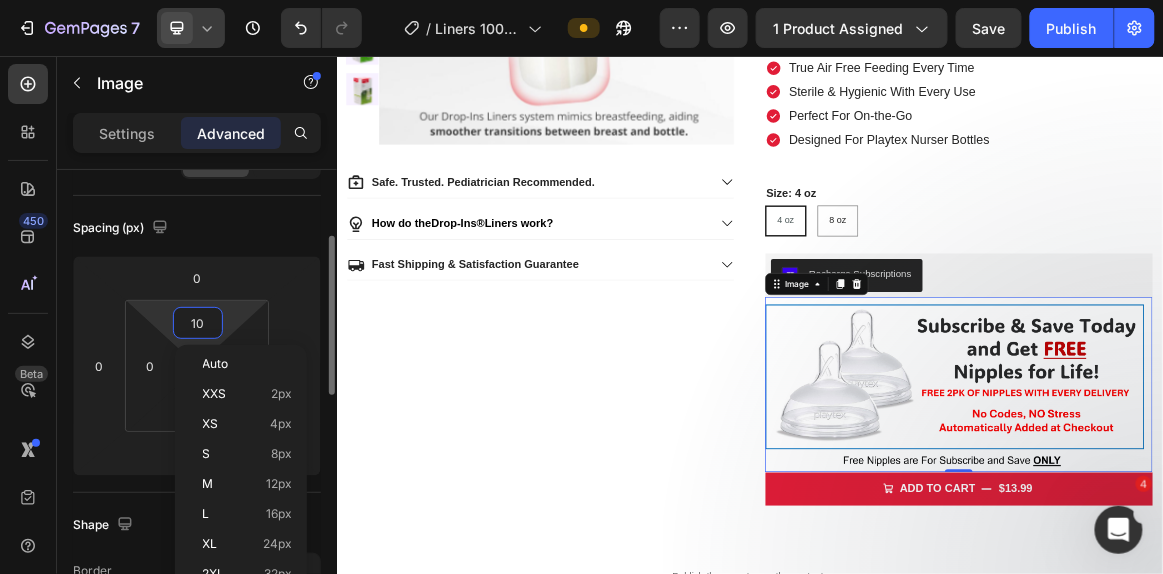 type on "0" 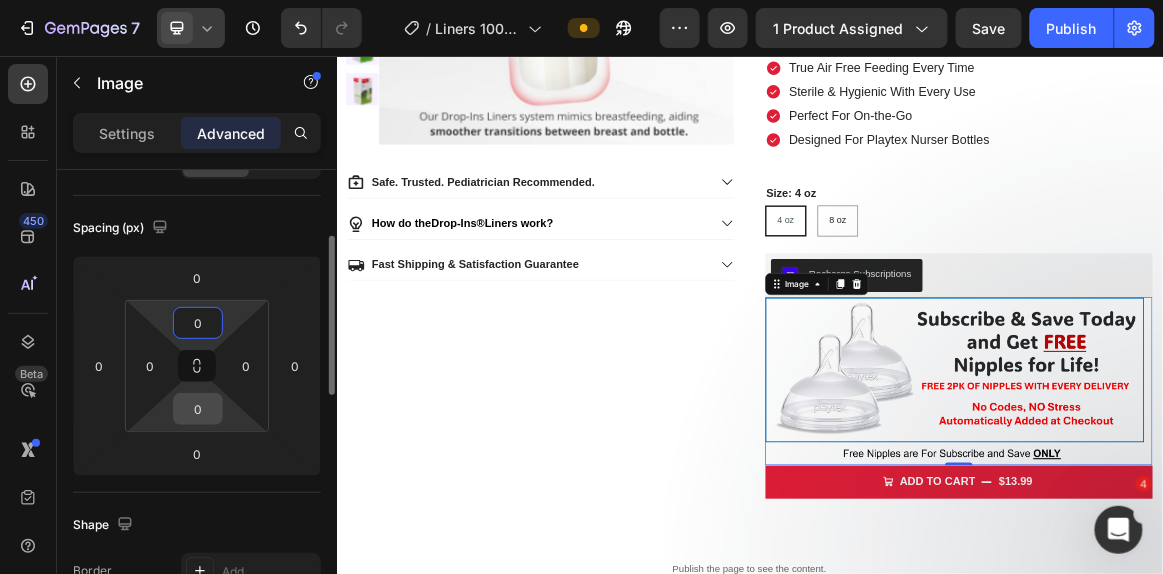 click on "0" at bounding box center [198, 409] 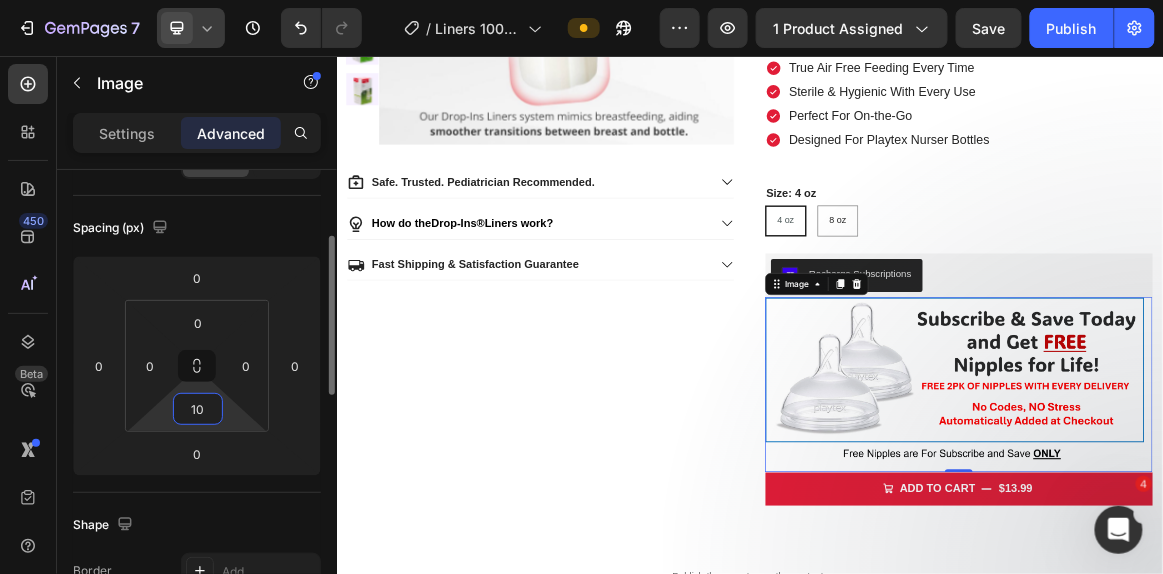 type on "1" 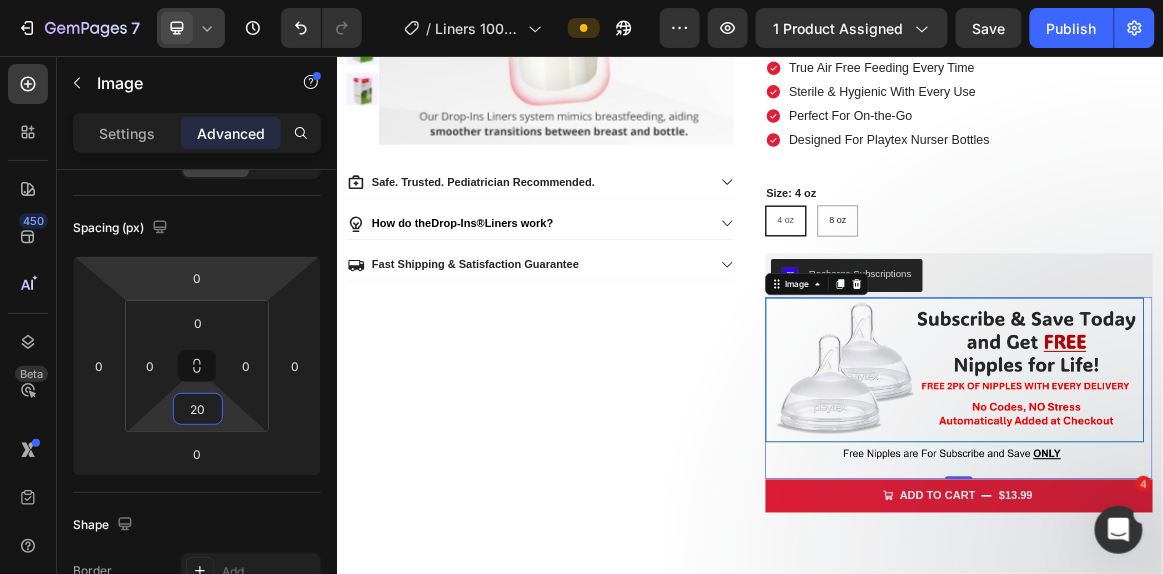 type on "20" 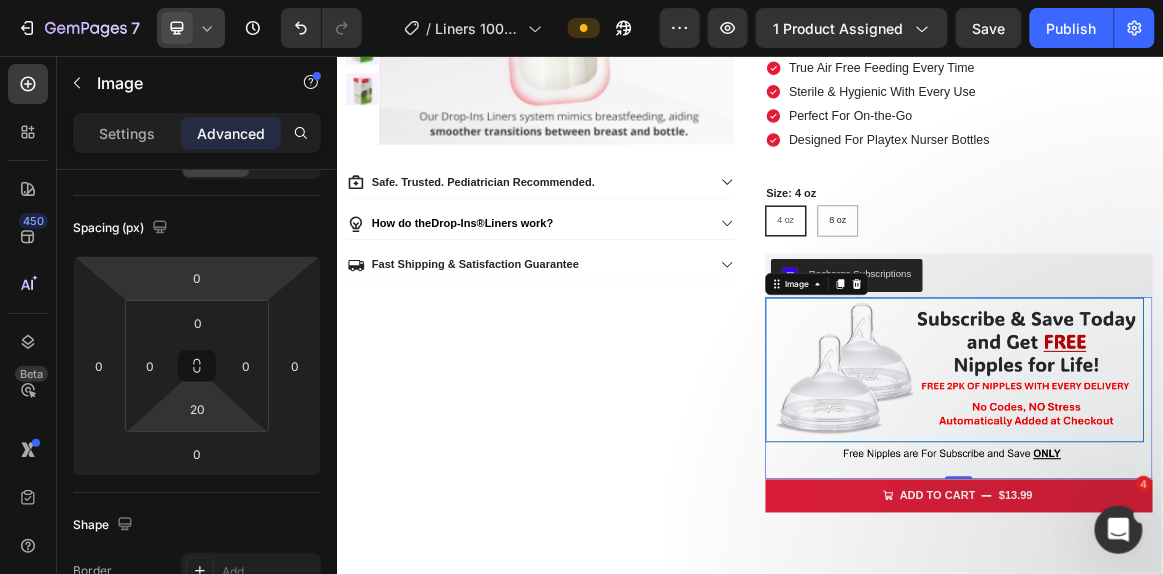 click 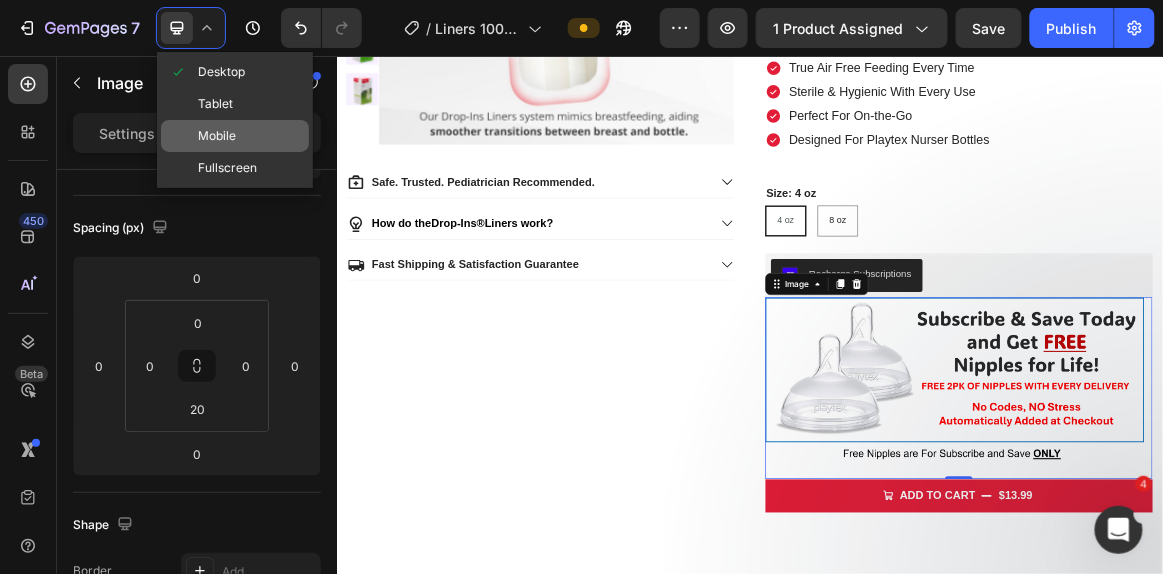 click on "Mobile" at bounding box center (217, 136) 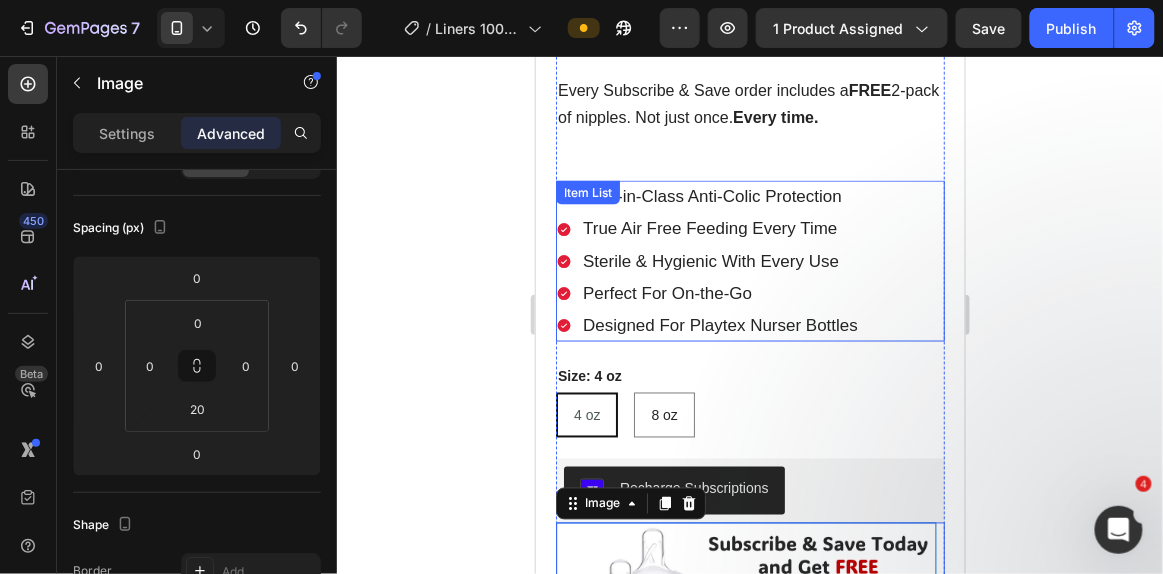 scroll, scrollTop: 601, scrollLeft: 0, axis: vertical 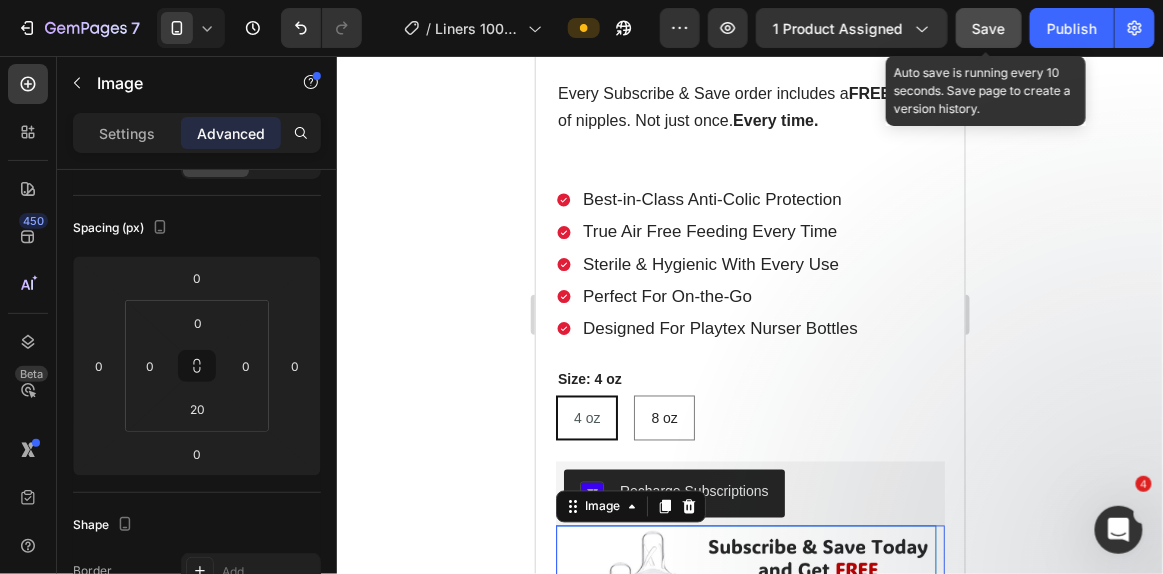 click on "Save" 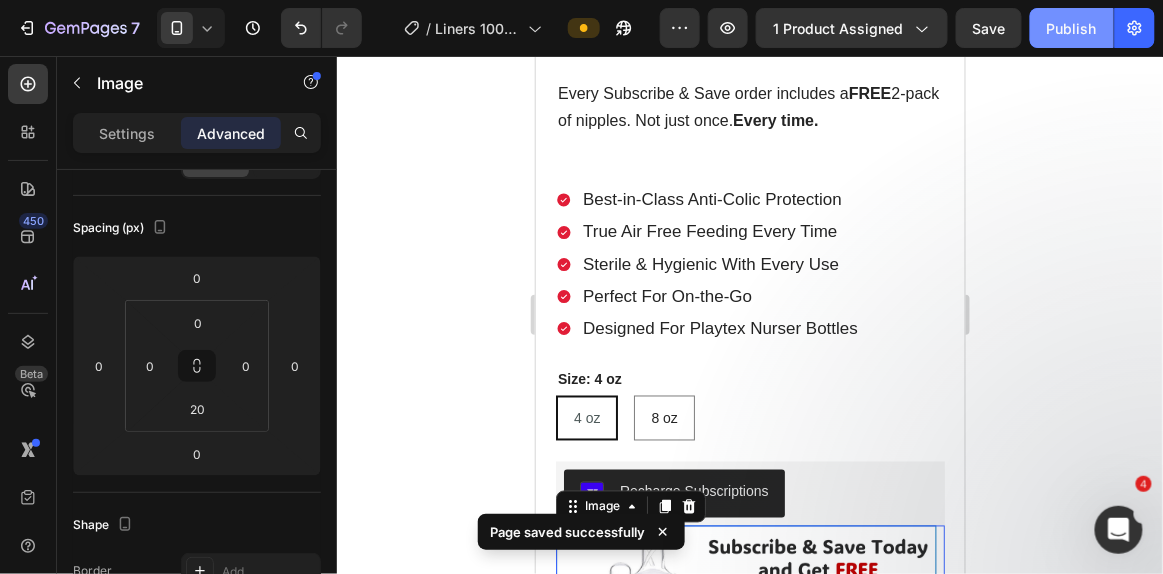 click on "Publish" at bounding box center (1072, 28) 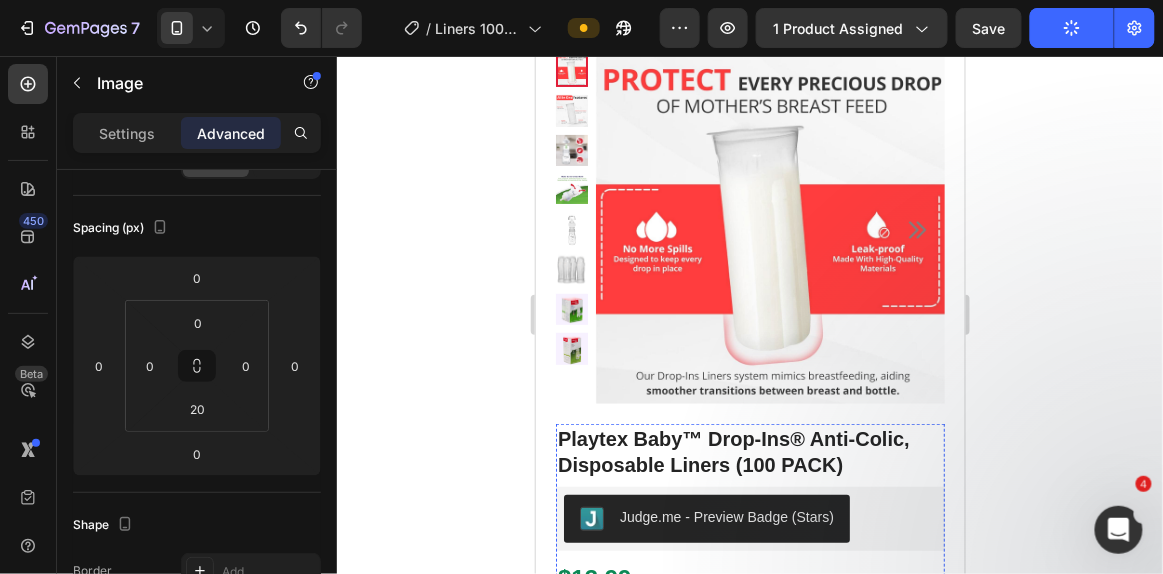 scroll, scrollTop: 0, scrollLeft: 0, axis: both 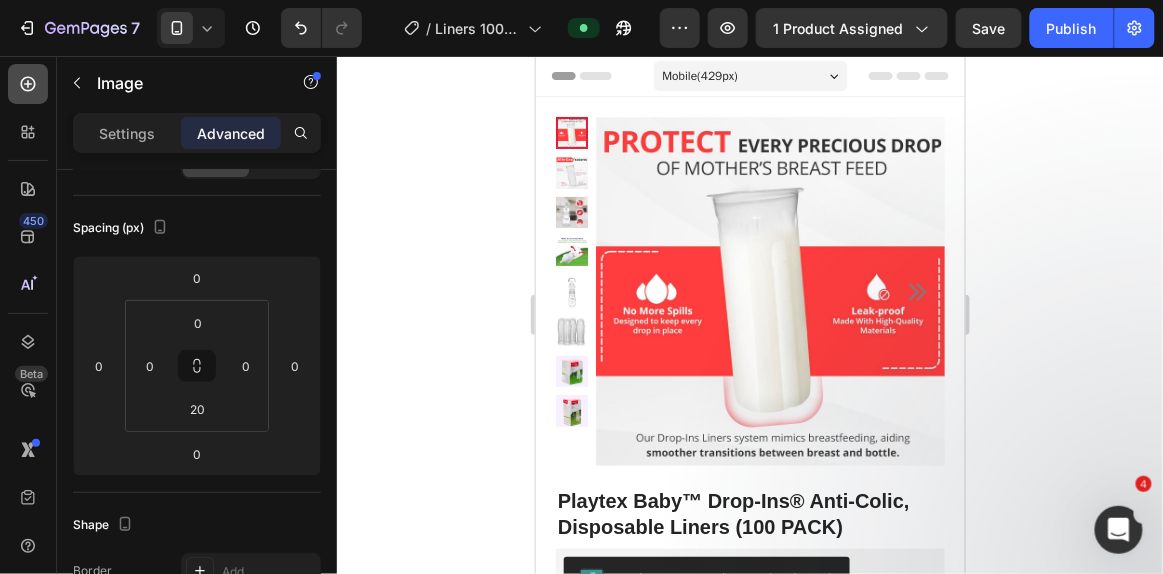 click 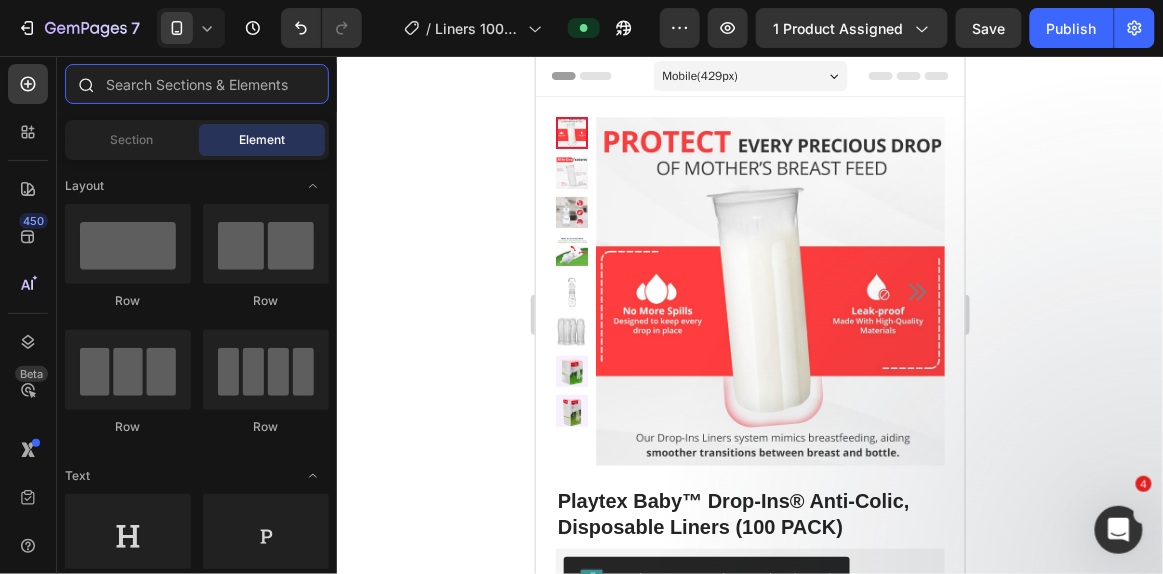 click at bounding box center (197, 84) 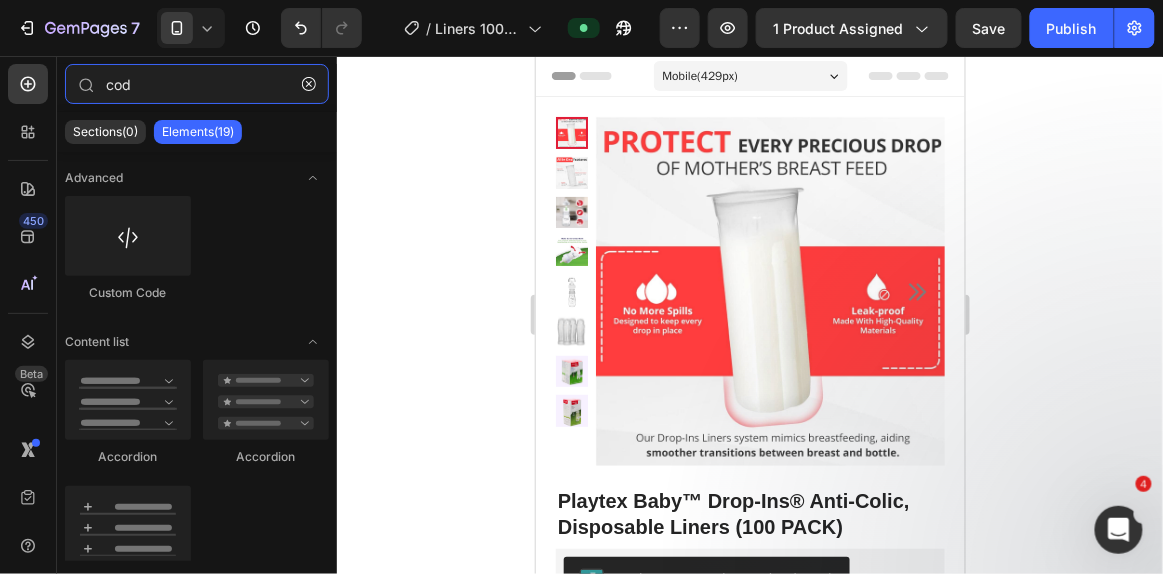 type on "cod" 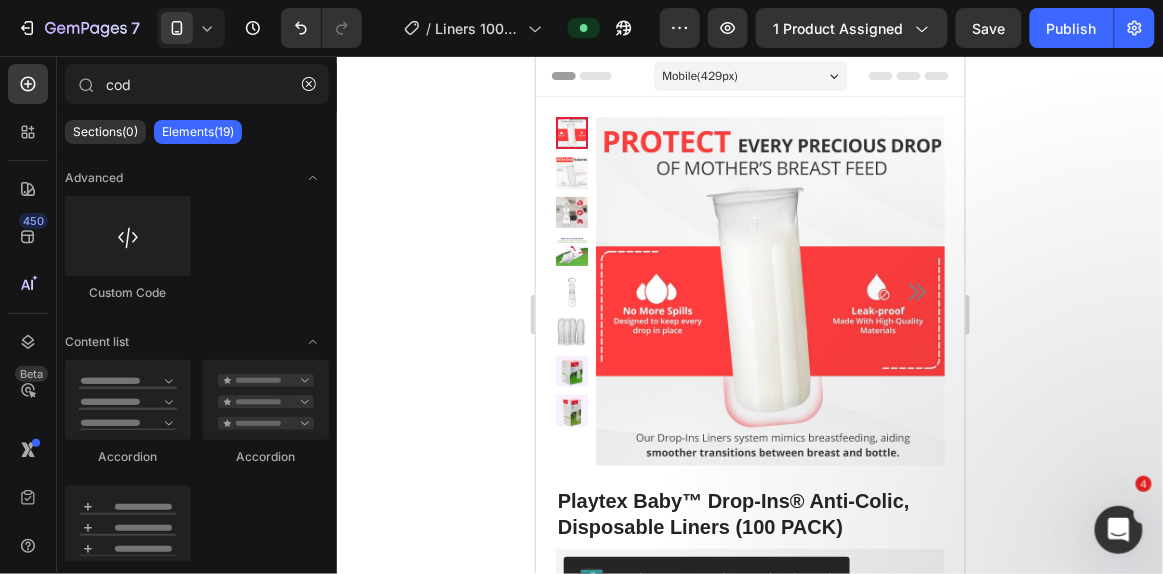 click 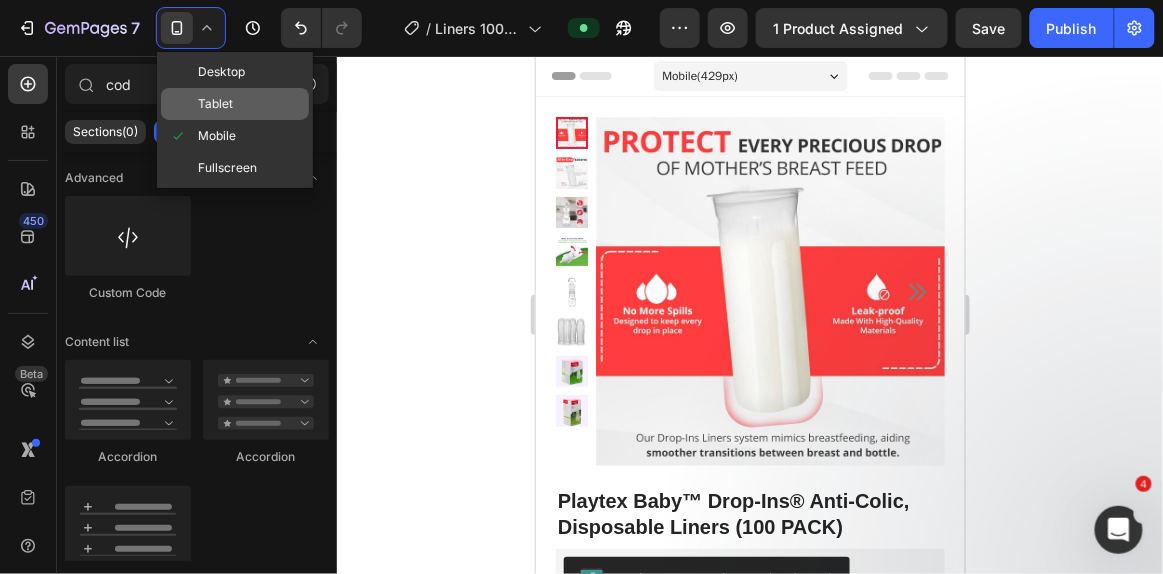 click on "Tablet" 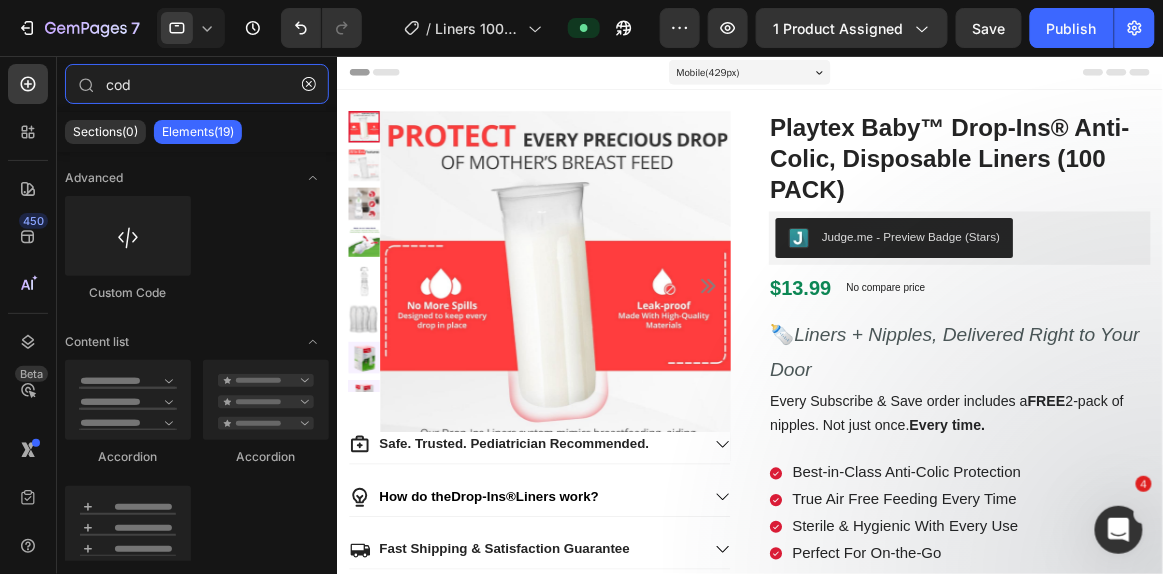 click on "cod" at bounding box center (197, 84) 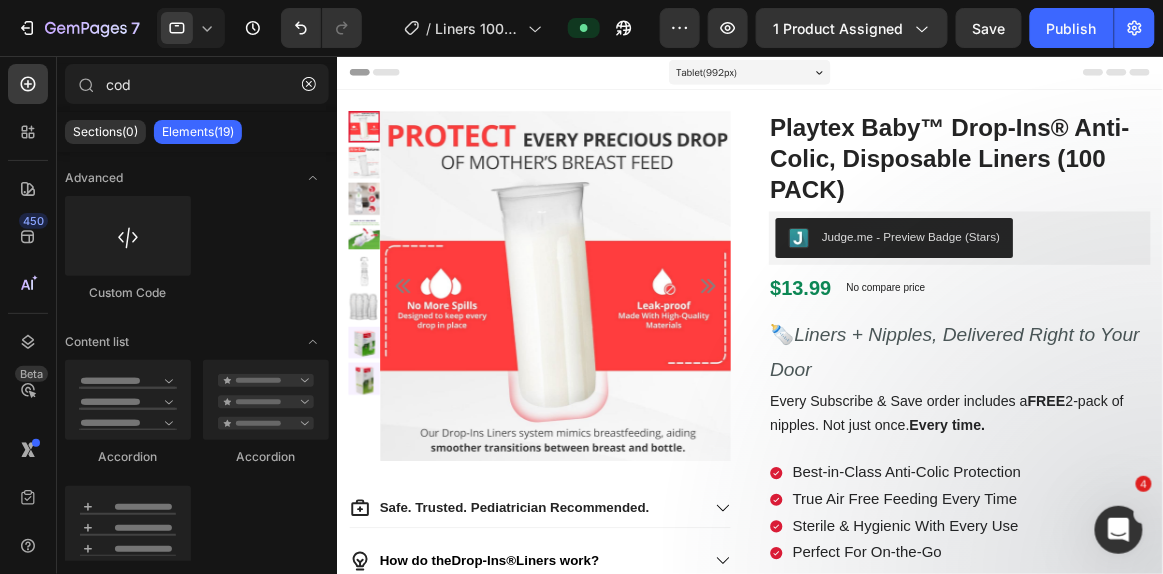 click 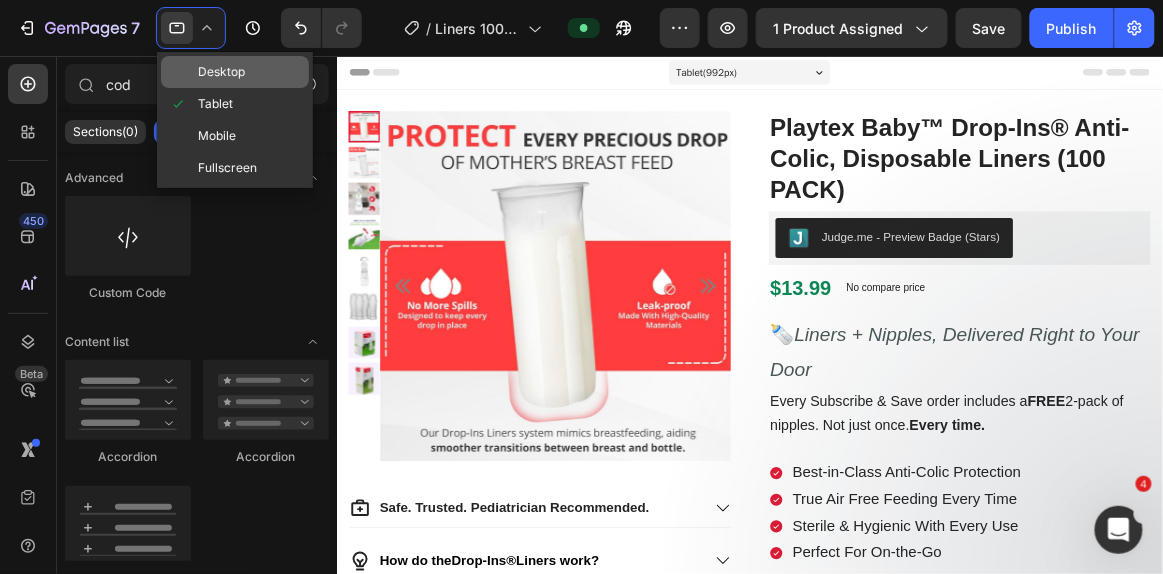 click on "Desktop" at bounding box center [221, 72] 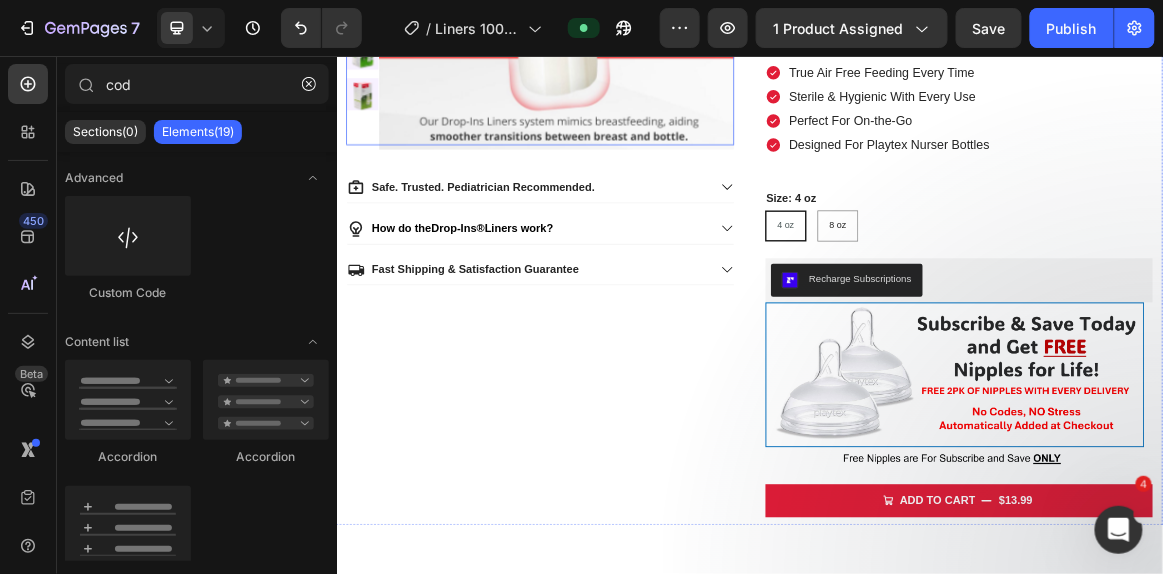scroll, scrollTop: 569, scrollLeft: 0, axis: vertical 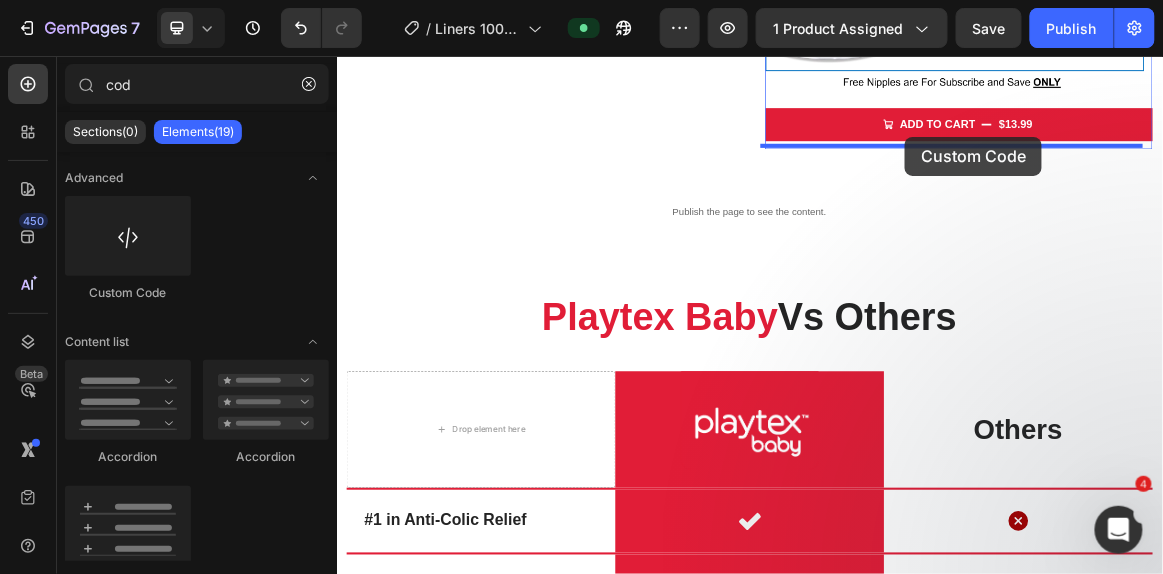 drag, startPoint x: 468, startPoint y: 281, endPoint x: 1161, endPoint y: 172, distance: 701.5198 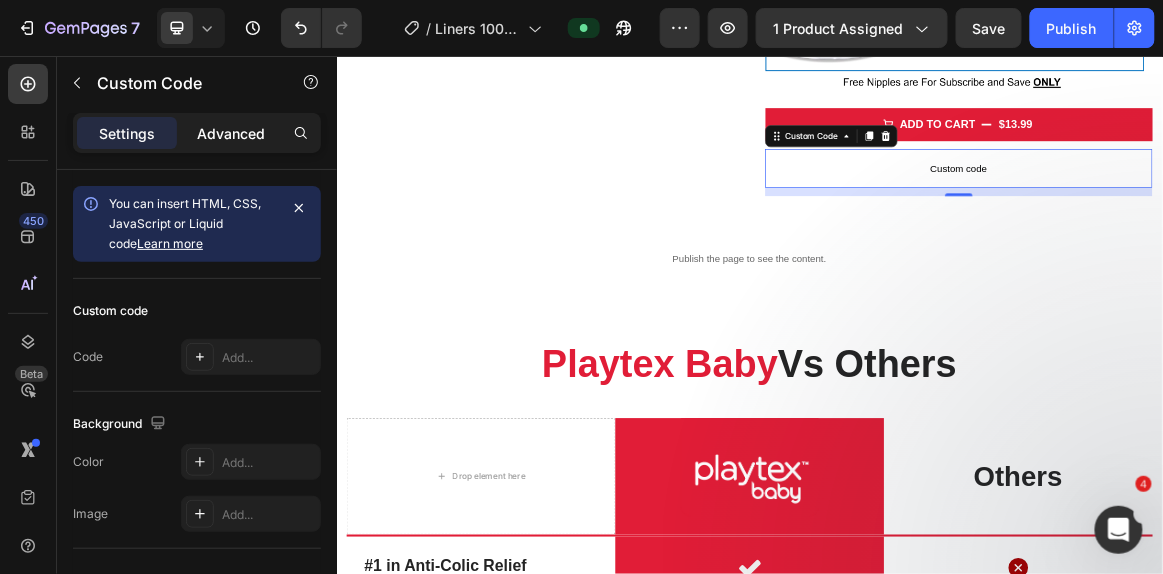 click on "Advanced" at bounding box center [231, 133] 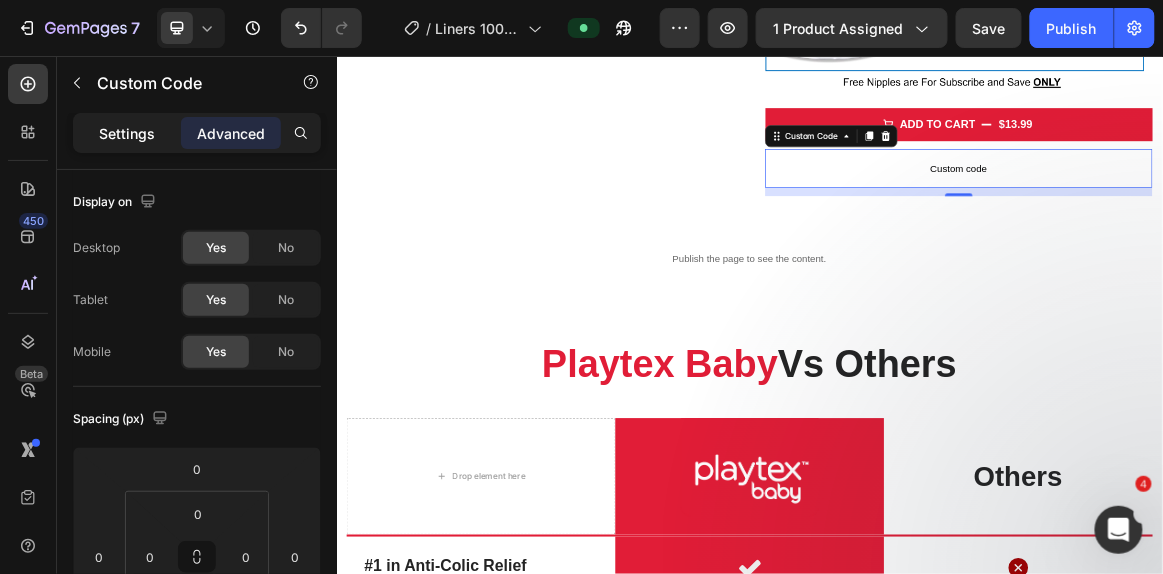 click on "Settings" at bounding box center (127, 133) 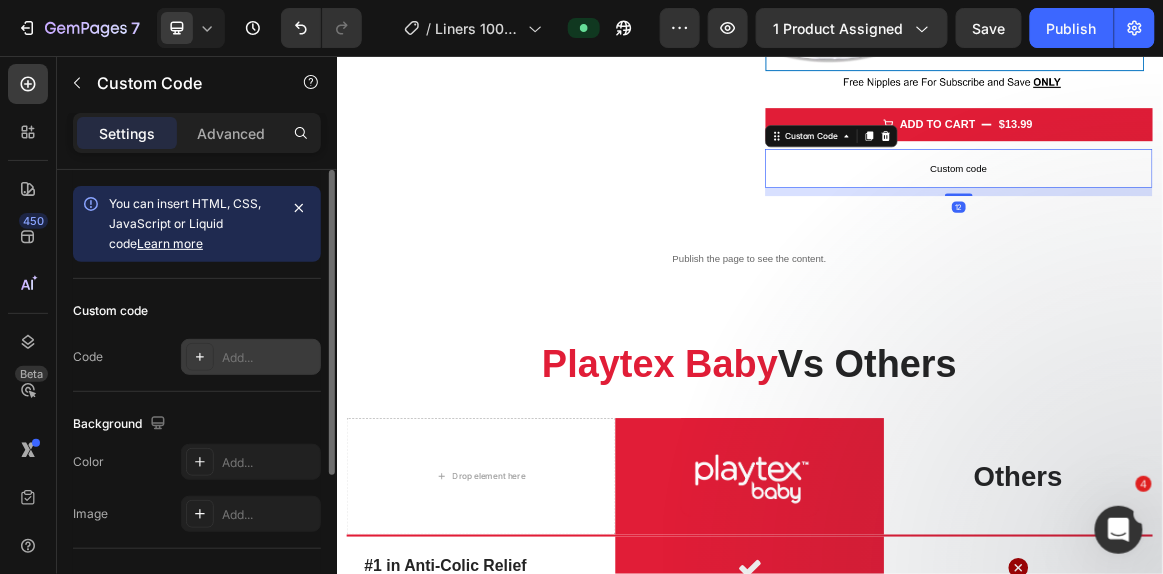 click on "Add..." at bounding box center (251, 357) 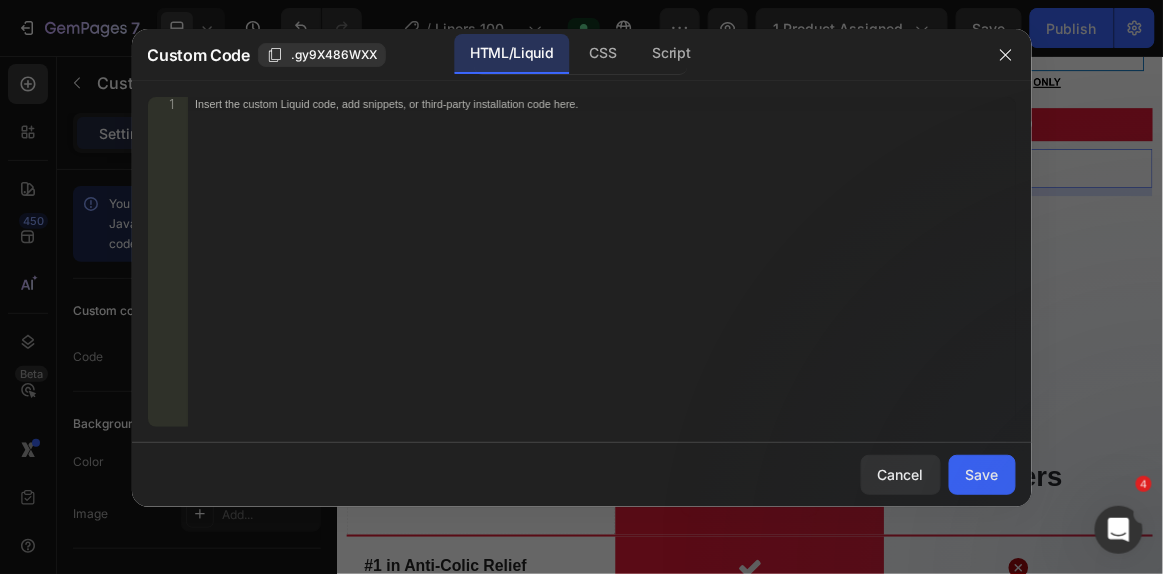 type 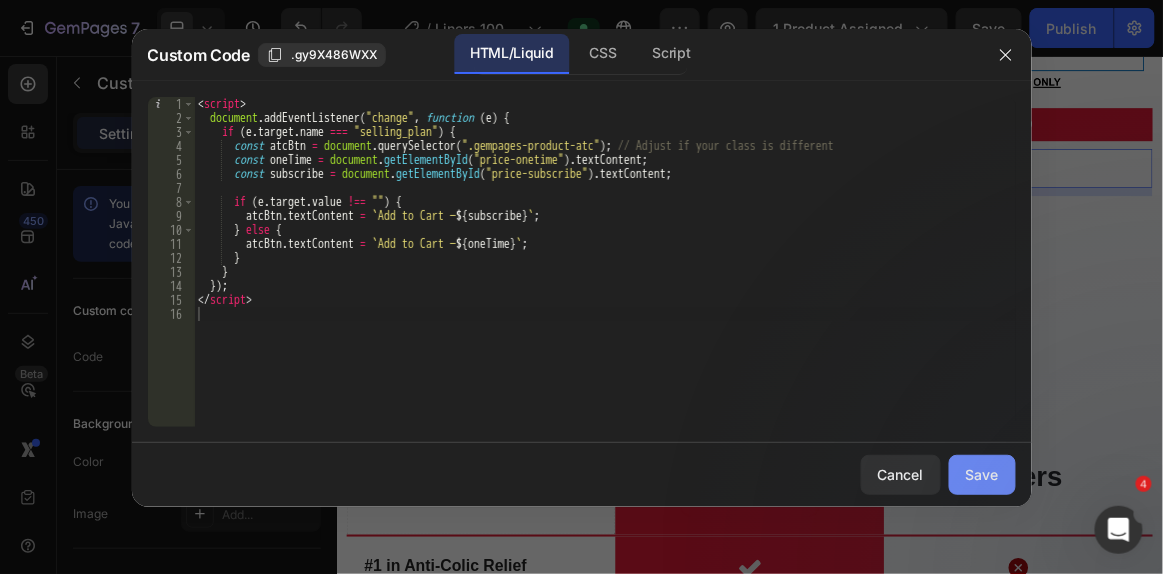 click on "Save" at bounding box center (982, 474) 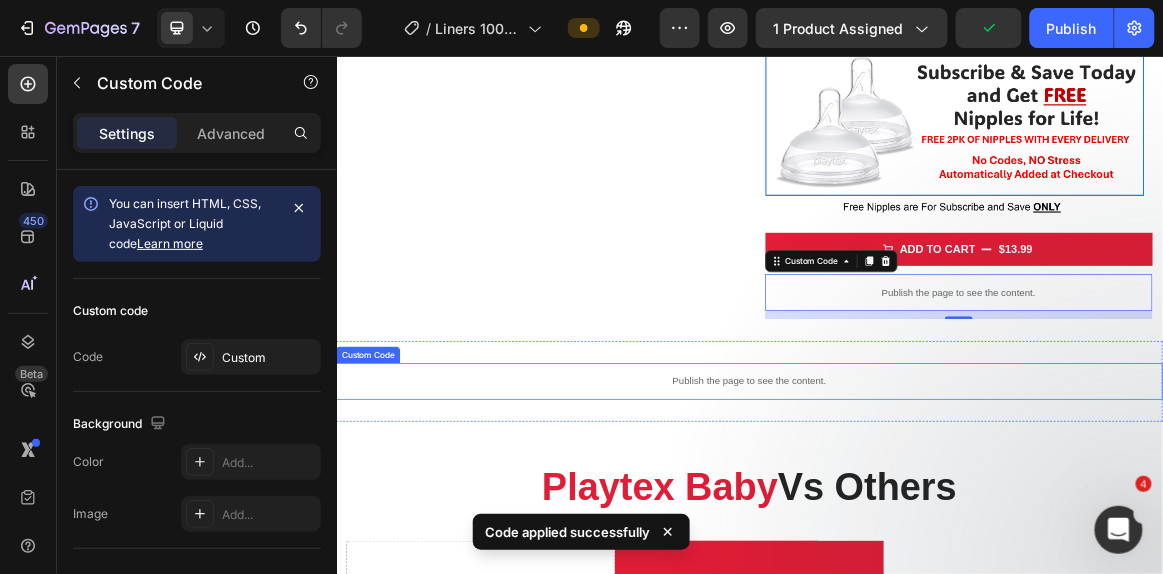 scroll, scrollTop: 804, scrollLeft: 0, axis: vertical 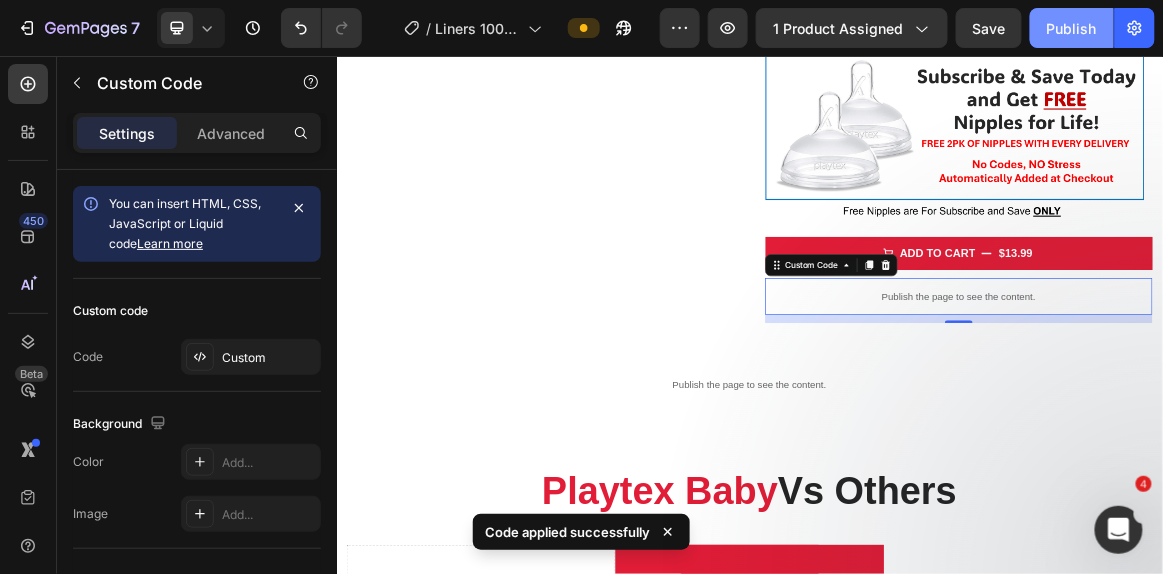 click on "Publish" at bounding box center (1072, 28) 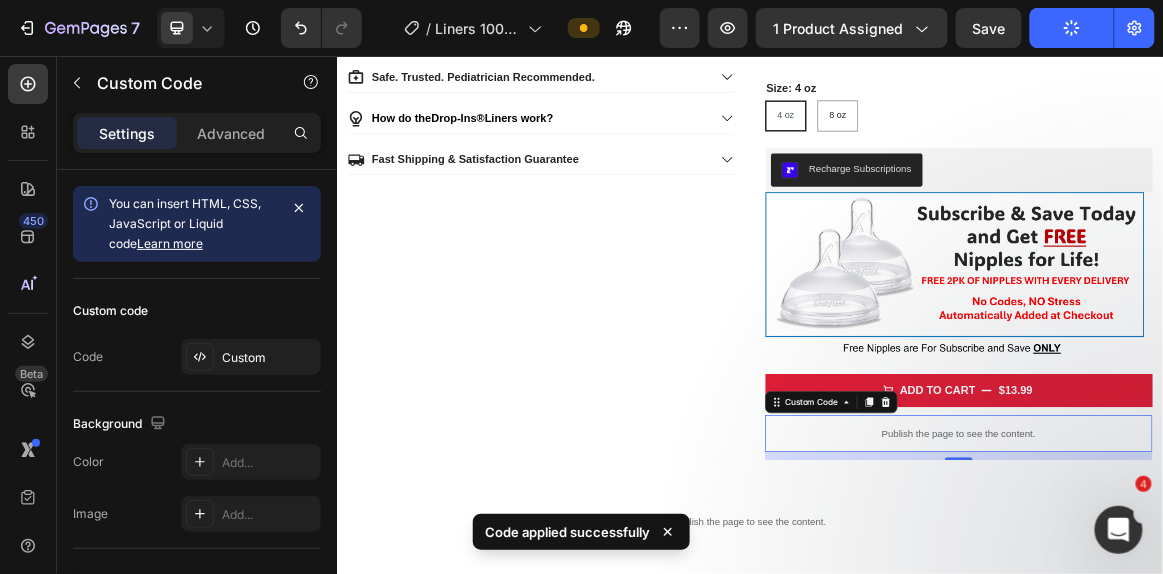 scroll, scrollTop: 534, scrollLeft: 0, axis: vertical 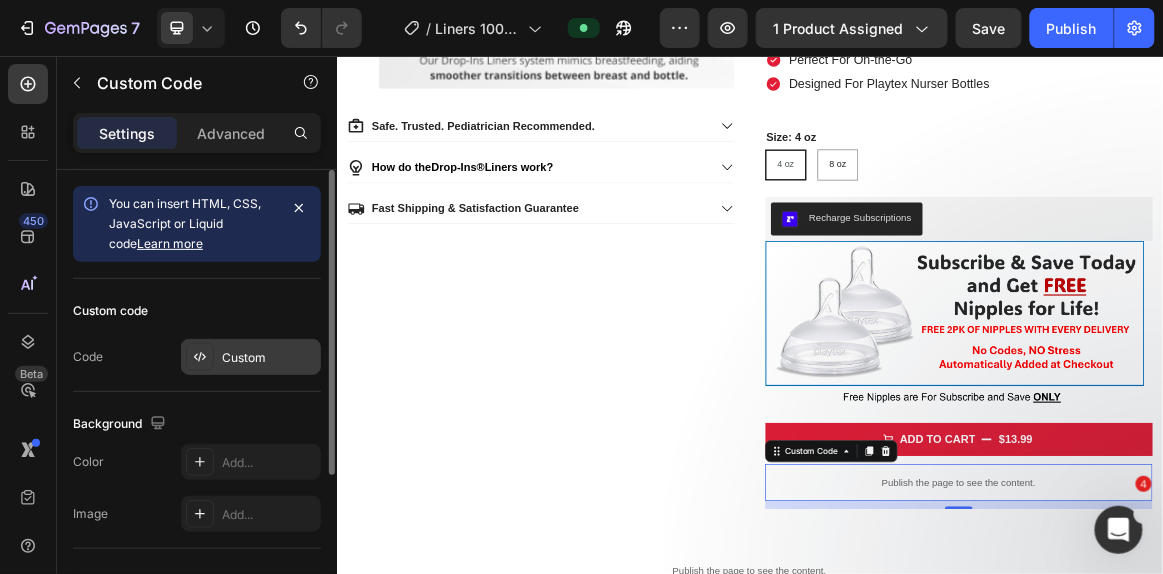 click on "Custom" at bounding box center [269, 358] 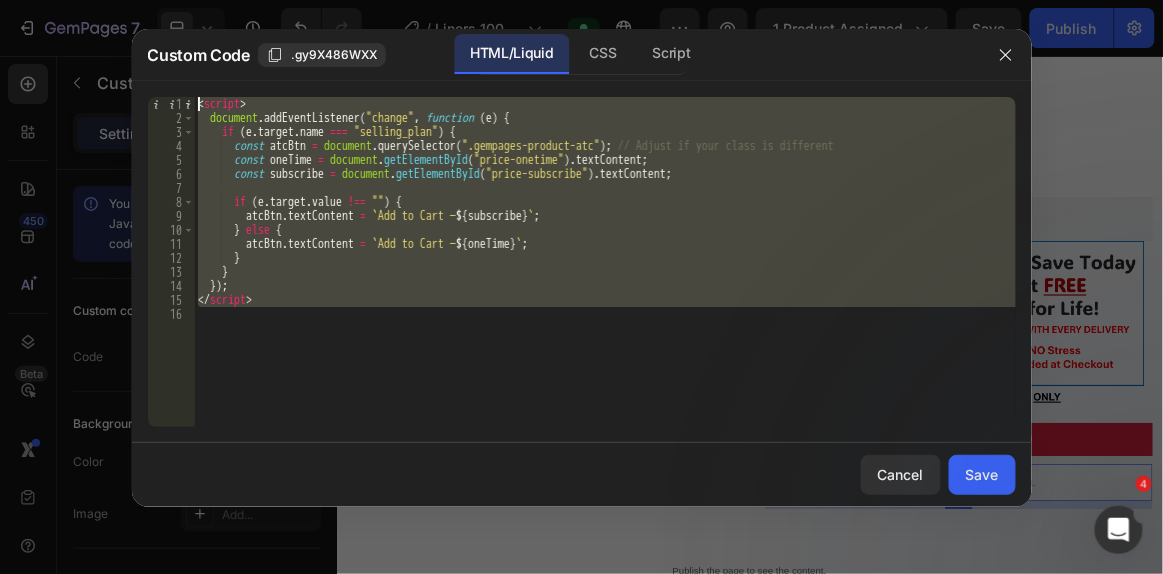 drag, startPoint x: 409, startPoint y: 325, endPoint x: 143, endPoint y: 88, distance: 356.26535 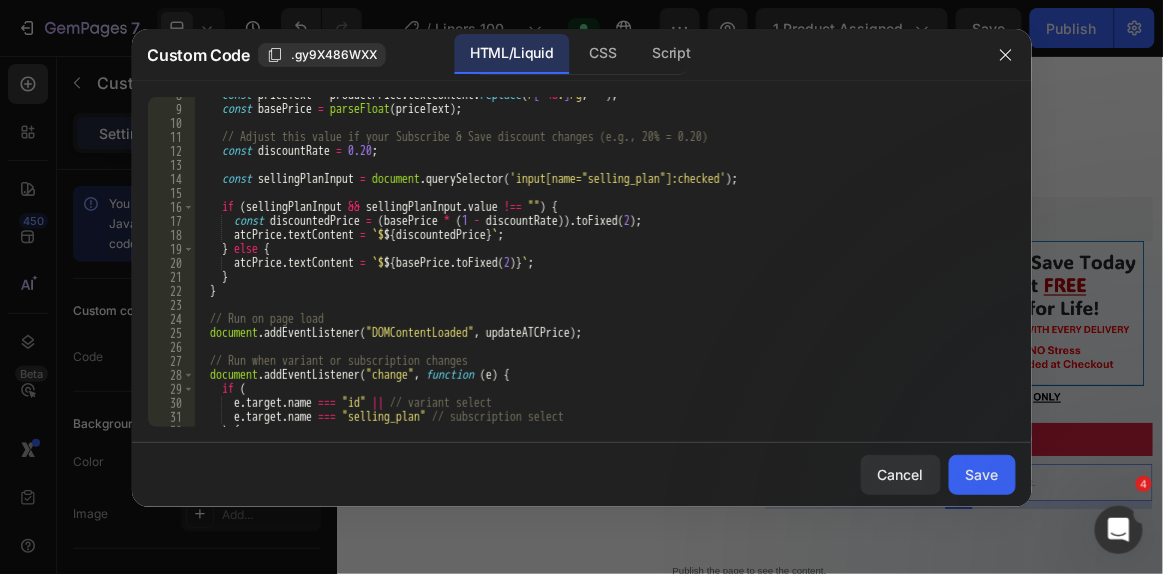 scroll, scrollTop: 104, scrollLeft: 0, axis: vertical 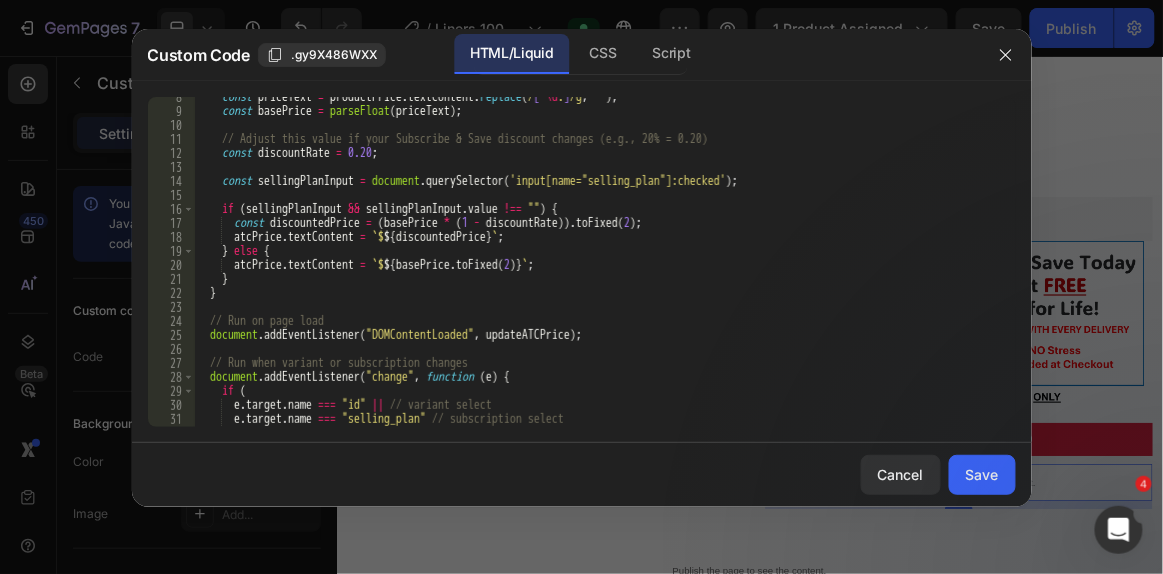 click on "const   priceText   =   productPrice . textContent . replace ( / [^ \d . ] /g ,   '' ) ;      const   basePrice   =   parseFloat ( priceText ) ;      // Adjust this value if your Subscribe & Save discount changes (e.g., 20% = 0.20)      const   discountRate   =   0.20 ;      const   sellingPlanInput   =   document . querySelector ( 'input[name="selling_plan"]:checked' ) ;      if   ( sellingPlanInput   &&   sellingPlanInput . value   !==   "" )   {         const   discountedPrice   =   ( basePrice   *   ( 1   -   discountRate )) . toFixed ( 2 ) ;         atcPrice . textContent   =   ` $ ${ discountedPrice } ` ;      }   else   {         atcPrice . textContent   =   ` $ ${ basePrice . toFixed ( 2 ) } ` ;      }    }    // Run on page load    document . addEventListener ( "DOMContentLoaded" ,   updateATCPrice ) ;    // Run when variant or subscription changes    document . addEventListener ( "change" ,   function   ( e )   {      if   (         e . target . name   ===   "id"   ||   // variant select      e" at bounding box center (598, 269) 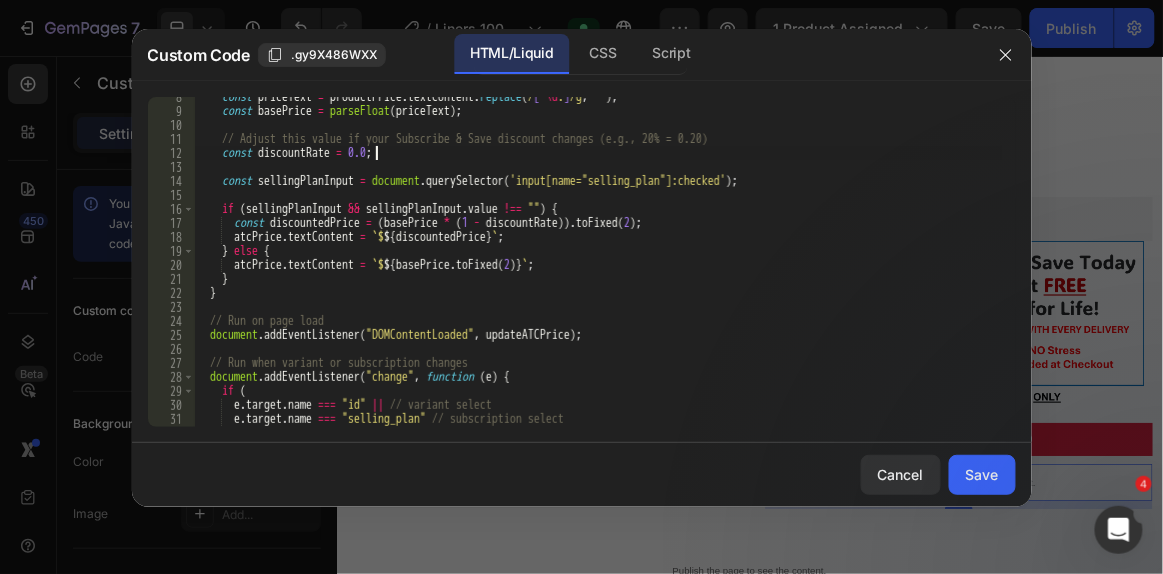 type on "const discountRate = 0.10;" 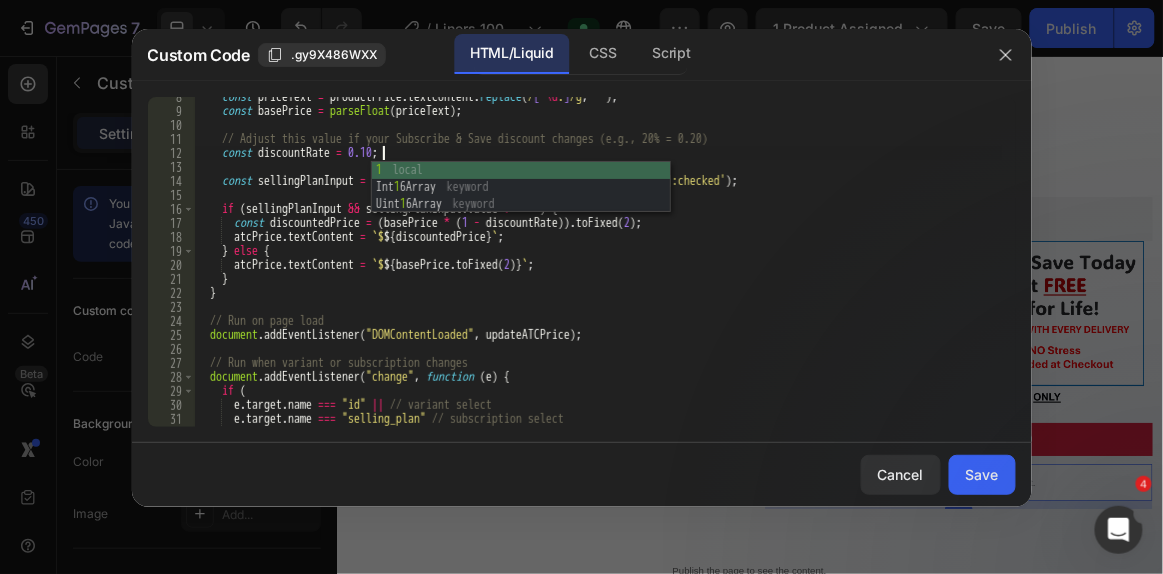 scroll, scrollTop: 0, scrollLeft: 15, axis: horizontal 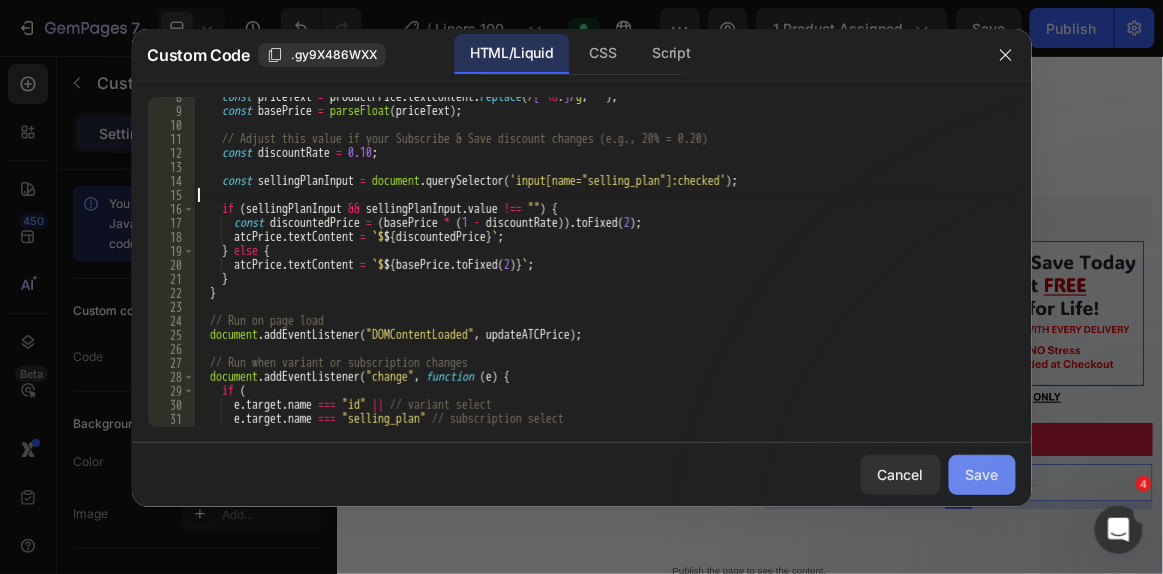 type 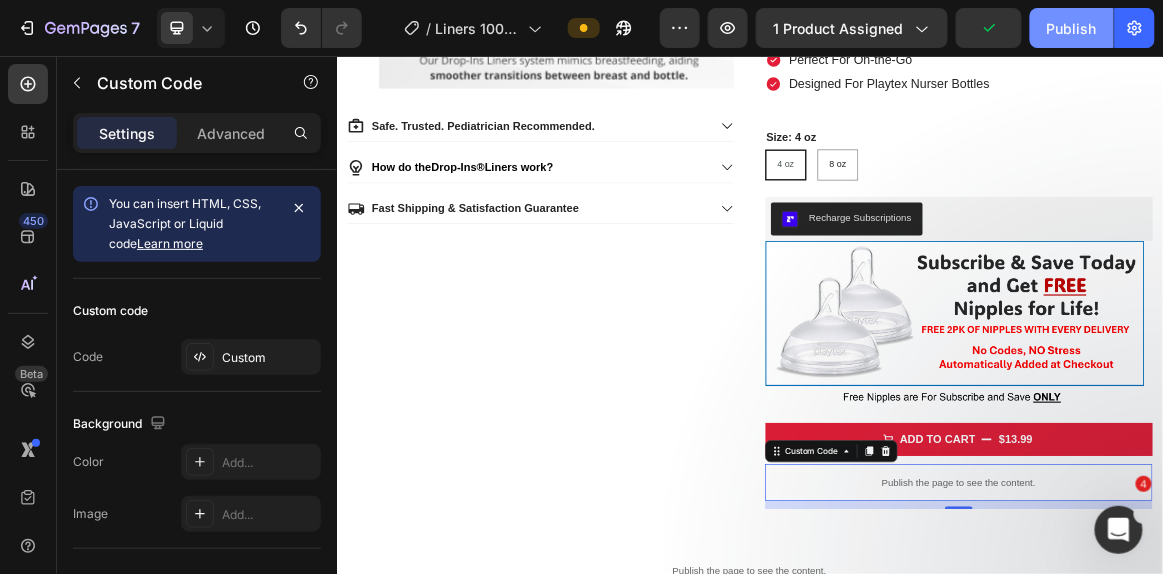 click on "Publish" at bounding box center [1072, 28] 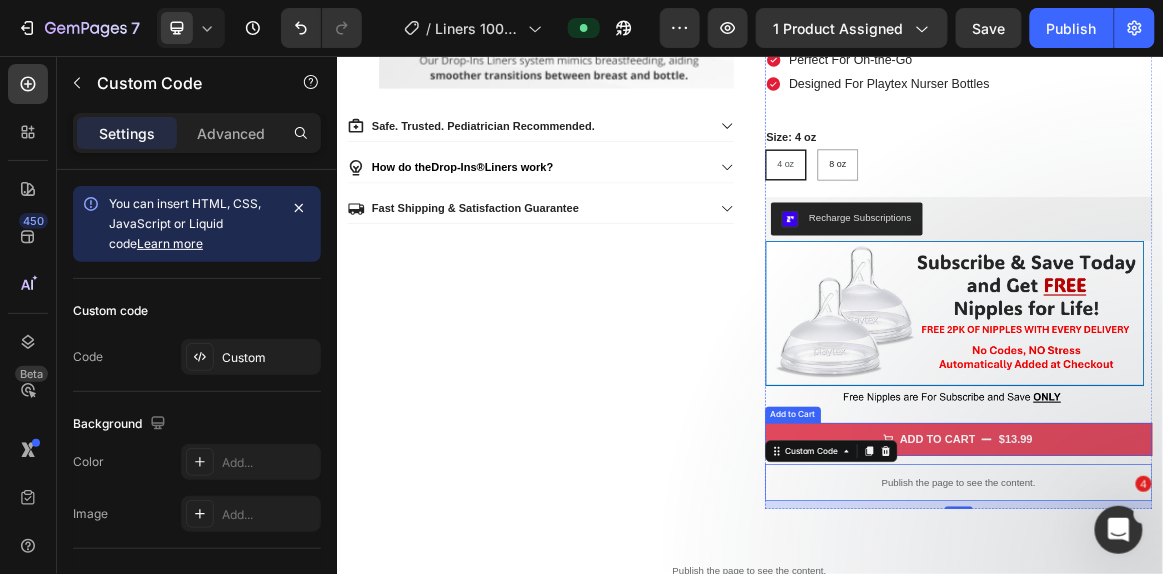 click on "ADD TO CART
$13.99" at bounding box center (1240, 612) 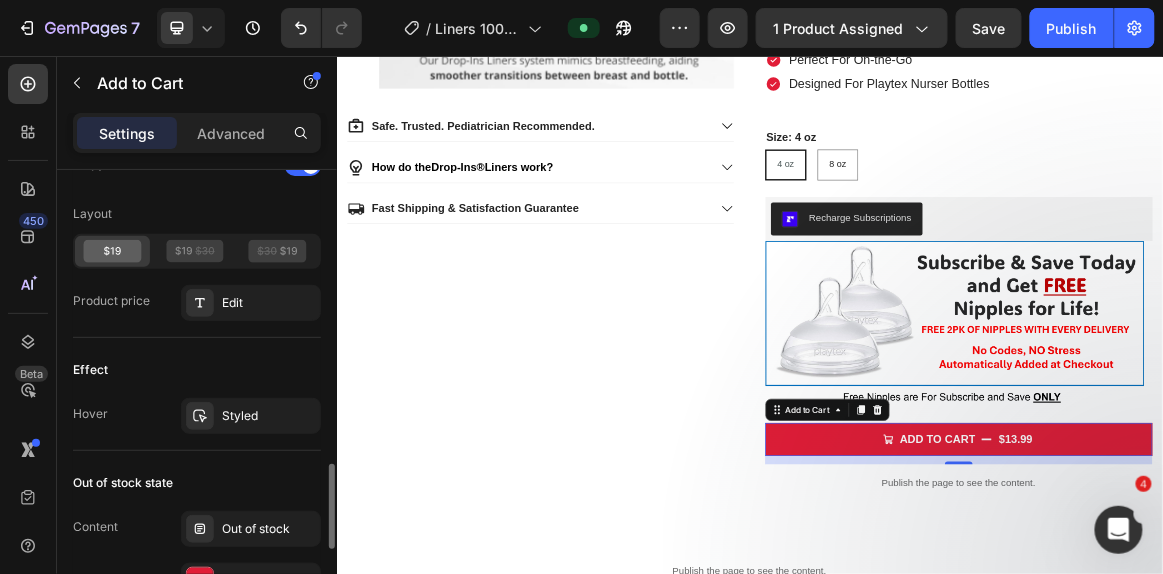 scroll, scrollTop: 1615, scrollLeft: 0, axis: vertical 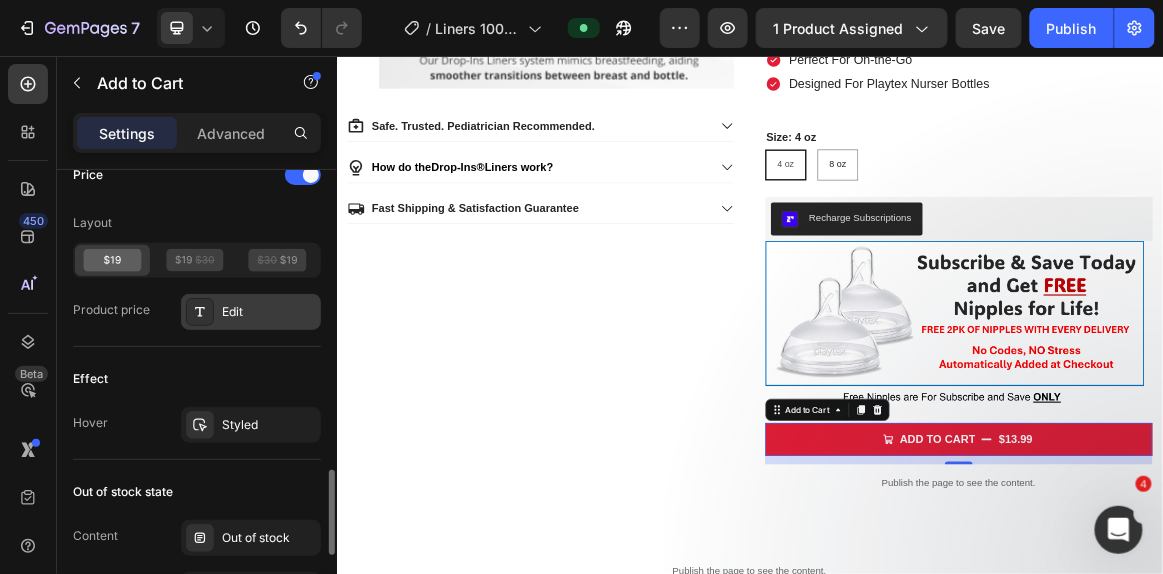 click on "Edit" at bounding box center (269, 312) 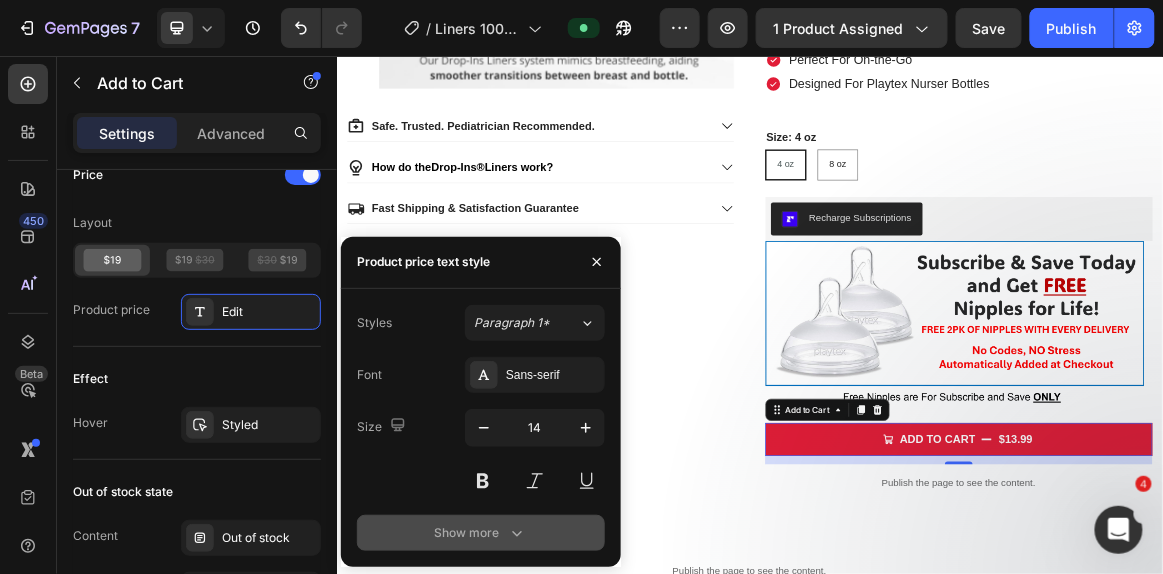 click on "Show more" at bounding box center [481, 533] 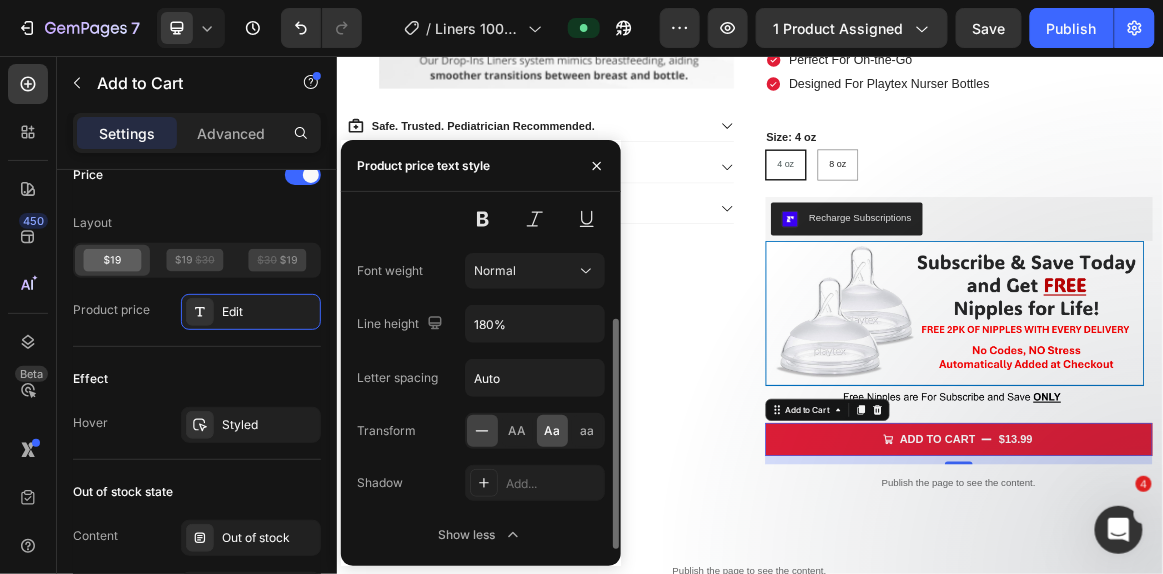 scroll, scrollTop: 0, scrollLeft: 0, axis: both 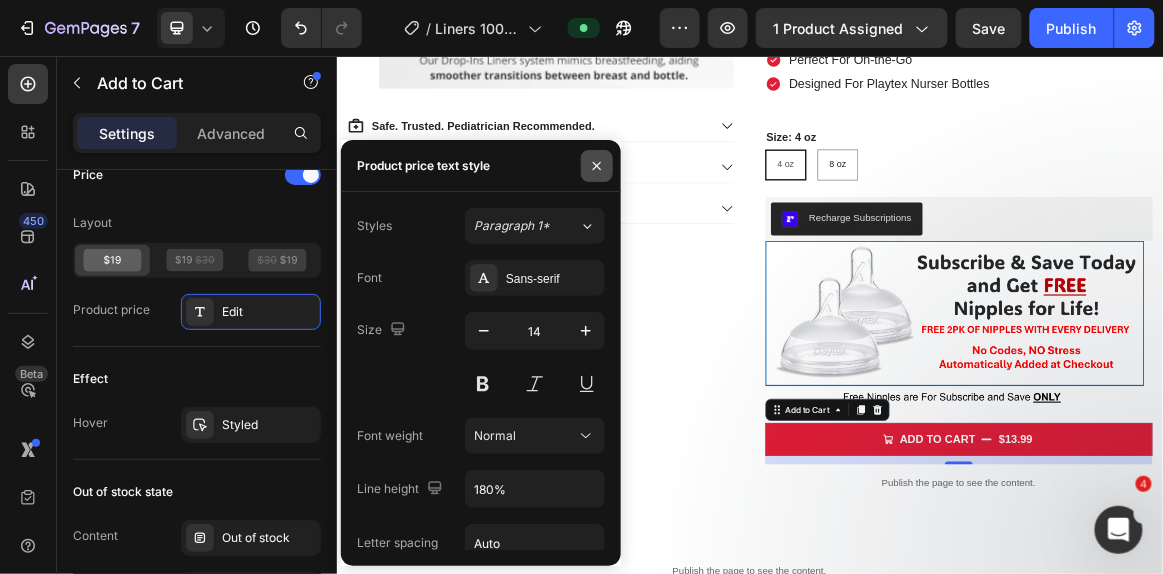 click 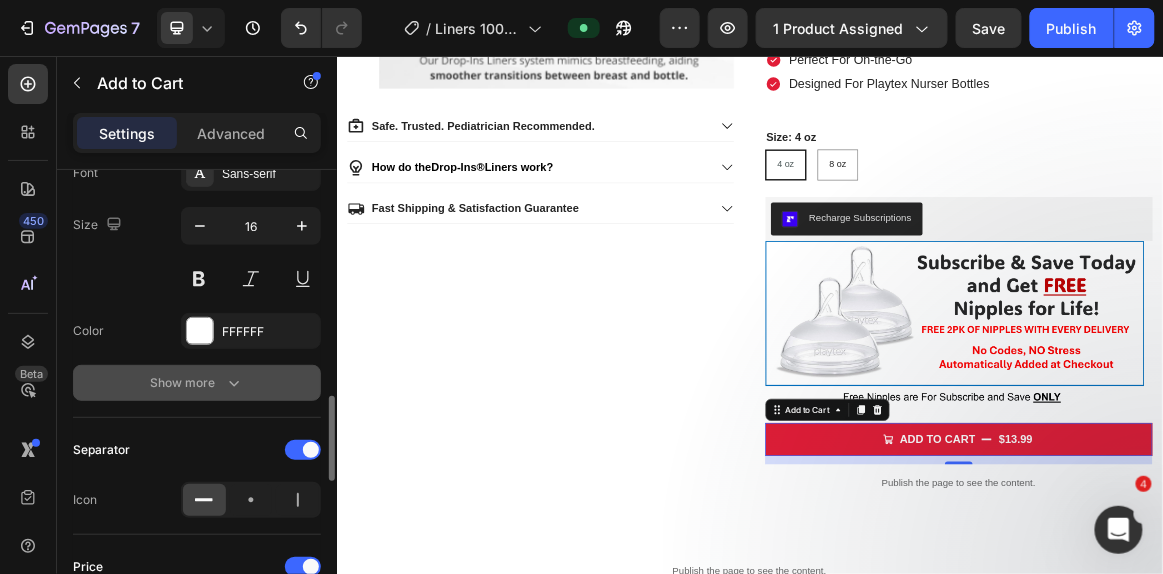 scroll, scrollTop: 1222, scrollLeft: 0, axis: vertical 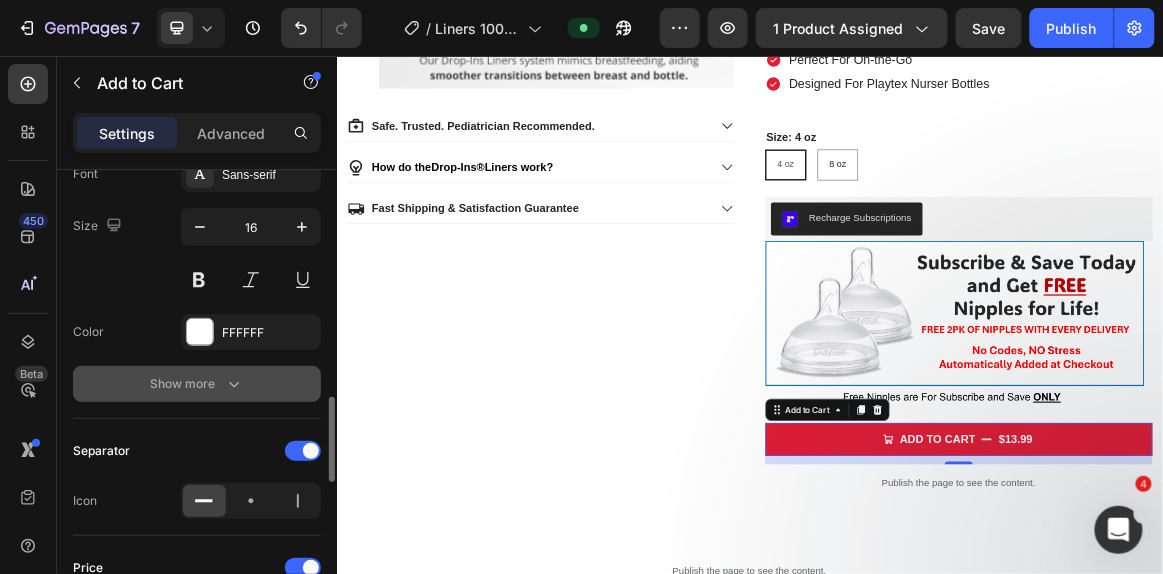 click 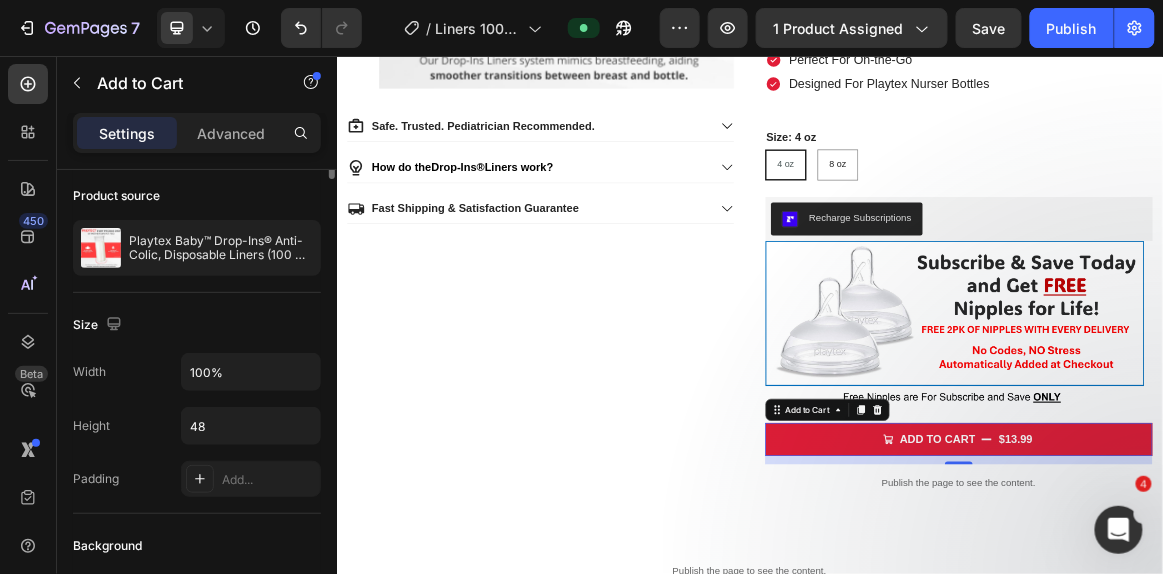 scroll, scrollTop: 0, scrollLeft: 0, axis: both 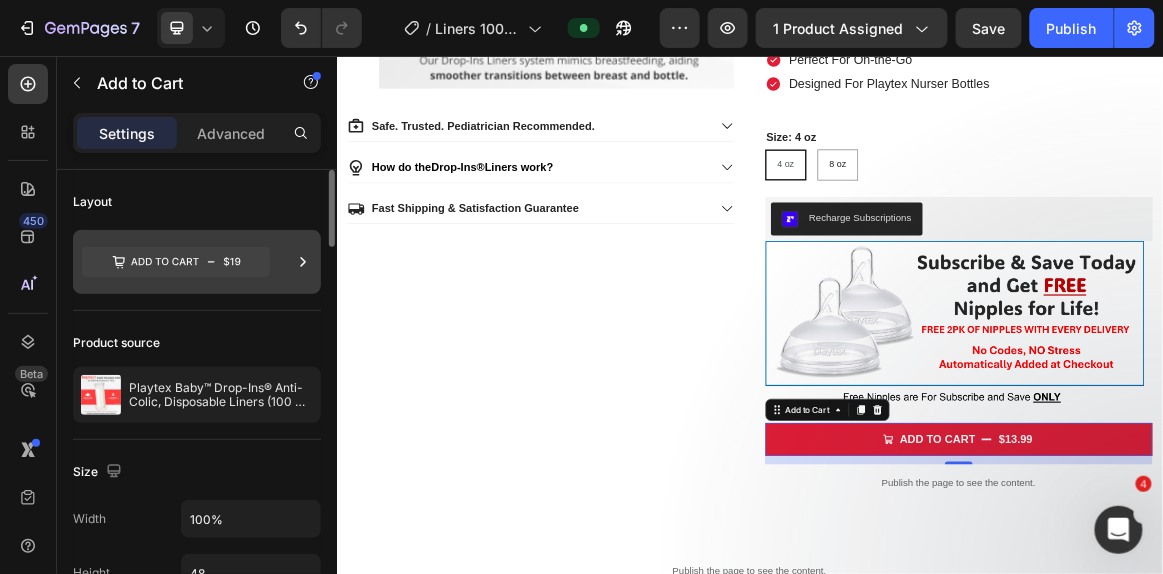 click 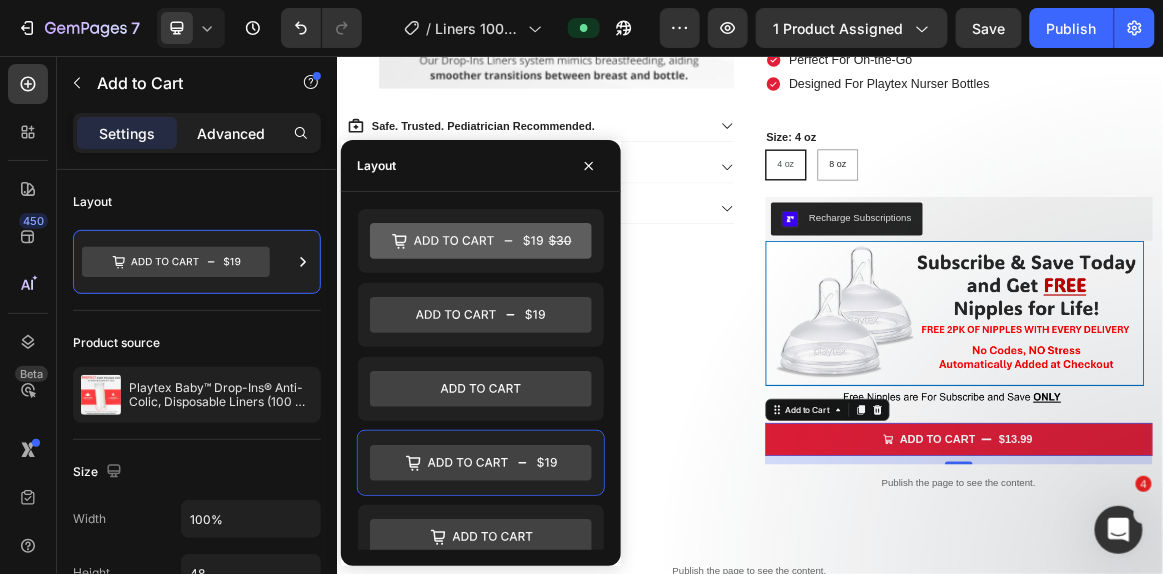 click on "Advanced" at bounding box center (231, 133) 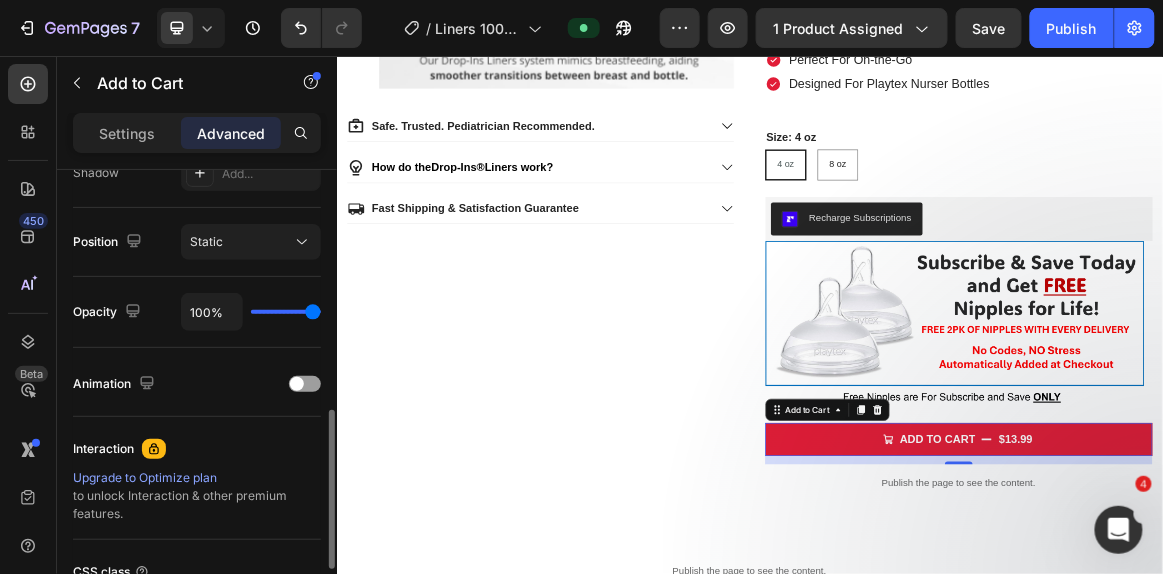 scroll, scrollTop: 869, scrollLeft: 0, axis: vertical 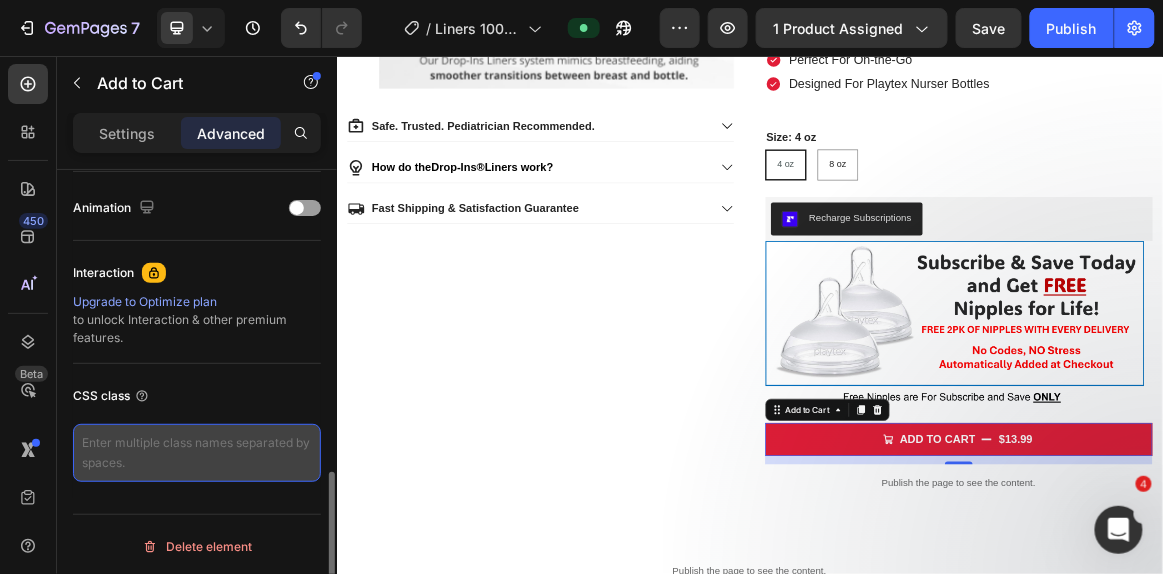 click at bounding box center [197, 453] 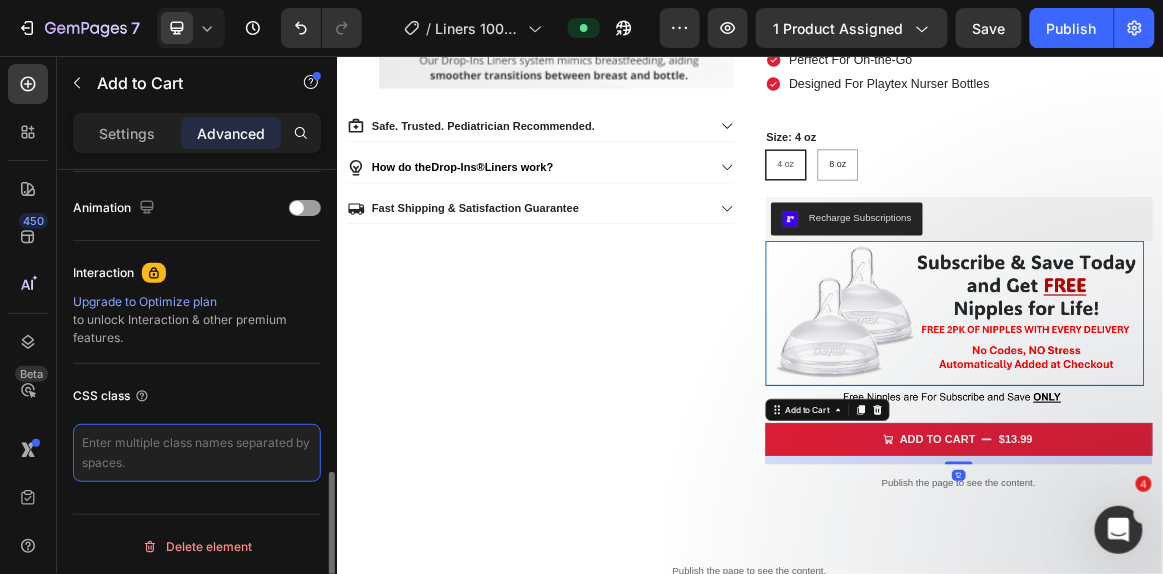 paste on "<script>
function updateATCPrice() {
const atcPrice = document.querySelector(".gp-price.gp-button-price");
const productPrice = document.querySelector(".gp-product-price .gp-price");
if (!atcPrice || !productPrice) return;
const priceText = productPrice.textContent.replace(/[^\d.]/g, '');
const basePrice = parseFloat(priceText);
// Adjust this value if your Subscribe & Save discount changes (e.g., 20% = 0.20)
const discountRate = 0.20;
const sellingPlanInput = document.querySelector('input[name="selling_plan"]:checked');
if (sellingPlanInput && sellingPlanInput.value !== "") {
const discountedPrice = (basePrice * (1 - discountRate)).toFixed(2);
atcPrice.textContent = `$${discountedPrice}`;
} else {
atcPrice.textContent = `$${basePrice.toFixed(2)}`;
}
}
// Run on page load
document.addEventListener("DOMContentLoaded", updateATCPrice);
// Run when variant or subscription changes
document.addEventListener("change", function (e) {..." 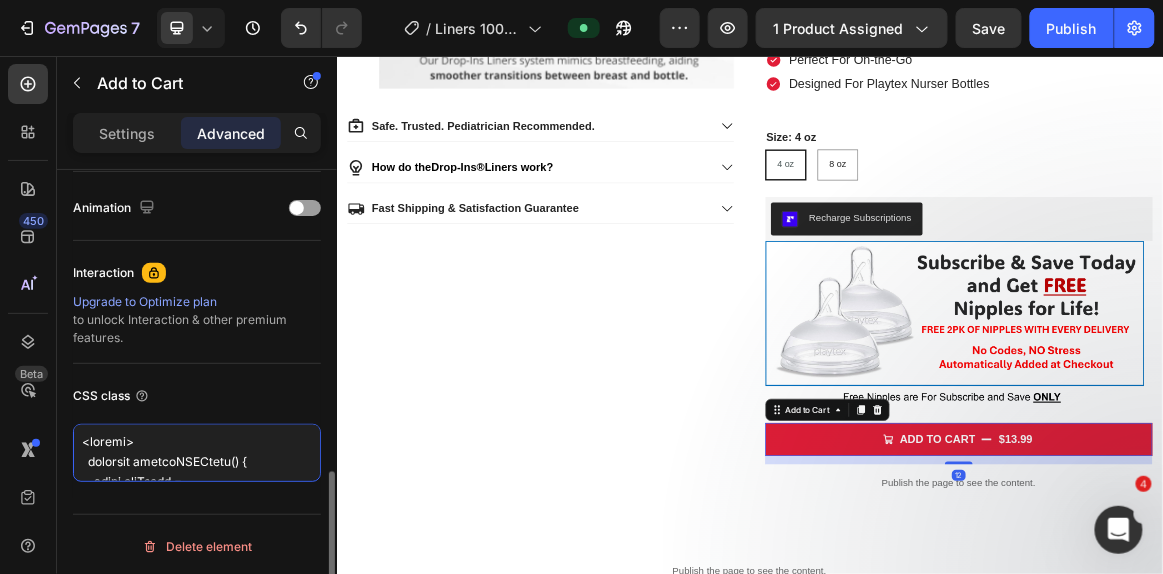 scroll, scrollTop: 1090, scrollLeft: 0, axis: vertical 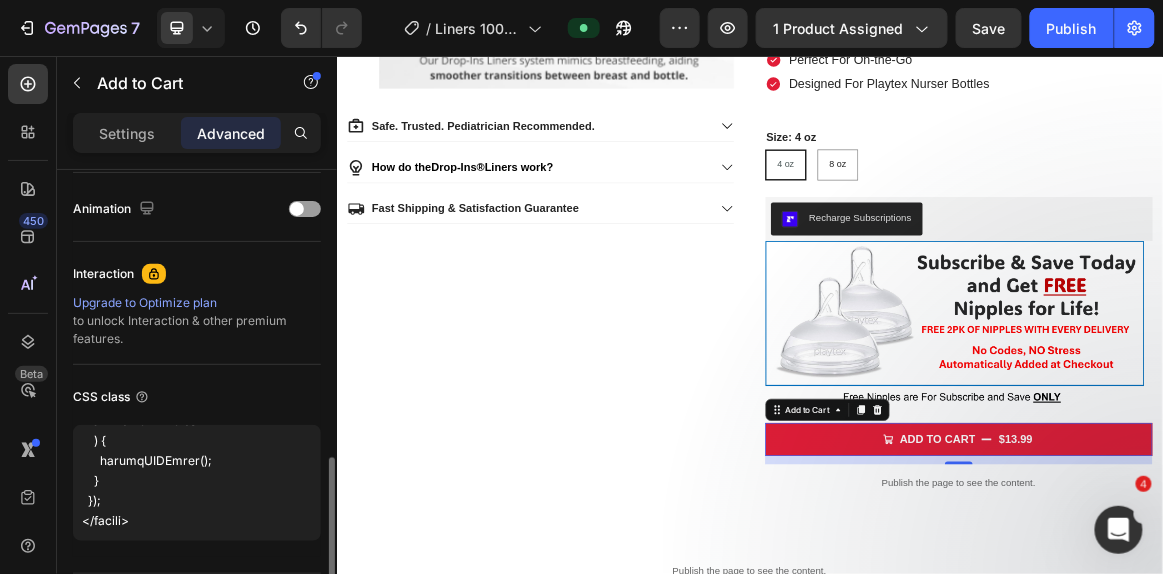 type on "<script>
function updateATCPrice() {
const atcPrice = document.querySelector(".gp-price.gp-button-price");
const productPrice = document.querySelector(".gp-product-price .gp-price");
if (!atcPrice || !productPrice) return;
const priceText = productPrice.textContent.replace(/[^\d.]/g, '');
const basePrice = parseFloat(priceText);
// Adjust this value if your Subscribe & Save discount changes (e.g., 20% = 0.20)
const discountRate = 0.20;
const sellingPlanInput = document.querySelector('input[name="selling_plan"]:checked');
if (sellingPlanInput && sellingPlanInput.value !== "") {
const discountedPrice = (basePrice * (1 - discountRate)).toFixed(2);
atcPrice.textContent = `$${discountedPrice}`;
} else {
atcPrice.textContent = `$${basePrice.toFixed(2)}`;
}
}
// Run on page load
document.addEventListener("DOMContentLoaded", updateATCPrice);
// Run when variant or subscription changes
document.addEventListener("change", function (e) {..." 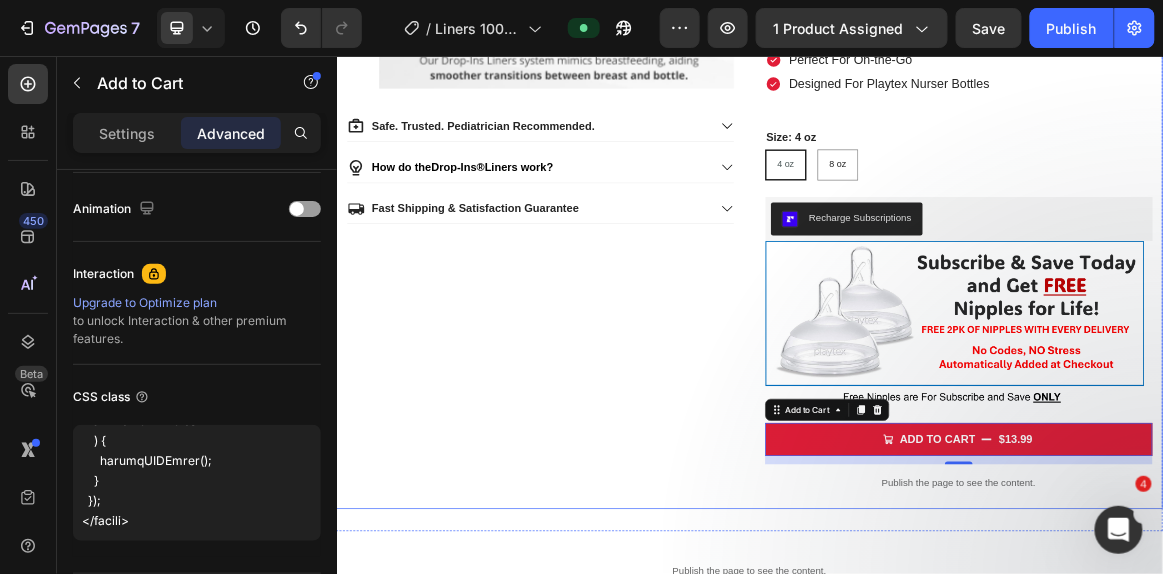 click on "Product Images
Safe. Trusted. Pediatrician Recommended.
How do the  Drop-Ins®  Liners work?
Fast Shipping & Satisfaction Guarantee Accordion" at bounding box center [632, 150] 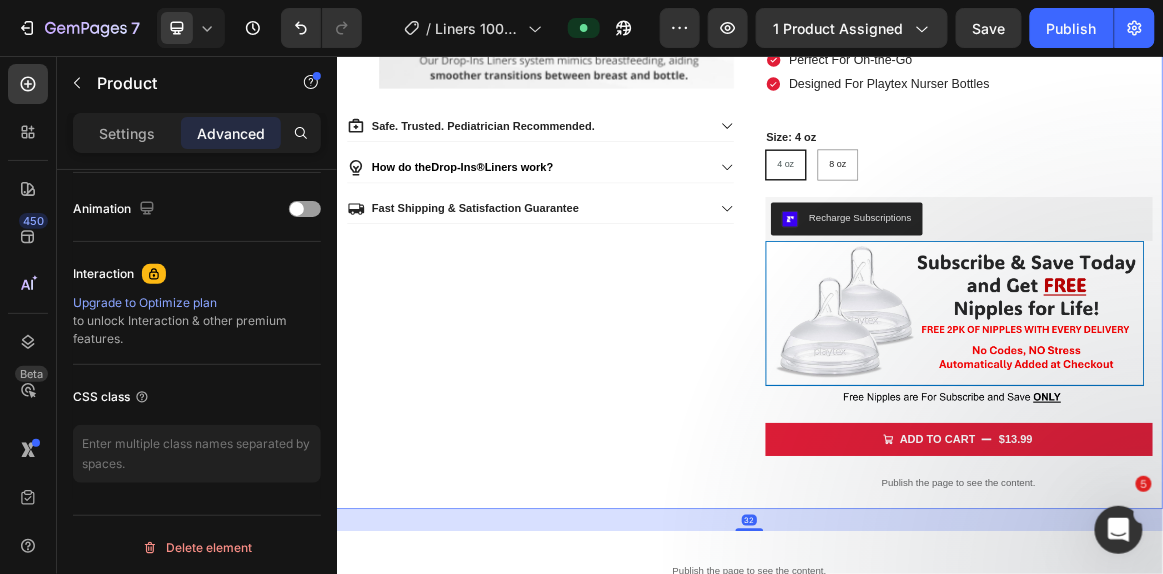 scroll, scrollTop: 0, scrollLeft: 0, axis: both 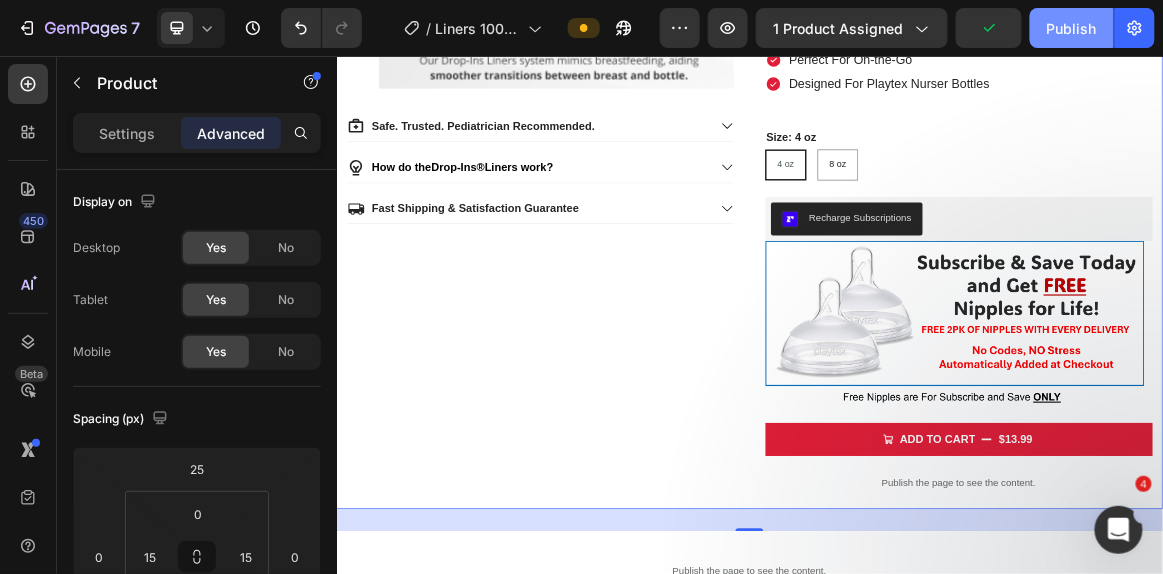 click on "Publish" 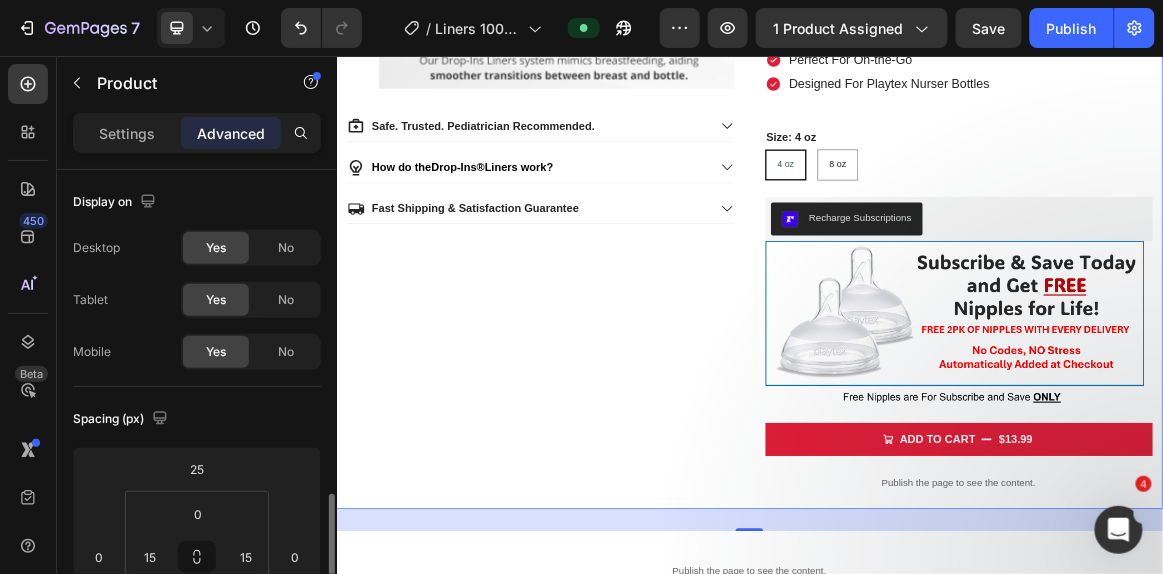 scroll, scrollTop: 869, scrollLeft: 0, axis: vertical 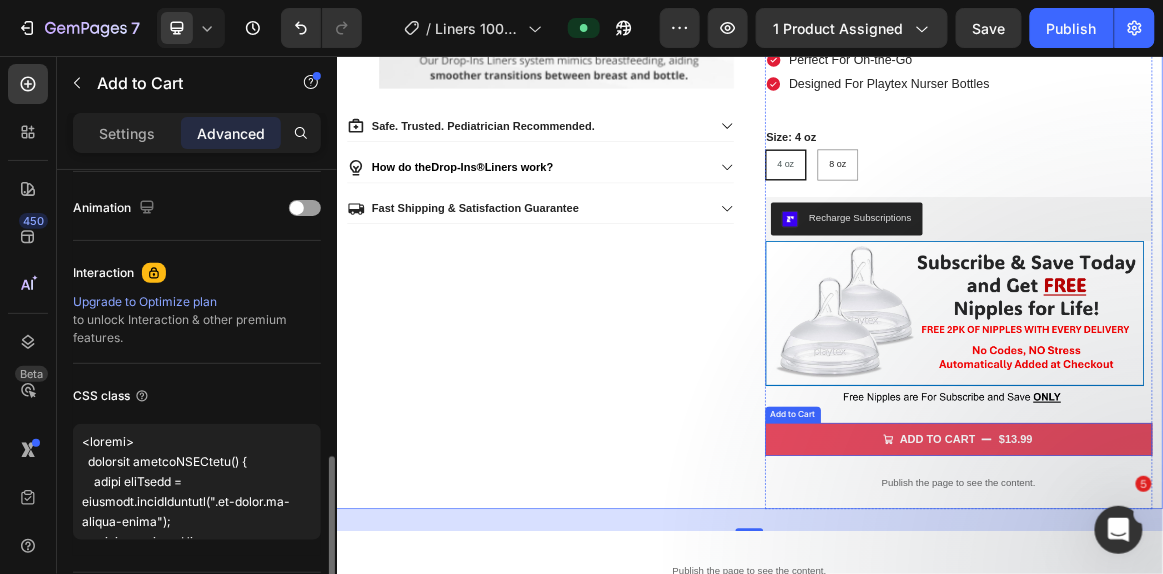 click on "ADD TO CART
$13.99" at bounding box center (1240, 612) 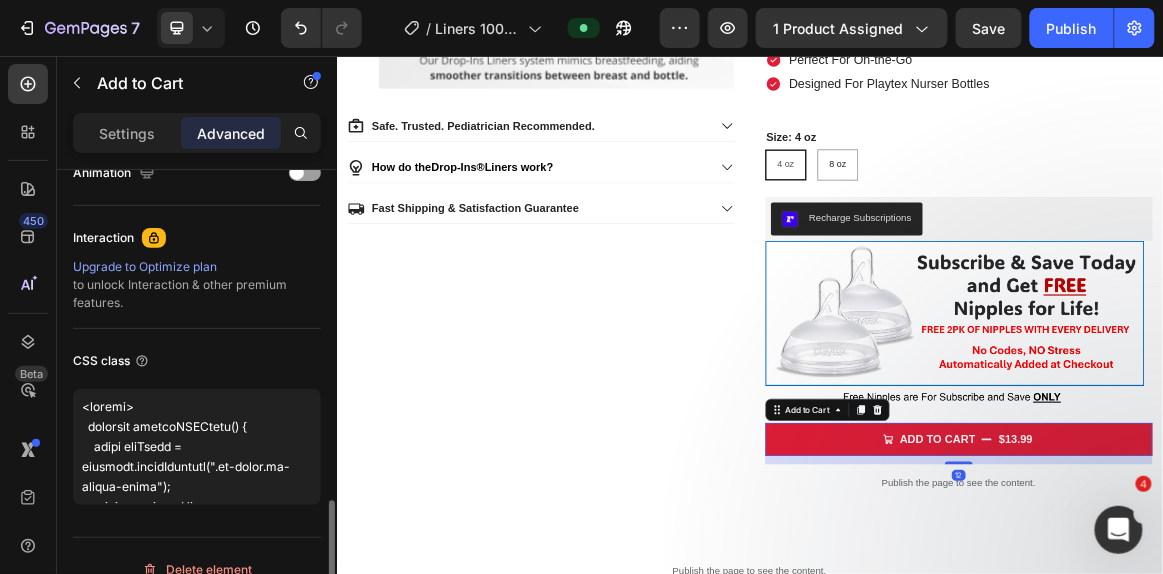 scroll, scrollTop: 927, scrollLeft: 0, axis: vertical 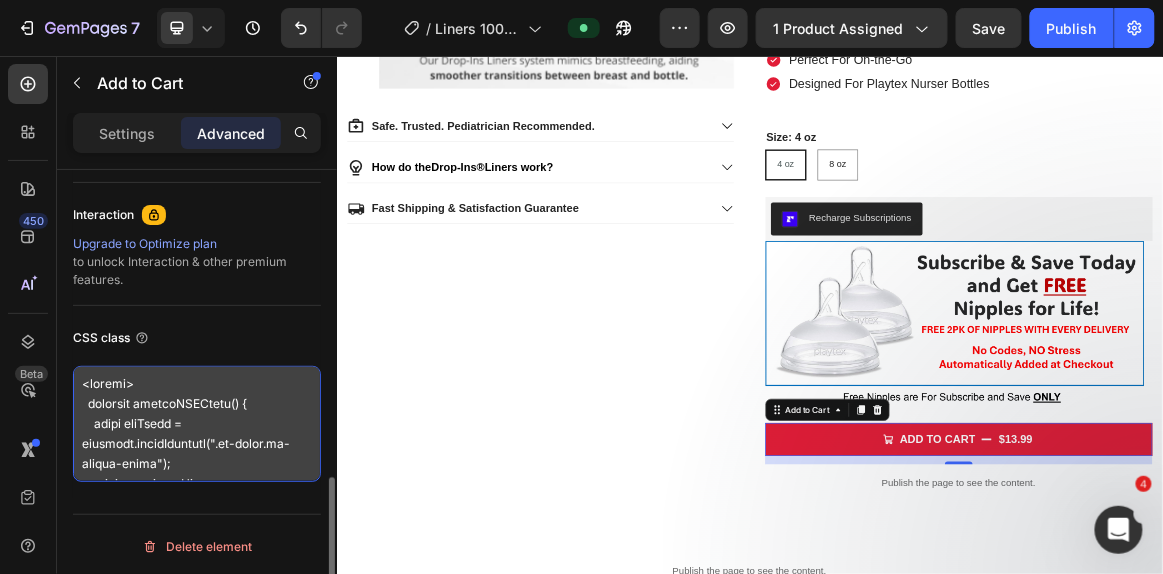 click at bounding box center [197, 424] 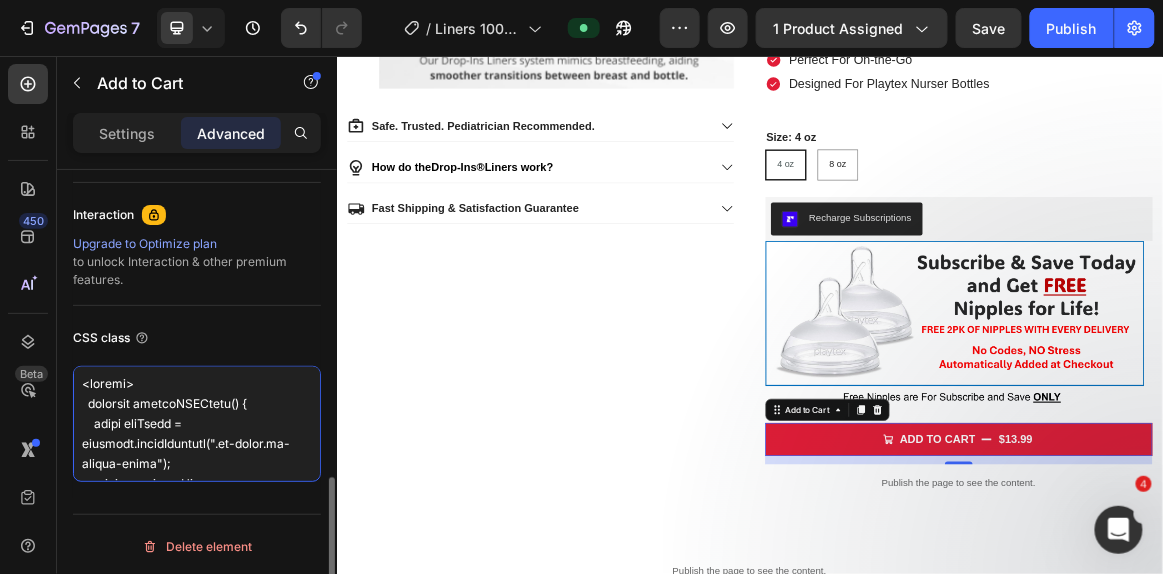click at bounding box center [197, 424] 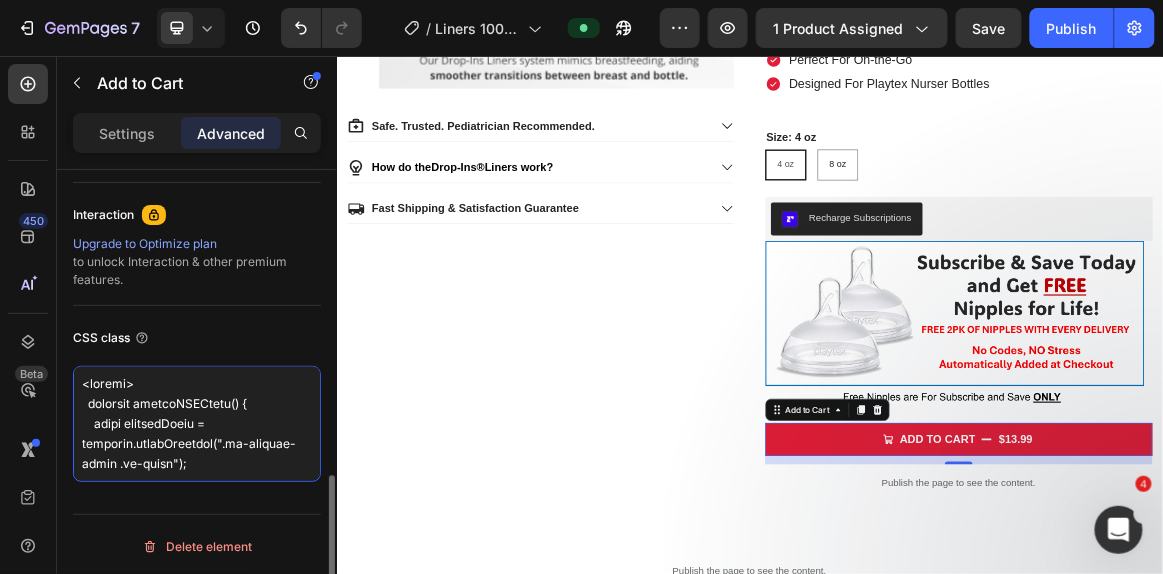 scroll, scrollTop: 926, scrollLeft: 0, axis: vertical 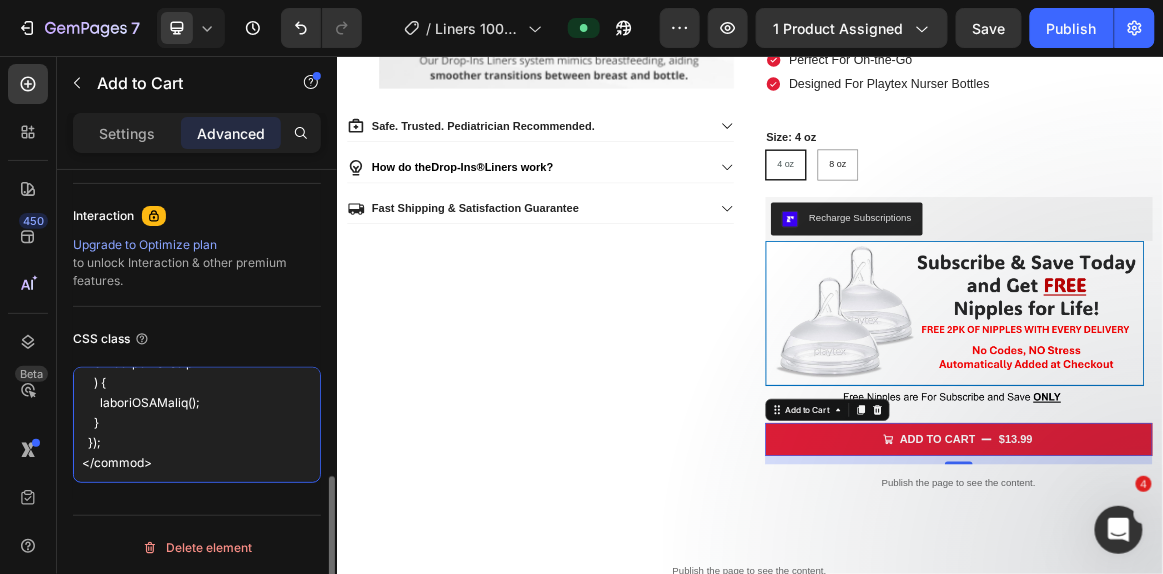 drag, startPoint x: 81, startPoint y: 377, endPoint x: 319, endPoint y: 503, distance: 269.29538 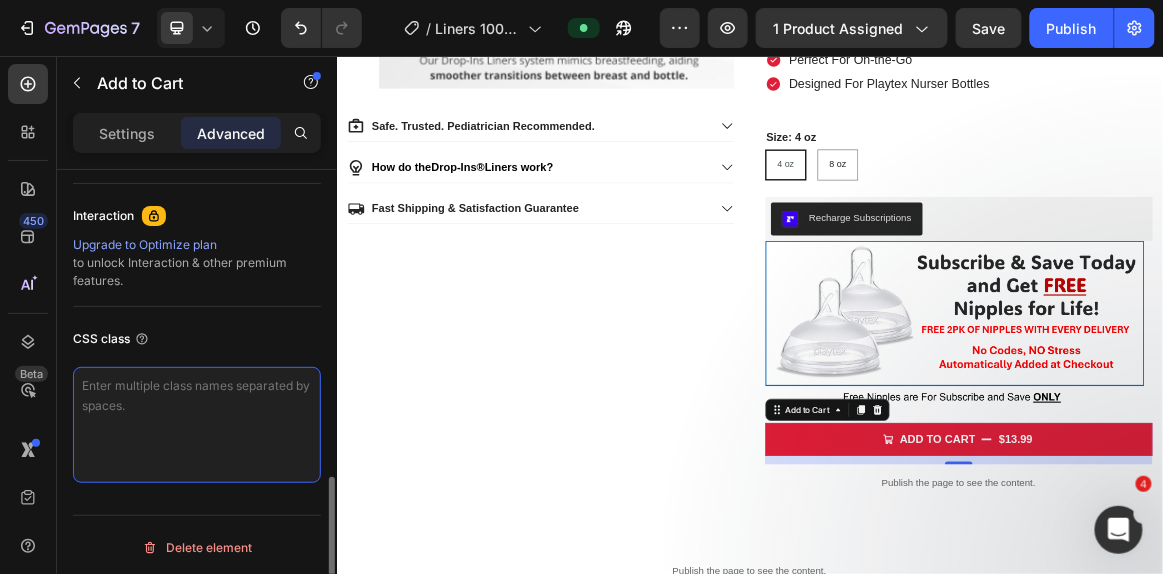 scroll, scrollTop: 0, scrollLeft: 0, axis: both 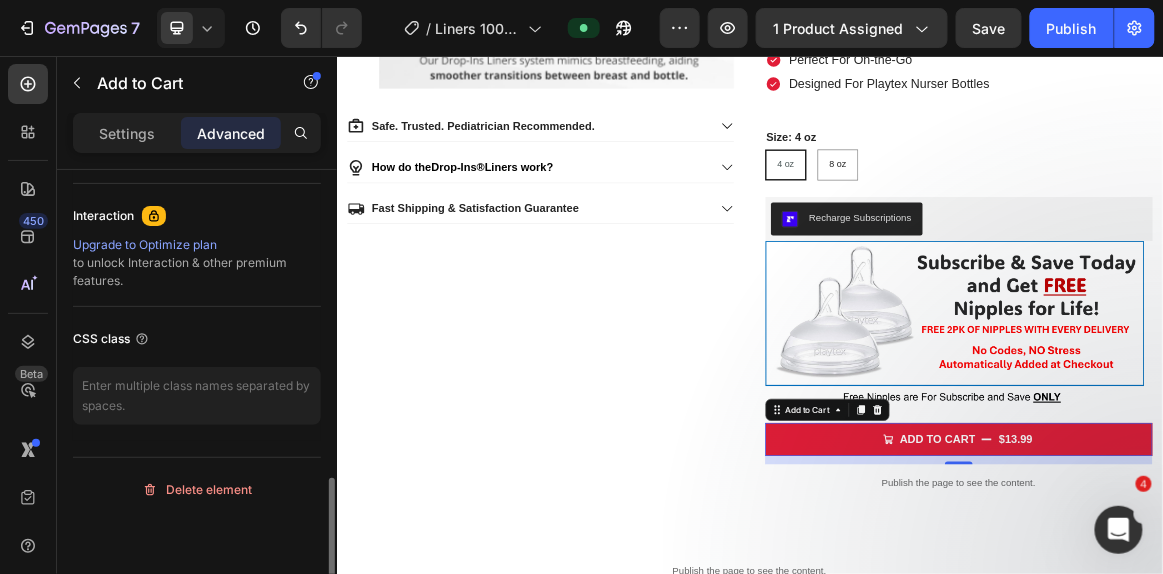 click on "Product Images
Safe. Trusted. Pediatrician Recommended.
How do the  Drop-Ins®  Liners work?
Fast Shipping & Satisfaction Guarantee Accordion" at bounding box center [632, 150] 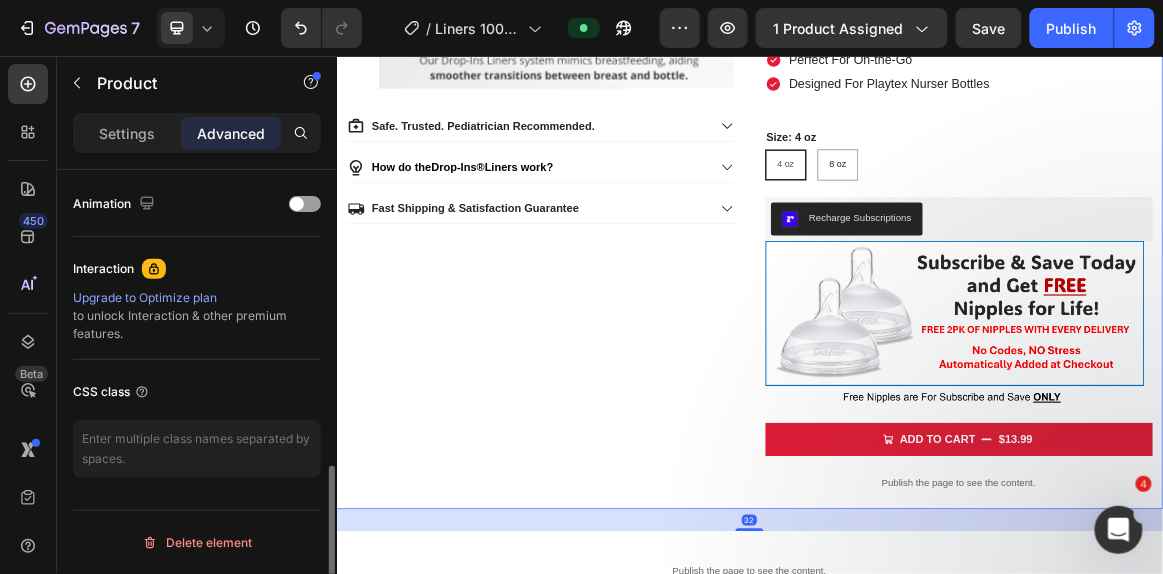 scroll, scrollTop: 0, scrollLeft: 0, axis: both 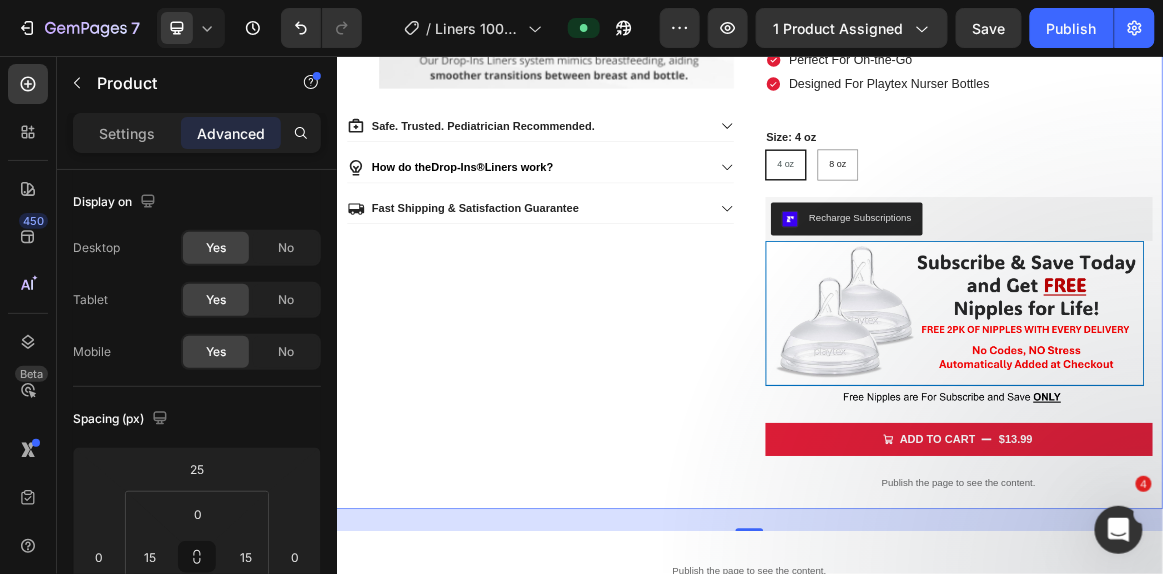 click on "7  Version history  /  Liners 100 Pack PDP - JO Preview 1 product assigned  Save   Publish" 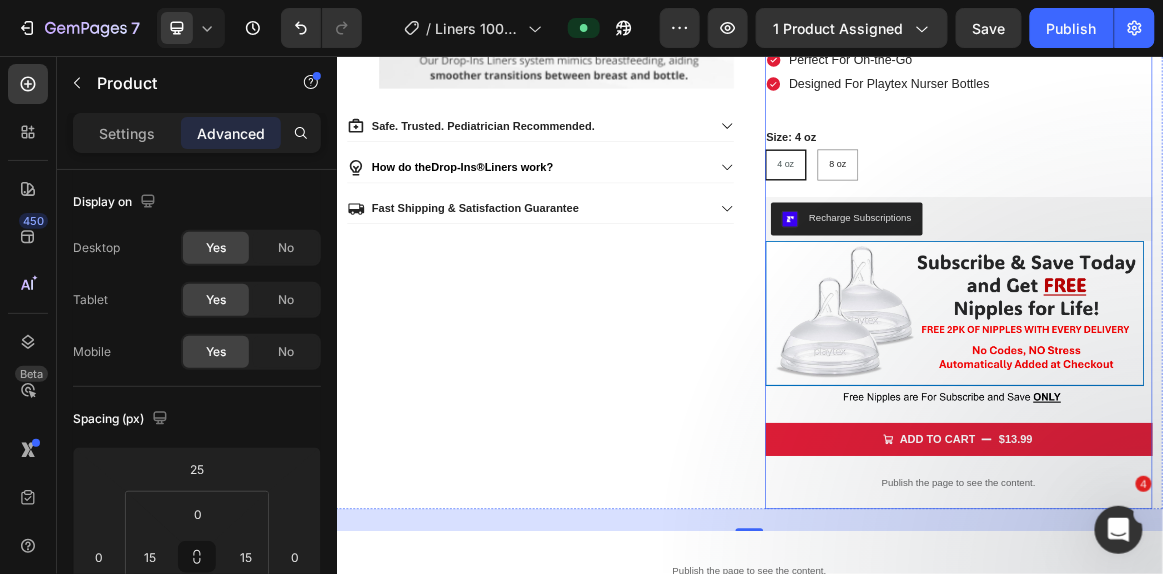 click on "Playtex Baby™ Drop-Ins® Anti-Colic, Disposable Liners (100 PACK) Product Title Playtex Baby™ Drop-Ins® Anti-Colic, Disposable Liners (100 PACK) Product Title Judge.me - Preview Badge (Stars) Judge.me $13.99 Product Price Product Price No compare price Product Price Row 🍼  Liners + Nipples, Delivered Right to Your Door Text Block Every Subscribe & Save order includes a  FREE  2-pack of nipples. Not just once.  Every time. Text Block Every Subscribe & Save order includes a  FREE  2-pack of nipples. Not just once.  Every time. Text Block Best-in-Class Anti-Colic Protection True Air Free Feeding Every Time  Sterile & Hygienic With Every Use  Perfect For On-the-Go Designed For Playtex Nurser Bottles Item List Best-in-Class Anti-Colic Protection True Air Free Feeding Every Time  Sterile & Hygienic With Every Use  Perfect For On-the-Go Designed For Playtex Nurser Bottles Item List Size: 4 oz 4 oz 4 oz 4 oz 8 oz 8 oz 8 oz Product Variants & Swatches Recharge Subscriptions Recharge Subscriptions Image" at bounding box center (1240, 150) 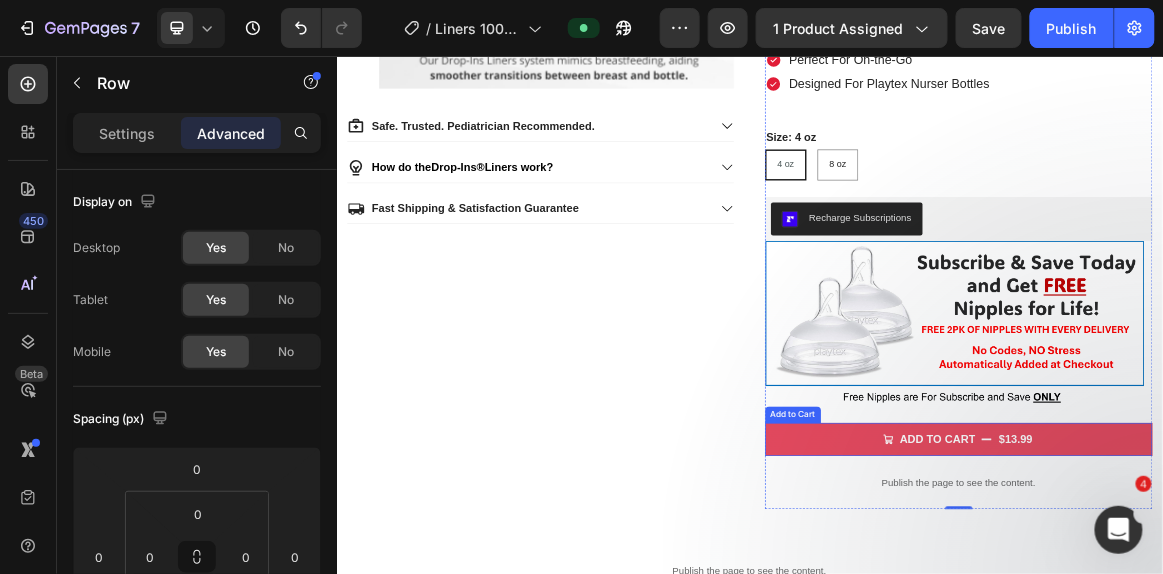 click on "ADD TO CART
$13.99" at bounding box center (1240, 612) 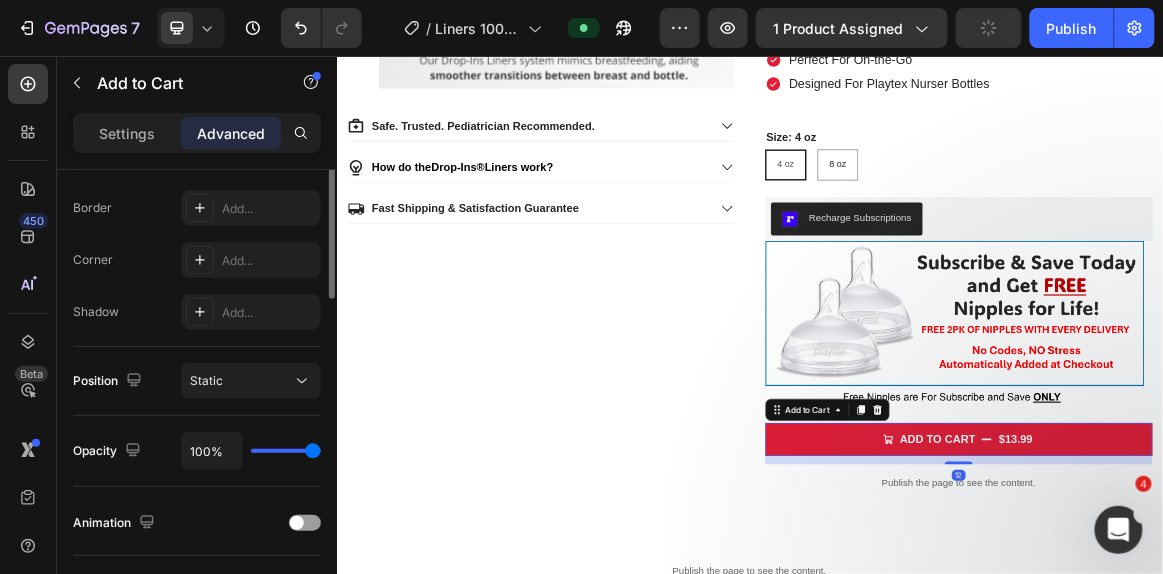 scroll, scrollTop: 869, scrollLeft: 0, axis: vertical 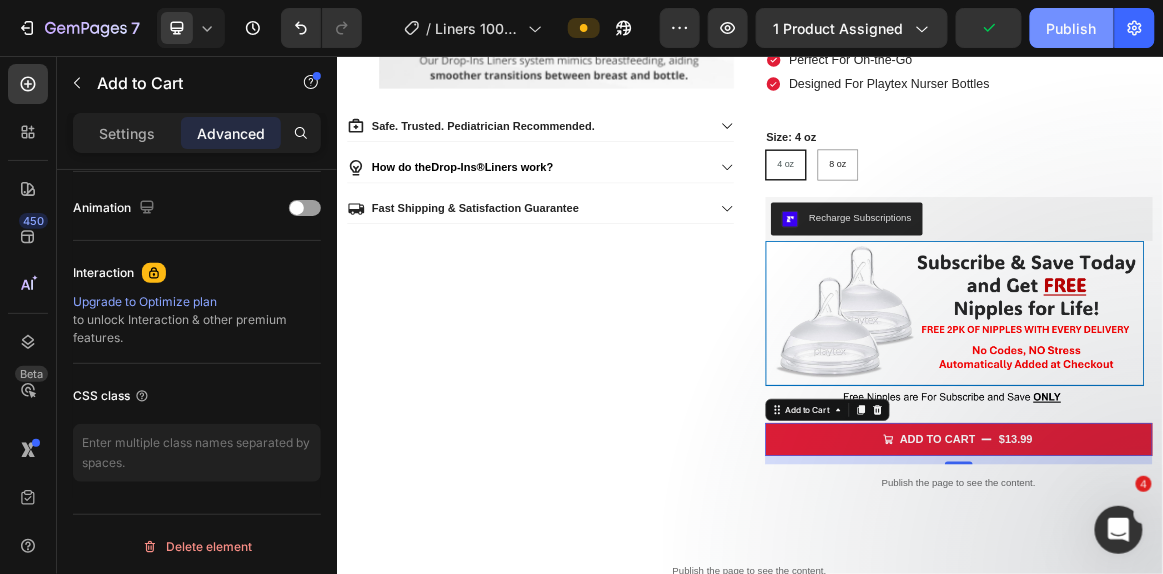 click on "Publish" 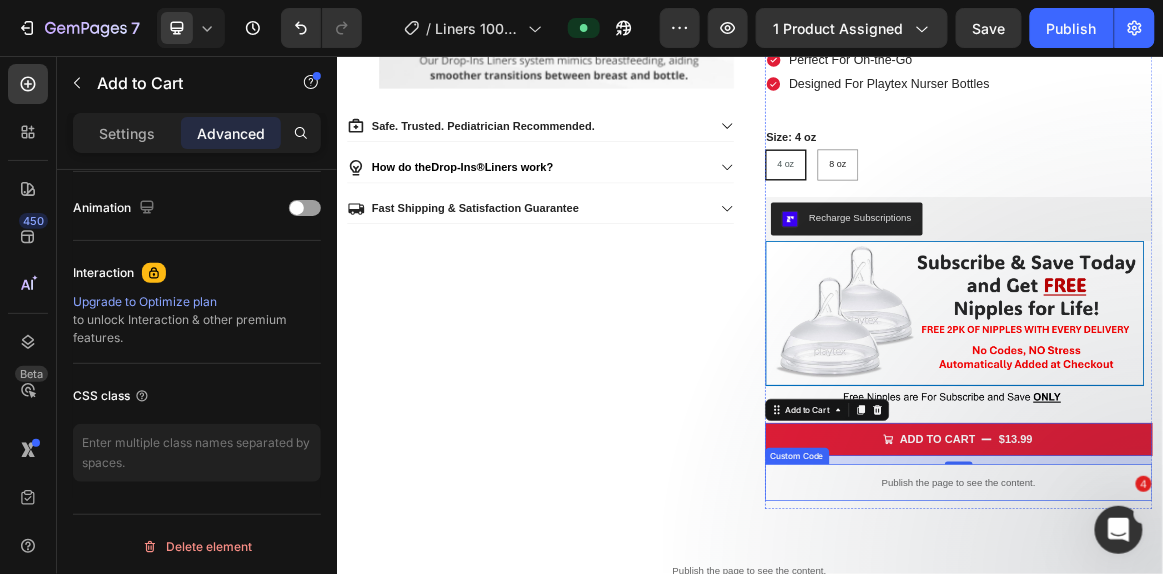 click on "Publish the page to see the content." at bounding box center (1240, 674) 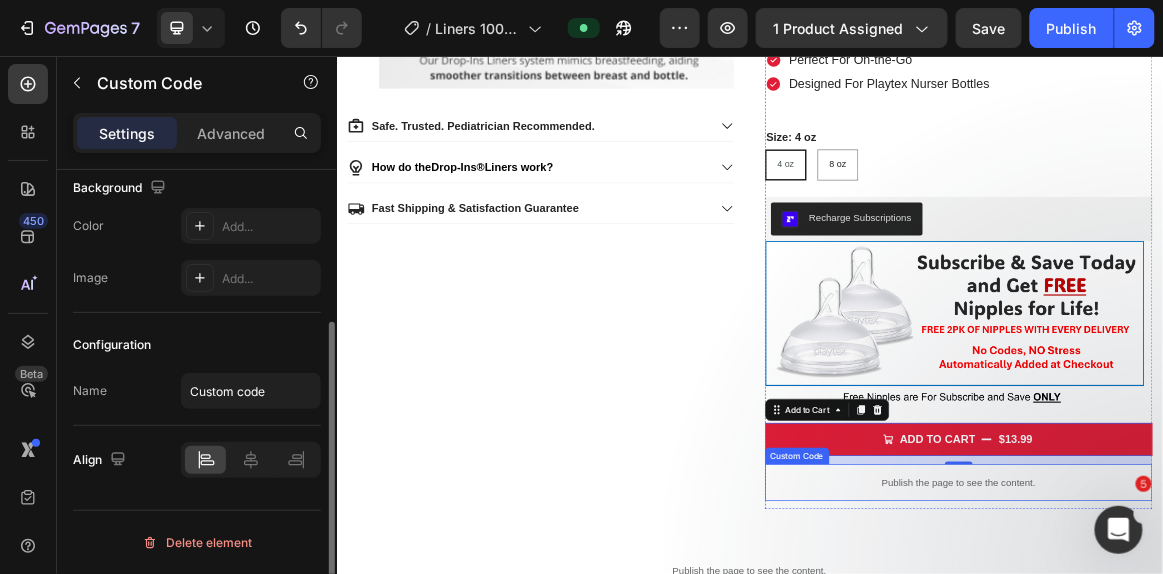 scroll, scrollTop: 0, scrollLeft: 0, axis: both 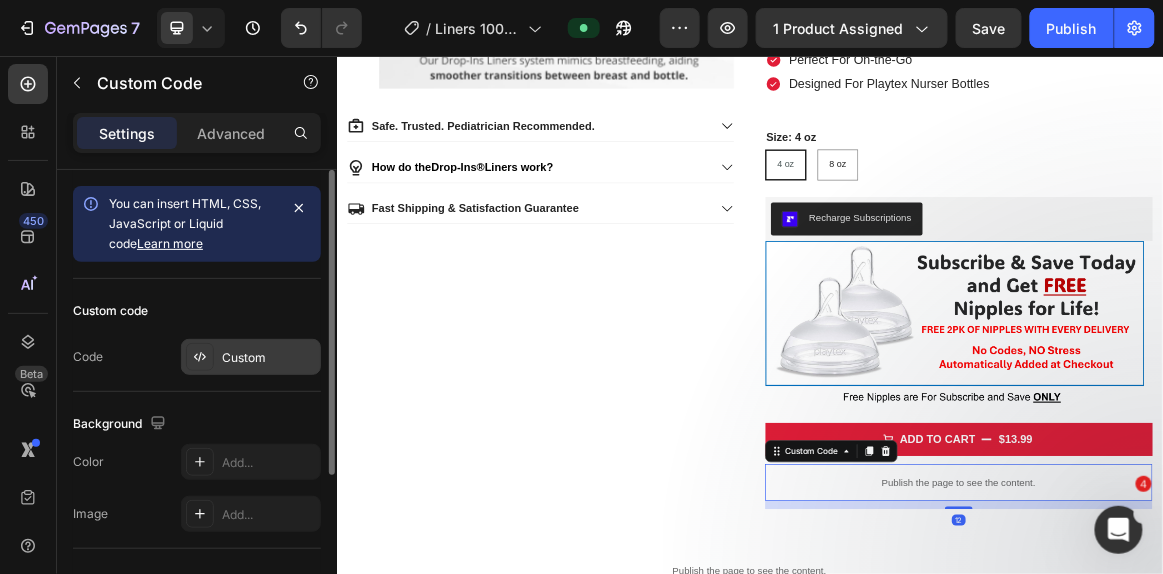 click on "Custom" at bounding box center (269, 358) 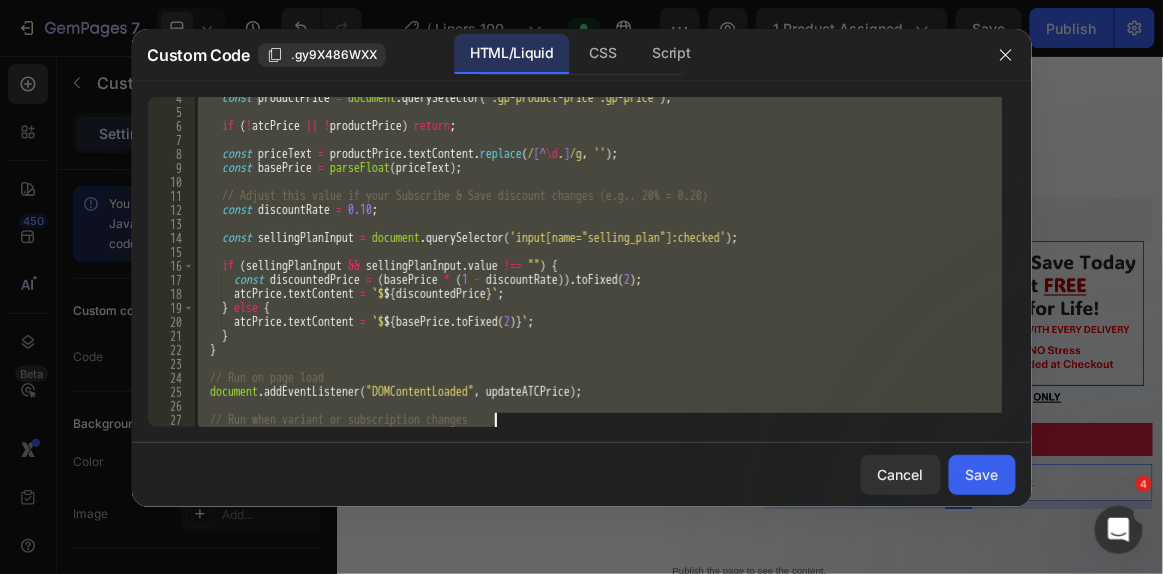scroll, scrollTop: 187, scrollLeft: 0, axis: vertical 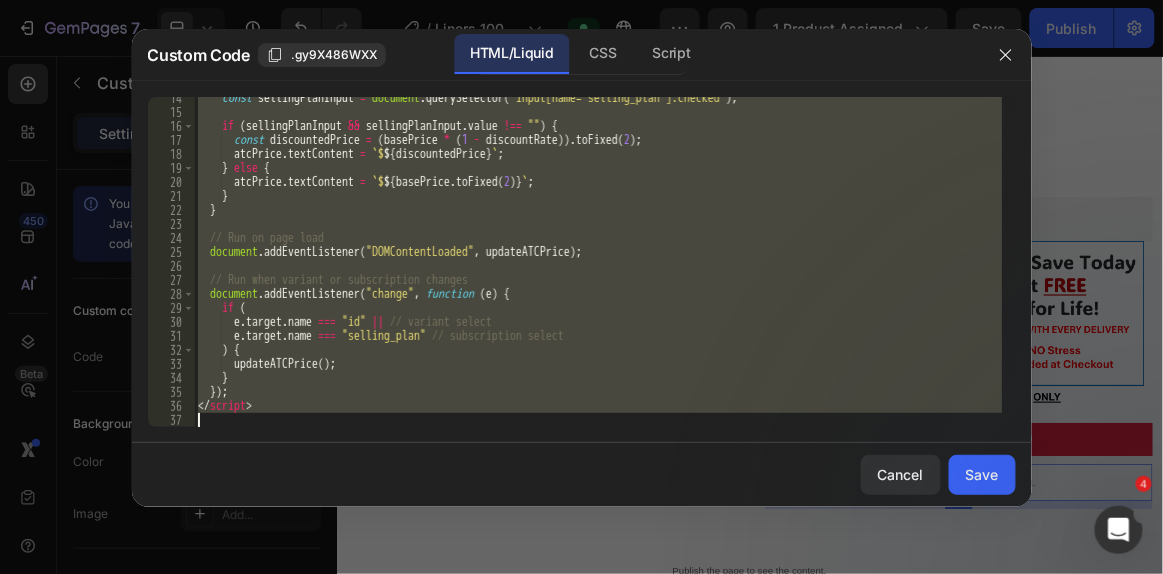 drag, startPoint x: 199, startPoint y: 100, endPoint x: 533, endPoint y: 525, distance: 540.5377 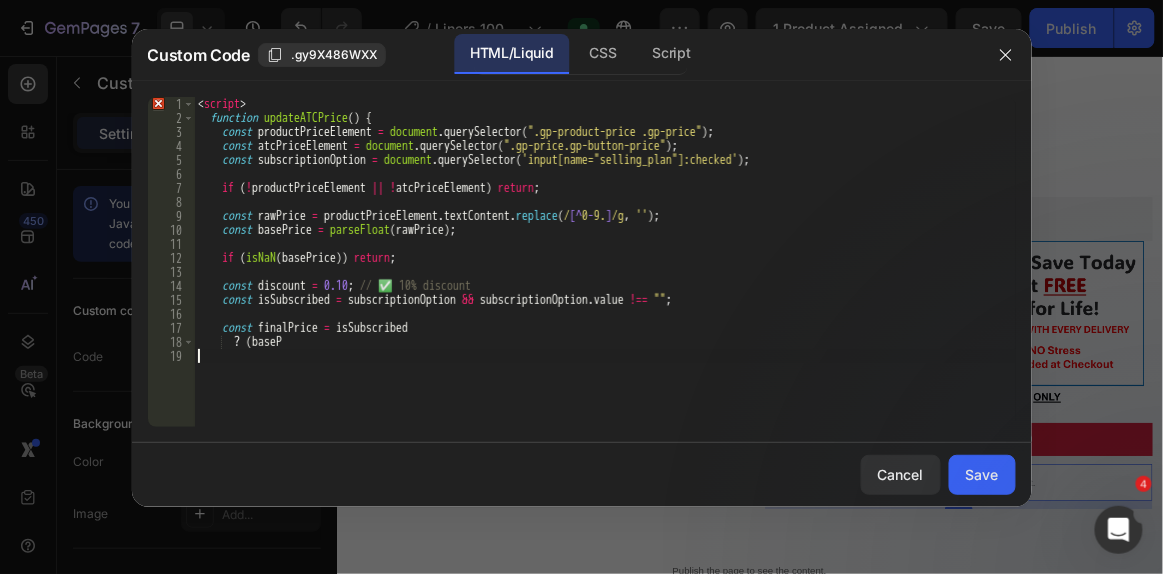 click on "< script >    function   updateATCPrice ( )   {      const   productPriceElement   =   document . querySelector ( ".gp-product-price .gp-price" ) ;      const   atcPriceElement   =   document . querySelector ( ".gp-price.gp-button-price" ) ;      const   subscriptionOption   =   document . querySelector ( 'input[name="selling_plan"]:checked' ) ;      if   ( ! productPriceElement   ||   ! atcPriceElement )   return ;      const   rawPrice   =   productPriceElement . textContent . replace ( / [^ 0 - 9. ] /g ,   '' ) ;      const   basePrice   =   parseFloat ( rawPrice ) ;      if   ( isNaN ( basePrice ))   return ;      const   discount   =   0.10 ;   // ✅ 10% discount      const   isSubscribed   =   subscriptionOption   &&   subscriptionOption . value   !==   "" ;      const   finalPrice   =   isSubscribed         ?   ( baseP" at bounding box center (605, 276) 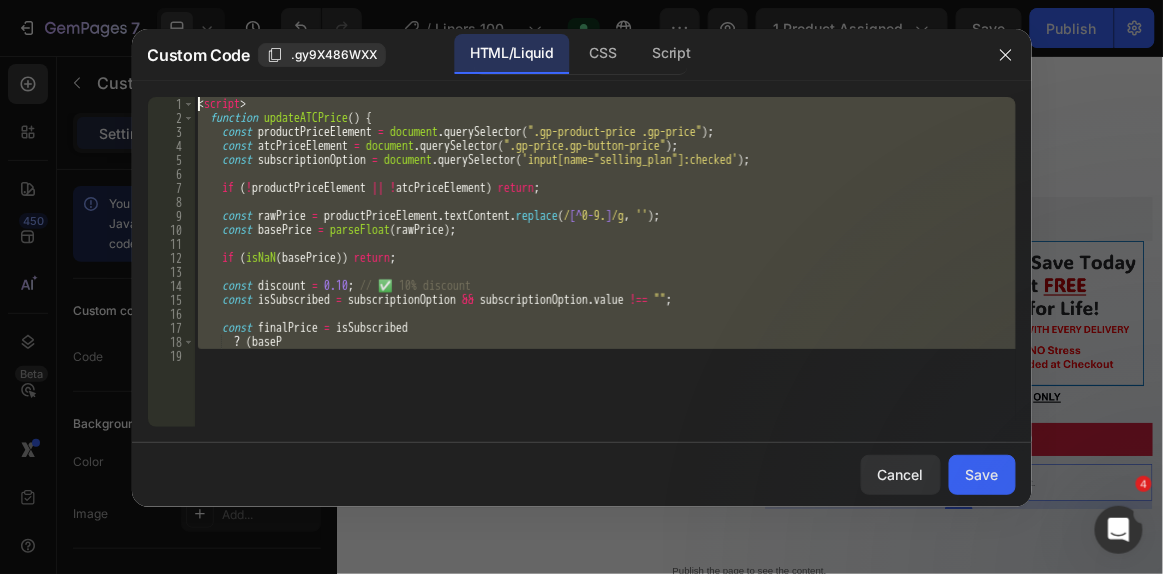 drag, startPoint x: 364, startPoint y: 382, endPoint x: 139, endPoint y: -38, distance: 476.4714 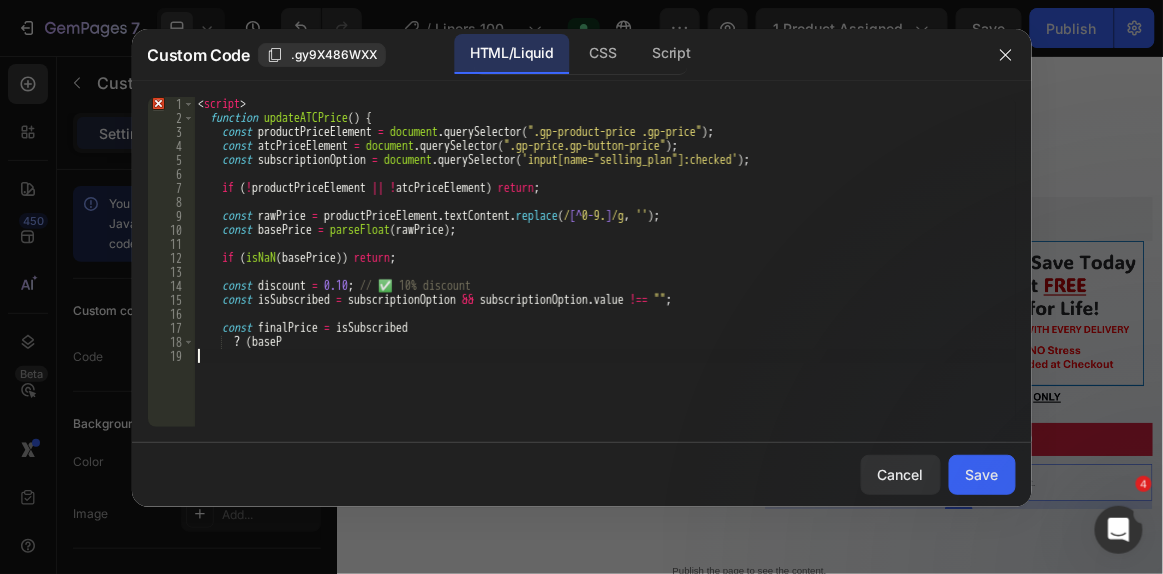 click on "< script >    function   updateATCPrice ( )   {      const   productPriceElement   =   document . querySelector ( ".gp-product-price .gp-price" ) ;      const   atcPriceElement   =   document . querySelector ( ".gp-price.gp-button-price" ) ;      const   subscriptionOption   =   document . querySelector ( 'input[name="selling_plan"]:checked' ) ;      if   ( ! productPriceElement   ||   ! atcPriceElement )   return ;      const   rawPrice   =   productPriceElement . textContent . replace ( / [^ 0 - 9. ] /g ,   '' ) ;      const   basePrice   =   parseFloat ( rawPrice ) ;      if   ( isNaN ( basePrice ))   return ;      const   discount   =   0.10 ;   // ✅ 10% discount      const   isSubscribed   =   subscriptionOption   &&   subscriptionOption . value   !==   "" ;      const   finalPrice   =   isSubscribed         ?   ( baseP" at bounding box center (605, 276) 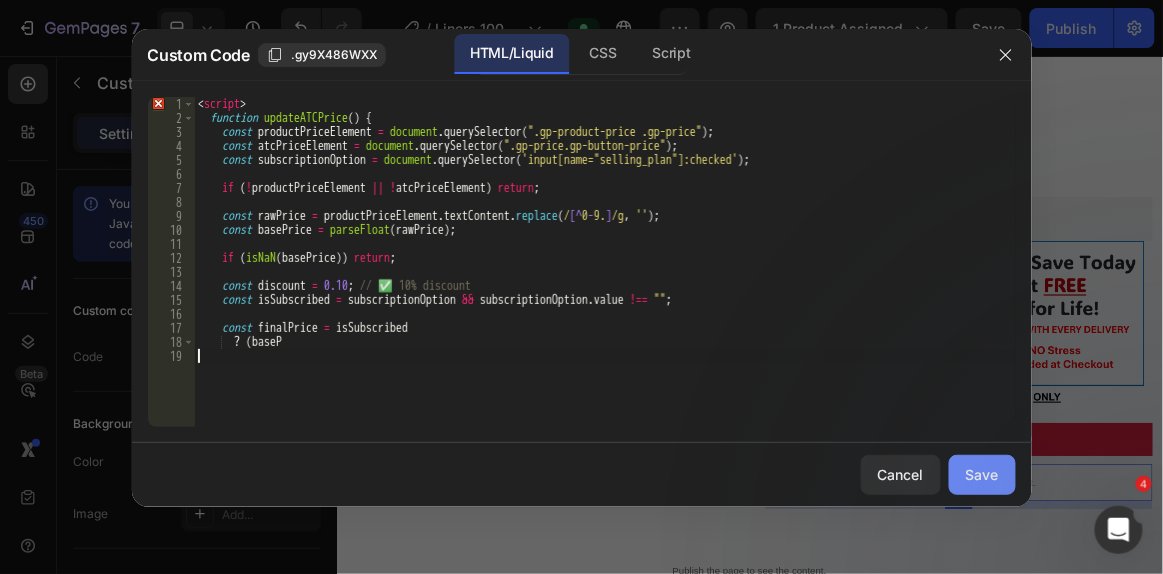 click on "Save" at bounding box center [982, 474] 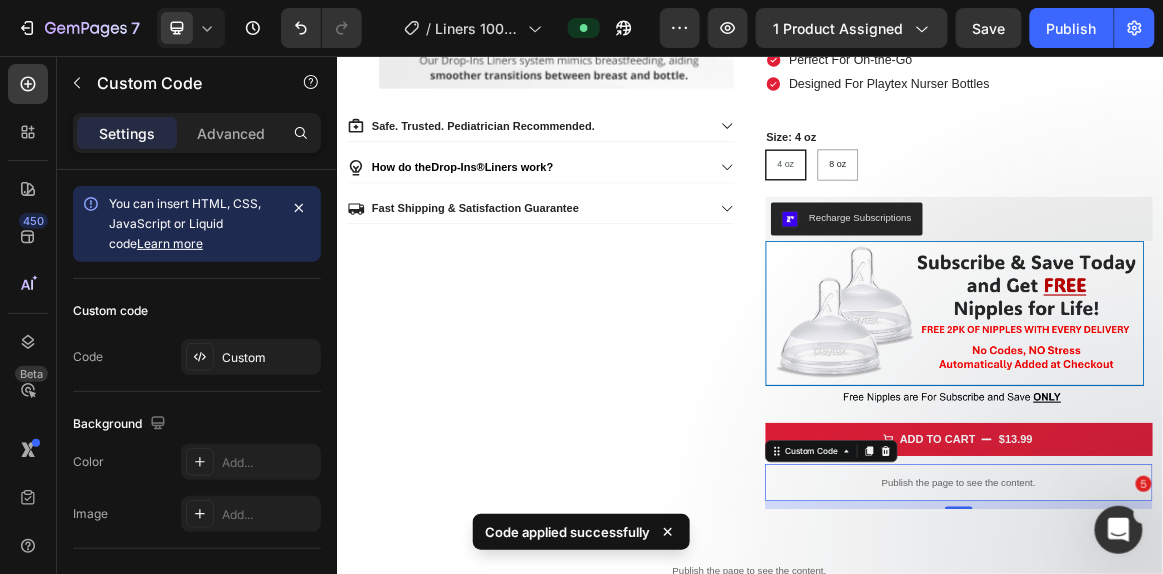 click on "Publish the page to see the content." at bounding box center [1240, 674] 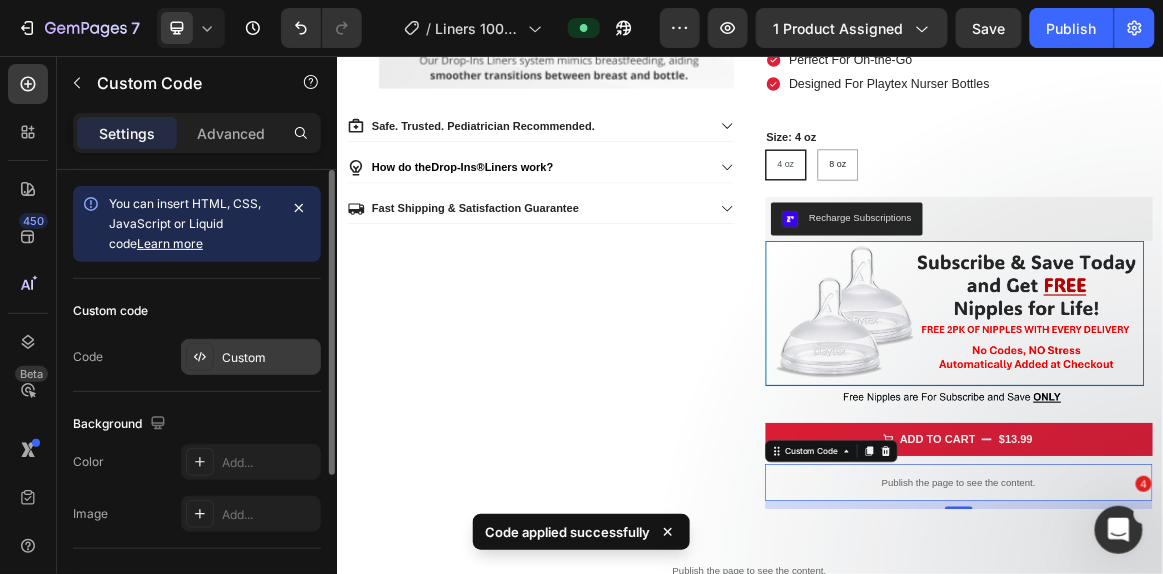 click on "Custom" at bounding box center (269, 358) 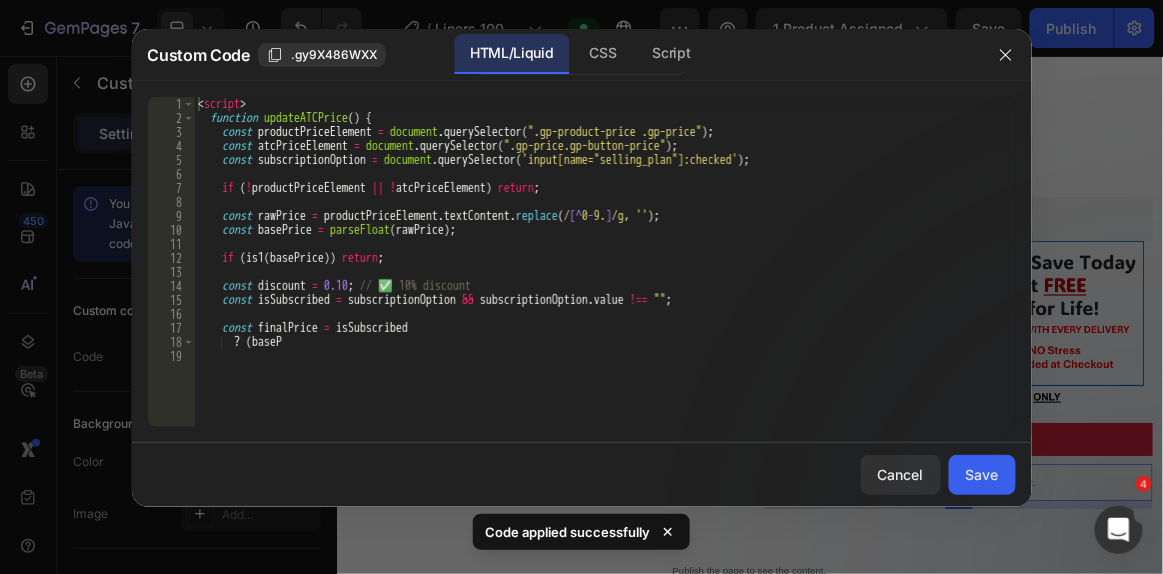 type on "<script>" 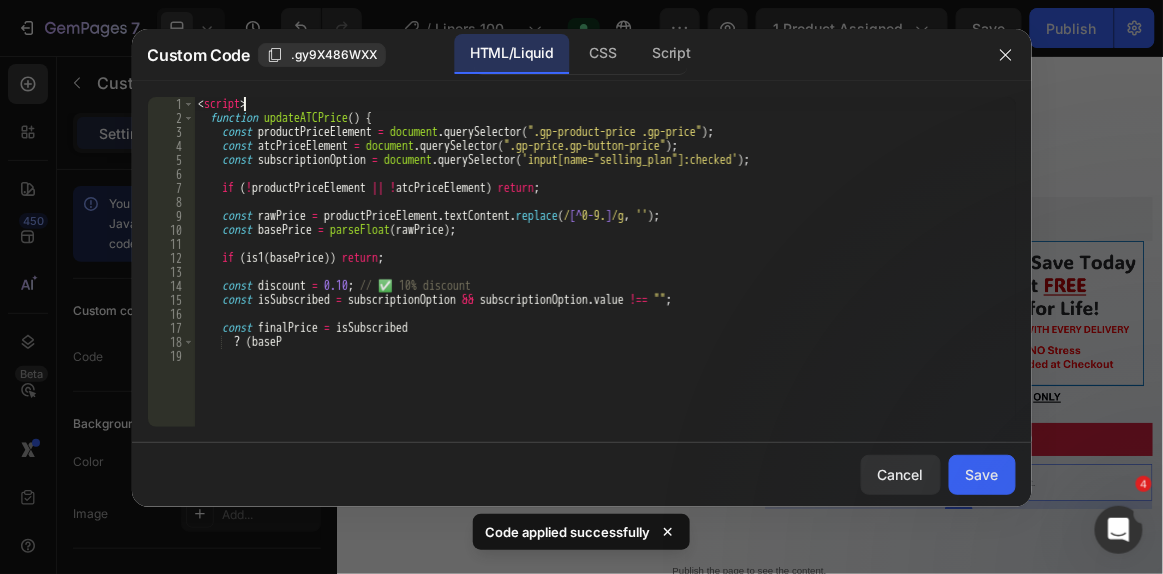 click on "< script >    function   updateATCPrice ( )   {      const   productPriceElement   =   document . querySelector ( ".gp-product-price .gp-price" ) ;      const   atcPriceElement   =   document . querySelector ( ".gp-price.gp-button-price" ) ;      const   subscriptionOption   =   document . querySelector ( 'input[name="selling_plan"]:checked' ) ;      if   ( ! productPriceElement   ||   ! atcPriceElement )   return ;      const   rawPrice   =   productPriceElement . textContent . replace ( / [^ 0 - 9. ] /g ,   '' ) ;      const   basePrice   =   parseFloat ( rawPrice ) ;      if   ( is1 ( basePrice ))   return ;      const   discount   =   0.10 ;   // ✅ 10% discount      const   isSubscribed   =   subscriptionOption   &&   subscriptionOption . value   !==   "" ;      const   finalPrice   =   isSubscribed         ?   ( baseP" at bounding box center [605, 276] 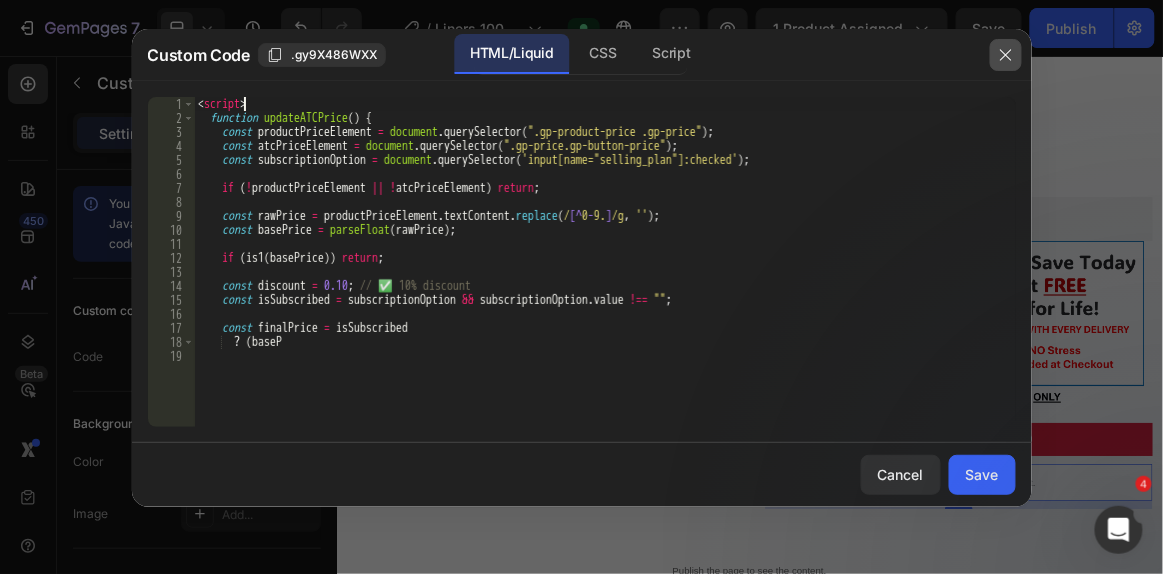 click 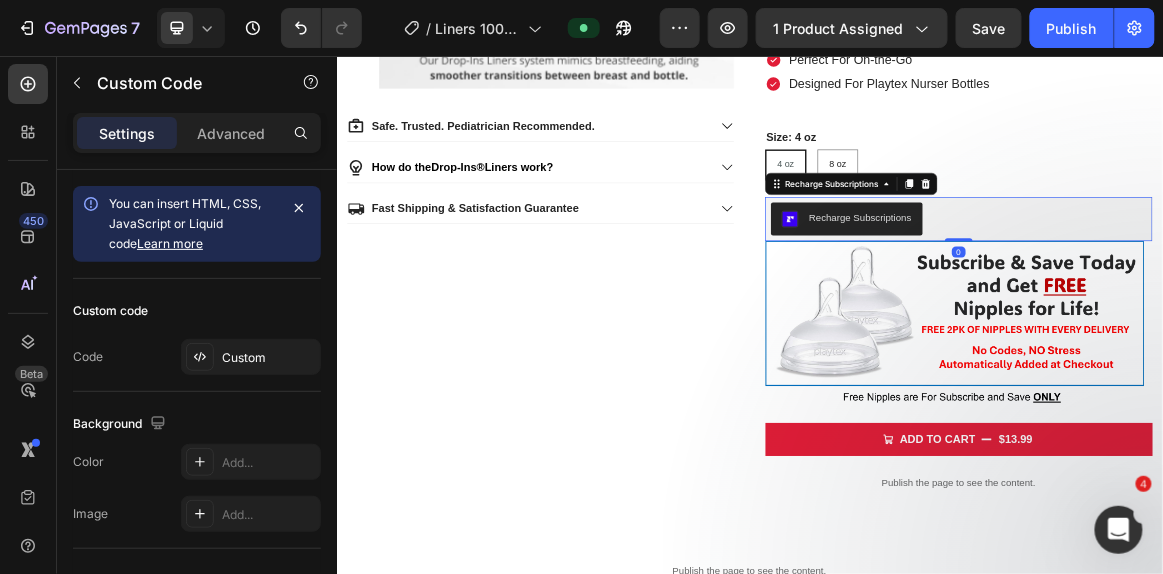 click on "Recharge Subscriptions" at bounding box center [1240, 292] 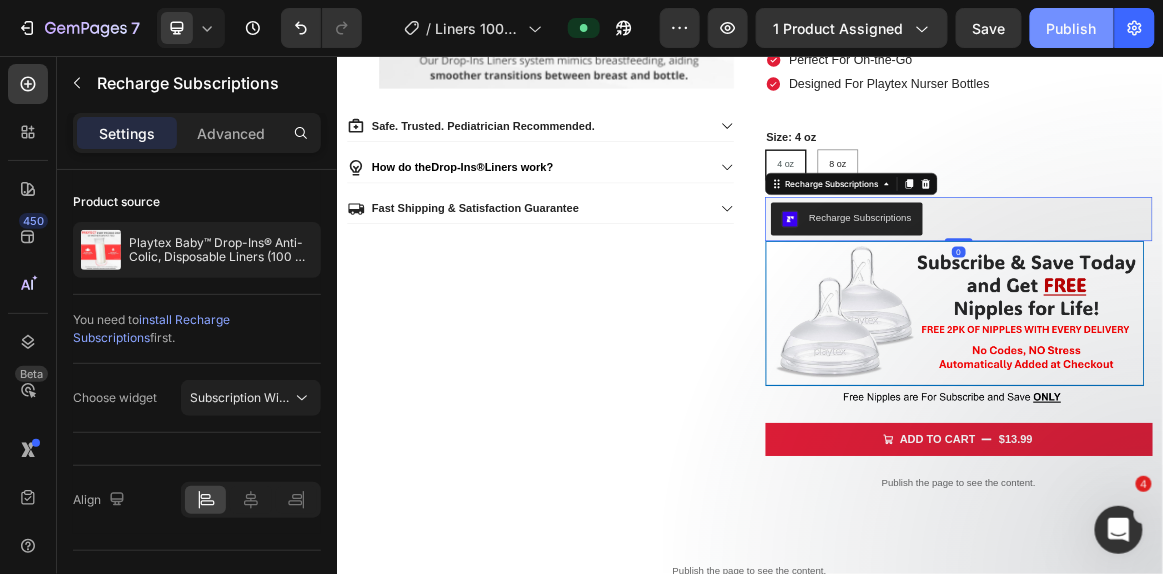 click on "Publish" at bounding box center (1072, 28) 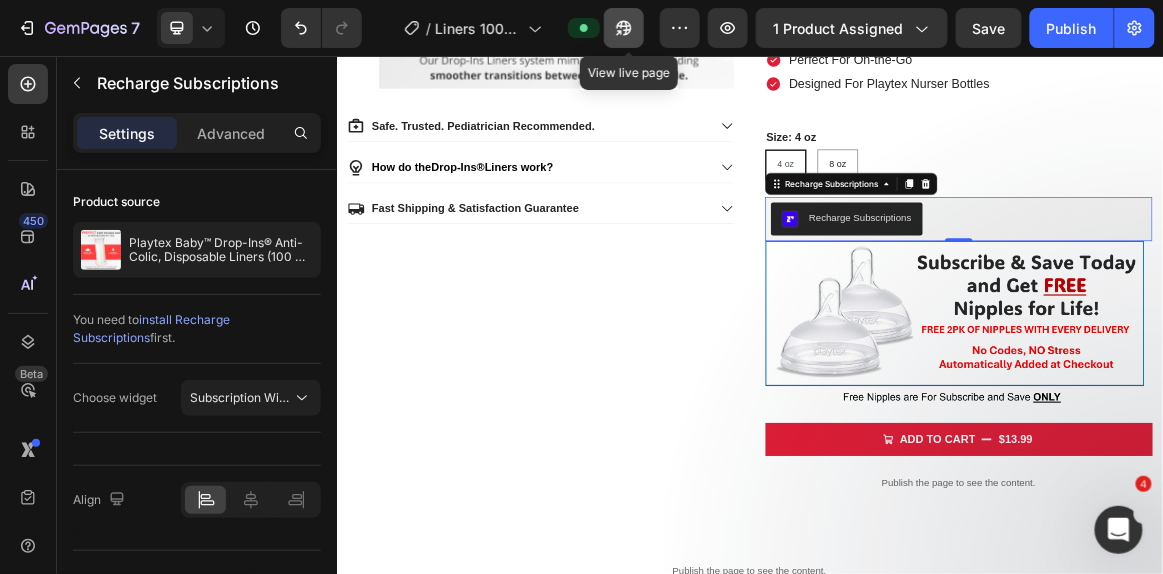click 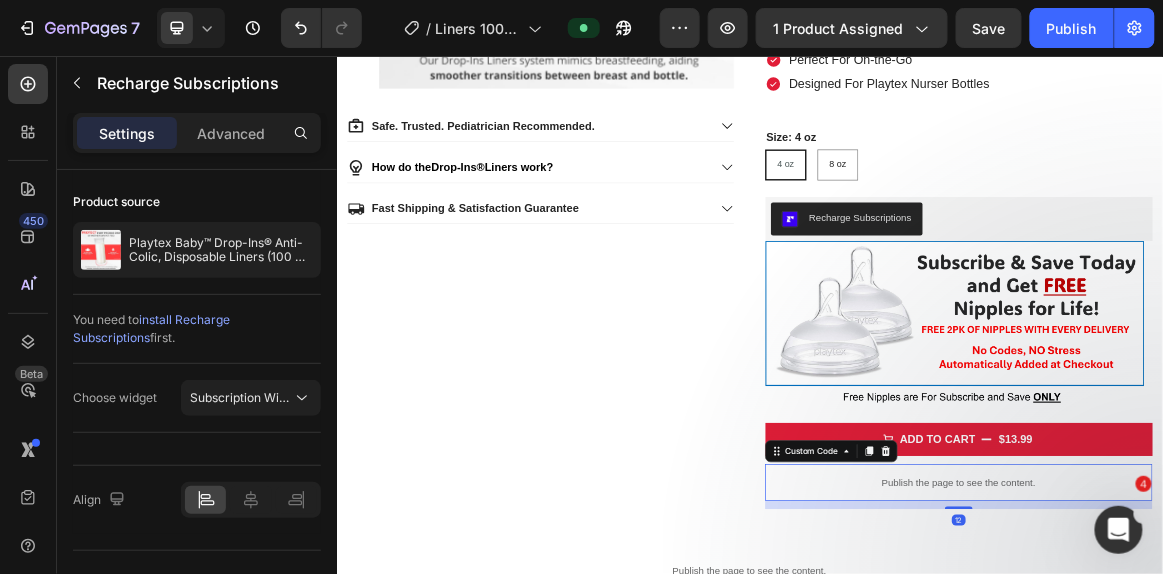 click on "Publish the page to see the content." at bounding box center (1240, 674) 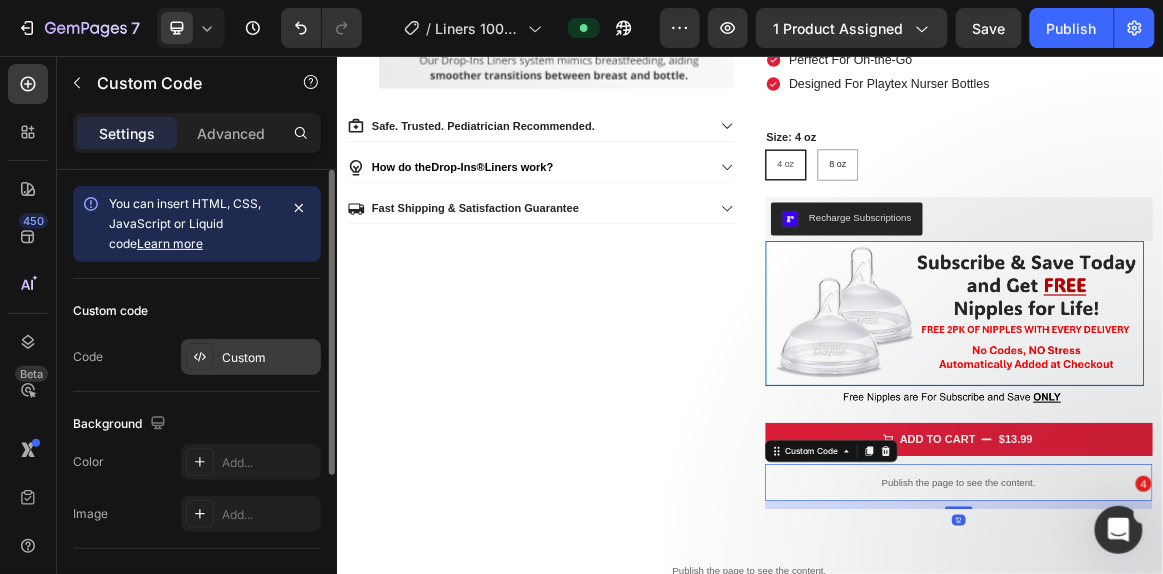 click on "Custom" at bounding box center [251, 357] 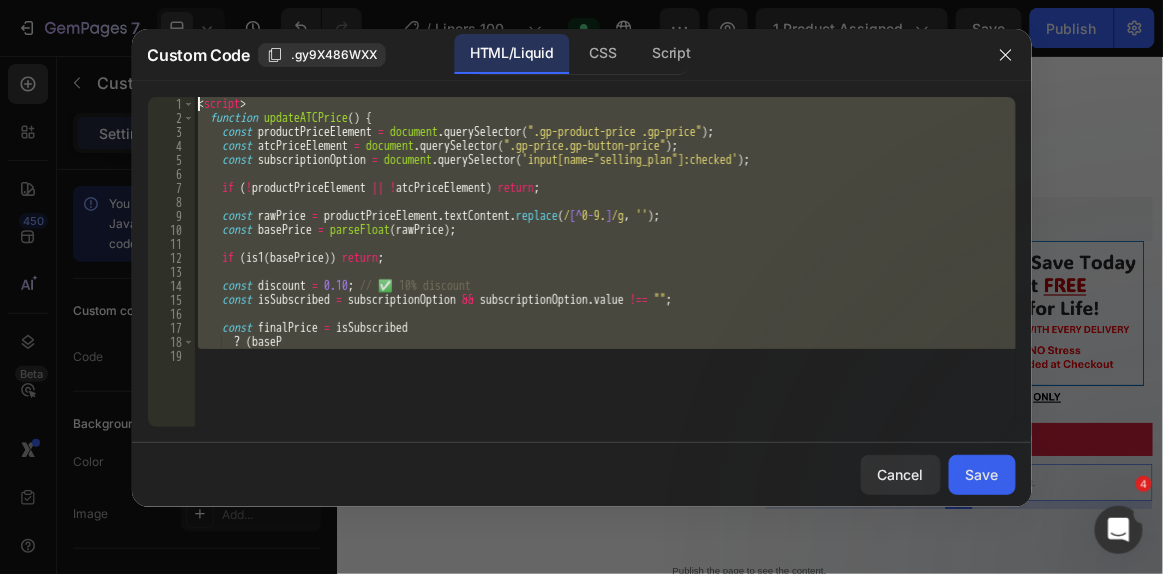drag, startPoint x: 423, startPoint y: 362, endPoint x: 115, endPoint y: 73, distance: 422.35648 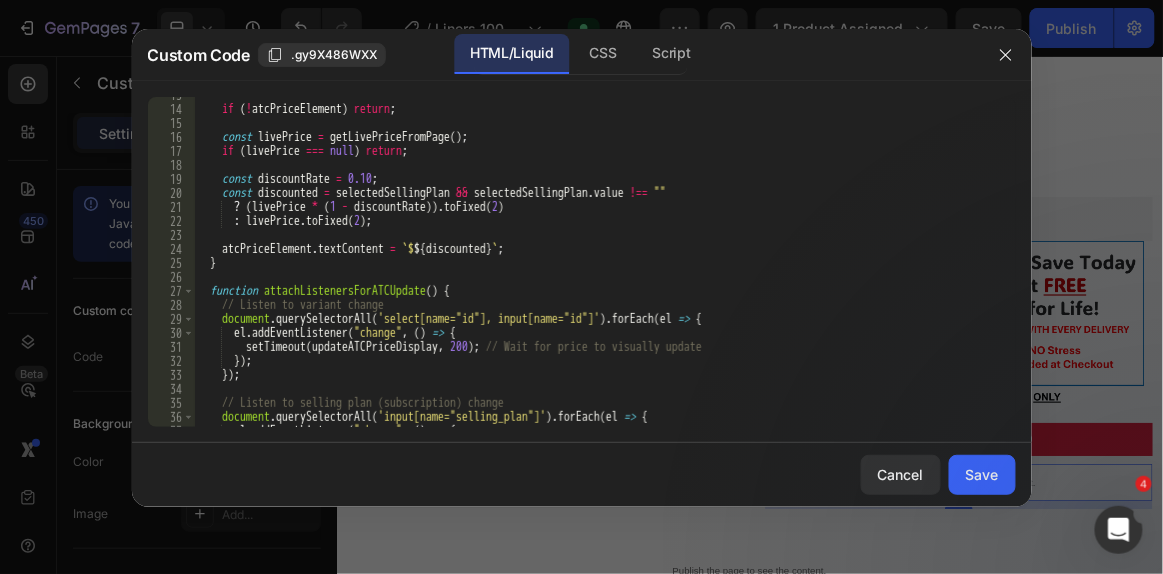 scroll, scrollTop: 0, scrollLeft: 0, axis: both 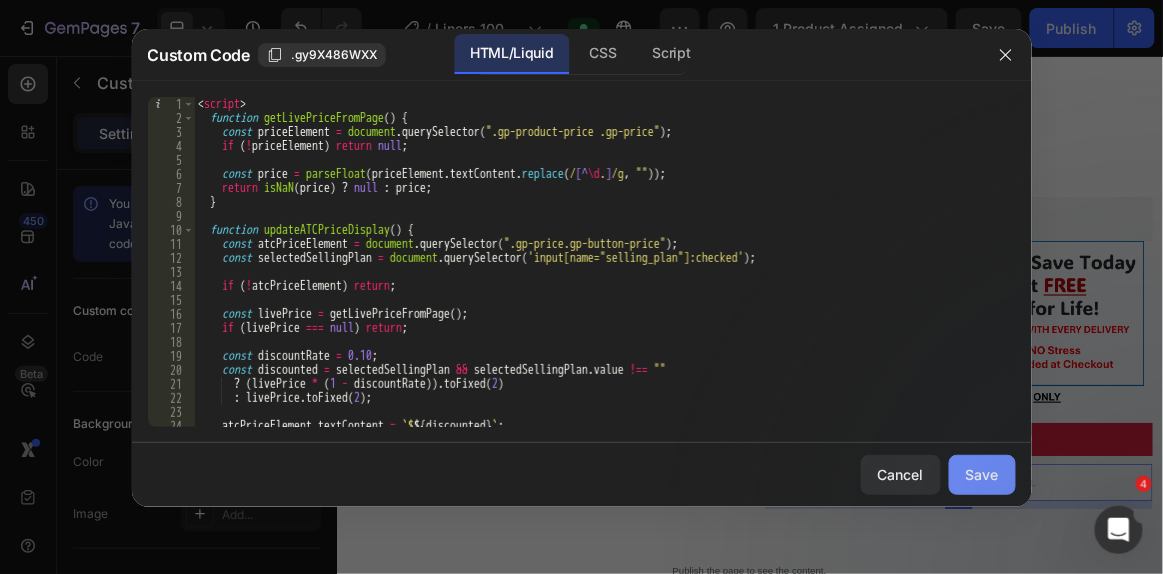 click on "Save" at bounding box center [982, 474] 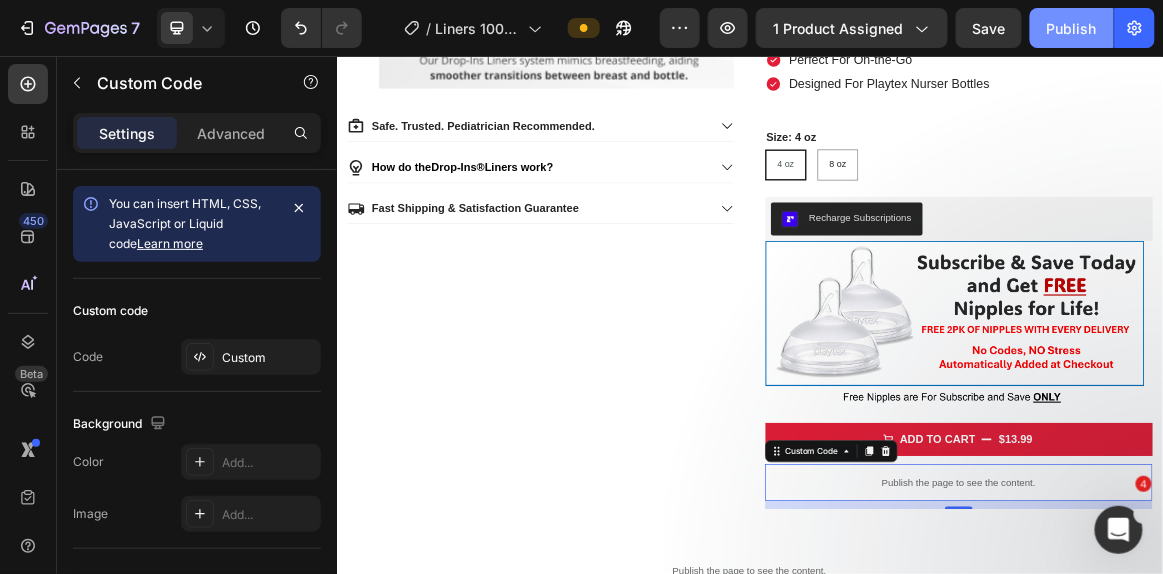 click on "Publish" at bounding box center [1072, 28] 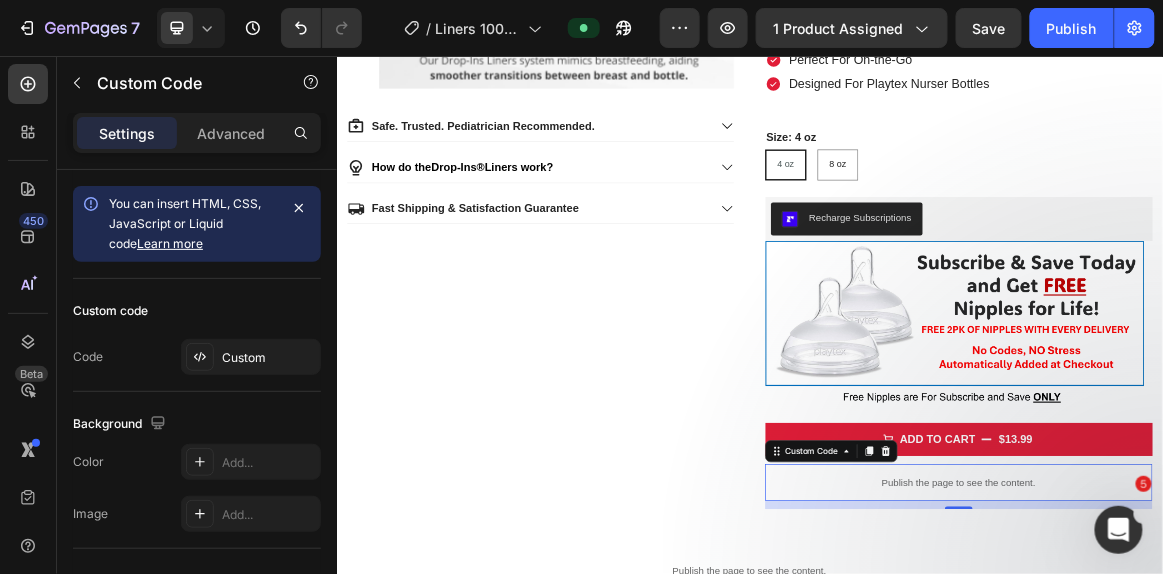 click on "Publish the page to see the content." at bounding box center (1240, 674) 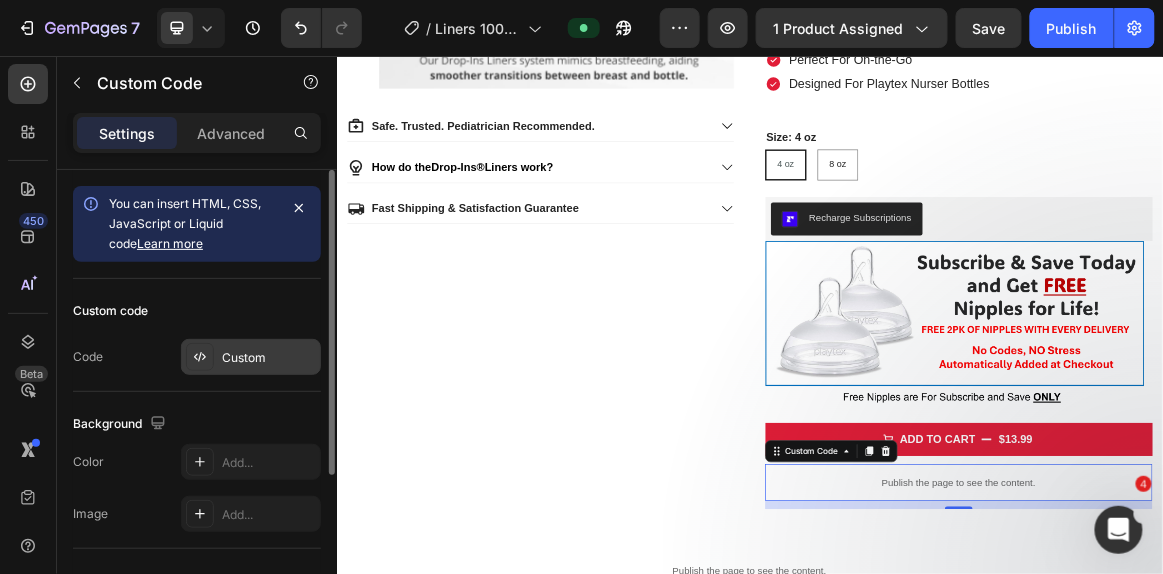 click on "Custom" at bounding box center (251, 357) 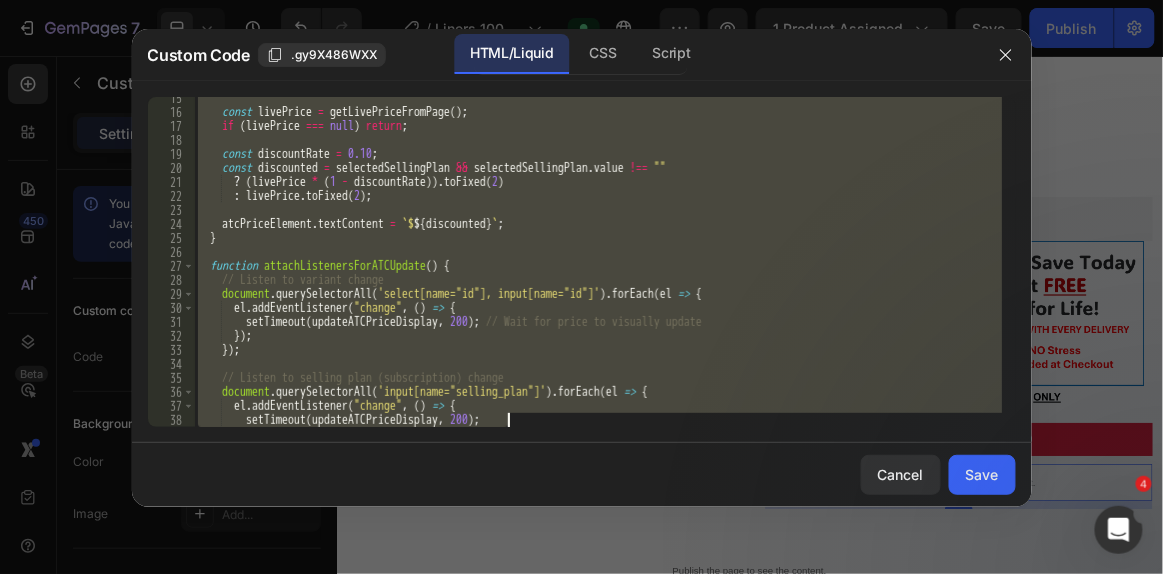 scroll, scrollTop: 370, scrollLeft: 0, axis: vertical 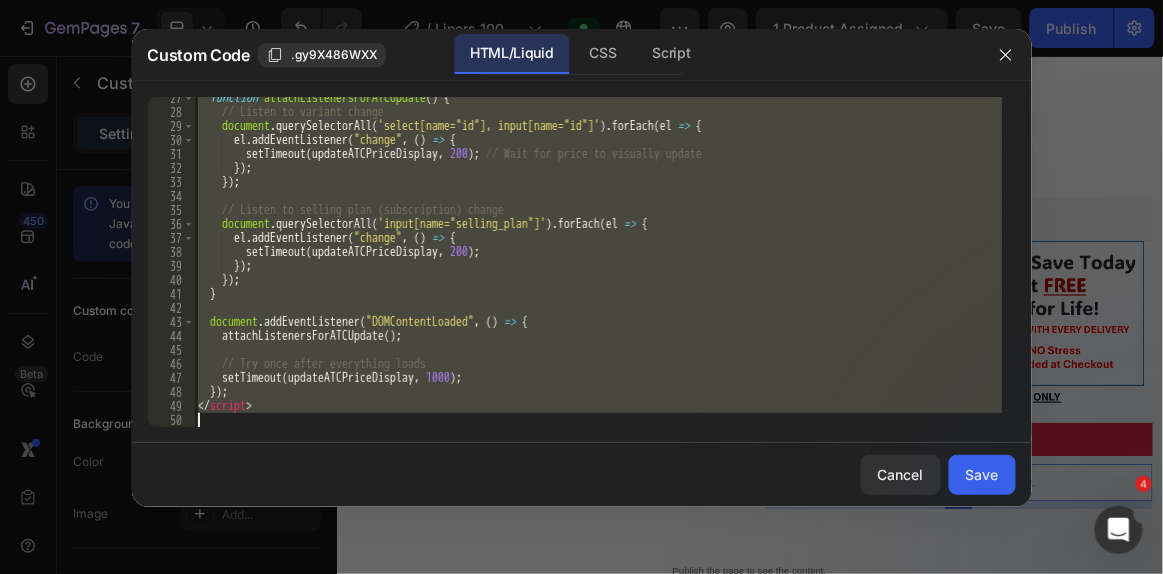 drag, startPoint x: 197, startPoint y: 103, endPoint x: 597, endPoint y: 423, distance: 512.24994 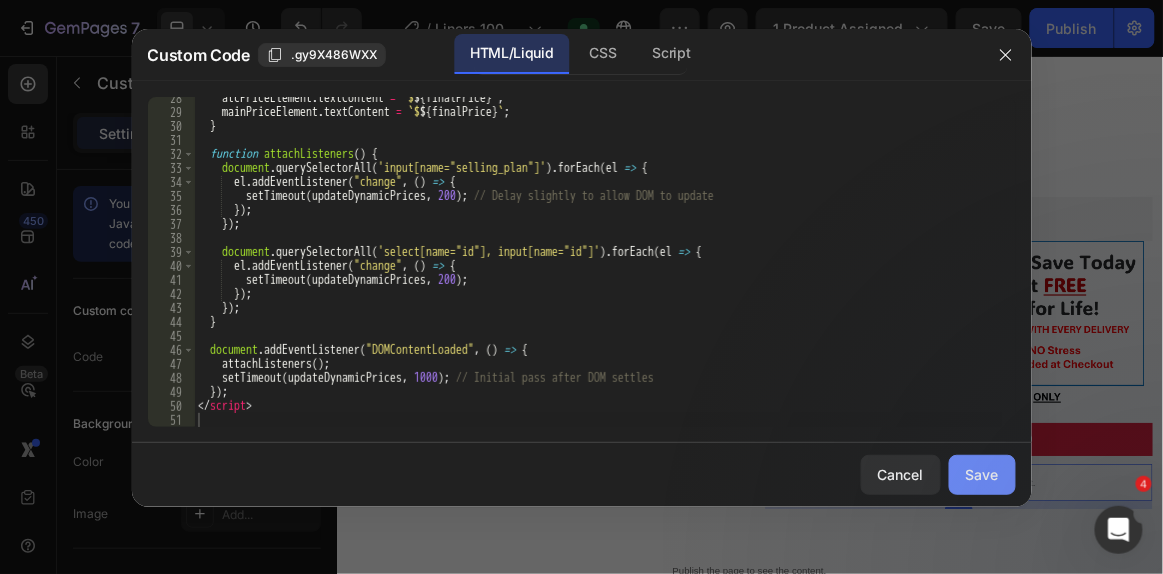 click on "Save" at bounding box center [982, 474] 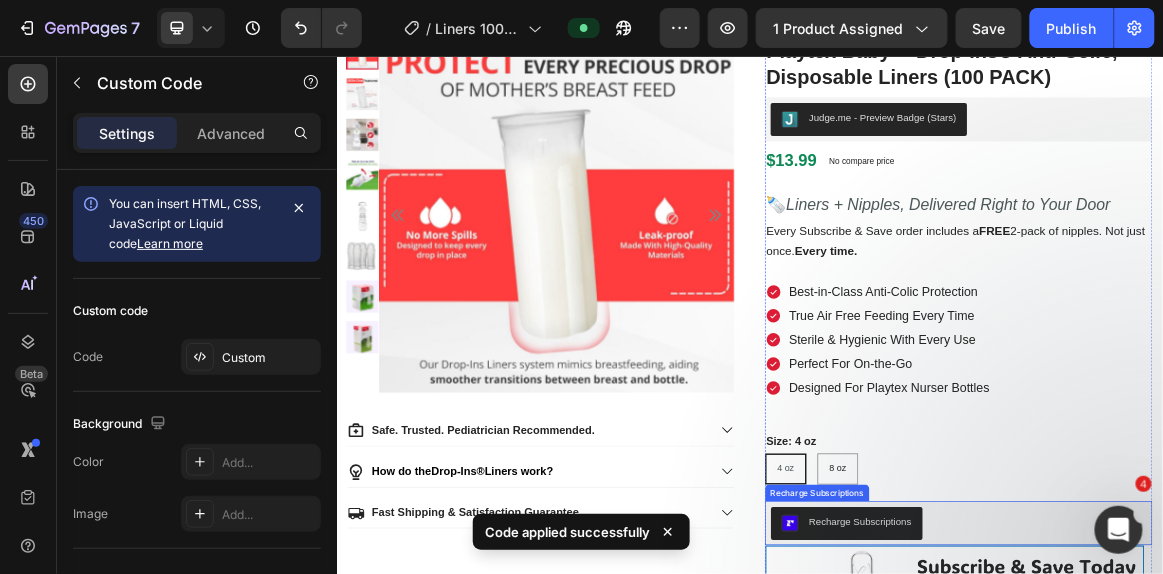 scroll, scrollTop: 90, scrollLeft: 0, axis: vertical 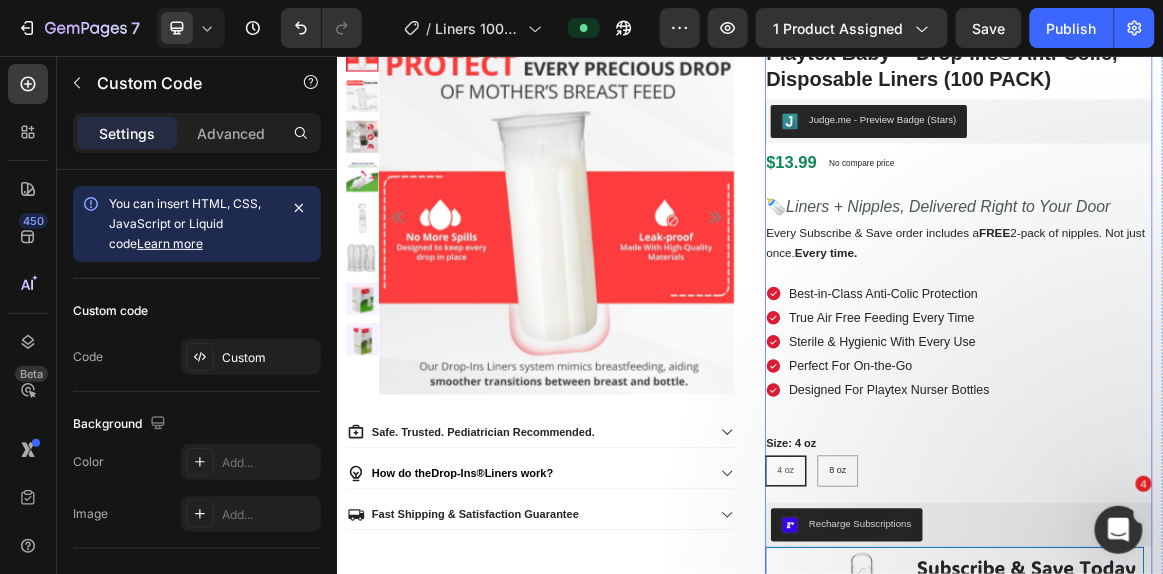 click on "Playtex Baby™ Drop-Ins® Anti-Colic, Disposable Liners (100 PACK) Product Title Playtex Baby™ Drop-Ins® Anti-Colic, Disposable Liners (100 PACK) Product Title Judge.me - Preview Badge (Stars) Judge.me $13.99 Product Price Product Price No compare price Product Price Row 🍼  Liners + Nipples, Delivered Right to Your Door Text Block Every Subscribe & Save order includes a  FREE  2-pack of nipples. Not just once.  Every time. Text Block Every Subscribe & Save order includes a  FREE  2-pack of nipples. Not just once.  Every time. Text Block Best-in-Class Anti-Colic Protection True Air Free Feeding Every Time  Sterile & Hygienic With Every Use  Perfect For On-the-Go Designed For Playtex Nurser Bottles Item List Best-in-Class Anti-Colic Protection True Air Free Feeding Every Time  Sterile & Hygienic With Every Use  Perfect For On-the-Go Designed For Playtex Nurser Bottles Item List Size: 4 oz 4 oz 4 oz 4 oz 8 oz 8 oz 8 oz Product Variants & Swatches Recharge Subscriptions Recharge Subscriptions Image" at bounding box center (1240, 594) 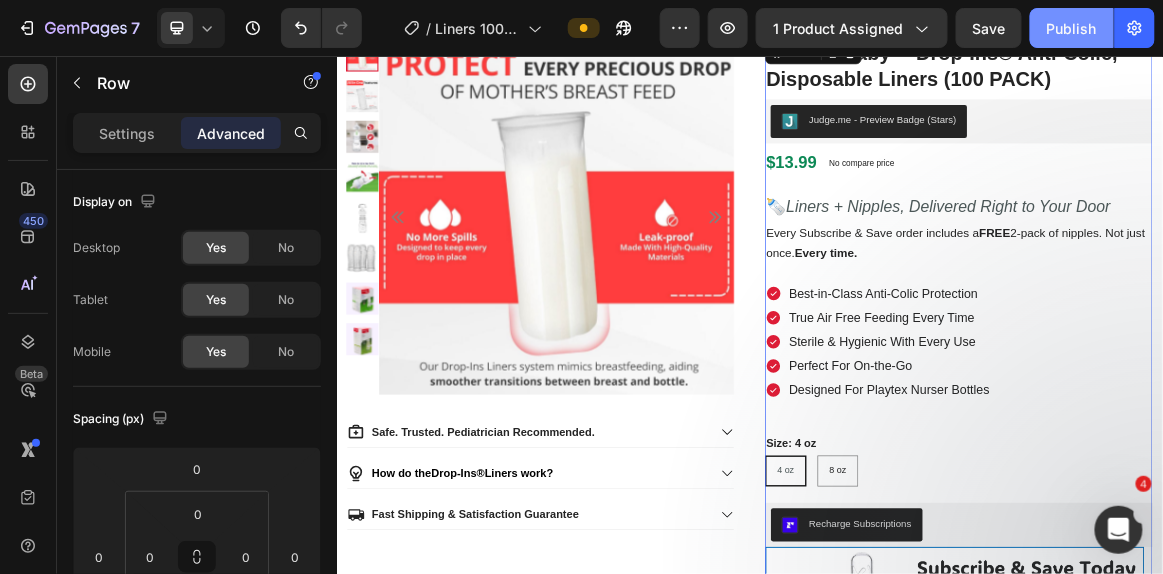 click on "Publish" at bounding box center (1072, 28) 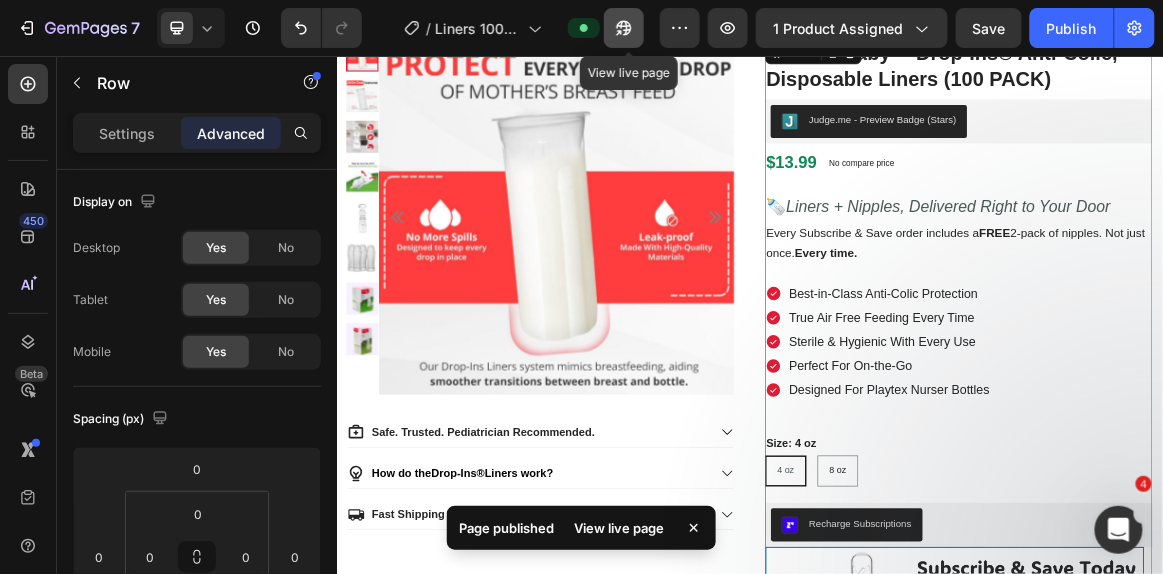 click 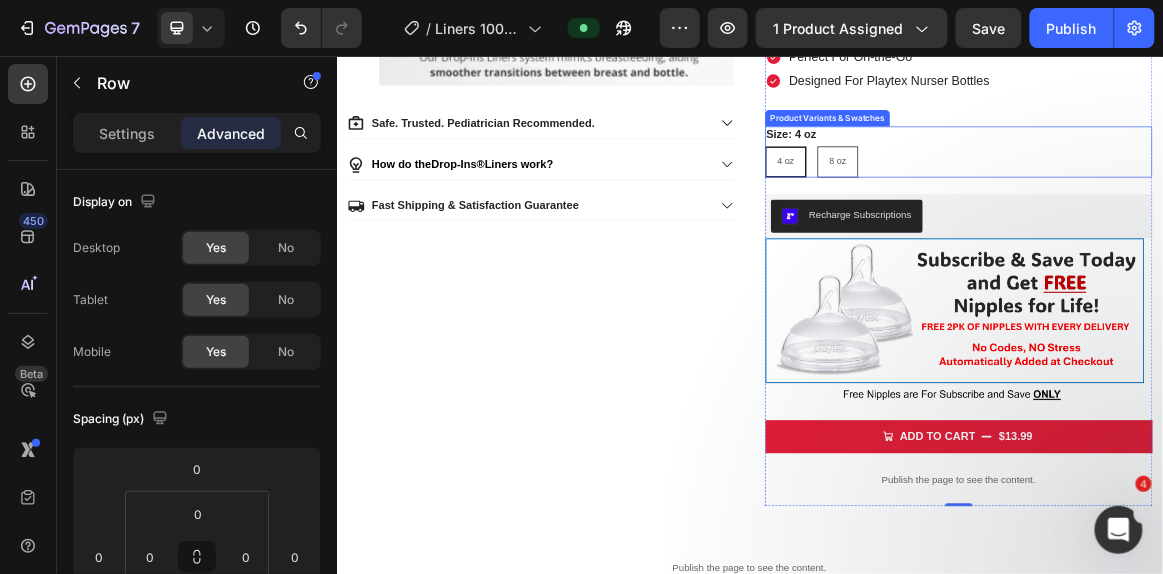 scroll, scrollTop: 742, scrollLeft: 0, axis: vertical 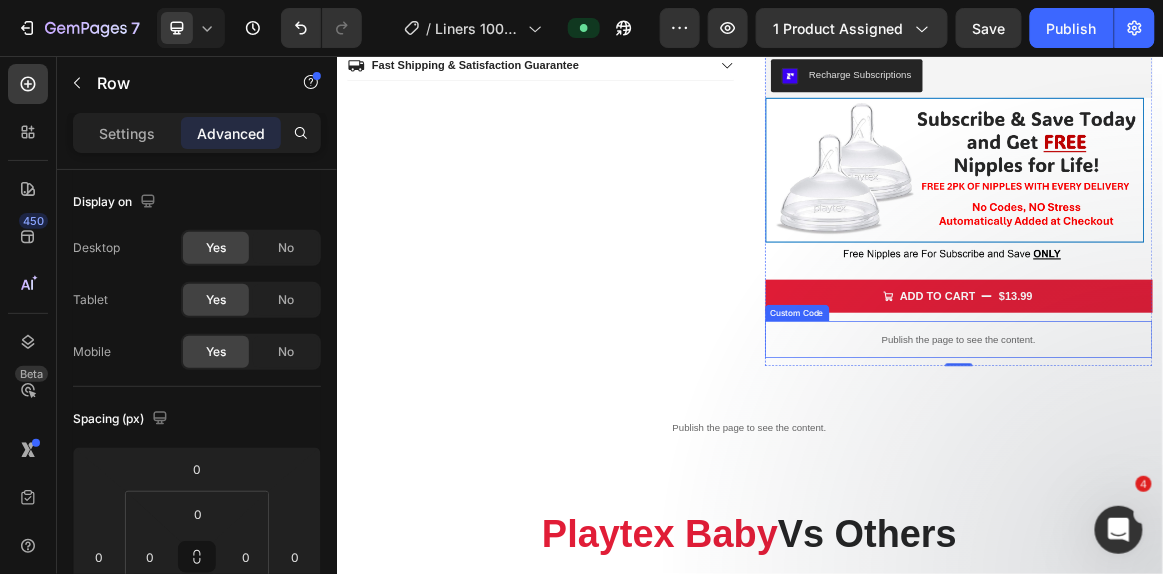 click on "Publish the page to see the content." at bounding box center (1240, 466) 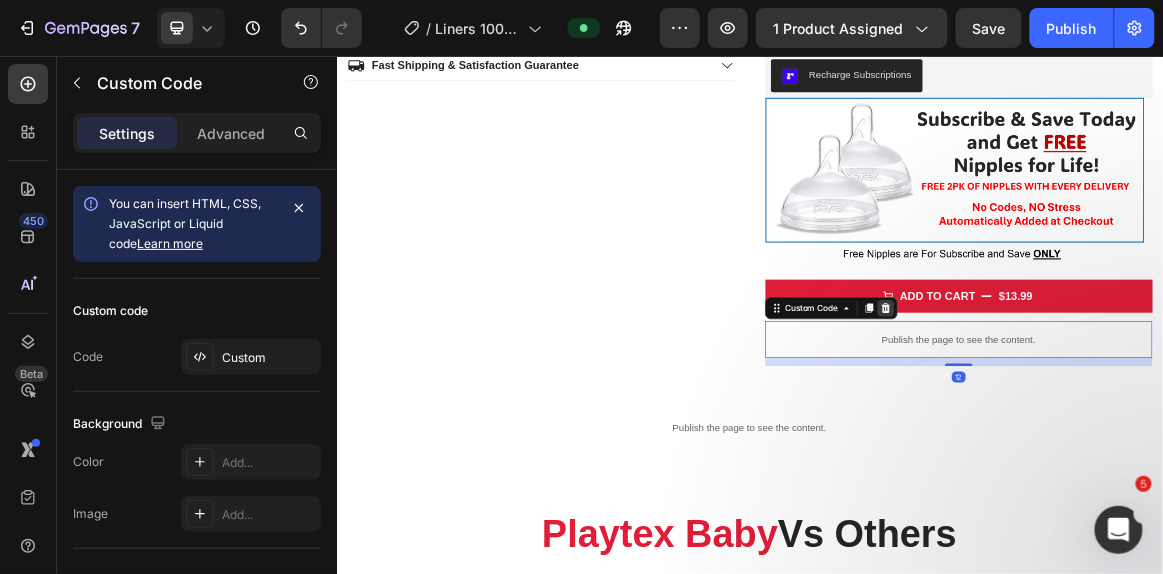 click 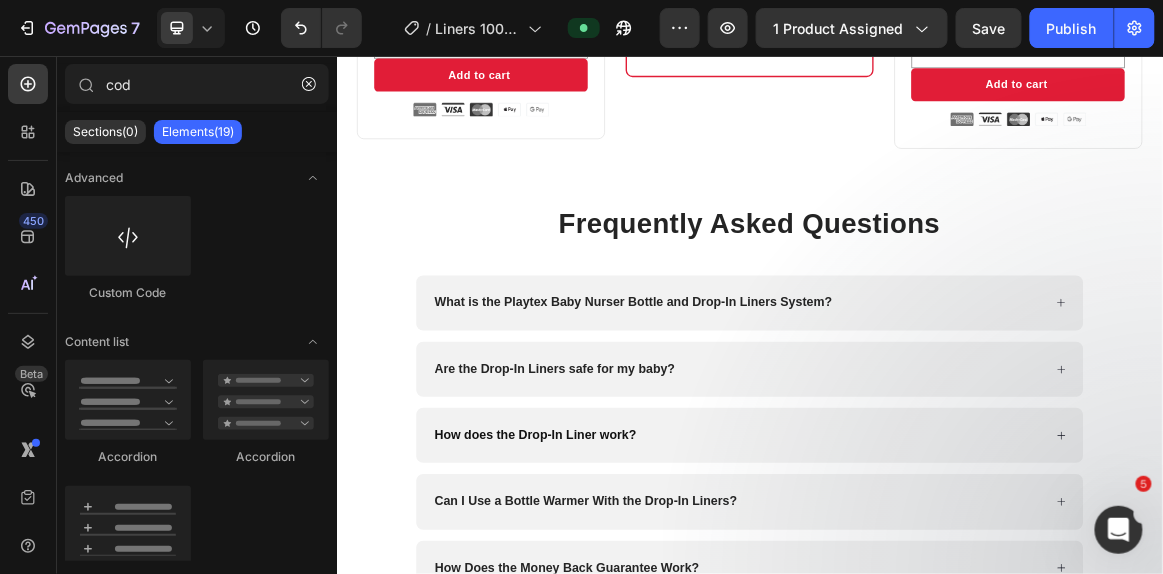 scroll, scrollTop: 4763, scrollLeft: 0, axis: vertical 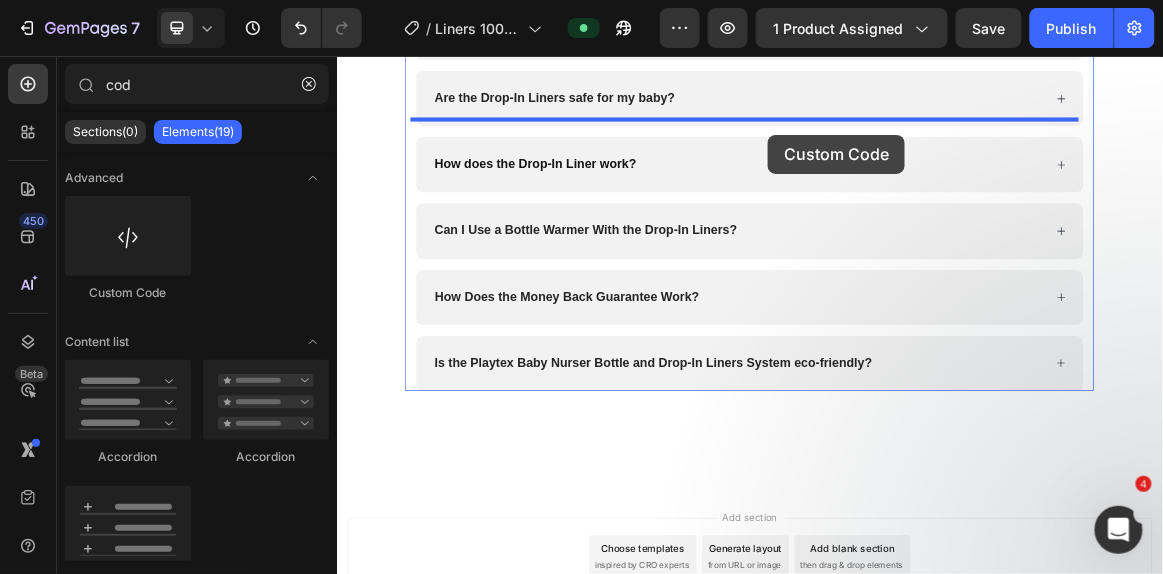 drag, startPoint x: 428, startPoint y: 320, endPoint x: 962, endPoint y: 169, distance: 554.9387 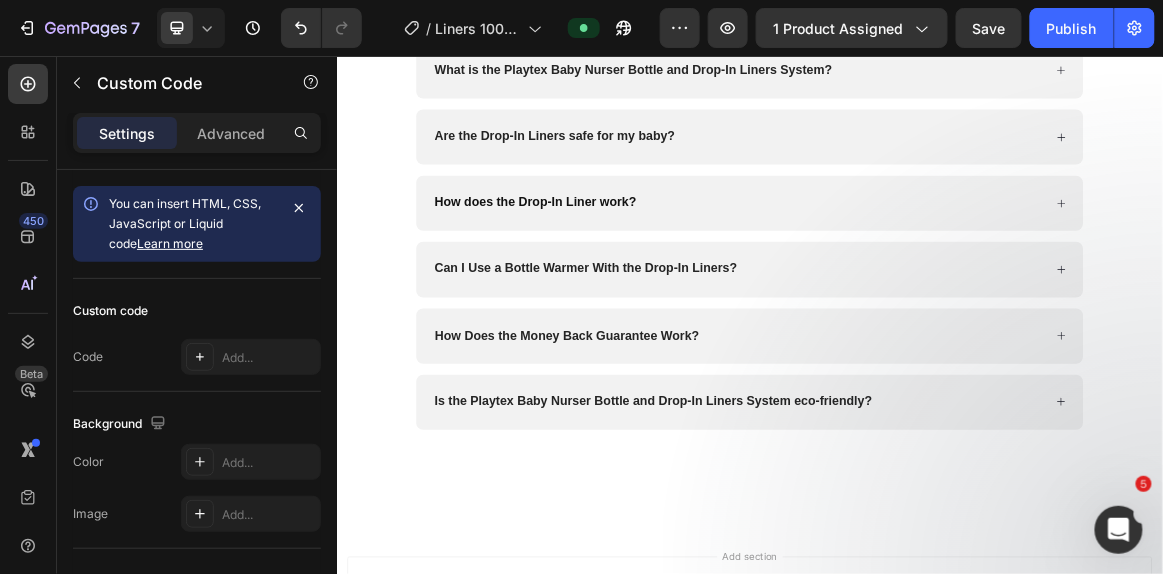 click on "Custom code" at bounding box center (936, -95) 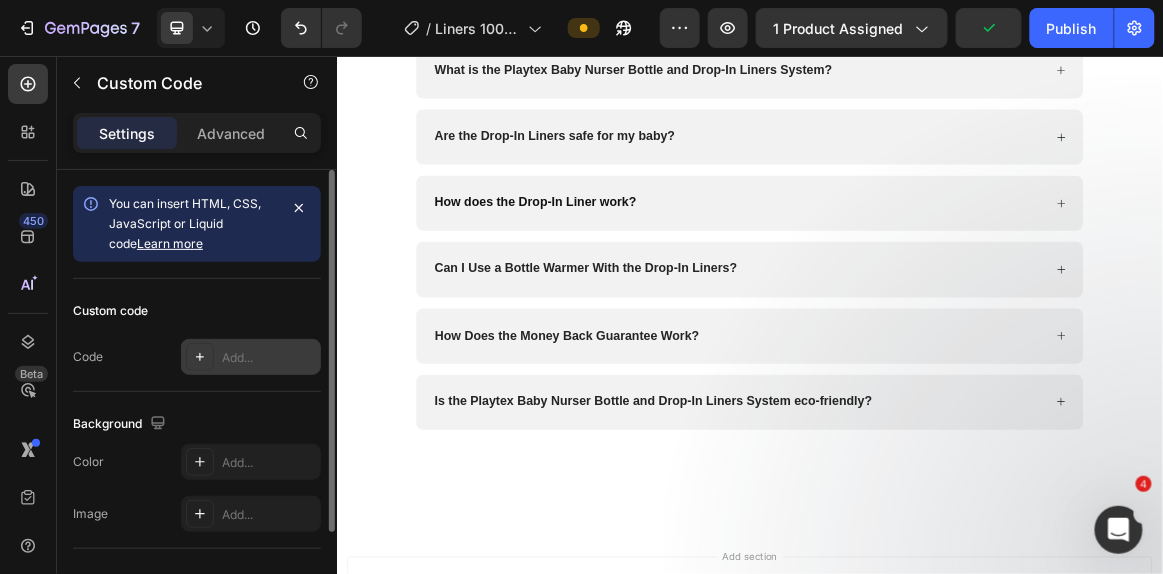 click on "Add..." at bounding box center [251, 357] 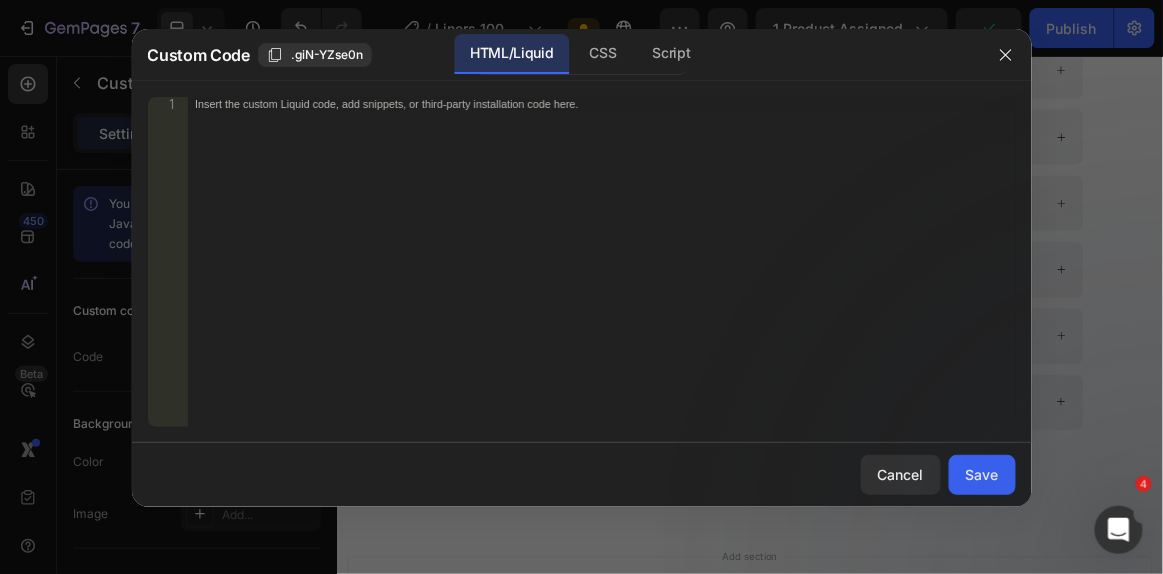 type 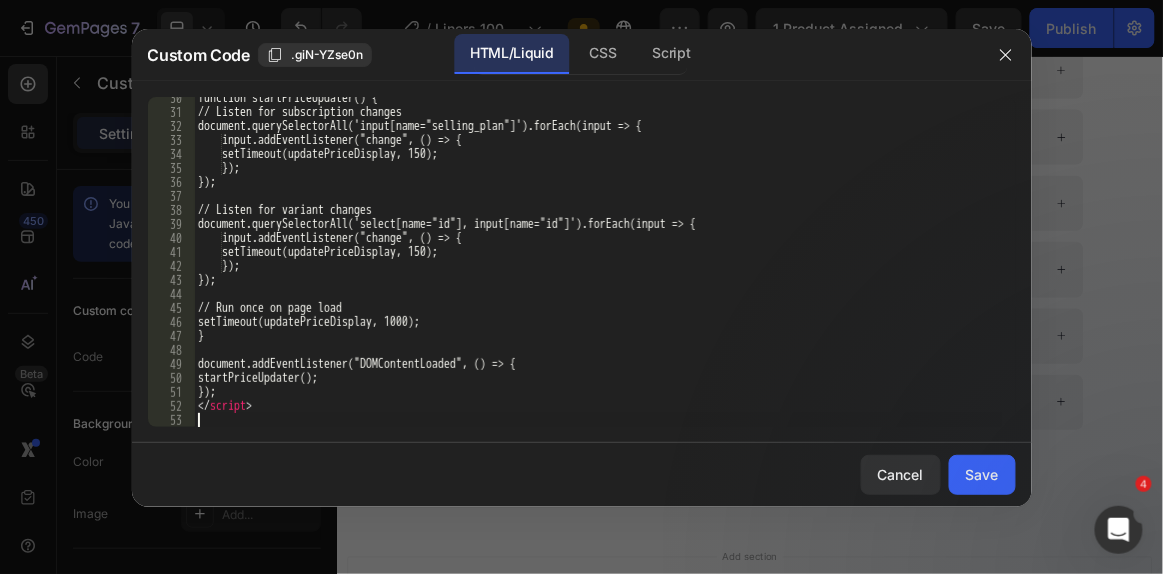 scroll, scrollTop: 412, scrollLeft: 0, axis: vertical 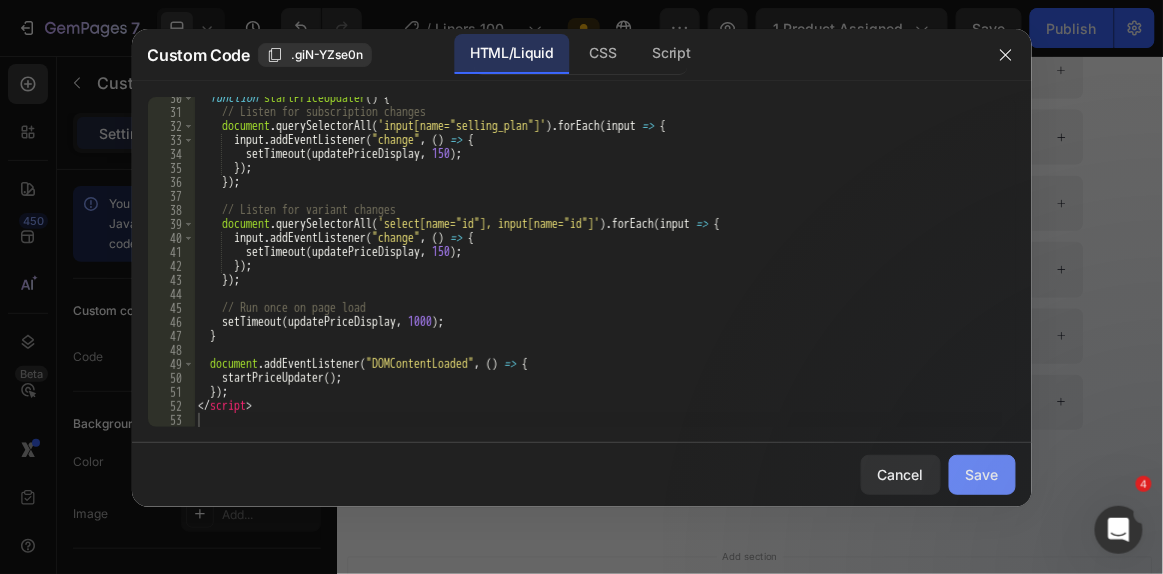 click on "Save" 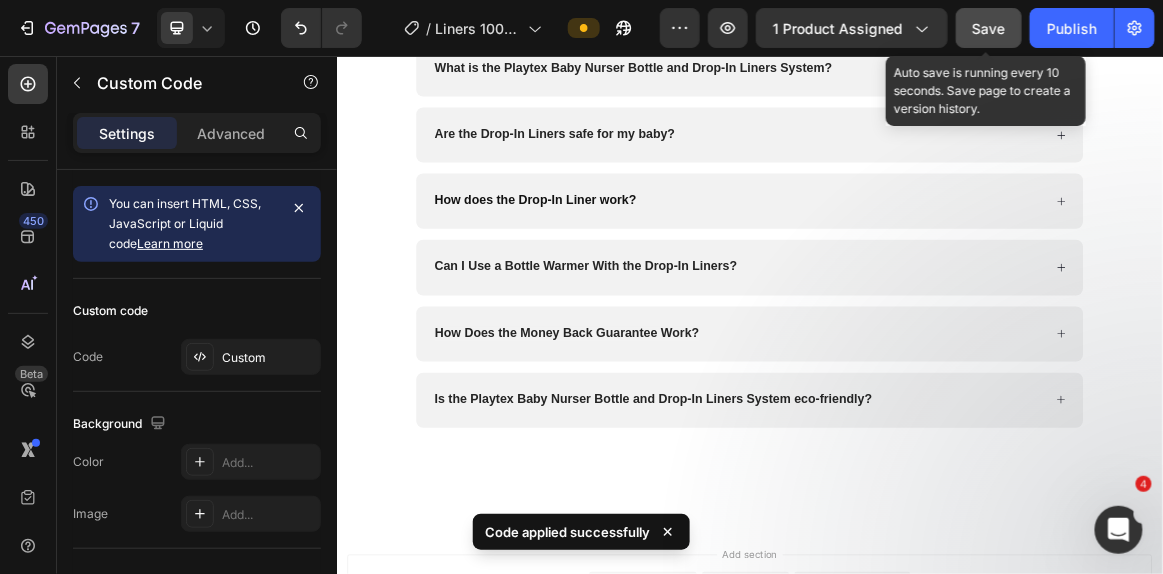 click on "Save" 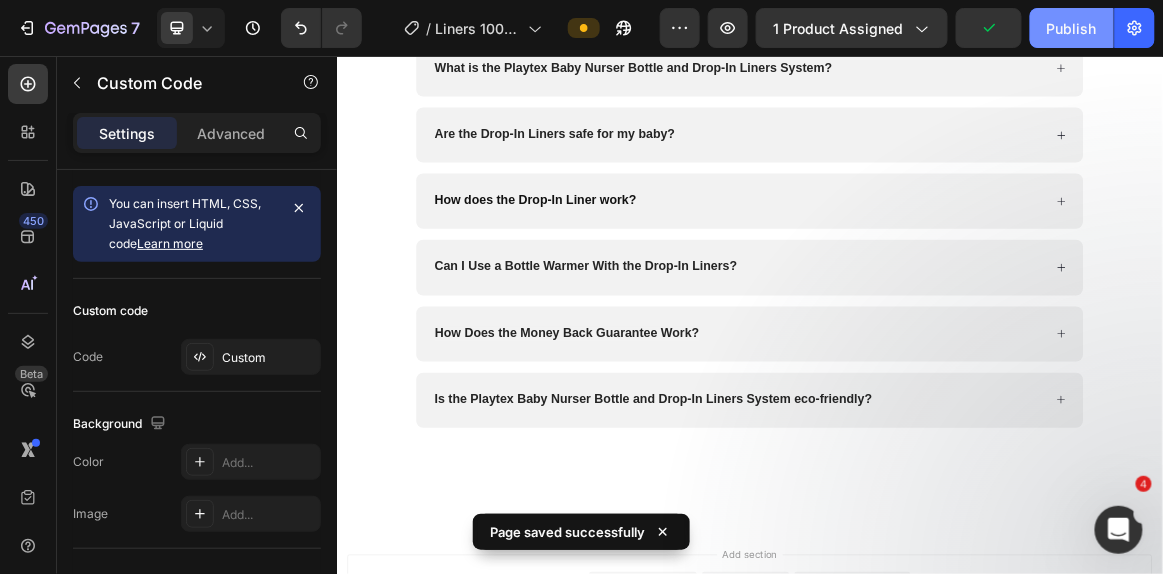 click on "Publish" at bounding box center (1072, 28) 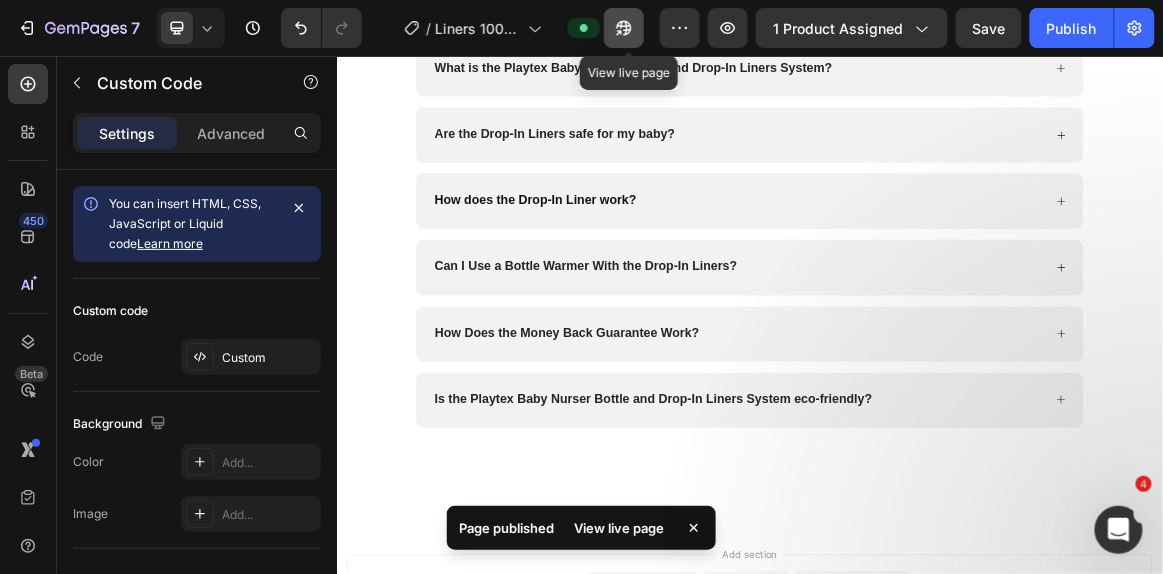 click 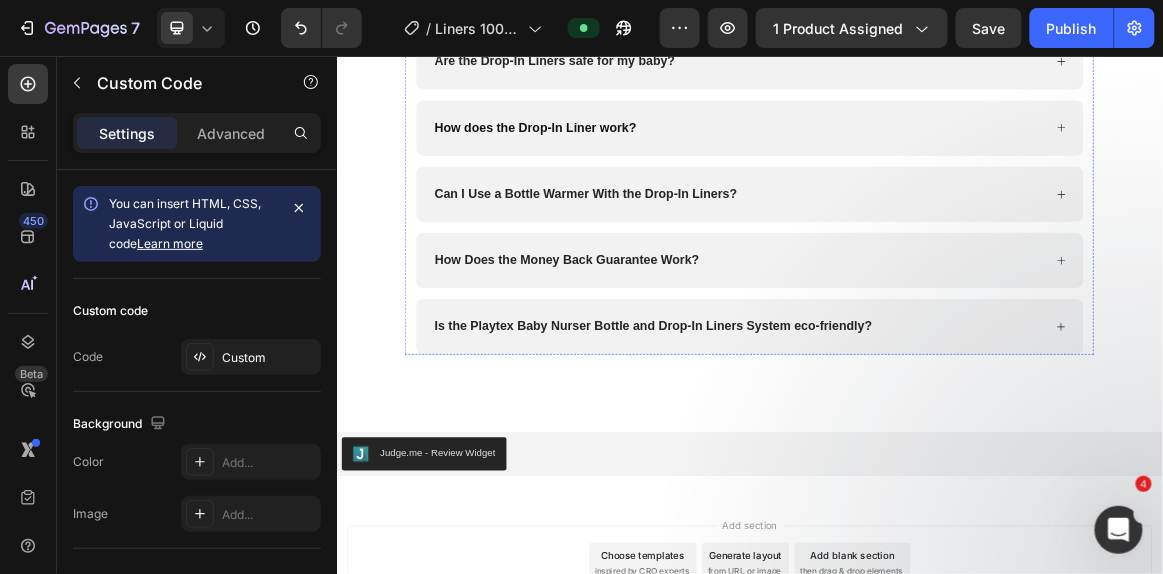 scroll, scrollTop: 5179, scrollLeft: 0, axis: vertical 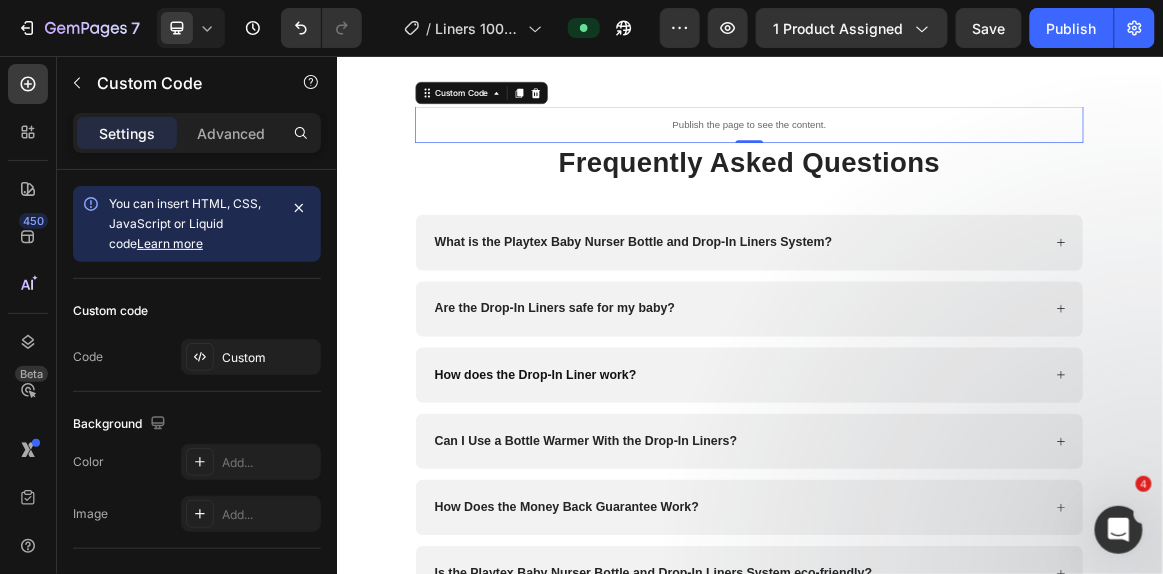 click on "Publish the page to see the content." at bounding box center (936, 154) 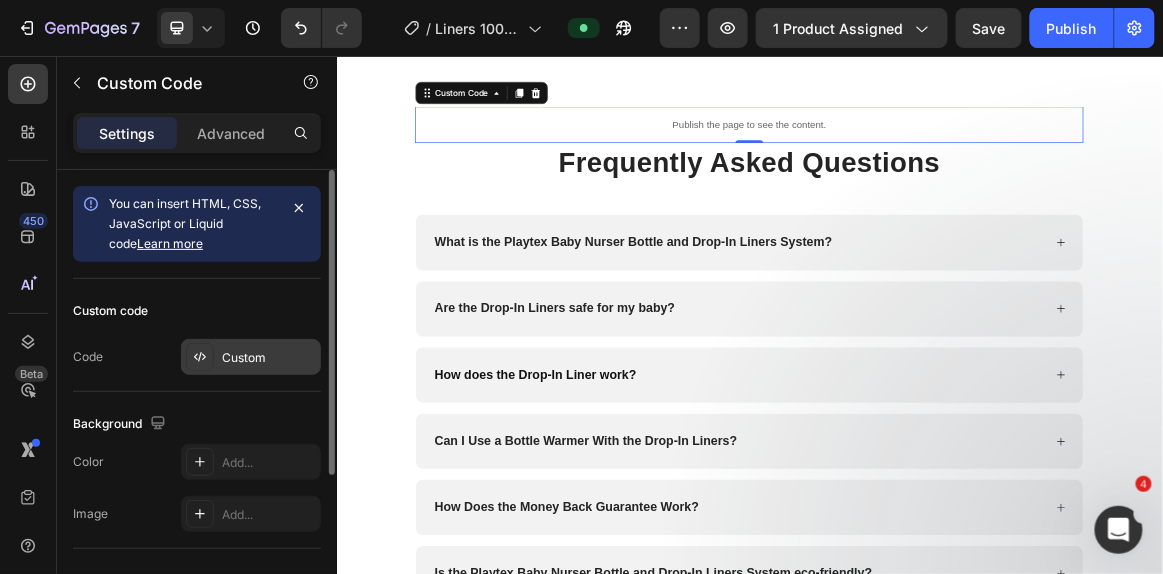 click on "Custom" at bounding box center [269, 358] 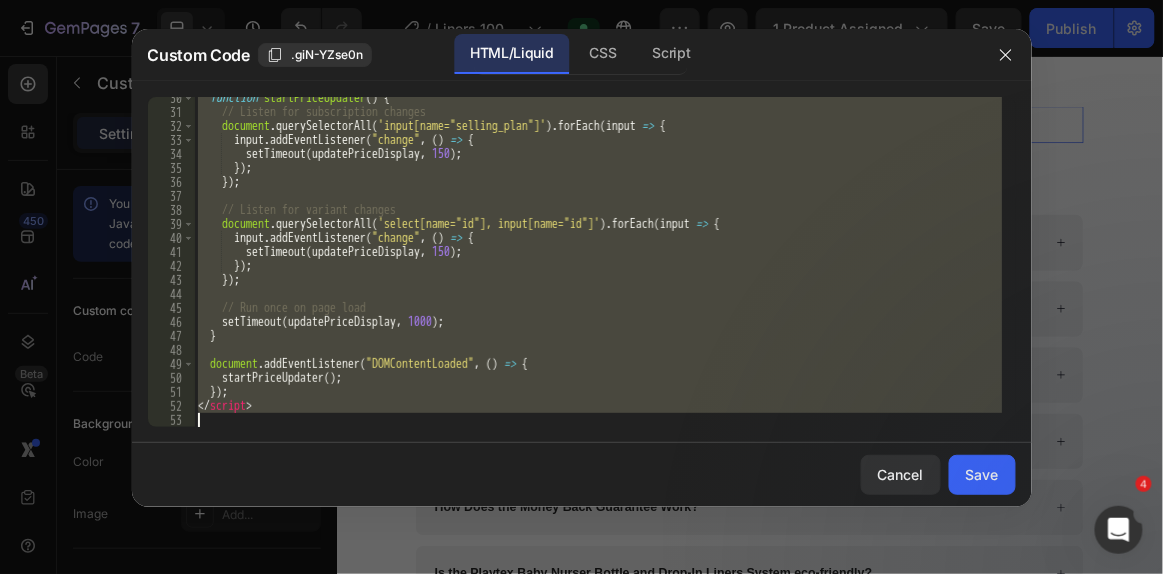 scroll, scrollTop: 412, scrollLeft: 0, axis: vertical 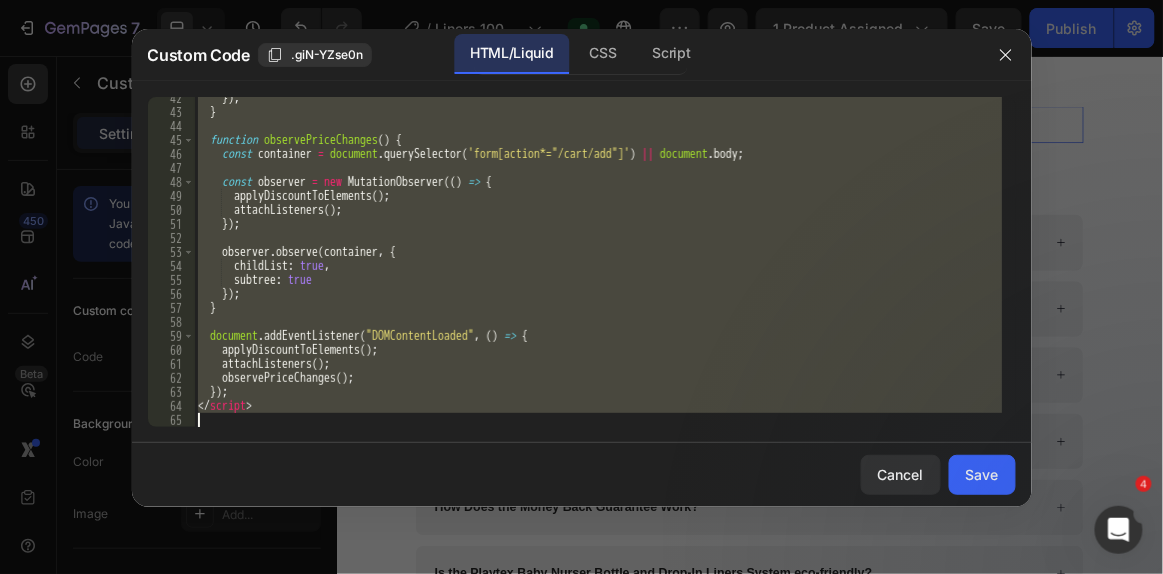 drag, startPoint x: 198, startPoint y: 108, endPoint x: 548, endPoint y: 529, distance: 547.4861 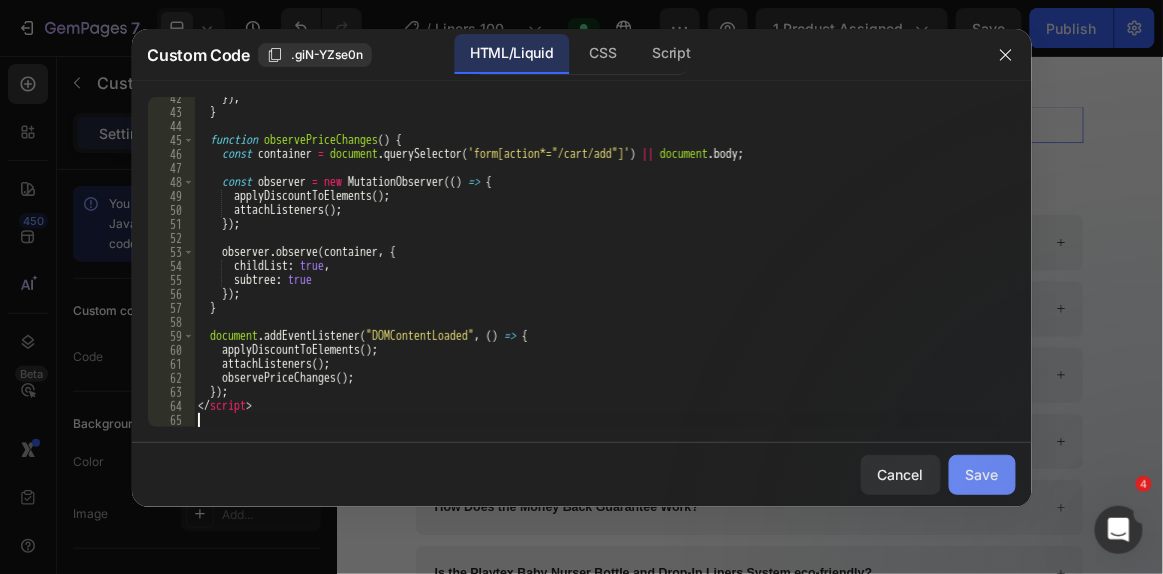 click on "Save" 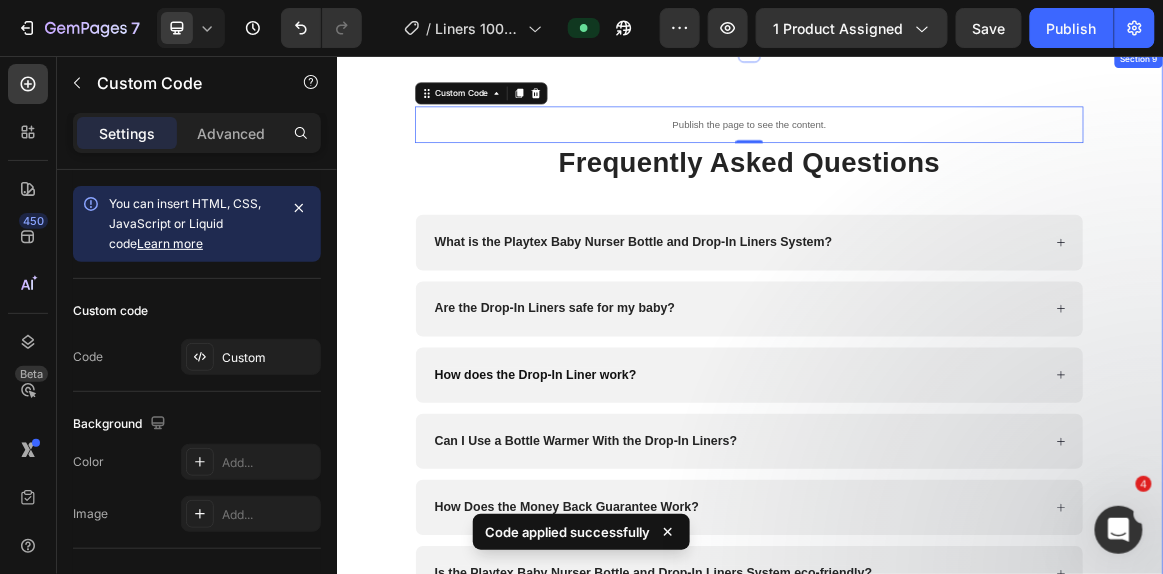 click on "Publish the page to see the content.
Custom Code   0 Frequently Asked Questions Heading
What is the Playtex Baby Nurser Bottle and Drop-In Liners System?
Are the Drop-In Liners safe for my baby?
How does the Drop-In Liner work?
Can I Use a Bottle Warmer With the Drop-In Liners?
How Does the Money Back Guarantee Work?
Is the Playtex Baby Nurser Bottle and Drop-In Liners System eco-friendly? Accordion Row" at bounding box center [936, 487] 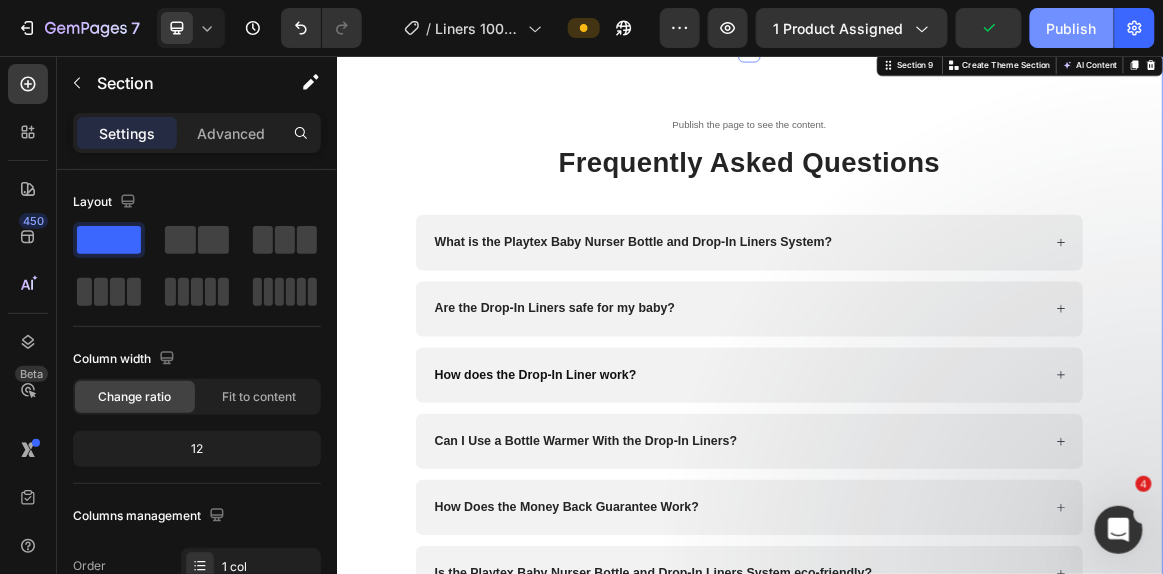 click on "Publish" at bounding box center [1072, 28] 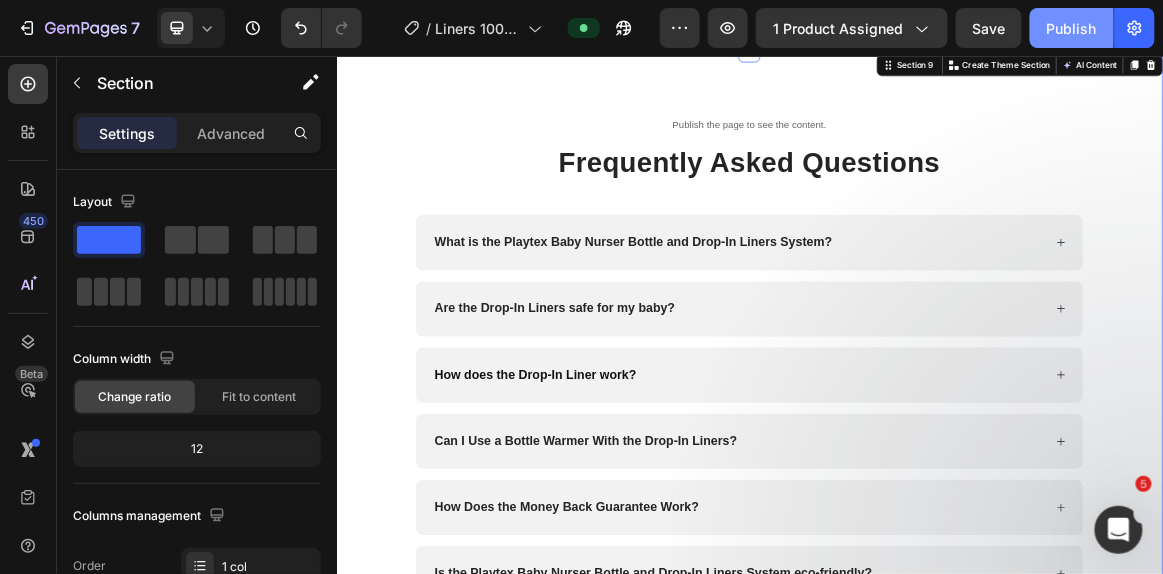 type 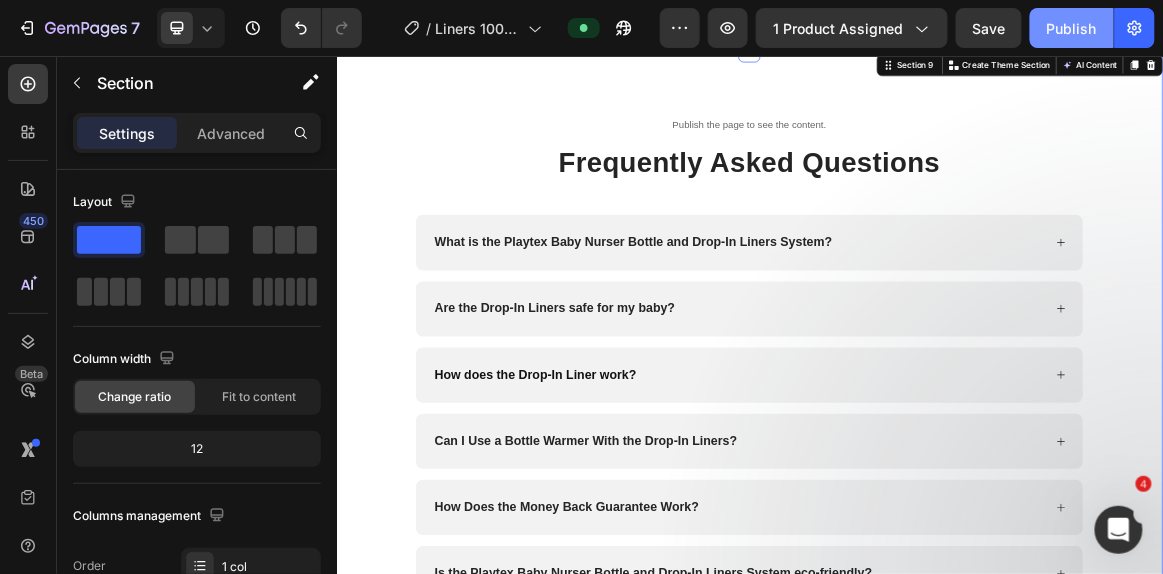 click on "Publish" at bounding box center (1072, 28) 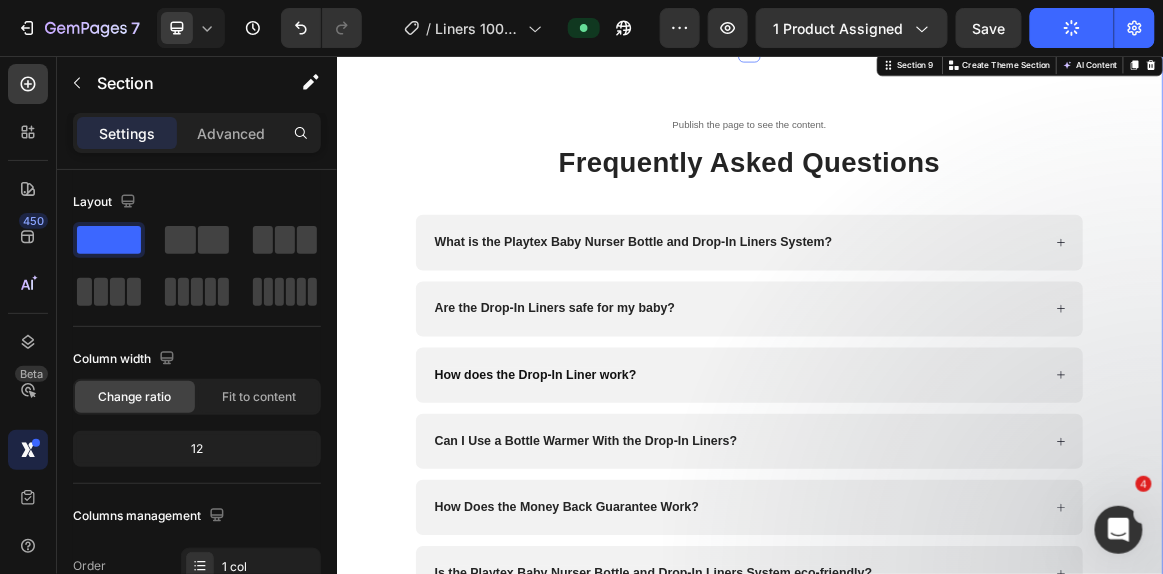 click 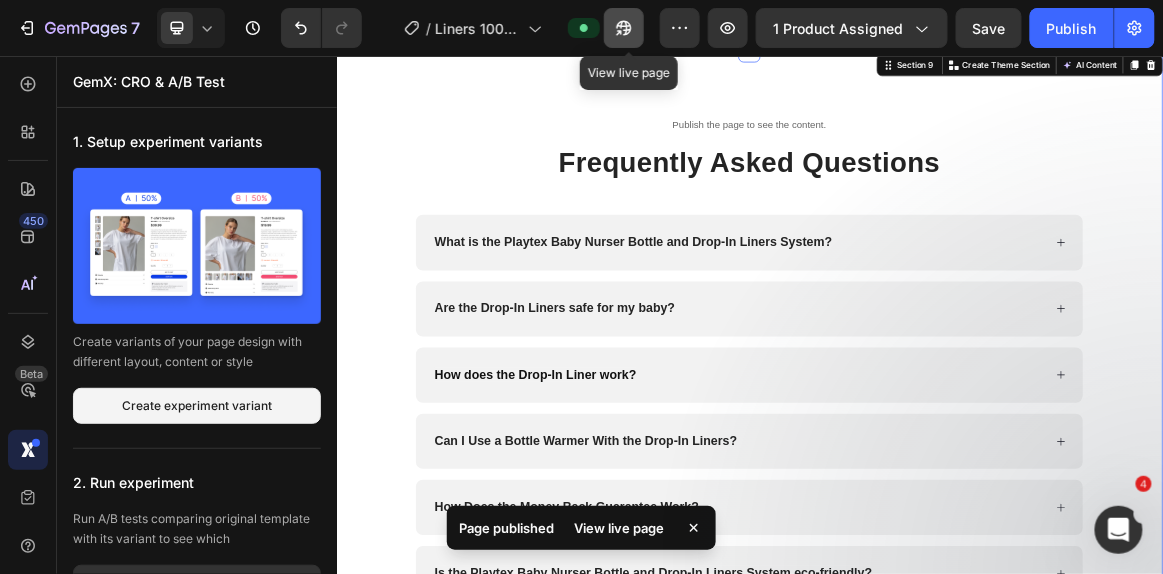 click 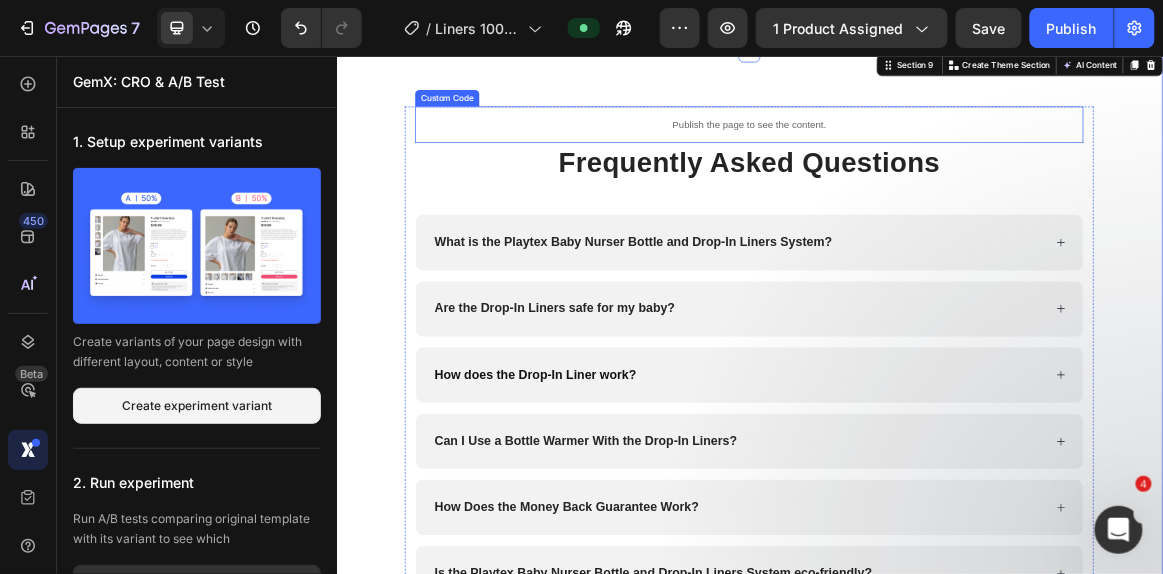 click on "Publish the page to see the content." at bounding box center (936, 154) 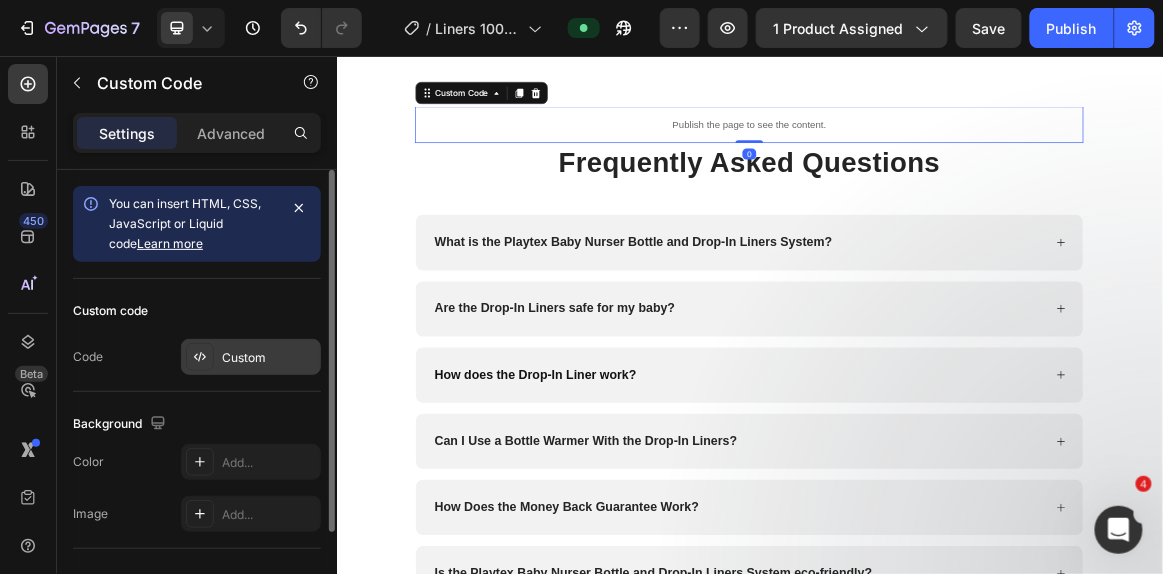 click on "Custom" at bounding box center [269, 358] 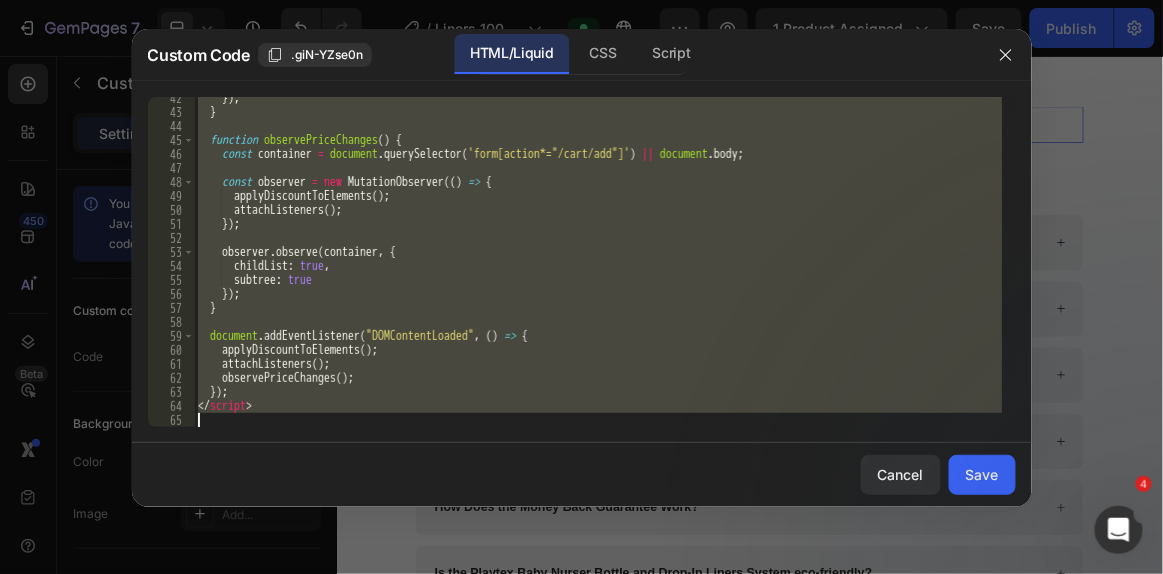 scroll, scrollTop: 579, scrollLeft: 0, axis: vertical 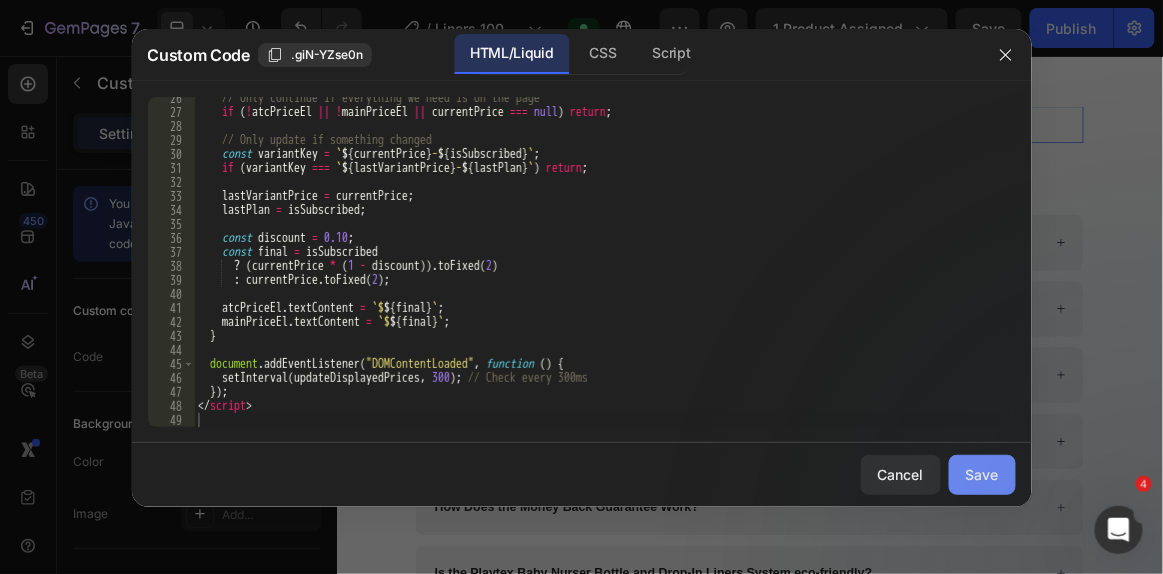 click on "Save" at bounding box center [982, 474] 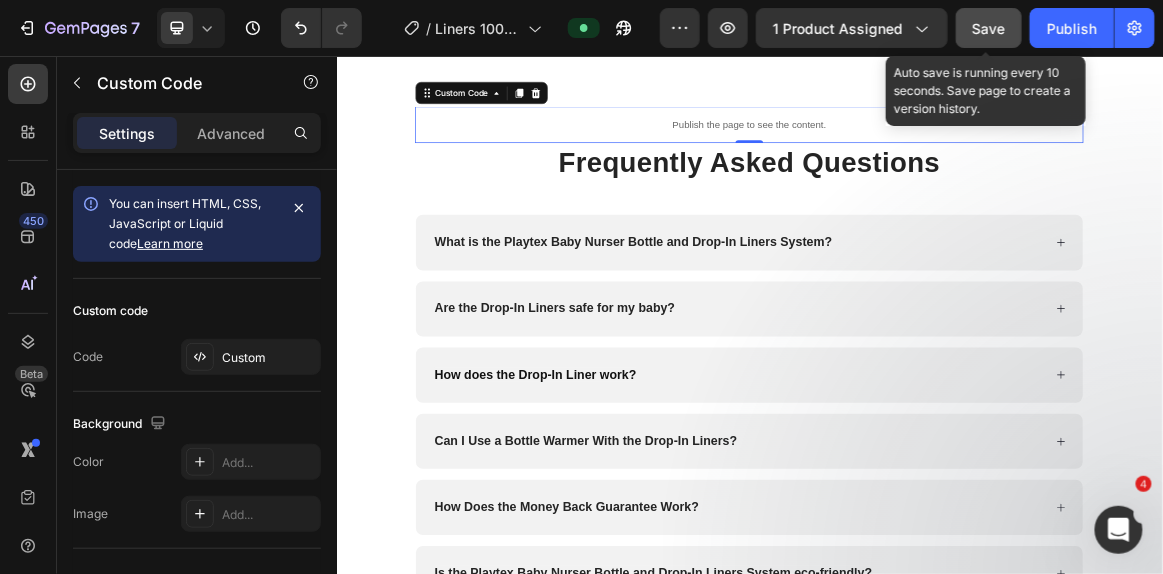 click on "Save" 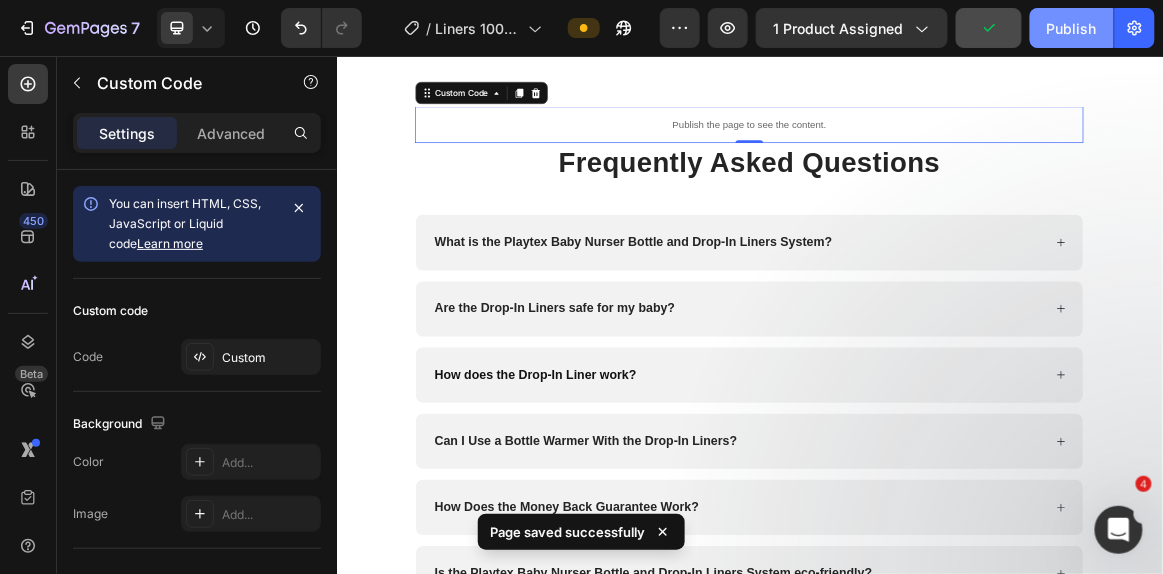 click on "Publish" at bounding box center (1072, 28) 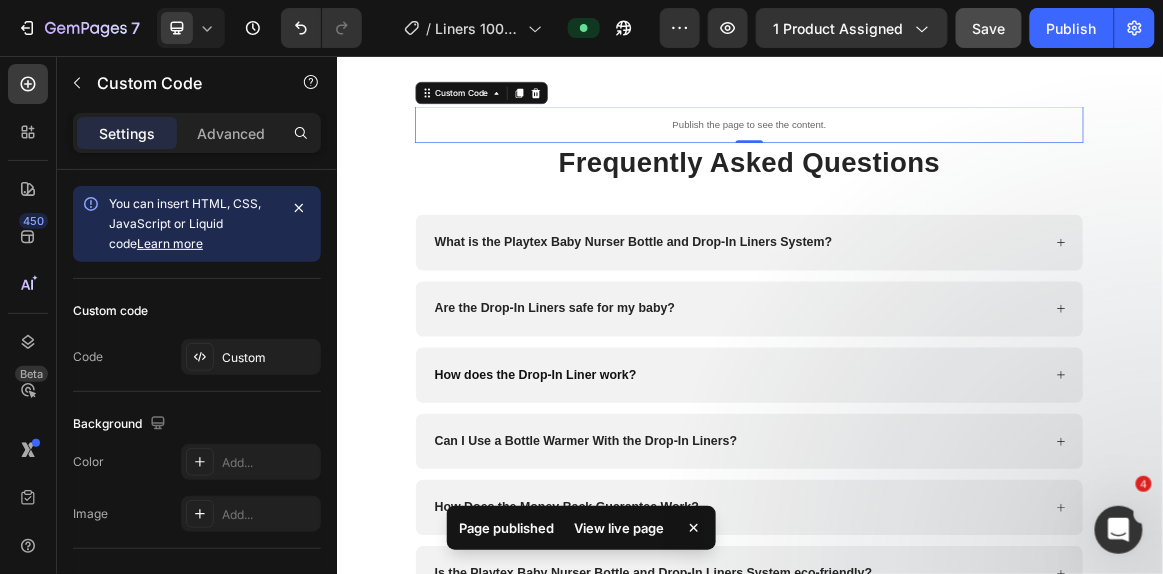 click on "View live page" at bounding box center (619, 528) 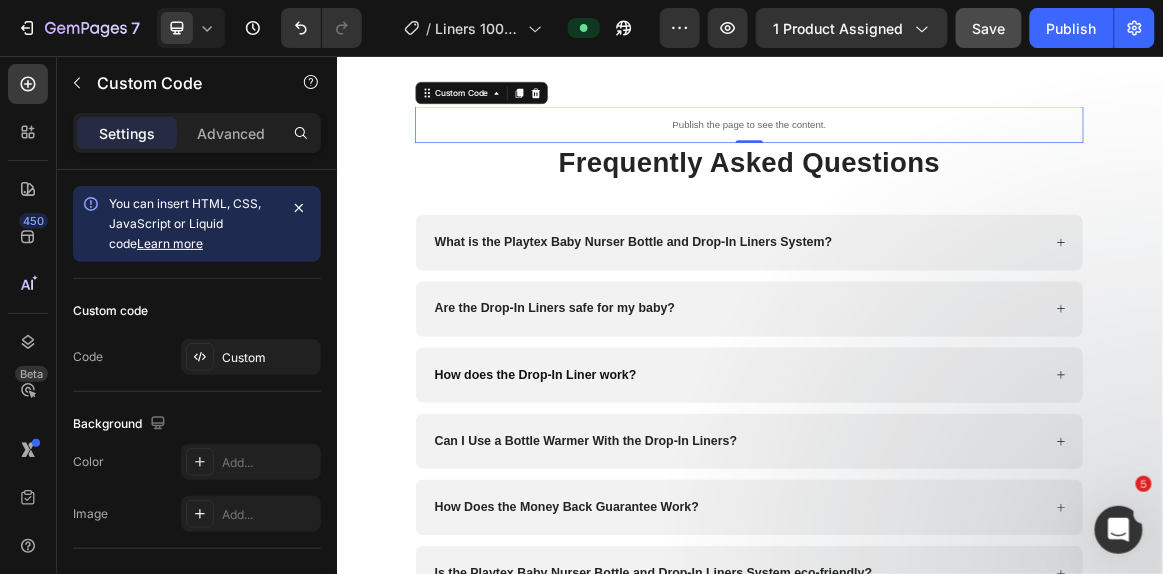 click on "Publish the page to see the content." at bounding box center [936, 154] 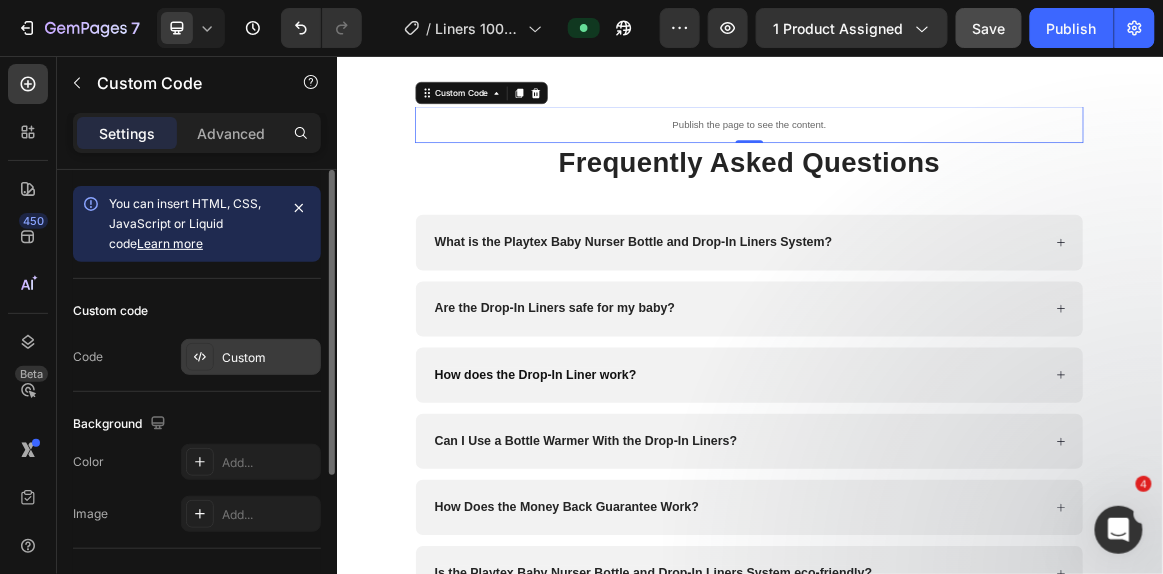 click on "Custom" at bounding box center (269, 358) 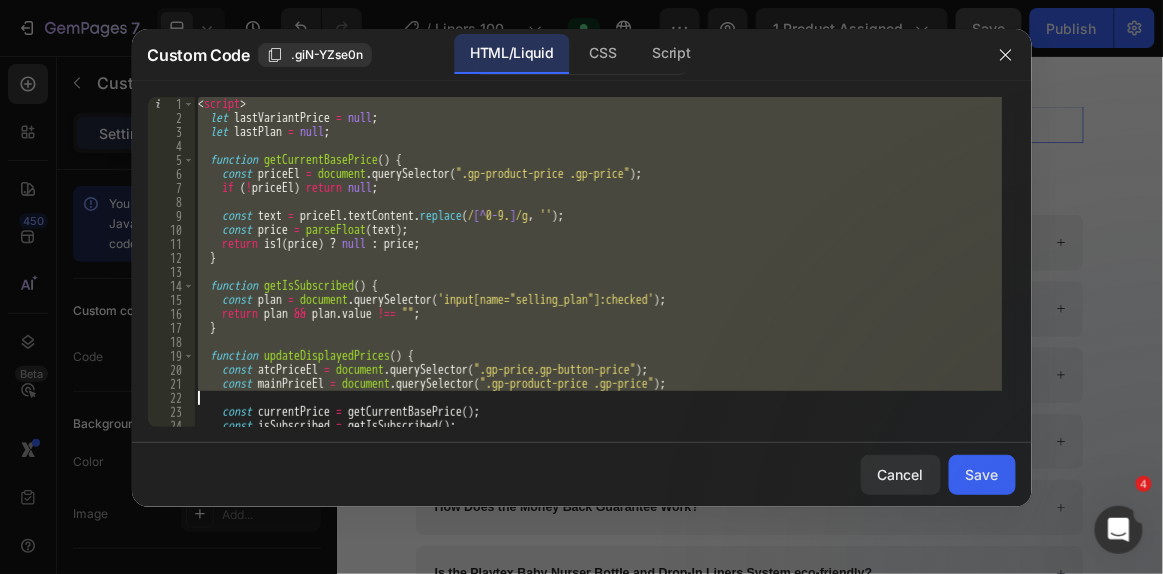 scroll, scrollTop: 355, scrollLeft: 0, axis: vertical 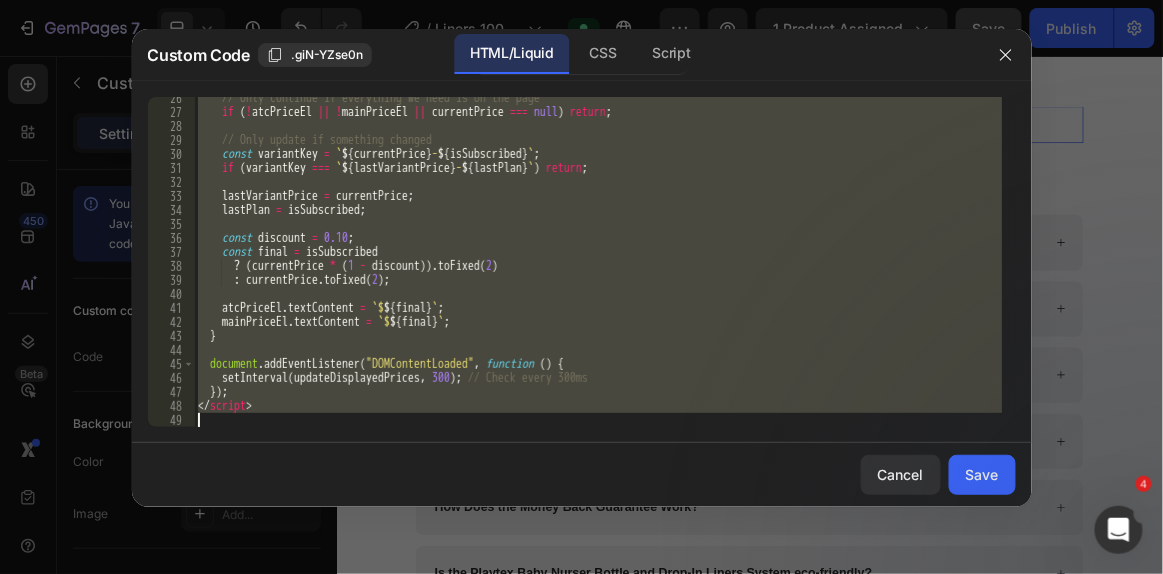 drag, startPoint x: 199, startPoint y: 105, endPoint x: 643, endPoint y: 588, distance: 656.0678 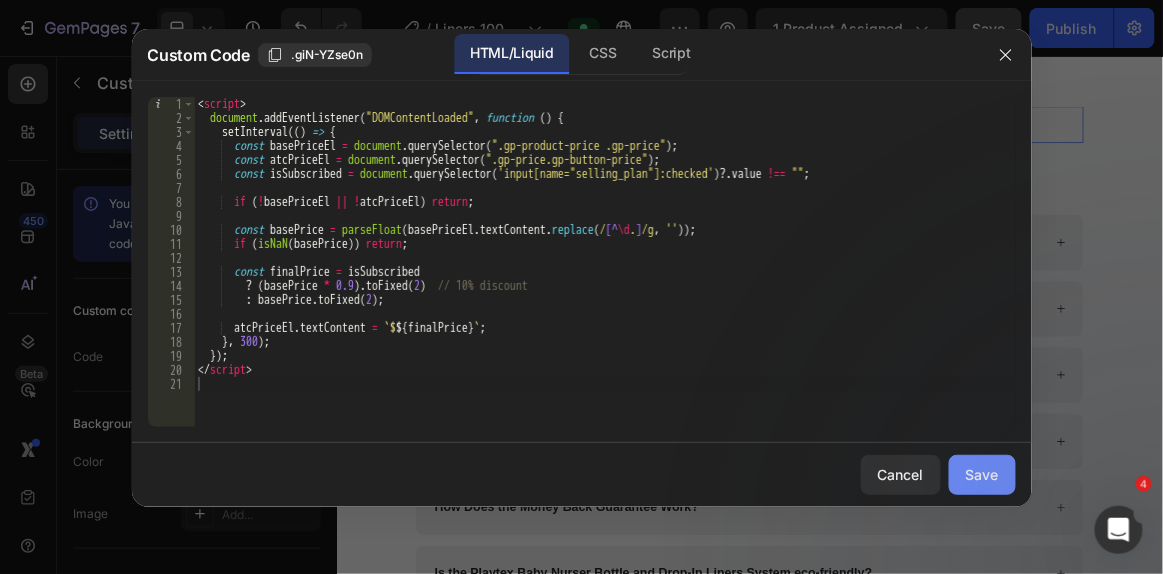click on "Save" 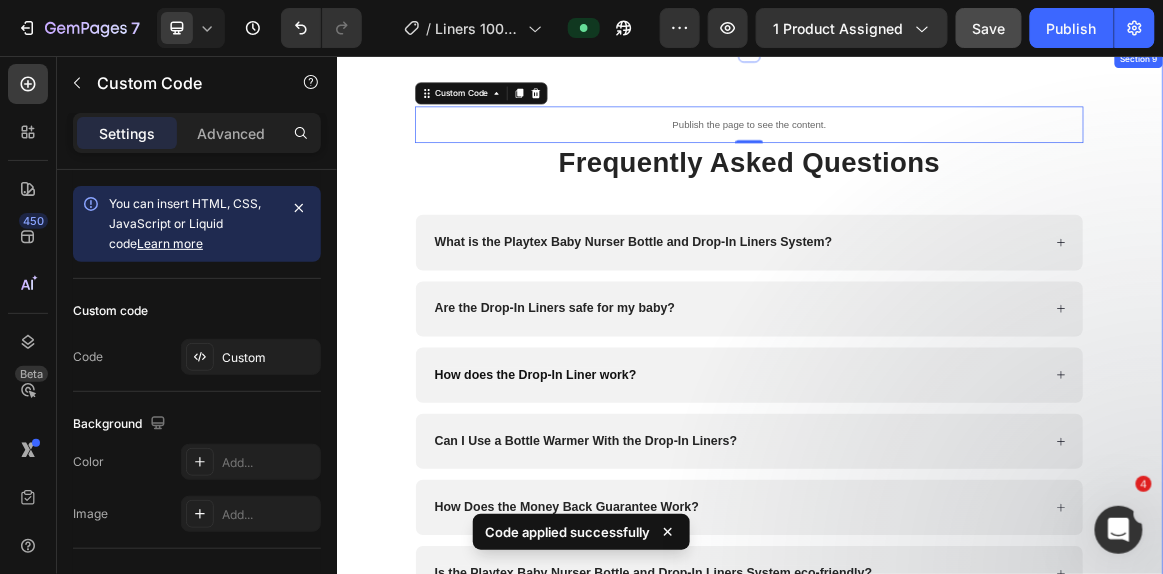 click on "Publish the page to see the content.
Custom Code   0 Frequently Asked Questions Heading
What is the Playtex Baby Nurser Bottle and Drop-In Liners System?
Are the Drop-In Liners safe for my baby?
How does the Drop-In Liner work?
Can I Use a Bottle Warmer With the Drop-In Liners?
How Does the Money Back Guarantee Work?
Is the Playtex Baby Nurser Bottle and Drop-In Liners System eco-friendly? Accordion Row" at bounding box center [936, 487] 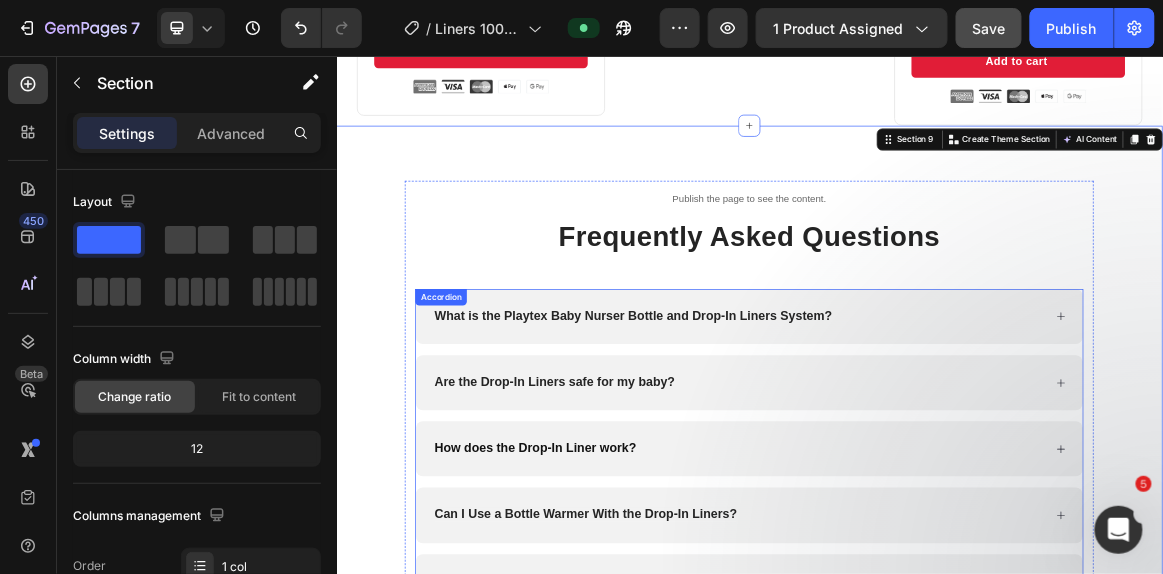 scroll, scrollTop: 4801, scrollLeft: 0, axis: vertical 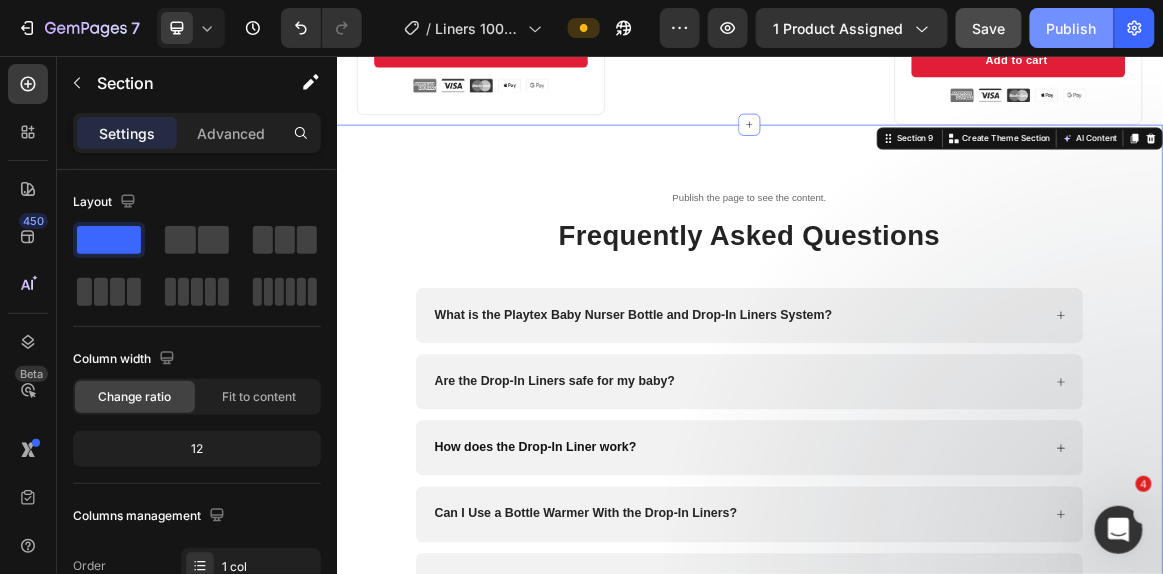 click on "Publish" at bounding box center (1072, 28) 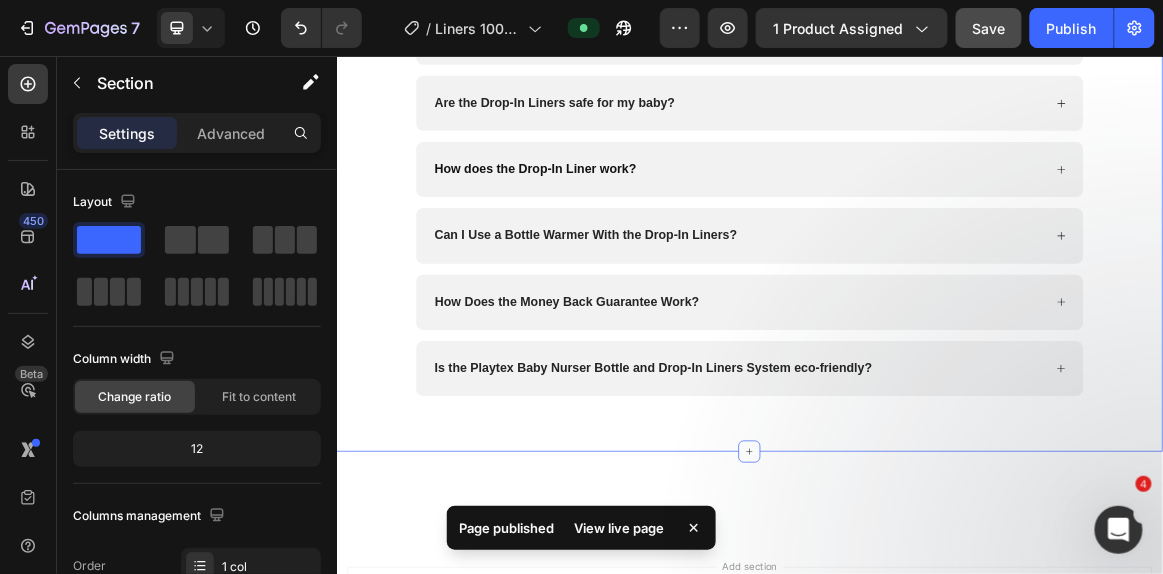 scroll, scrollTop: 4561, scrollLeft: 0, axis: vertical 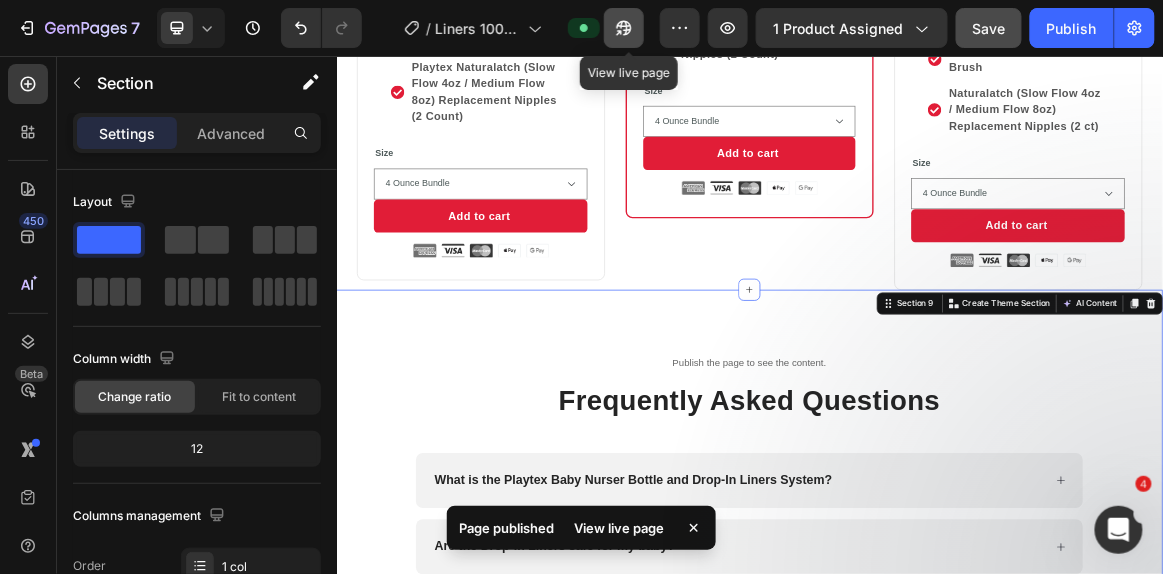 click 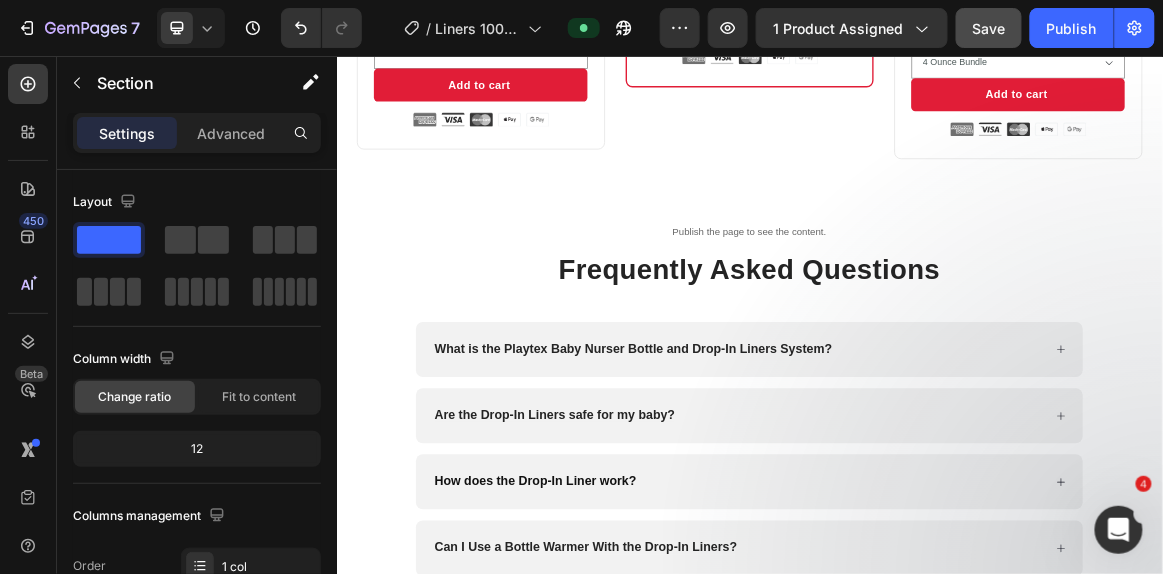 scroll, scrollTop: 4756, scrollLeft: 0, axis: vertical 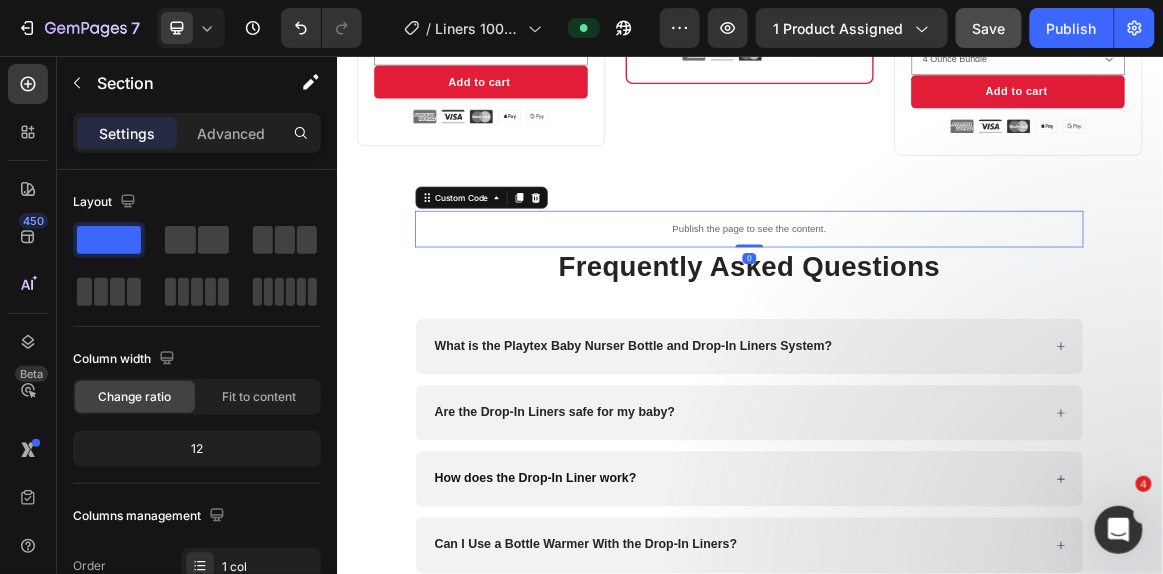 click on "Publish the page to see the content." at bounding box center [936, 306] 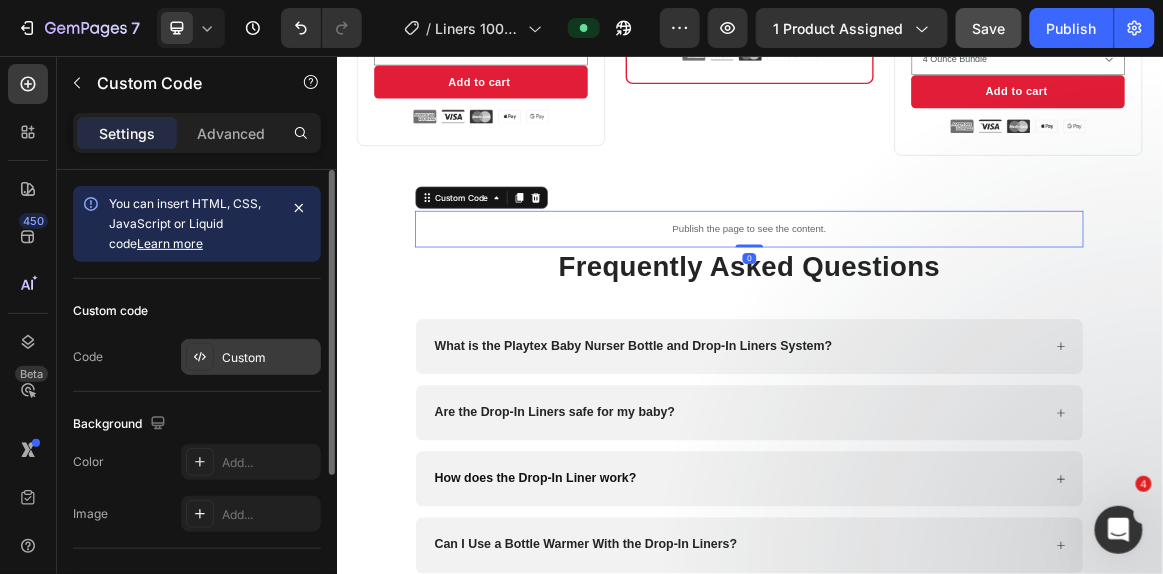 click on "Custom" at bounding box center [269, 358] 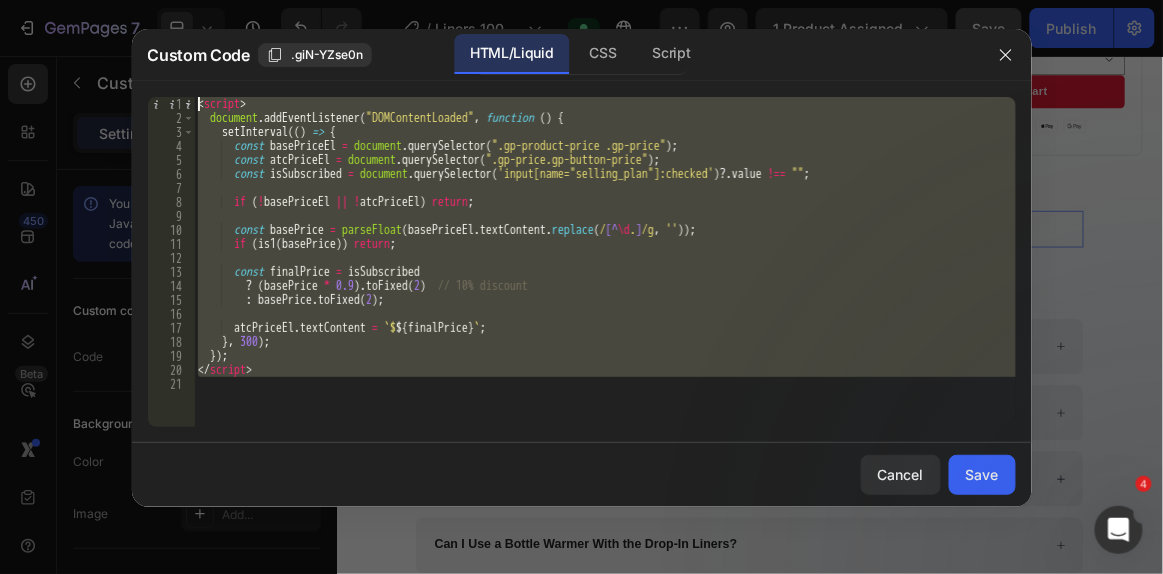 drag, startPoint x: 364, startPoint y: 378, endPoint x: 140, endPoint y: 67, distance: 383.27145 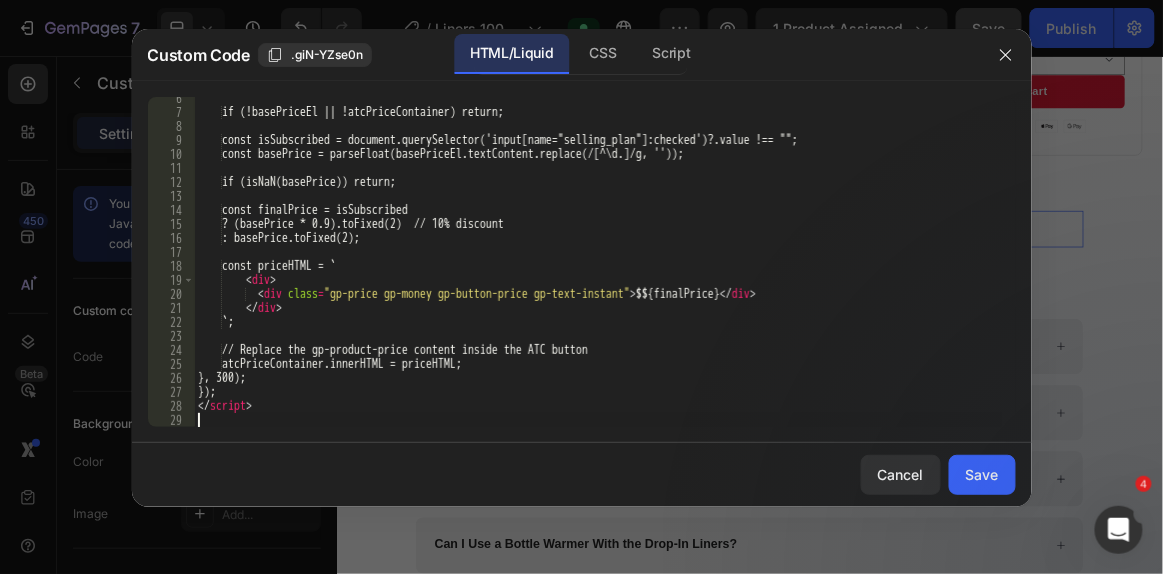 scroll, scrollTop: 75, scrollLeft: 0, axis: vertical 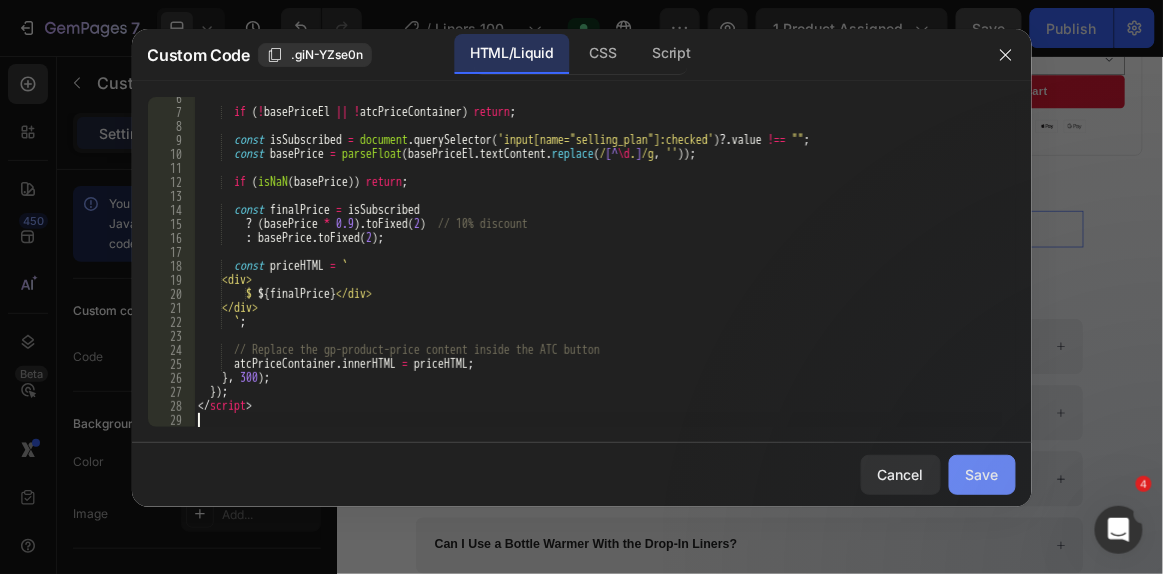 click on "Save" 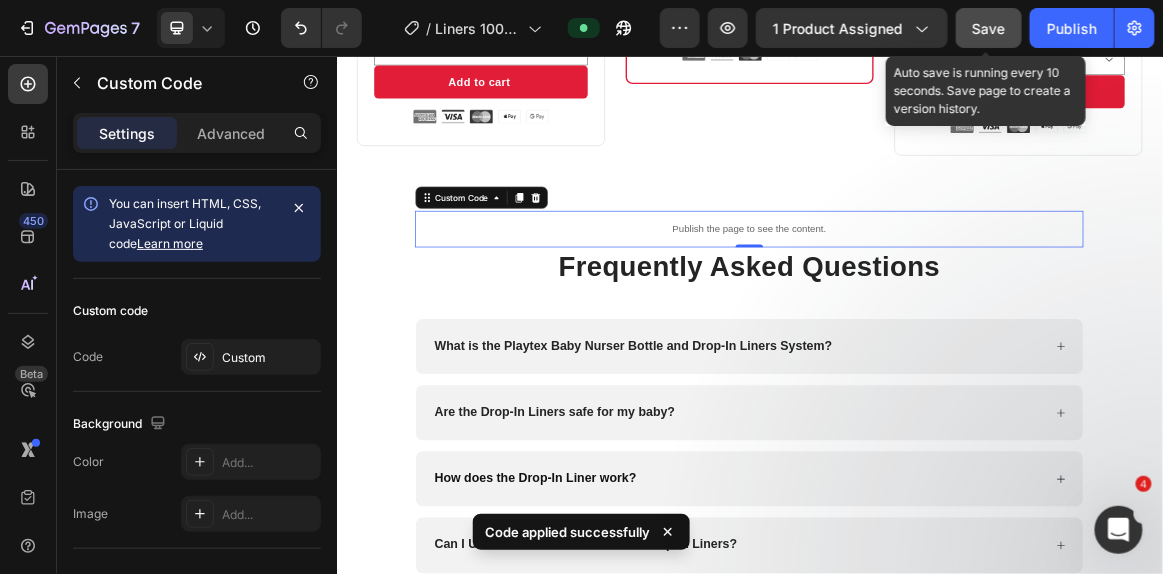 click on "Save" at bounding box center (989, 28) 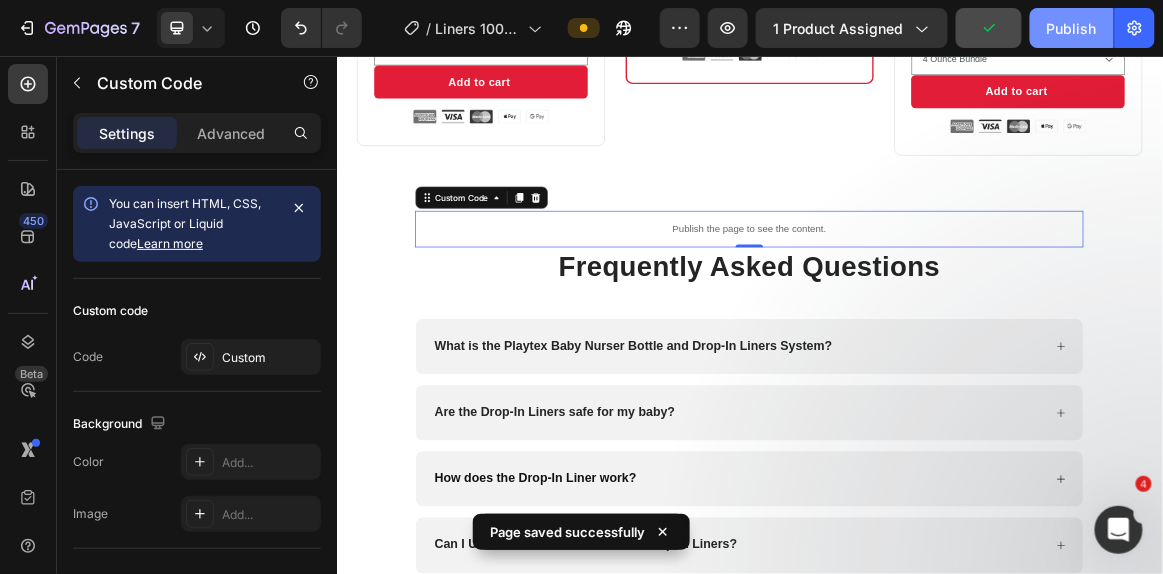 click on "Publish" at bounding box center (1072, 28) 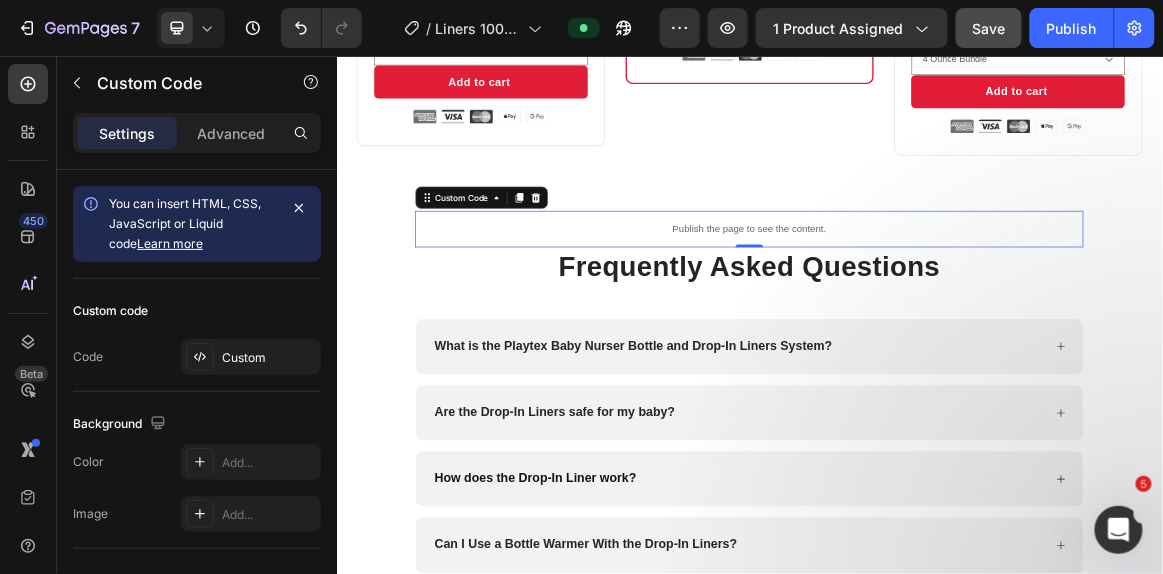 click on "Publish the page to see the content." at bounding box center (936, 306) 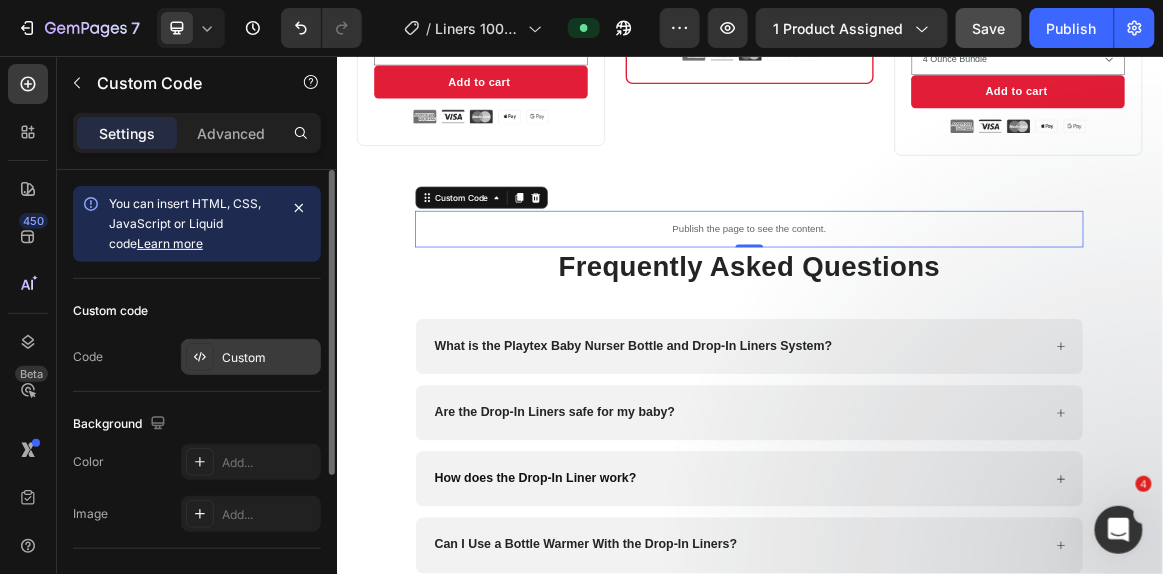 click on "Custom" at bounding box center (269, 358) 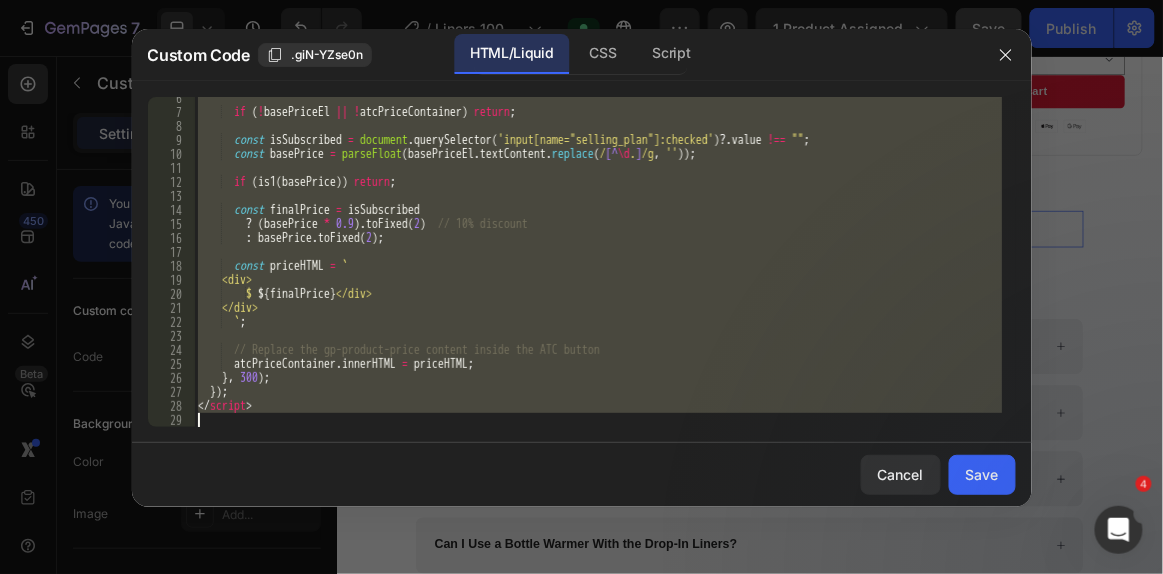 scroll, scrollTop: 75, scrollLeft: 0, axis: vertical 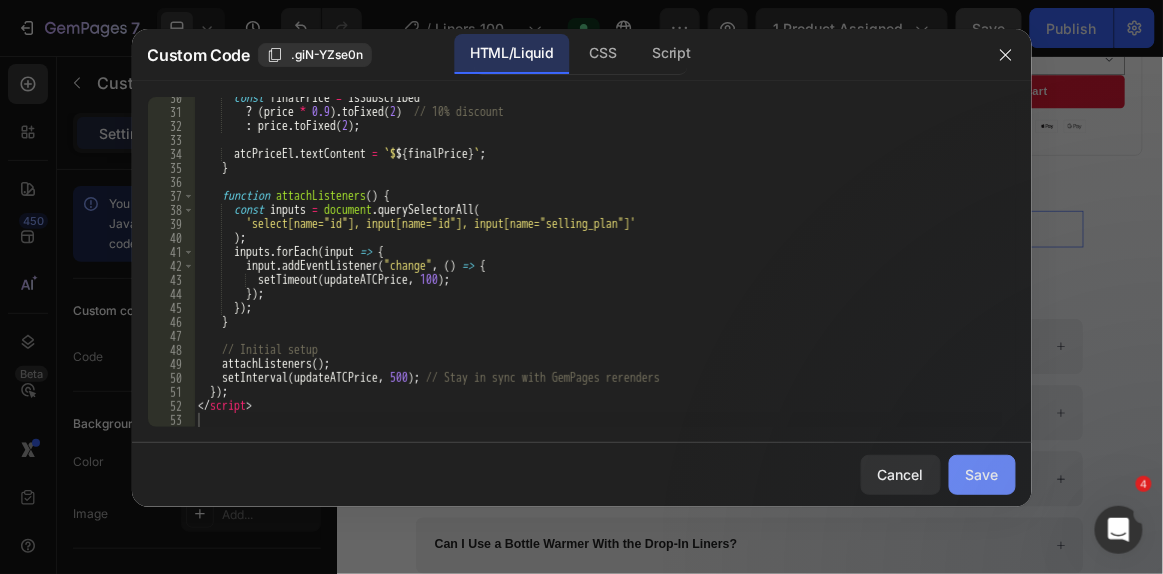 click on "Save" 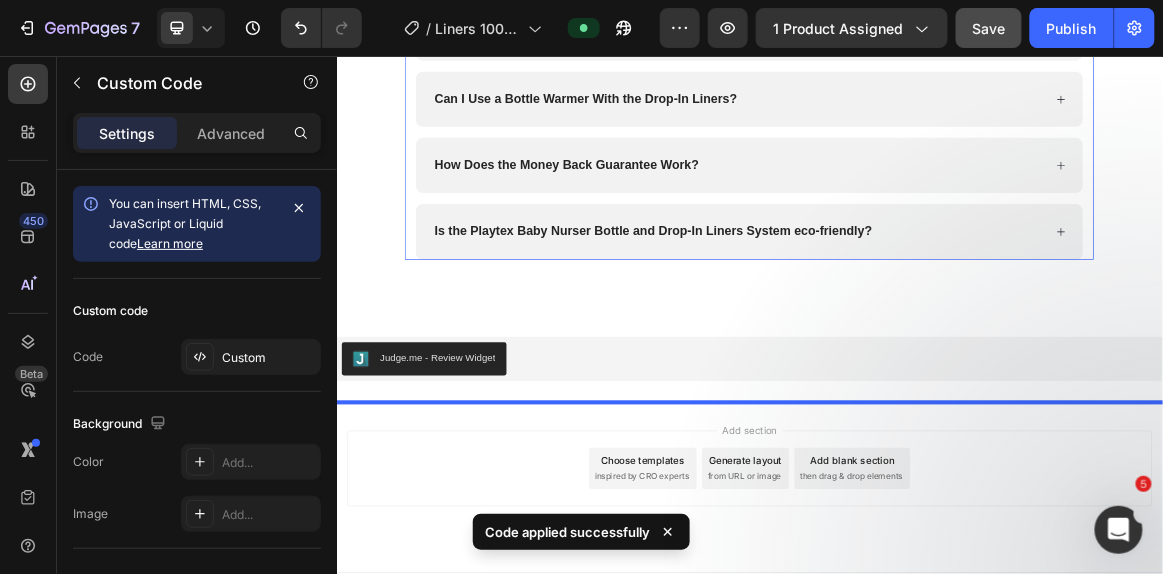 scroll, scrollTop: 5713, scrollLeft: 0, axis: vertical 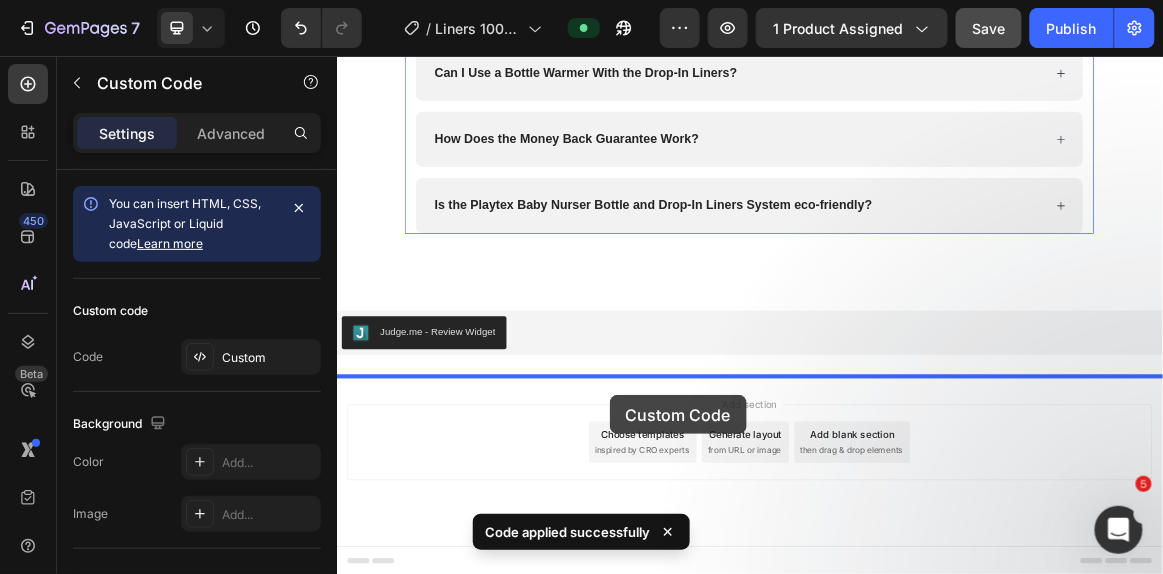drag, startPoint x: 724, startPoint y: 580, endPoint x: 732, endPoint y: 547, distance: 33.955853 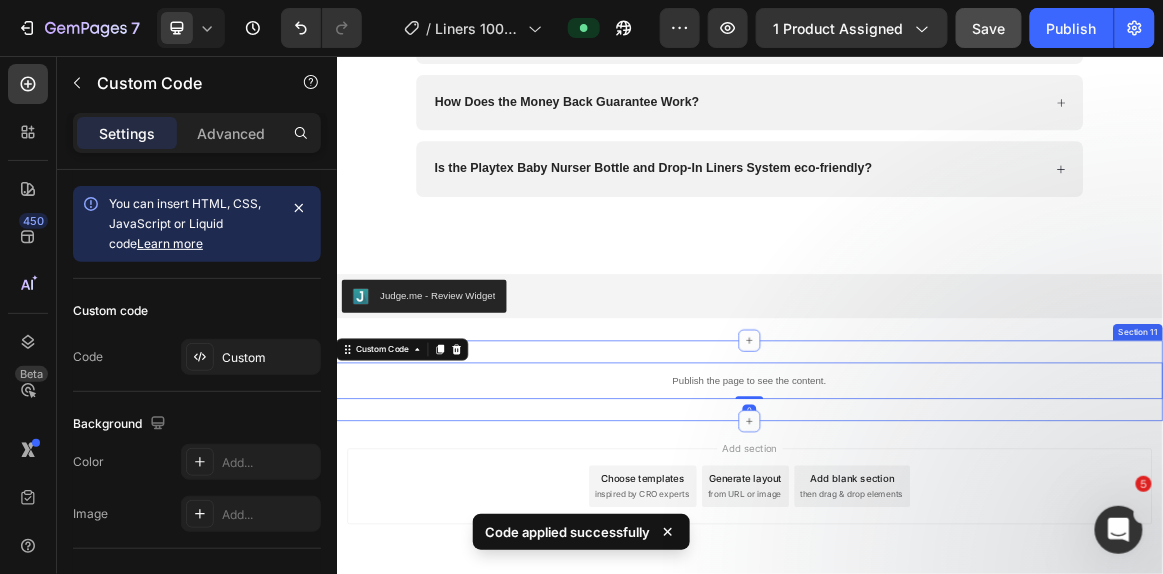 scroll, scrollTop: 5659, scrollLeft: 0, axis: vertical 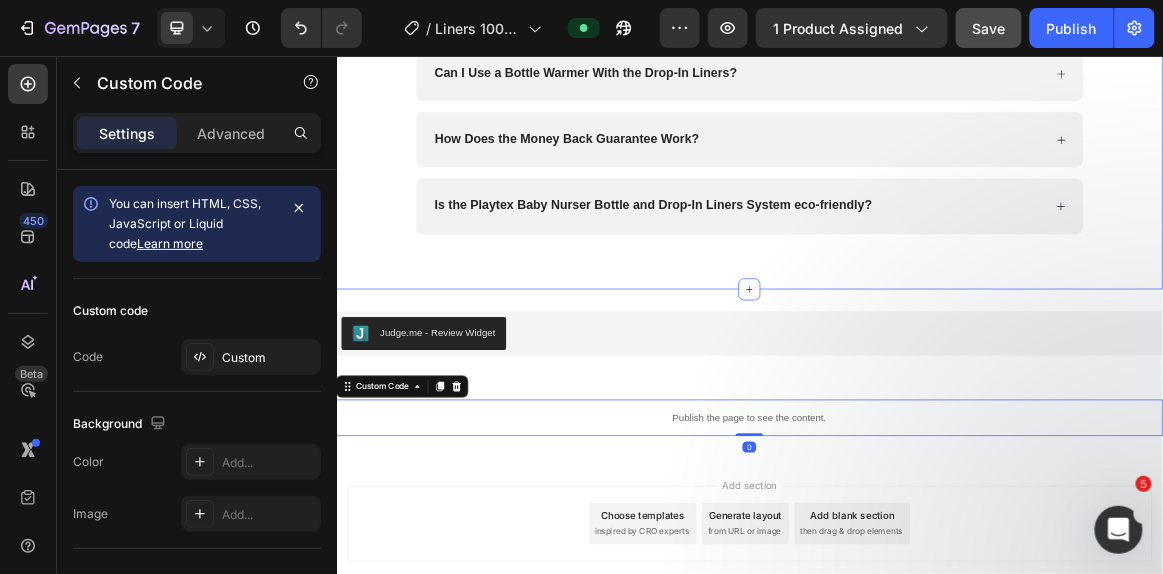 click on "Frequently Asked Questions Heading
What is the Playtex Baby Nurser Bottle and Drop-In Liners System?
Are the Drop-In Liners safe for my baby?
How does the Drop-In Liner work?
Can I Use a Bottle Warmer With the Drop-In Liners?
How Does the Money Back Guarantee Work?
Is the Playtex Baby Nurser Bottle and Drop-In Liners System eco-friendly? Accordion Row" at bounding box center (936, -20) 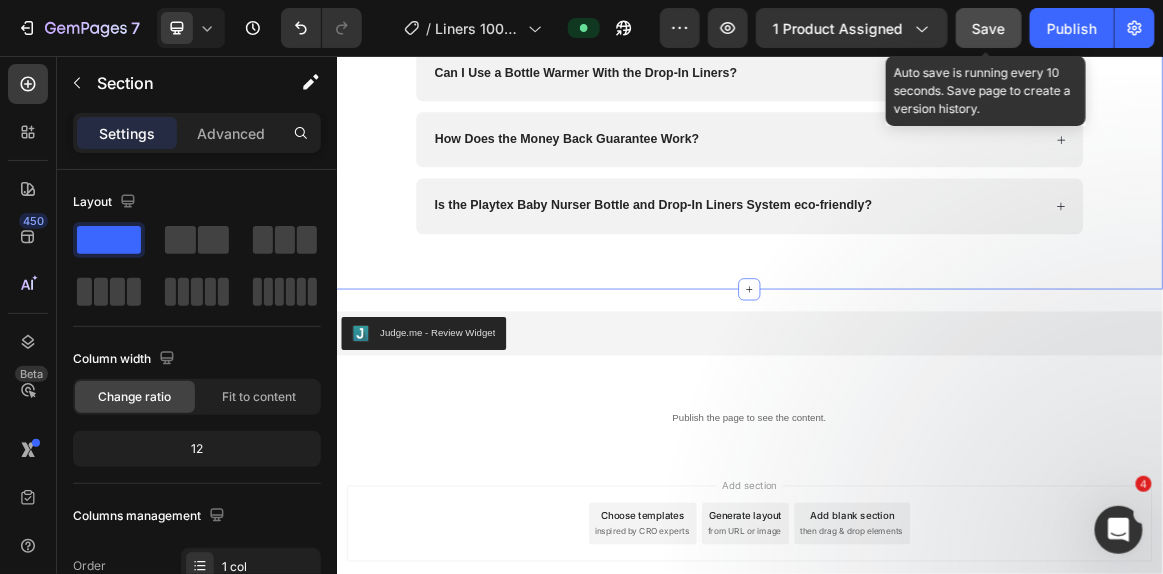 click on "Save" at bounding box center (989, 28) 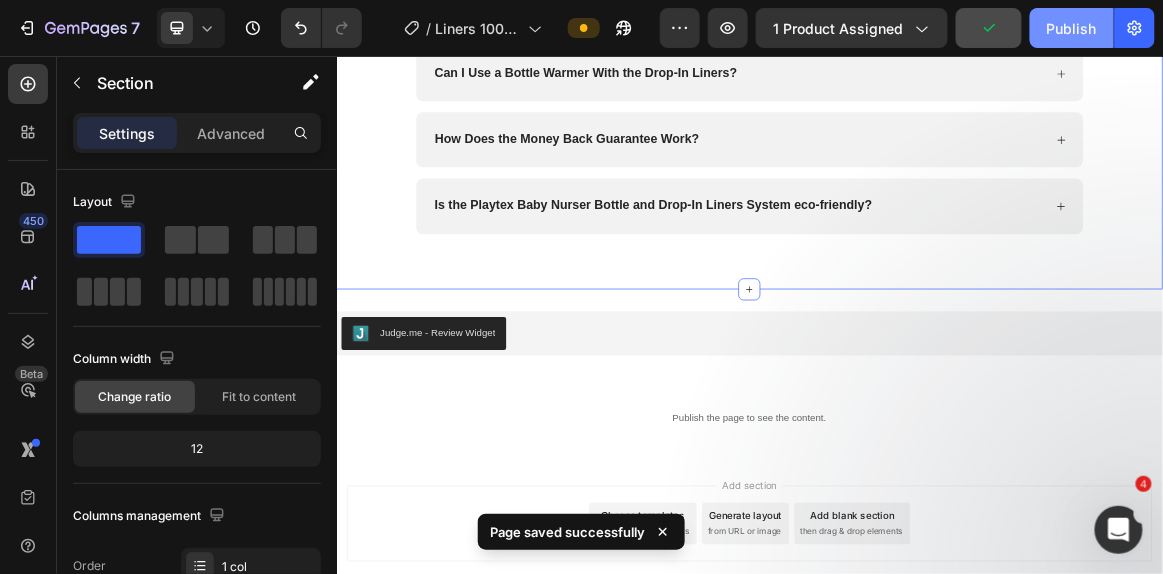 click on "Publish" at bounding box center (1072, 28) 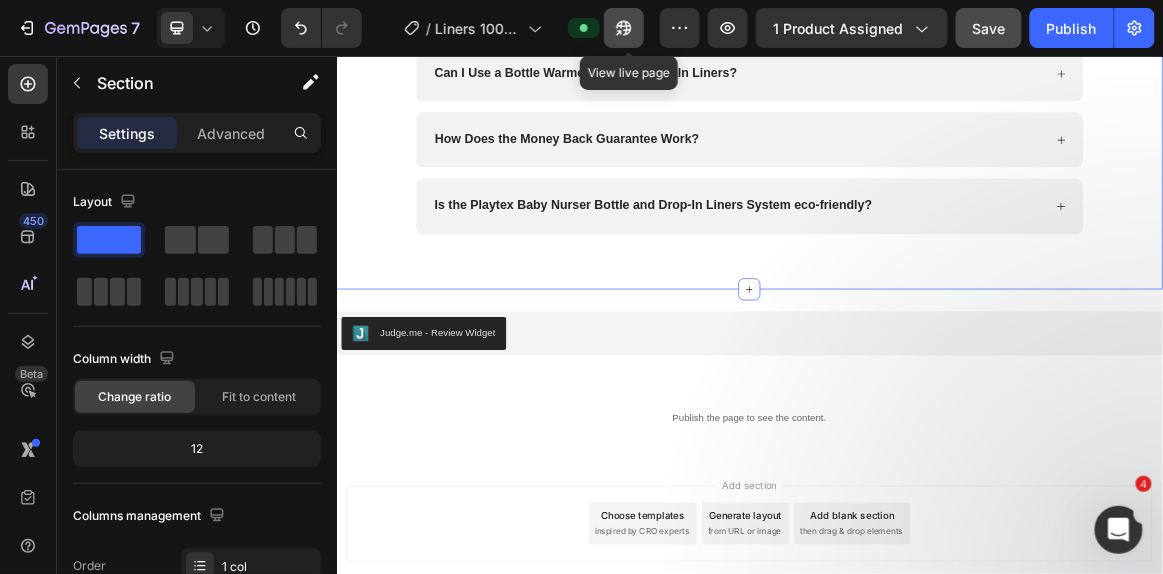 click 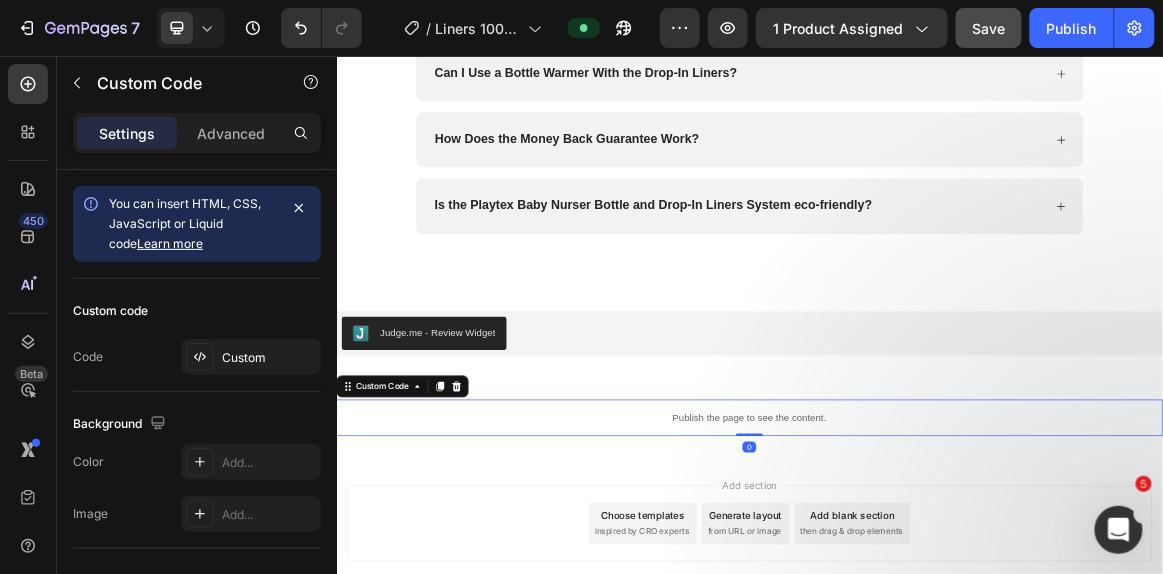 click on "Publish the page to see the content." at bounding box center (936, 580) 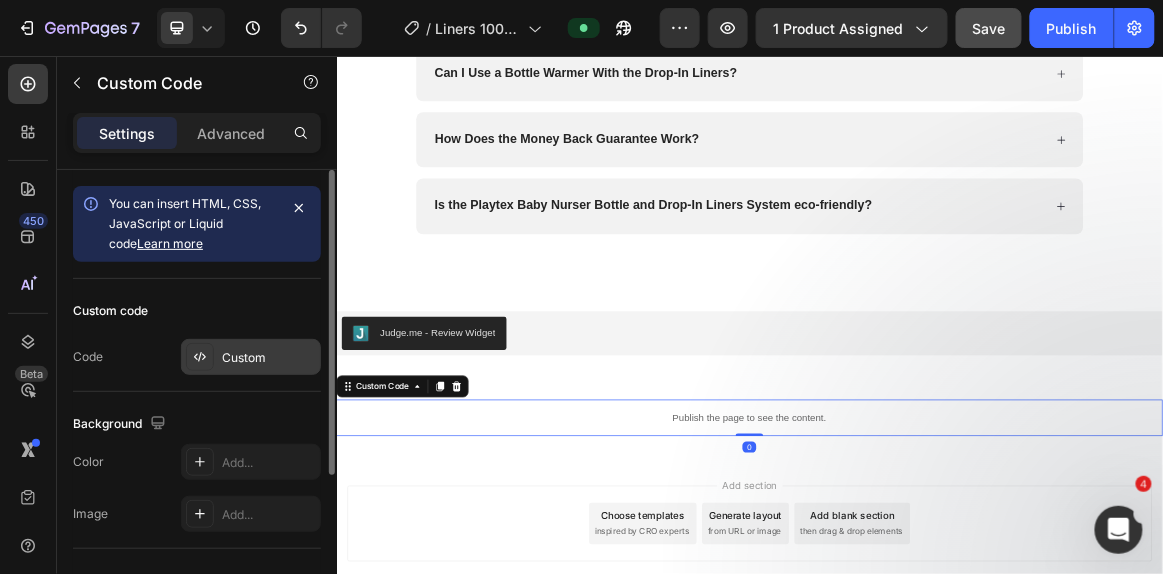 click on "Custom" at bounding box center [251, 357] 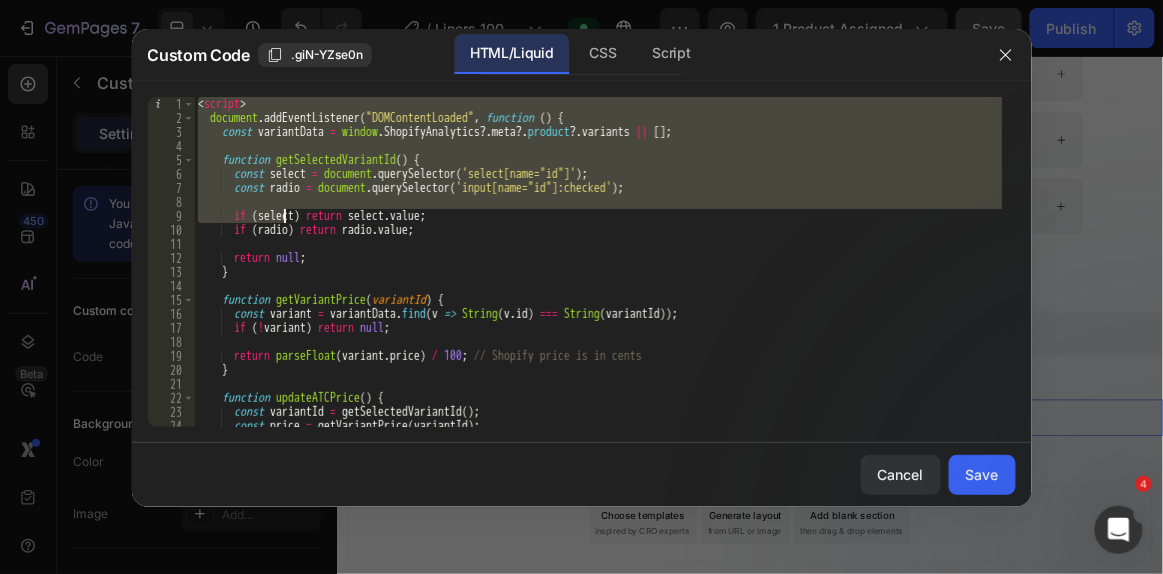 scroll, scrollTop: 412, scrollLeft: 0, axis: vertical 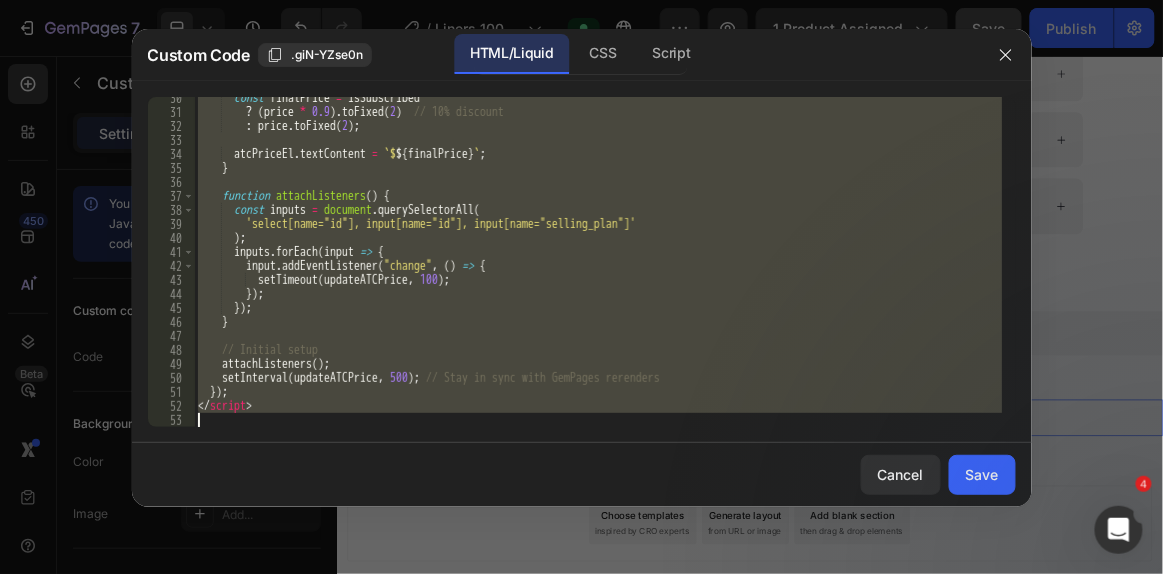 drag, startPoint x: 201, startPoint y: 105, endPoint x: 550, endPoint y: 546, distance: 562.3895 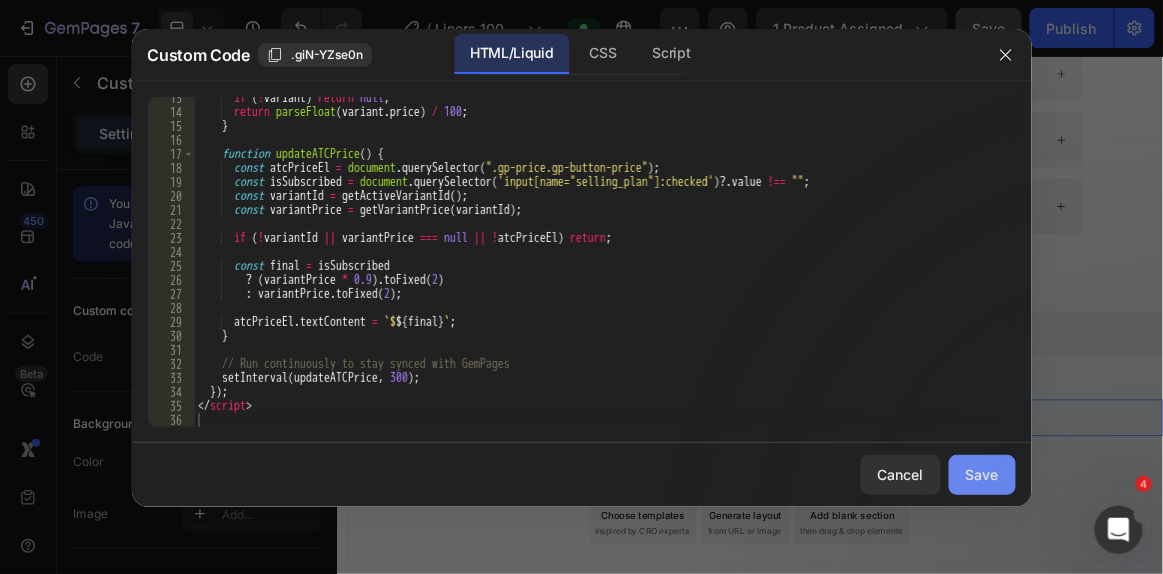 click on "Save" at bounding box center [982, 474] 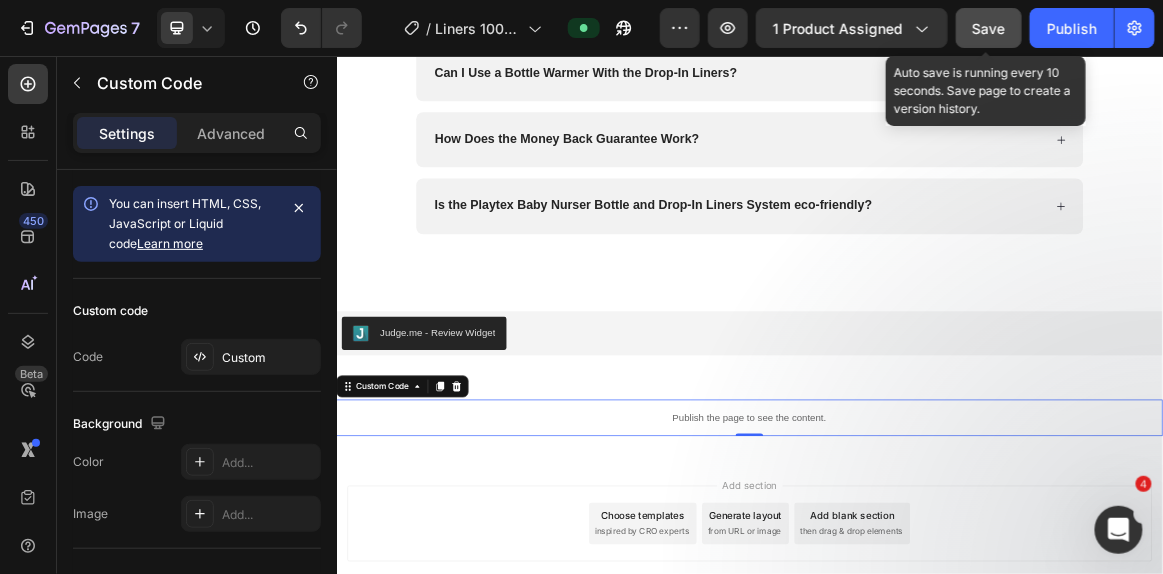 click on "Save" 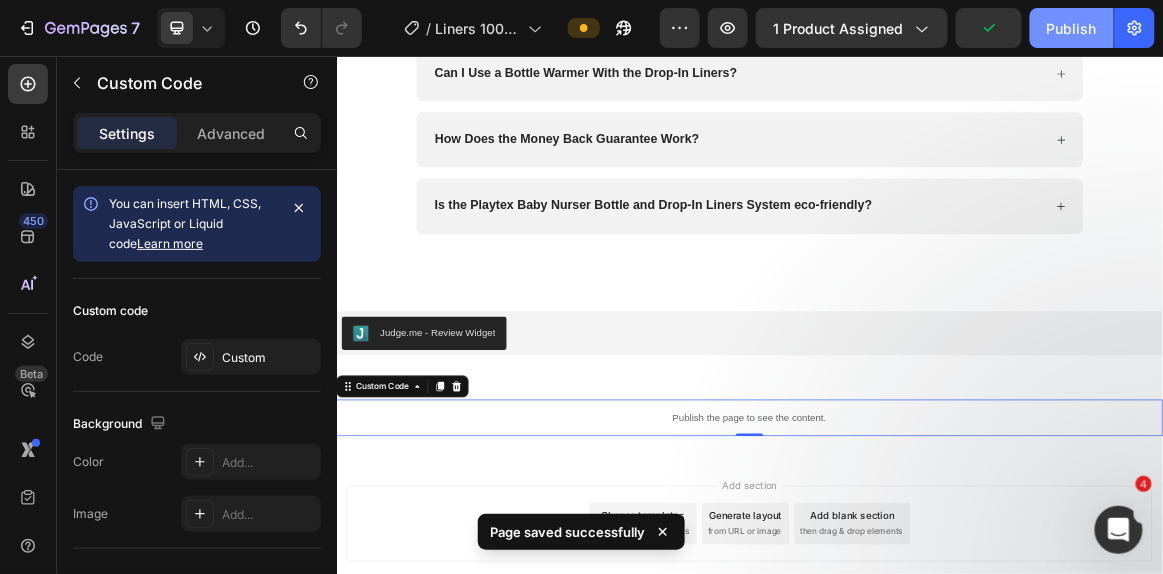 click on "Publish" at bounding box center (1072, 28) 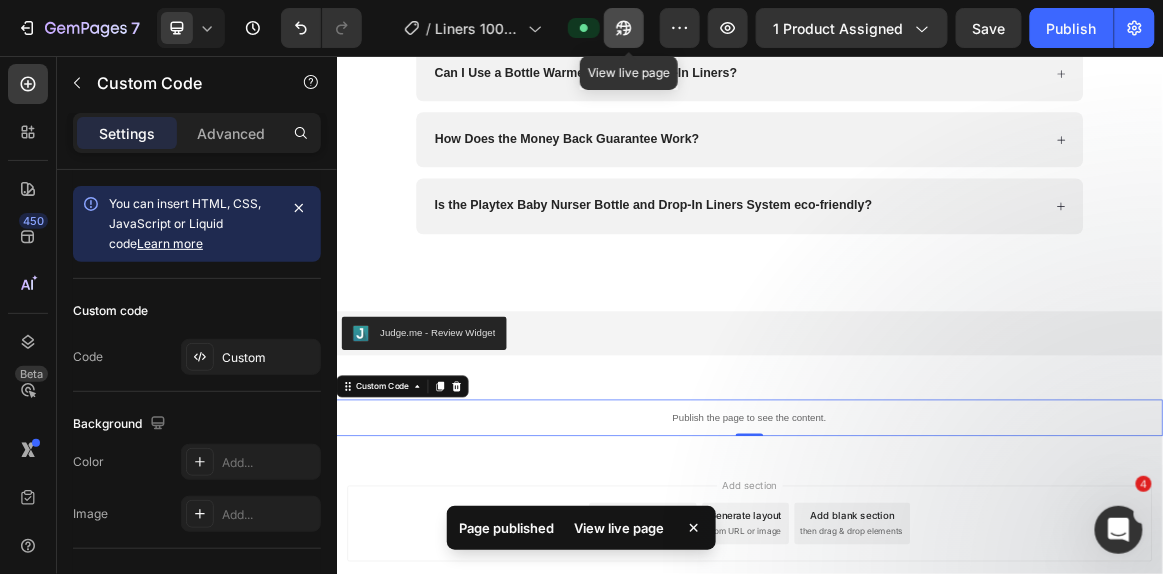click 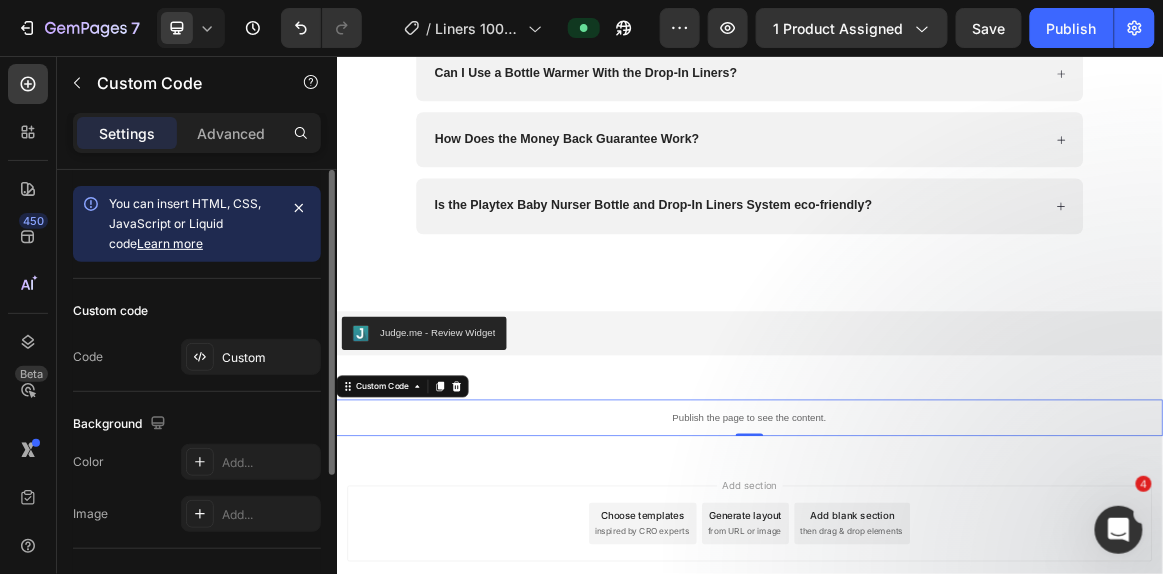 click on "Custom code Code Custom" 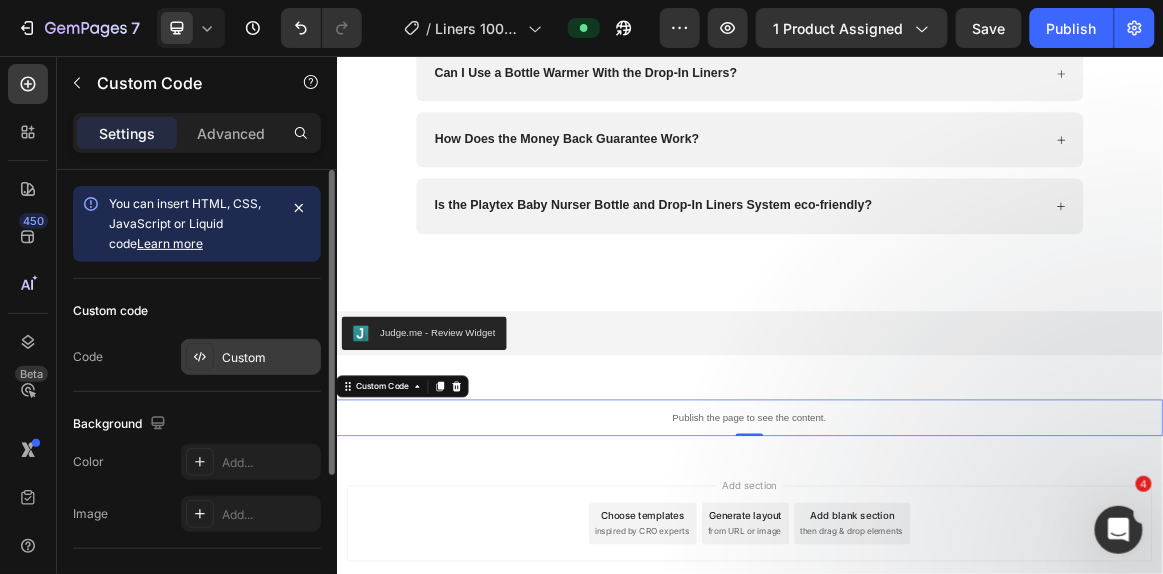 click on "Custom" at bounding box center (251, 357) 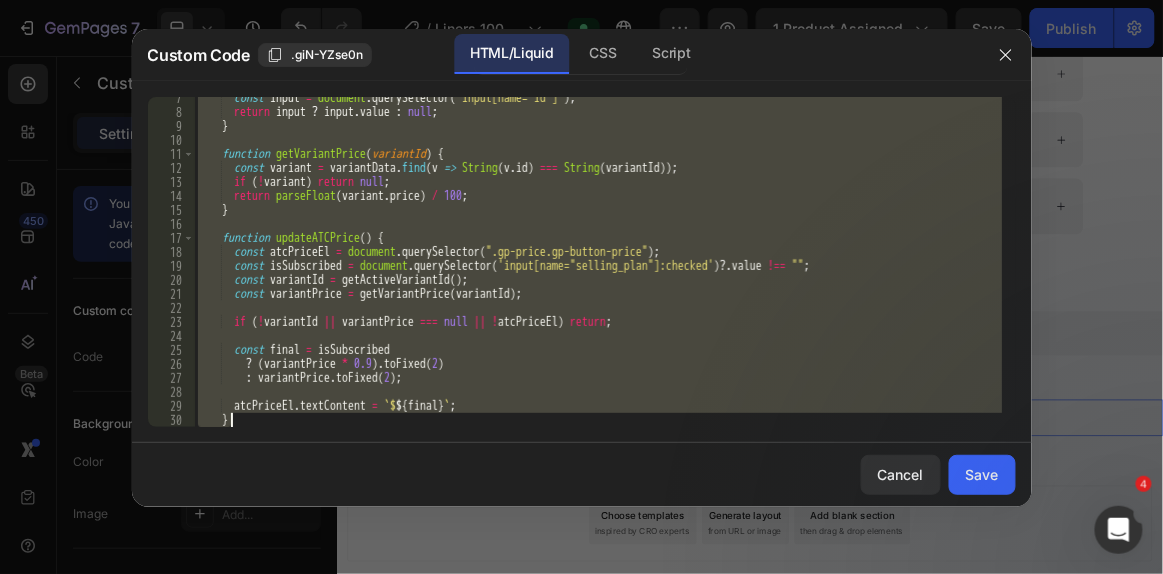 scroll, scrollTop: 173, scrollLeft: 0, axis: vertical 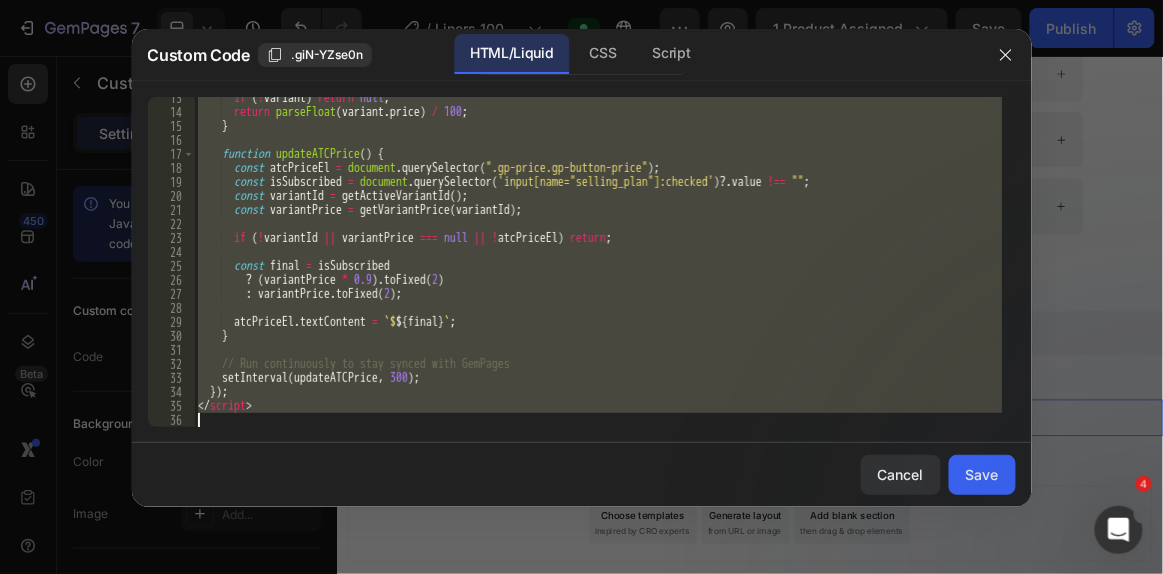 drag, startPoint x: 196, startPoint y: 102, endPoint x: 567, endPoint y: 522, distance: 560.3936 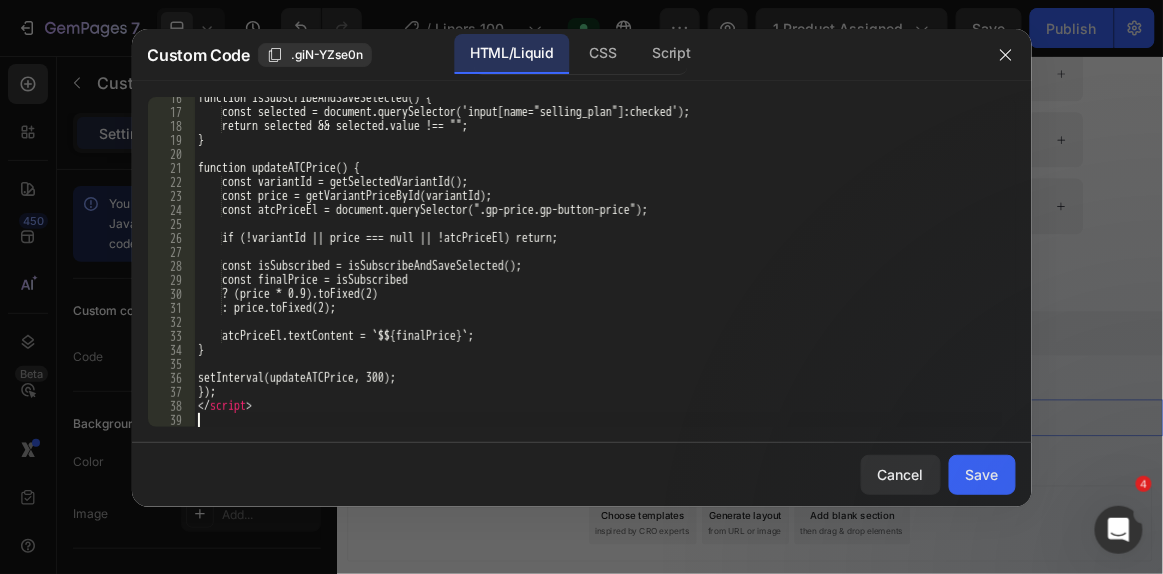 scroll, scrollTop: 215, scrollLeft: 0, axis: vertical 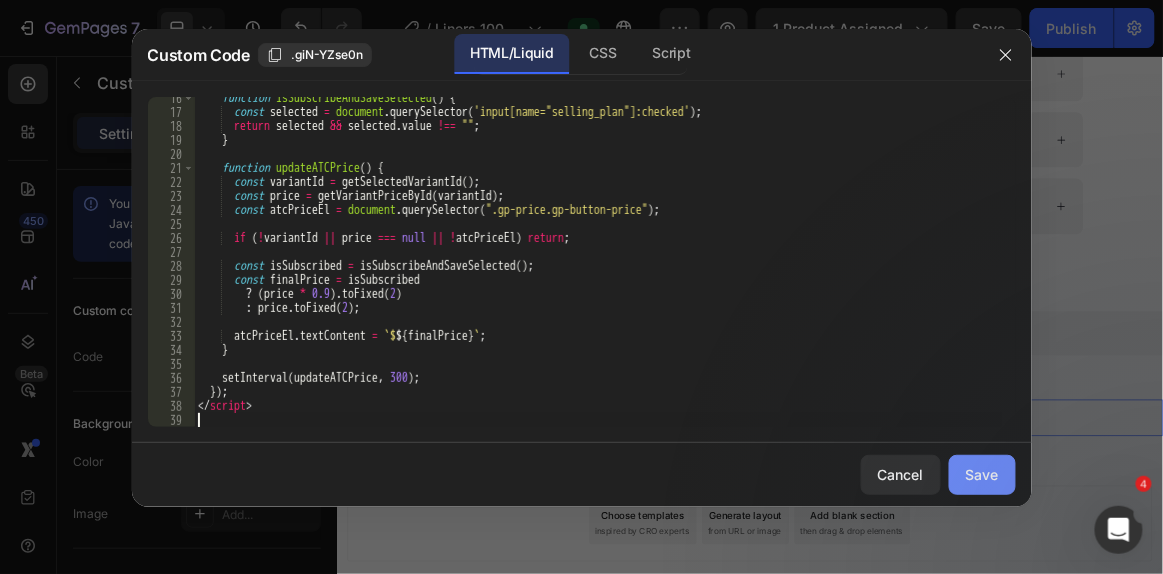 click on "Save" 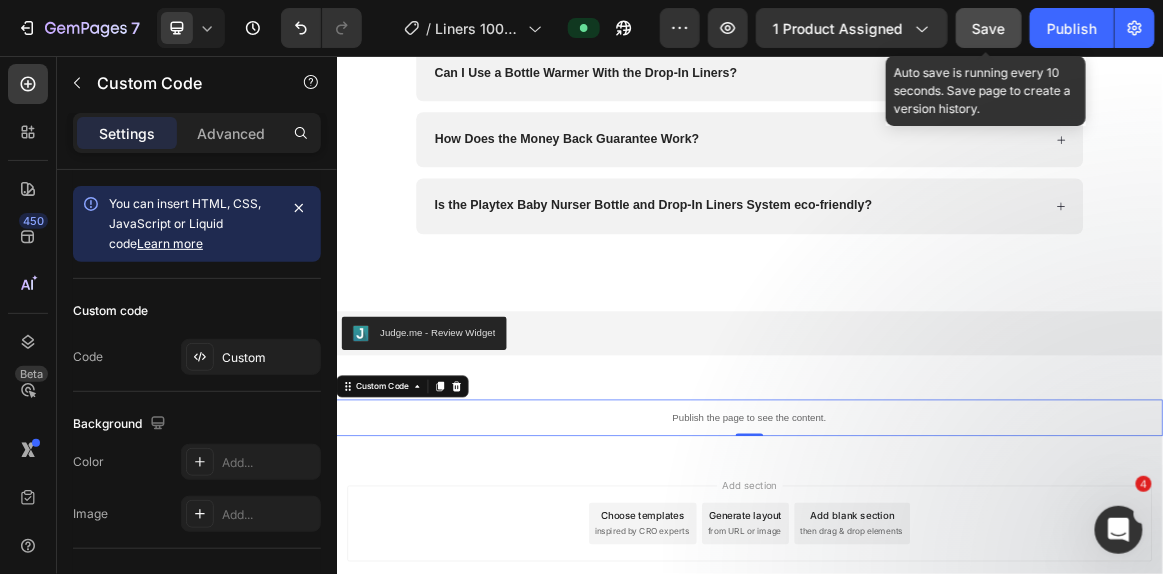 click on "Save" 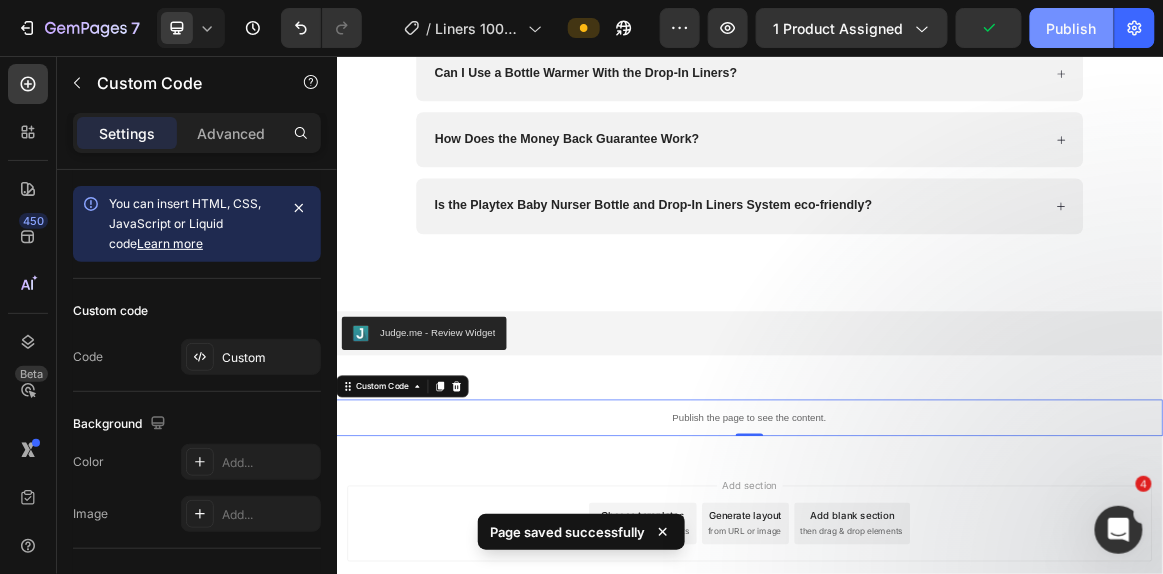 click on "Publish" at bounding box center (1072, 28) 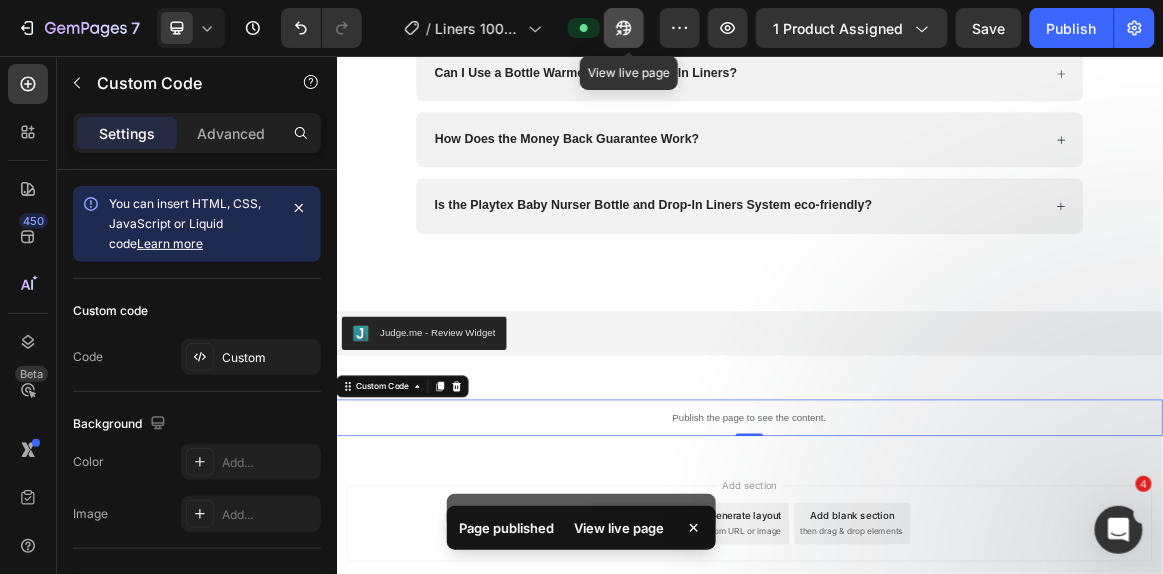 click 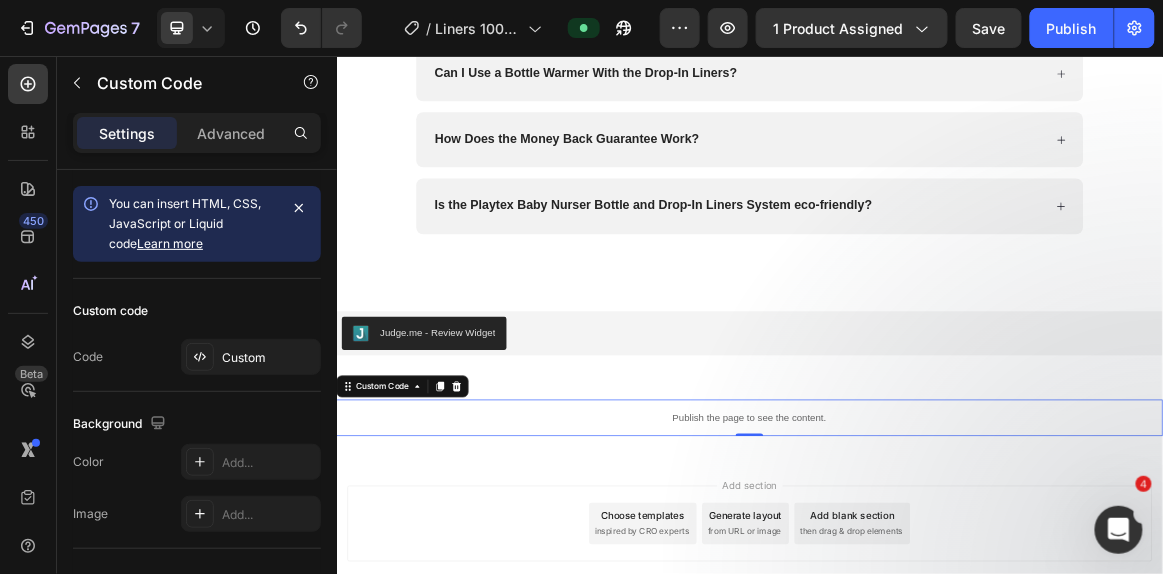 click on "Publish the page to see the content." at bounding box center [936, 580] 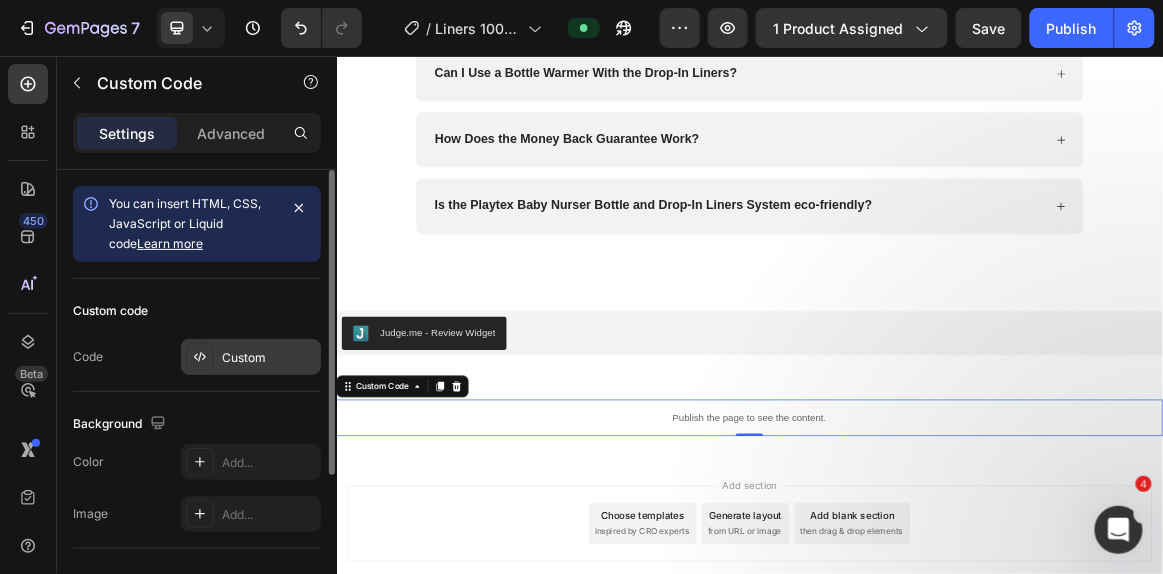 click on "Custom" at bounding box center (269, 358) 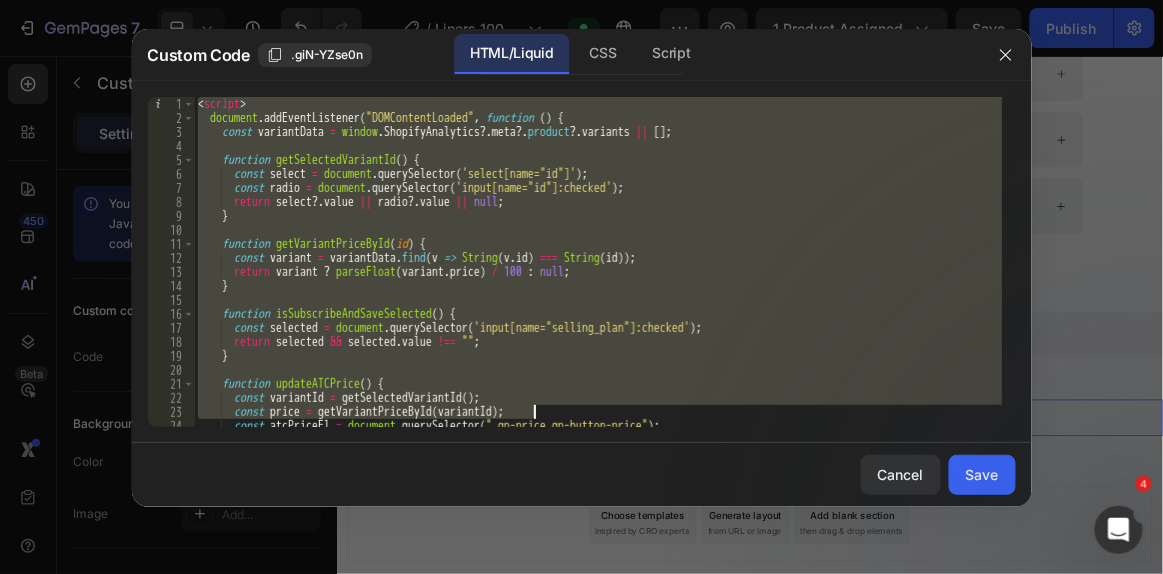 scroll, scrollTop: 215, scrollLeft: 0, axis: vertical 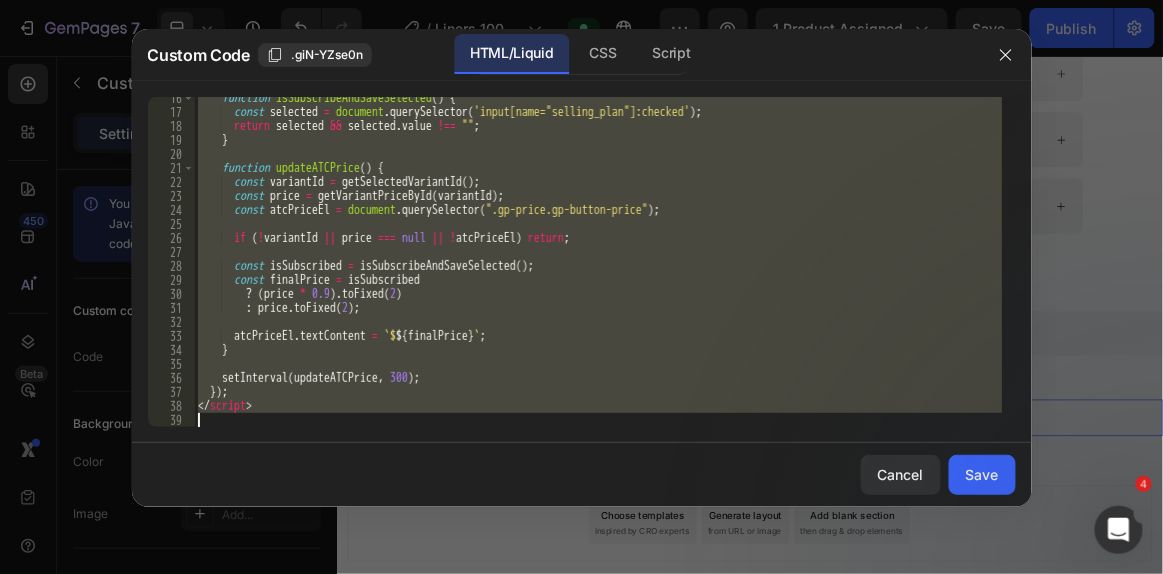 drag, startPoint x: 197, startPoint y: 100, endPoint x: 588, endPoint y: 450, distance: 524.7676 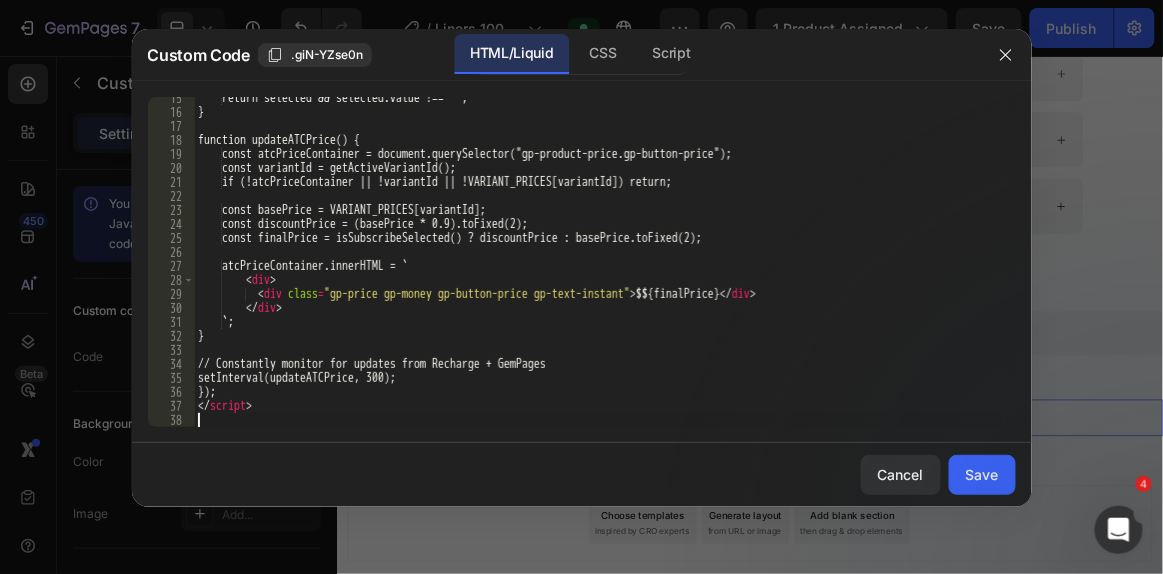 scroll, scrollTop: 201, scrollLeft: 0, axis: vertical 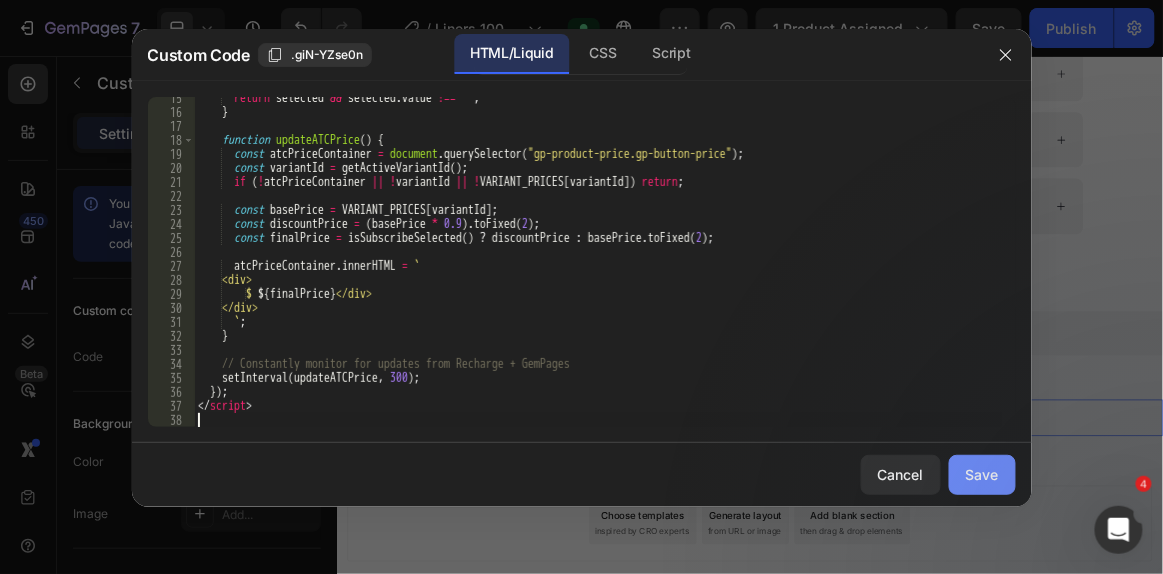 click on "Save" 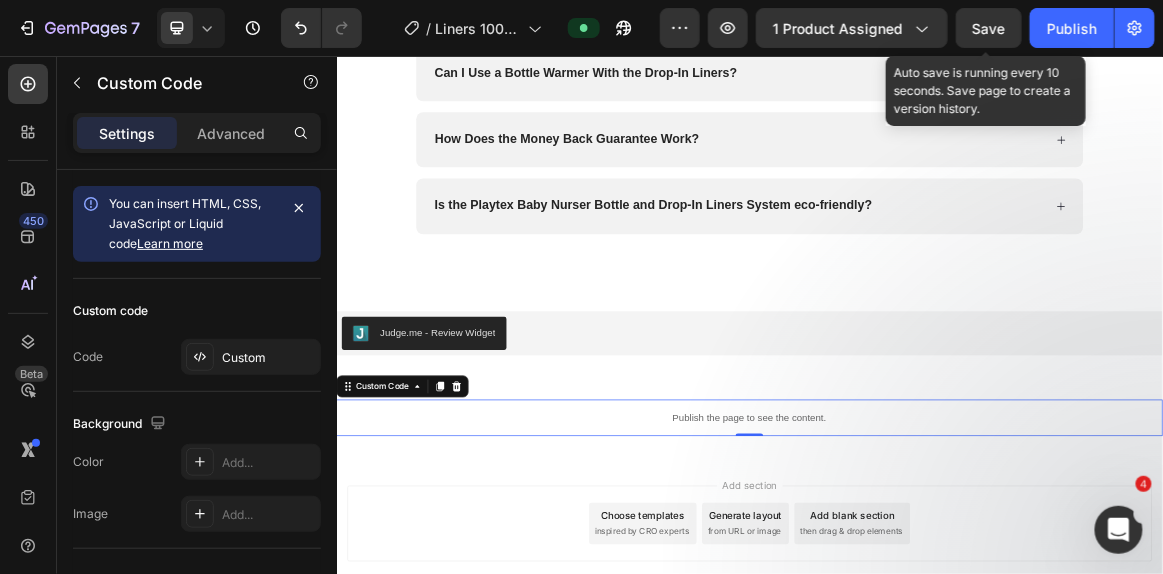 click on "Save" at bounding box center [989, 28] 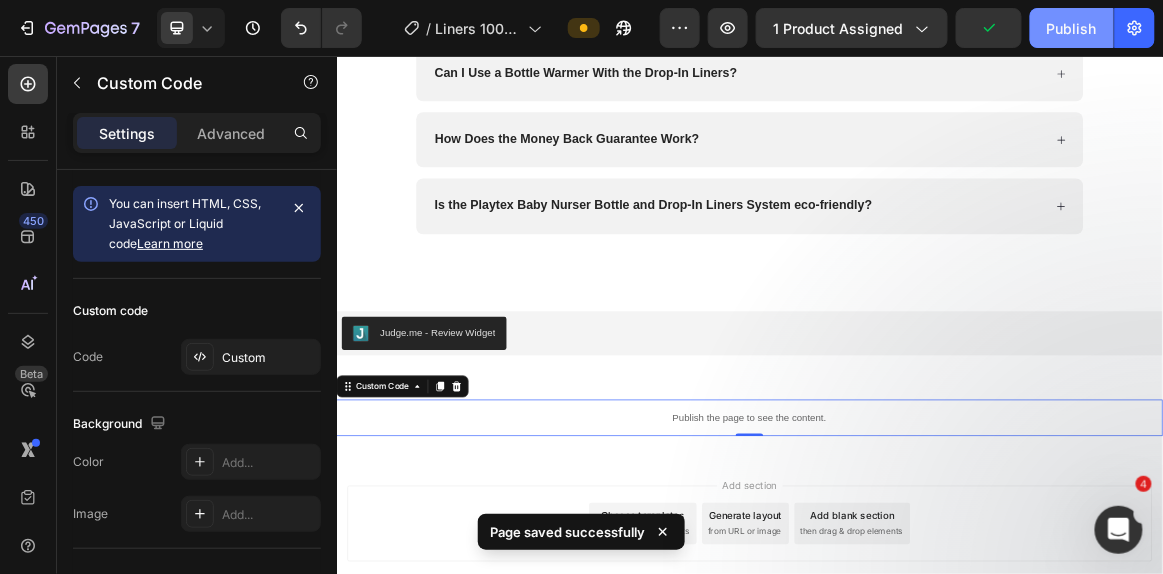 click on "Publish" at bounding box center (1072, 28) 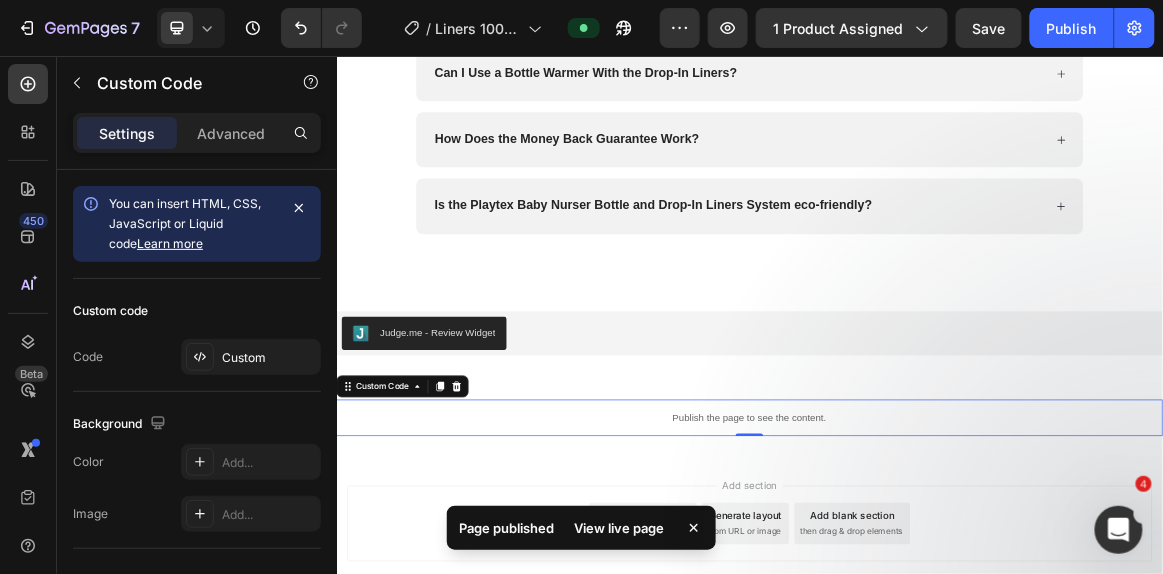 click on "View live page" at bounding box center [619, 528] 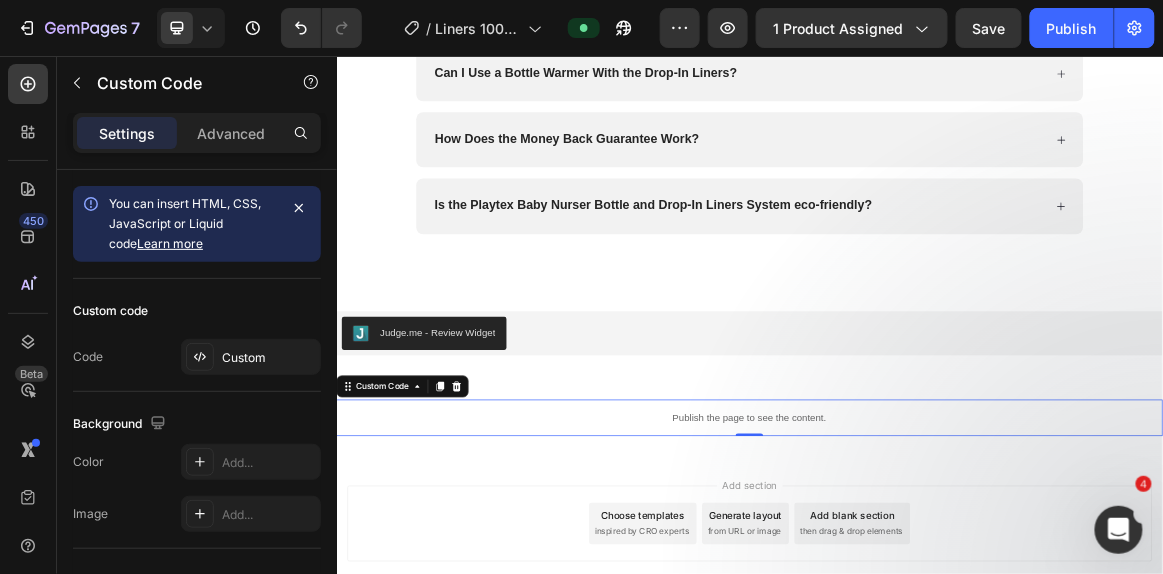 click on "Publish the page to see the content." at bounding box center [936, 580] 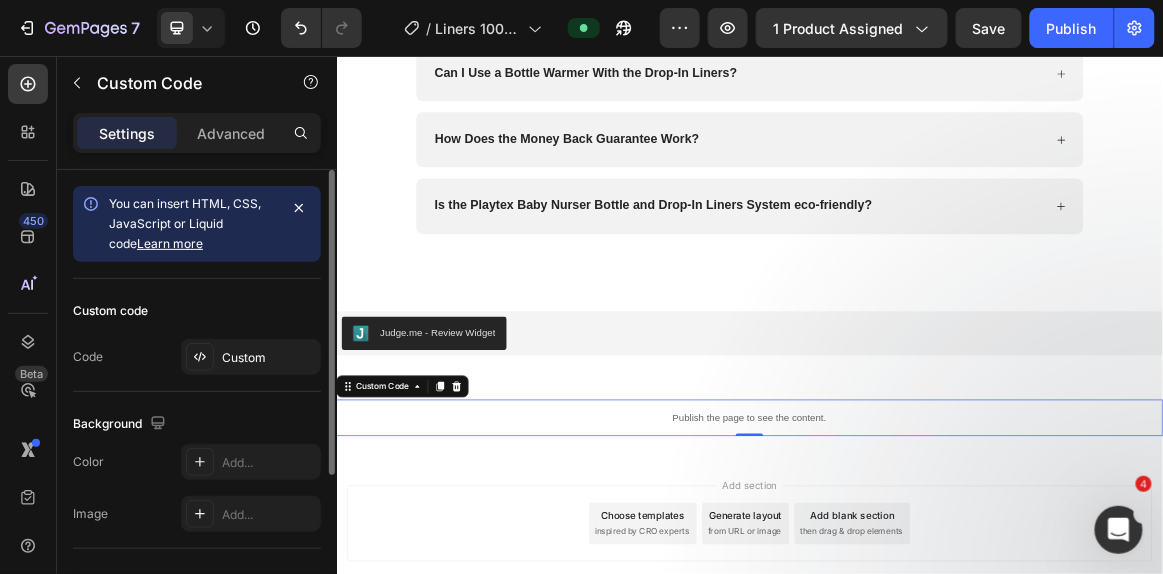 click on "Background The changes might be hidden by  the video. Color Add... Image Add..." 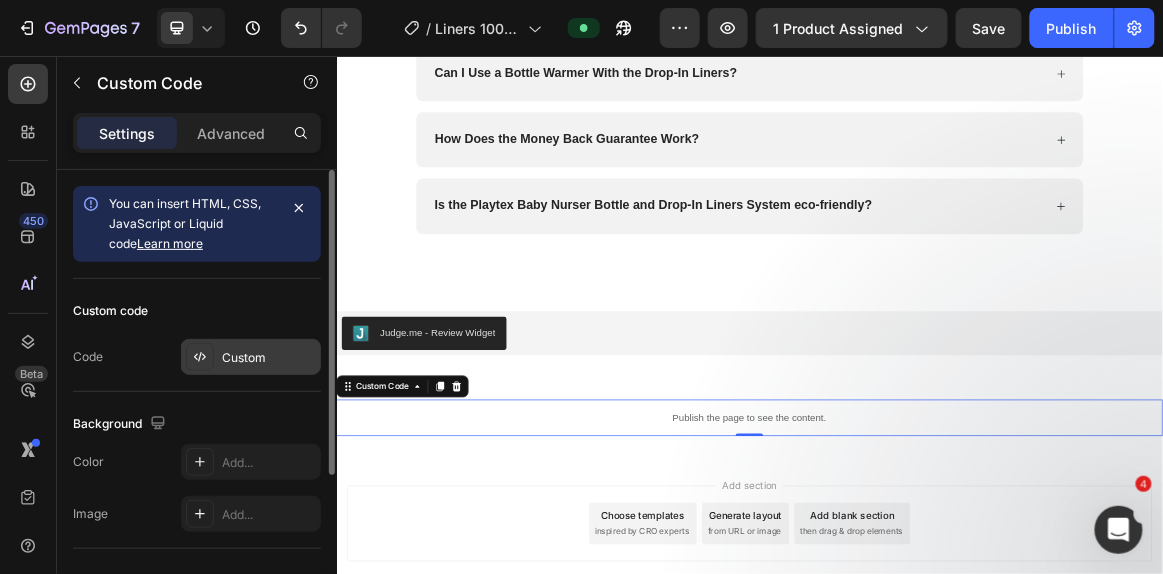 click on "Custom" at bounding box center (269, 358) 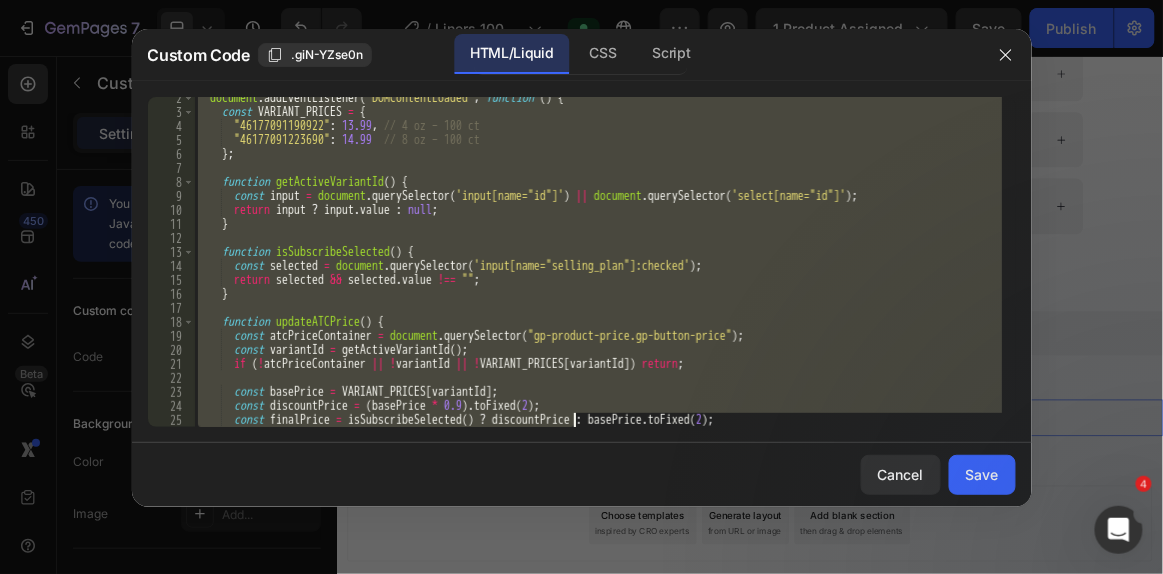 scroll, scrollTop: 201, scrollLeft: 0, axis: vertical 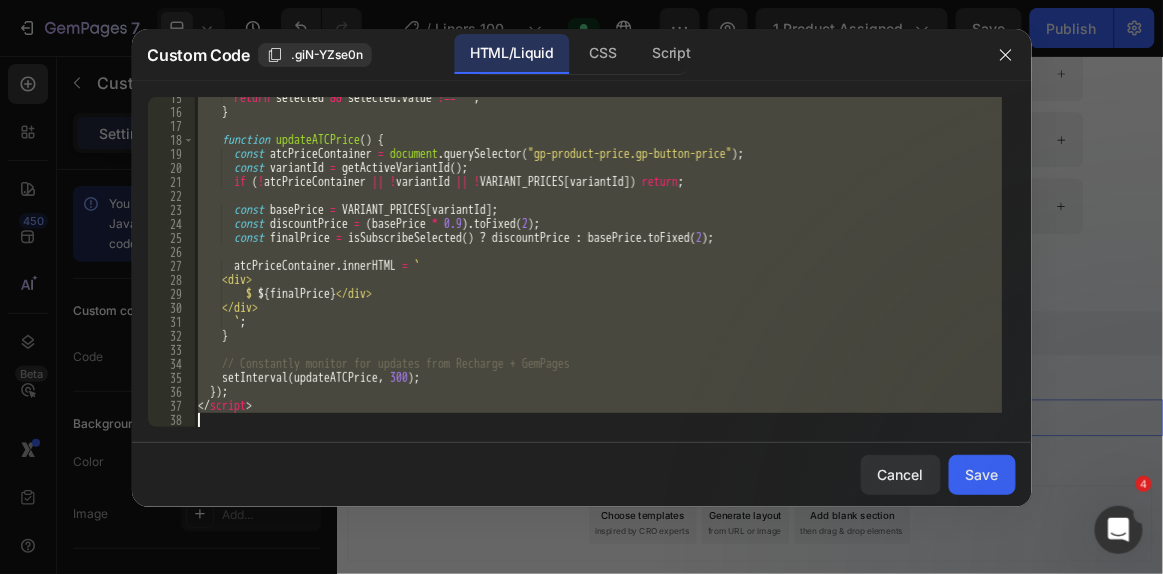 drag, startPoint x: 197, startPoint y: 102, endPoint x: 571, endPoint y: 502, distance: 547.6094 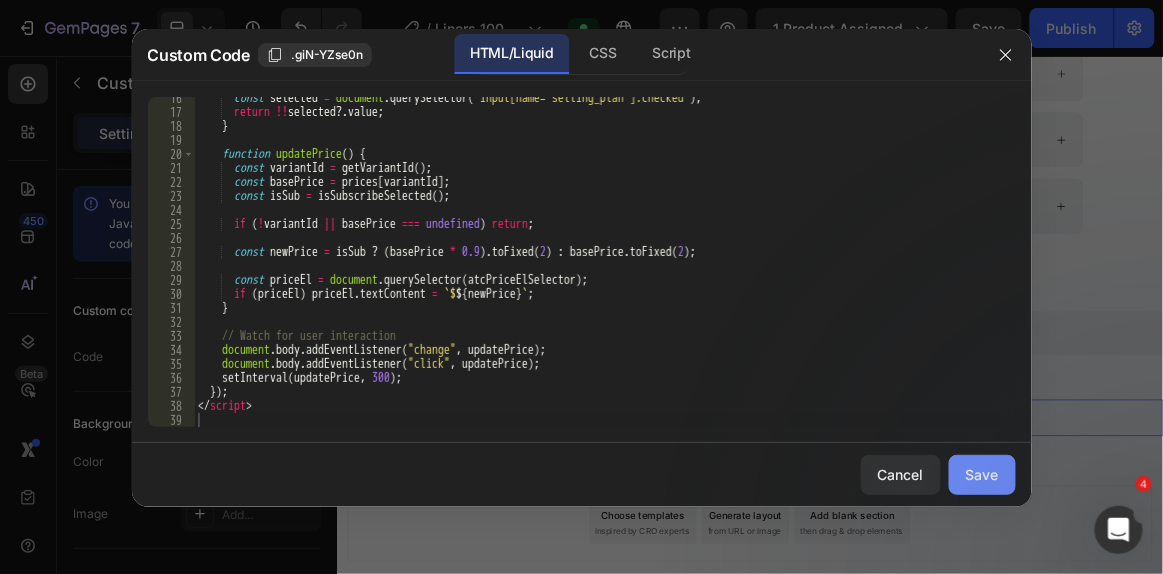 click on "Save" 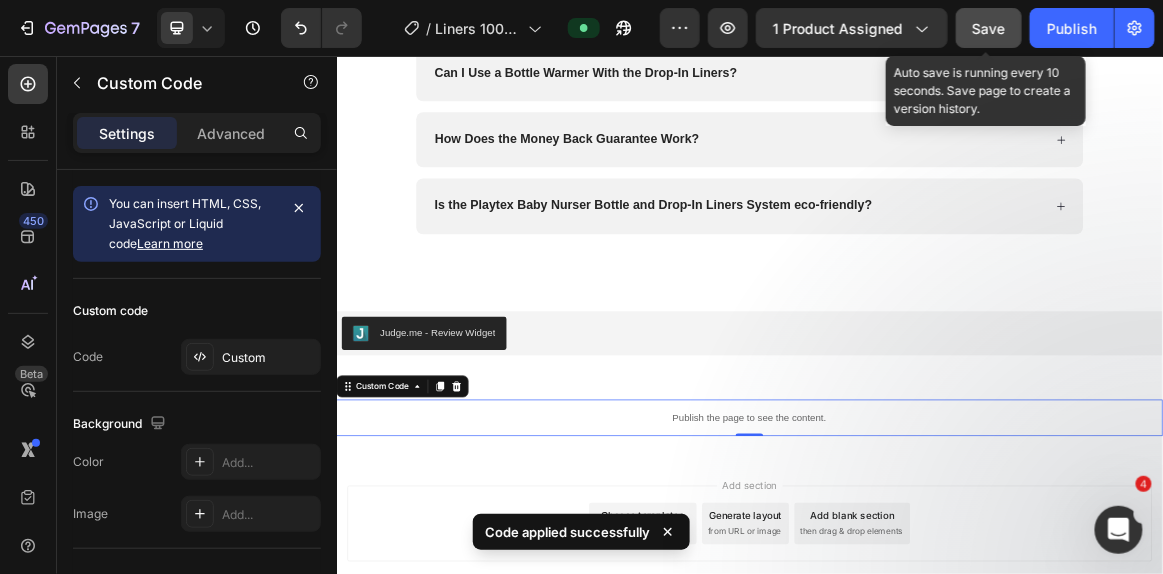 click on "Save" 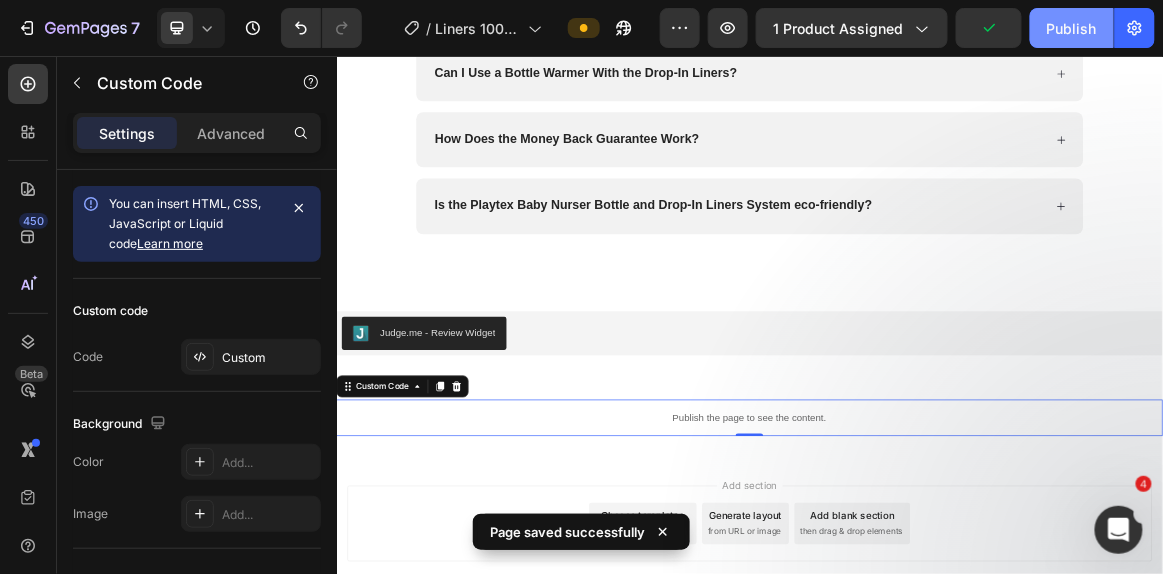 click on "Publish" at bounding box center [1072, 28] 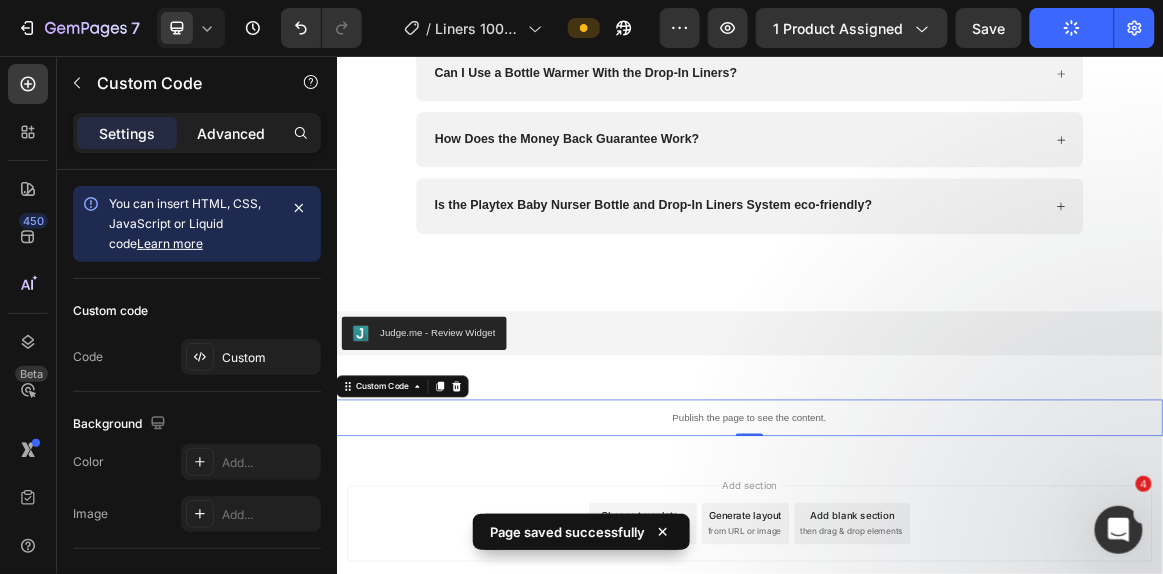 click on "Publish" 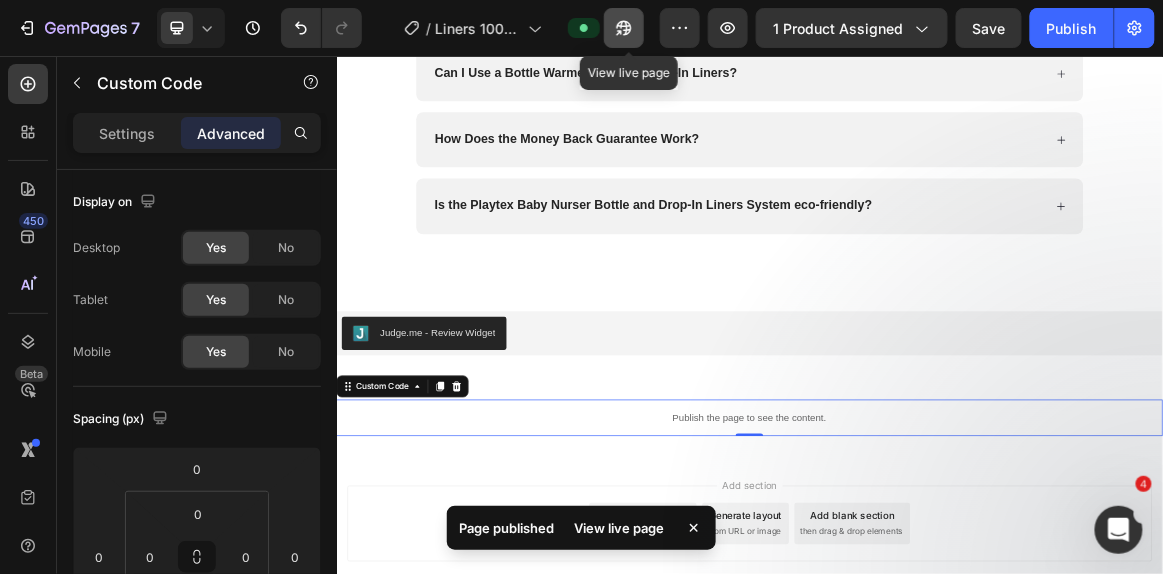 click 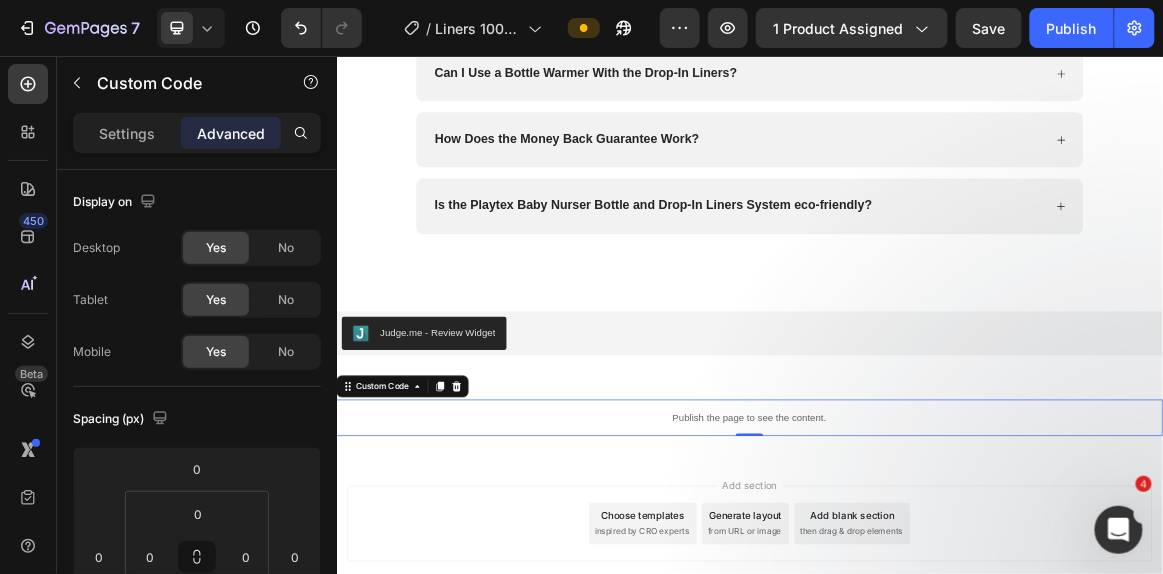 click on "Publish the page to see the content." at bounding box center [936, 580] 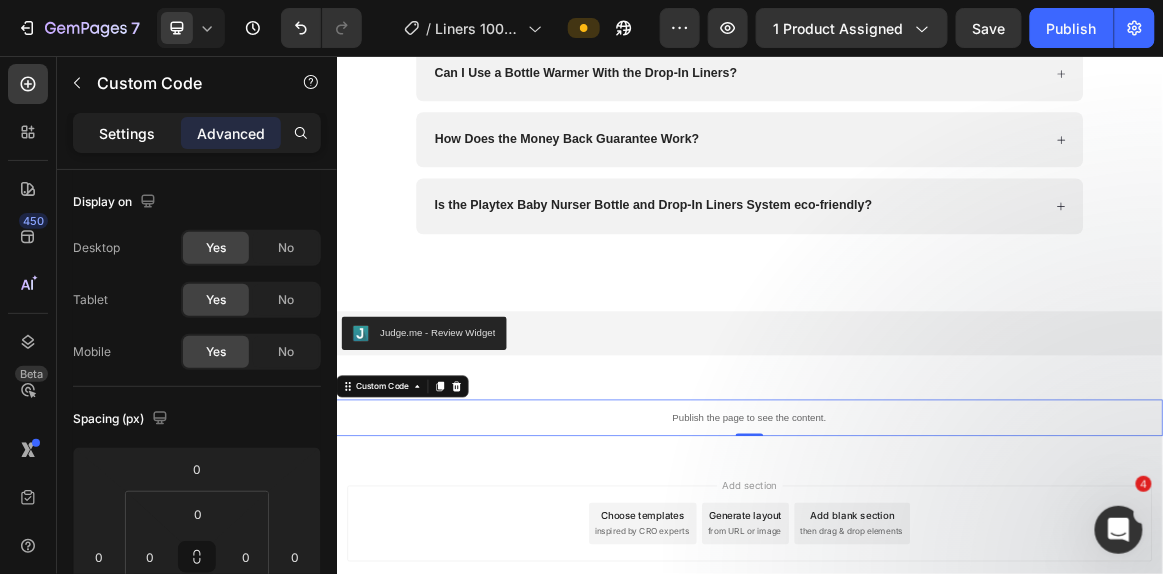 click on "Settings" 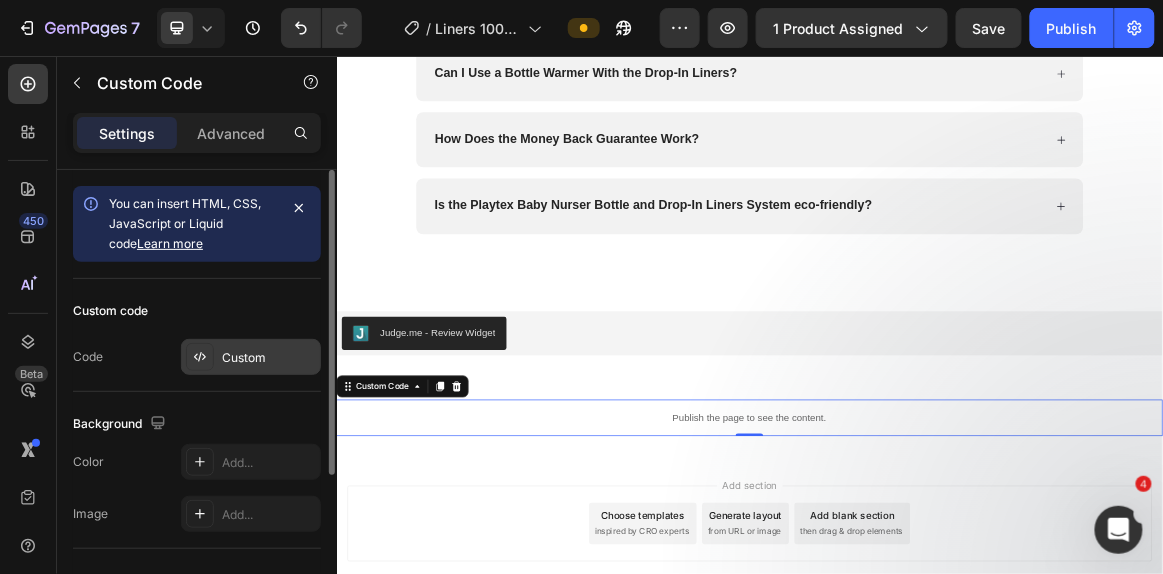 click on "Custom" at bounding box center [269, 358] 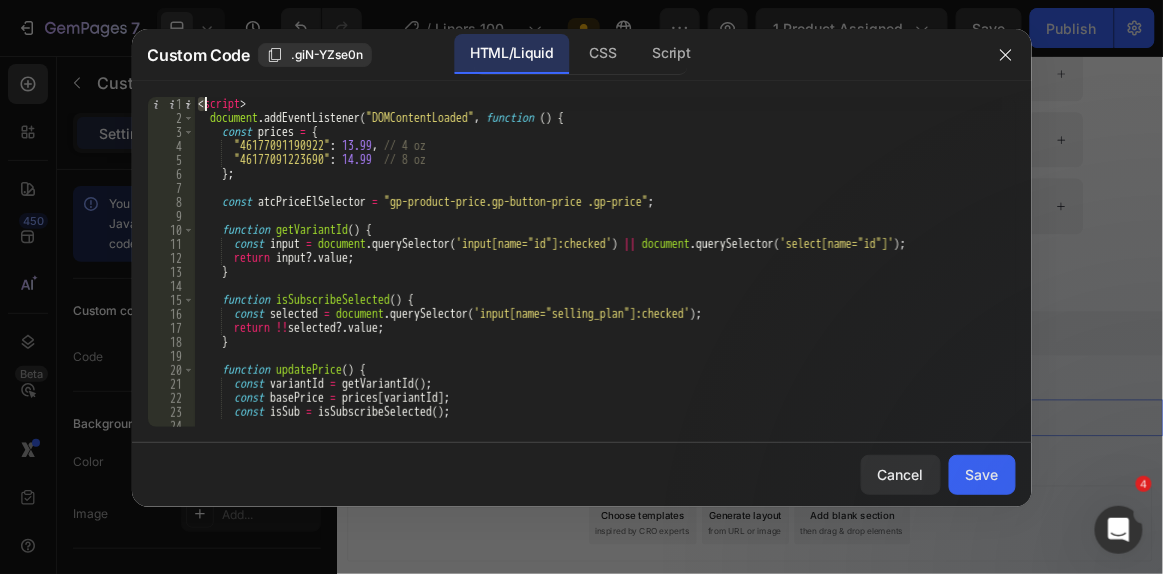 scroll, scrollTop: 215, scrollLeft: 0, axis: vertical 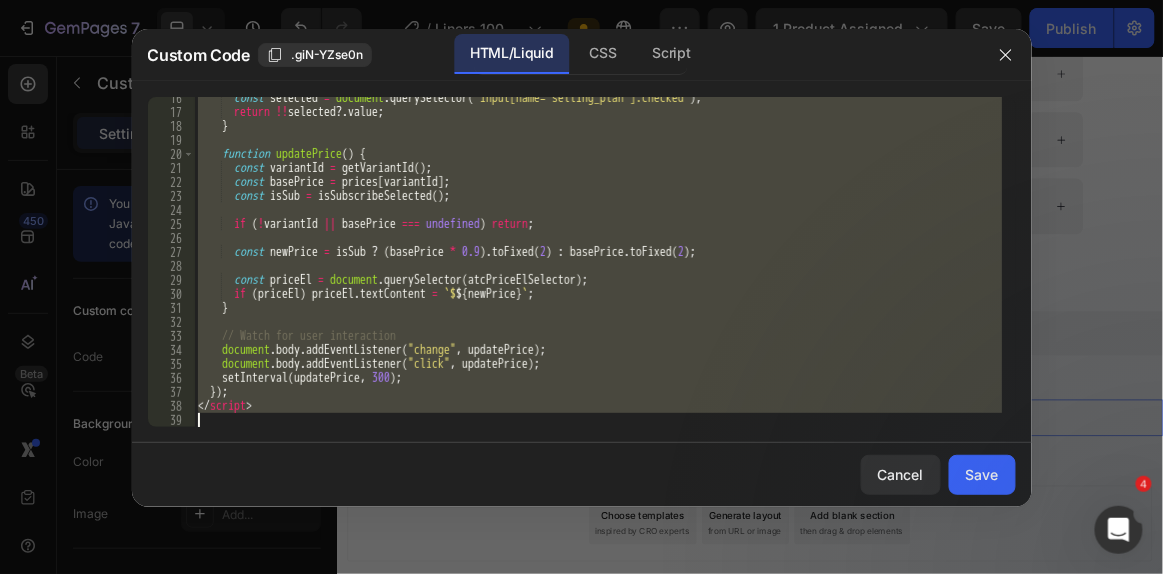 drag, startPoint x: 200, startPoint y: 100, endPoint x: 558, endPoint y: 616, distance: 628.0287 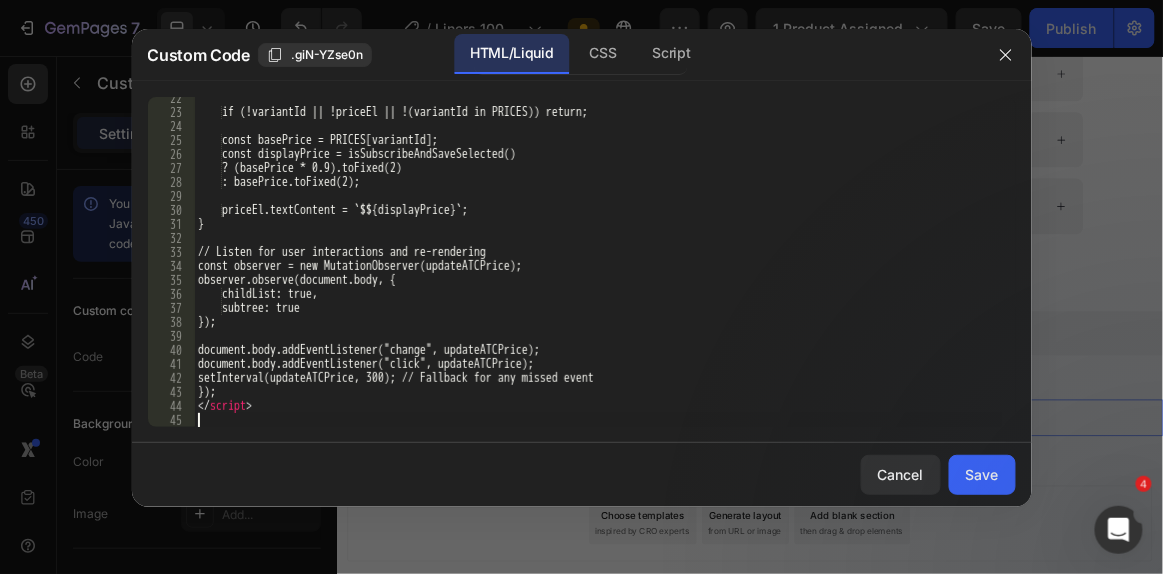scroll, scrollTop: 299, scrollLeft: 0, axis: vertical 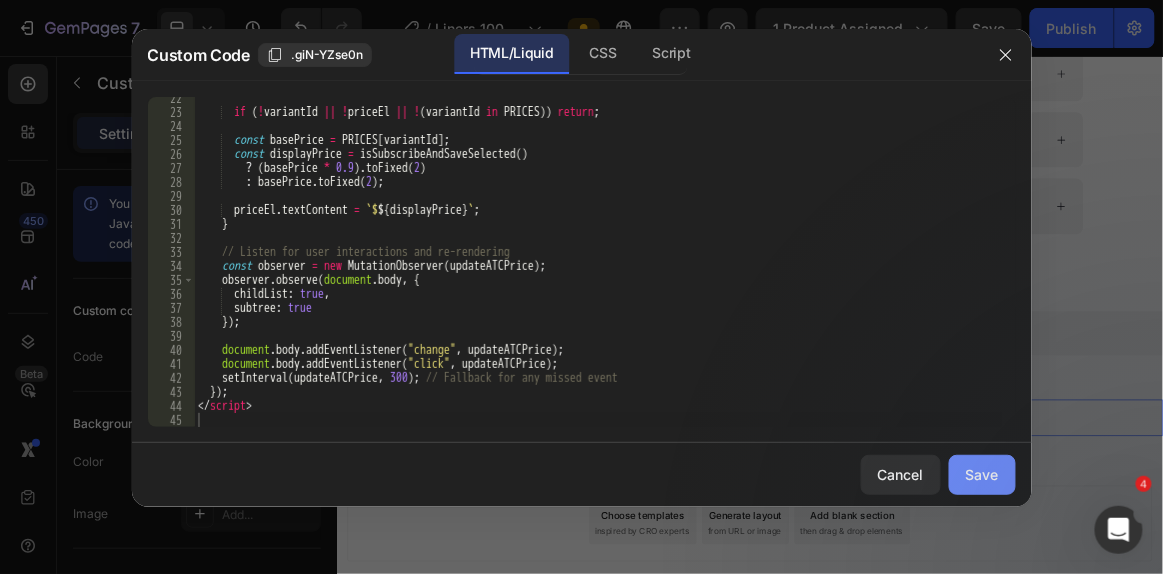 click on "Save" at bounding box center (982, 474) 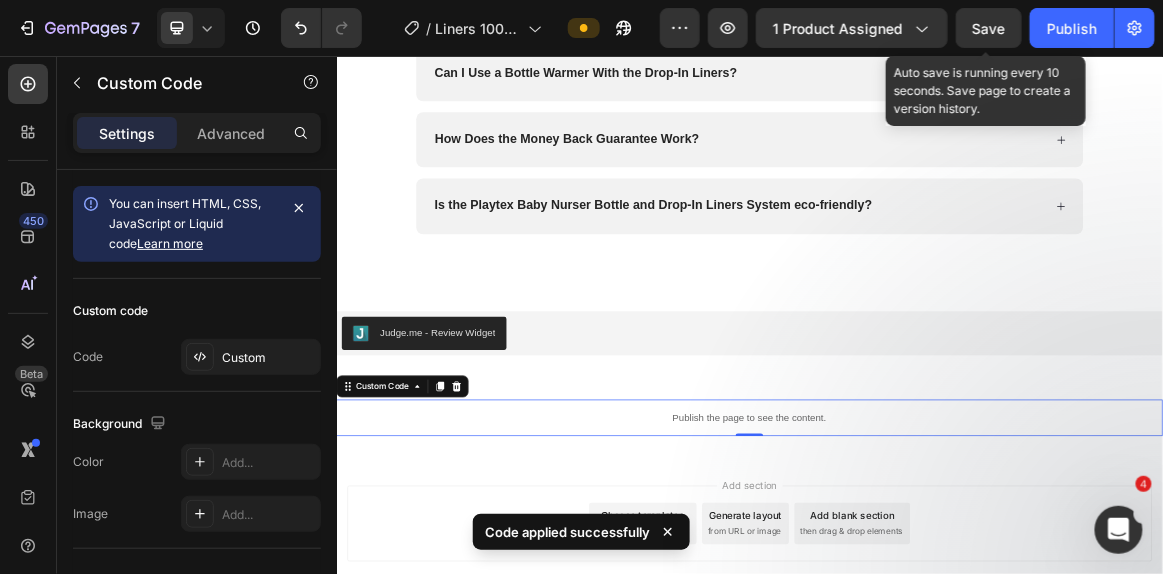 click on "Save" 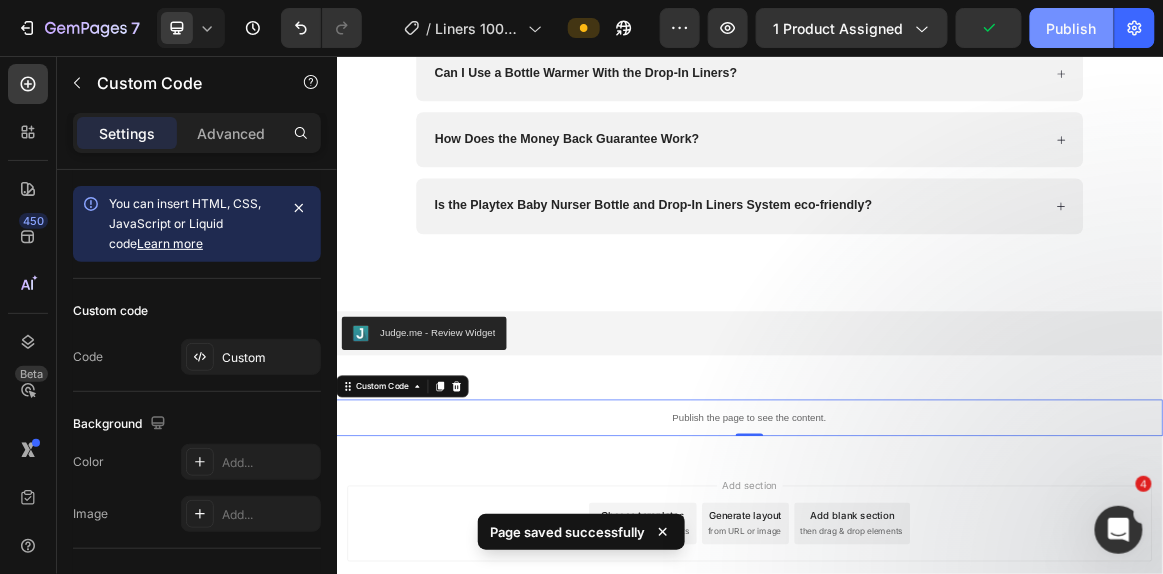 click on "Publish" at bounding box center (1072, 28) 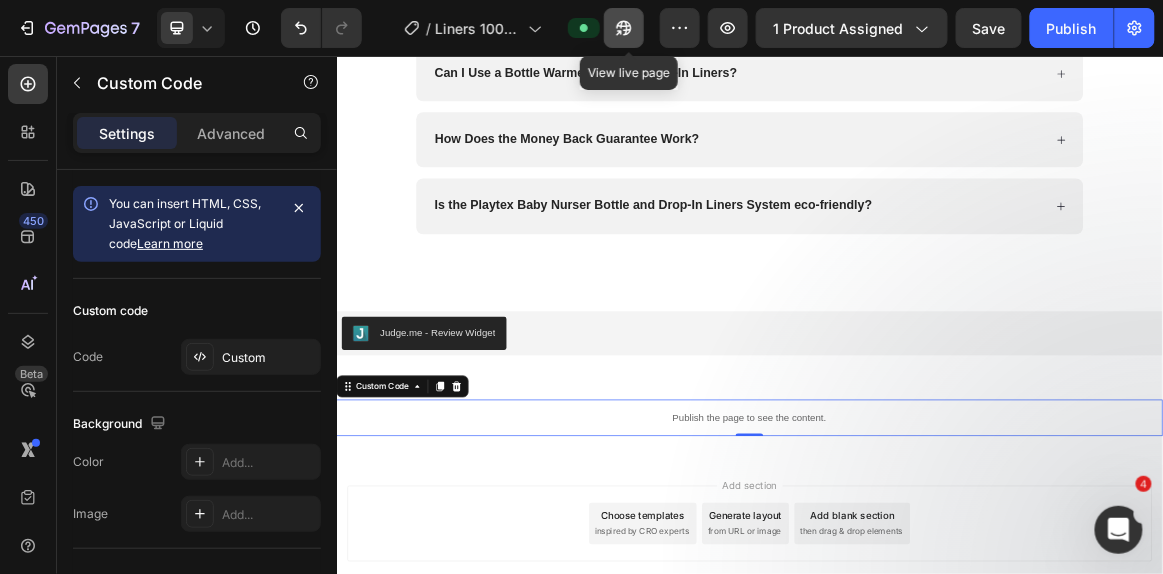 click 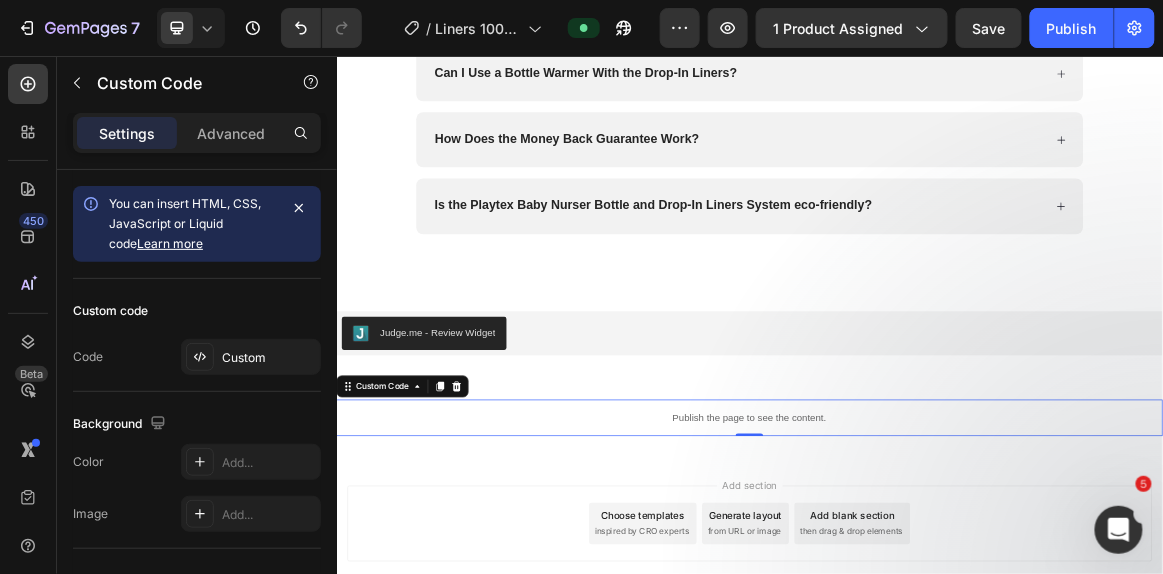 click on "Publish the page to see the content." at bounding box center (936, 580) 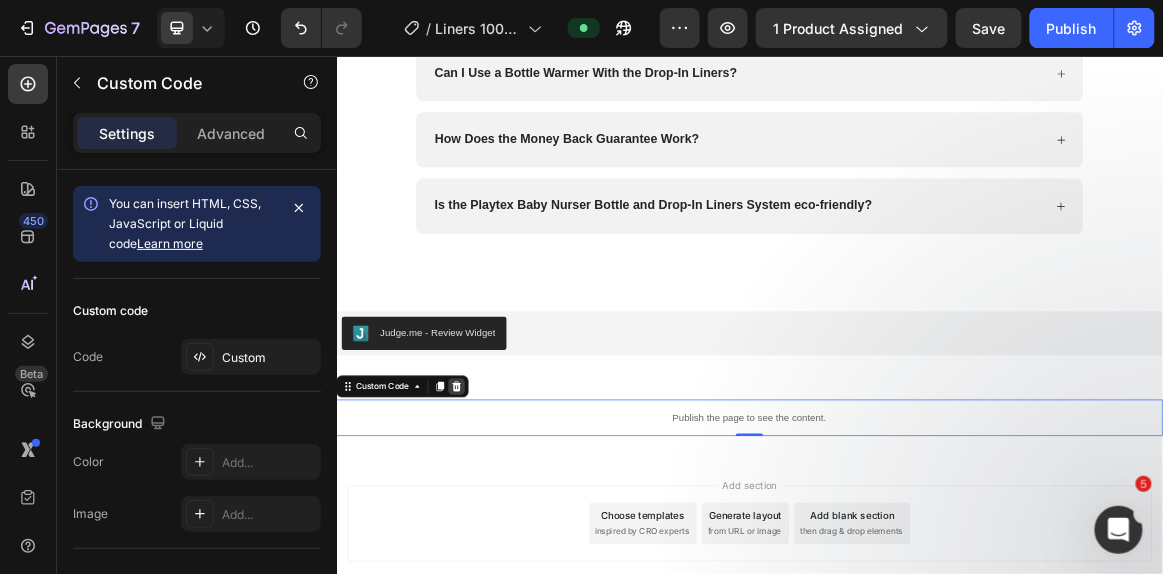 click at bounding box center (511, 535) 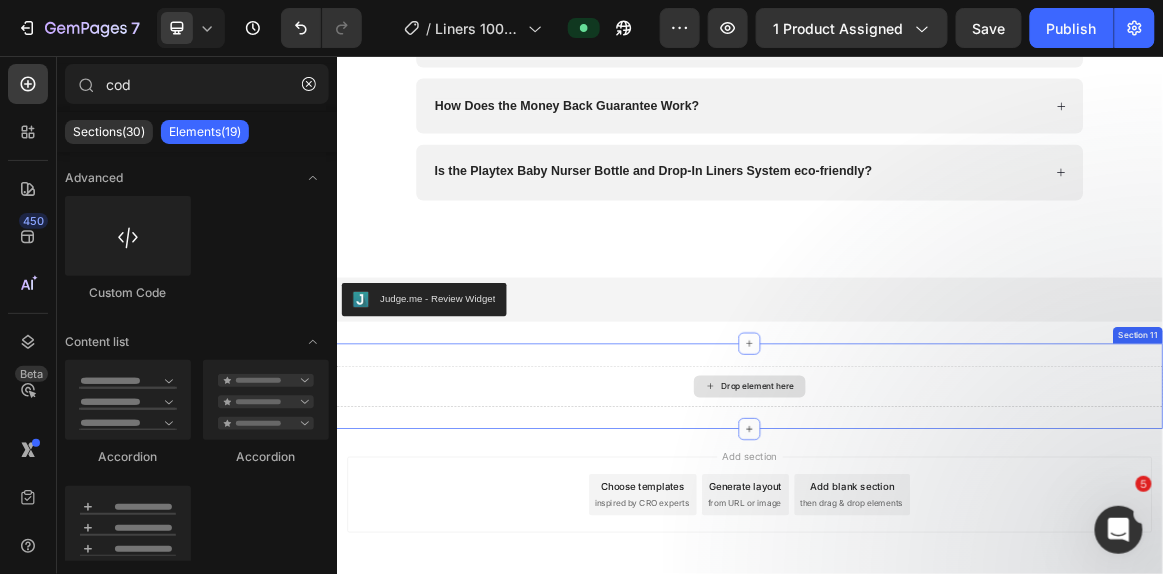scroll, scrollTop: 5707, scrollLeft: 0, axis: vertical 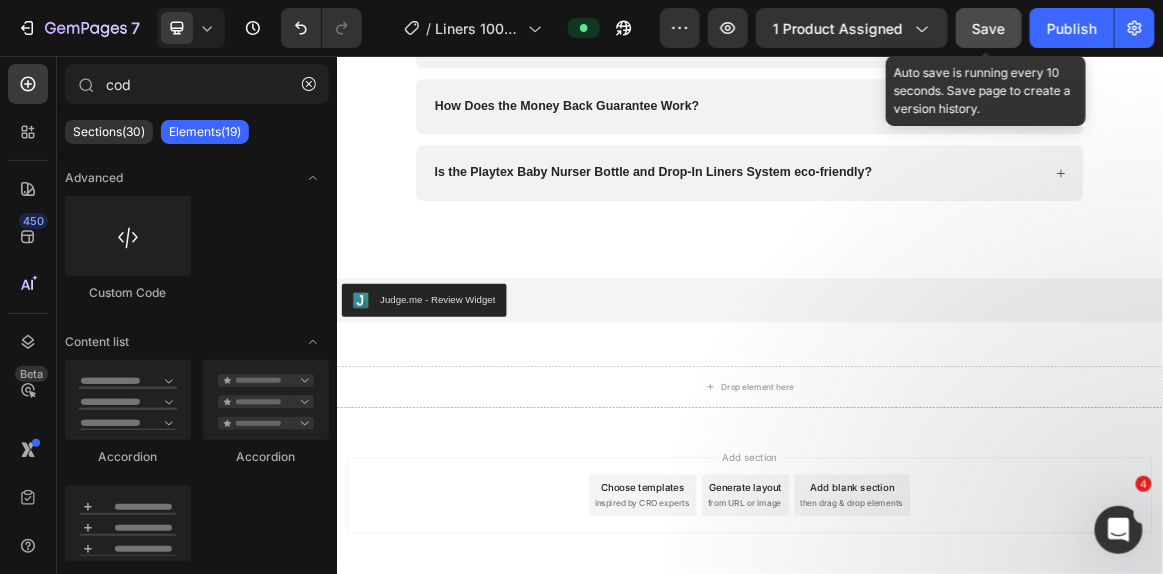 click on "Save" 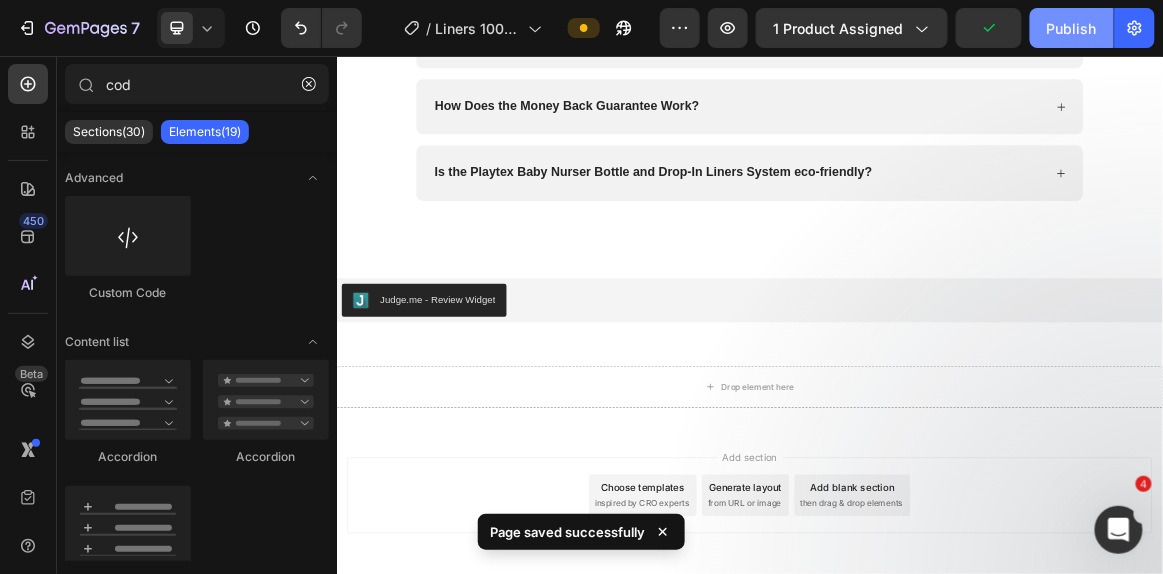 click on "Publish" at bounding box center (1072, 28) 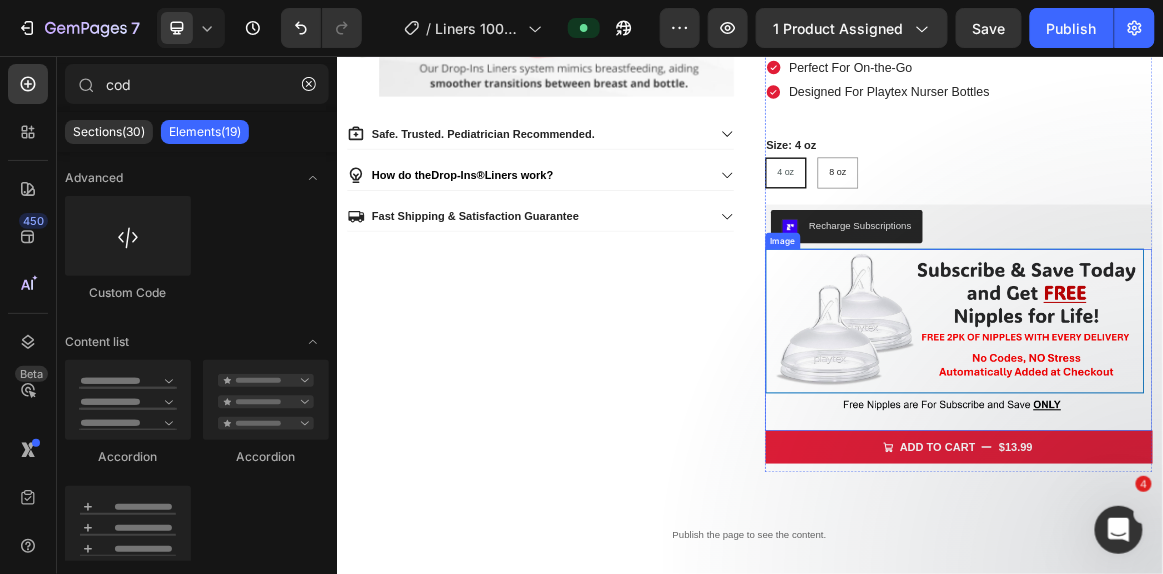scroll, scrollTop: 570, scrollLeft: 0, axis: vertical 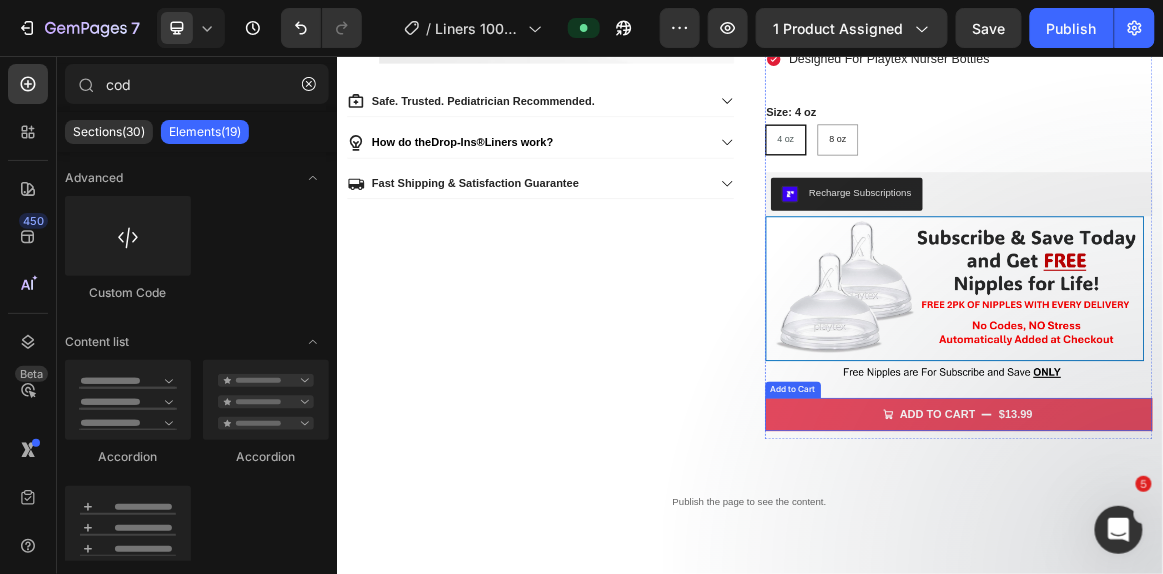 click on "ADD TO CART
$13.99" at bounding box center [1240, 576] 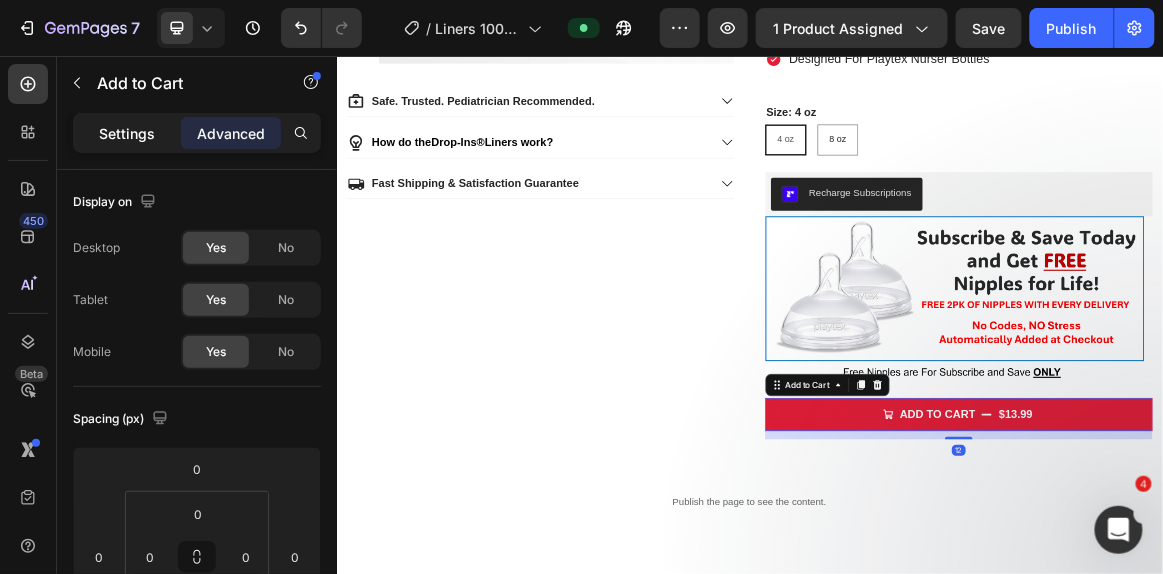 click on "Settings" 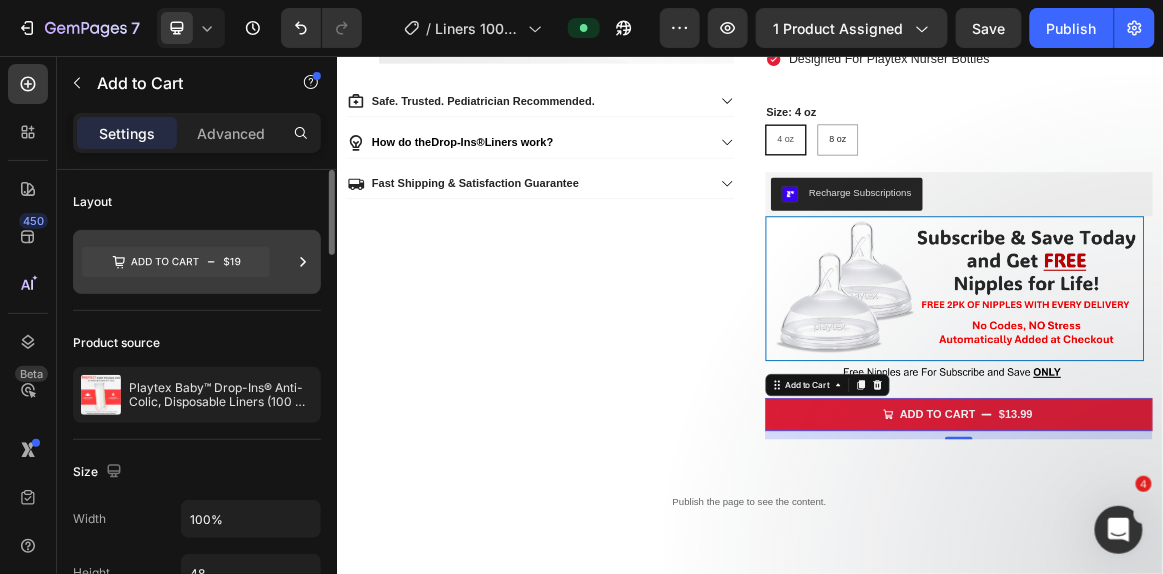 click 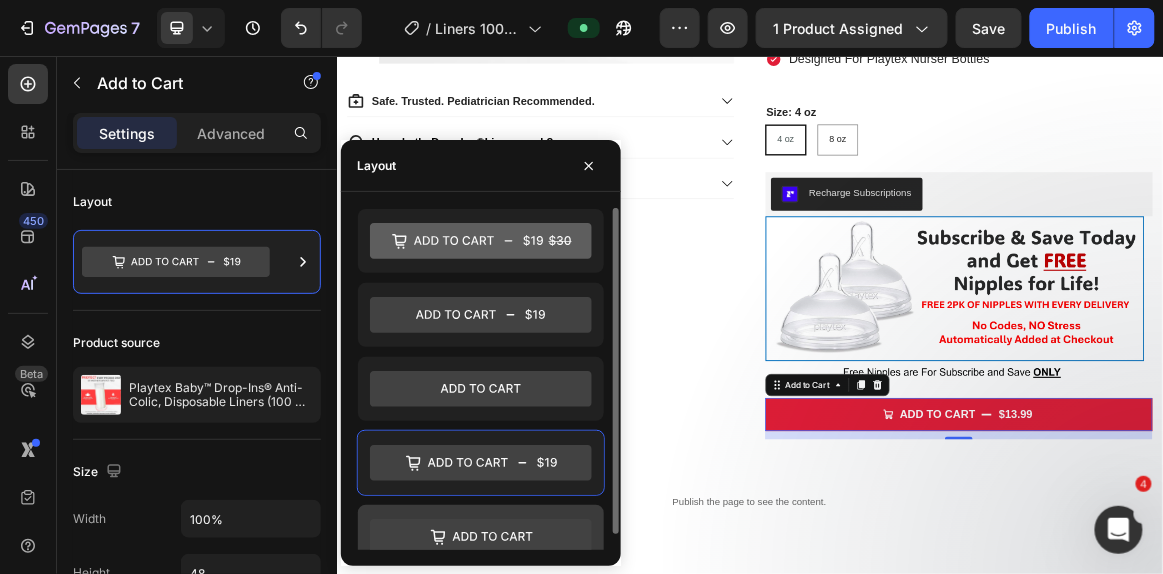 click 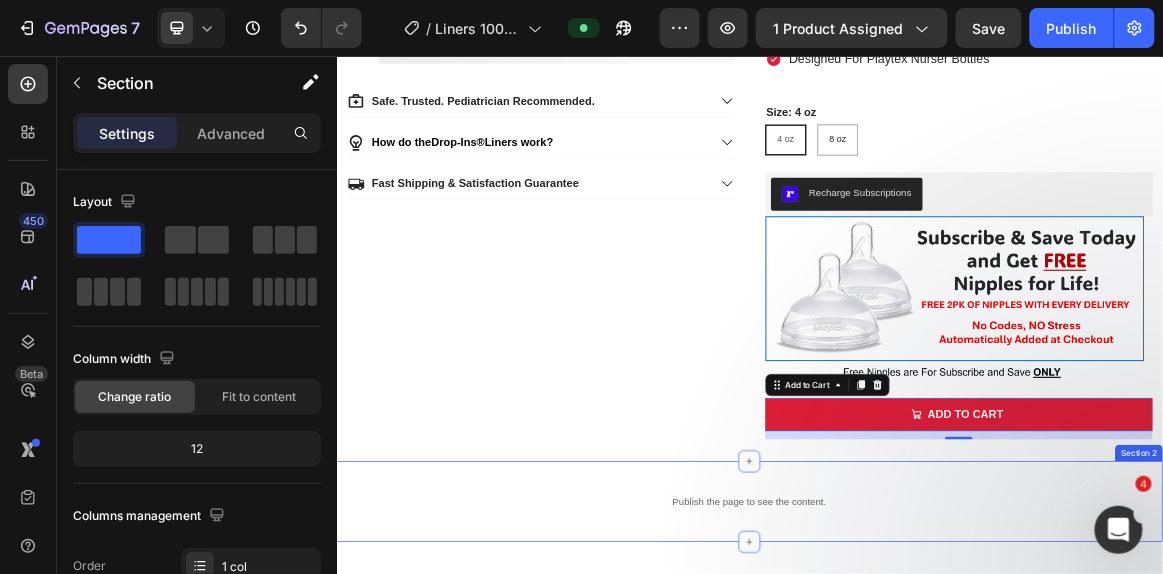 click on "Publish the page to see the content.
Custom Code Section 2" at bounding box center [936, 702] 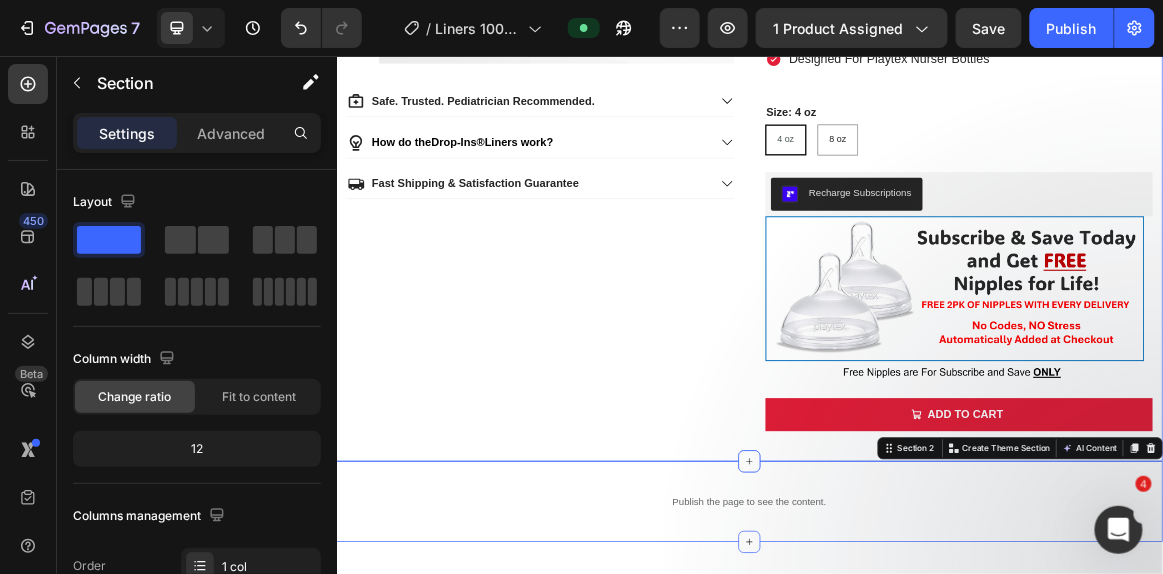 click on "Product Images
Safe. Trusted. Pediatrician Recommended.
How do the  Drop-Ins®  Liners work?
Fast Shipping & Satisfaction Guarantee Accordion Playtex Baby™ Drop-Ins® Anti-Colic, Disposable Liners (100 PACK) Product Title Playtex Baby™ Drop-Ins® Anti-Colic, Disposable Liners (100 PACK) Product Title Judge.me - Preview Badge (Stars) Judge.me $13.99 Product Price Product Price No compare price Product Price Row 🍼  Liners + Nipples, Delivered Right to Your Door Text Block Every Subscribe & Save order includes a  FREE  2-pack of nipples. Not just once.  Every time. Text Block Every Subscribe & Save order includes a  FREE  2-pack of nipples. Not just once.  Every time. Text Block Best-in-Class Anti-Colic Protection True Air Free Feeding Every Time  Sterile & Hygienic With Every Use  Perfect For On-the-Go Designed For Playtex Nurser Bottles Item List Best-in-Class Anti-Colic Protection Perfect For On-the-Go 4 oz" at bounding box center (936, 85) 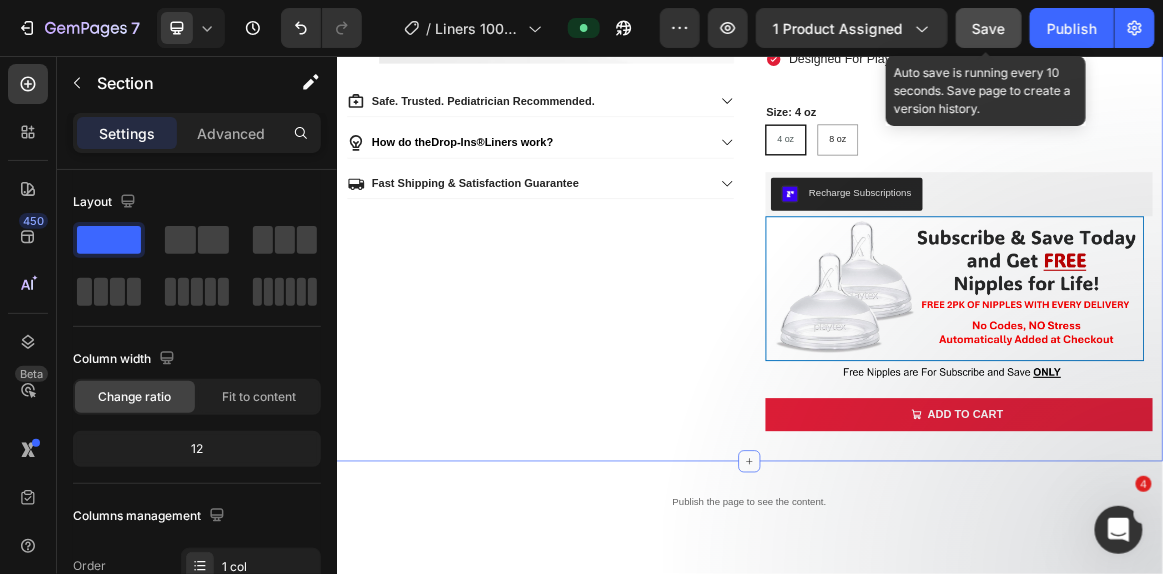 click on "Save" 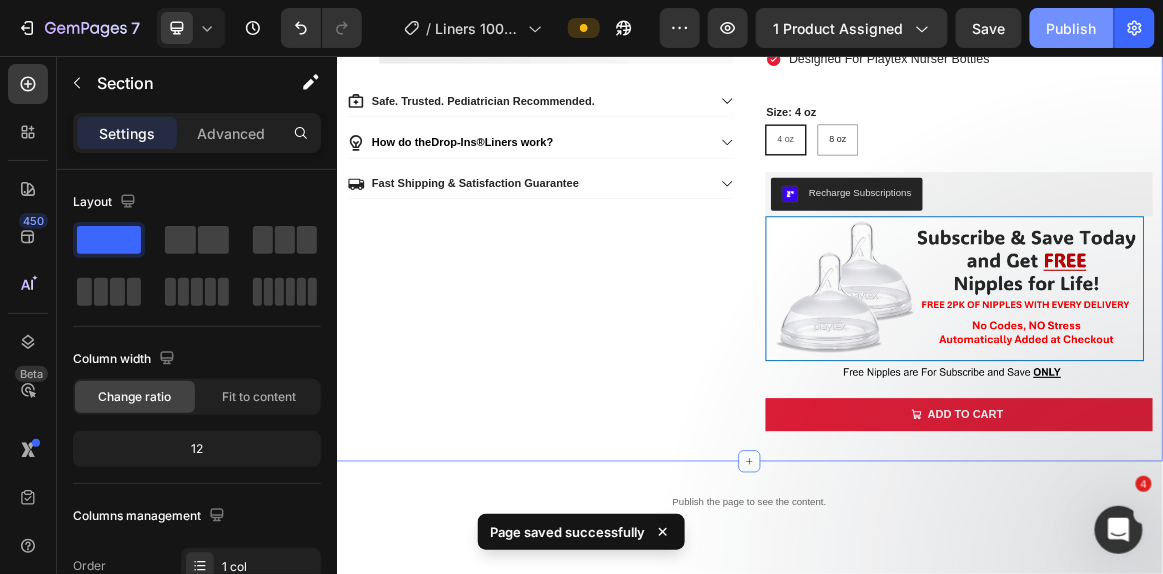 click on "Publish" at bounding box center [1072, 28] 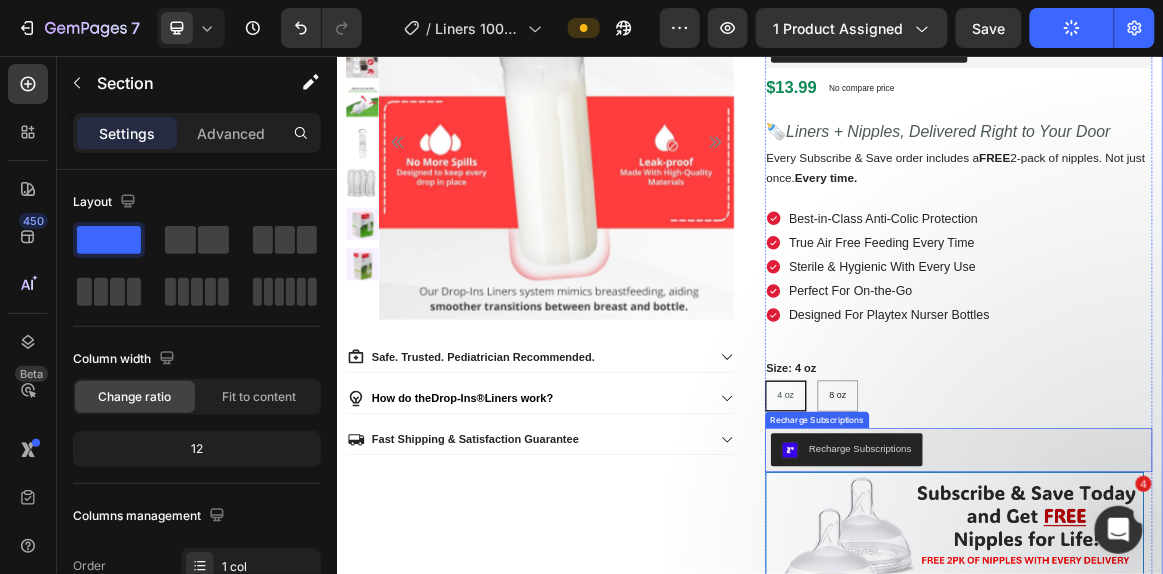 scroll, scrollTop: 198, scrollLeft: 0, axis: vertical 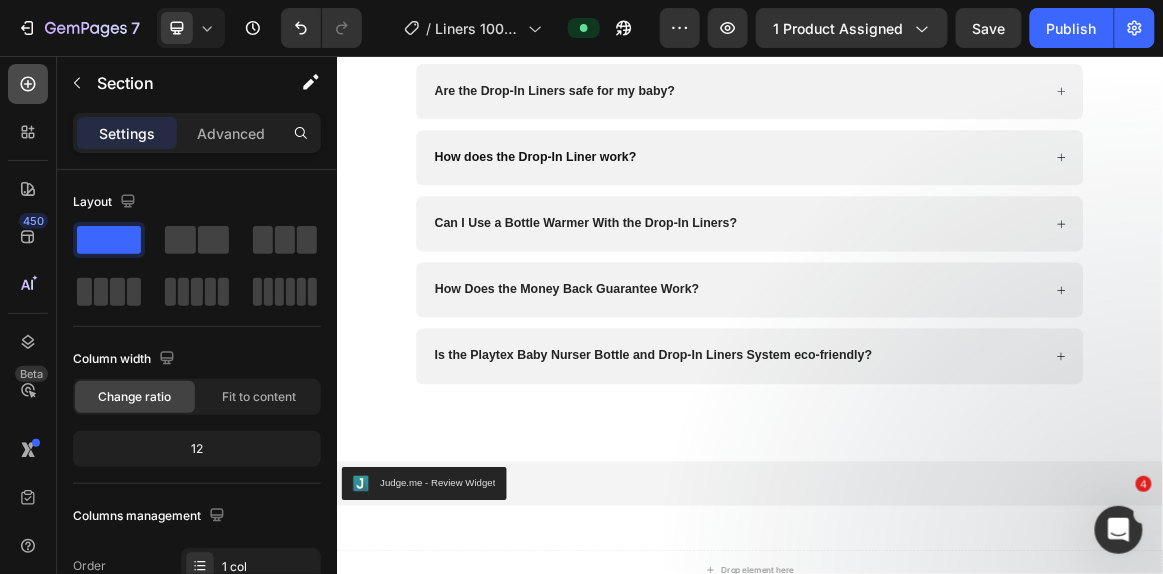click 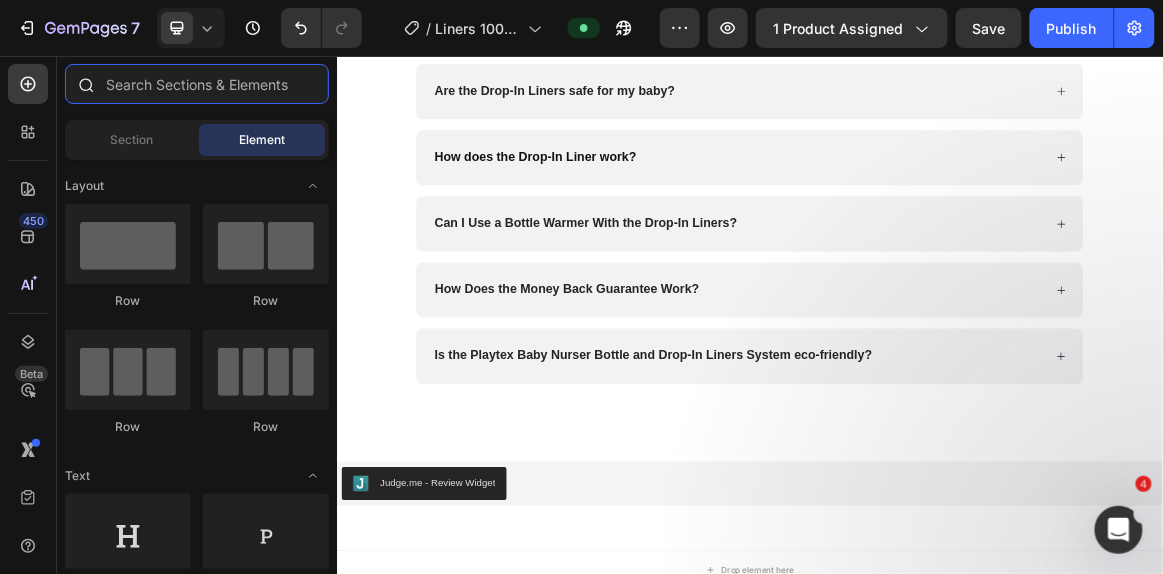 click at bounding box center (197, 84) 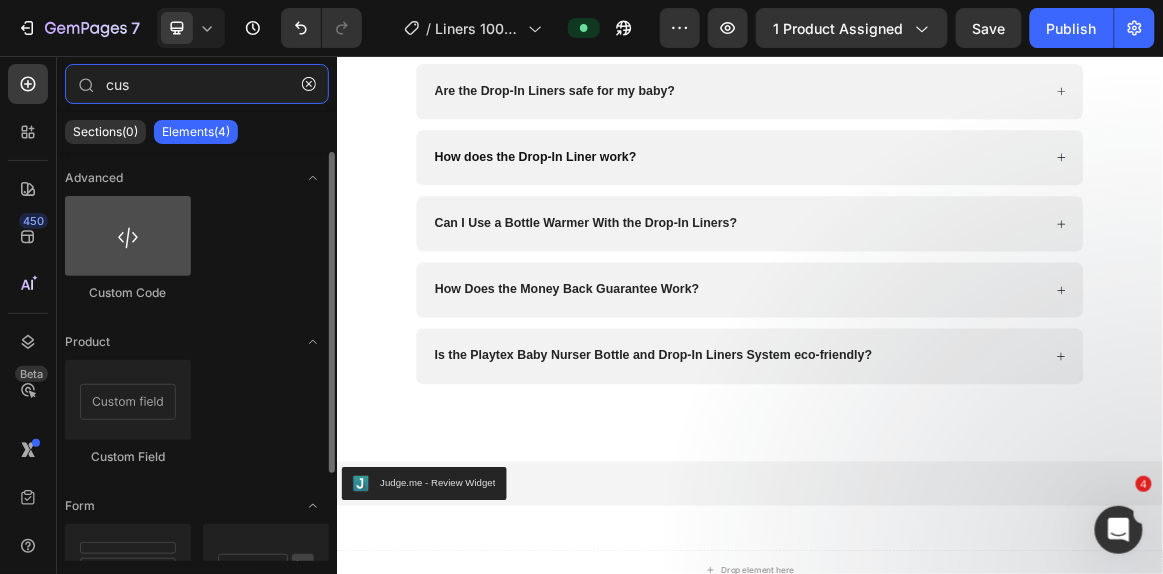 type on "cus" 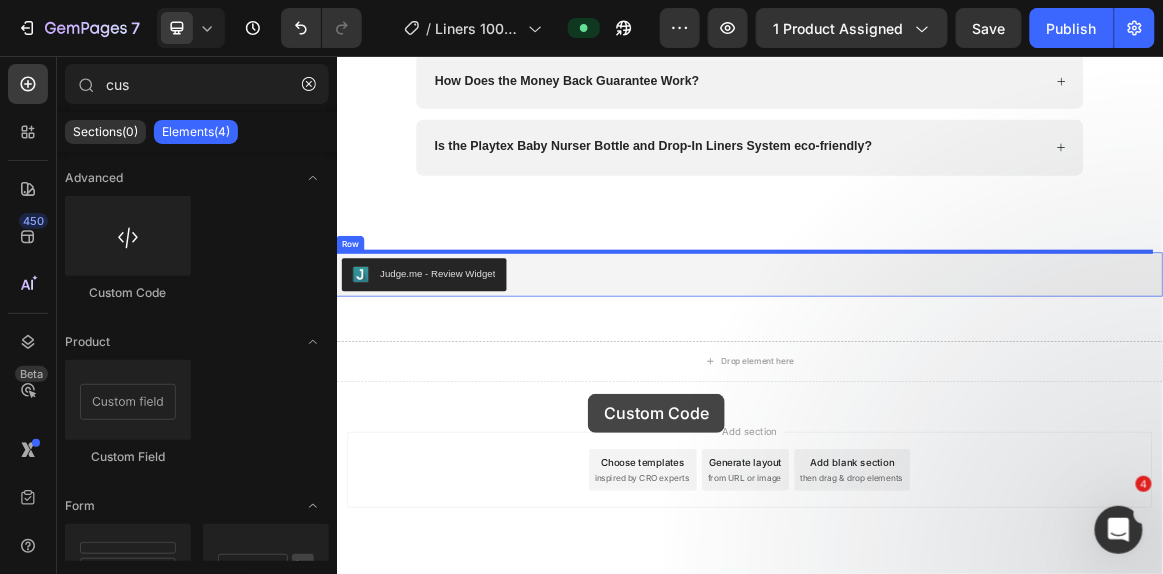 scroll, scrollTop: 5775, scrollLeft: 0, axis: vertical 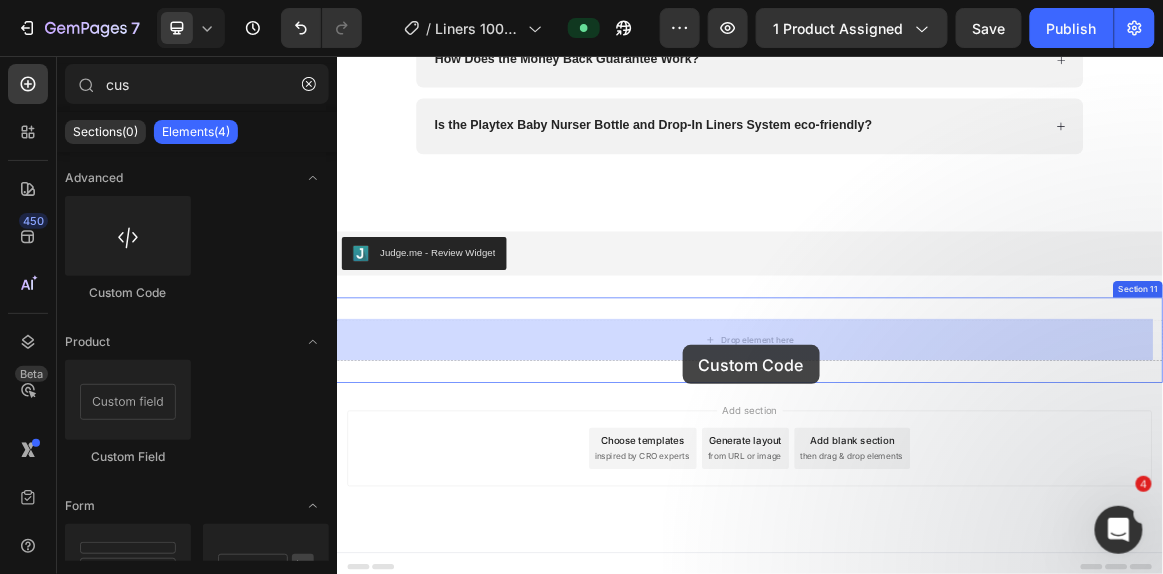 drag, startPoint x: 469, startPoint y: 279, endPoint x: 838, endPoint y: 468, distance: 414.58655 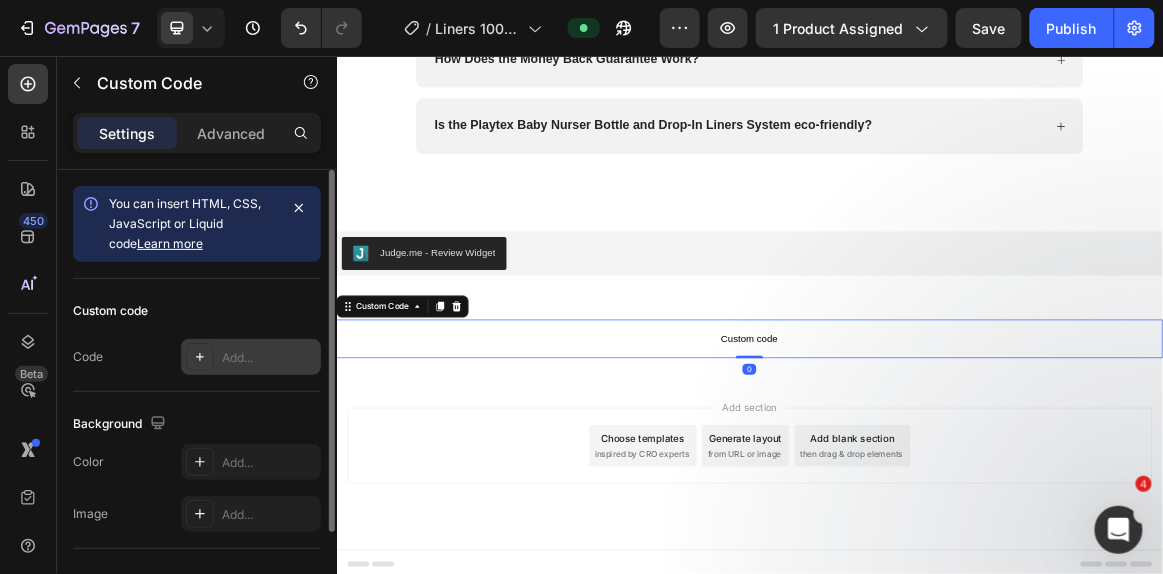 click on "Add..." at bounding box center (269, 358) 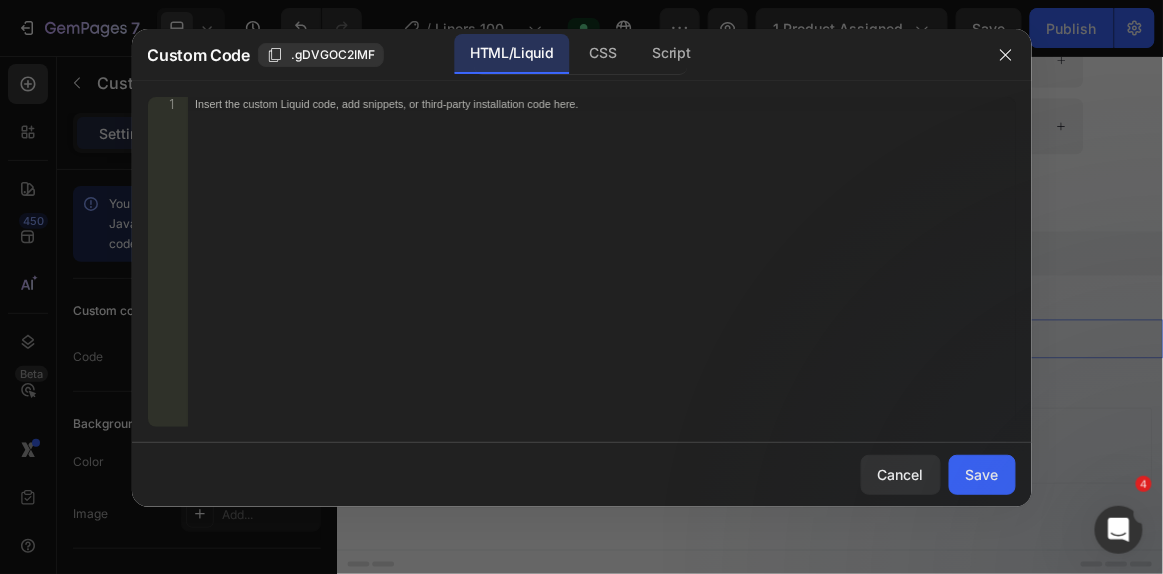 type 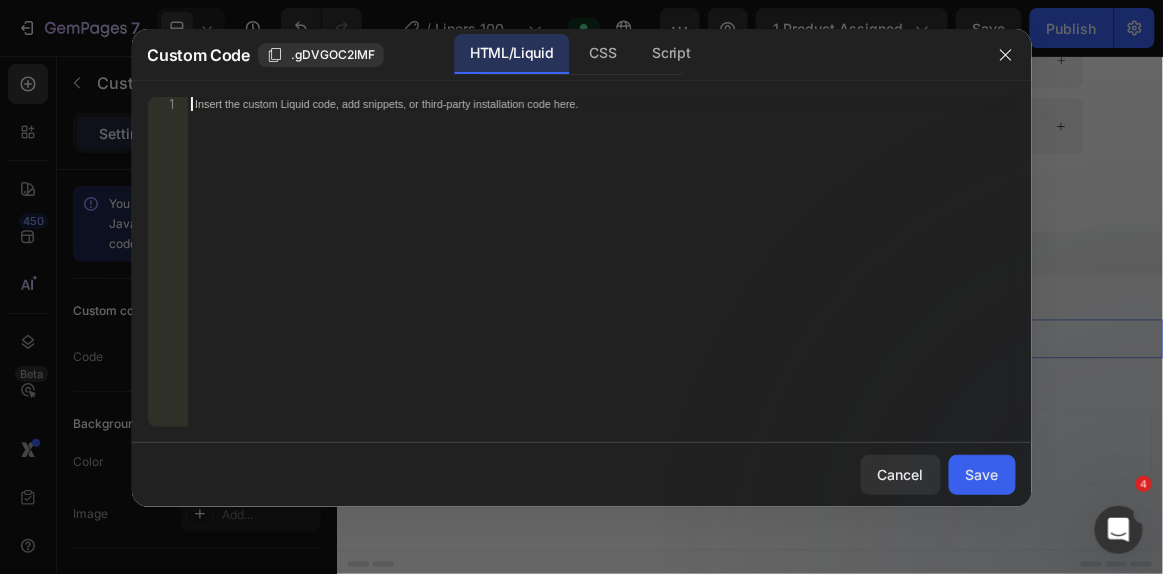 scroll, scrollTop: 230, scrollLeft: 0, axis: vertical 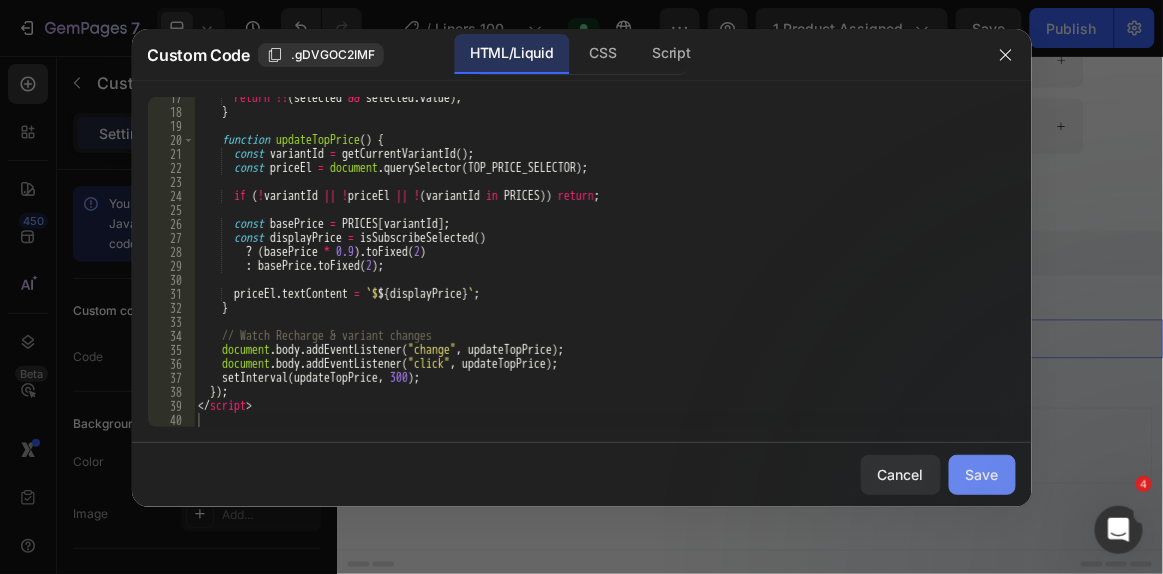 click on "Save" at bounding box center (982, 474) 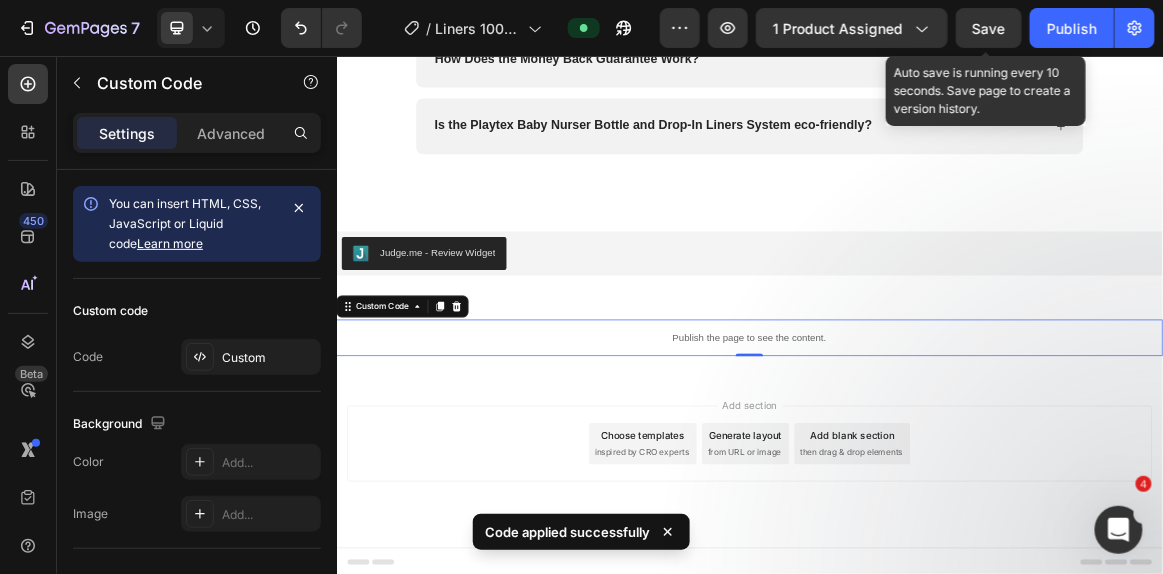 click on "Save" at bounding box center (989, 28) 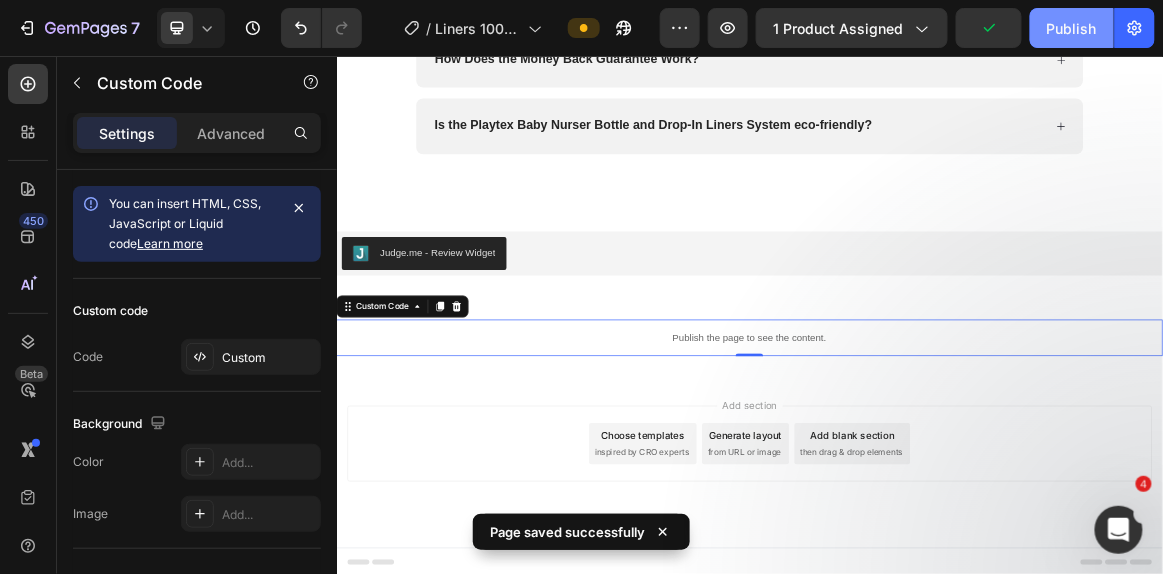 click on "Publish" at bounding box center (1072, 28) 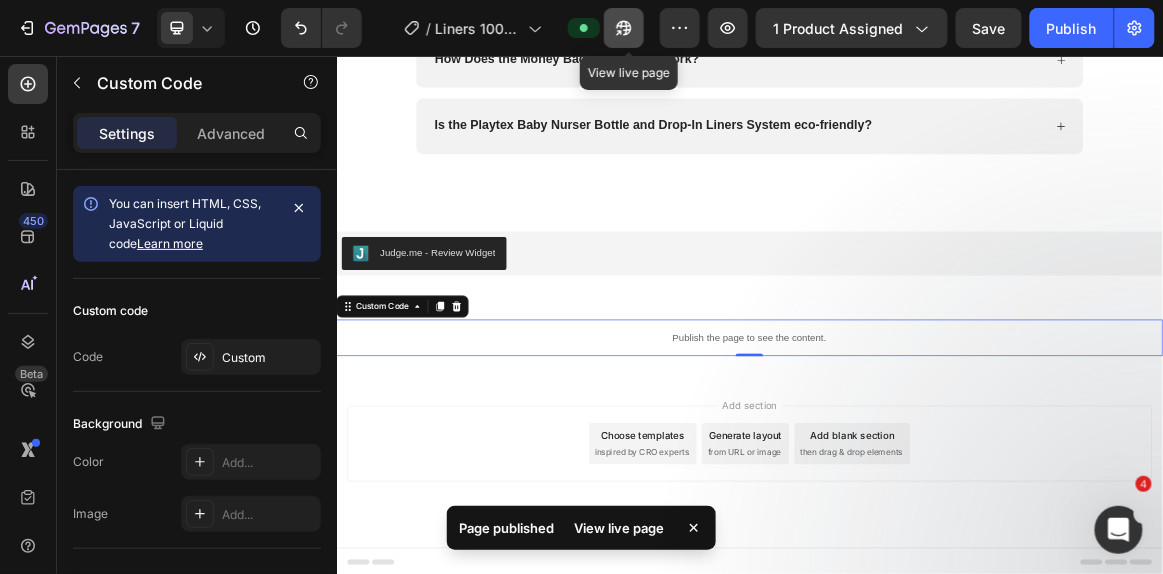 click 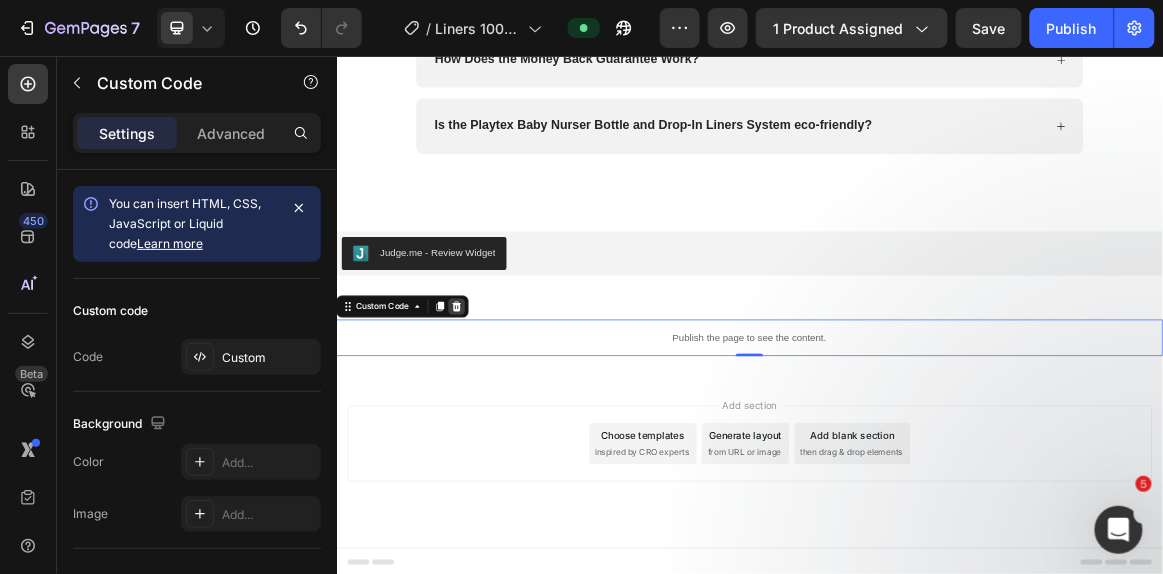 click 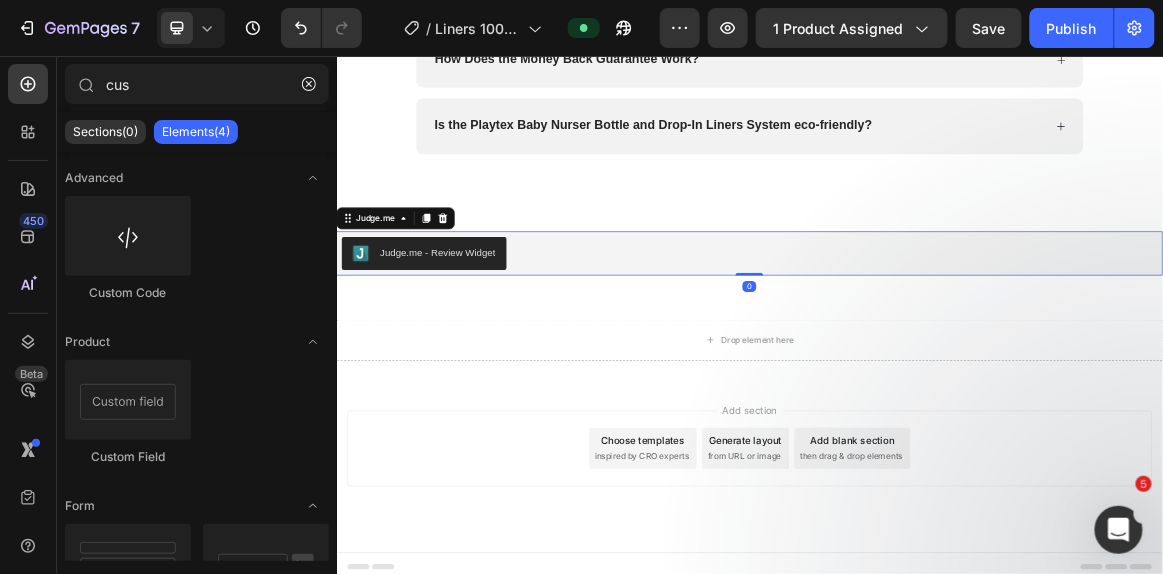 click on "Judge.me - Review Widget" at bounding box center [936, 342] 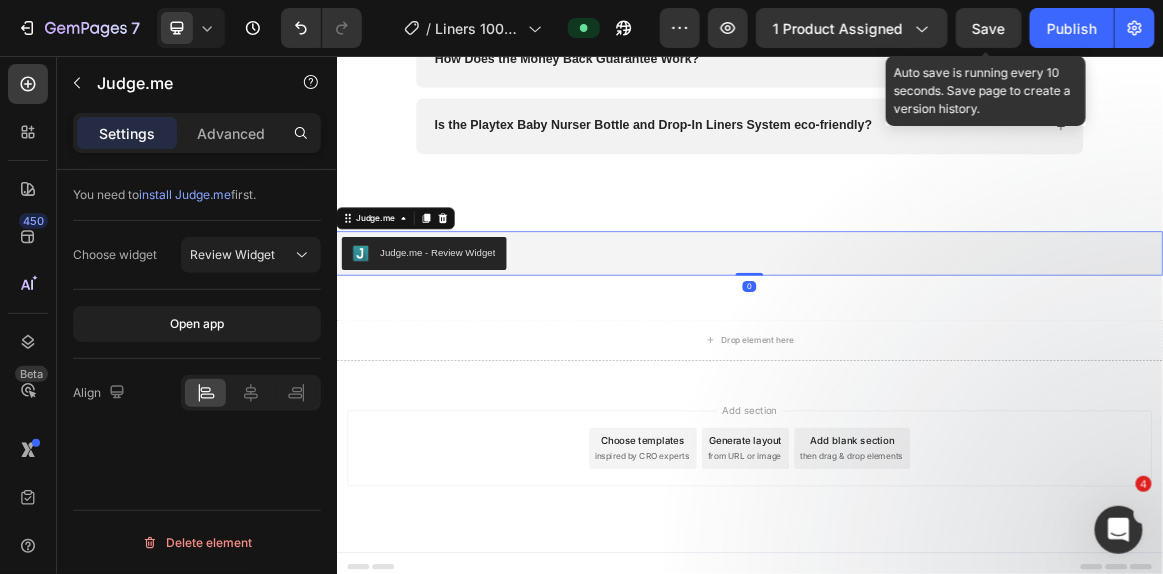 click on "Save" at bounding box center (989, 28) 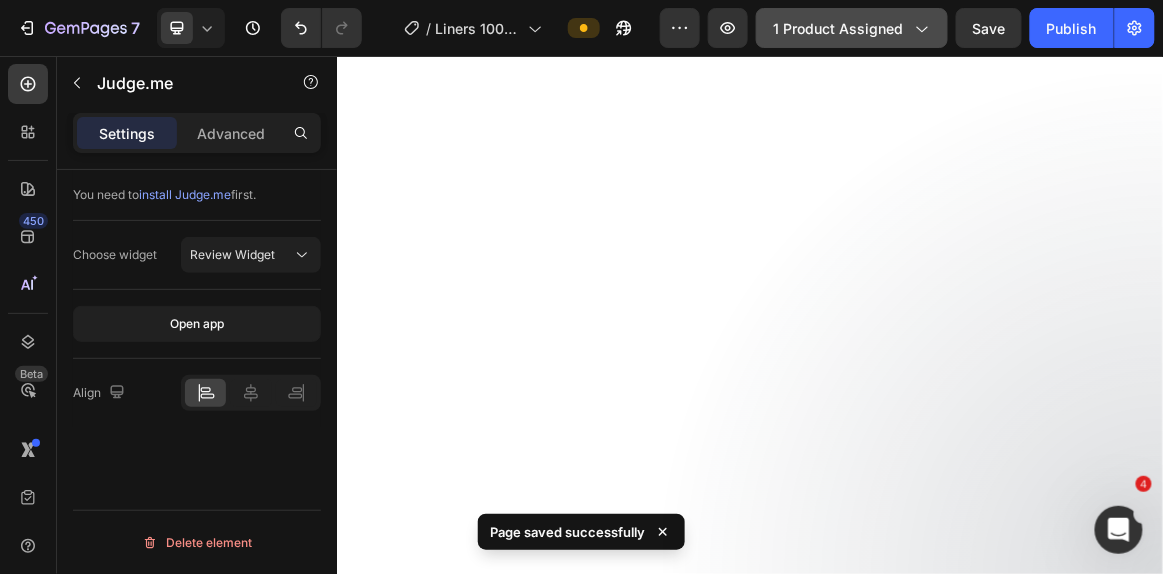 scroll, scrollTop: 0, scrollLeft: 0, axis: both 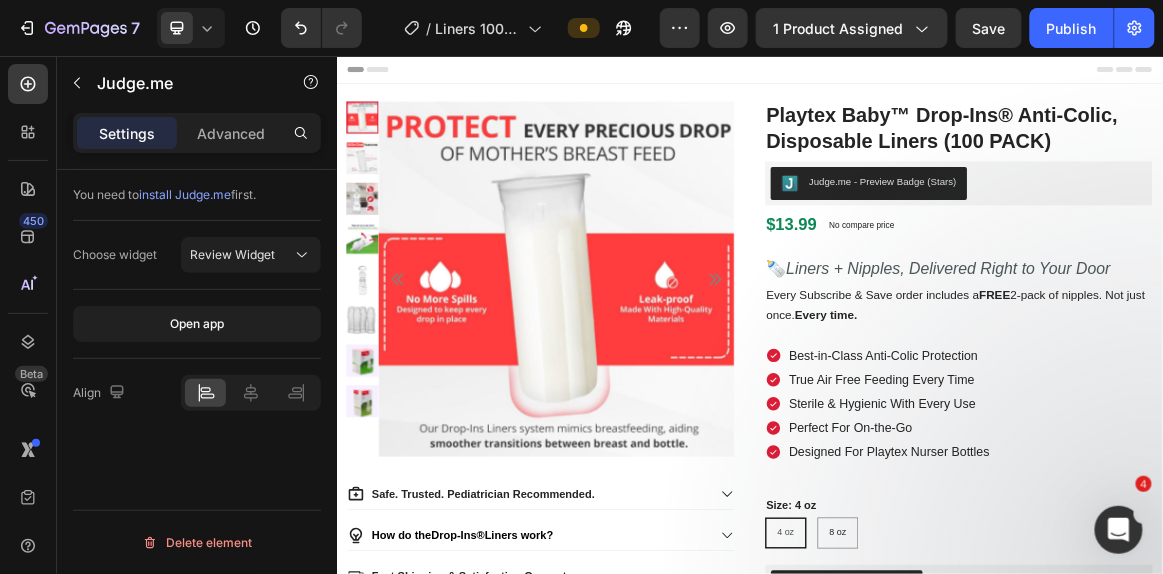 click 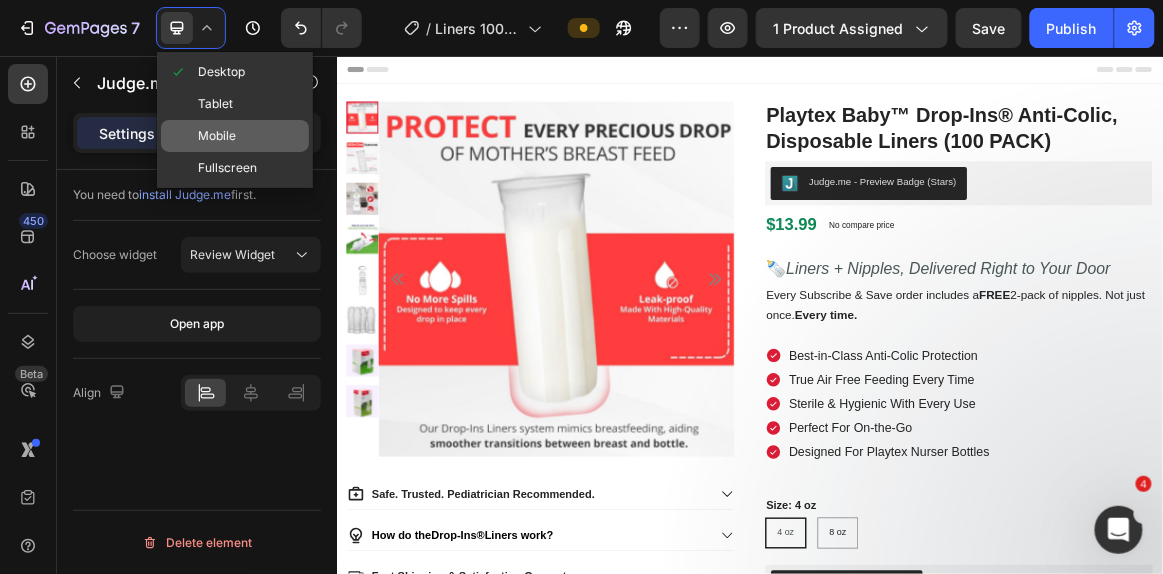 drag, startPoint x: 213, startPoint y: 140, endPoint x: 278, endPoint y: 180, distance: 76.321686 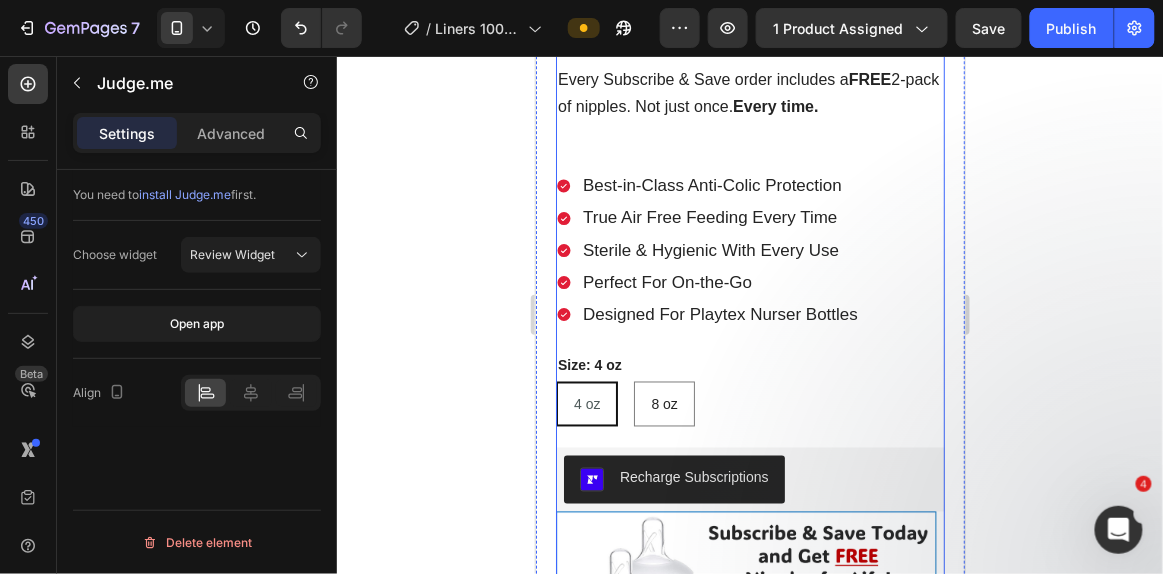 scroll, scrollTop: 516, scrollLeft: 0, axis: vertical 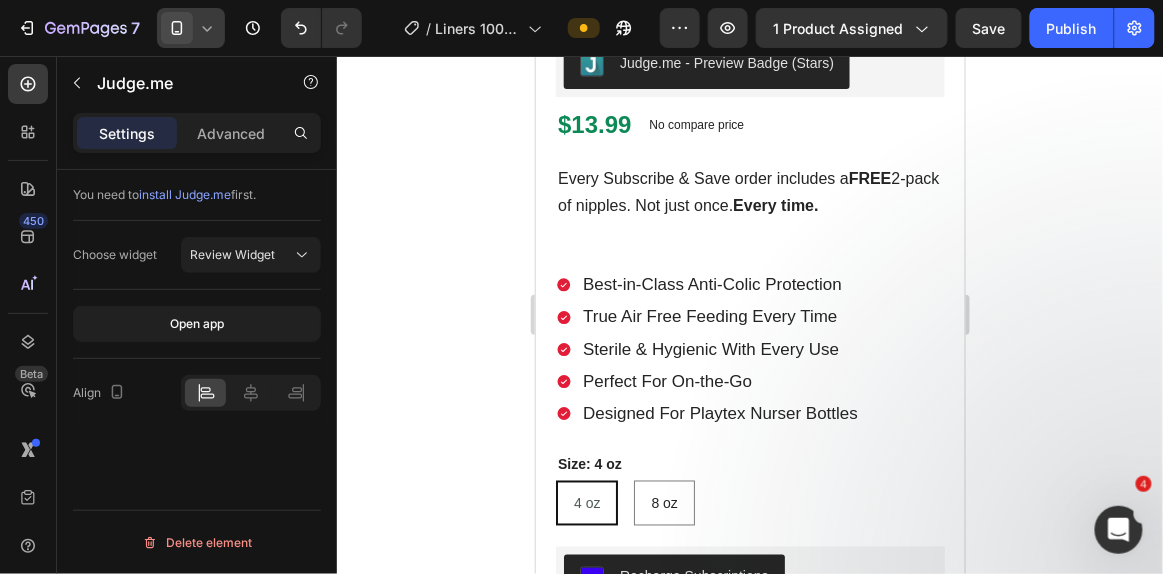 click 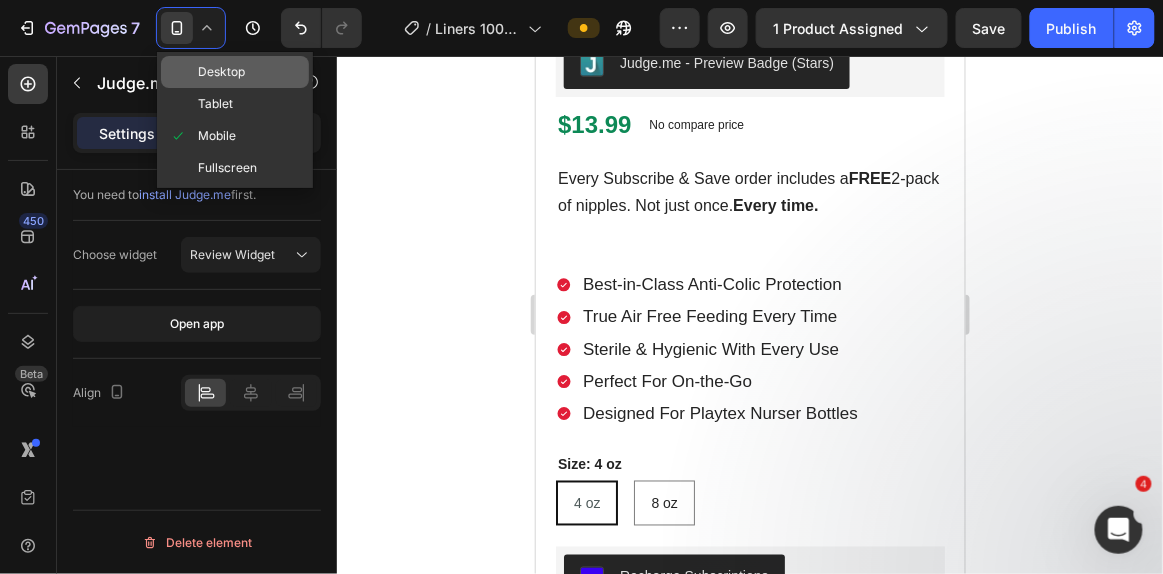 click on "Desktop" at bounding box center [221, 72] 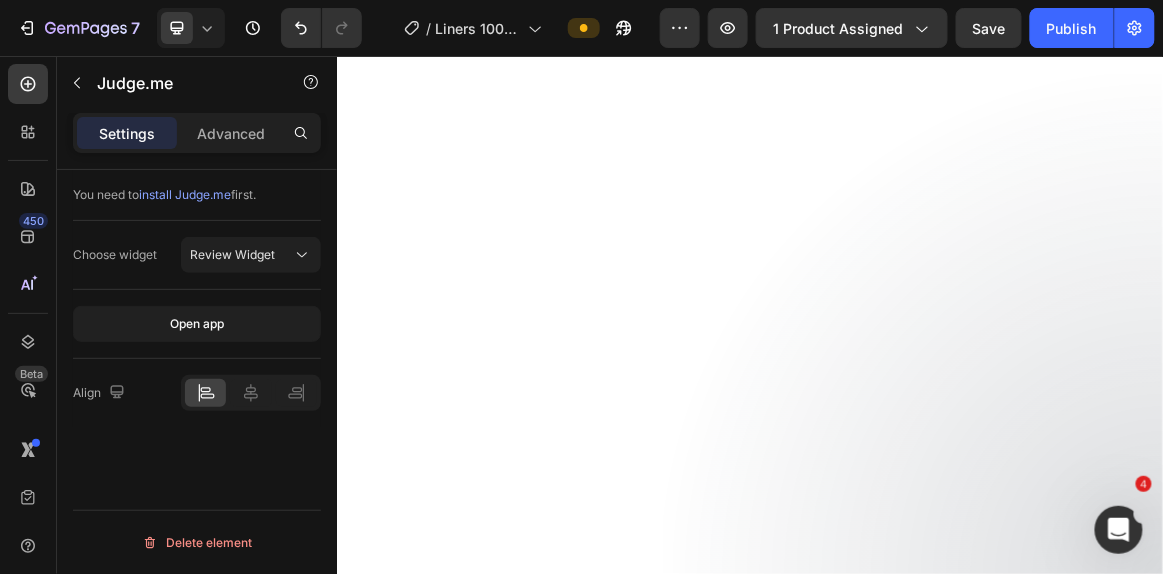 scroll, scrollTop: 5403, scrollLeft: 0, axis: vertical 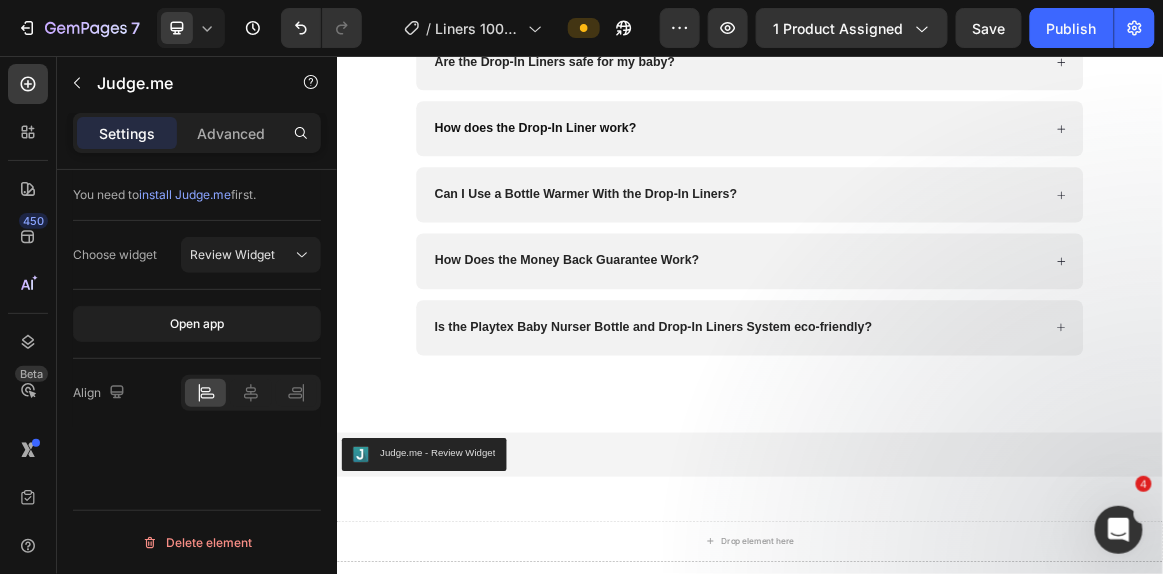 click on "450 Beta" at bounding box center (28, 247) 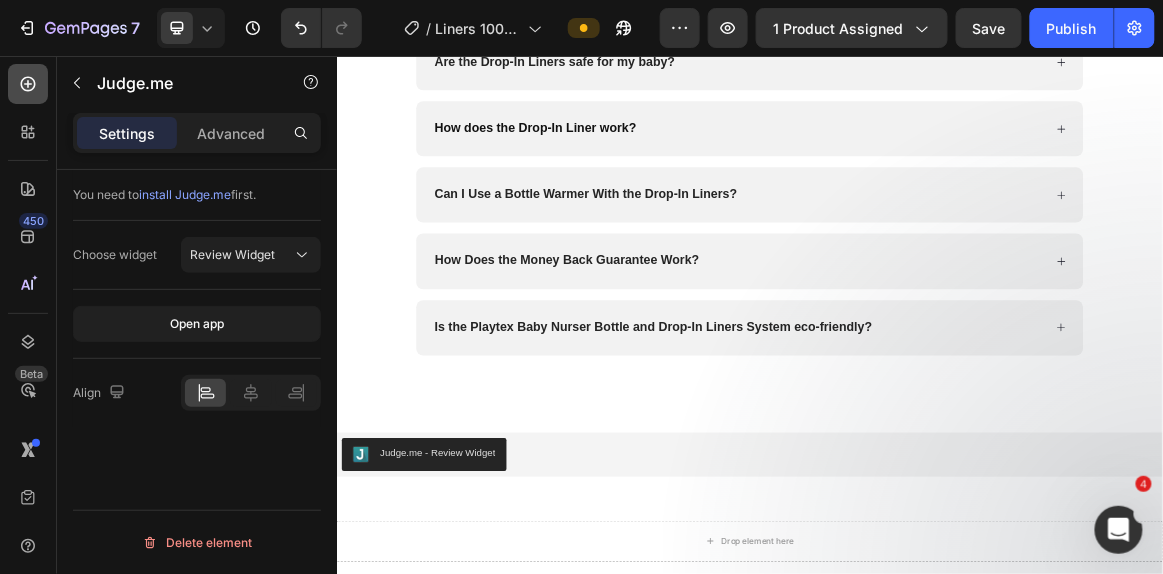 click 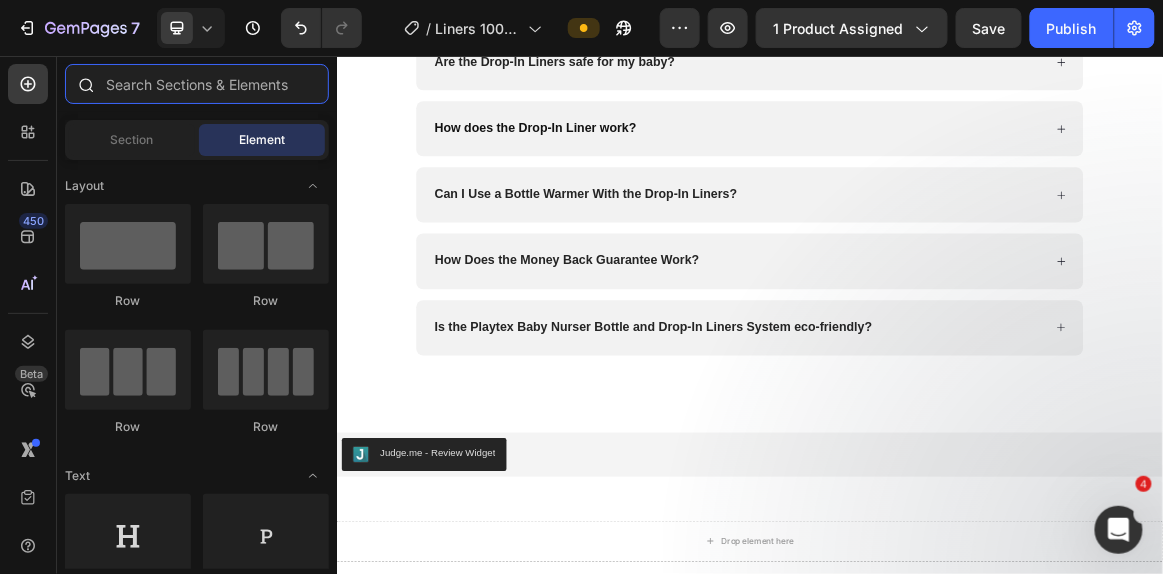 click at bounding box center [197, 84] 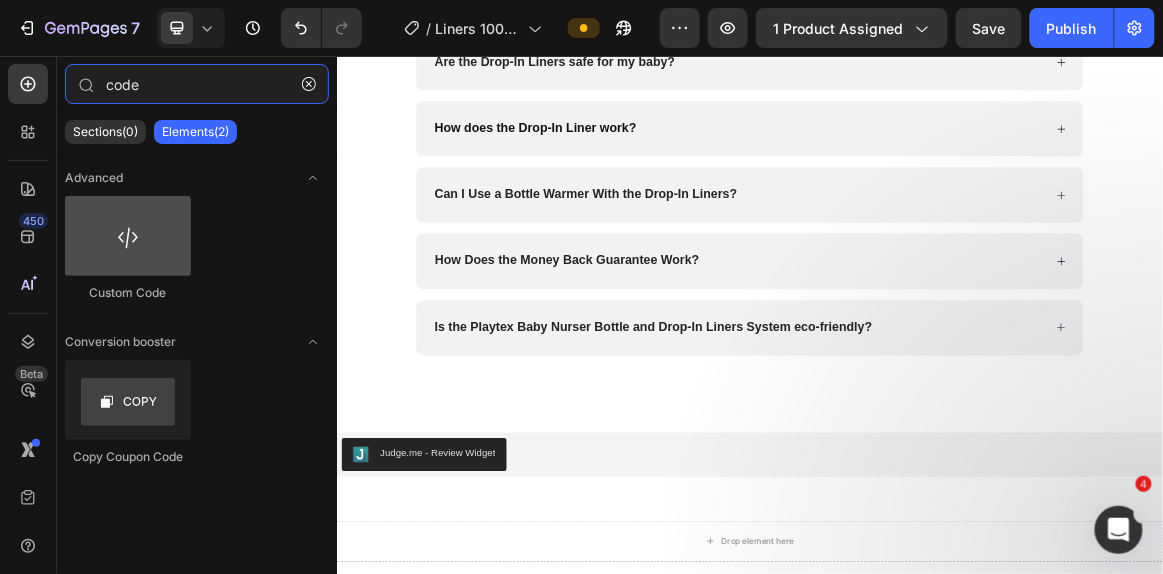 type on "code" 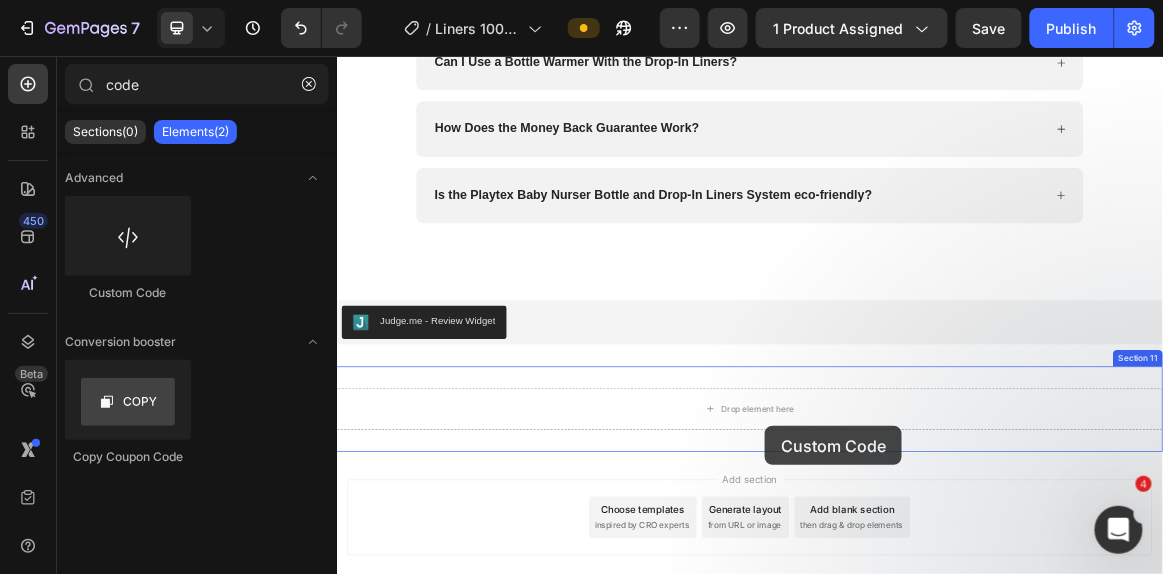 scroll, scrollTop: 5704, scrollLeft: 0, axis: vertical 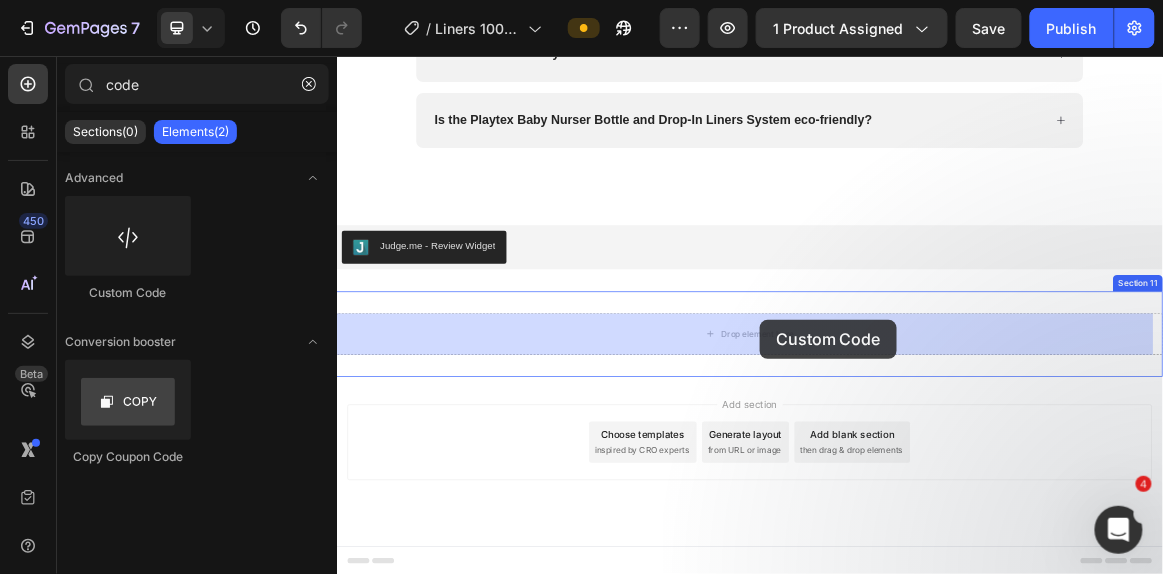 drag, startPoint x: 467, startPoint y: 254, endPoint x: 949, endPoint y: 438, distance: 515.92633 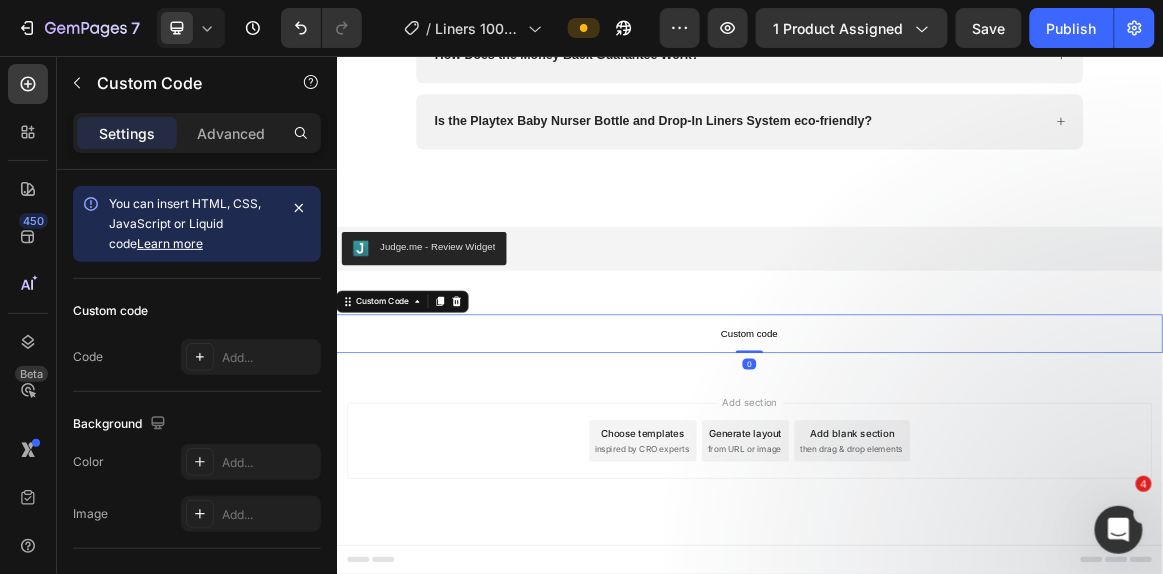 scroll, scrollTop: 5700, scrollLeft: 0, axis: vertical 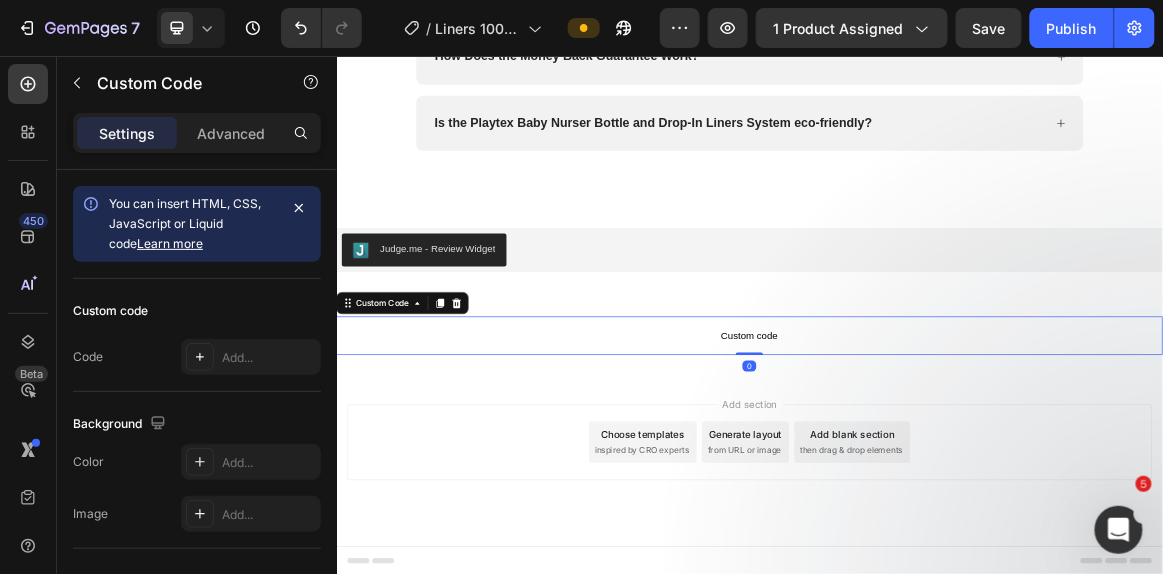 click on "Custom code" at bounding box center (936, 461) 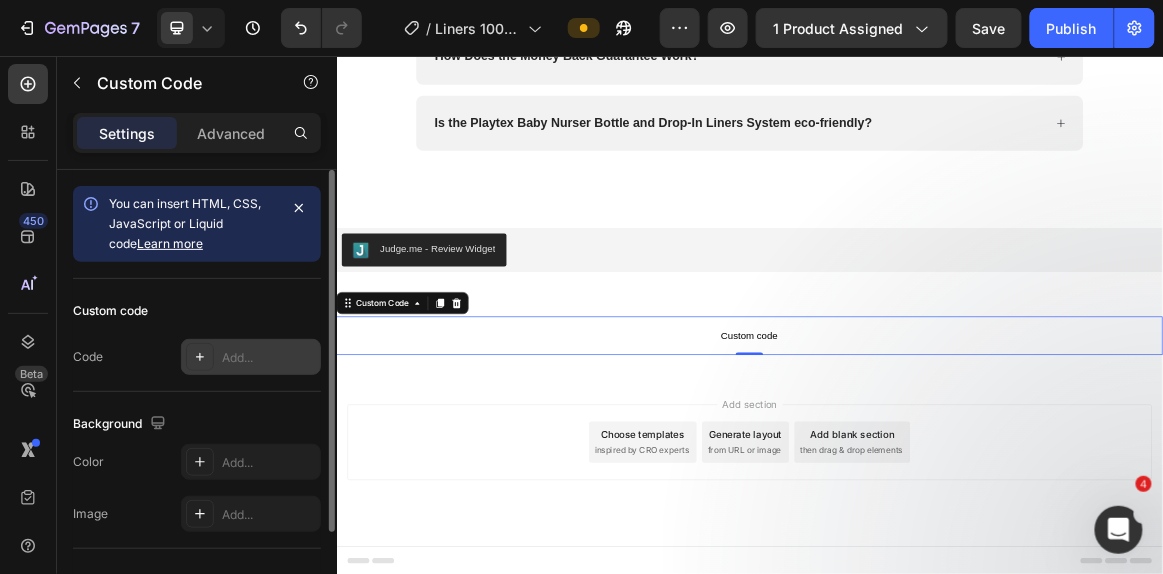 click on "Add..." at bounding box center [269, 358] 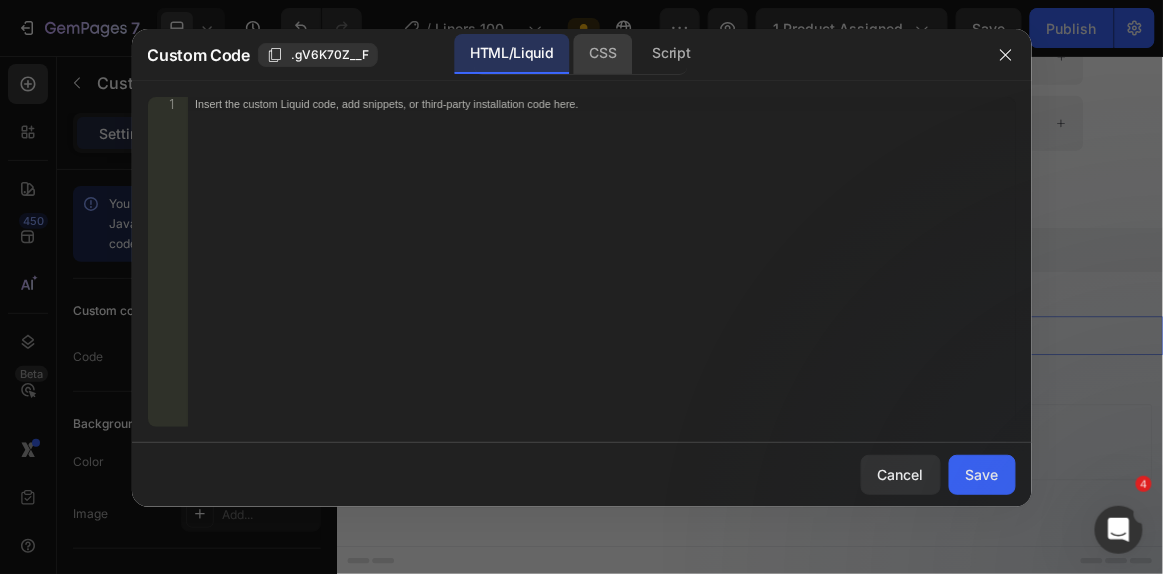 click on "CSS" 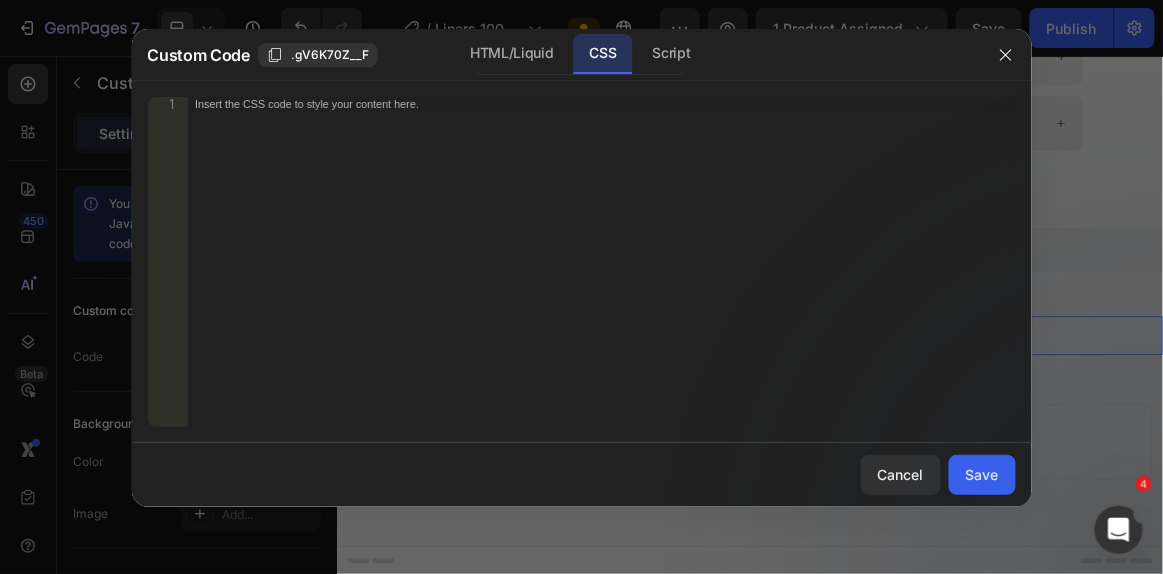 type 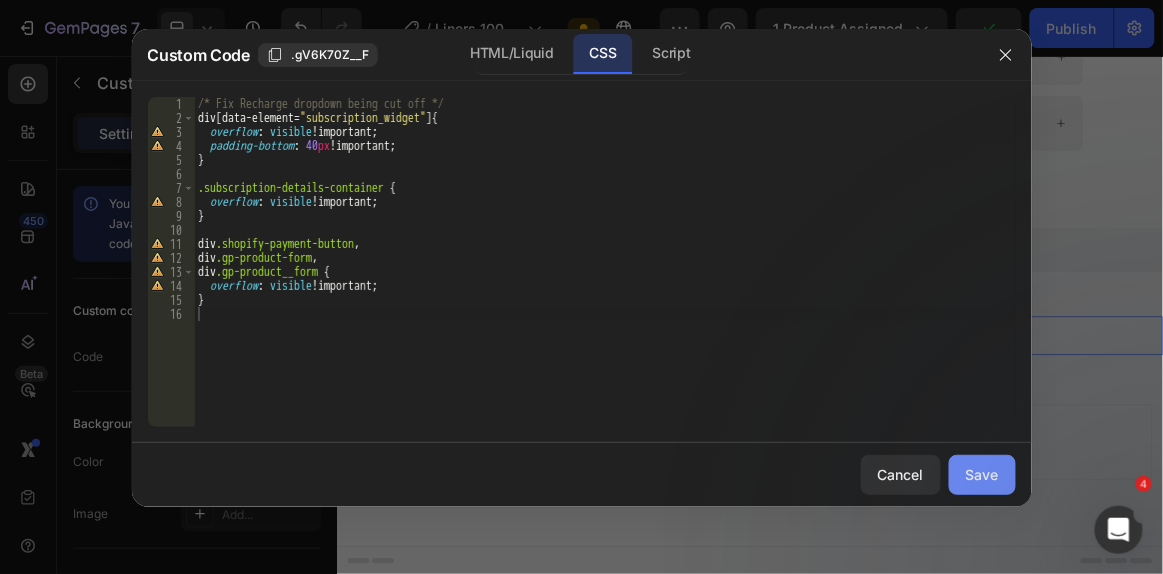 click on "Save" at bounding box center [982, 474] 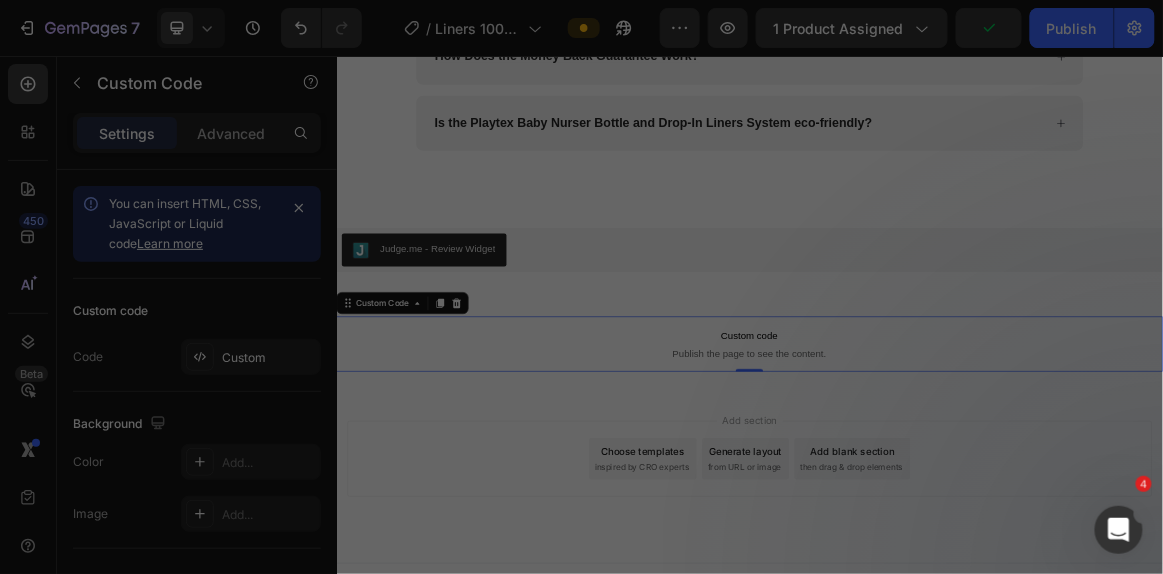 scroll, scrollTop: 5704, scrollLeft: 0, axis: vertical 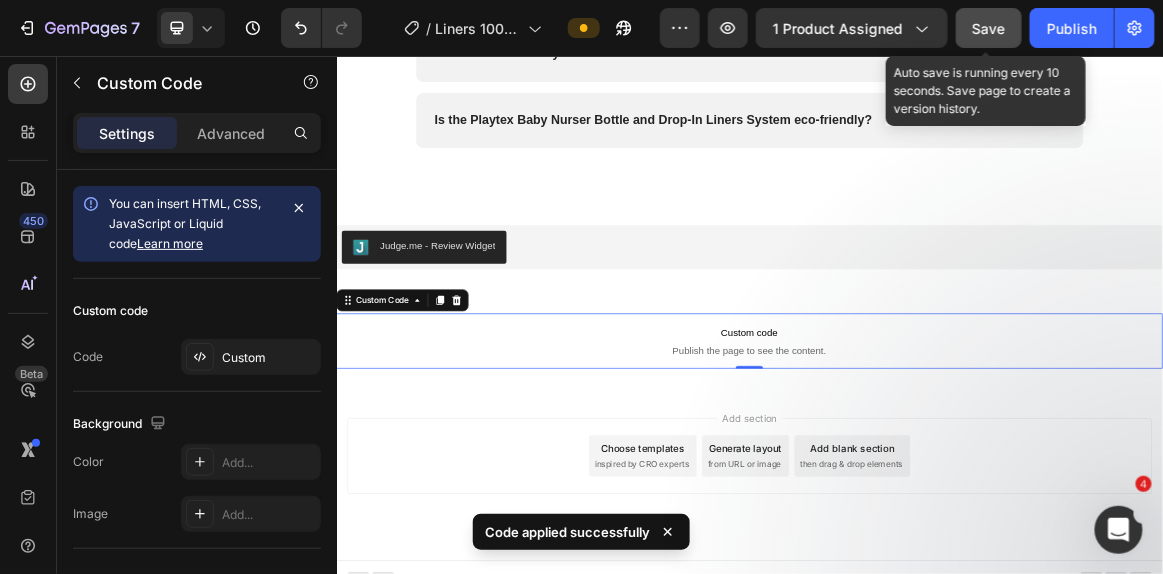 click on "Save" 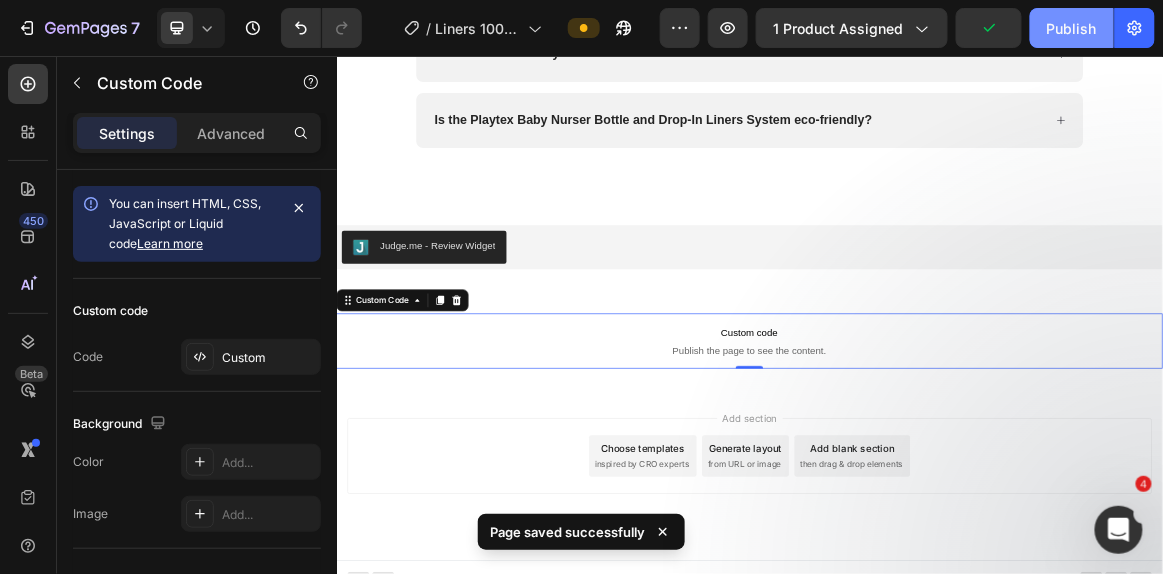 click on "Publish" at bounding box center [1072, 28] 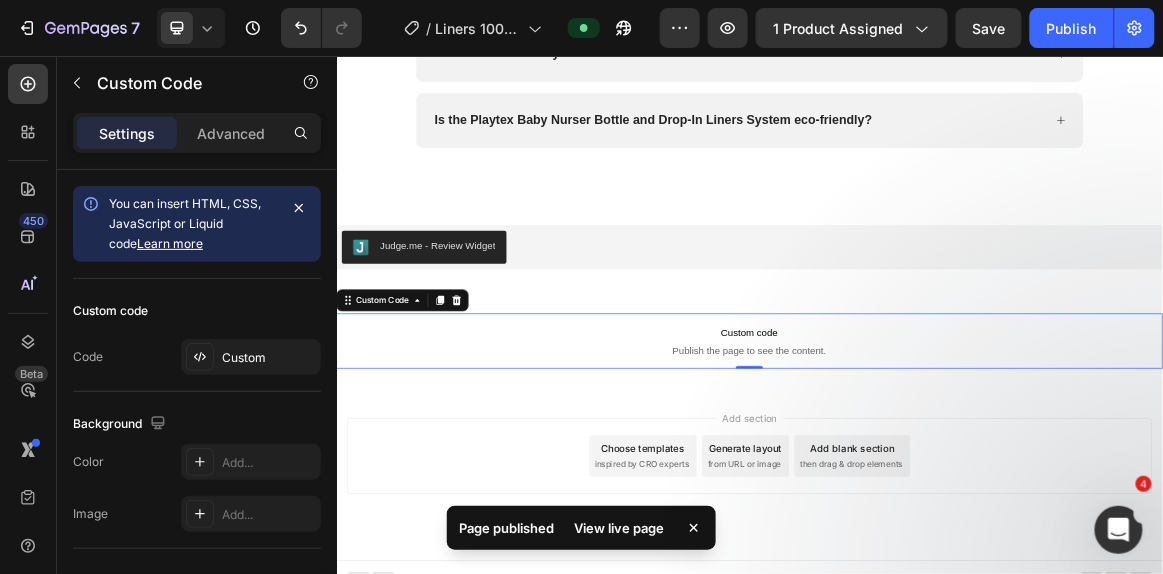 click on "View live page" at bounding box center [619, 528] 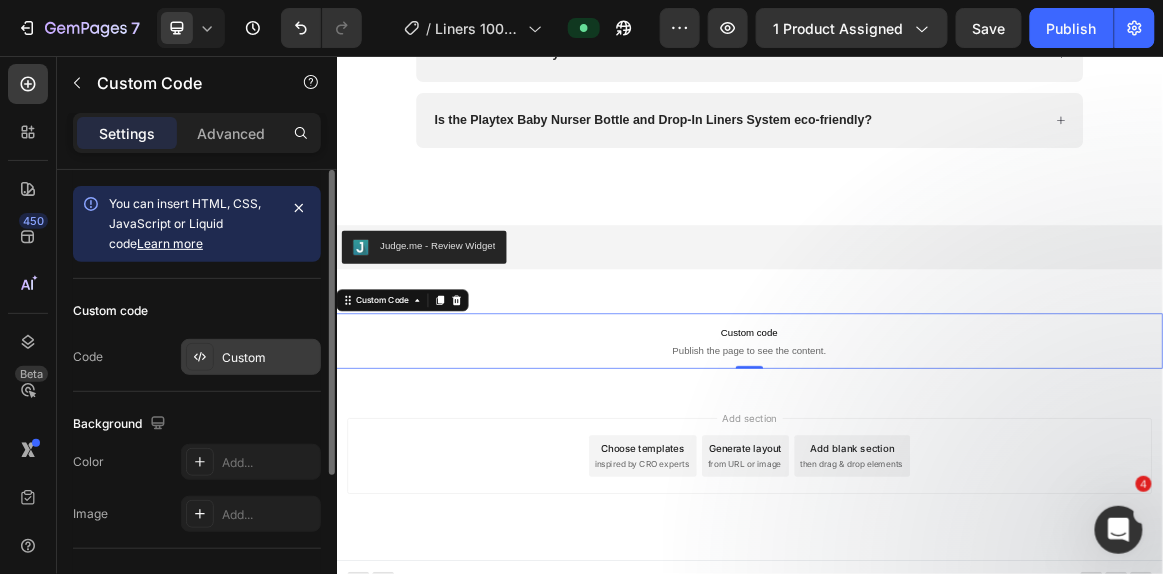 click on "Custom" at bounding box center (269, 358) 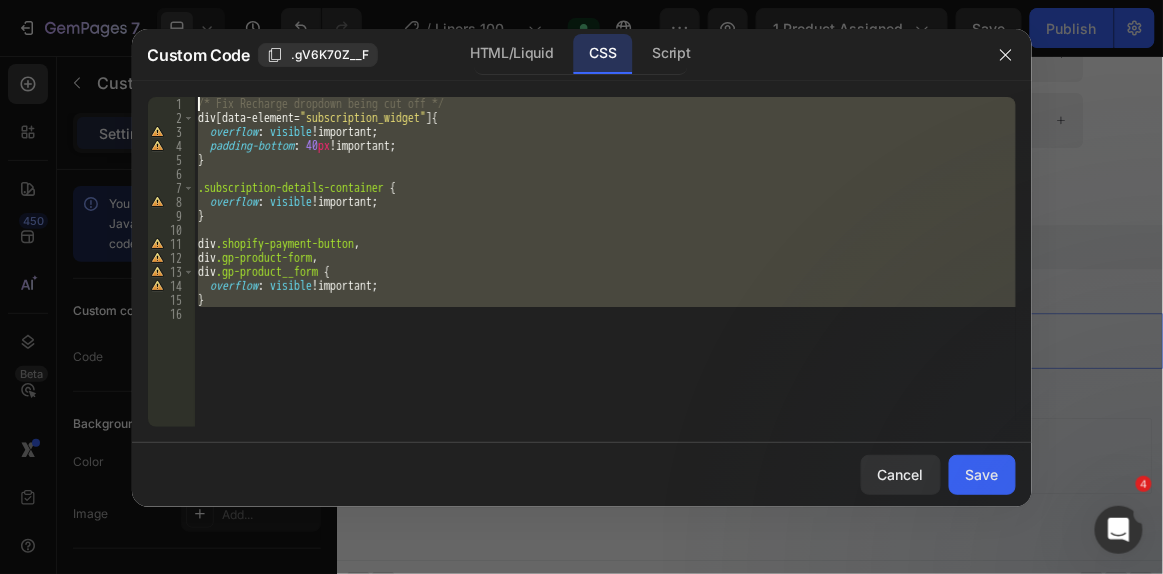 drag, startPoint x: 329, startPoint y: 349, endPoint x: 172, endPoint y: 96, distance: 297.75494 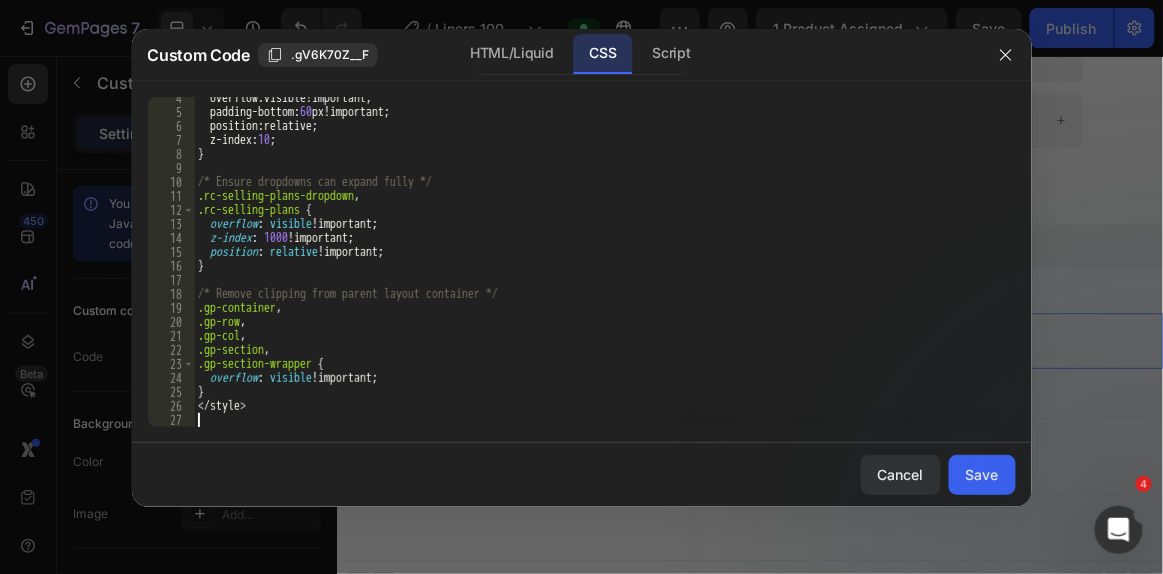 scroll, scrollTop: 47, scrollLeft: 0, axis: vertical 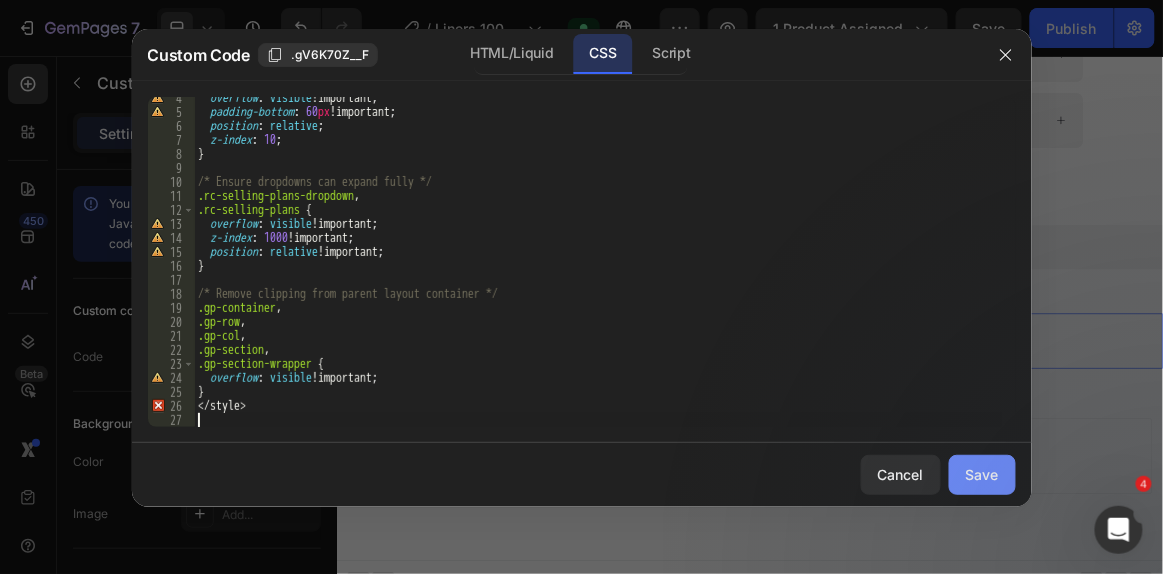 click on "Save" at bounding box center [982, 474] 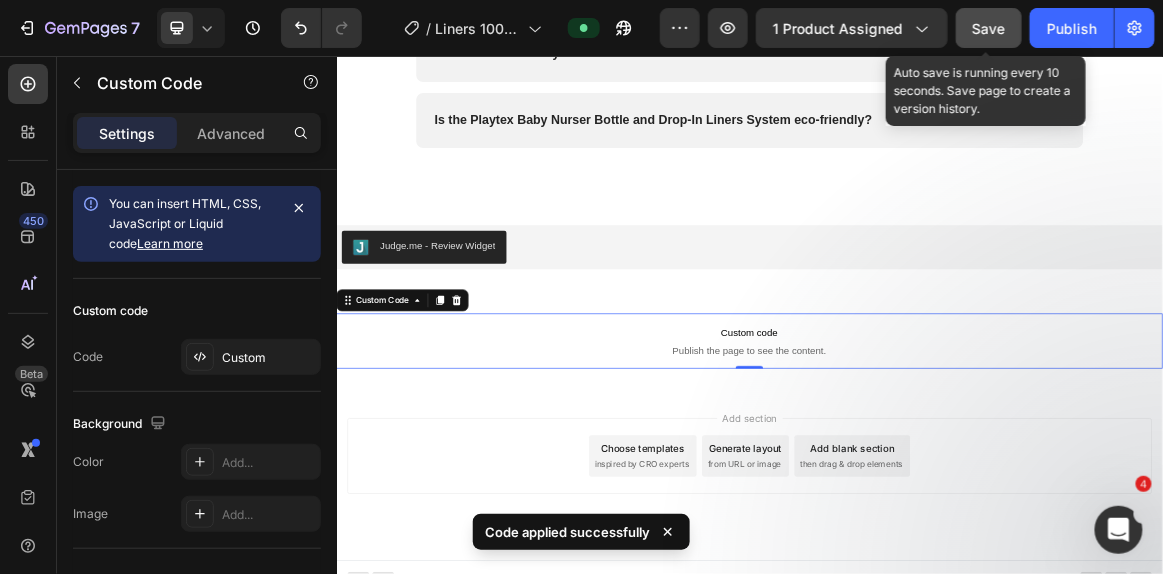 click on "Save" 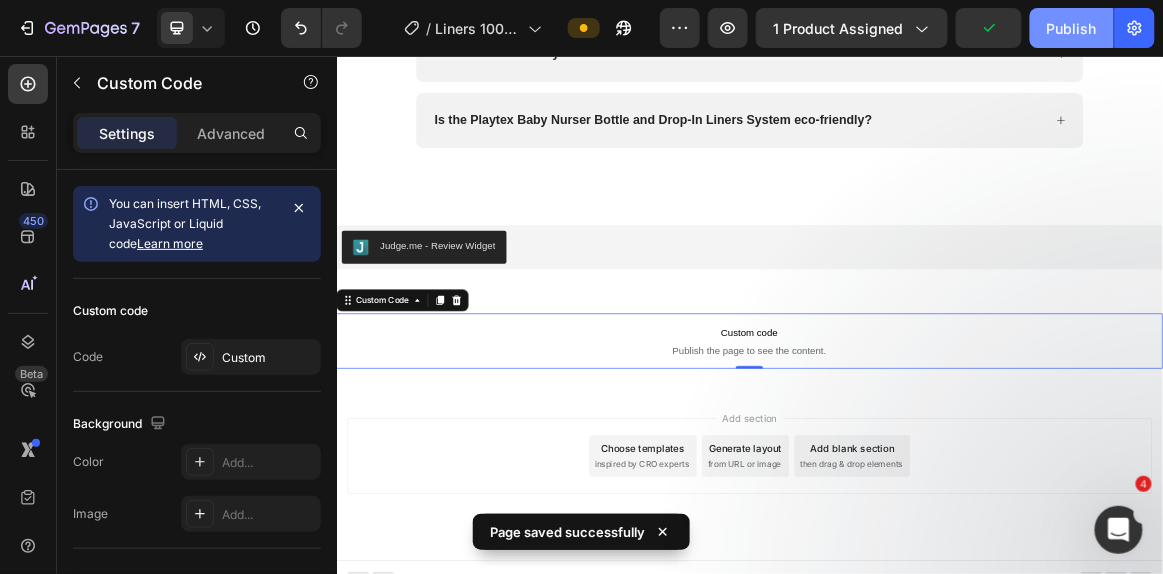 click on "Publish" at bounding box center [1072, 28] 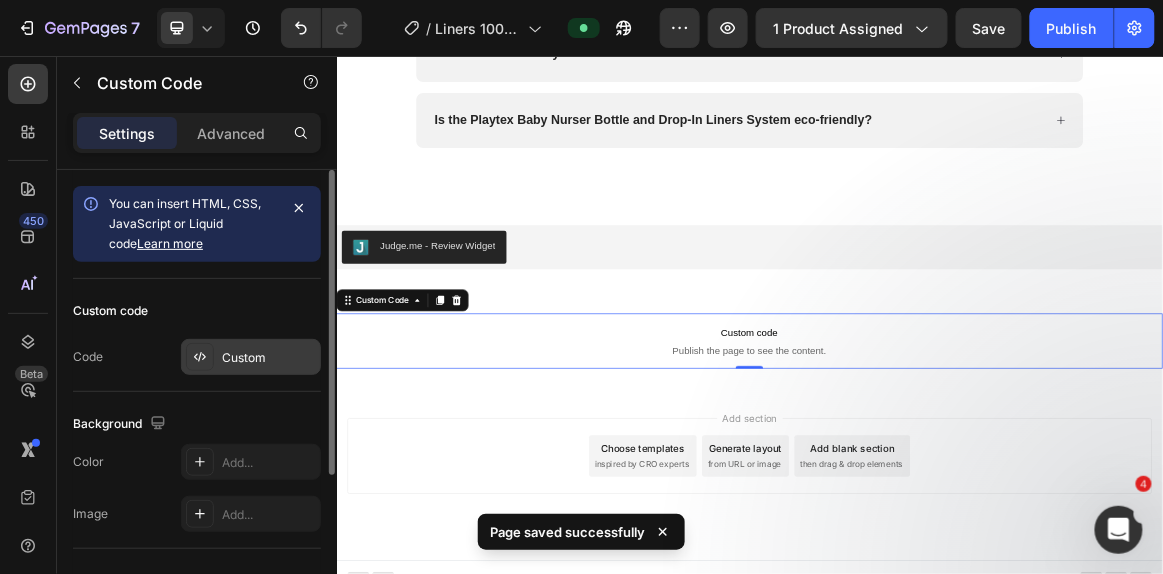 scroll, scrollTop: 233, scrollLeft: 0, axis: vertical 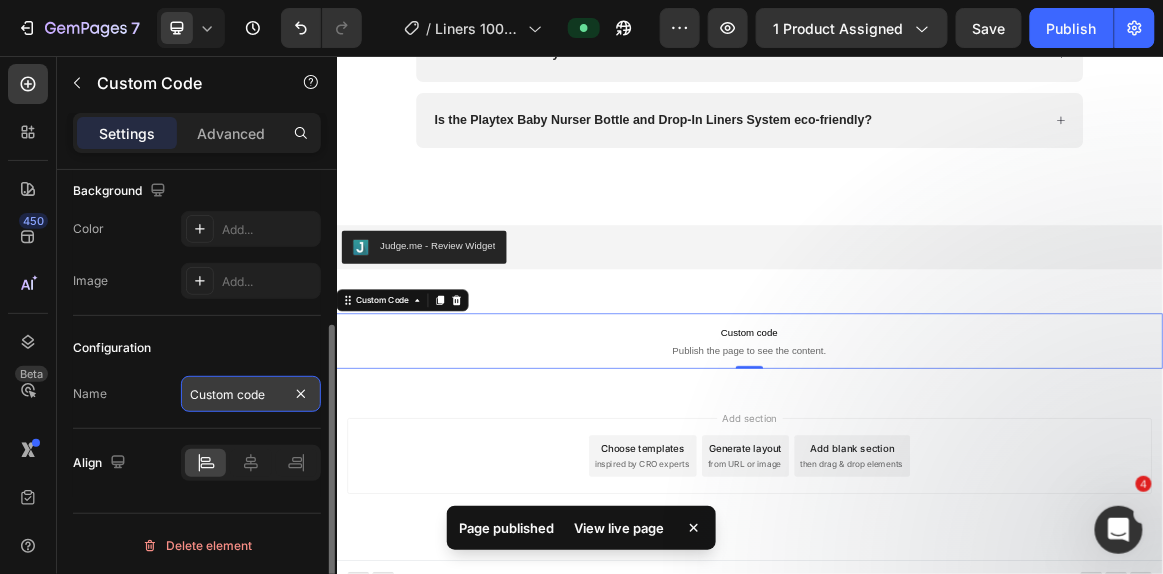 click on "Custom code" at bounding box center (251, 394) 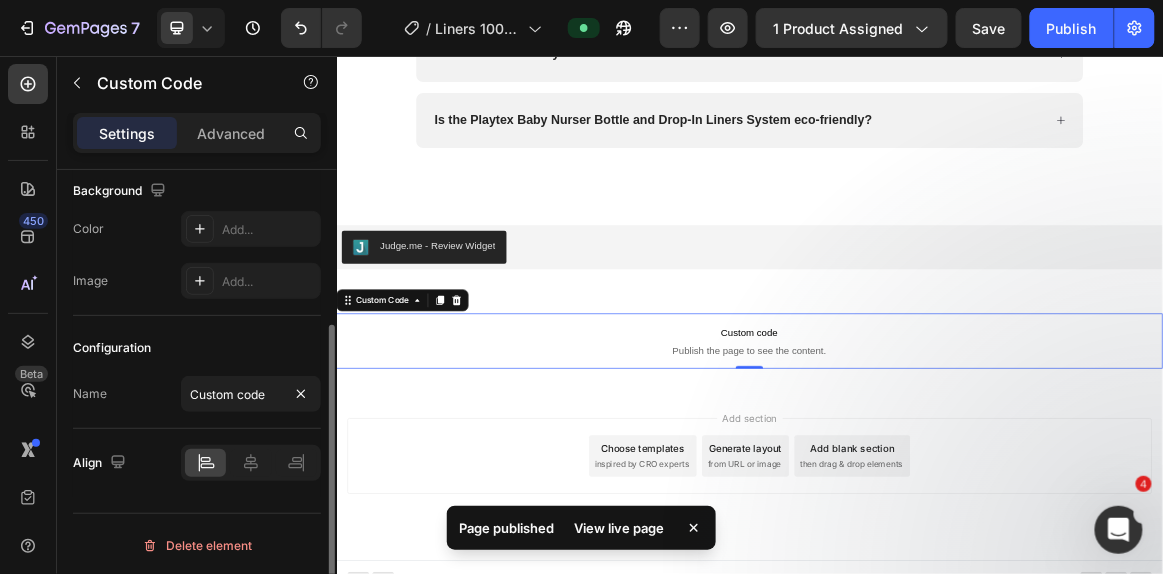 click on "Configuration Name Custom code" 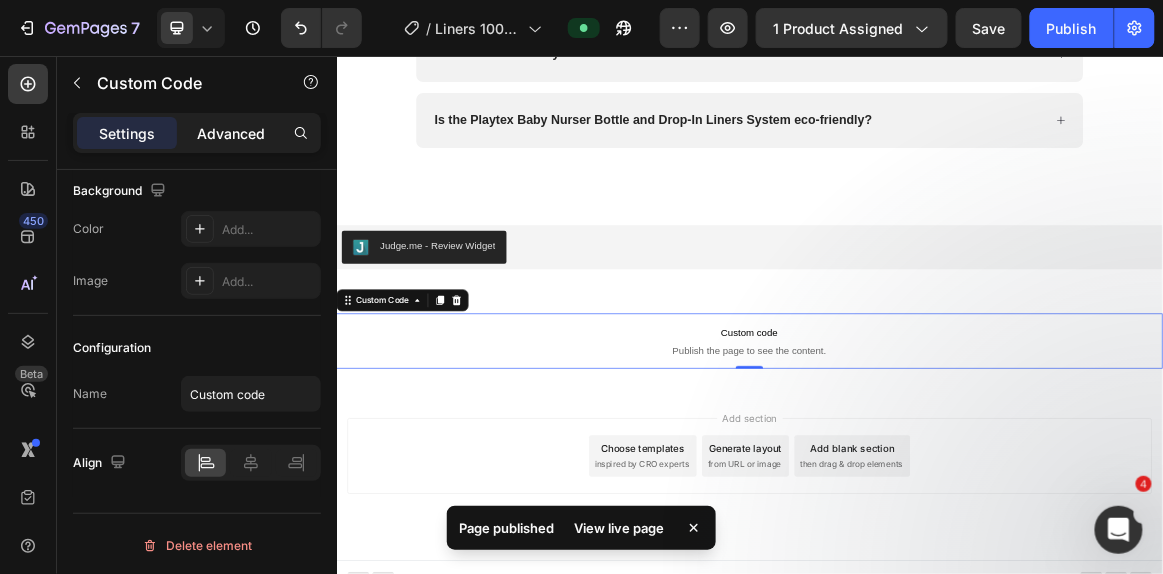 click on "Advanced" 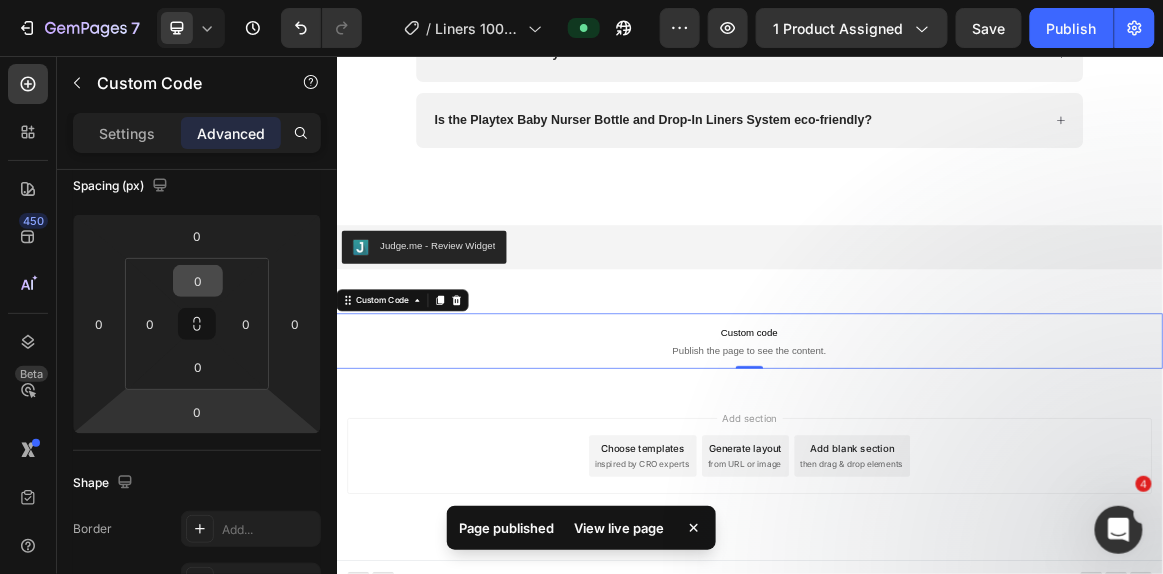 scroll, scrollTop: 869, scrollLeft: 0, axis: vertical 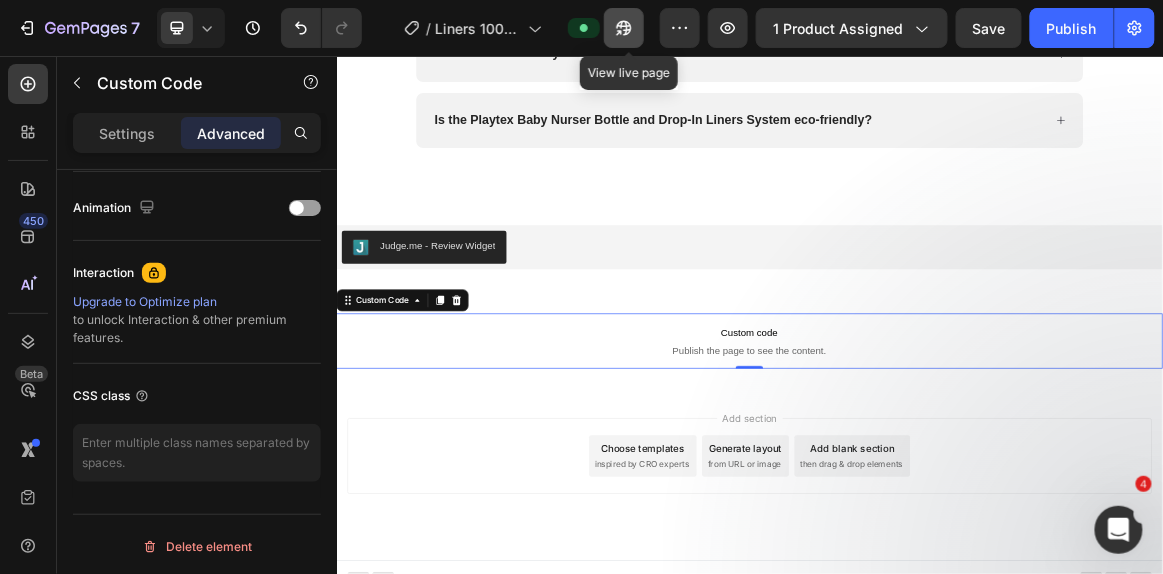 click 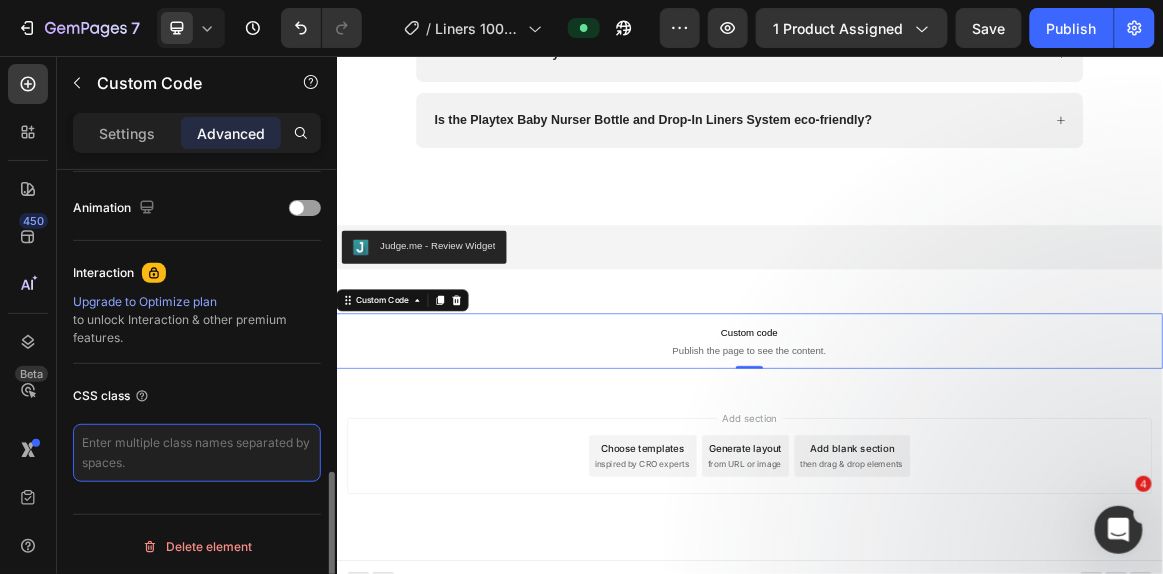 click at bounding box center (197, 453) 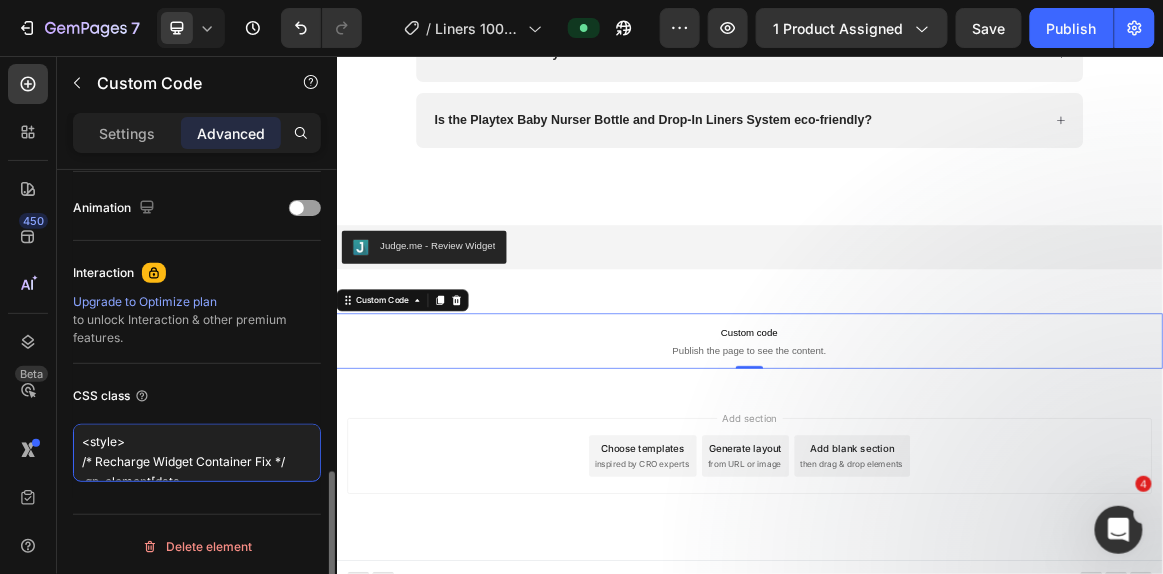 scroll, scrollTop: 490, scrollLeft: 0, axis: vertical 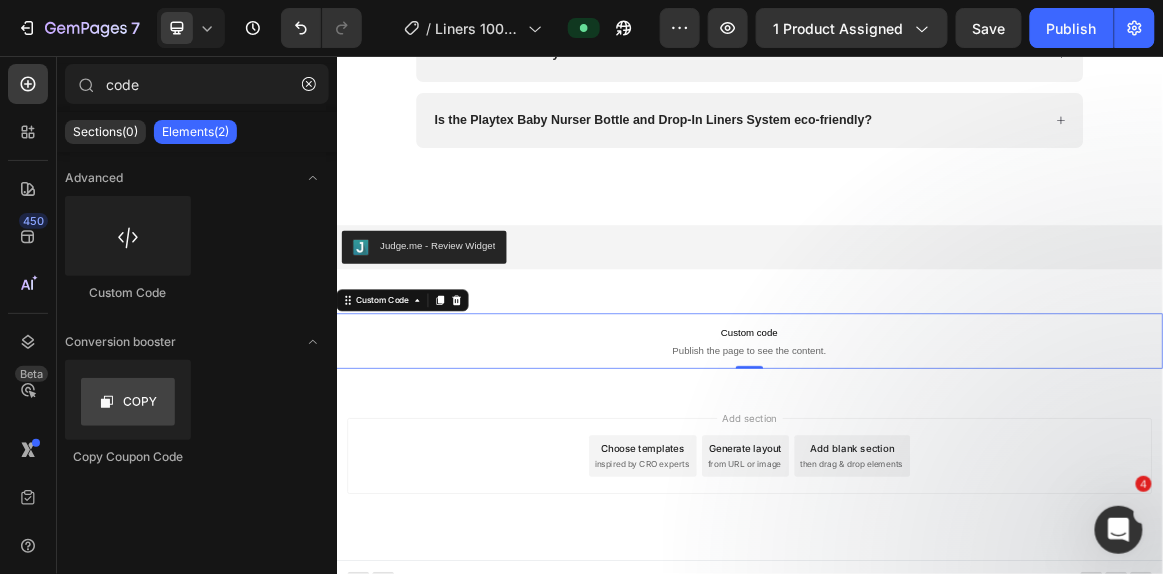 click on "Add section Choose templates inspired by CRO experts Generate layout from URL or image Add blank section then drag & drop elements" at bounding box center (936, 636) 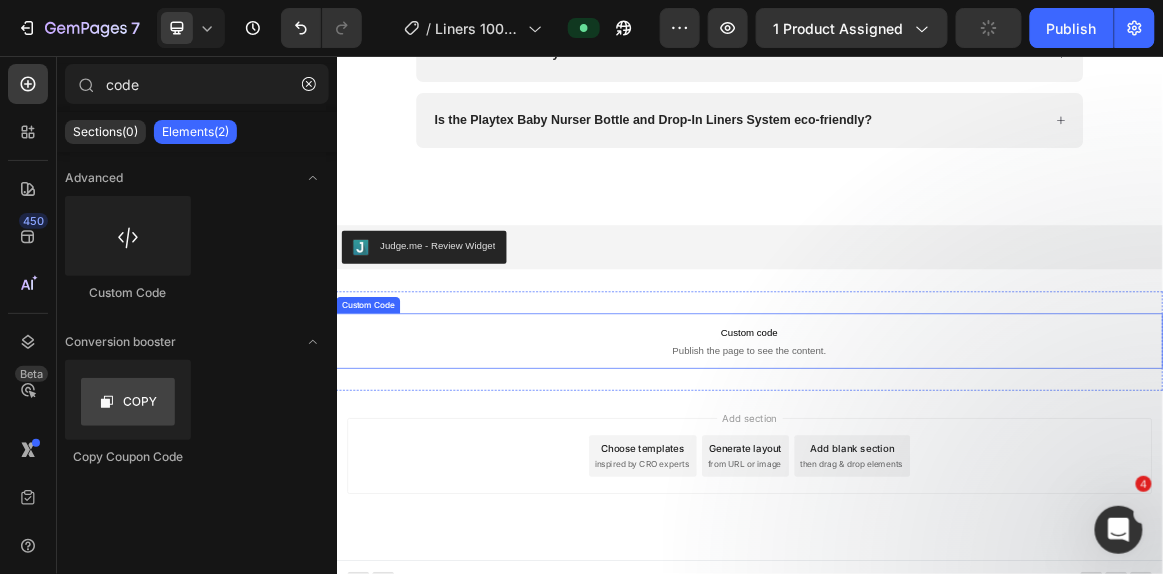 click on "Custom code" at bounding box center [936, 457] 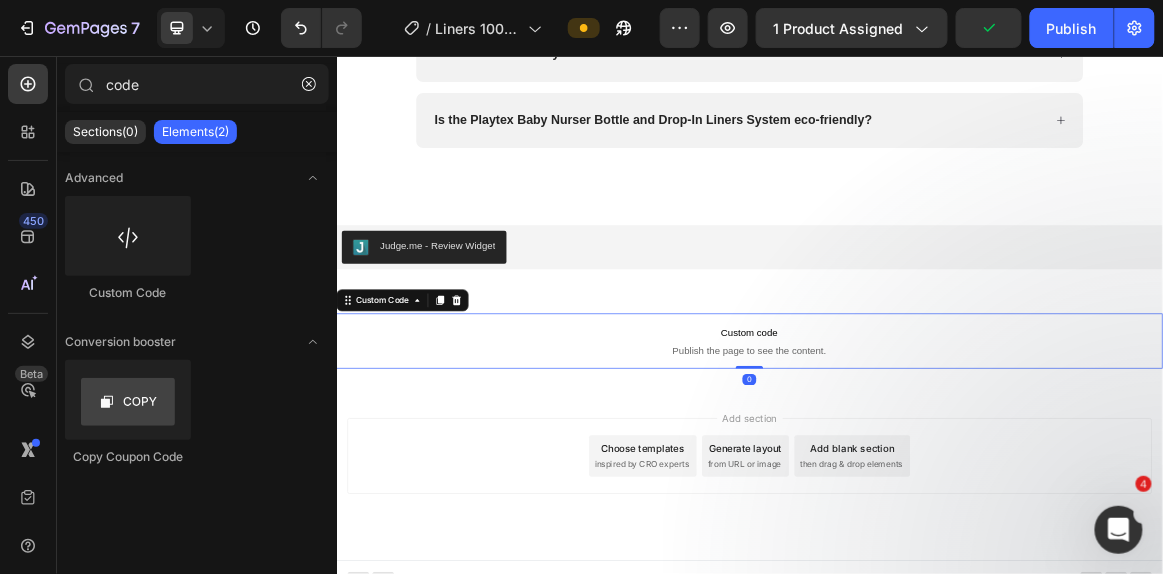 click on "Add section Choose templates inspired by CRO experts Generate layout from URL or image Add blank section then drag & drop elements" at bounding box center (936, 636) 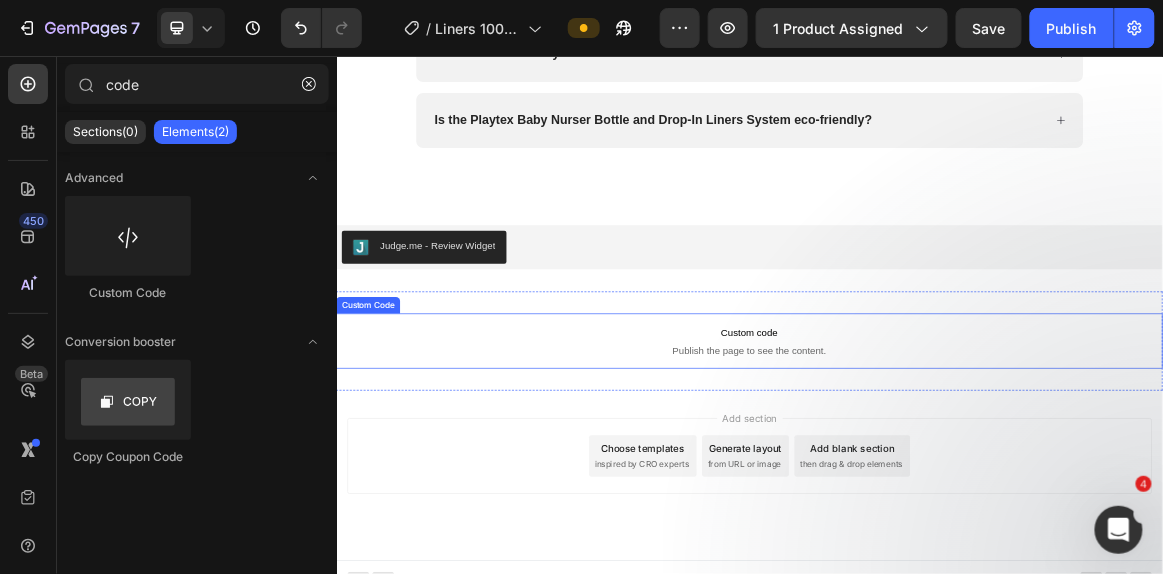 click on "Custom code
Publish the page to see the content." at bounding box center (936, 469) 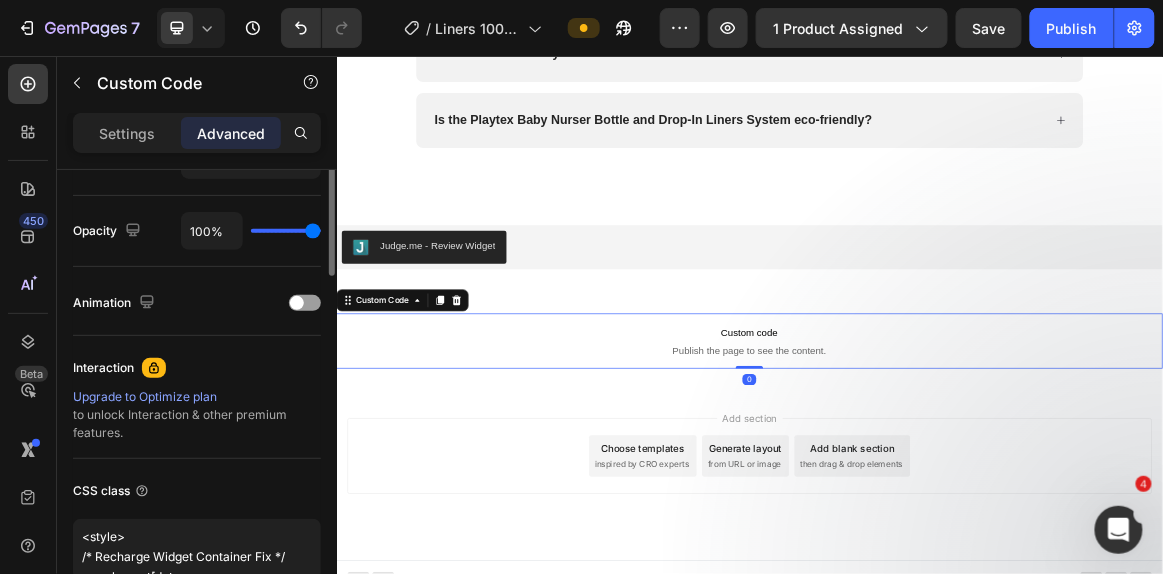 scroll, scrollTop: 927, scrollLeft: 0, axis: vertical 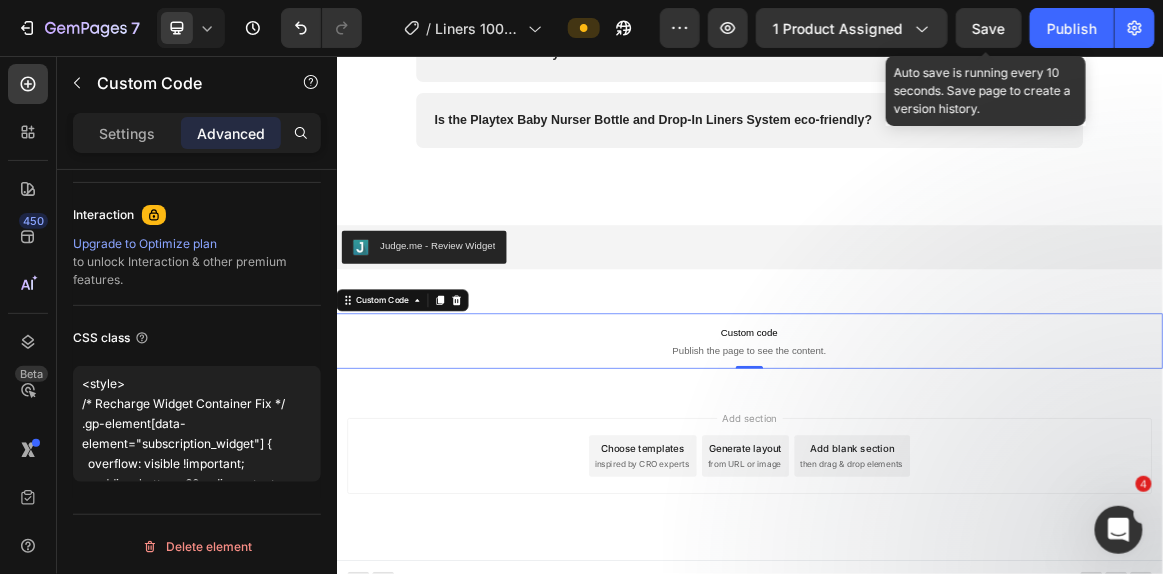 click on "Save" 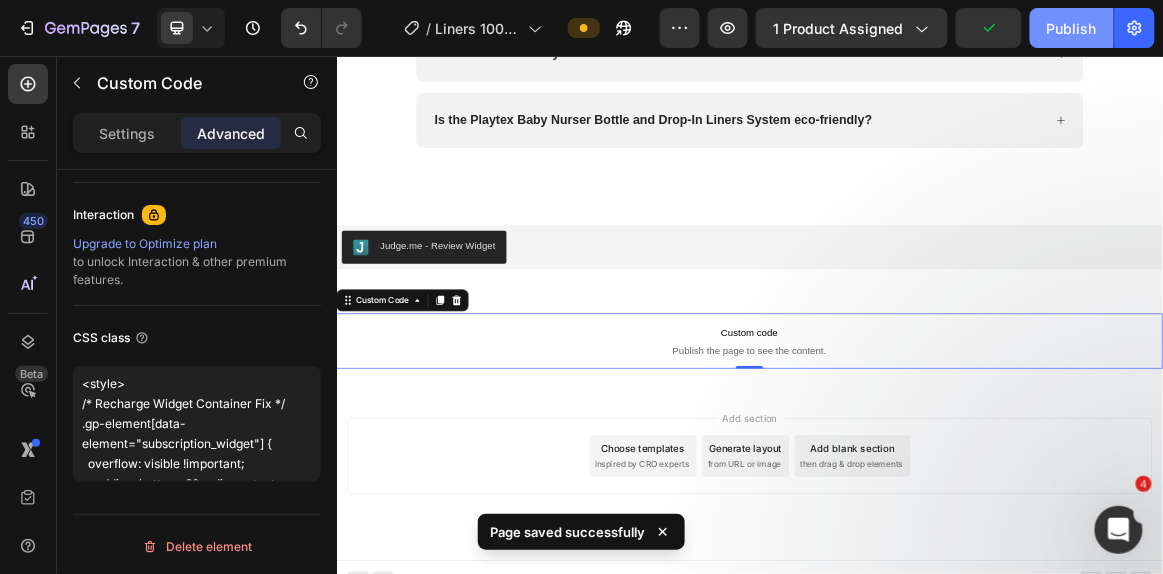 click on "Publish" at bounding box center (1072, 28) 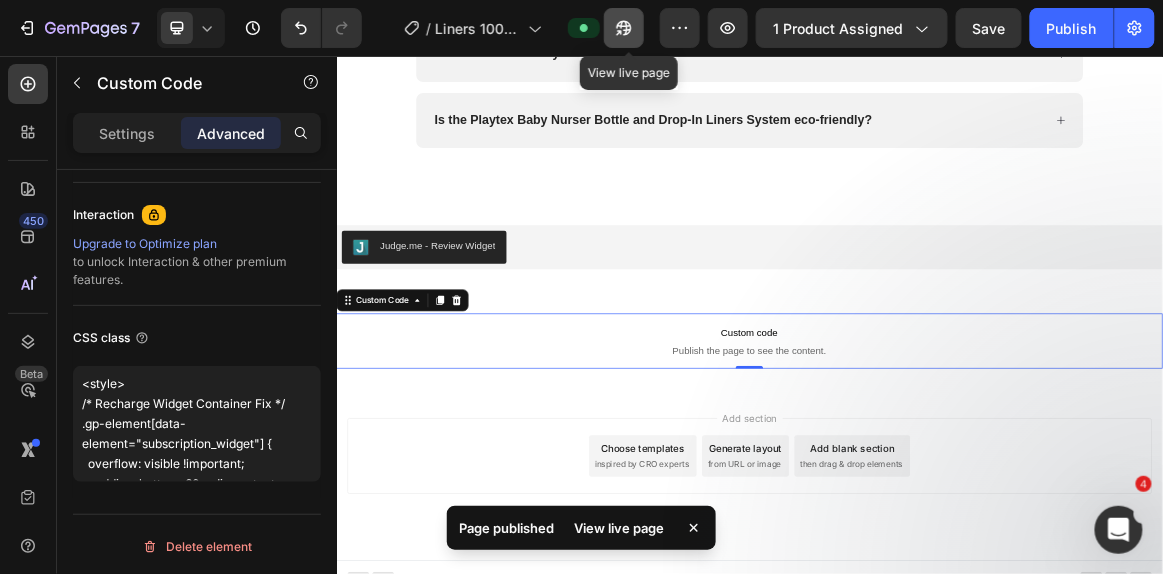 click 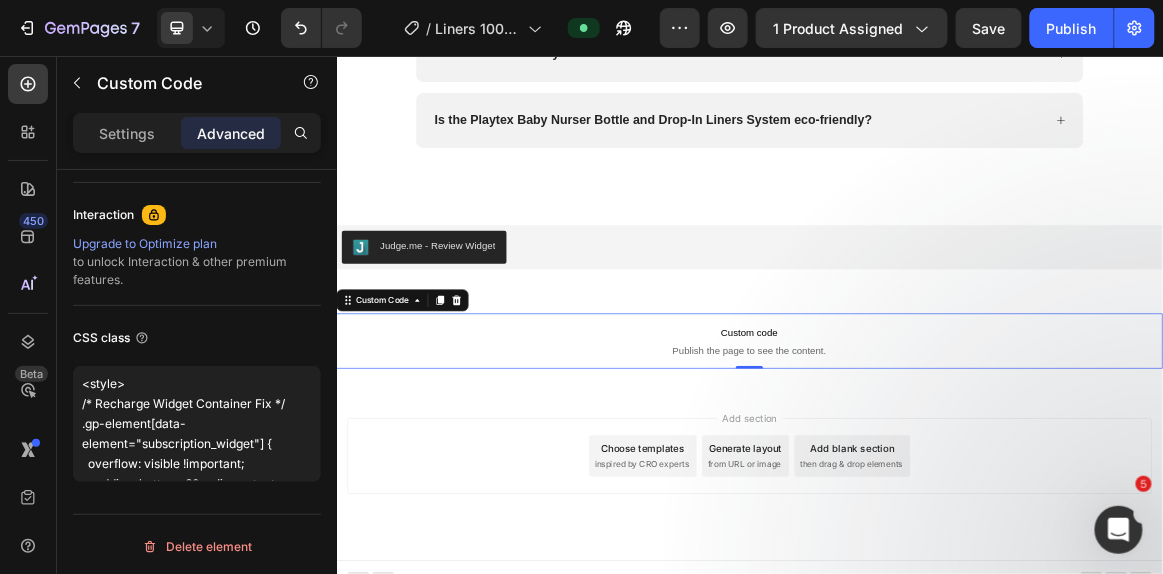 click on "Custom code" at bounding box center (936, 457) 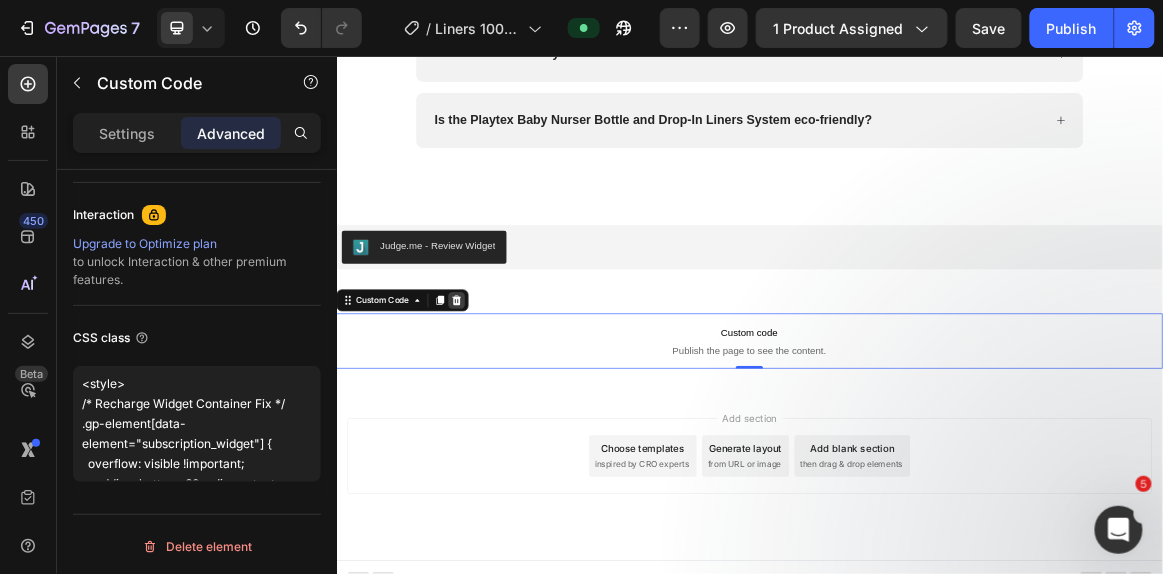 click 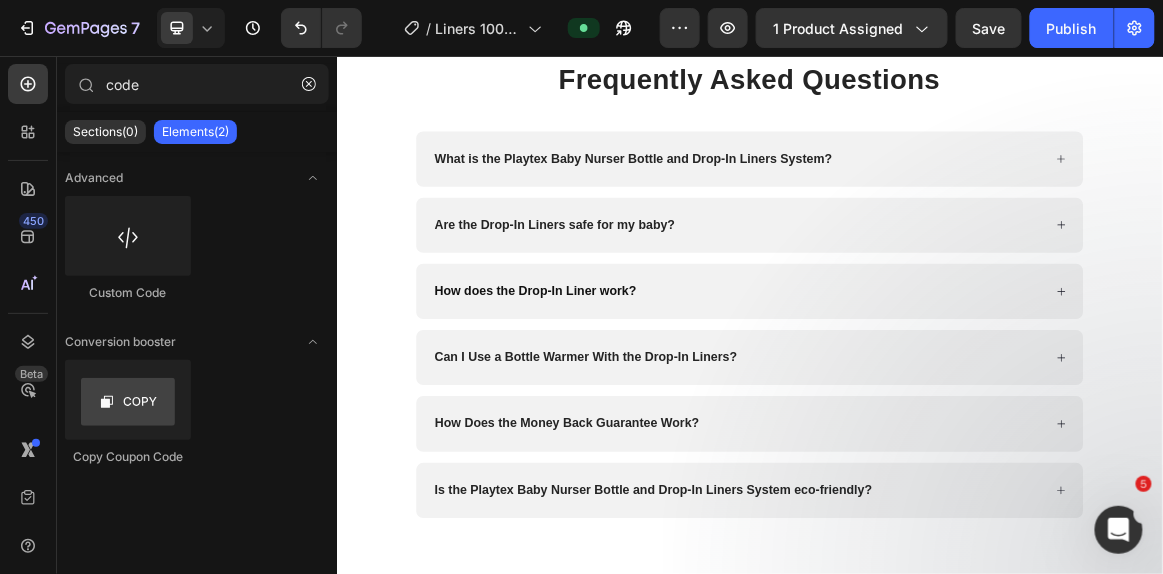 scroll, scrollTop: 1033, scrollLeft: 0, axis: vertical 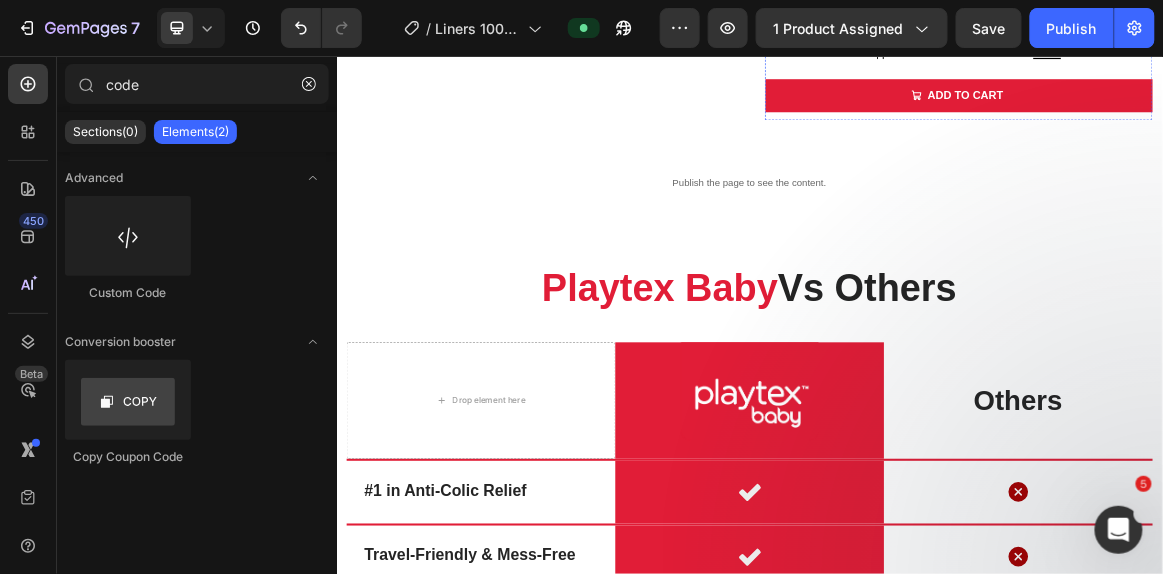 click on "Best-in-Class Anti-Colic Protection True Air Free Feeding Every Time  Sterile & Hygienic With Every Use  Perfect For On-the-Go Designed For Playtex Nurser Bottles" at bounding box center (1240, -473) 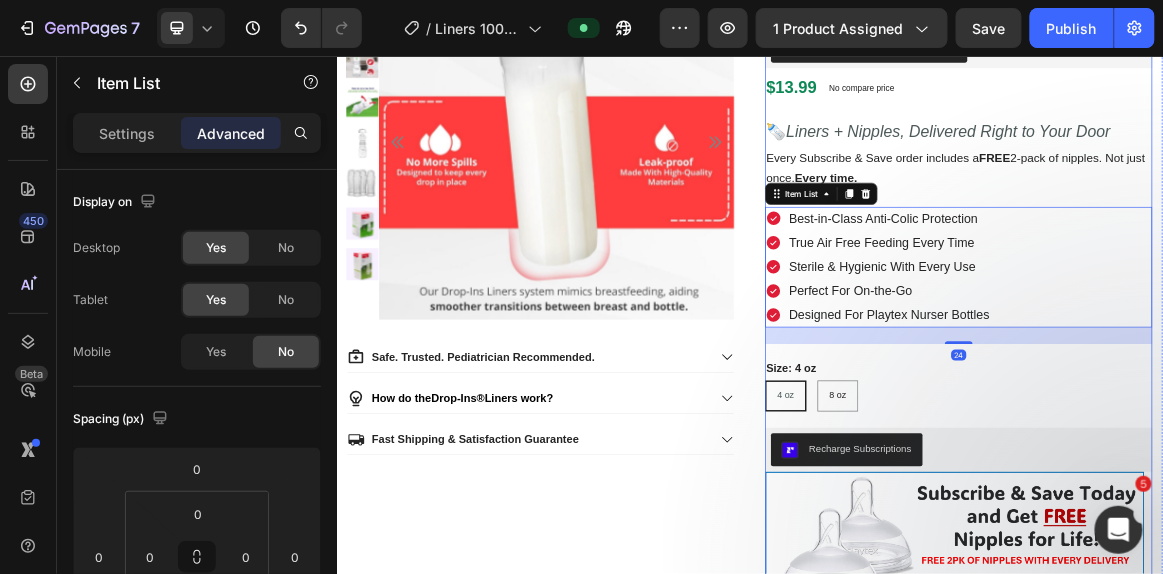 scroll, scrollTop: 207, scrollLeft: 0, axis: vertical 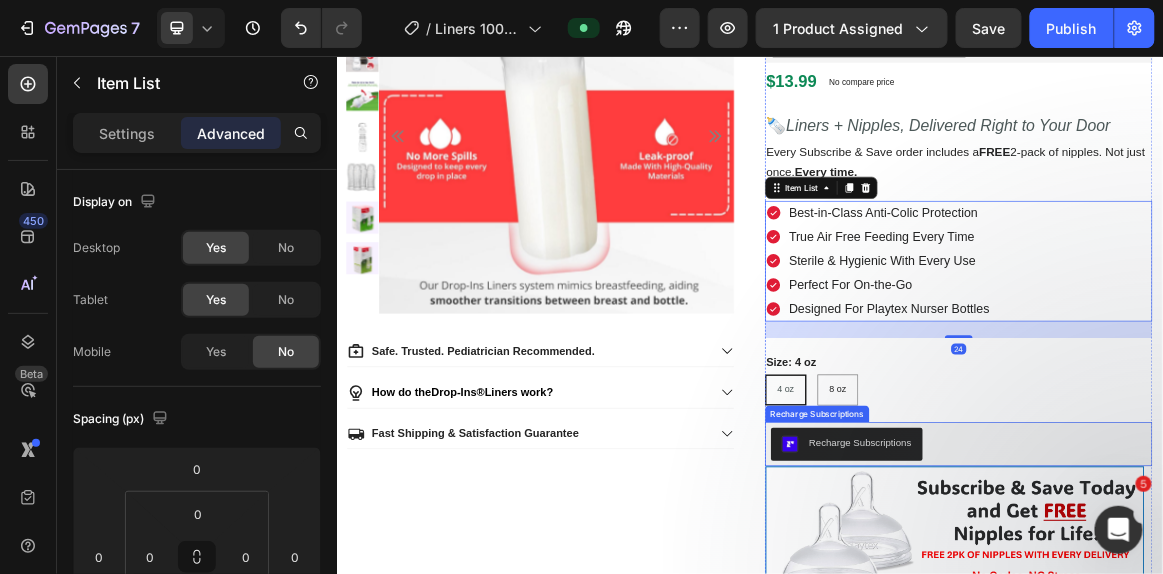 click on "Recharge Subscriptions" at bounding box center (1240, 619) 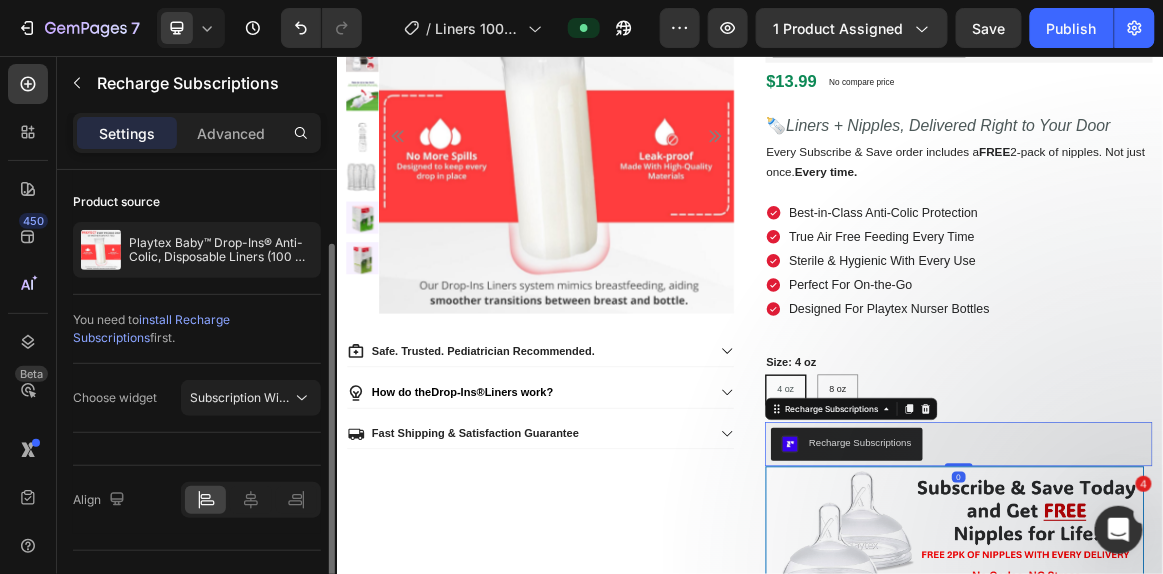 scroll, scrollTop: 38, scrollLeft: 0, axis: vertical 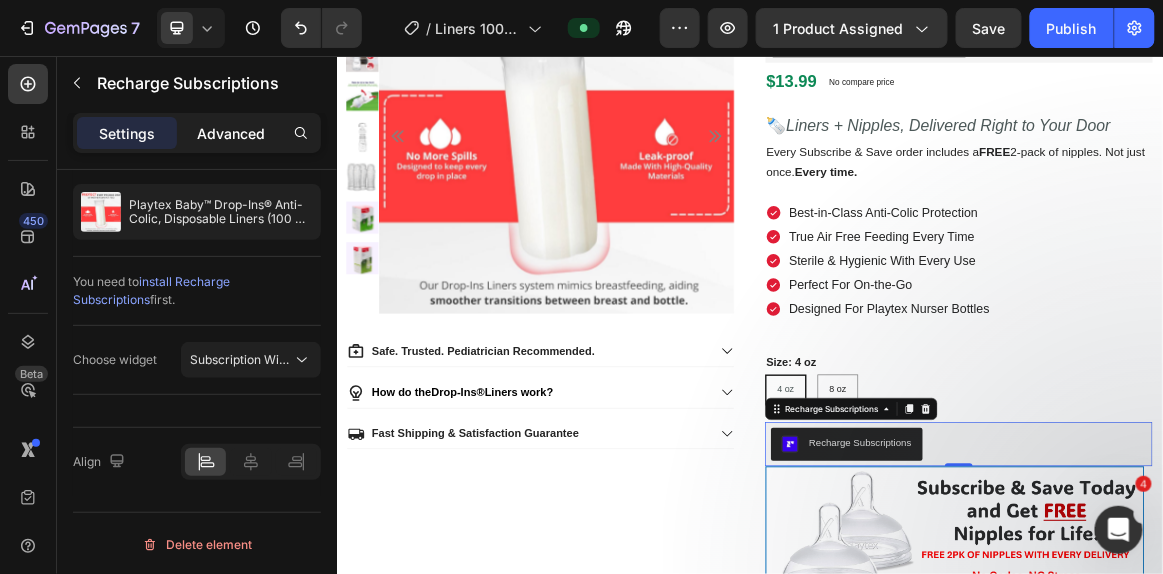 click on "Advanced" at bounding box center (231, 133) 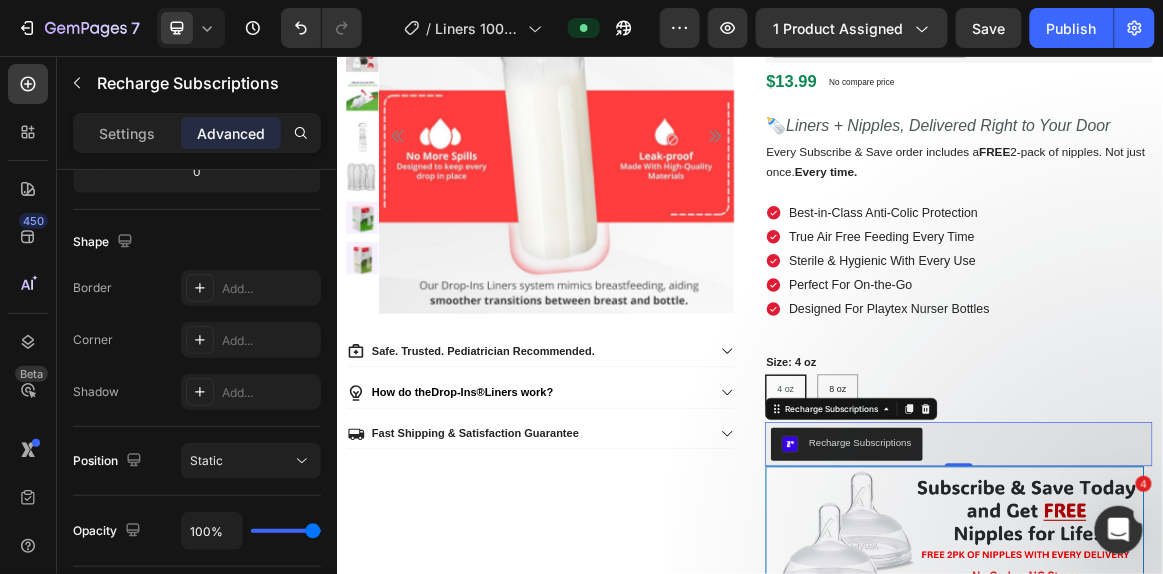 scroll, scrollTop: 869, scrollLeft: 0, axis: vertical 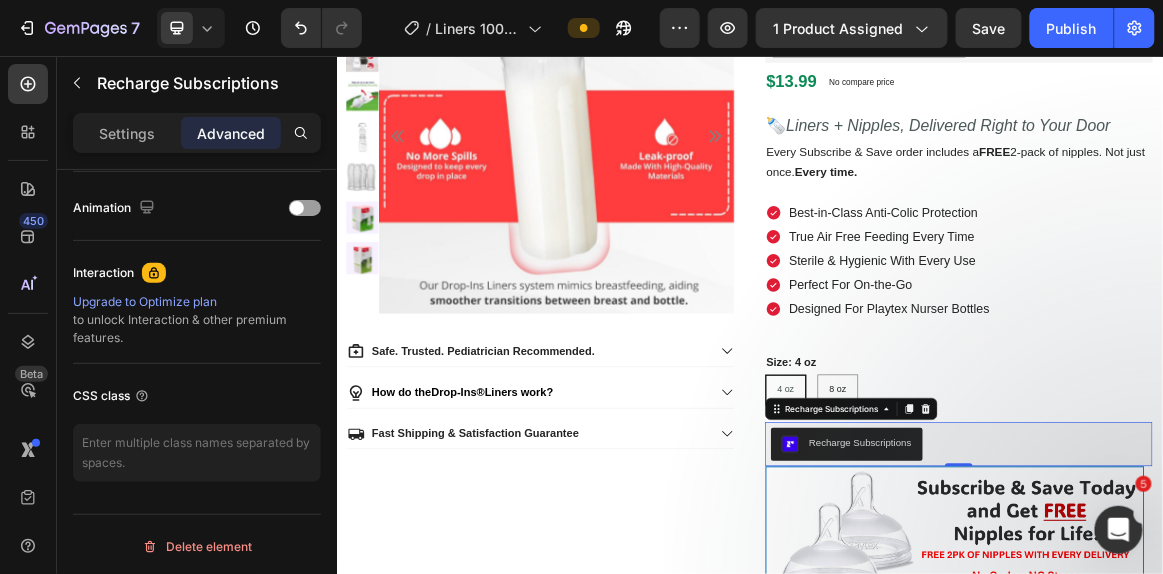 click on "Recharge Subscriptions" at bounding box center [1240, 619] 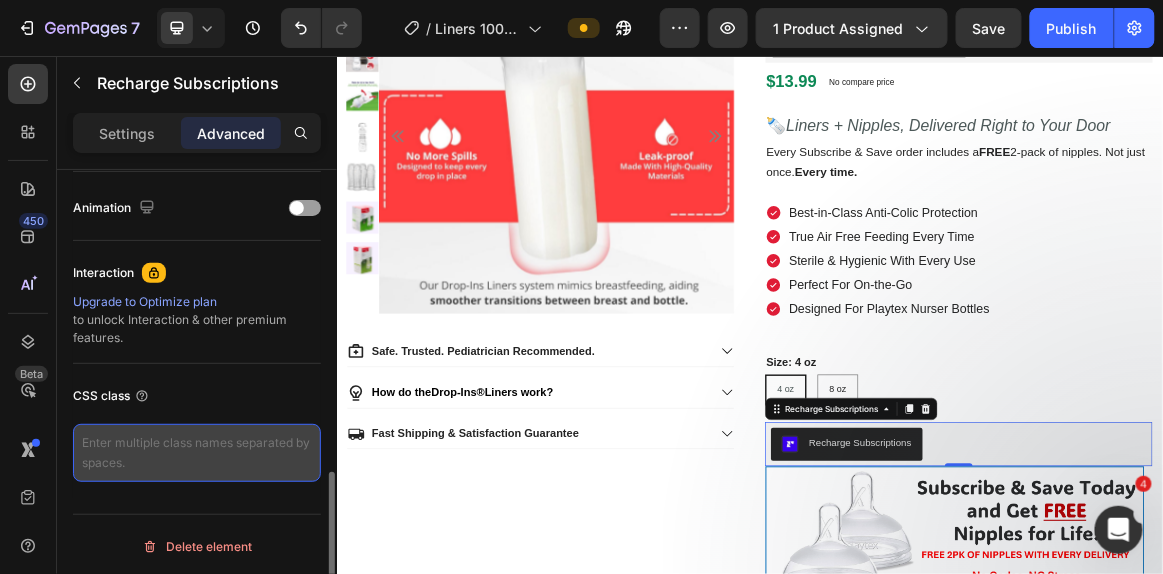 click at bounding box center [197, 453] 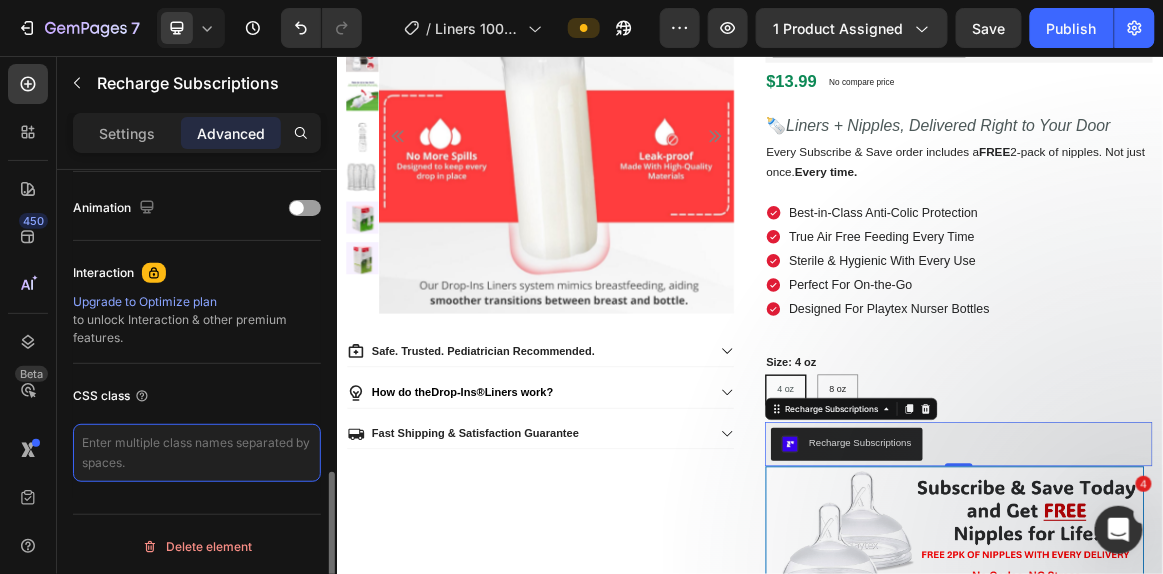 paste on "/* Allow dropdown to expand fully */
.rc-widget {
overflow: visible !important;
padding-bottom: 60px !important;
position: relative !important;
z-index: 10 !important;
}
/* Dropdown container */
.rc-selling-plans-dropdown,
.rc-selling-plans {
overflow: visible !important;
z-index: 9999 !important;
position: relative !important;
}
/* Fix parent clipping */
.rc-widget * {
overflow: visible !important;
}" 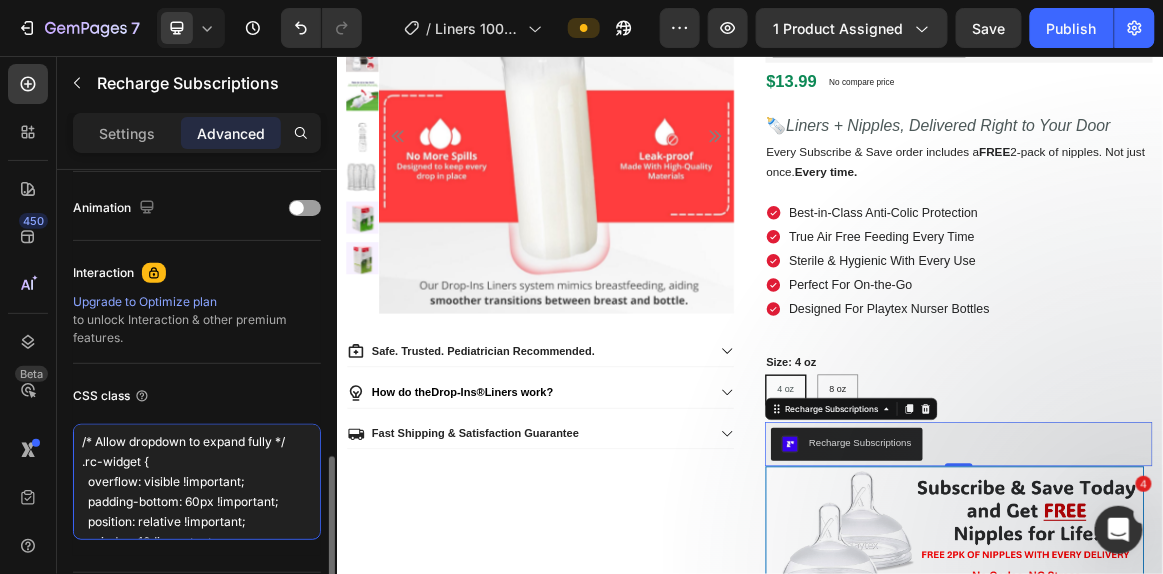 scroll, scrollTop: 310, scrollLeft: 0, axis: vertical 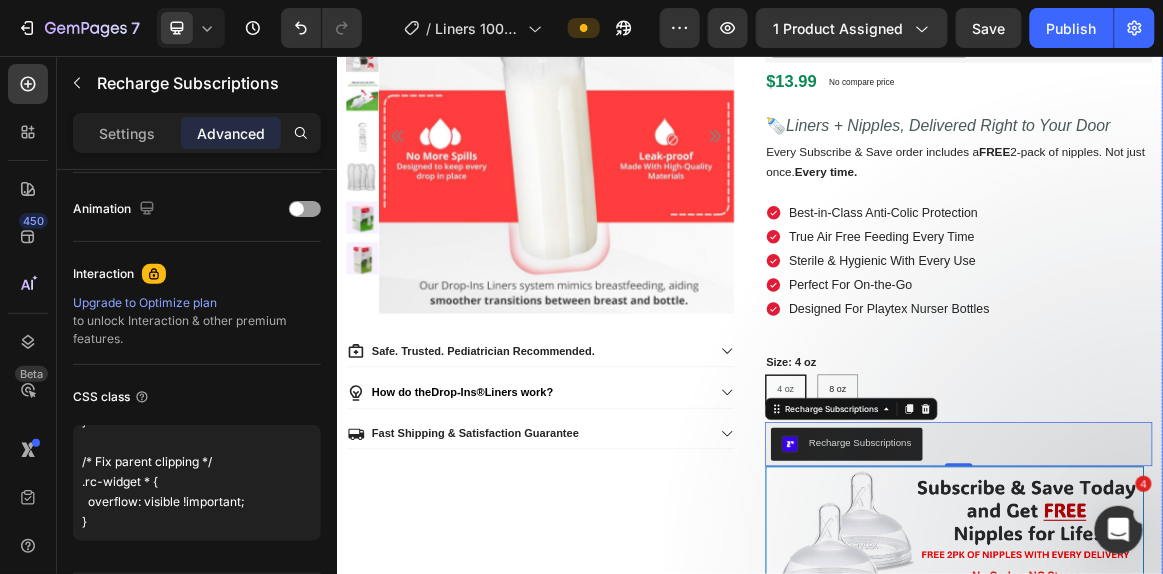 click on "Product Images
Safe. Trusted. Pediatrician Recommended.
How do the  Drop-Ins®  Liners work?
Fast Shipping & Satisfaction Guarantee Accordion" at bounding box center [632, 444] 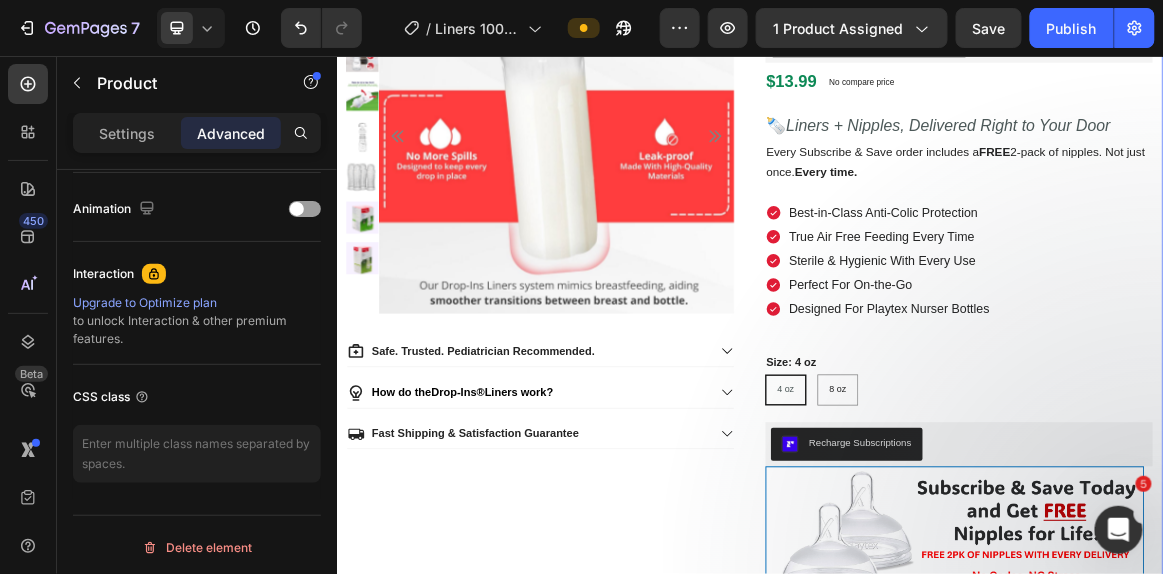 scroll, scrollTop: 0, scrollLeft: 0, axis: both 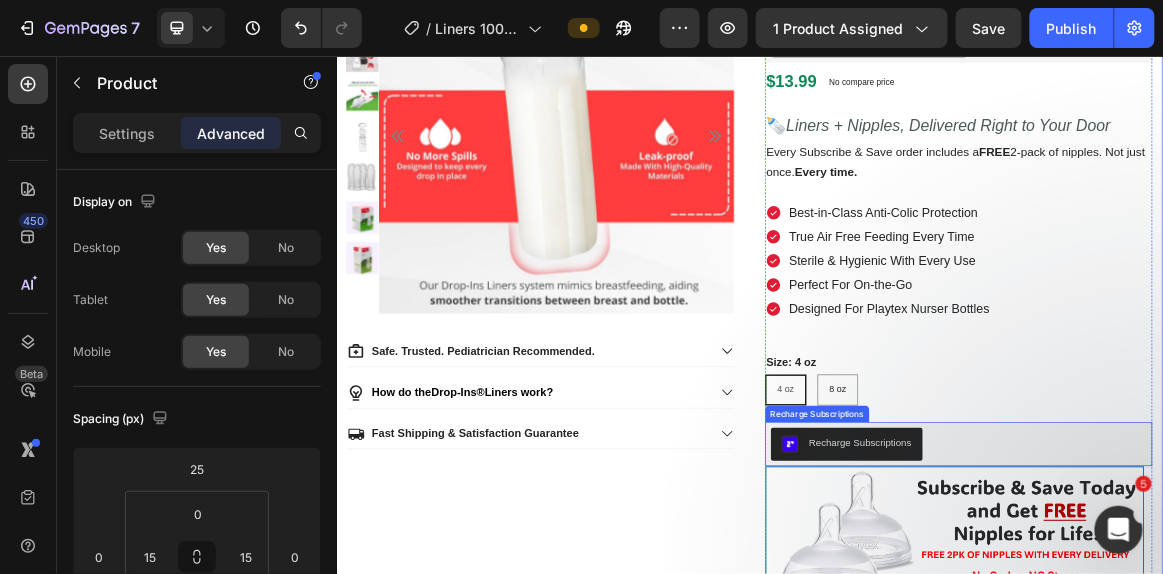 click on "Recharge Subscriptions" at bounding box center (1240, 619) 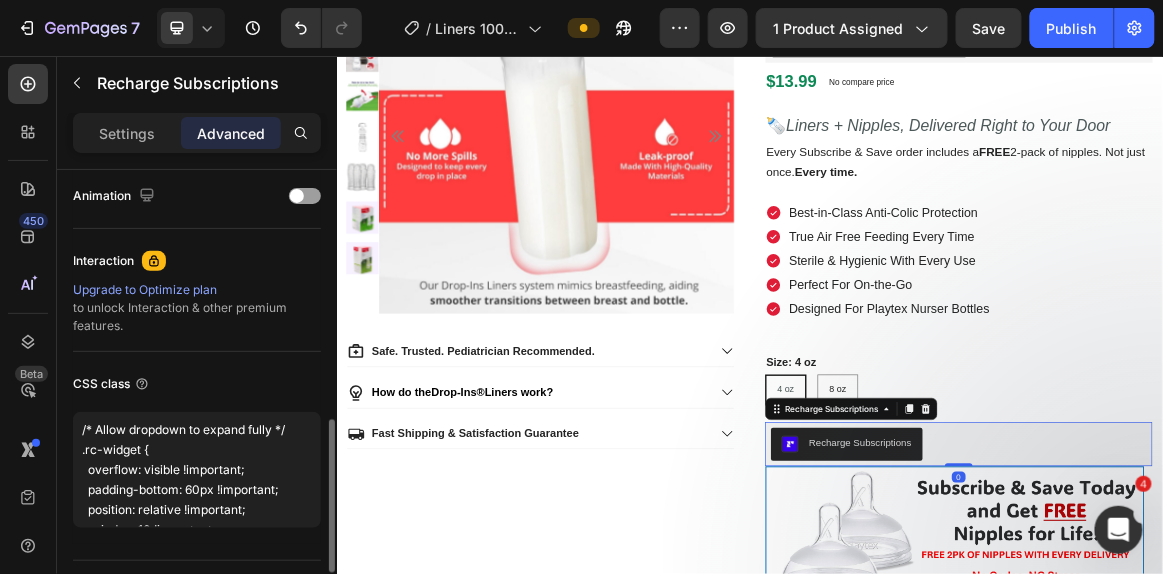scroll, scrollTop: 927, scrollLeft: 0, axis: vertical 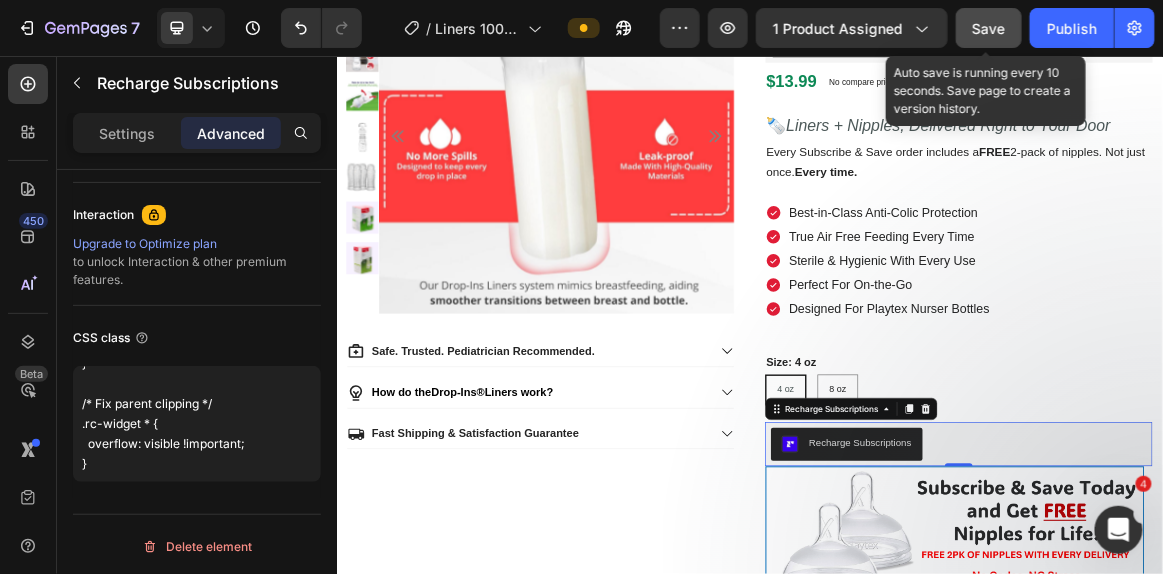 click on "Save" 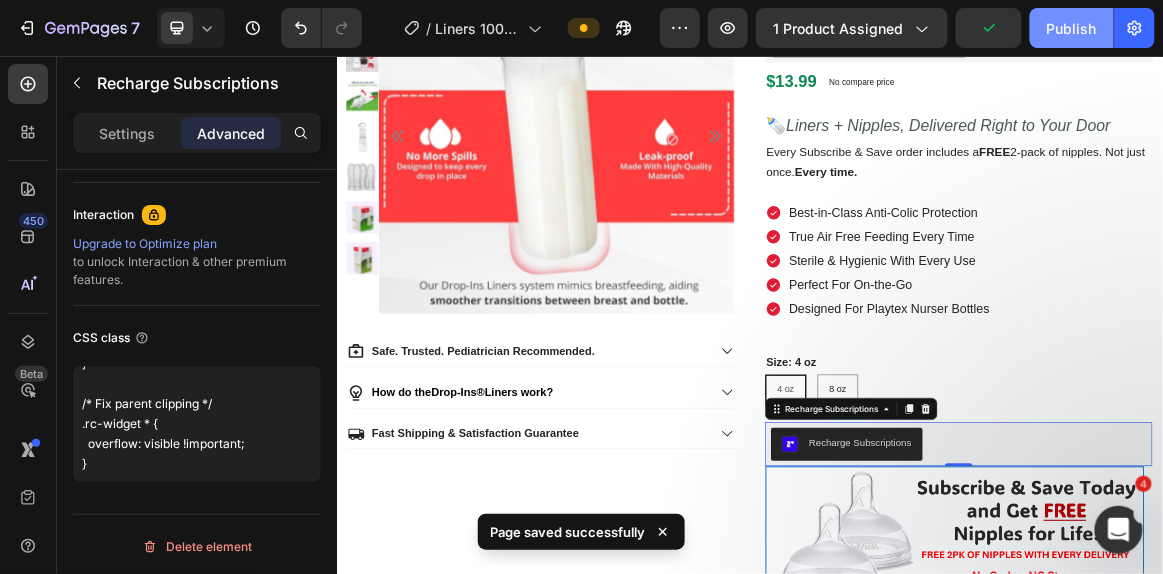 click on "Publish" at bounding box center (1072, 28) 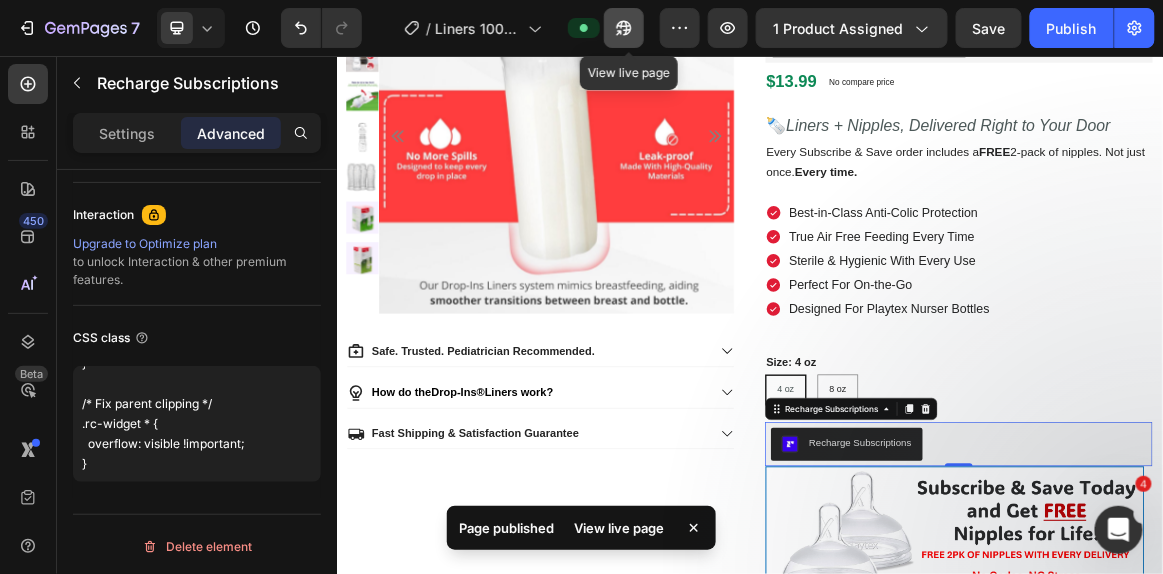 click 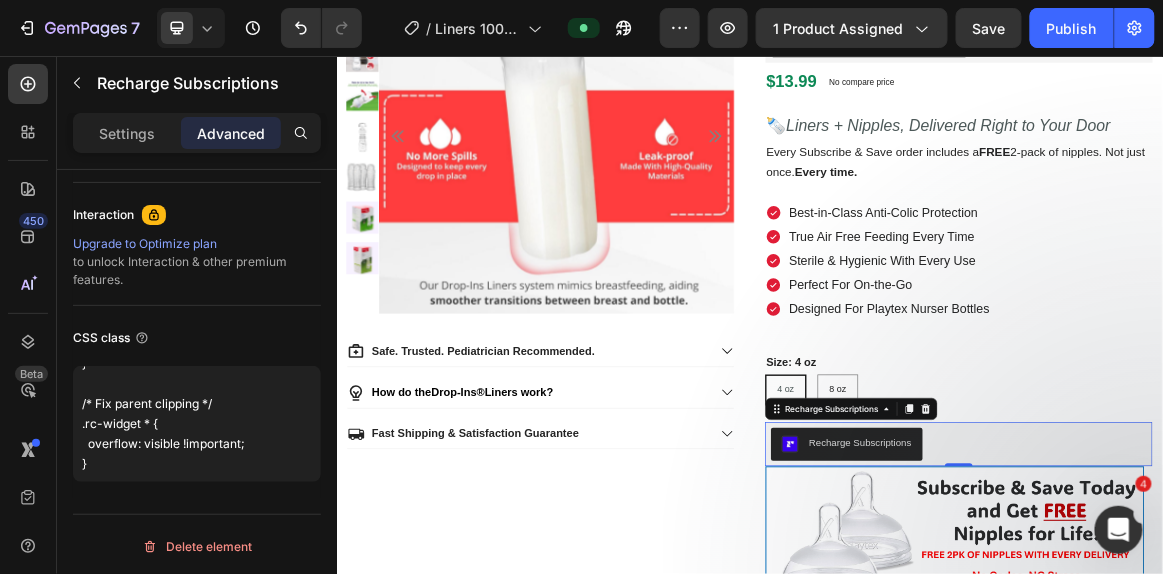 click on "Recharge Subscriptions" at bounding box center (1240, 619) 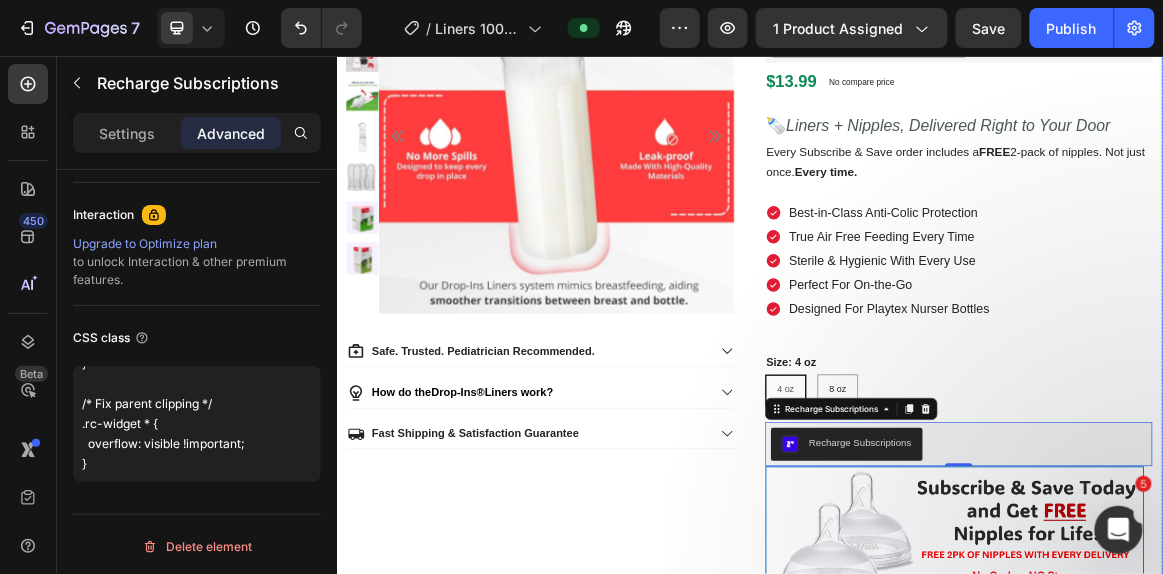 click on "Product Images
Safe. Trusted. Pediatrician Recommended.
How do the  Drop-Ins®  Liners work?
Fast Shipping & Satisfaction Guarantee Accordion Playtex Baby™ Drop-Ins® Anti-Colic, Disposable Liners (100 PACK) Product Title Playtex Baby™ Drop-Ins® Anti-Colic, Disposable Liners (100 PACK) Product Title Judge.me - Preview Badge (Stars) Judge.me $13.99 Product Price Product Price No compare price Product Price Row 🍼  Liners + Nipples, Delivered Right to Your Door Text Block Every Subscribe & Save order includes a  FREE  2-pack of nipples. Not just once.  Every time. Text Block Every Subscribe & Save order includes a  FREE  2-pack of nipples. Not just once.  Every time. Text Block Best-in-Class Anti-Colic Protection True Air Free Feeding Every Time  Sterile & Hygienic With Every Use  Perfect For On-the-Go Designed For Playtex Nurser Bottles Item List Best-in-Class Anti-Colic Protection Perfect For On-the-Go 4 oz" at bounding box center [936, 444] 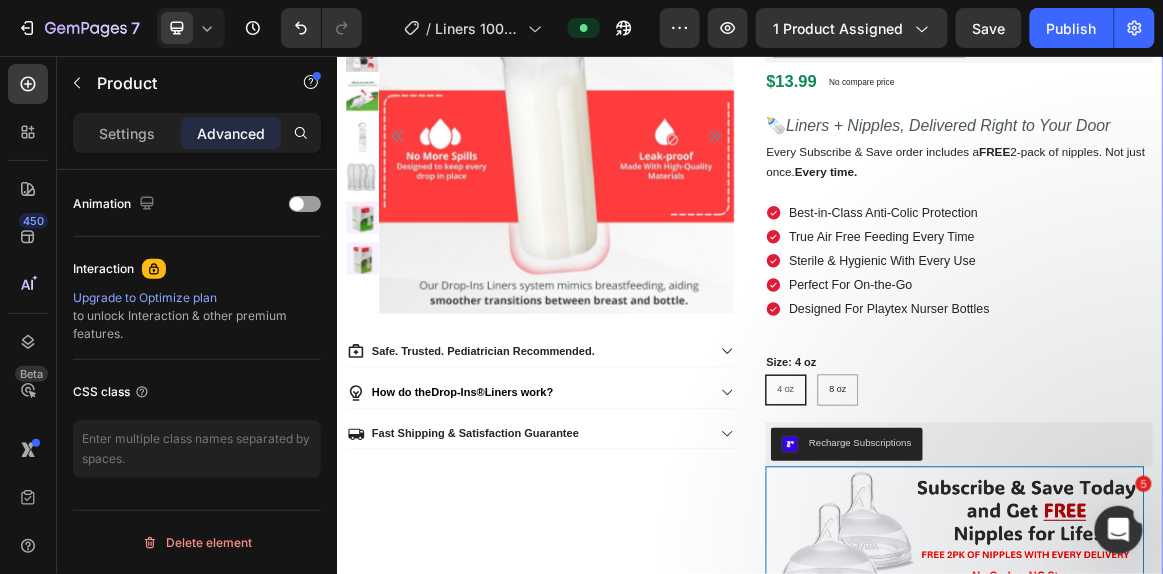 scroll, scrollTop: 0, scrollLeft: 0, axis: both 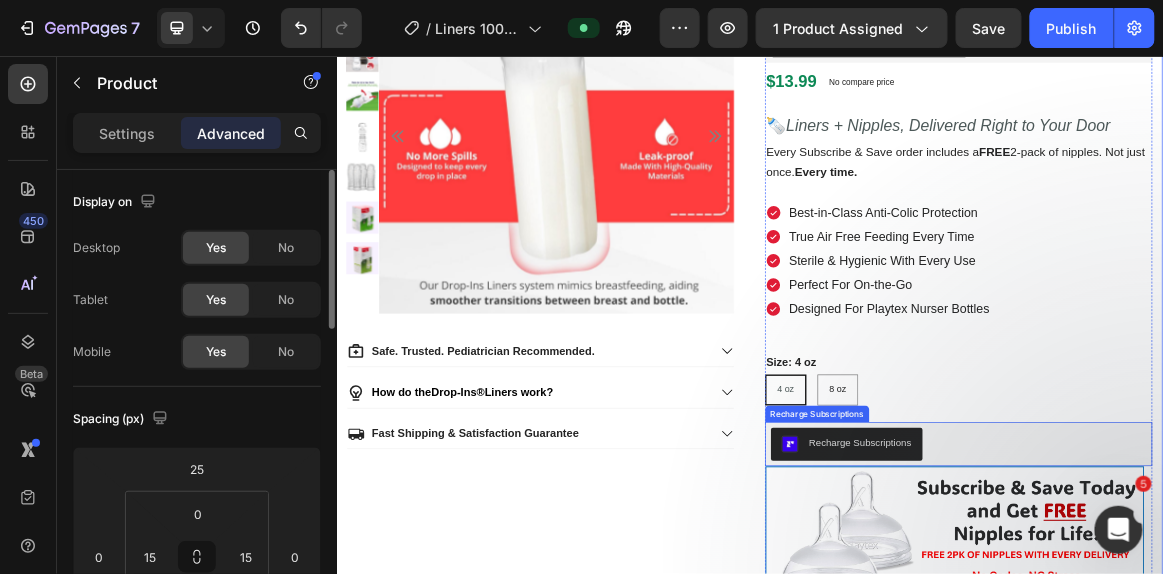click on "Recharge Subscriptions" at bounding box center (1240, 619) 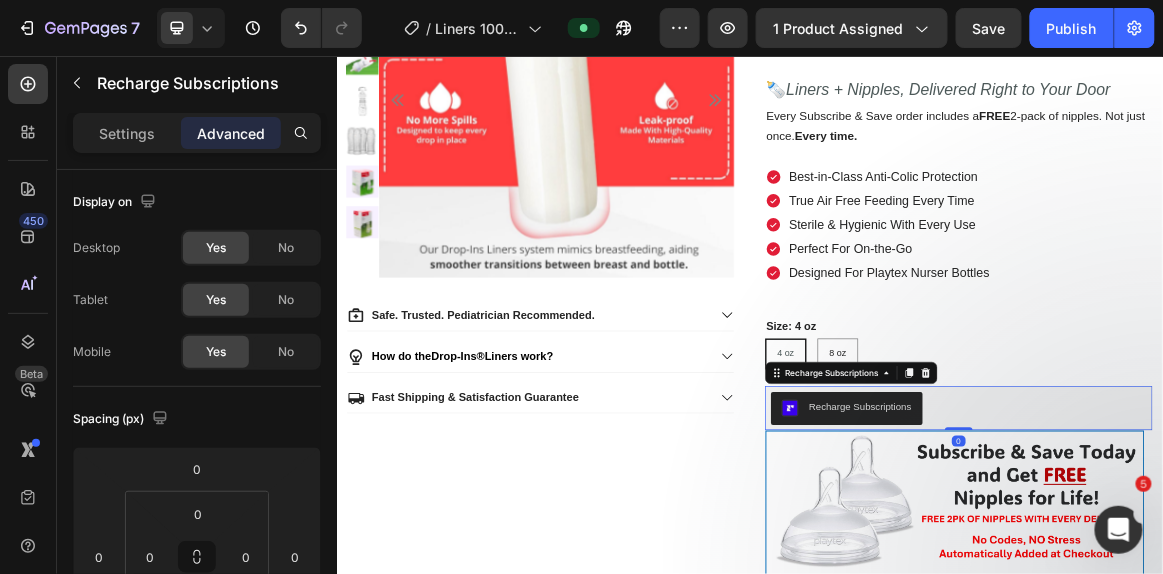 scroll, scrollTop: 318, scrollLeft: 0, axis: vertical 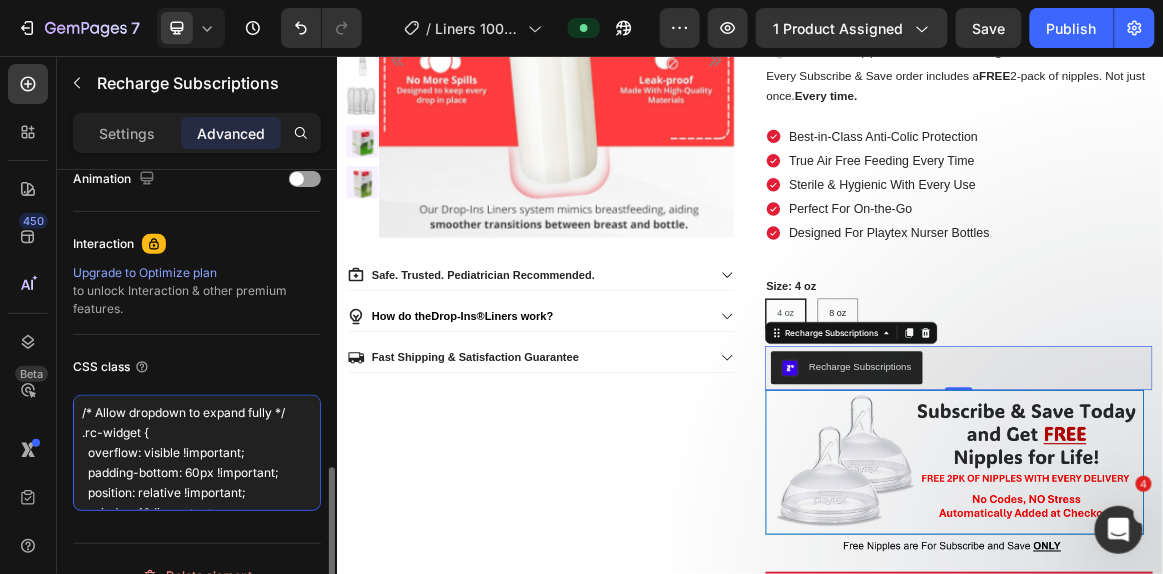 drag, startPoint x: 143, startPoint y: 488, endPoint x: 76, endPoint y: 357, distance: 147.13939 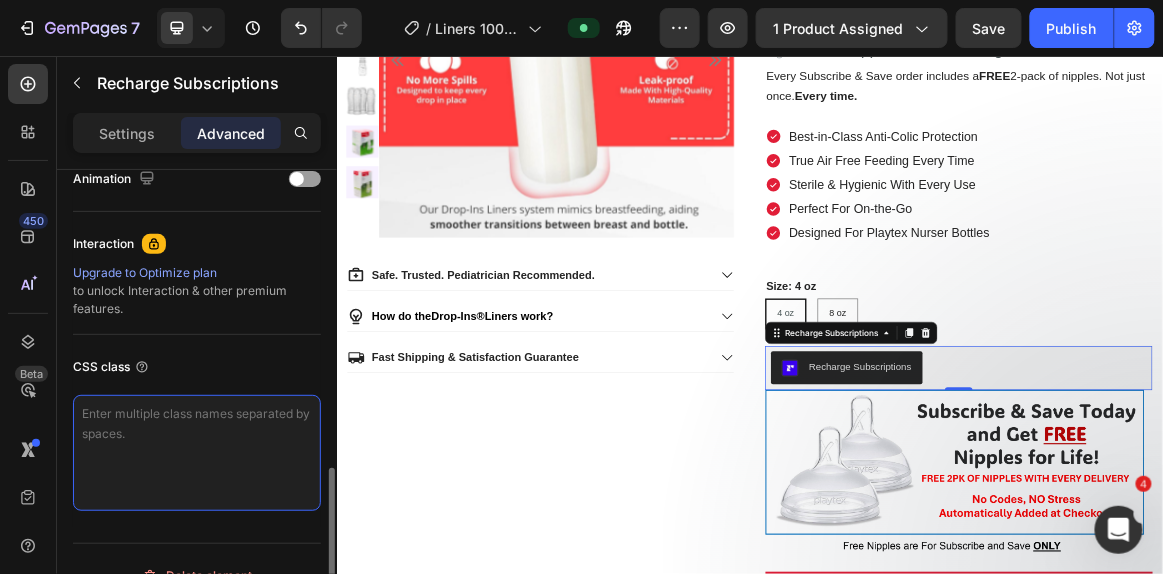 scroll, scrollTop: 886, scrollLeft: 0, axis: vertical 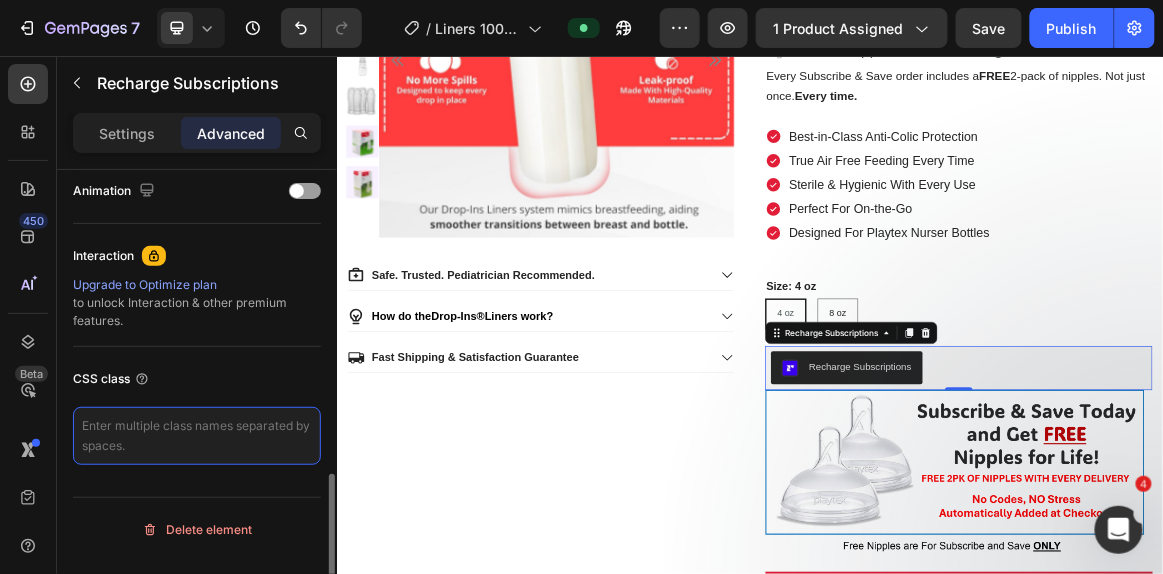 type 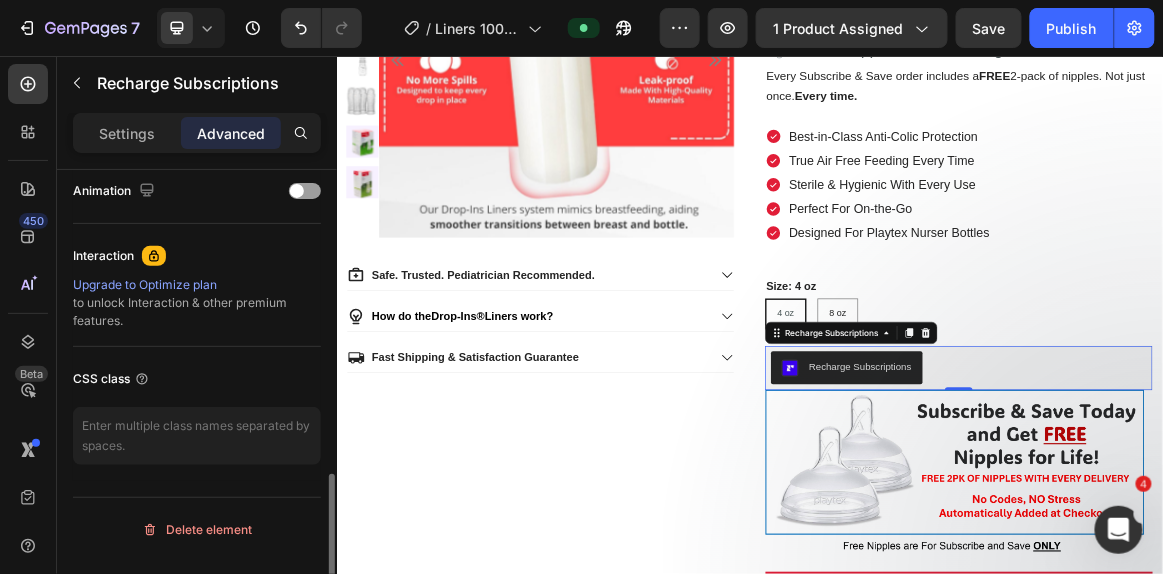 scroll, scrollTop: 869, scrollLeft: 0, axis: vertical 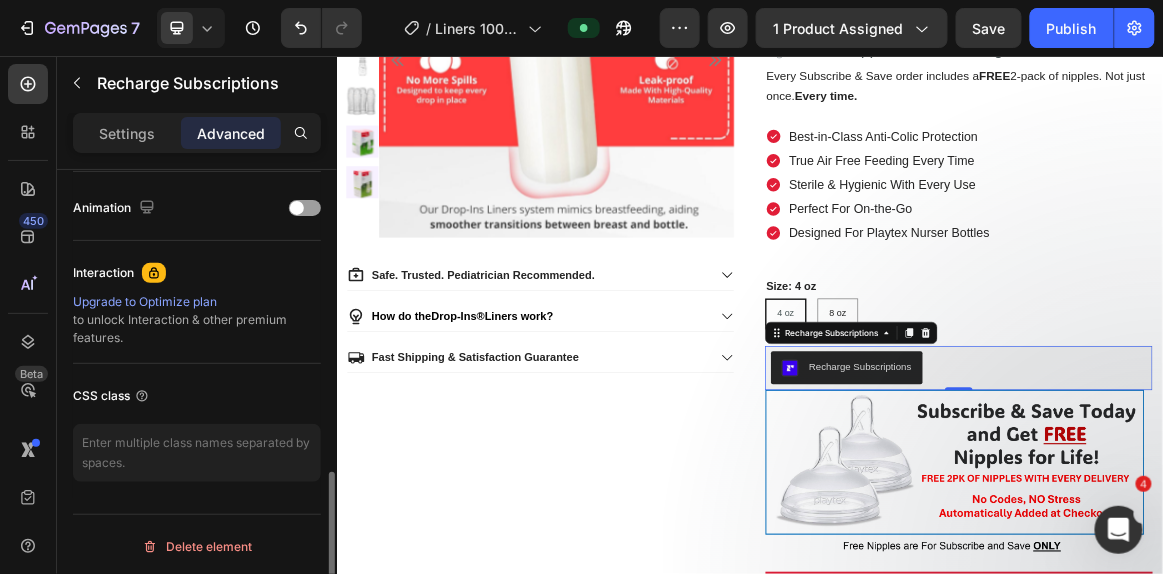 click on "CSS class" 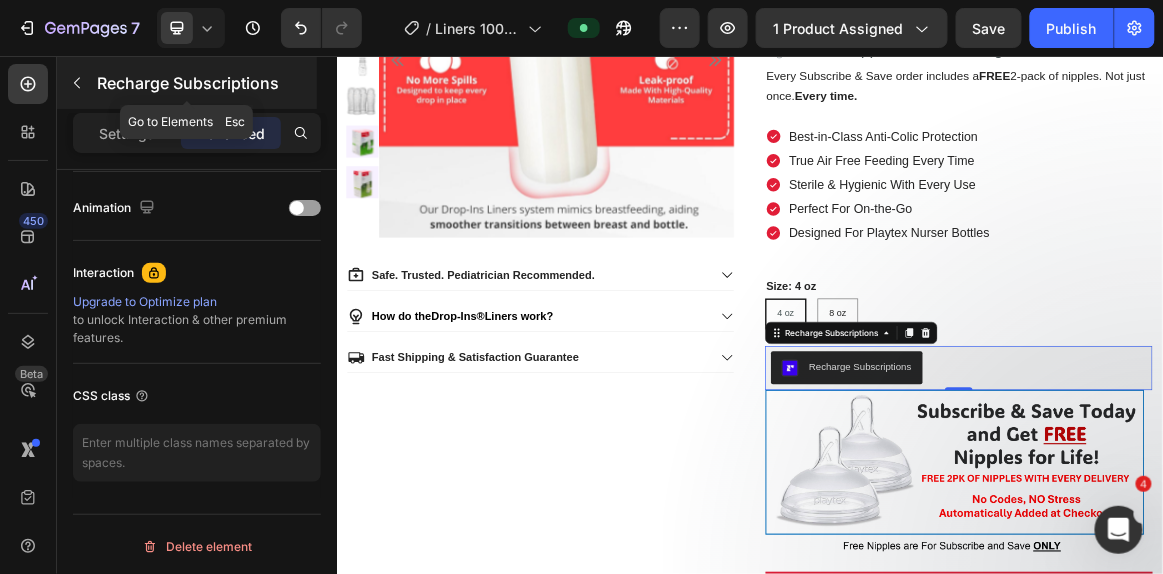 click 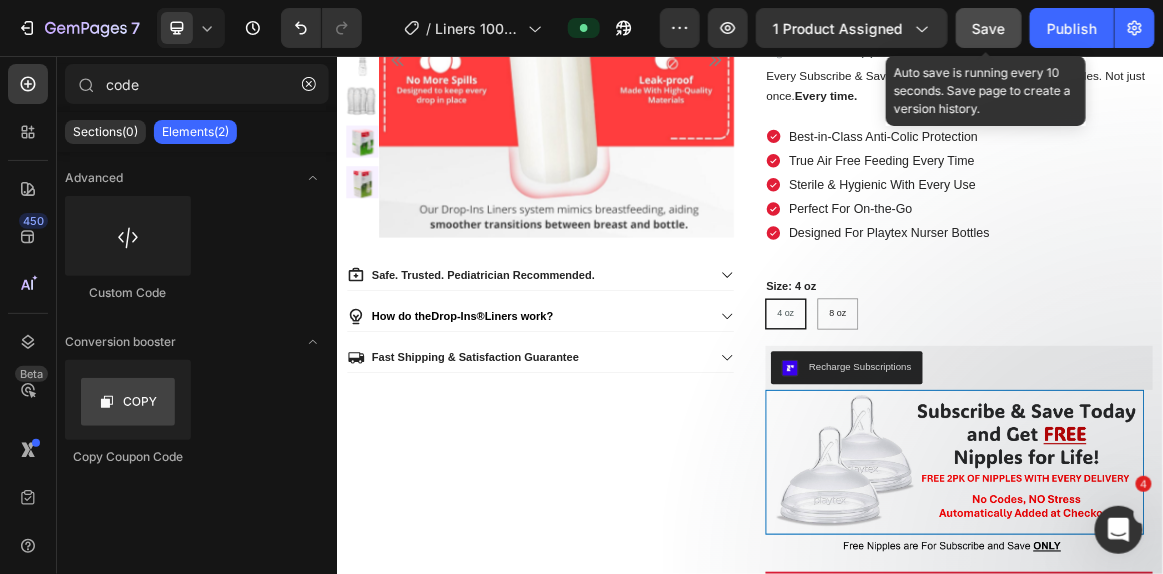 click on "Save" 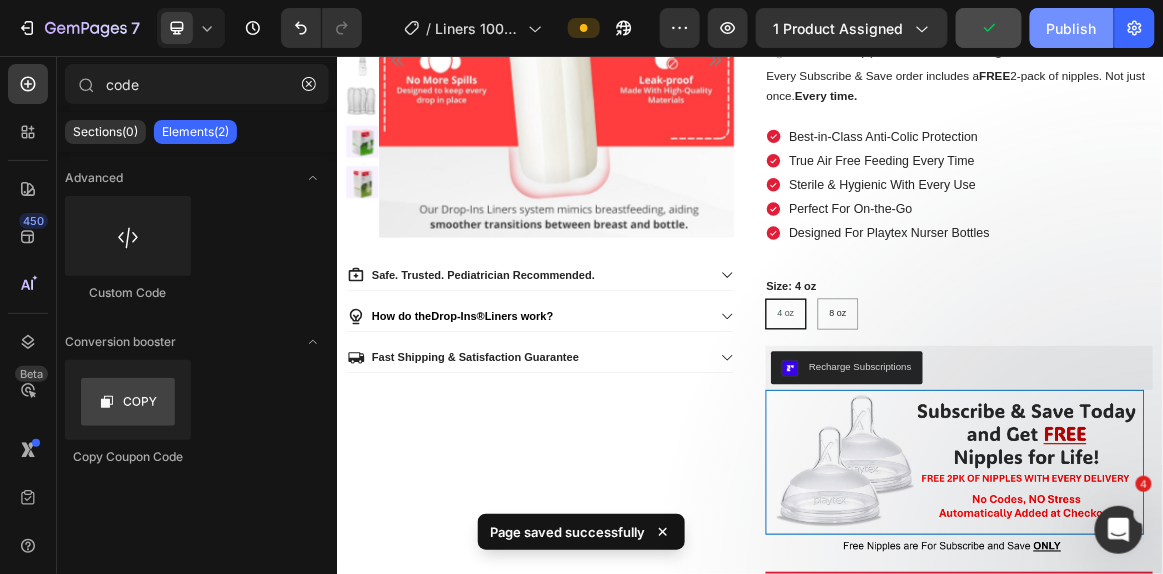 click on "Publish" at bounding box center [1072, 28] 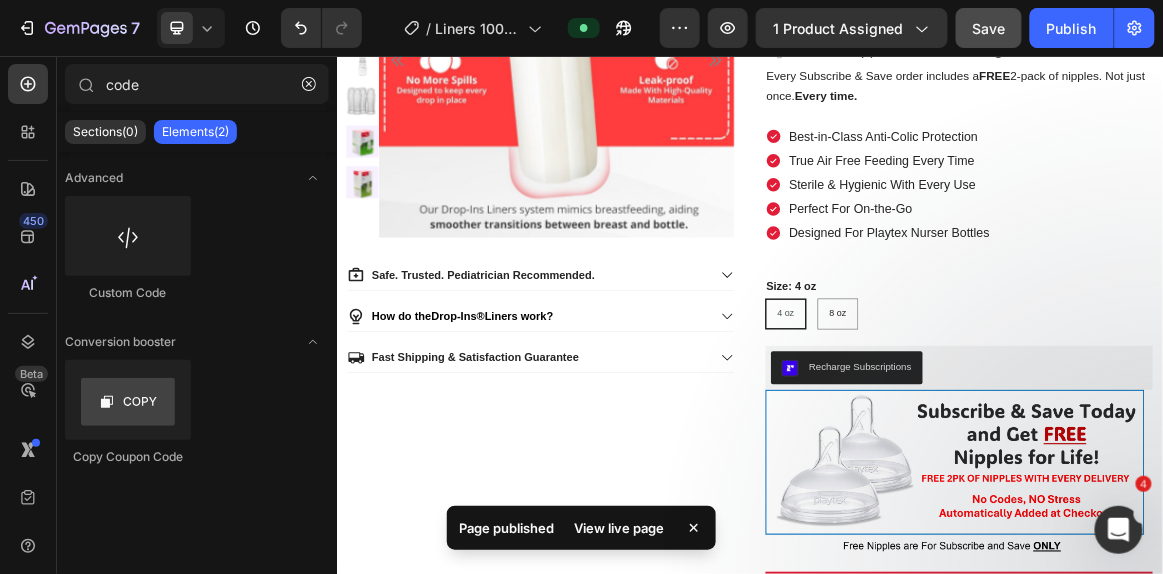 click on "View live page" at bounding box center [619, 528] 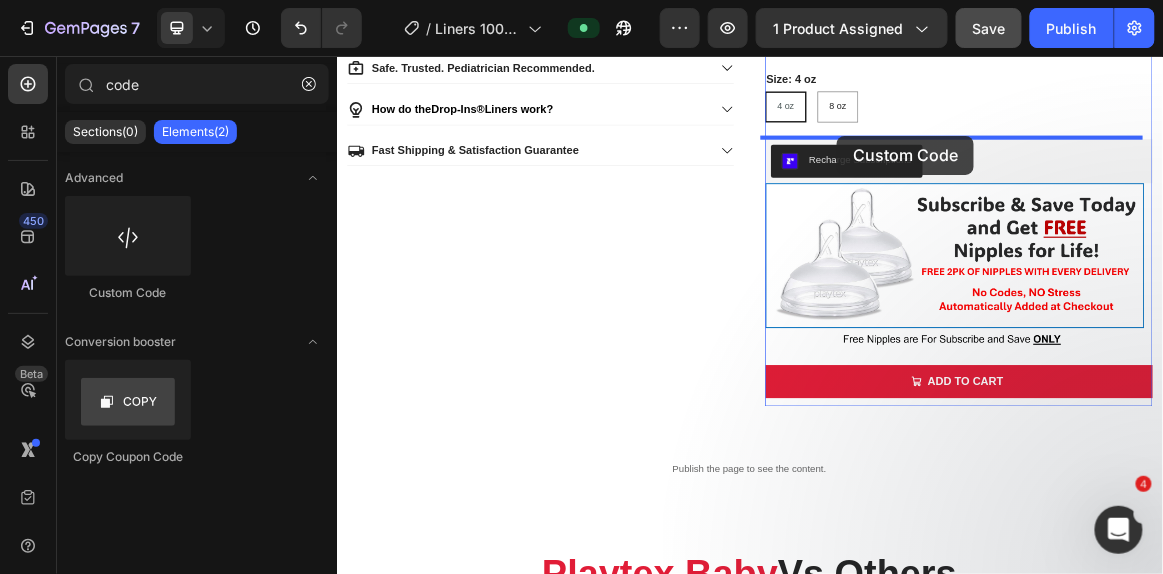 scroll, scrollTop: 584, scrollLeft: 0, axis: vertical 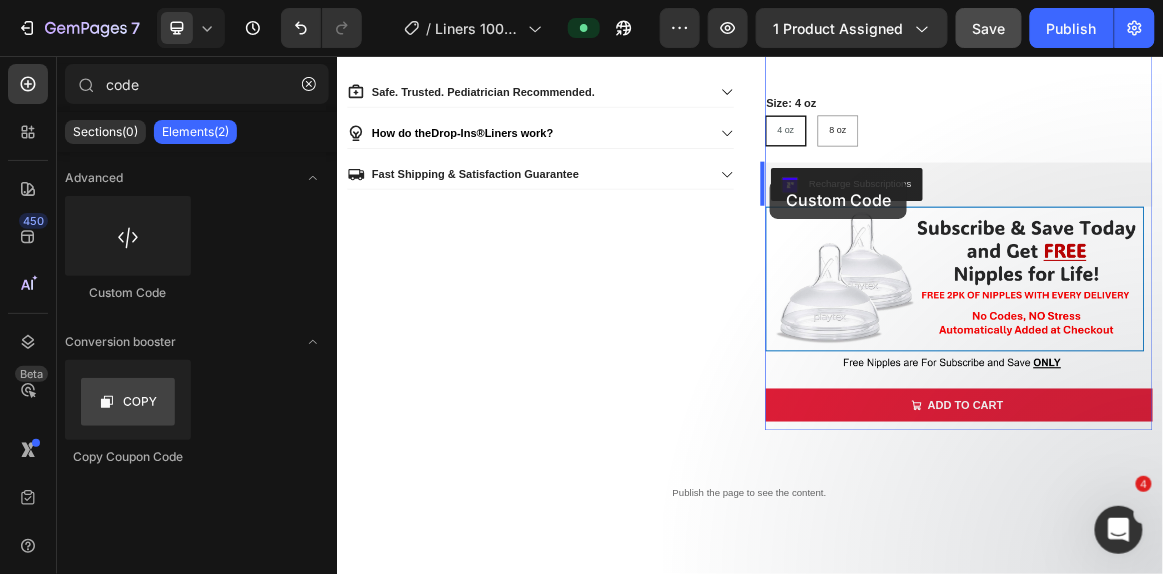 drag, startPoint x: 469, startPoint y: 290, endPoint x: 967, endPoint y: 235, distance: 501.02795 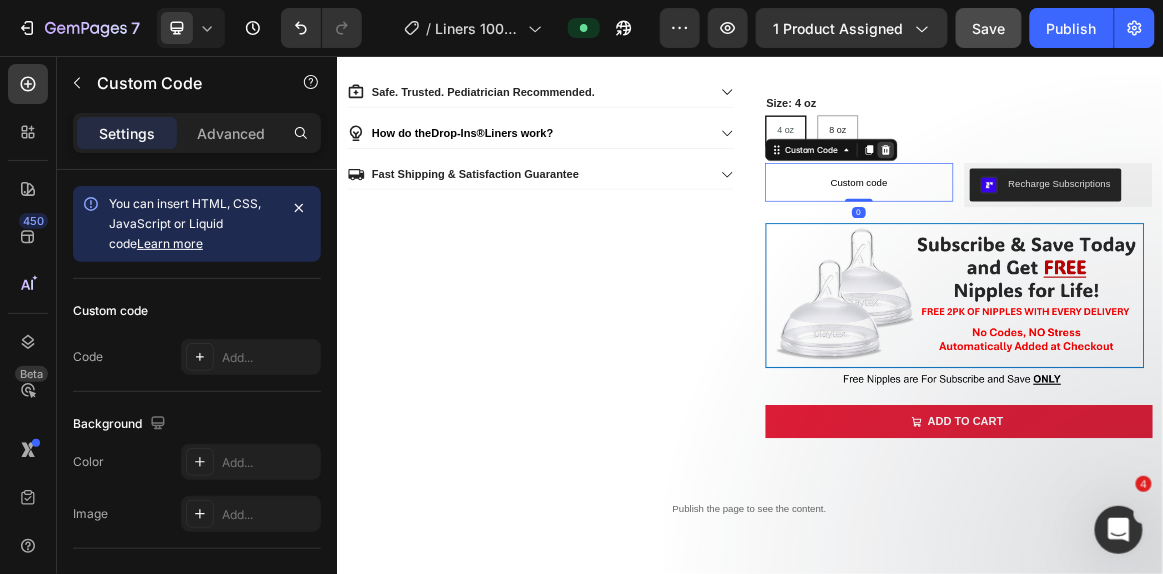 click 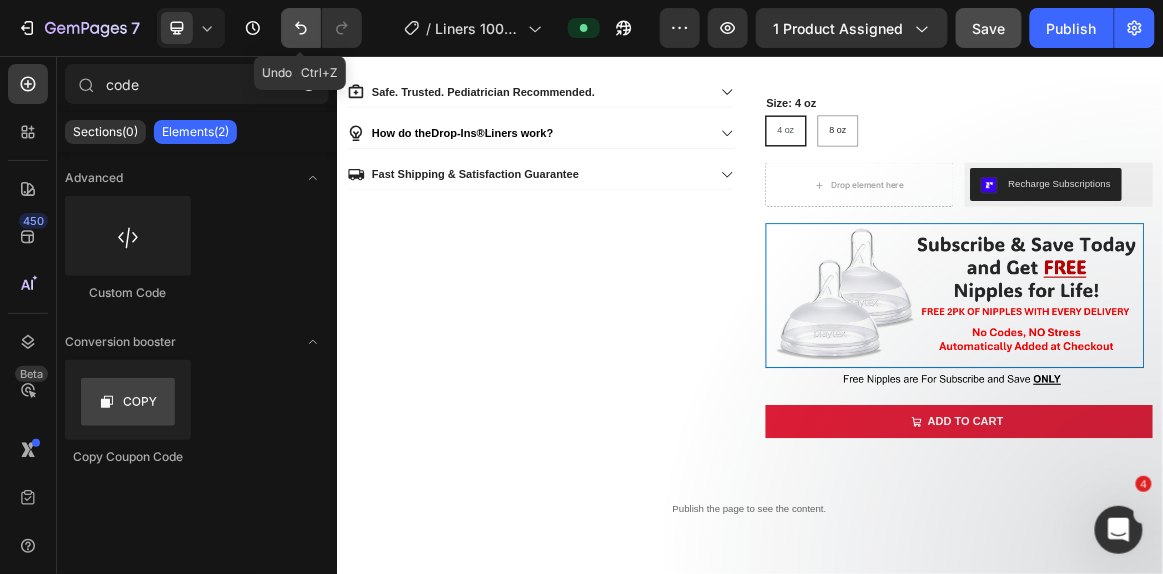 click 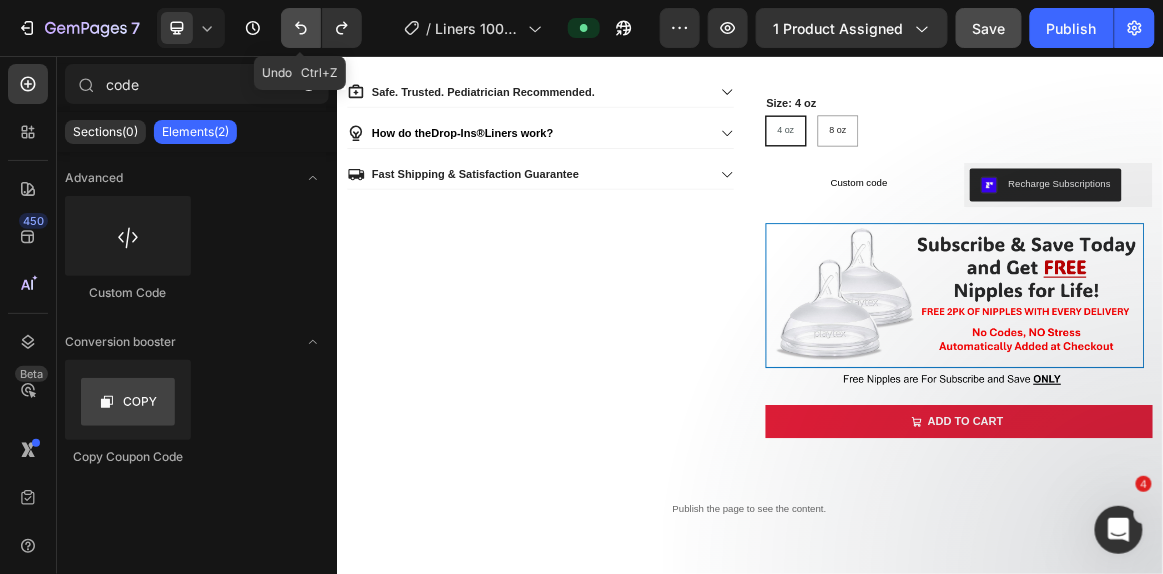 click 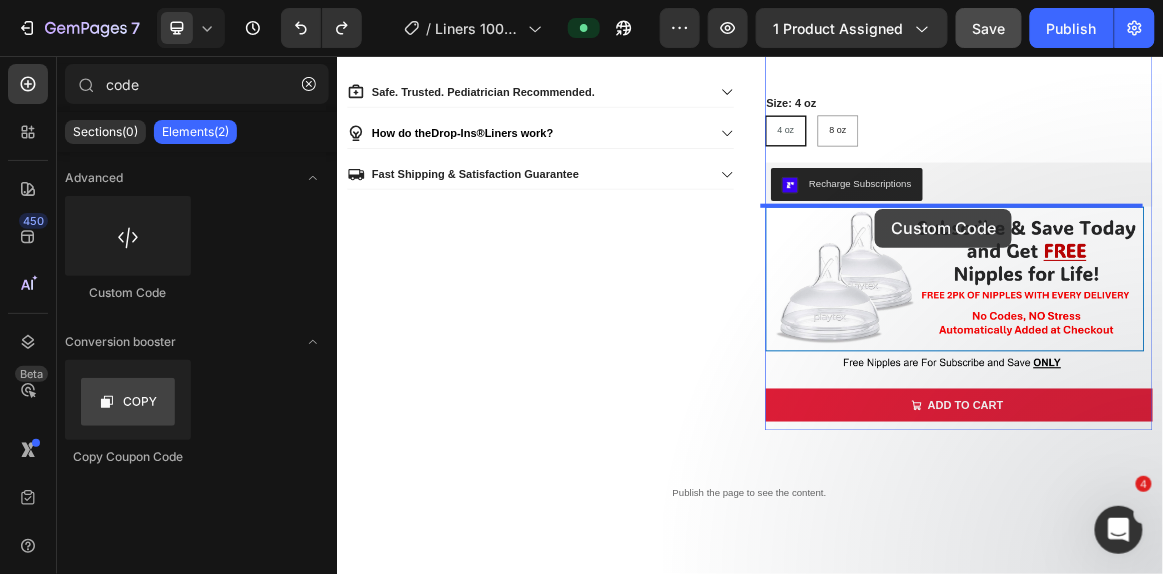 drag, startPoint x: 469, startPoint y: 288, endPoint x: 1118, endPoint y: 276, distance: 649.1109 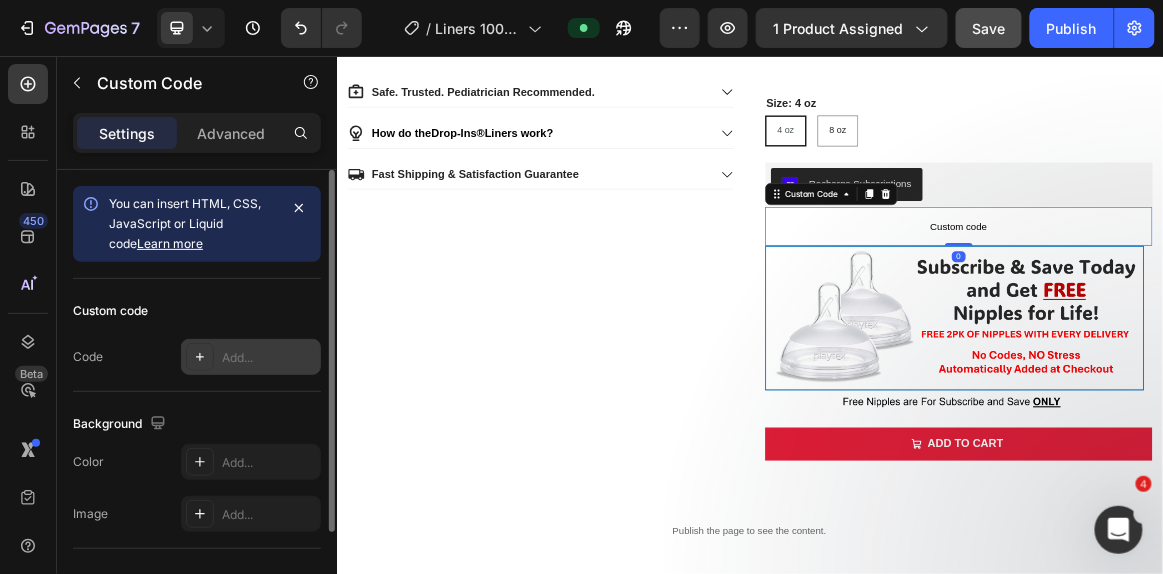 click on "Add..." at bounding box center (251, 357) 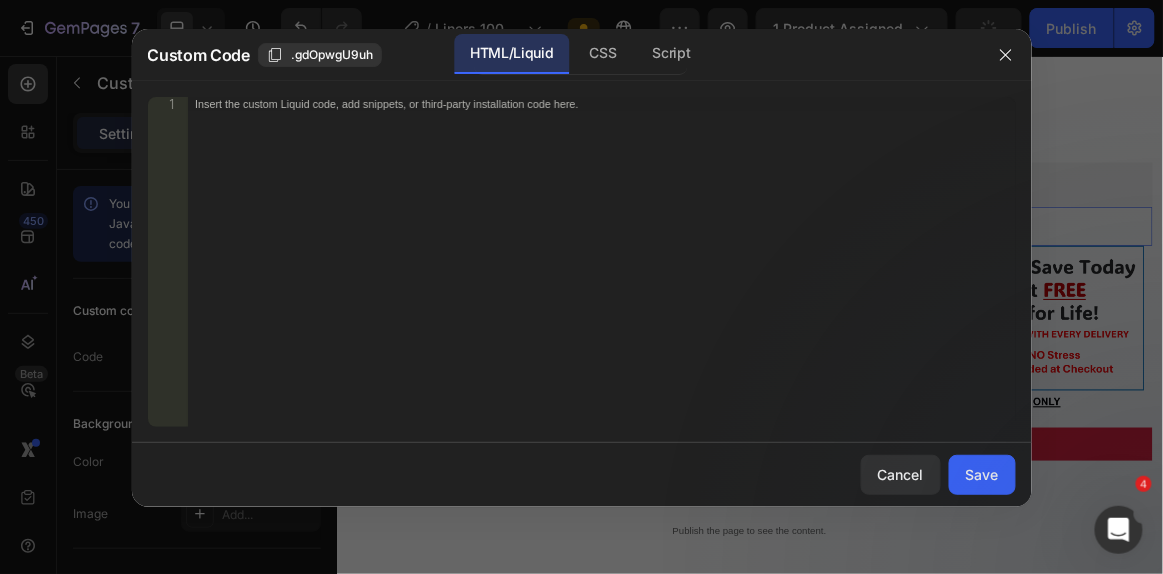 type 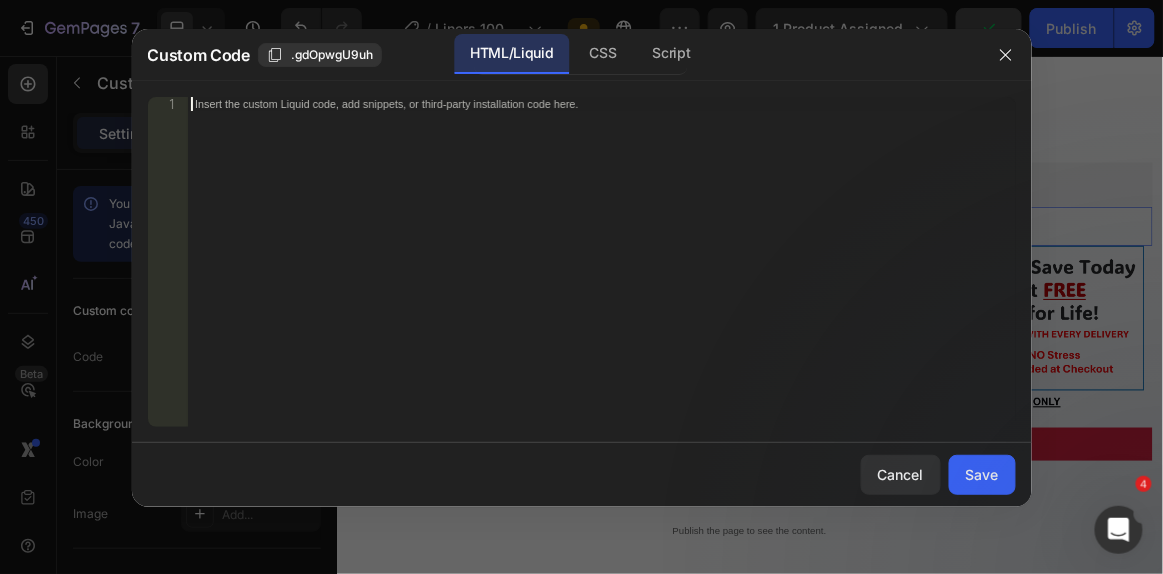 click on "Insert the custom Liquid code, add snippets, or third-party installation code here." at bounding box center (601, 276) 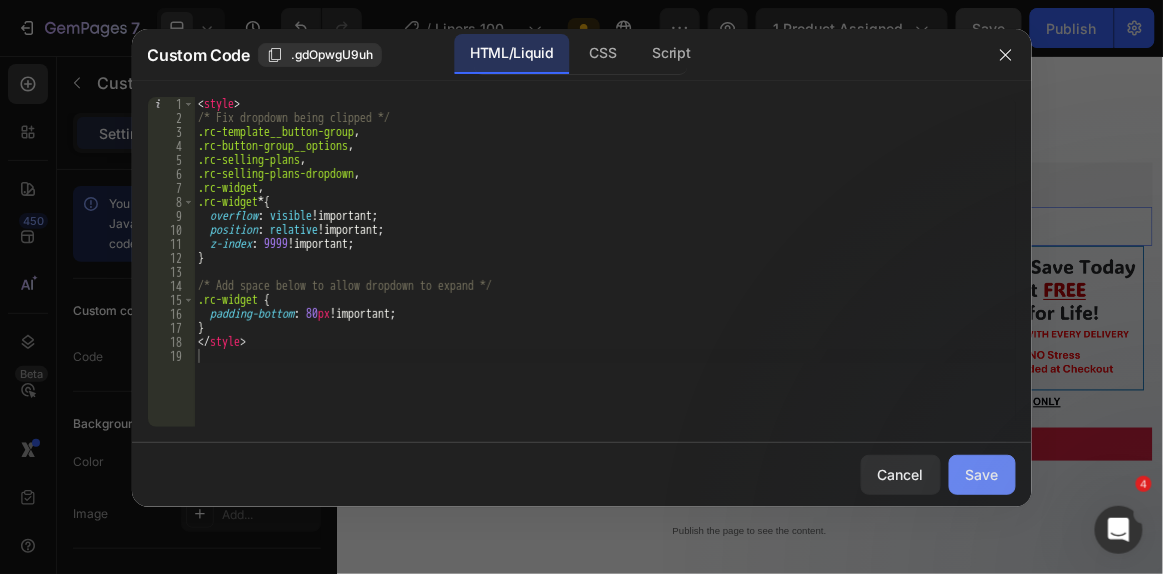 click on "Save" at bounding box center [982, 474] 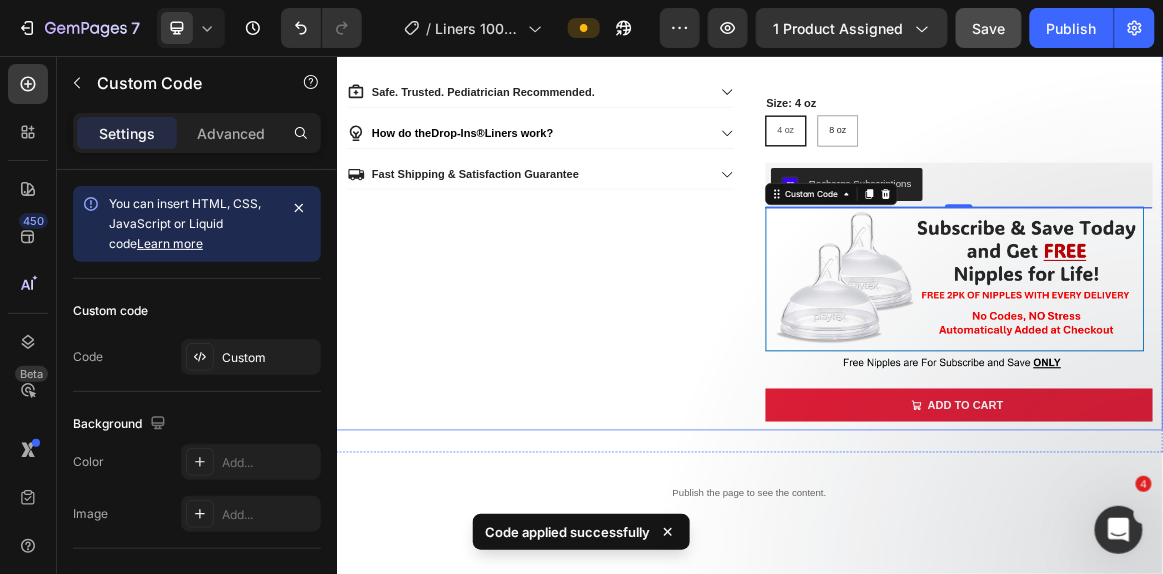 click on "Product Images
Safe. Trusted. Pediatrician Recommended.
How do the  Drop-Ins®  Liners work?
Fast Shipping & Satisfaction Guarantee Accordion" at bounding box center (632, 67) 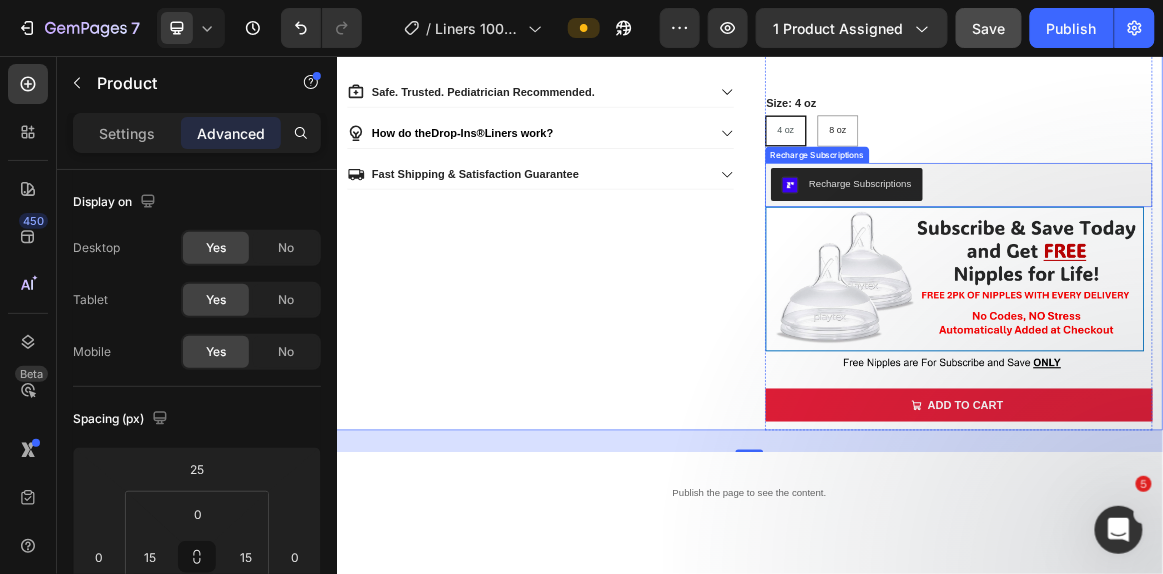 click on "Recharge Subscriptions" at bounding box center (1240, 242) 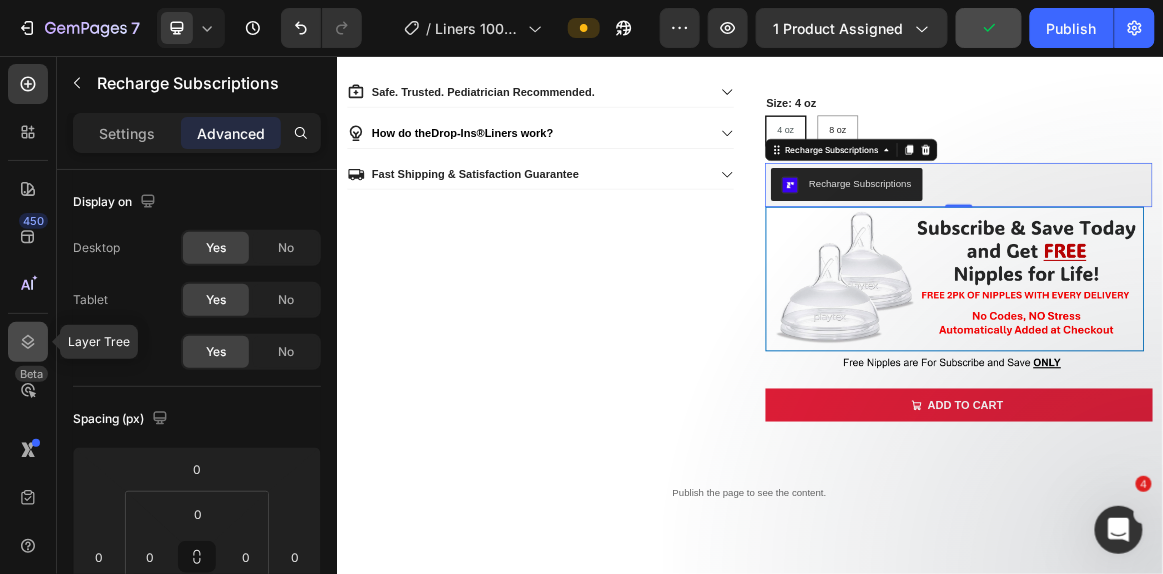 click 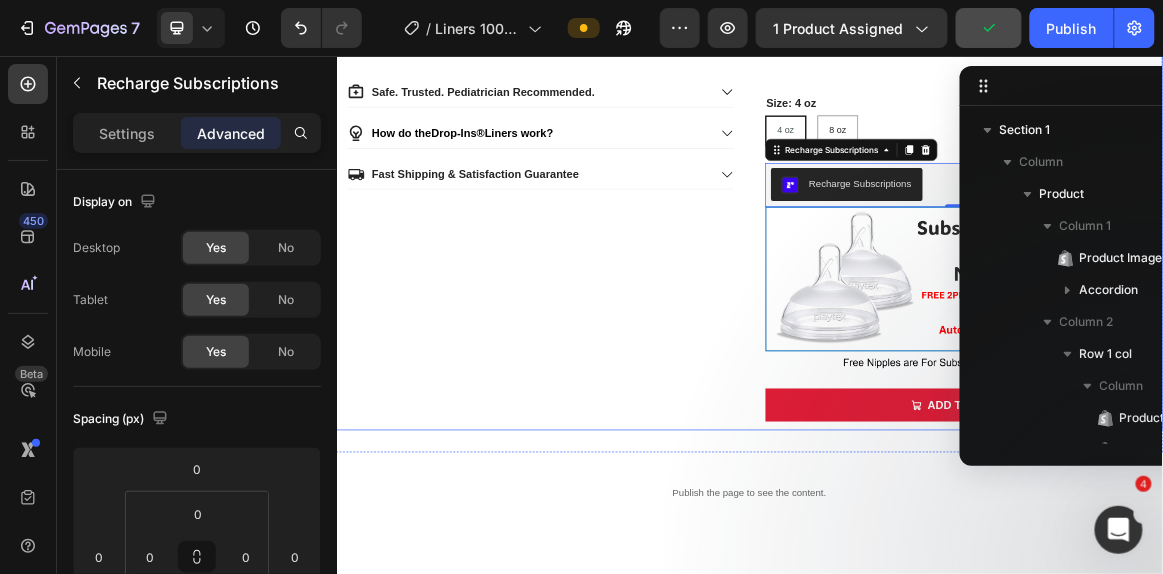 scroll, scrollTop: 474, scrollLeft: 0, axis: vertical 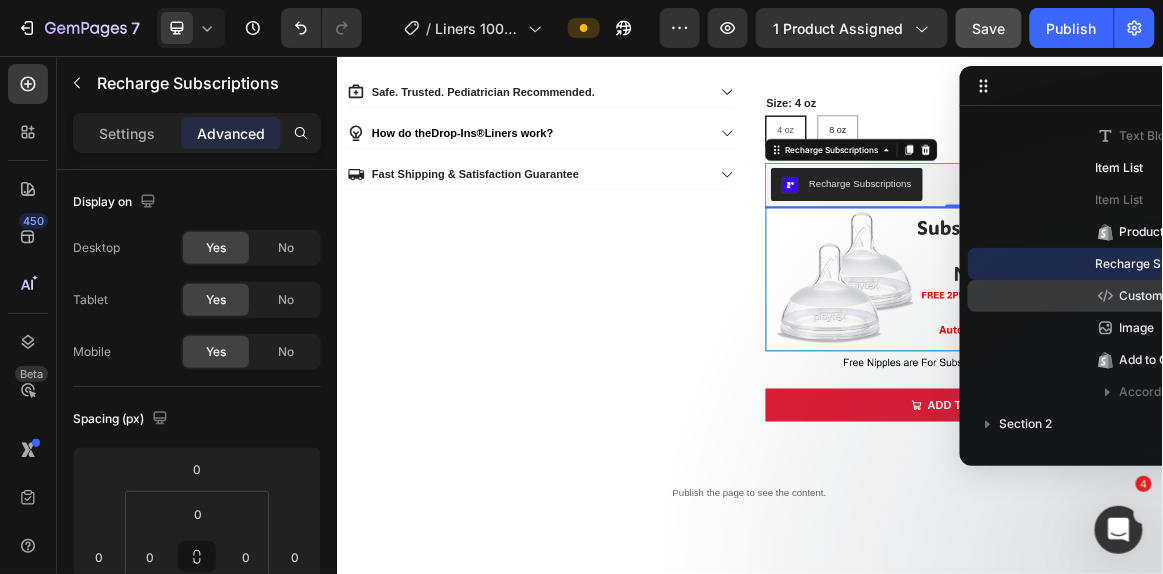 click 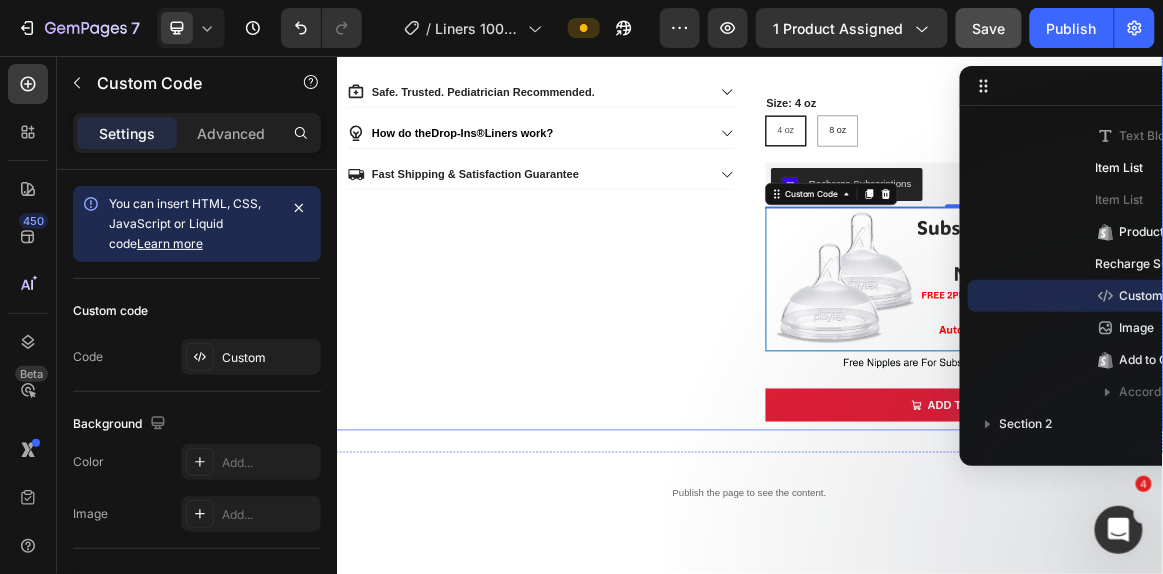 click on "Product Images
Safe. Trusted. Pediatrician Recommended.
How do the  Drop-Ins®  Liners work?
Fast Shipping & Satisfaction Guarantee Accordion" at bounding box center [632, 67] 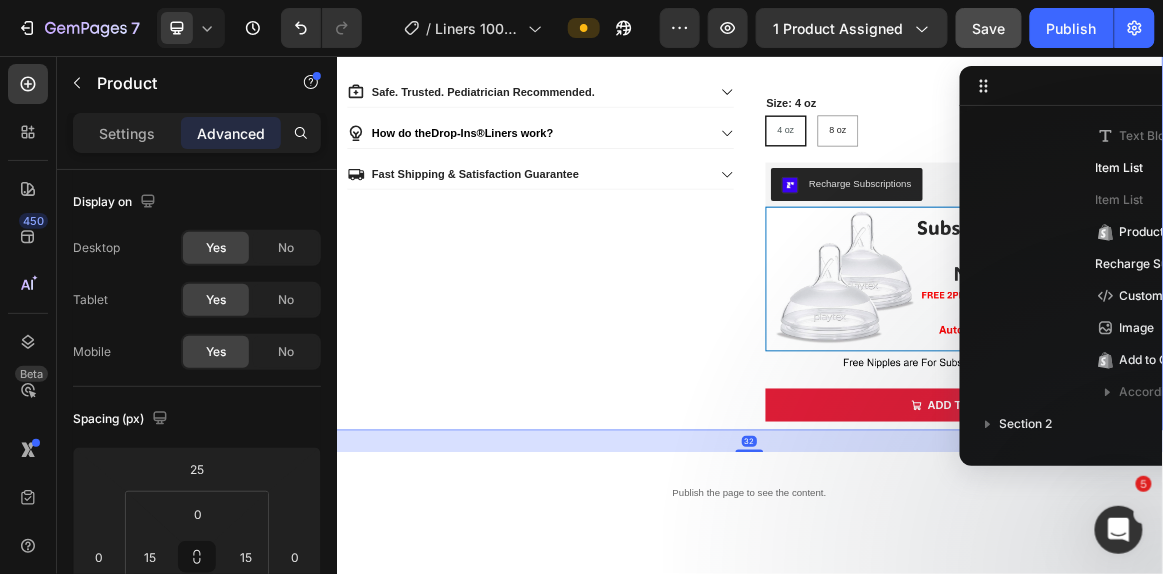 scroll, scrollTop: 0, scrollLeft: 0, axis: both 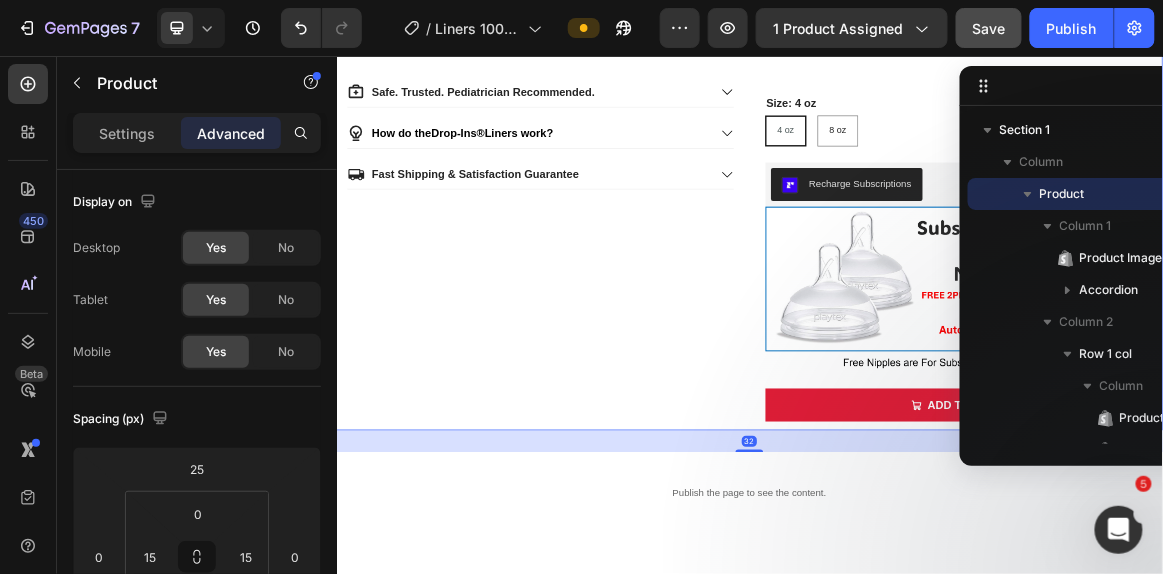click on "Product Images
Safe. Trusted. Pediatrician Recommended.
How do the  Drop-Ins®  Liners work?
Fast Shipping & Satisfaction Guarantee Accordion" at bounding box center [632, 67] 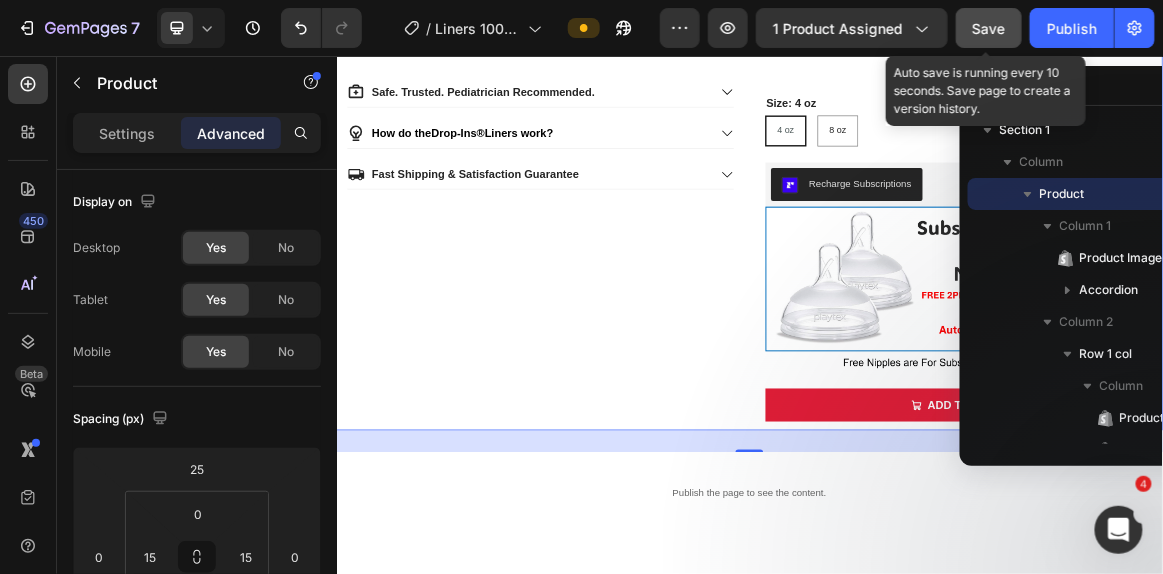 click on "Save" at bounding box center (989, 28) 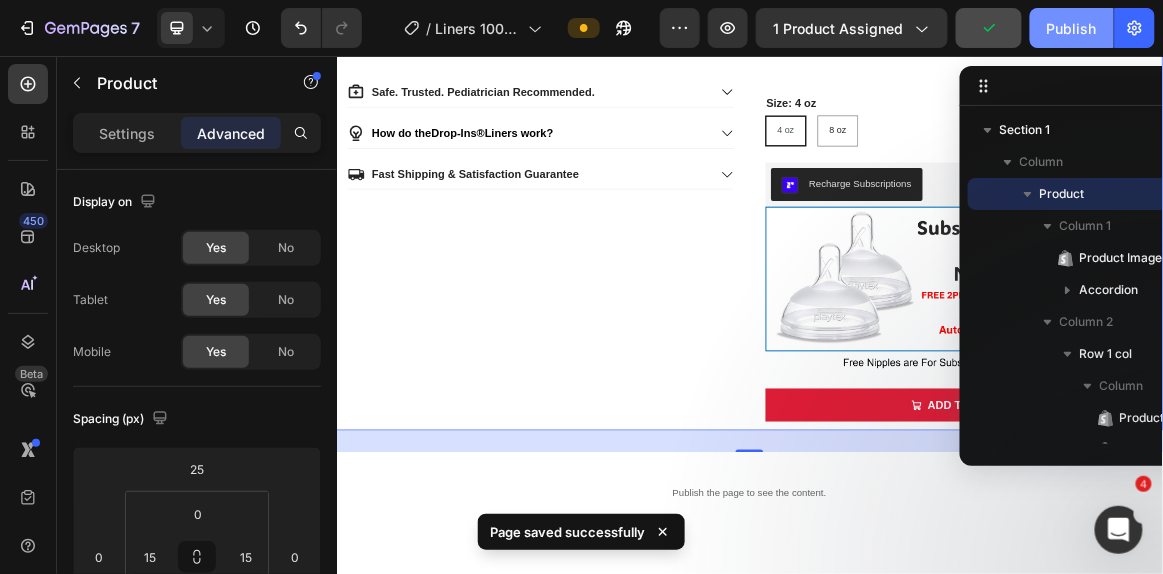 click on "Publish" at bounding box center [1072, 28] 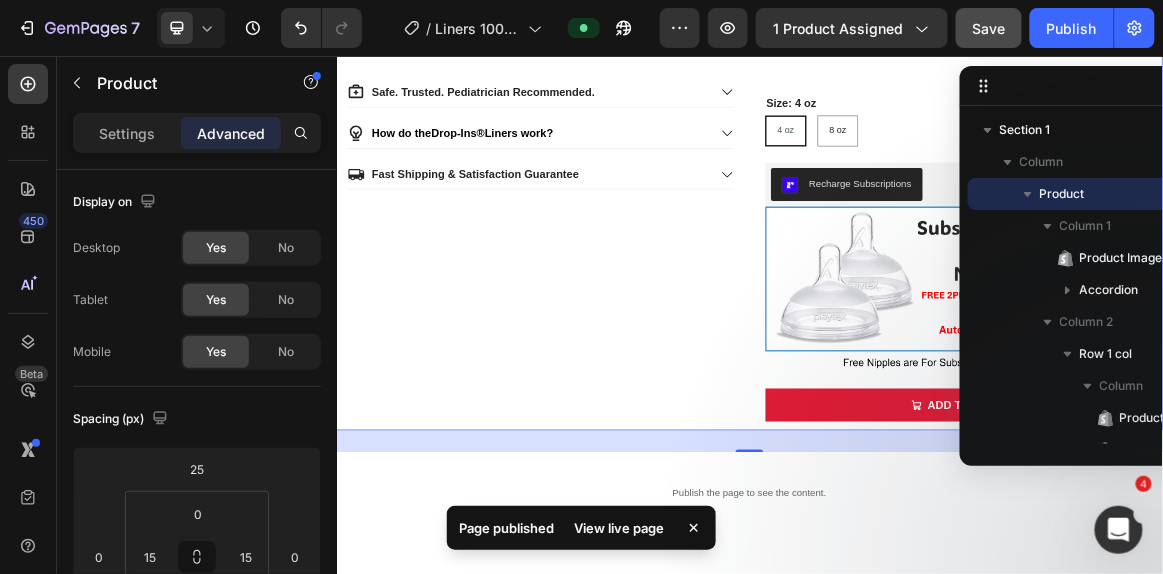 click on "View live page" at bounding box center (619, 528) 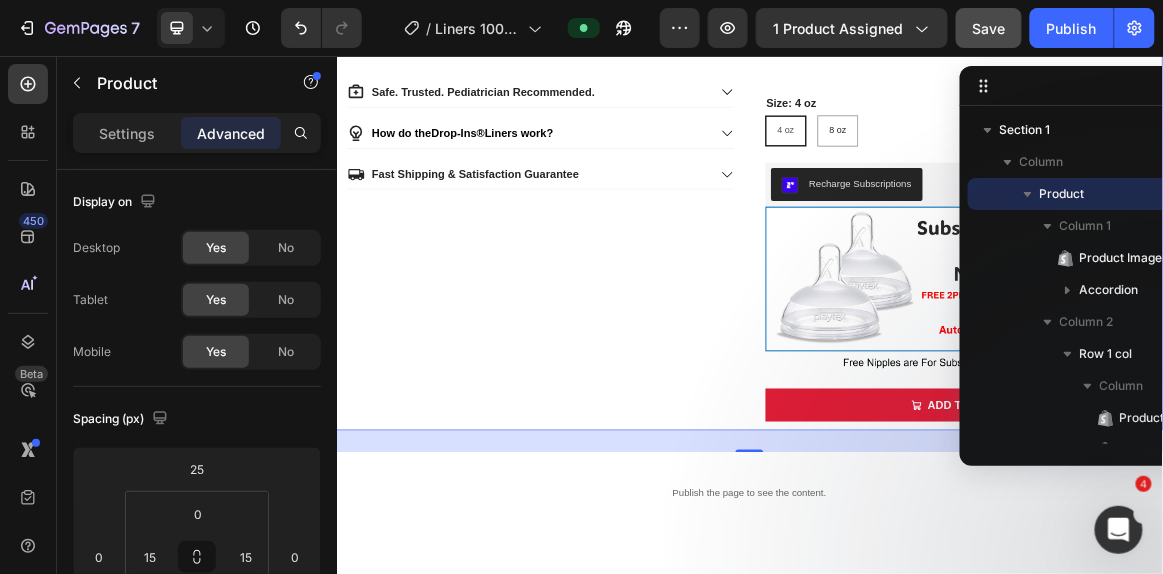 click on "Product Images
Safe. Trusted. Pediatrician Recommended.
How do the  Drop-Ins®  Liners work?
Fast Shipping & Satisfaction Guarantee Accordion" at bounding box center [632, 67] 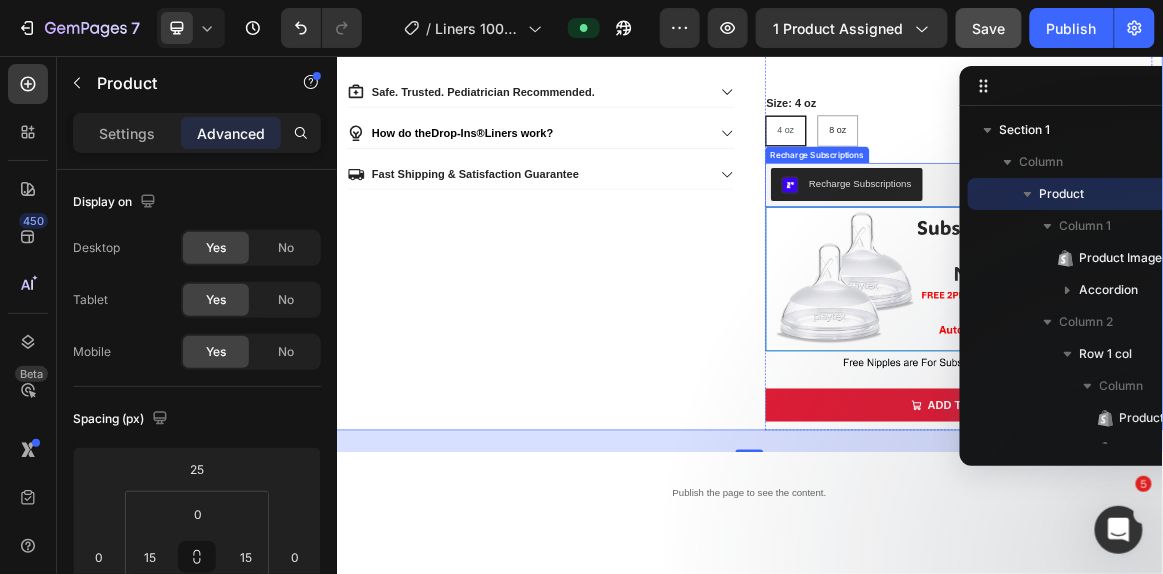 click on "Recharge Subscriptions" at bounding box center (1240, 242) 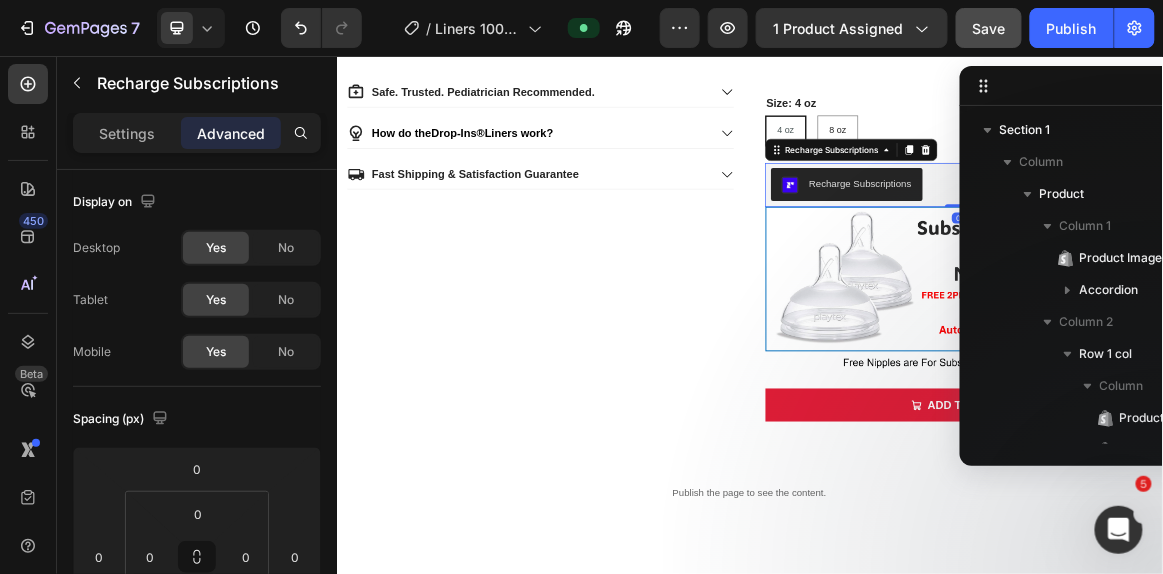 scroll, scrollTop: 474, scrollLeft: 0, axis: vertical 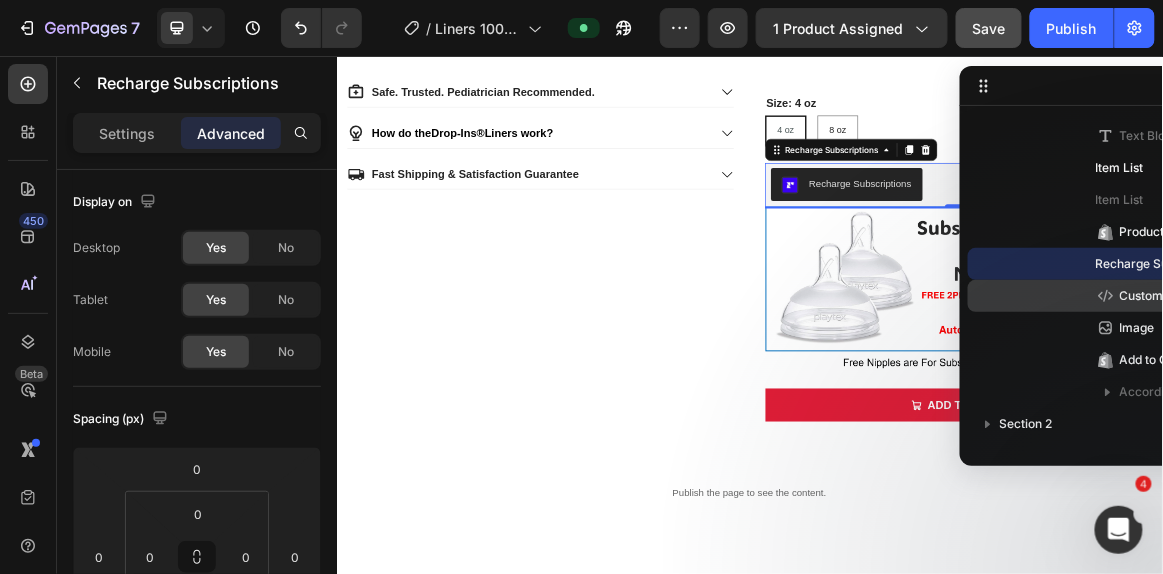 click on "Custom Code" at bounding box center [1158, 296] 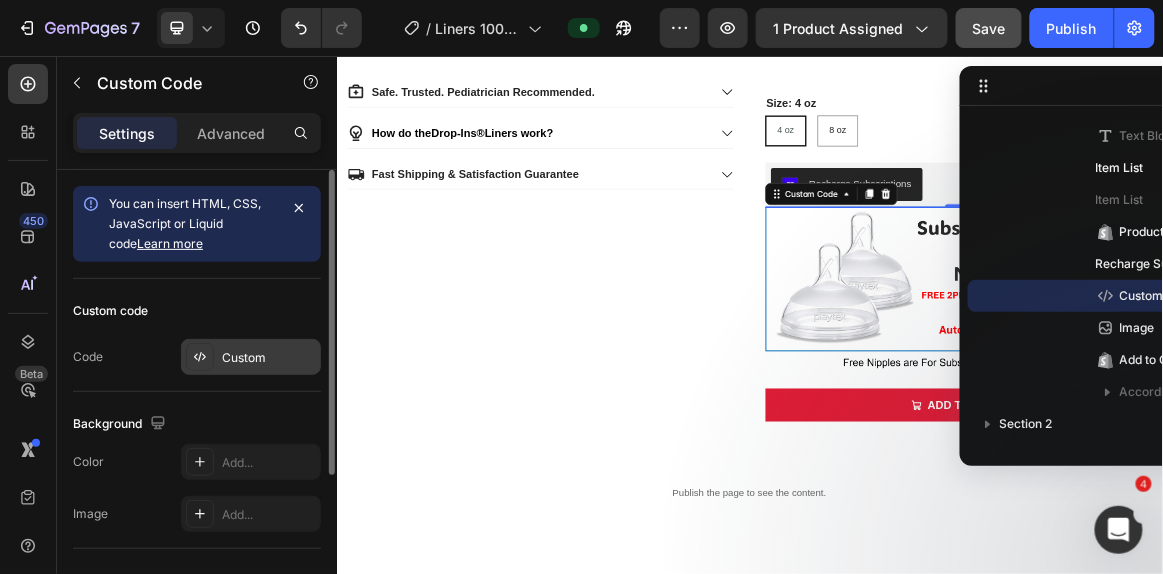 click on "Custom" at bounding box center [269, 358] 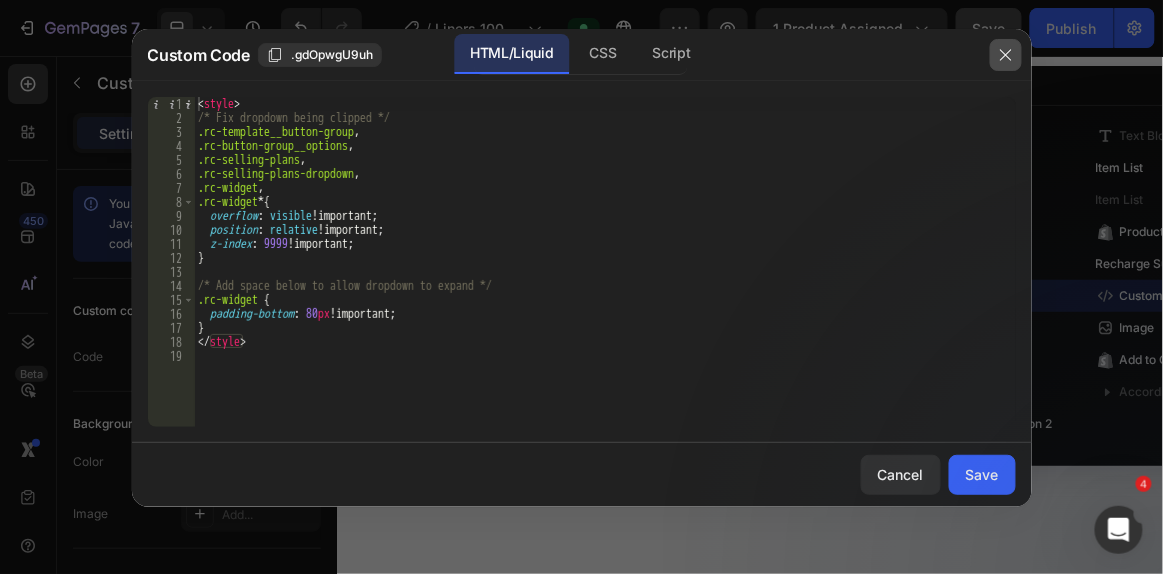 click 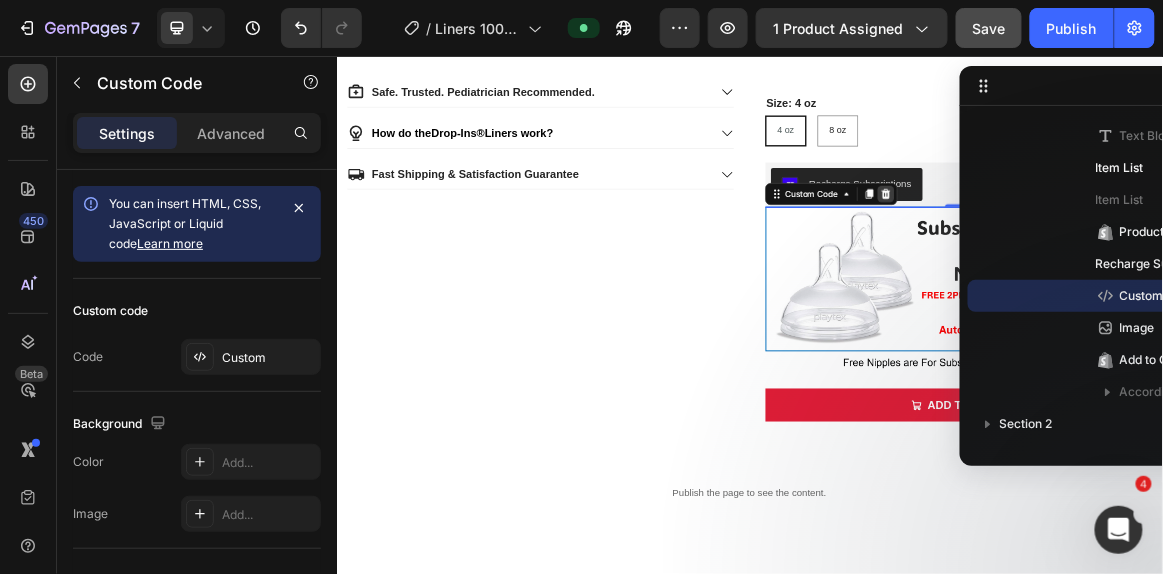 click 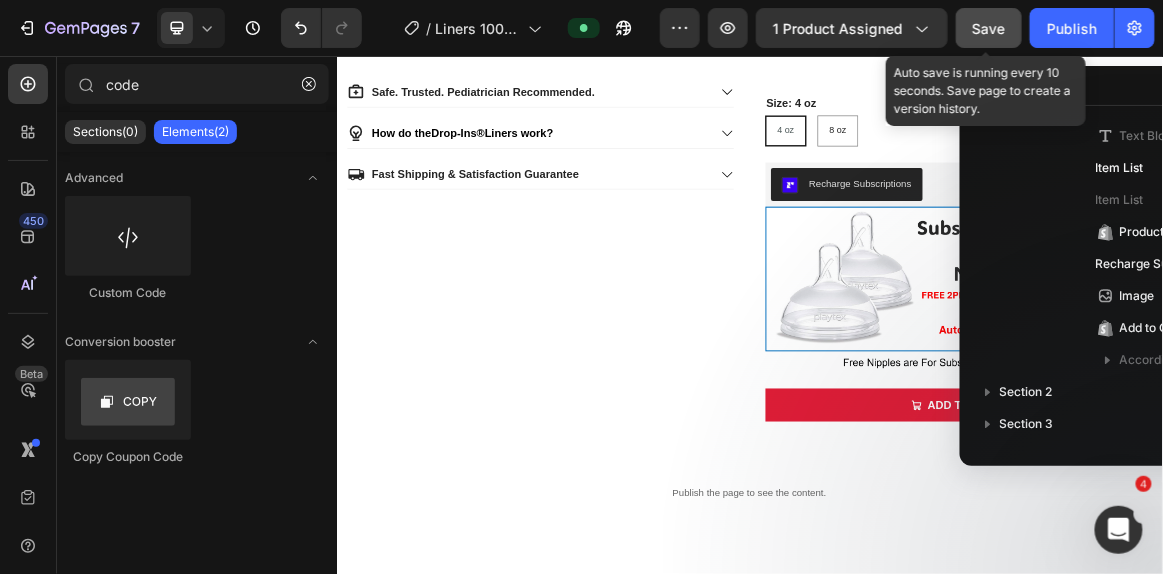click on "Save" 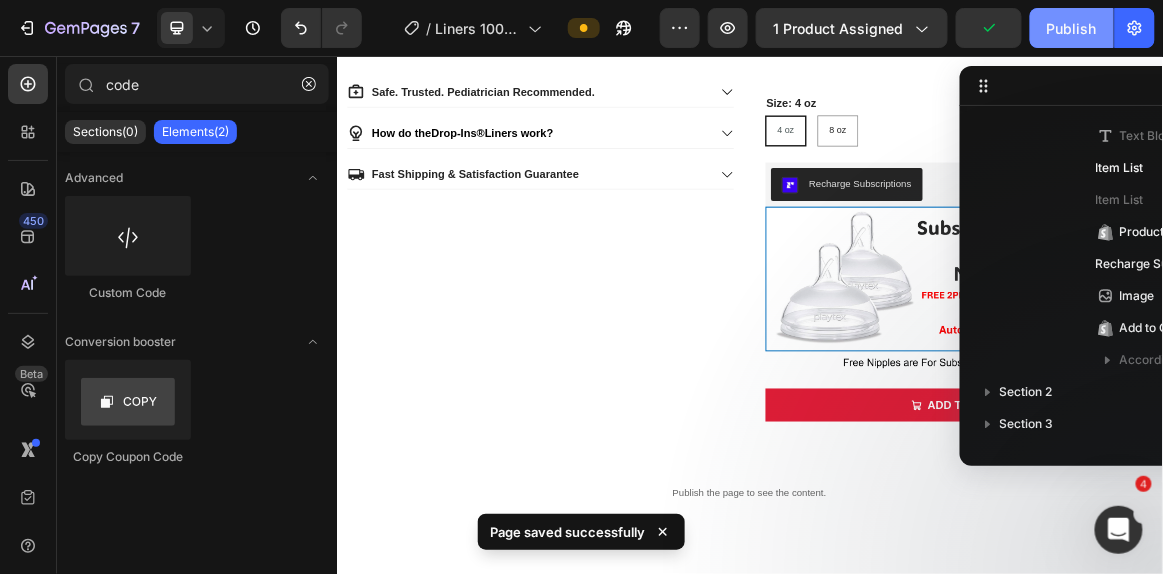 click on "Publish" at bounding box center (1072, 28) 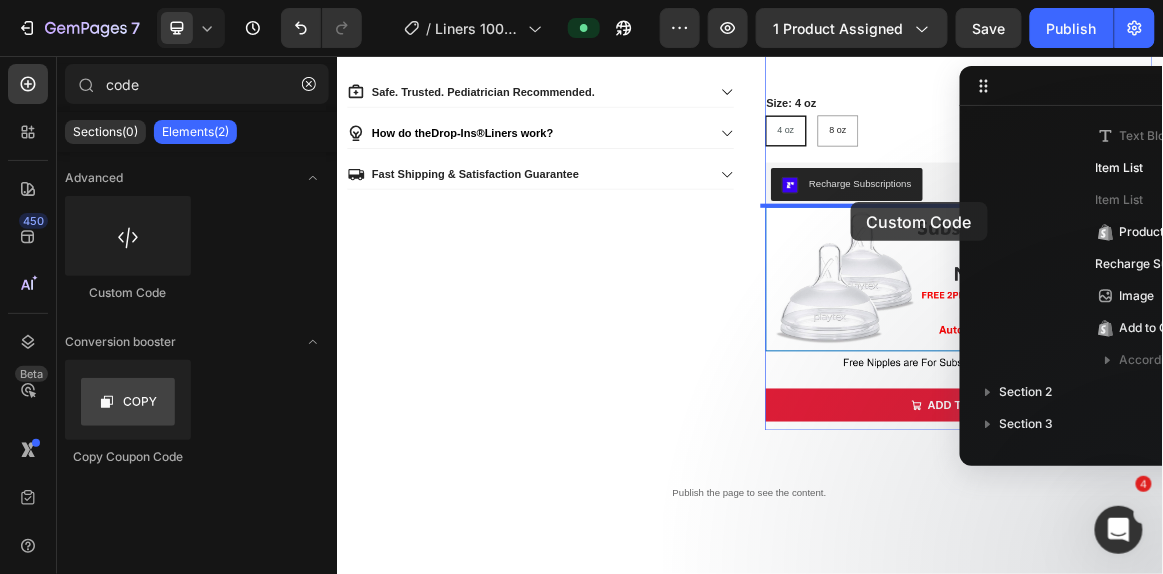 drag, startPoint x: 458, startPoint y: 268, endPoint x: 1081, endPoint y: 271, distance: 623.0072 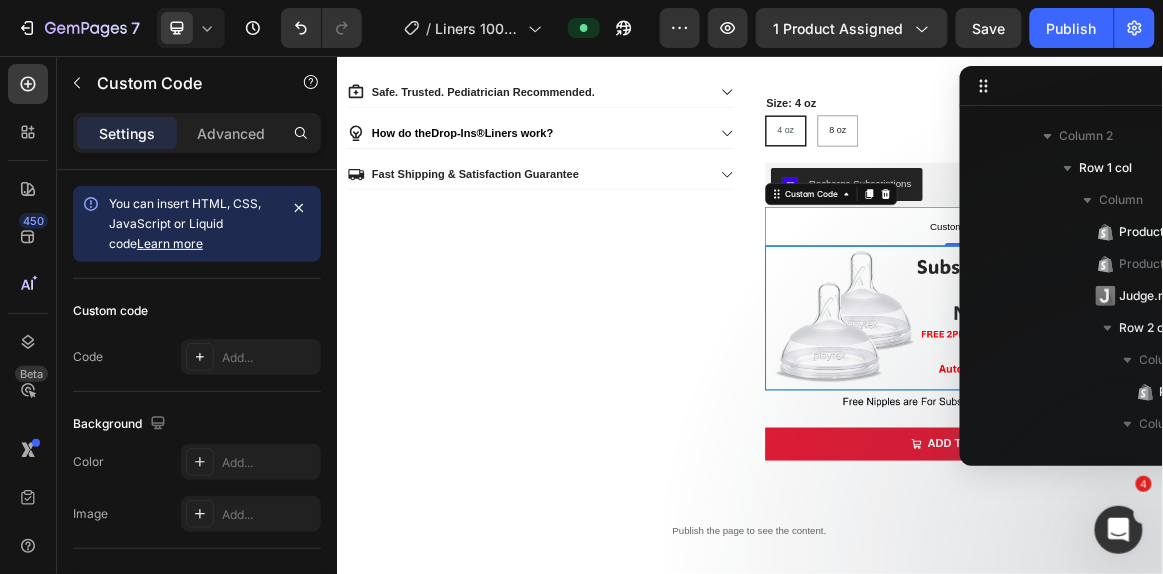 scroll, scrollTop: 922, scrollLeft: 0, axis: vertical 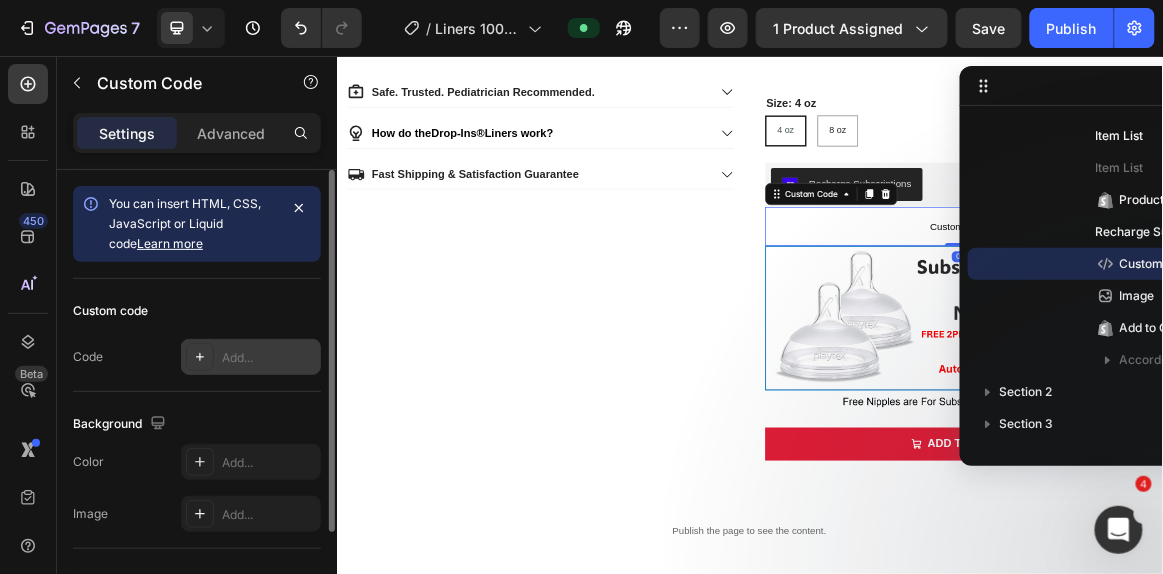 click on "Add..." at bounding box center (269, 358) 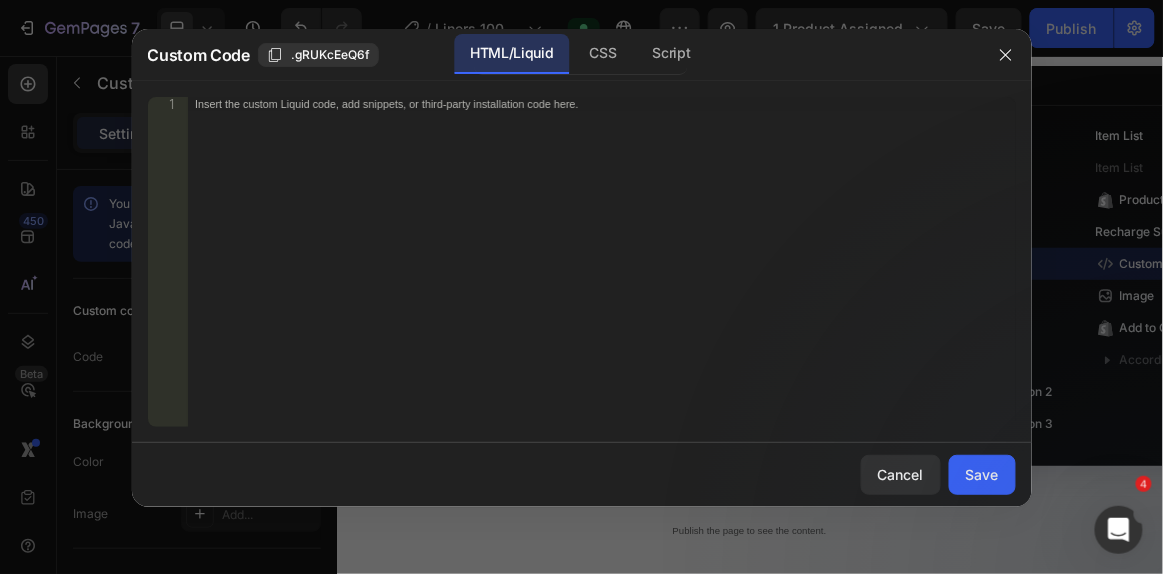 type 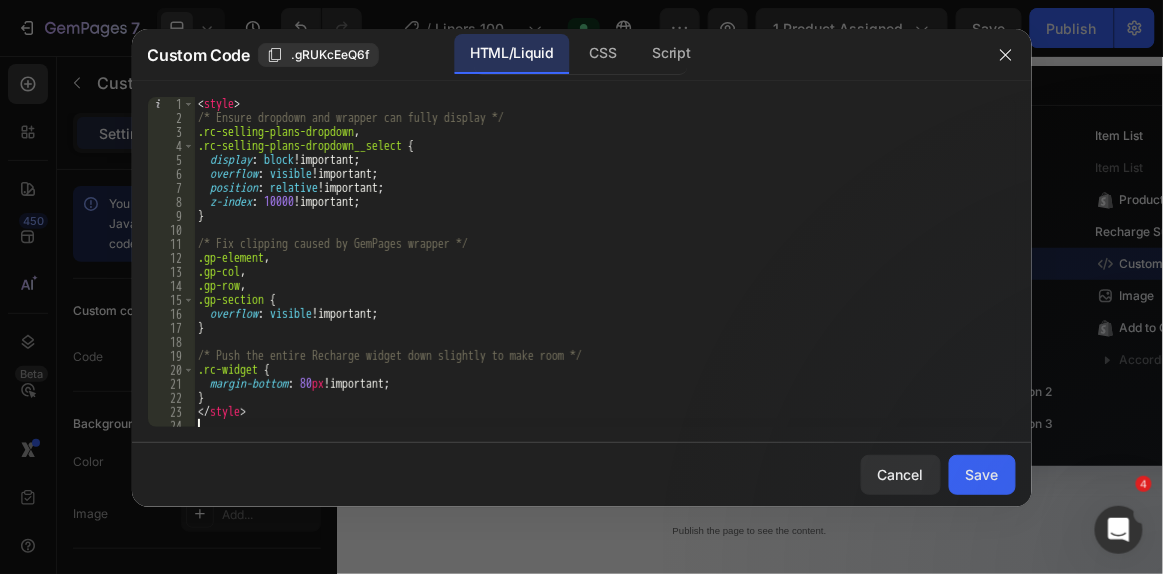 scroll, scrollTop: 0, scrollLeft: 0, axis: both 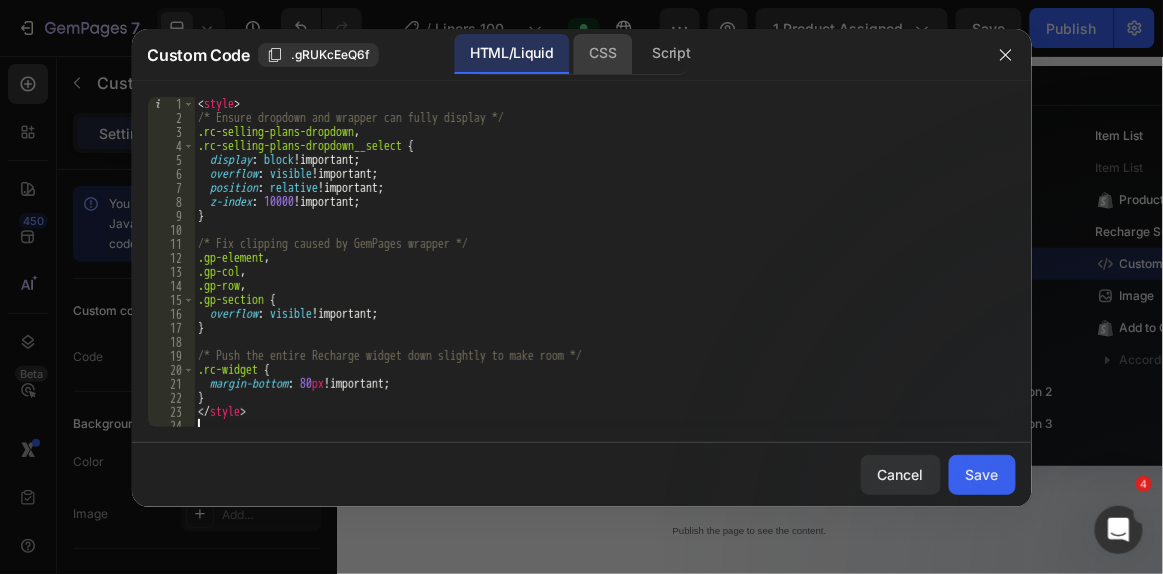 click on "CSS" 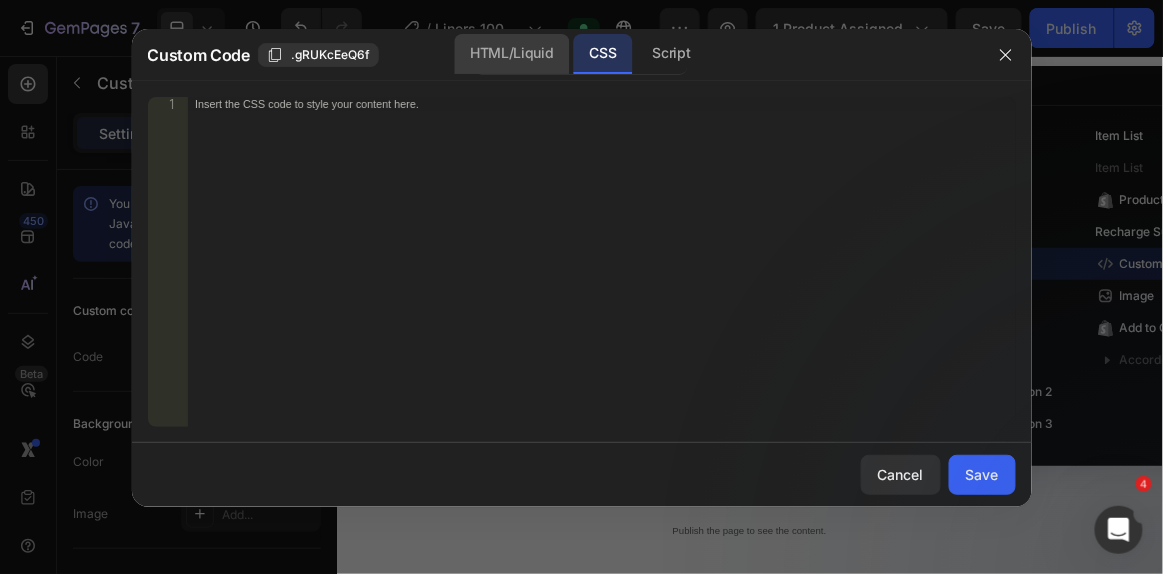click on "HTML/Liquid" 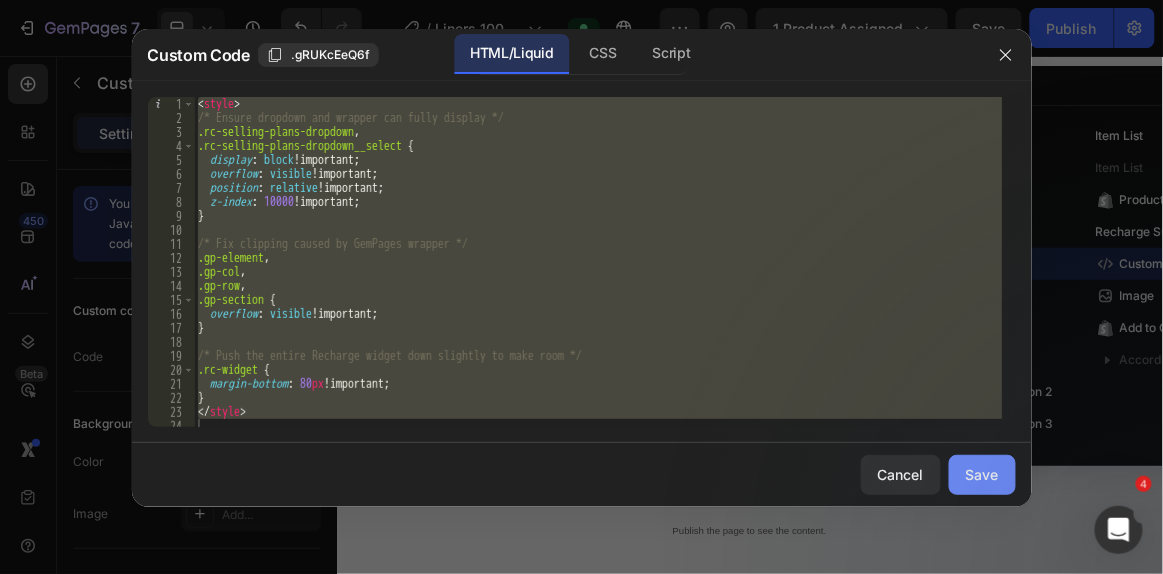 click on "Save" at bounding box center [982, 474] 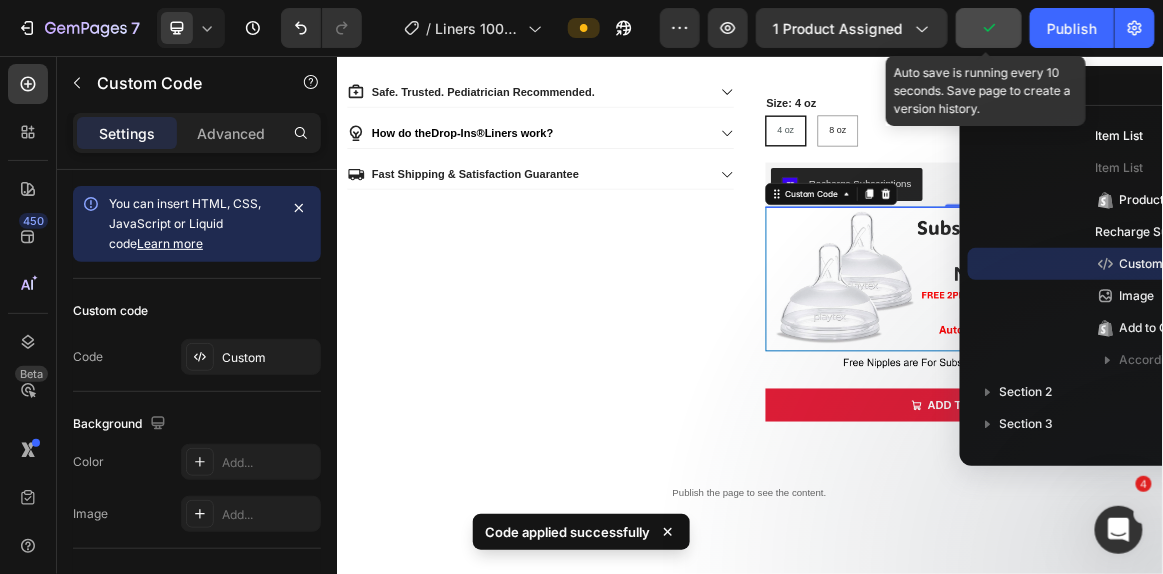 click 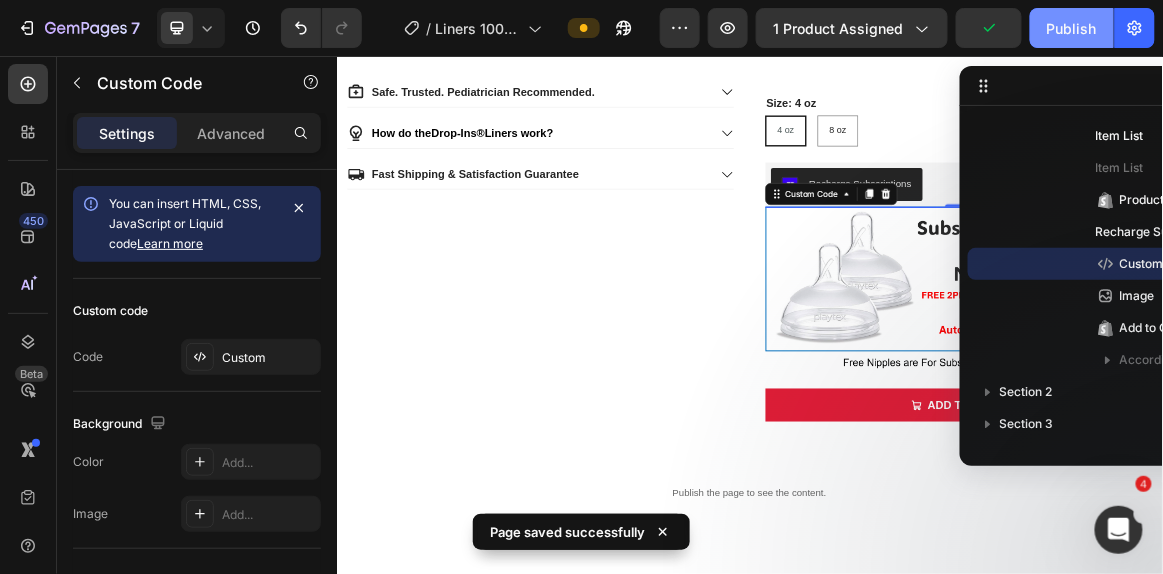 click on "Publish" at bounding box center [1072, 28] 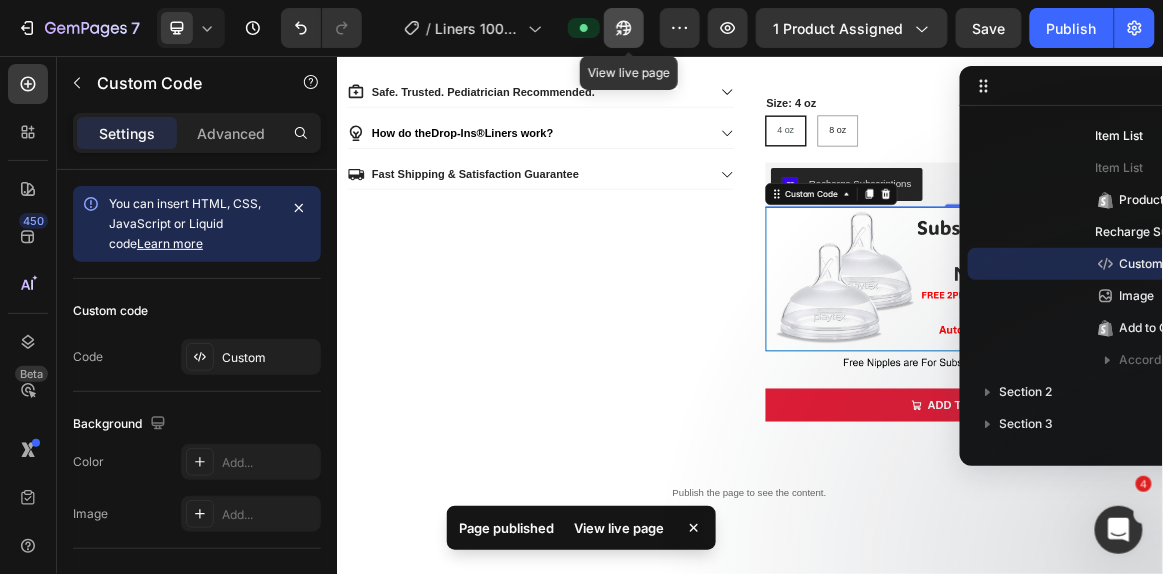 click 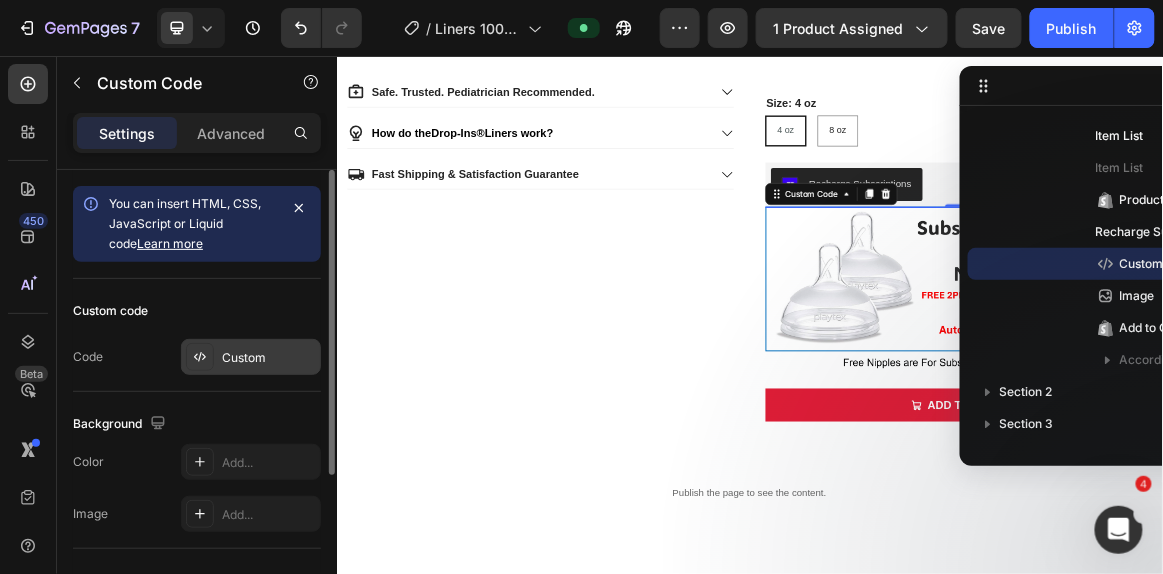 click on "Custom" at bounding box center (269, 358) 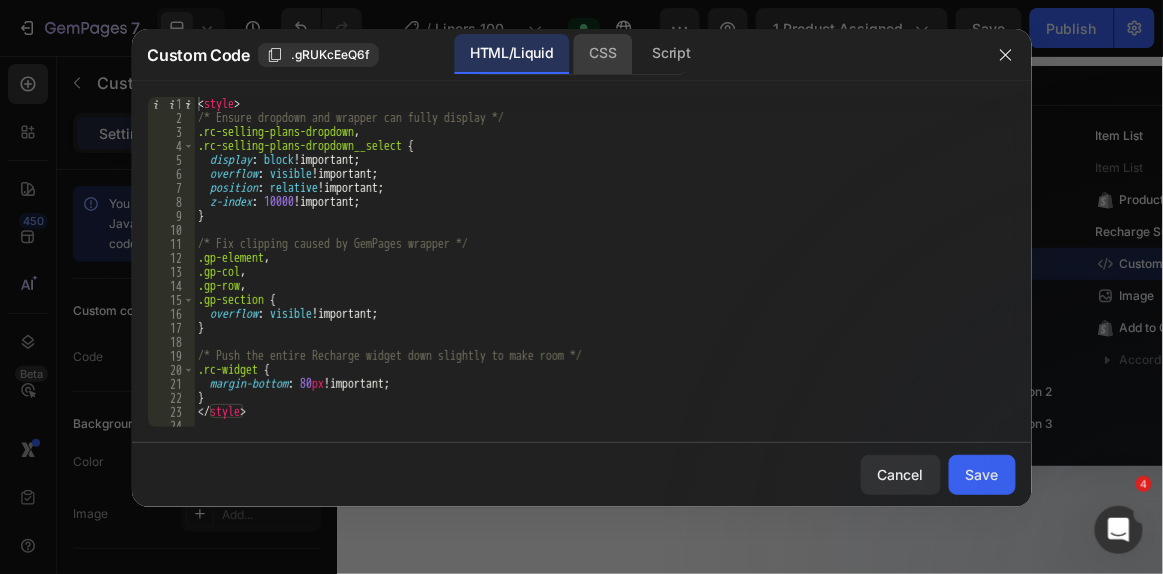 click on "CSS" 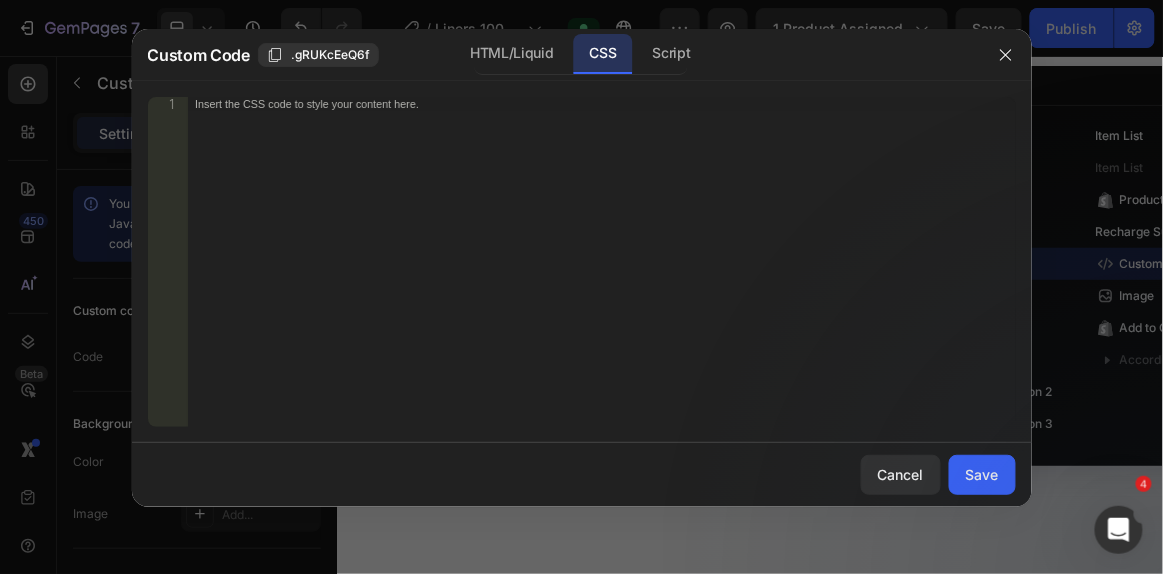 click on "1 Insert the CSS code to style your content here.     הההההההההההההההההההההההההההההההההההההההההההההההההההההההההההההההההההההההההההההההההההההההההההההההההההההההההההההההההההההההההההההההההההההההההההההההההההההההההההההההההההההההההההההההההההההההההההההההההההההההההההההההההההההההההההההההההההההההההההההההההההההההההההההההה XXXXXXXXXXXXXXXXXXXXXXXXXXXXXXXXXXXXXXXXXXXXXXXXXXXXXXXXXXXXXXXXXXXXXXXXXXXXXXXXXXXXXXXXXXXXXXXXXXXXXXXXXXXXXXXXXXXXXXXXXXXXXXXXXXXXXXXXXXXXXXXXXXXXXXXXXXXXXXXXXXXXXXXXXXXXXXXXXXXXXXXXXXXXXXXXXXXXXXXXXXXXXXXXXXXXXXXXXXXXXXXXXXXXXXXXXXXXXXXXXXXXXXXXXXXXXXXX" 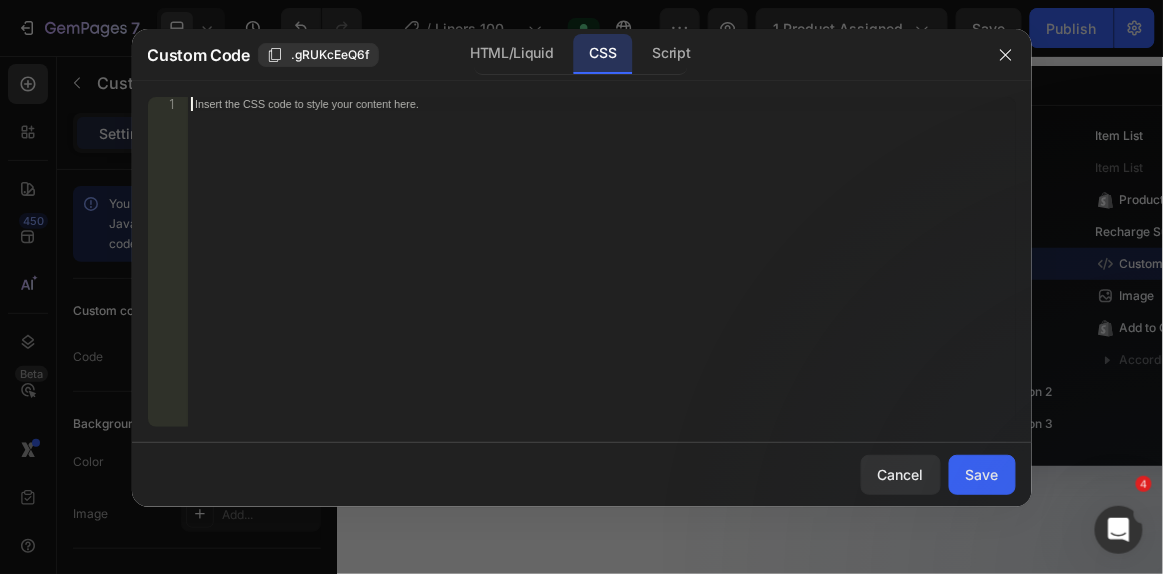 click on "Insert the CSS code to style your content here." at bounding box center (601, 276) 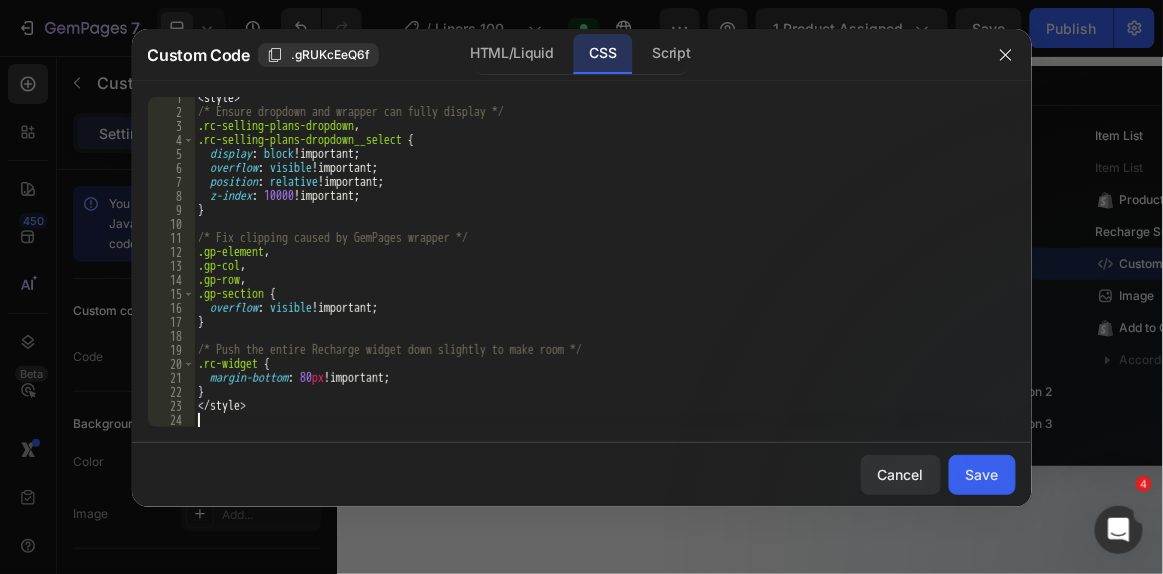 scroll, scrollTop: 6, scrollLeft: 0, axis: vertical 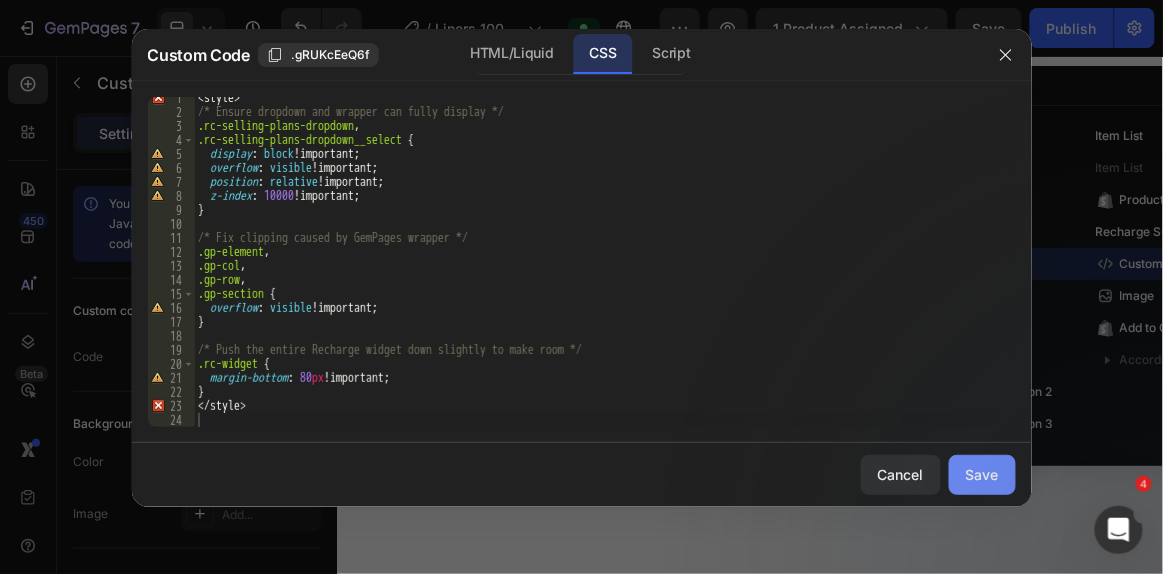 click on "Save" 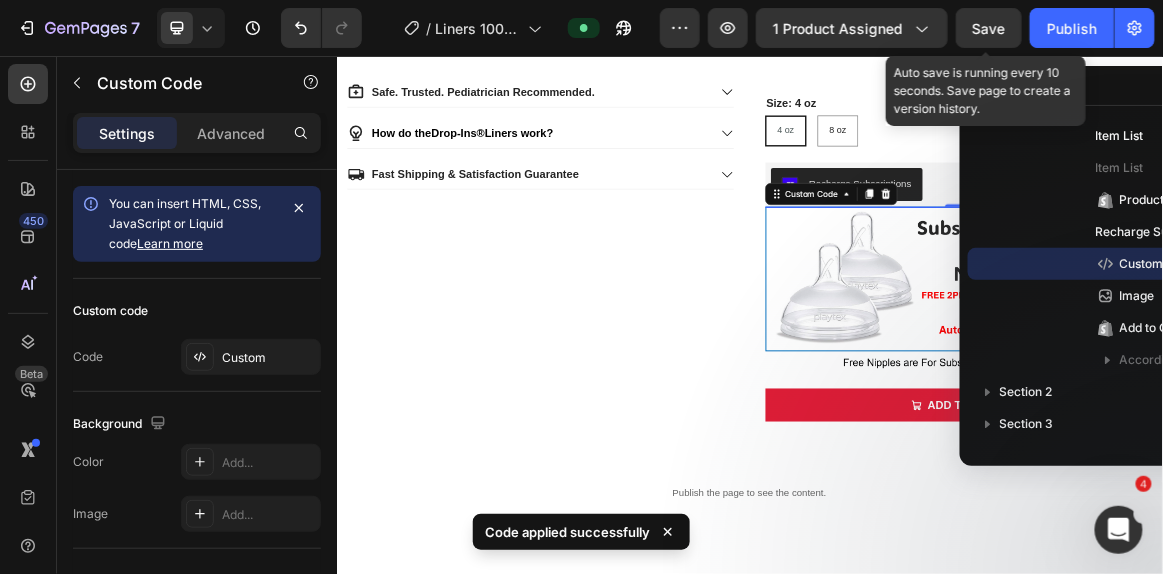 click on "Save" at bounding box center [989, 28] 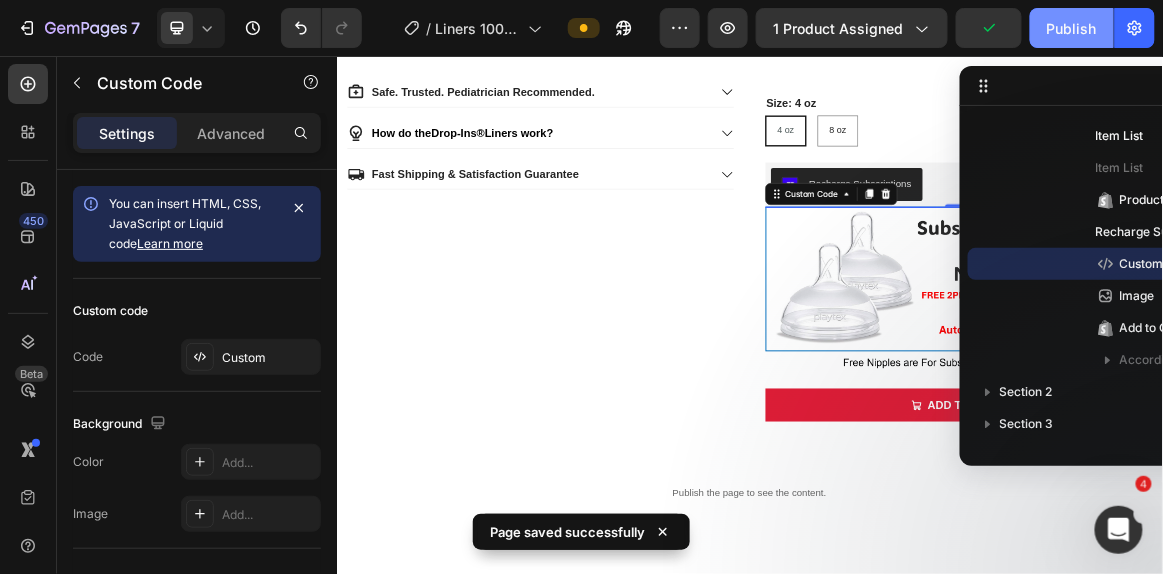 click on "Publish" at bounding box center (1072, 28) 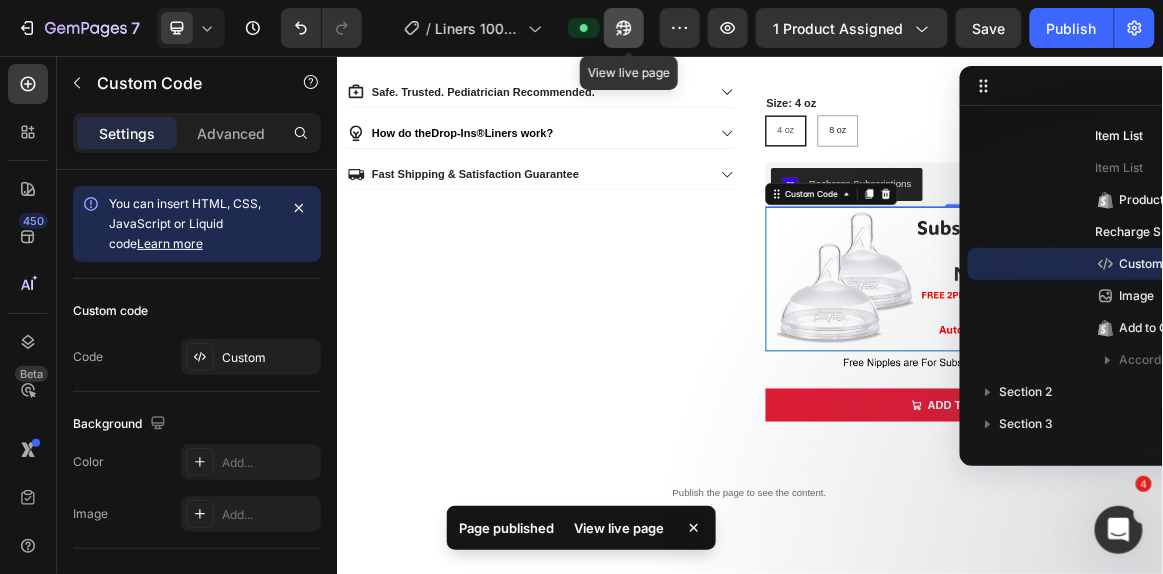 click 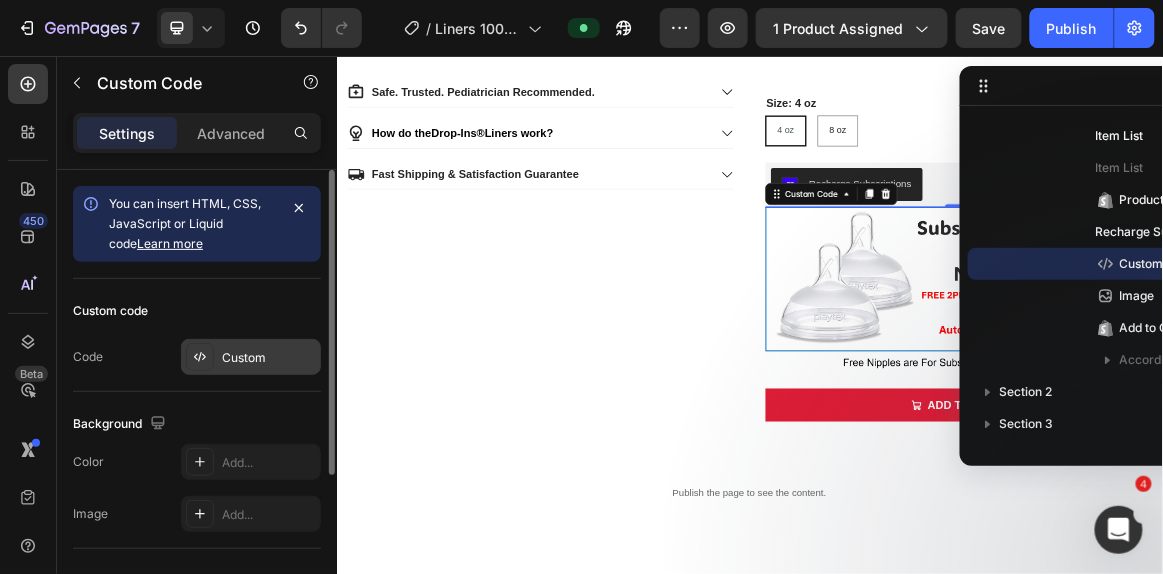 click on "Custom" at bounding box center (269, 358) 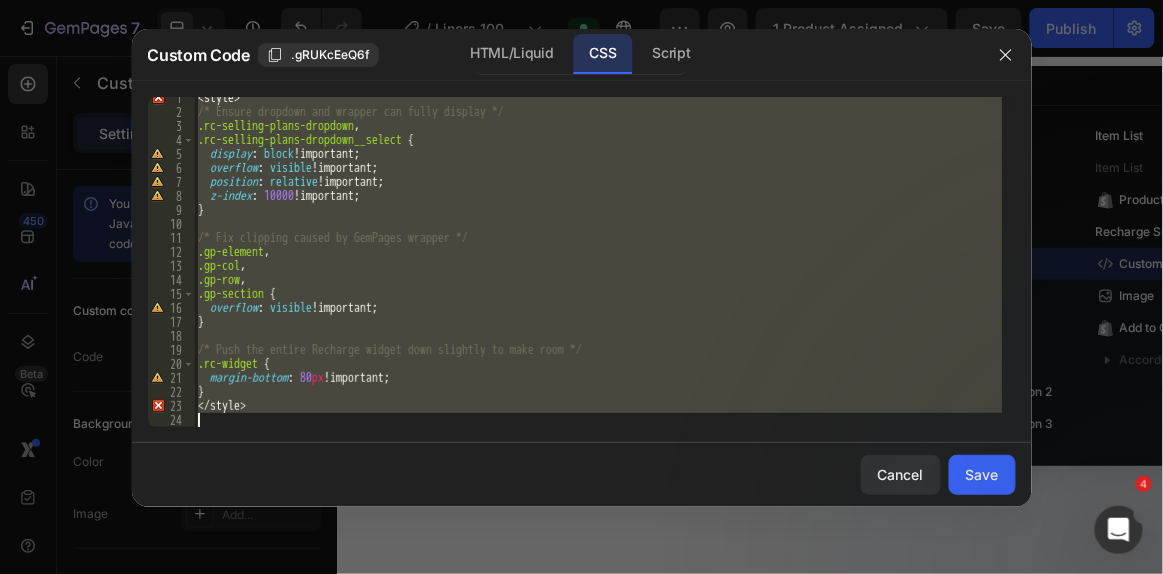 scroll, scrollTop: 6, scrollLeft: 0, axis: vertical 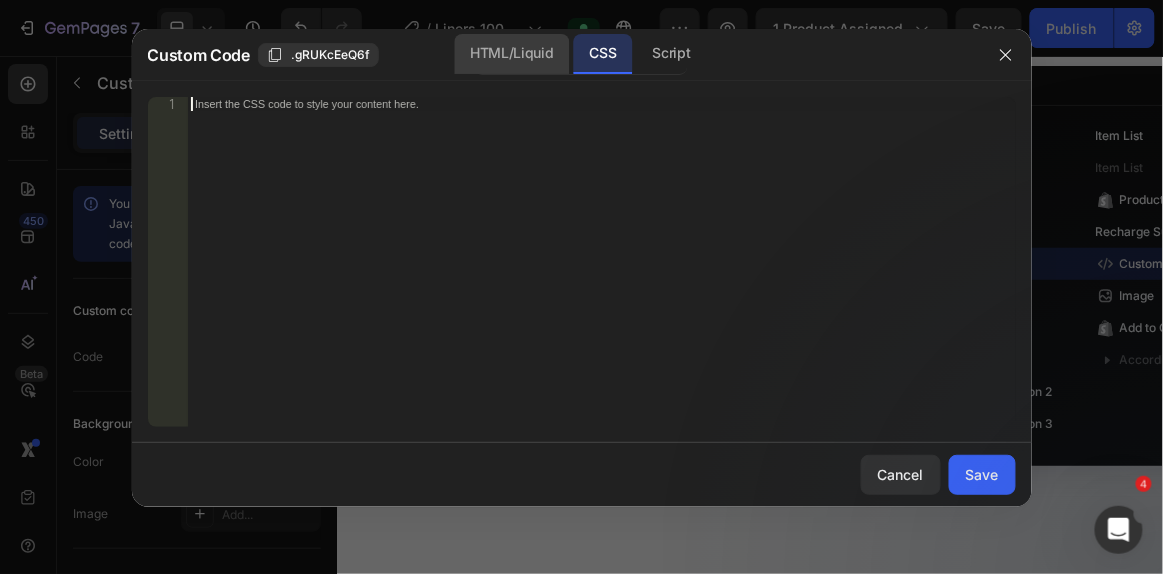 click on "HTML/Liquid" 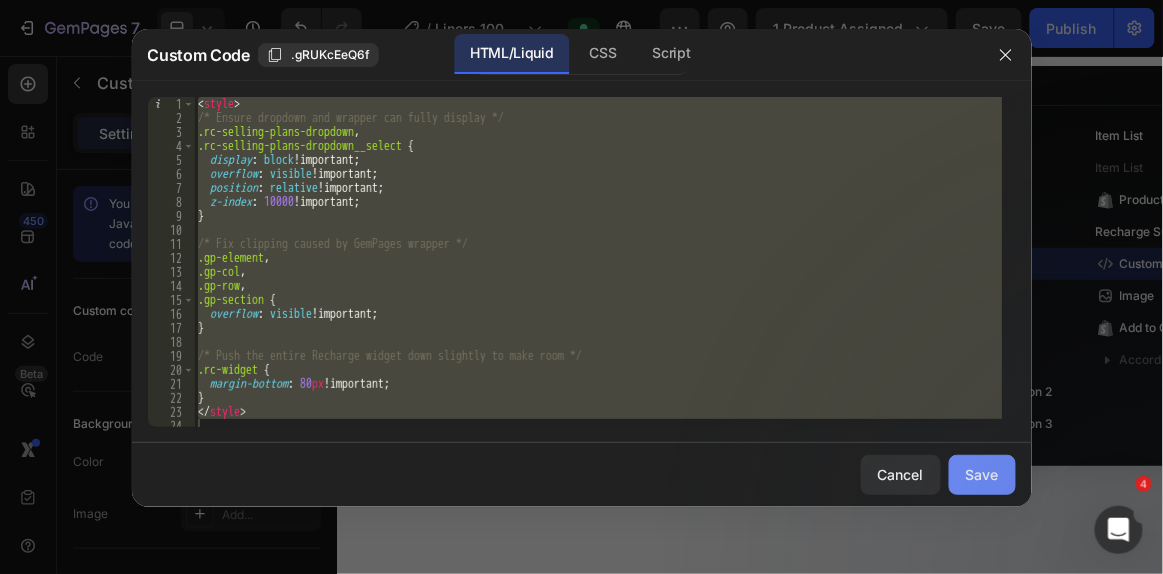 click on "Save" 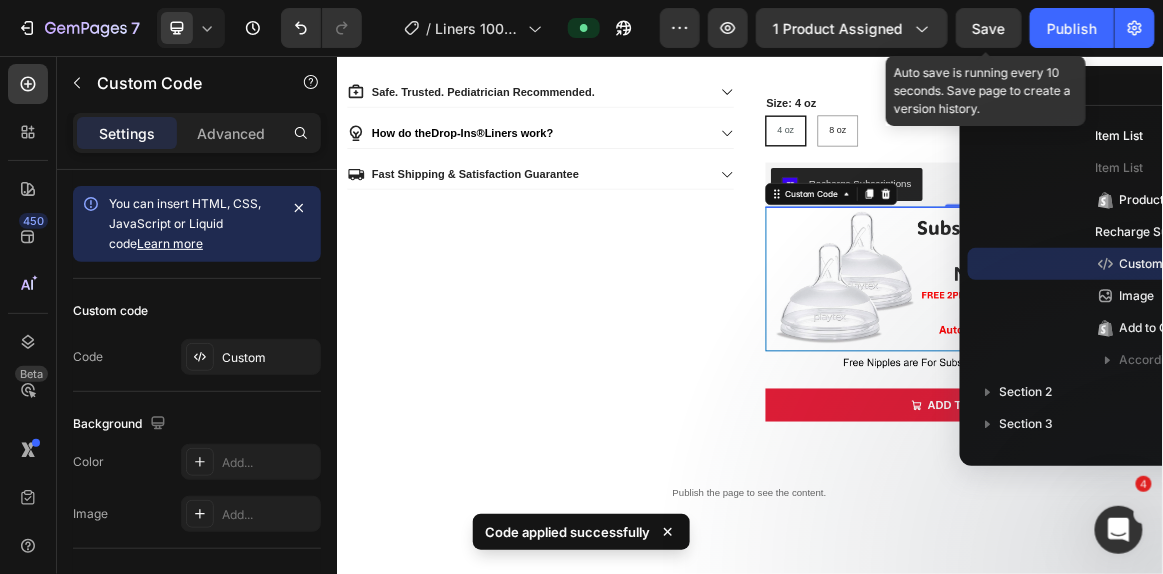 click on "Save" 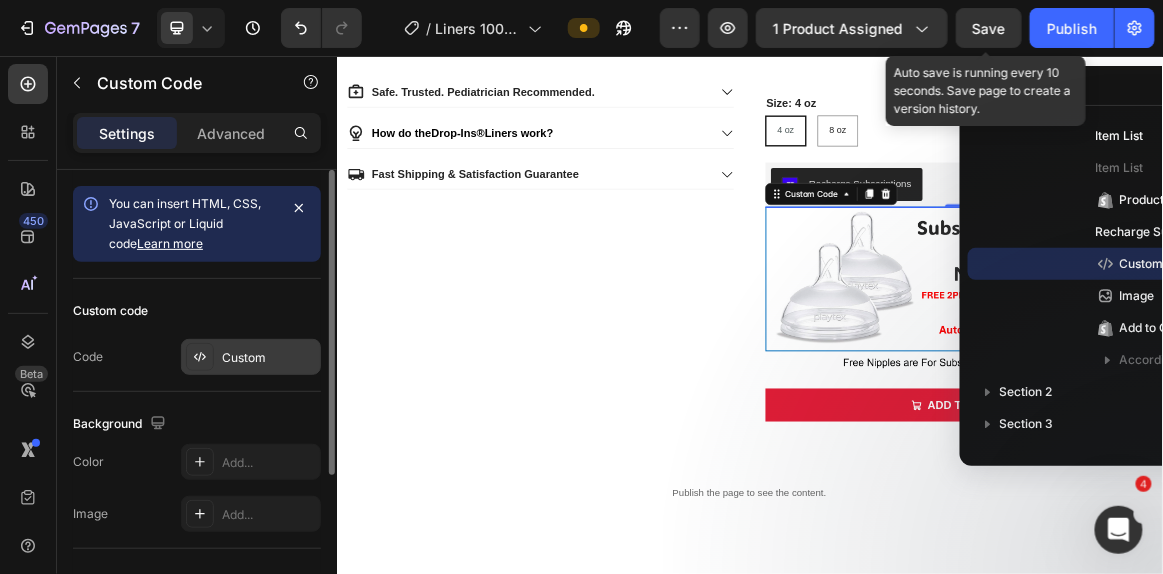 click on "Custom" at bounding box center (251, 357) 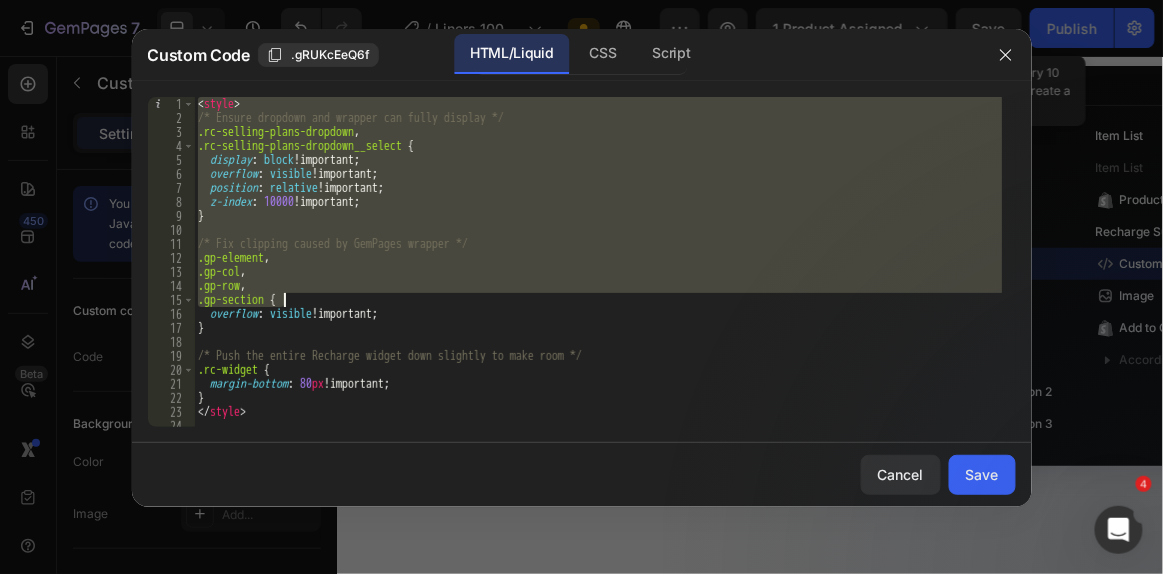 scroll, scrollTop: 6, scrollLeft: 0, axis: vertical 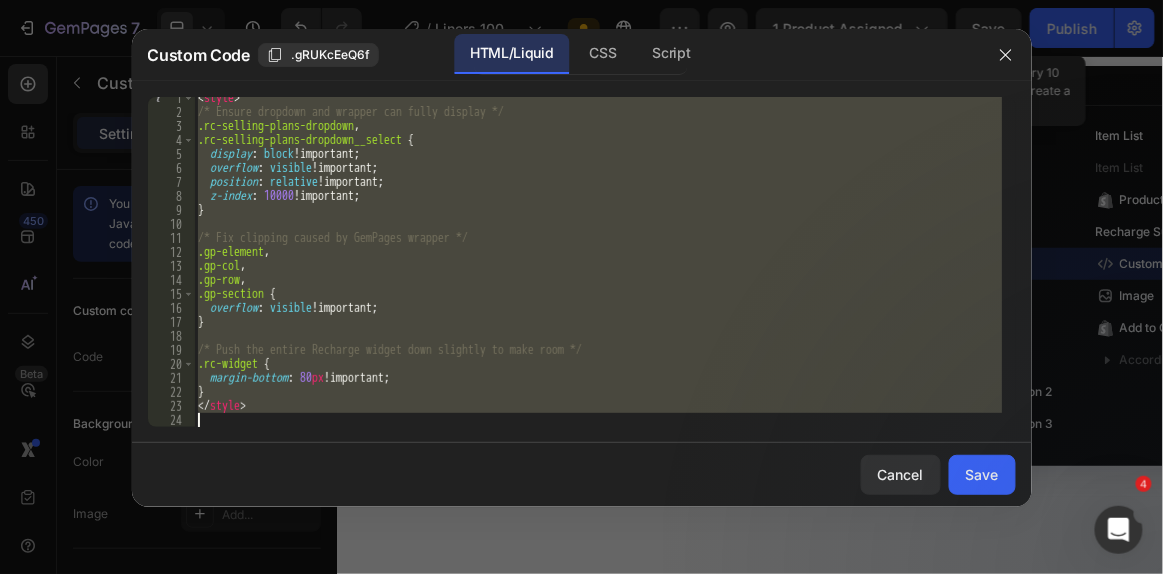 drag, startPoint x: 198, startPoint y: 106, endPoint x: 495, endPoint y: 500, distance: 493.40146 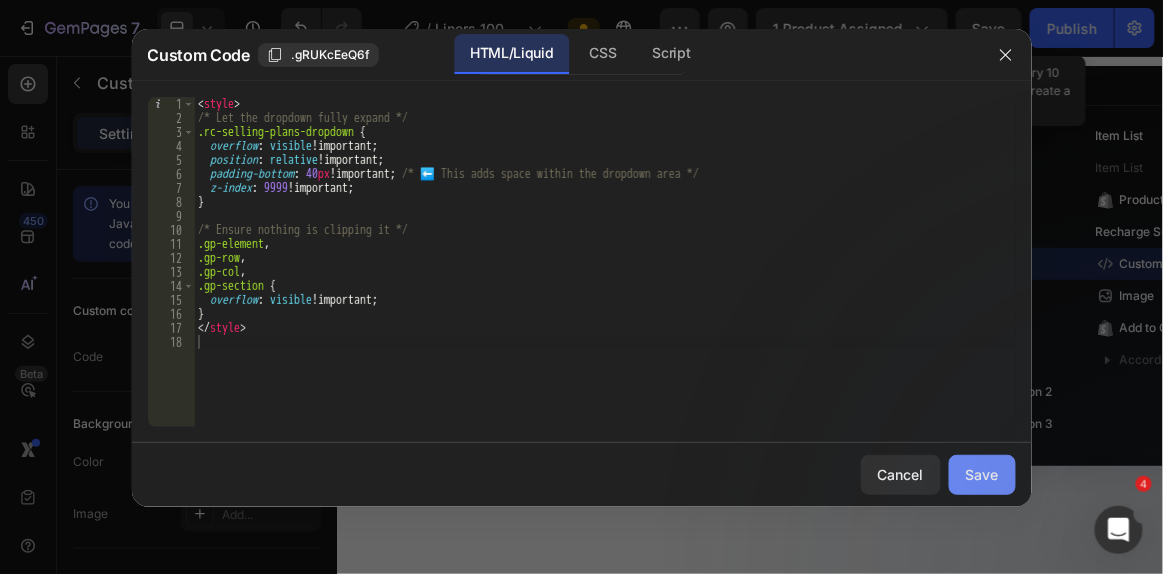 click on "Save" 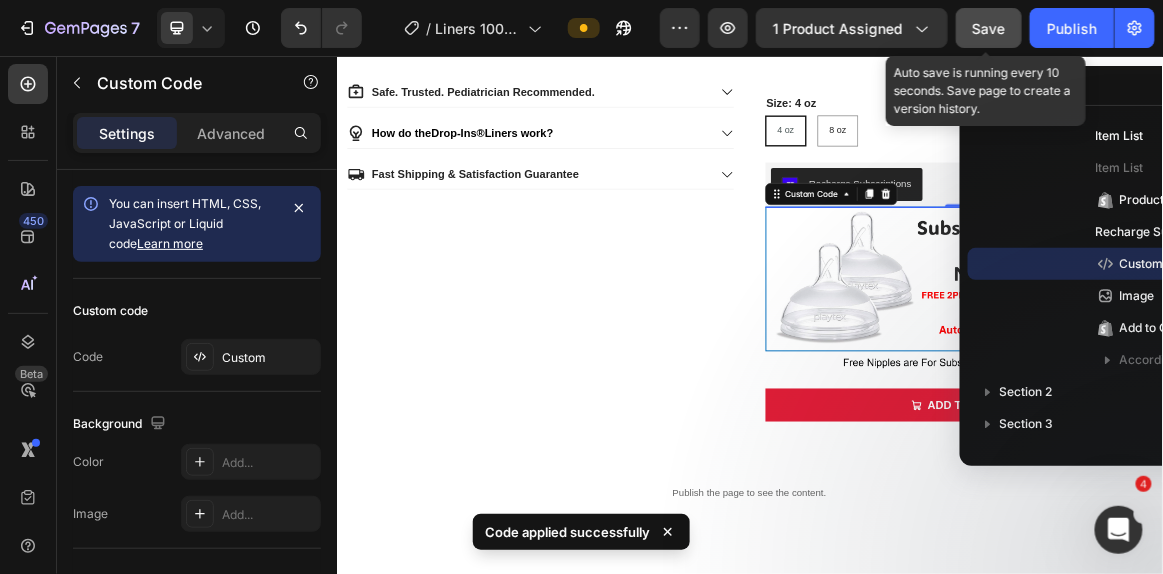 click on "Save" 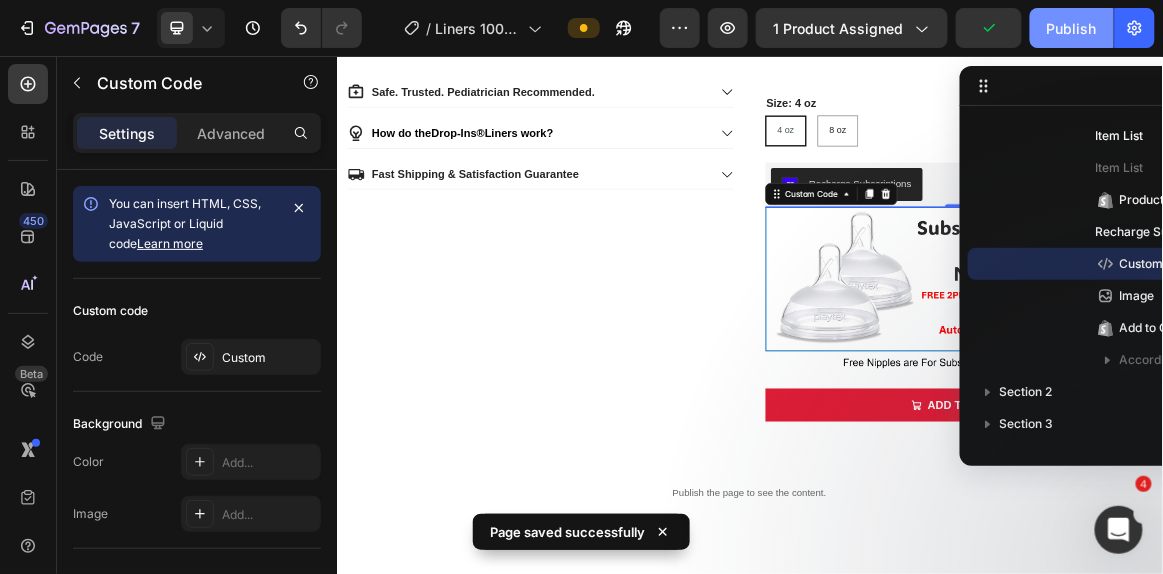 click on "Publish" at bounding box center [1072, 28] 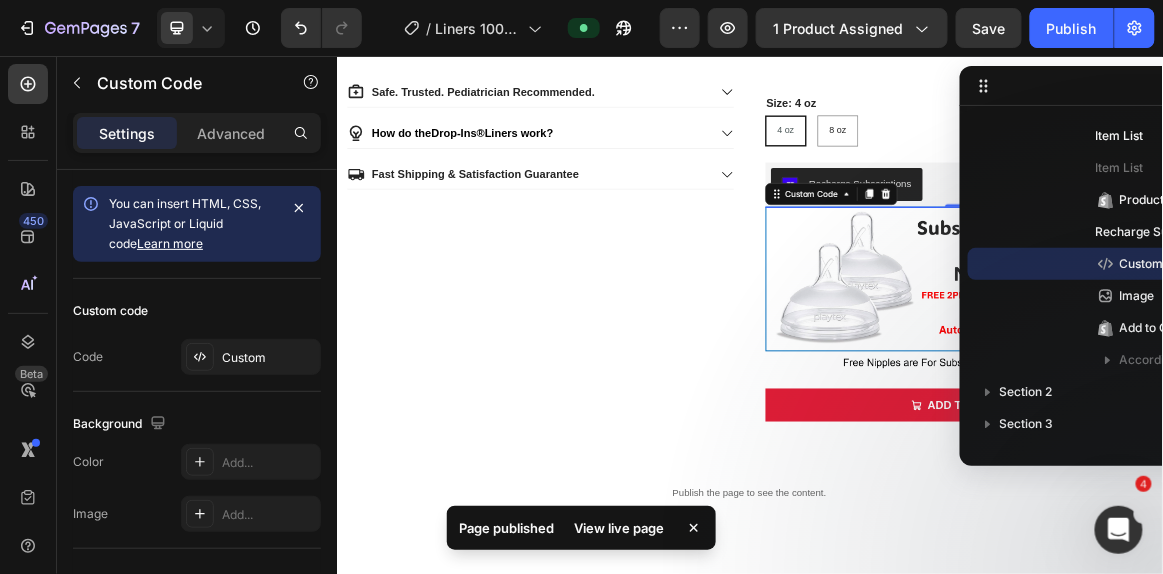 click on "View live page" at bounding box center [619, 528] 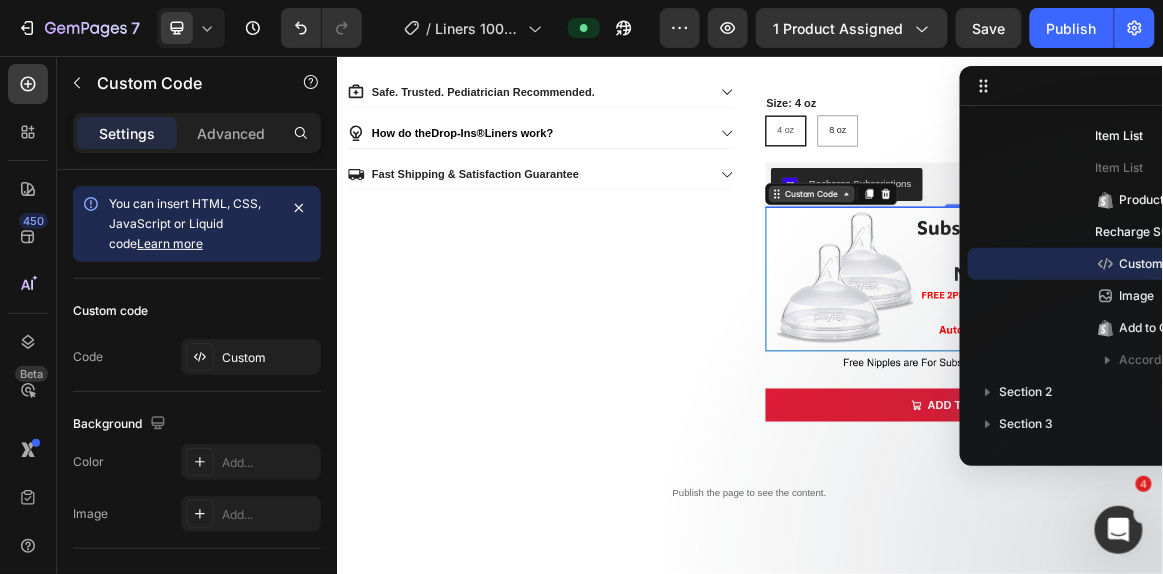 click on "Custom Code" at bounding box center (1026, 255) 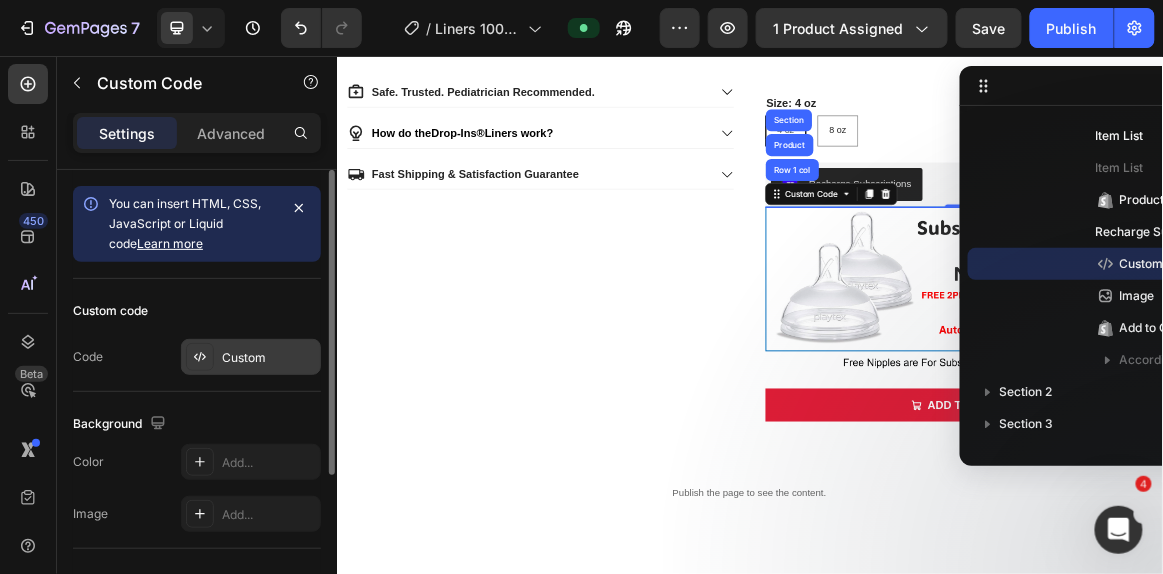 click on "Custom" at bounding box center (251, 357) 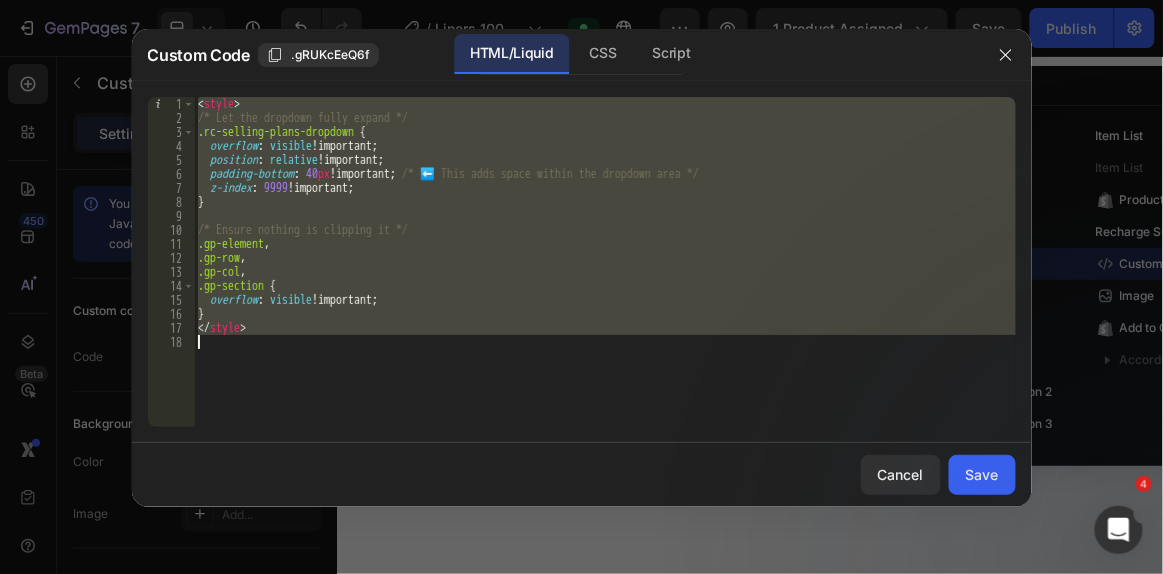 drag, startPoint x: 196, startPoint y: 102, endPoint x: 384, endPoint y: 392, distance: 345.60672 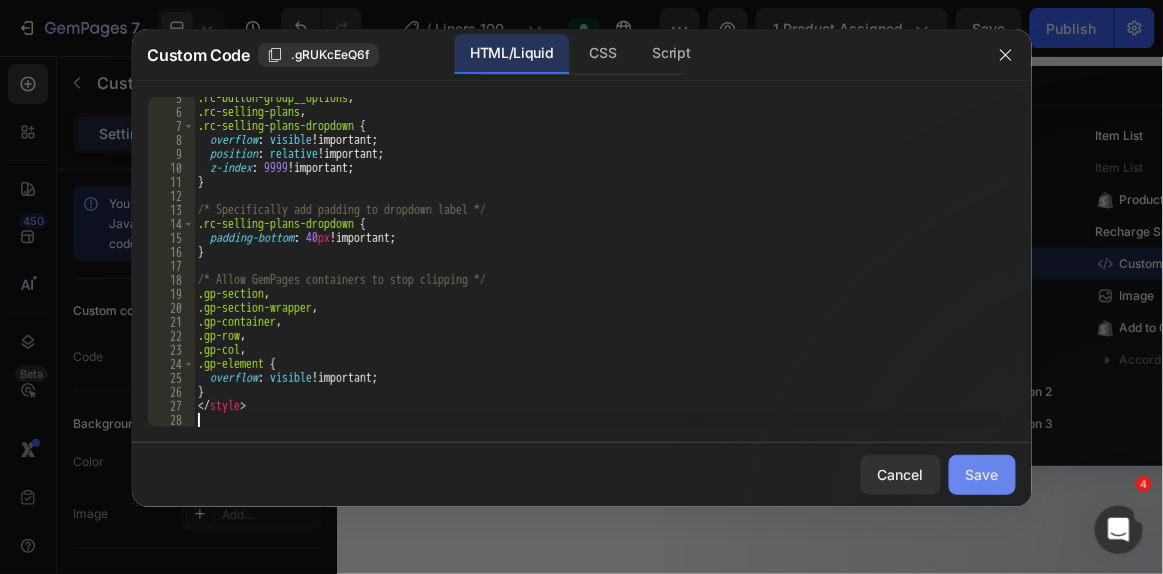click on "Save" 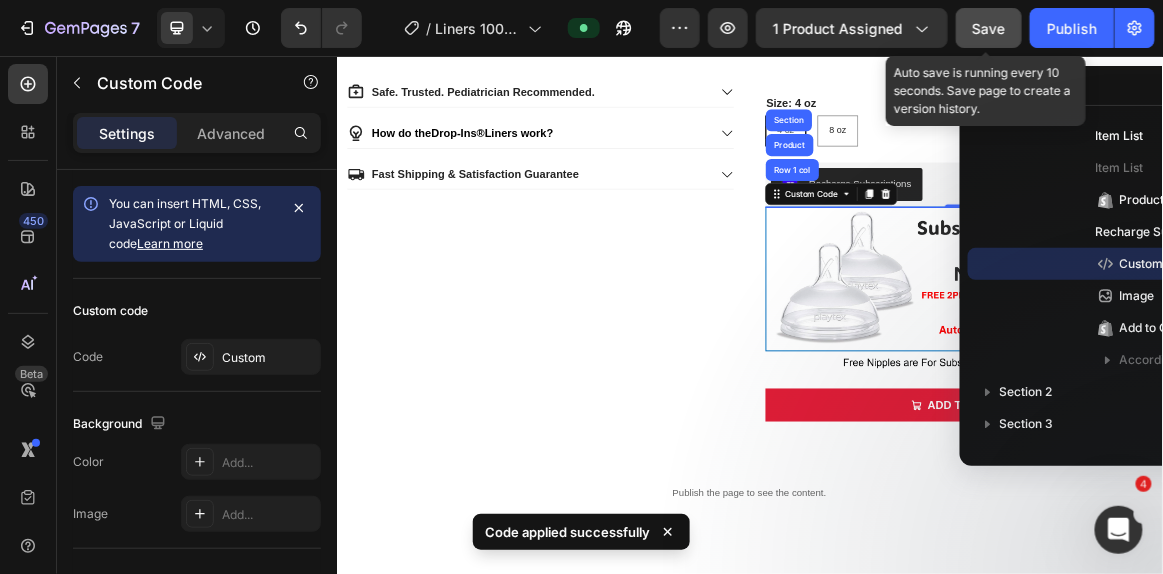 click on "Save" 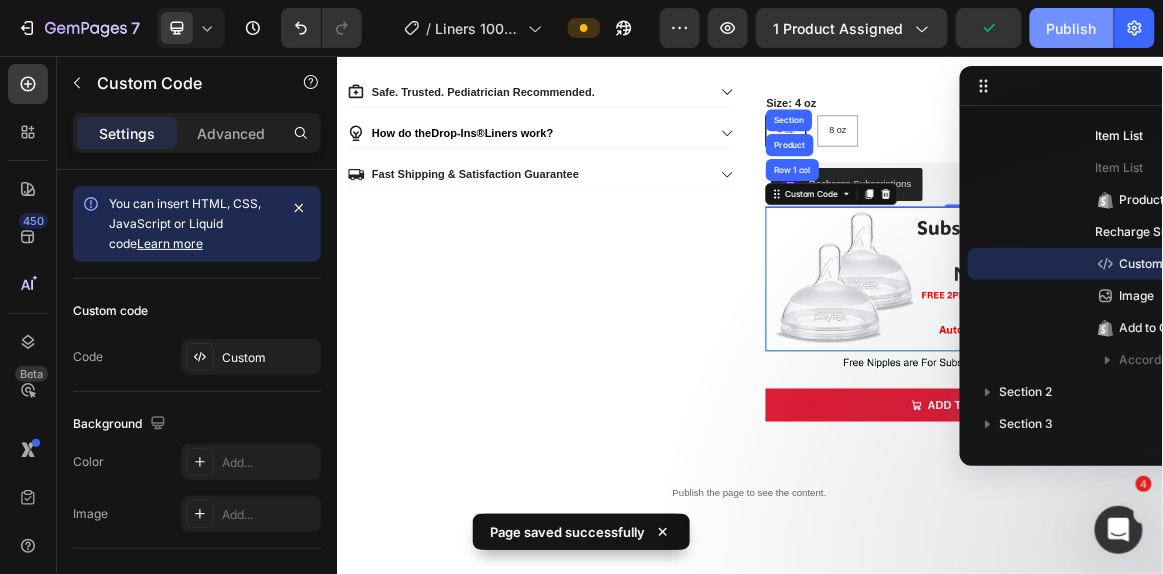 click on "Publish" at bounding box center [1072, 28] 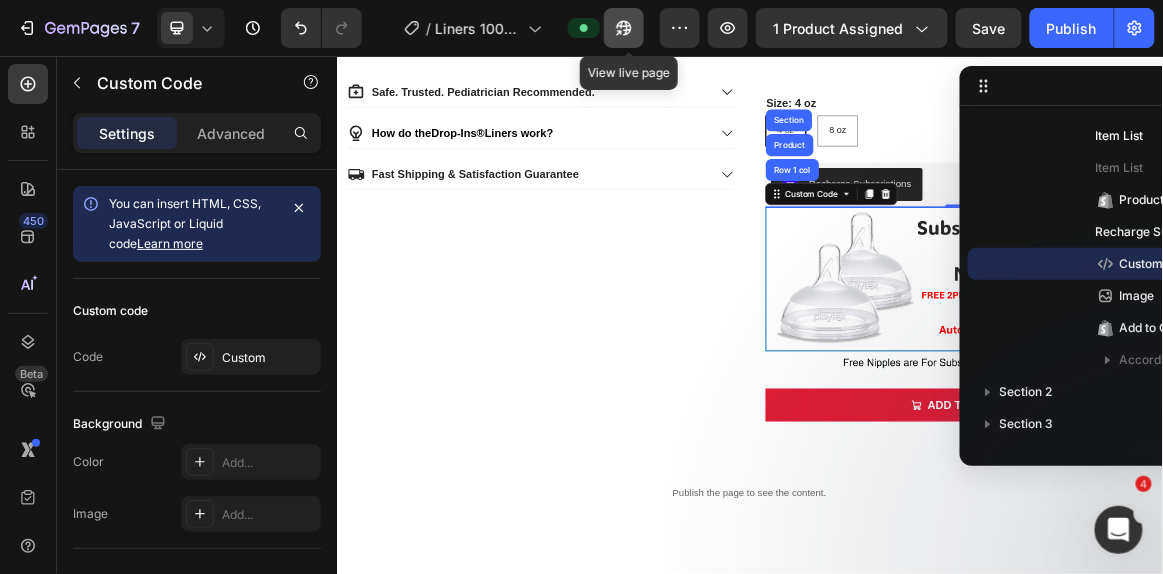 click 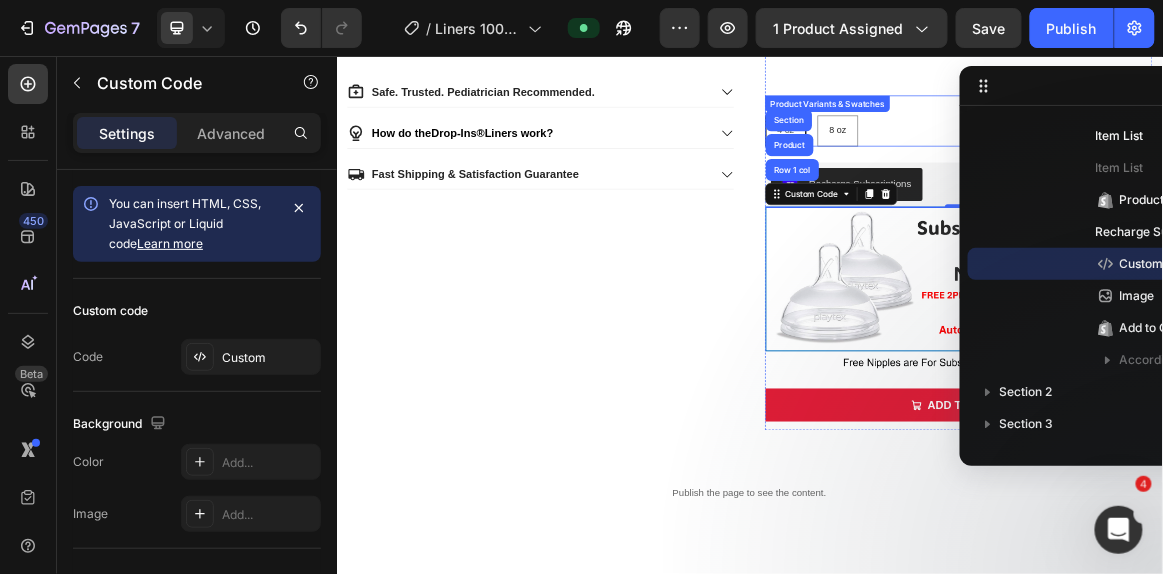 click on "4 oz 4 oz 4 oz 8 oz 8 oz 8 oz" at bounding box center [1240, 163] 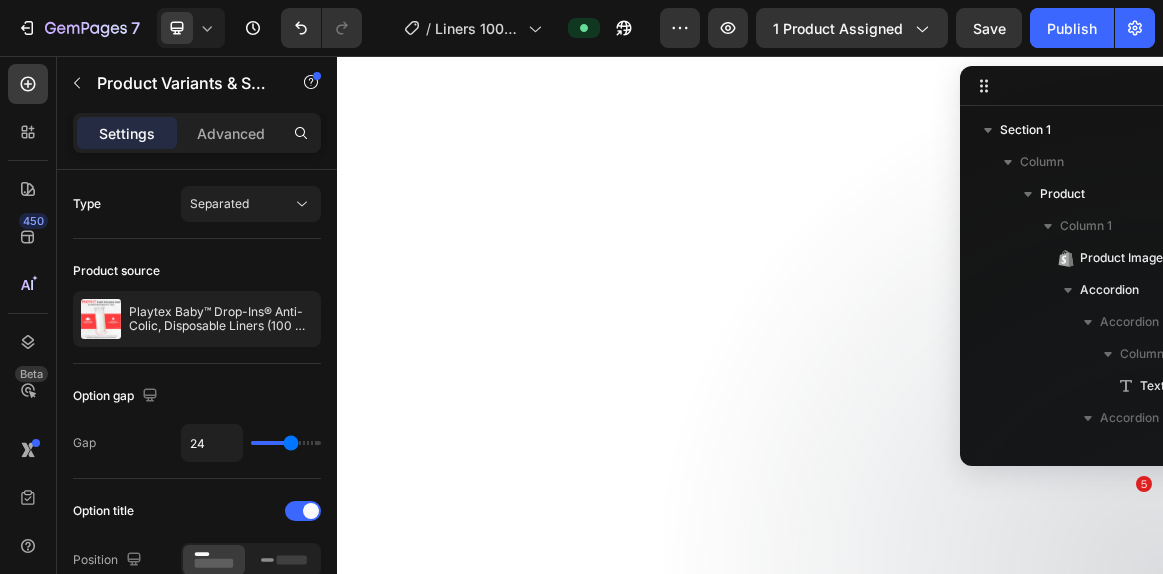 scroll, scrollTop: 0, scrollLeft: 0, axis: both 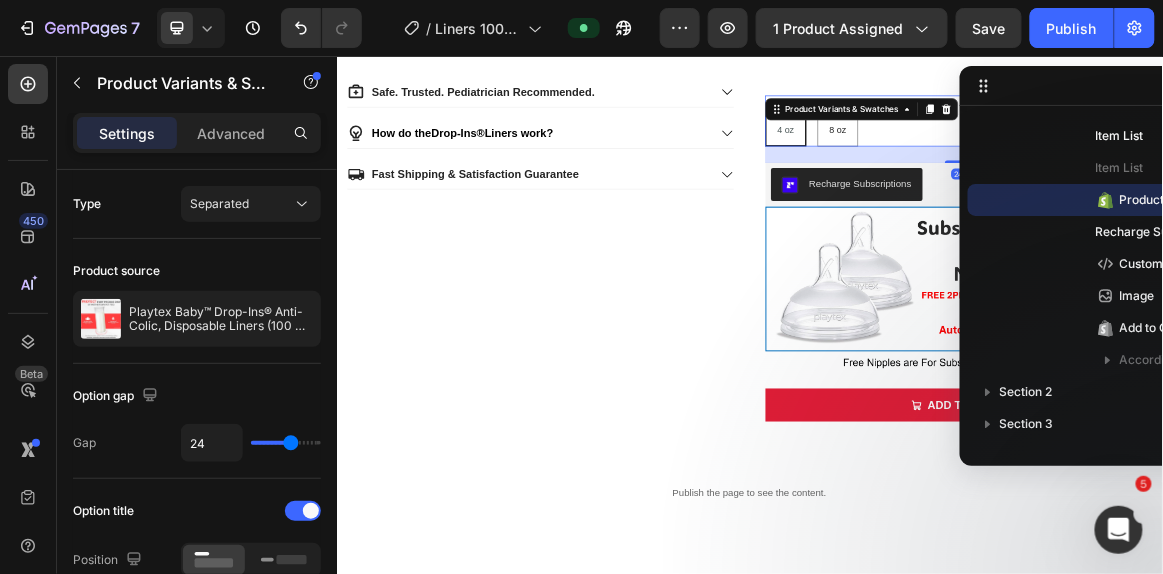 click on "24" at bounding box center [1240, 198] 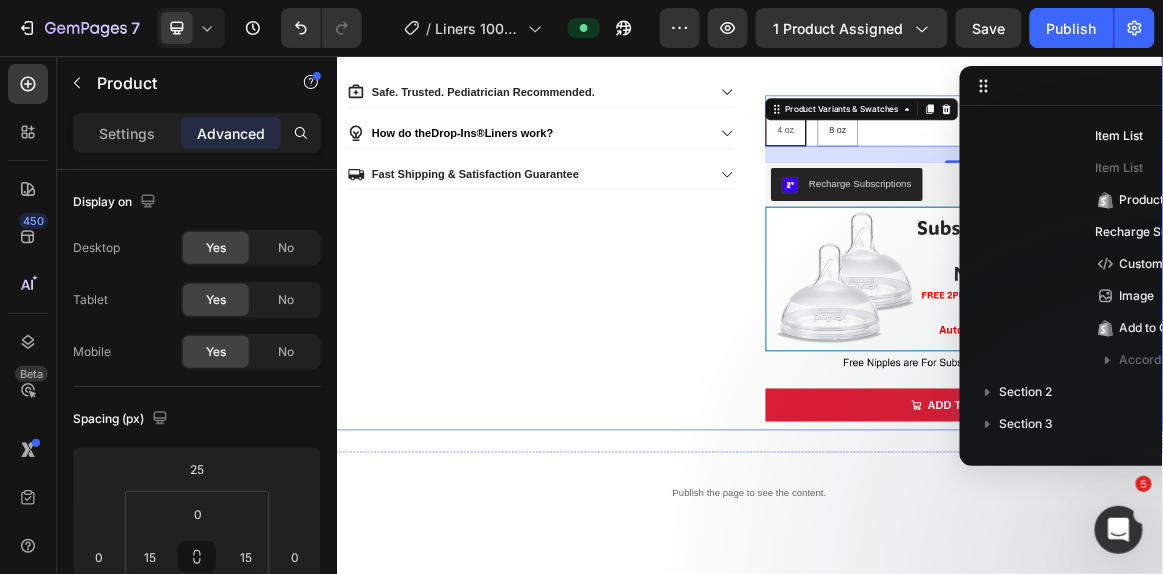 click on "Product Images
Safe. Trusted. Pediatrician Recommended.
How do the  Drop-Ins®  Liners work?
Fast Shipping & Satisfaction Guarantee Accordion Playtex Baby™ Drop-Ins® Anti-Colic, Disposable Liners (100 PACK) Product Title Playtex Baby™ Drop-Ins® Anti-Colic, Disposable Liners (100 PACK) Product Title Judge.me - Preview Badge (Stars) Judge.me $13.99 Product Price Product Price No compare price Product Price Row 🍼  Liners + Nipples, Delivered Right to Your Door Text Block Every Subscribe & Save order includes a  FREE  2-pack of nipples. Not just once.  Every time. Text Block Every Subscribe & Save order includes a  FREE  2-pack of nipples. Not just once.  Every time. Text Block Best-in-Class Anti-Colic Protection True Air Free Feeding Every Time  Sterile & Hygienic With Every Use  Perfect For On-the-Go Designed For Playtex Nurser Bottles Item List Best-in-Class Anti-Colic Protection Perfect For On-the-Go 4 oz" at bounding box center [936, 67] 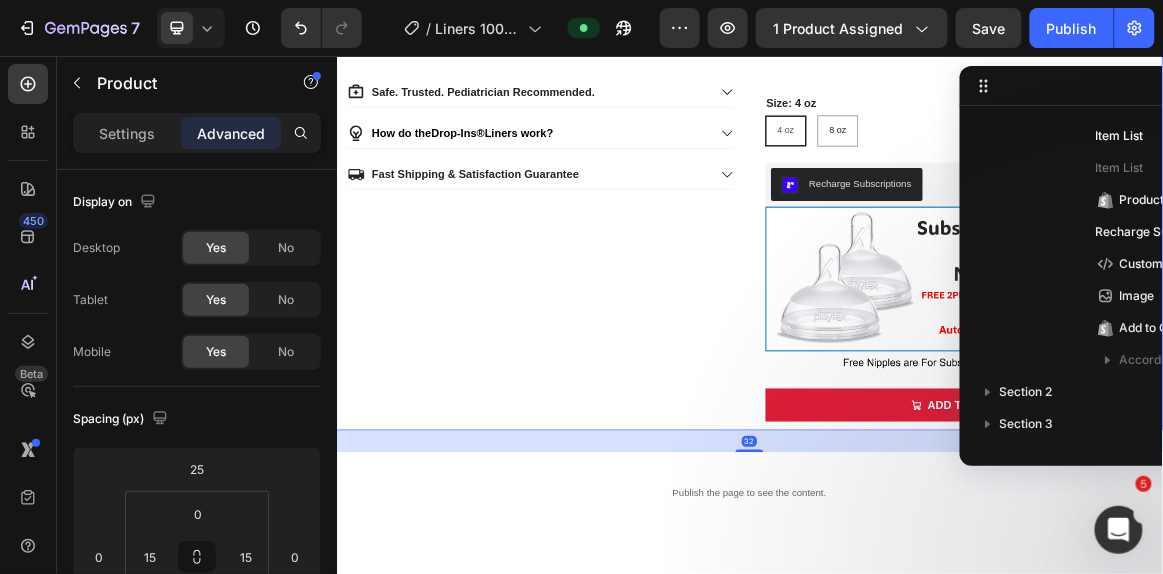 scroll, scrollTop: 0, scrollLeft: 0, axis: both 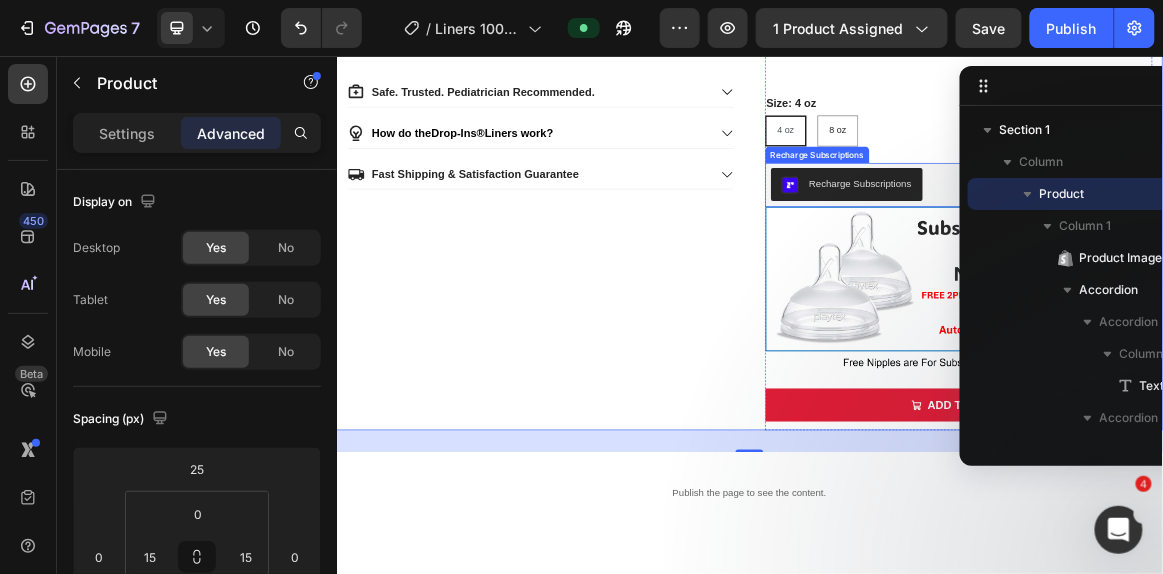 click on "Recharge Subscriptions" at bounding box center (1240, 242) 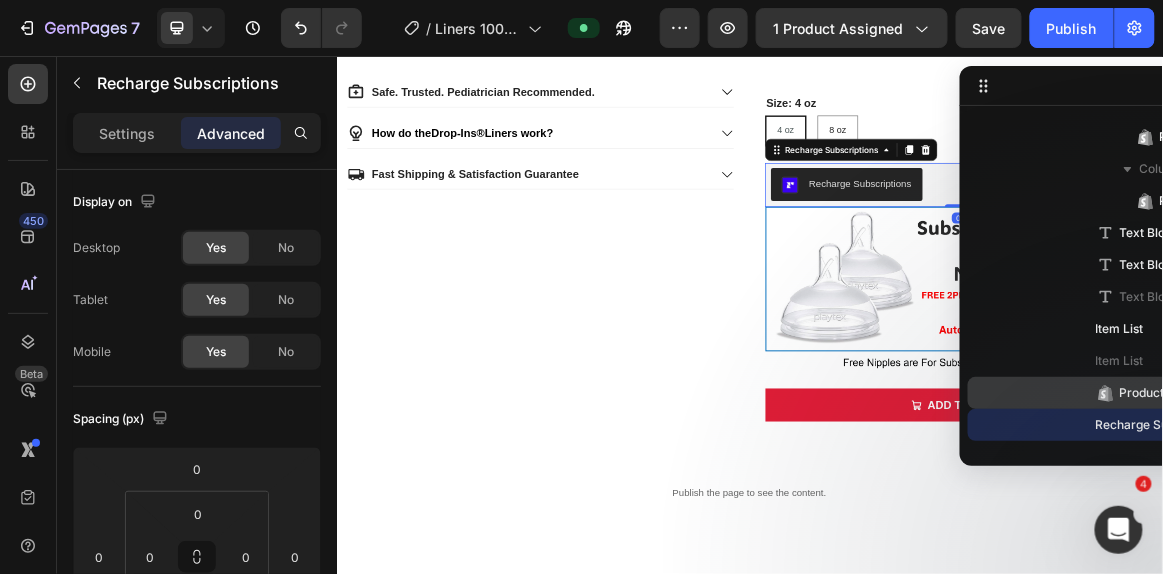 scroll, scrollTop: 712, scrollLeft: 0, axis: vertical 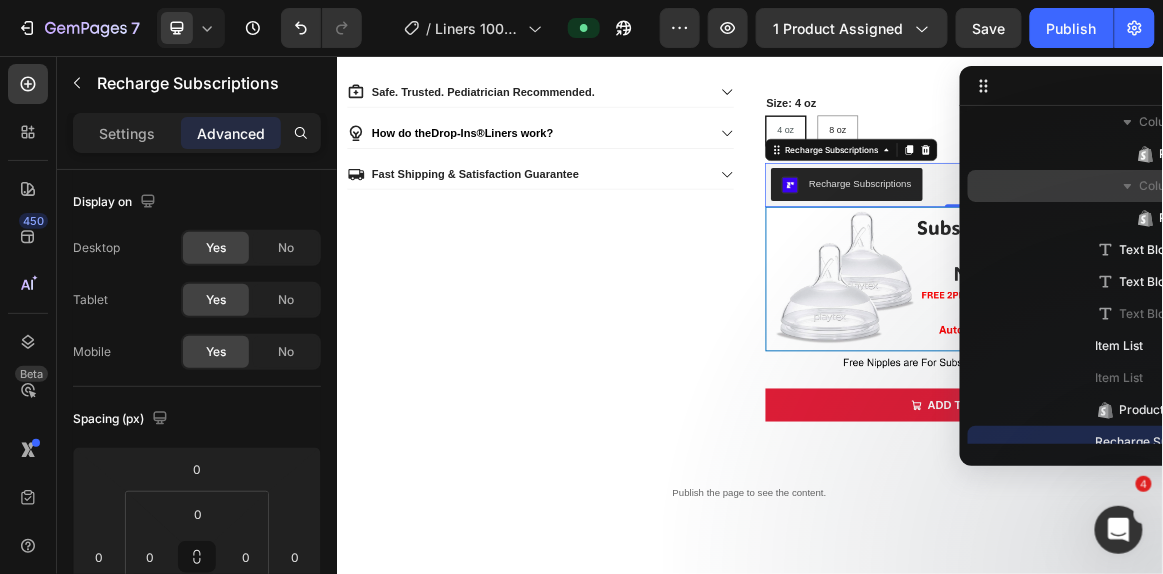 click on "Column 2" at bounding box center [1167, 186] 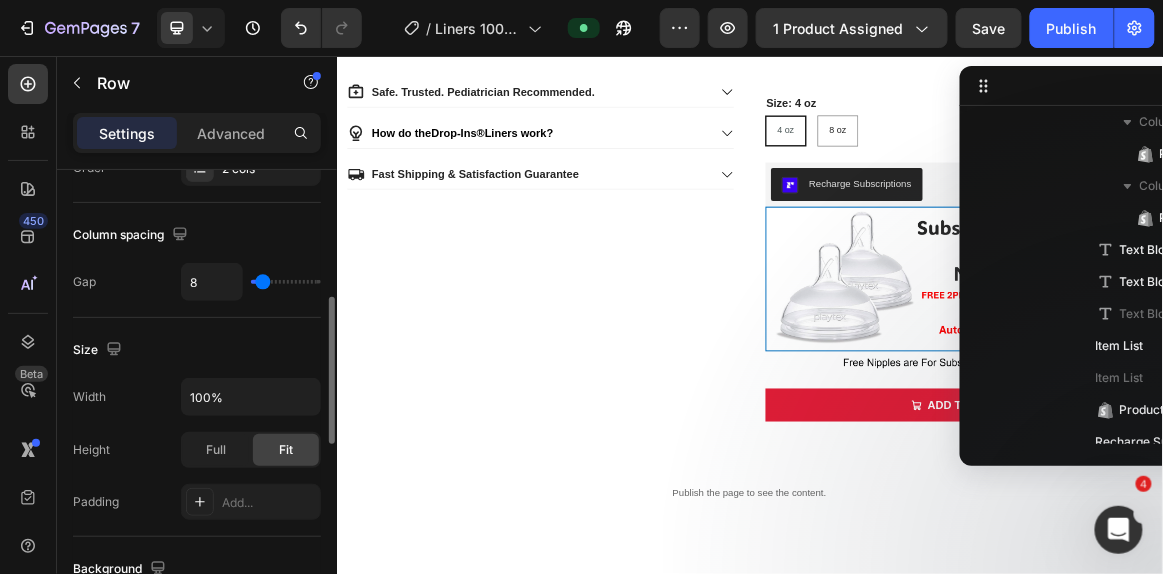 scroll, scrollTop: 343, scrollLeft: 0, axis: vertical 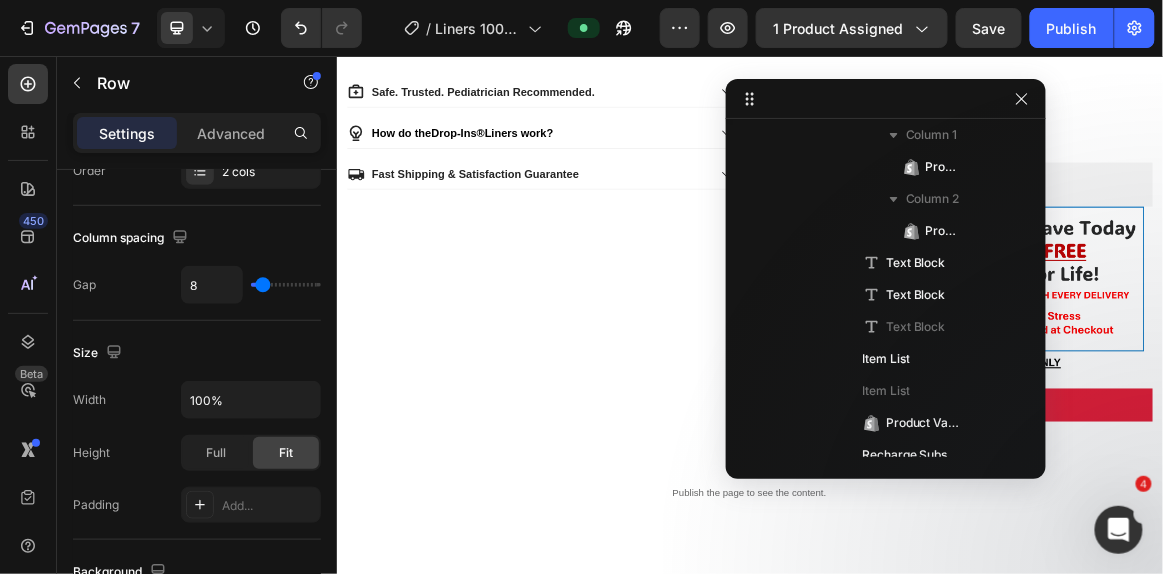 drag, startPoint x: 1041, startPoint y: 80, endPoint x: 829, endPoint y: 93, distance: 212.39821 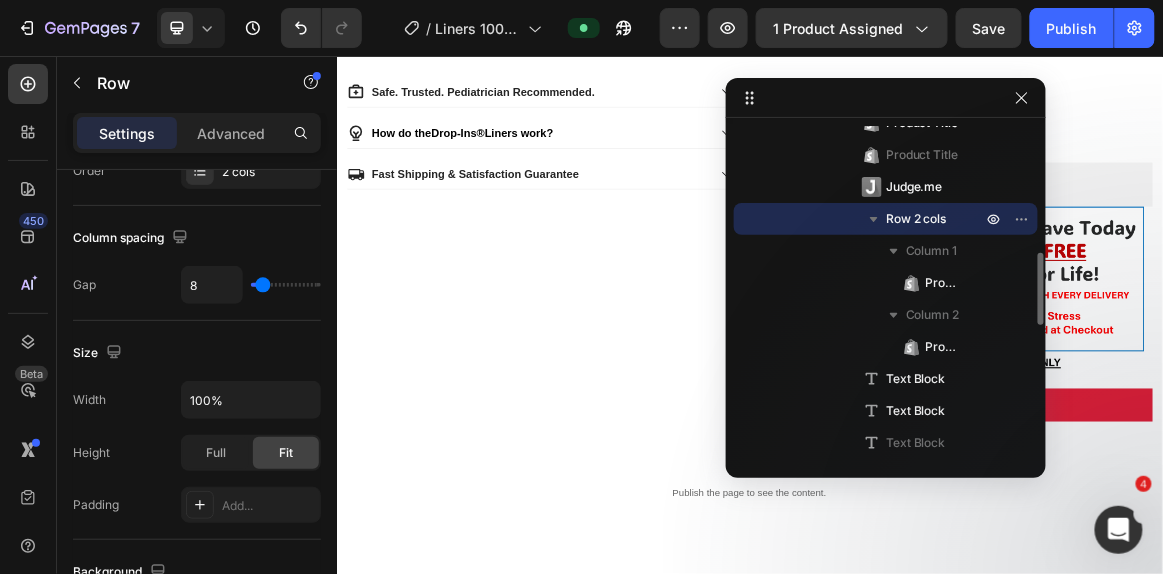 scroll, scrollTop: 587, scrollLeft: 0, axis: vertical 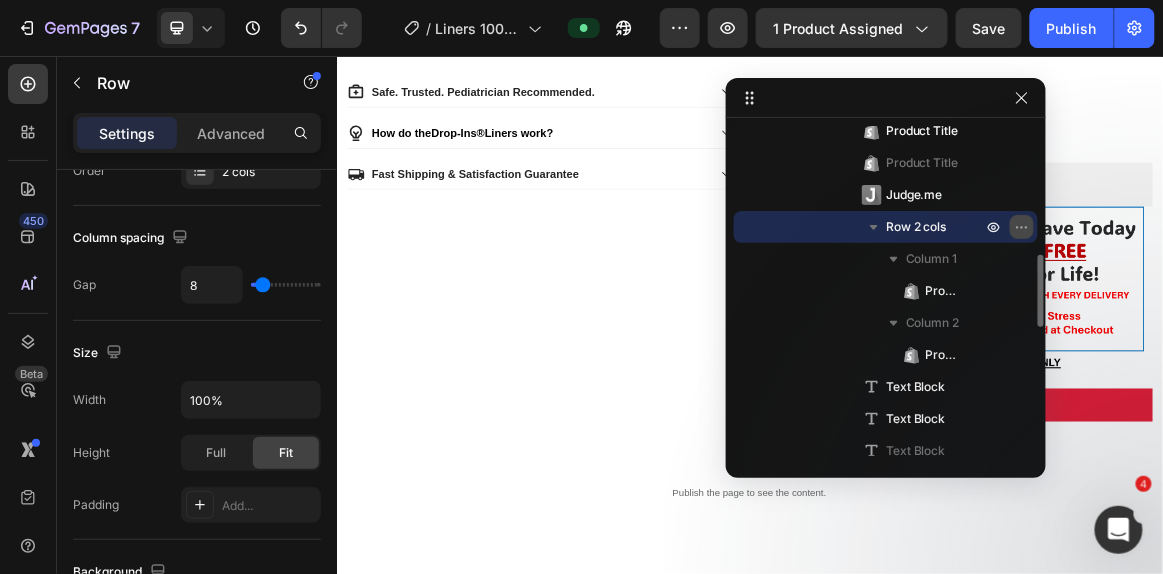 click 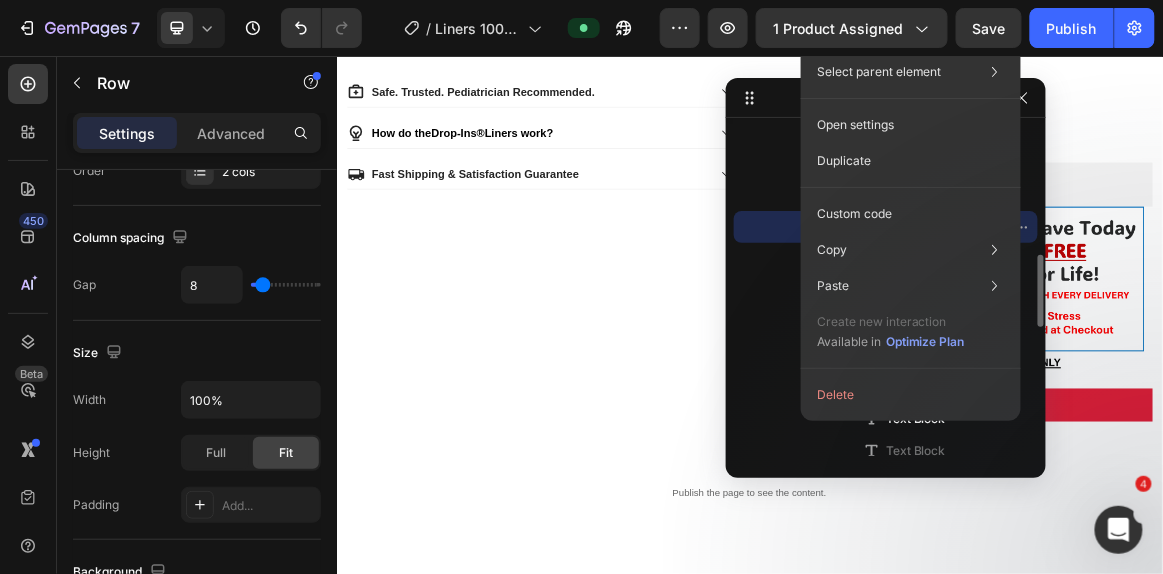 click on "Row 2 cols" at bounding box center (886, 227) 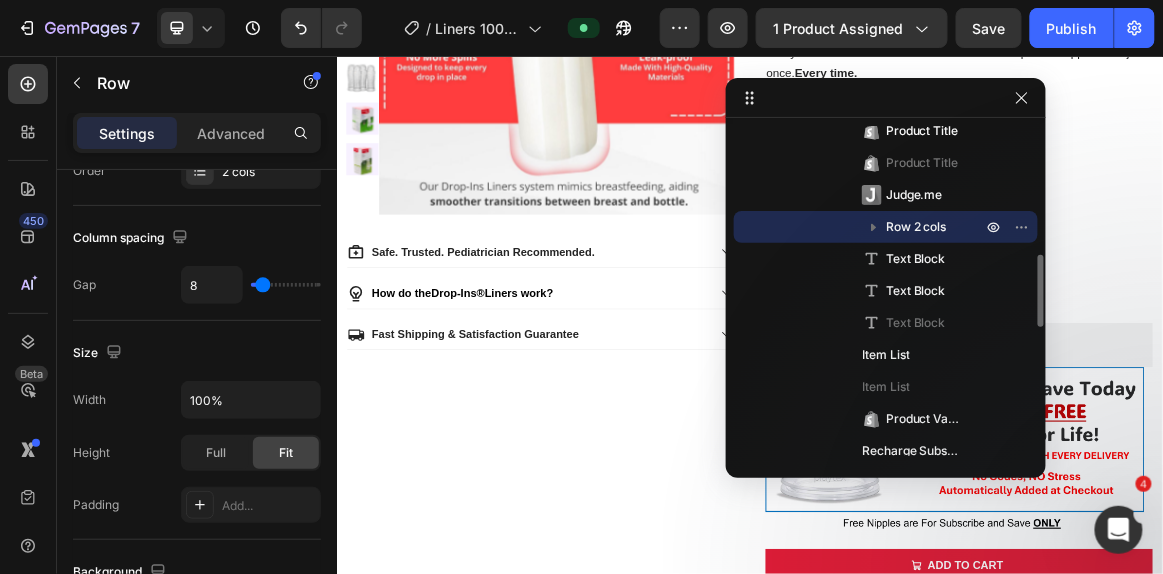 scroll, scrollTop: 156, scrollLeft: 0, axis: vertical 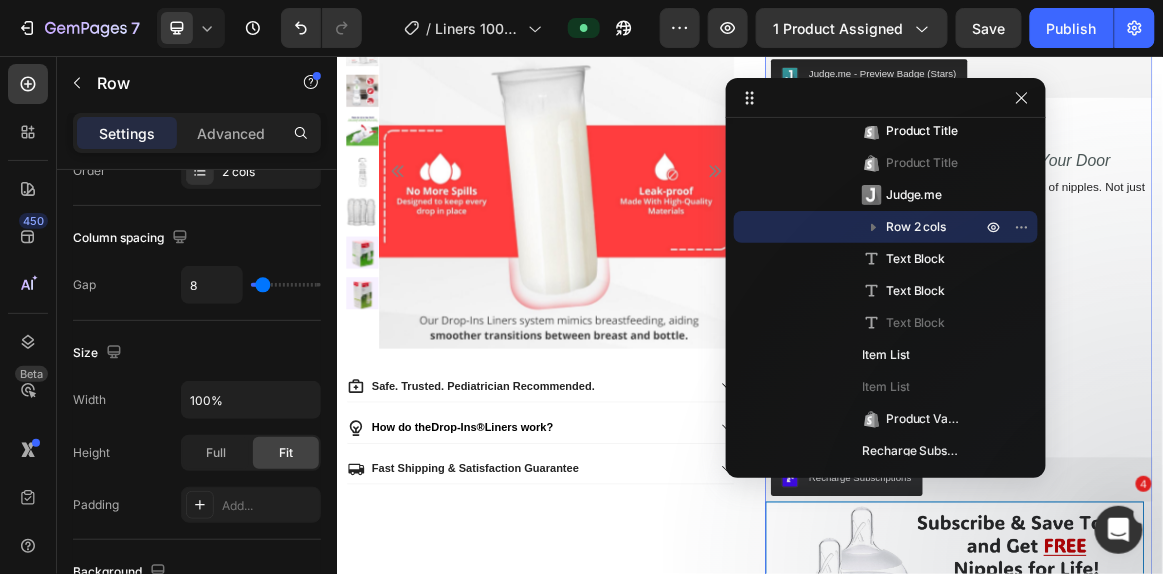 click on "Playtex Baby™ Drop-Ins® Anti-Colic, Disposable Liners (100 PACK) Product Title Playtex Baby™ Drop-Ins® Anti-Colic, Disposable Liners (100 PACK) Product Title Judge.me - Preview Badge (Stars) Judge.me $13.99 Product Price Product Price No compare price Product Price Row 🍼  Liners + Nipples, Delivered Right to Your Door Text Block Every Subscribe & Save order includes a  FREE  2-pack of nipples. Not just once.  Every time. Text Block Every Subscribe & Save order includes a  FREE  2-pack of nipples. Not just once.  Every time. Text Block Best-in-Class Anti-Colic Protection True Air Free Feeding Every Time  Sterile & Hygienic With Every Use  Perfect For On-the-Go Designed For Playtex Nurser Bottles Item List Best-in-Class Anti-Colic Protection True Air Free Feeding Every Time  Sterile & Hygienic With Every Use  Perfect For On-the-Go Designed For Playtex Nurser Bottles Item List Size: 4 oz 4 oz 4 oz 4 oz 8 oz 8 oz 8 oz Product Variants & Swatches Recharge Subscriptions Recharge Subscriptions Image" at bounding box center [1240, 495] 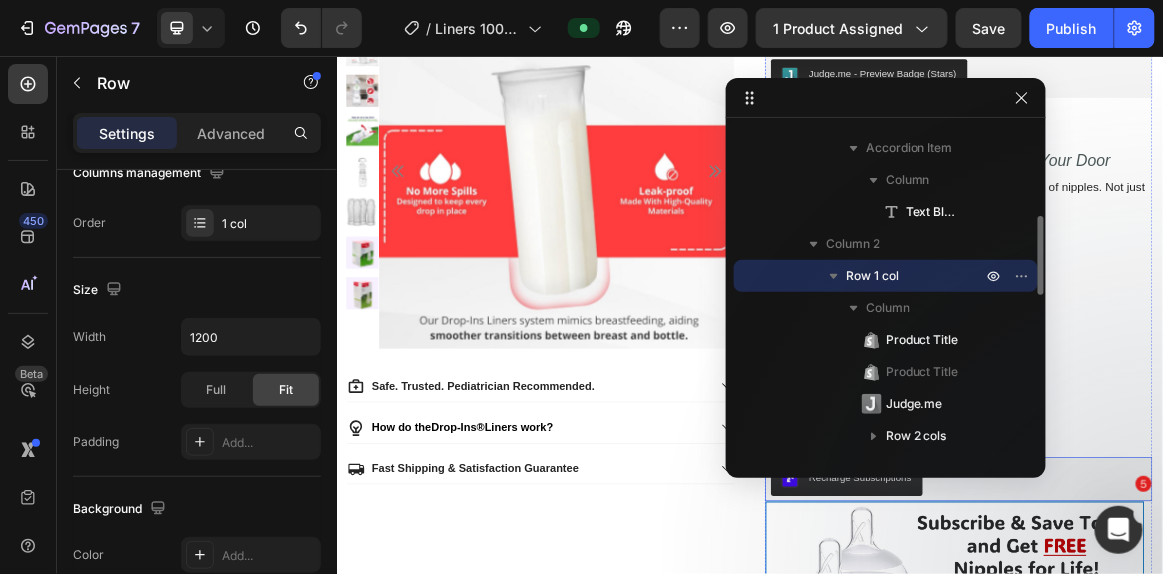 click on "Recharge Subscriptions" at bounding box center (1240, 670) 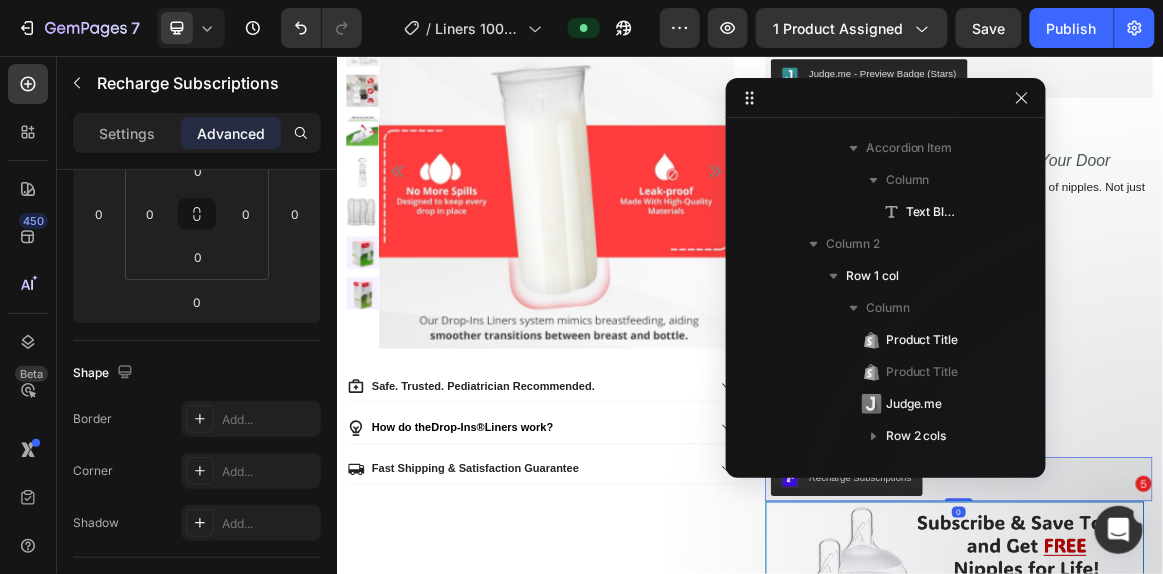 scroll, scrollTop: 762, scrollLeft: 0, axis: vertical 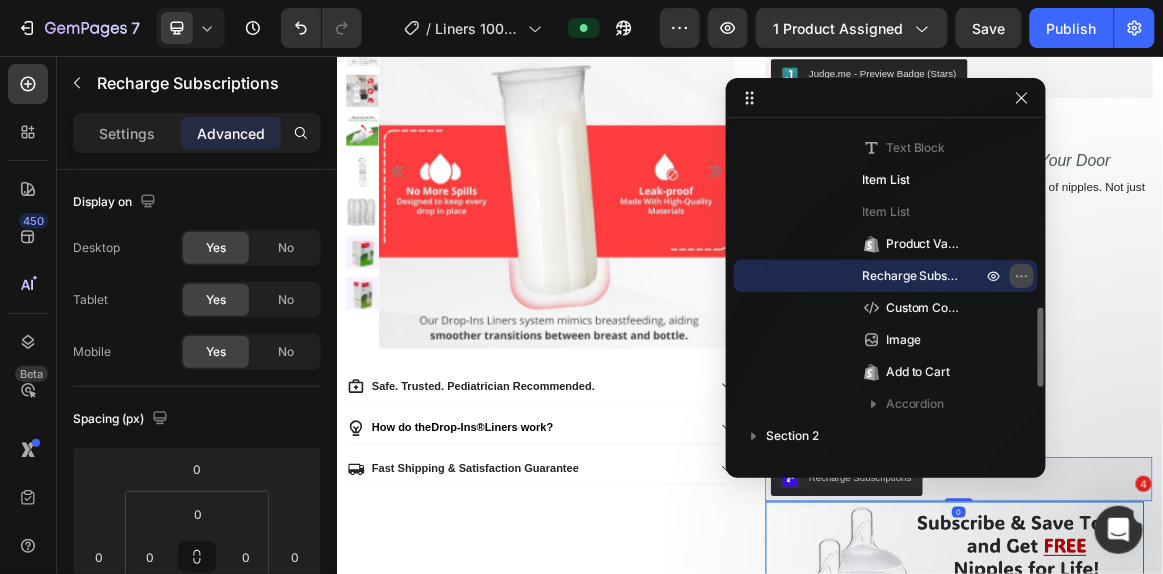 click 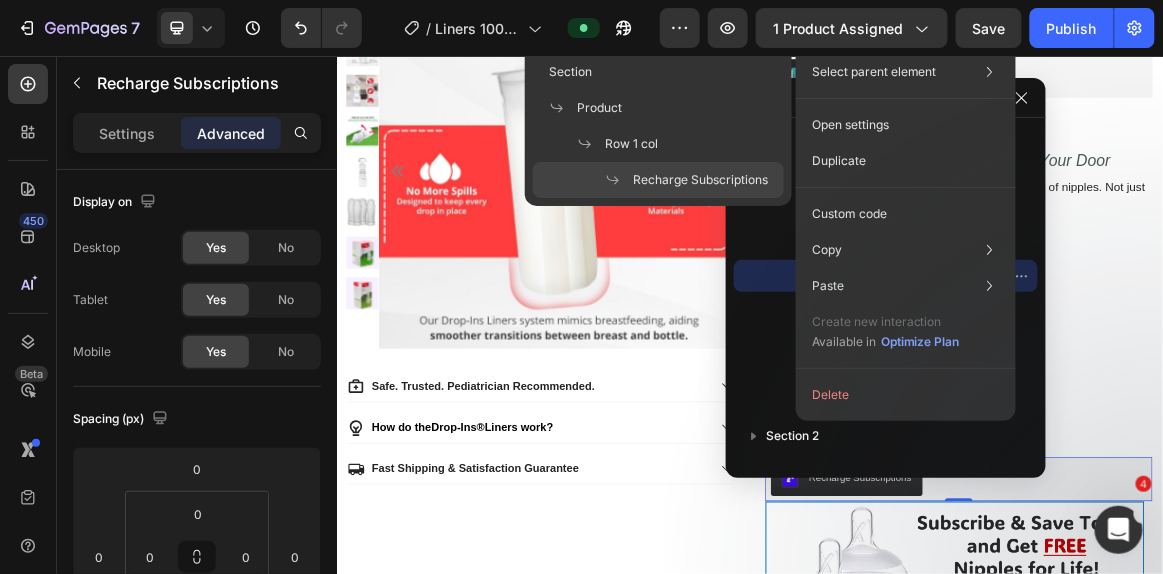 click on "Select parent element Section Product Row 1 col Recharge Subscriptions" 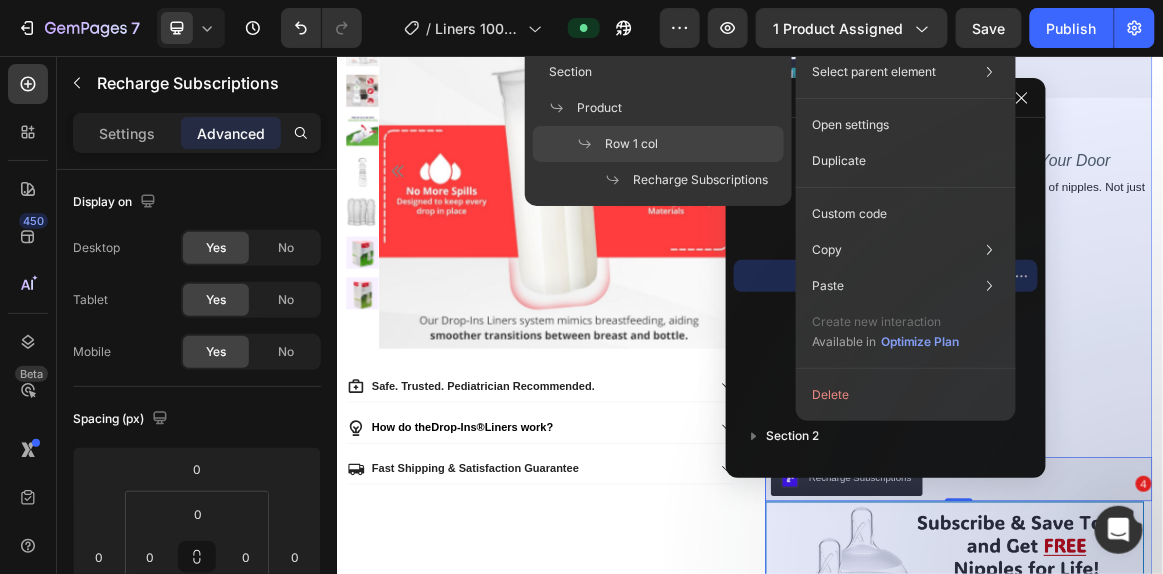 click on "Row 1 col" 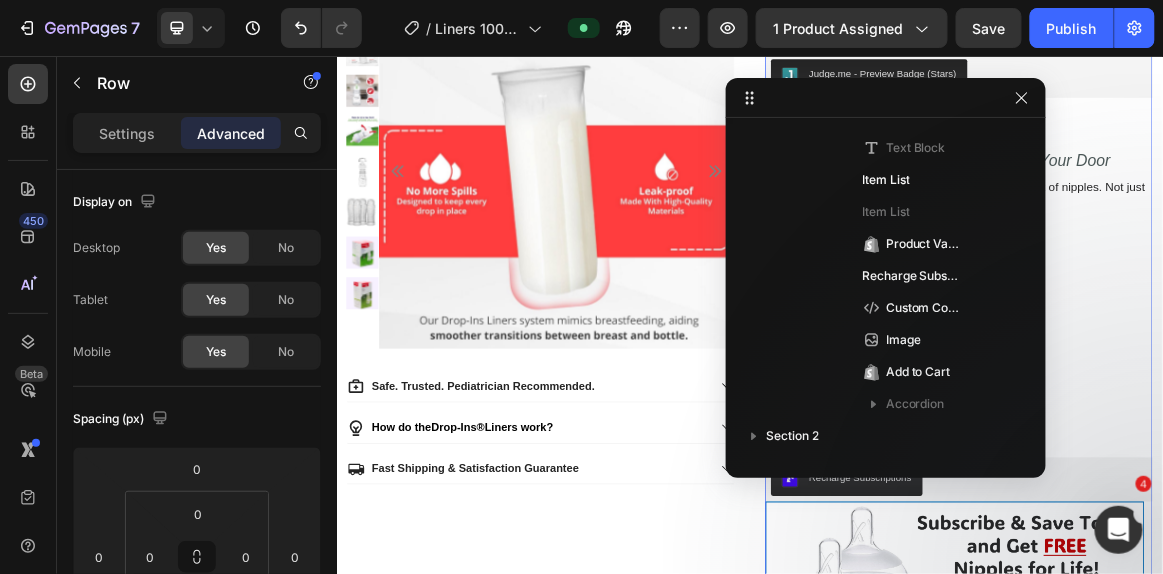 scroll, scrollTop: 378, scrollLeft: 0, axis: vertical 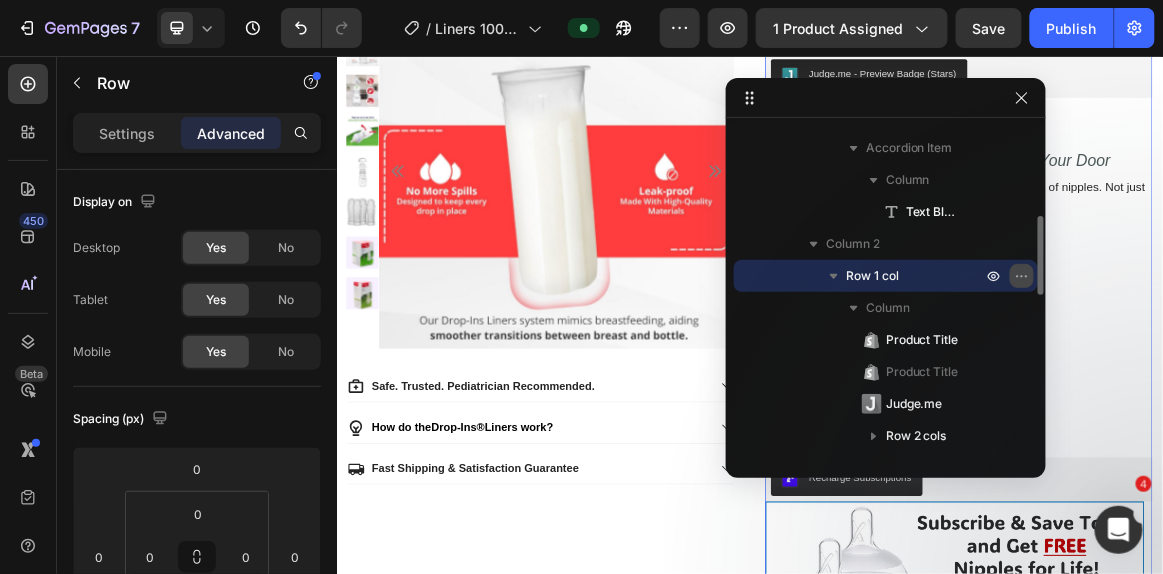 click 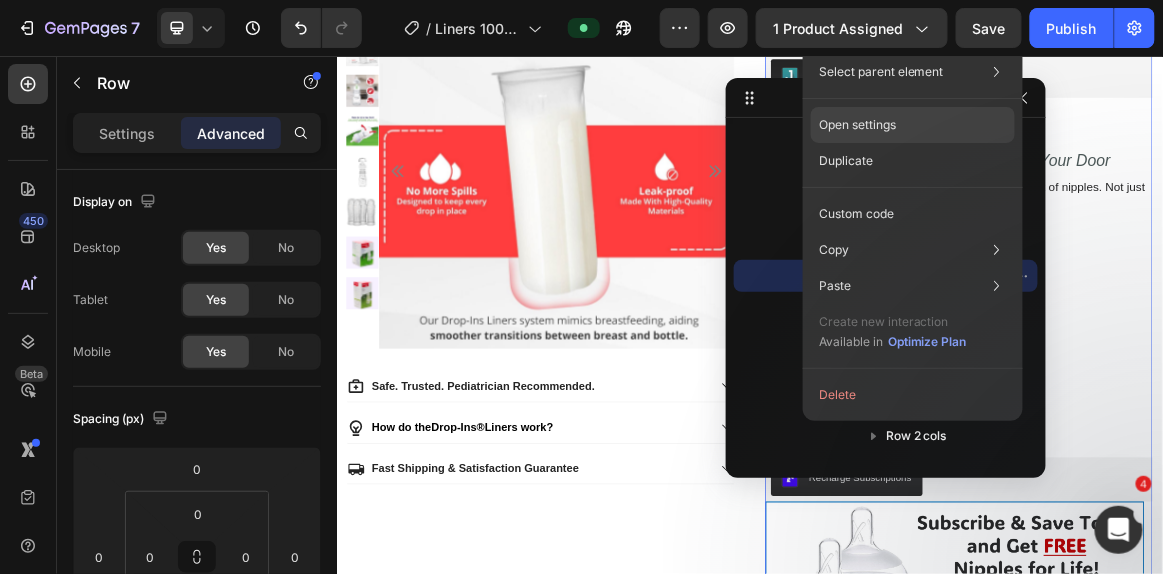 click on "Open settings" 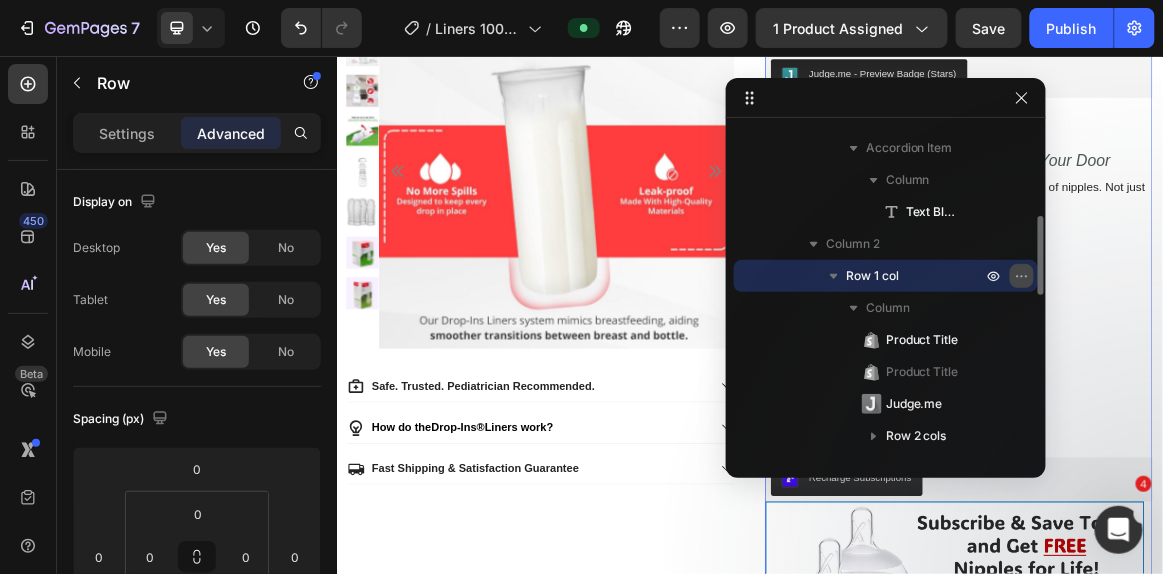 click 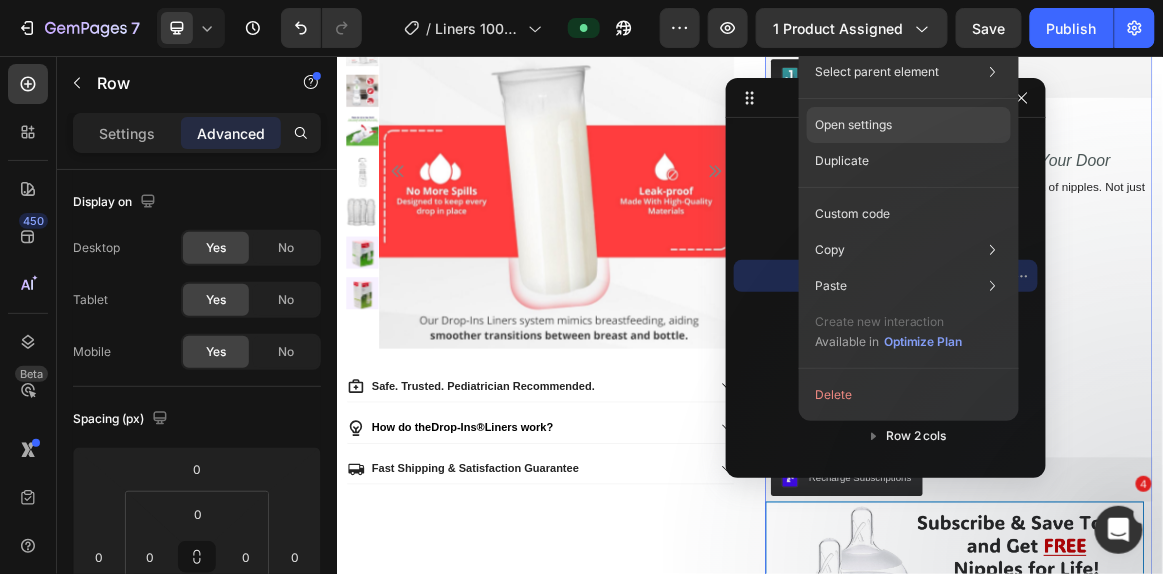click on "Open settings" 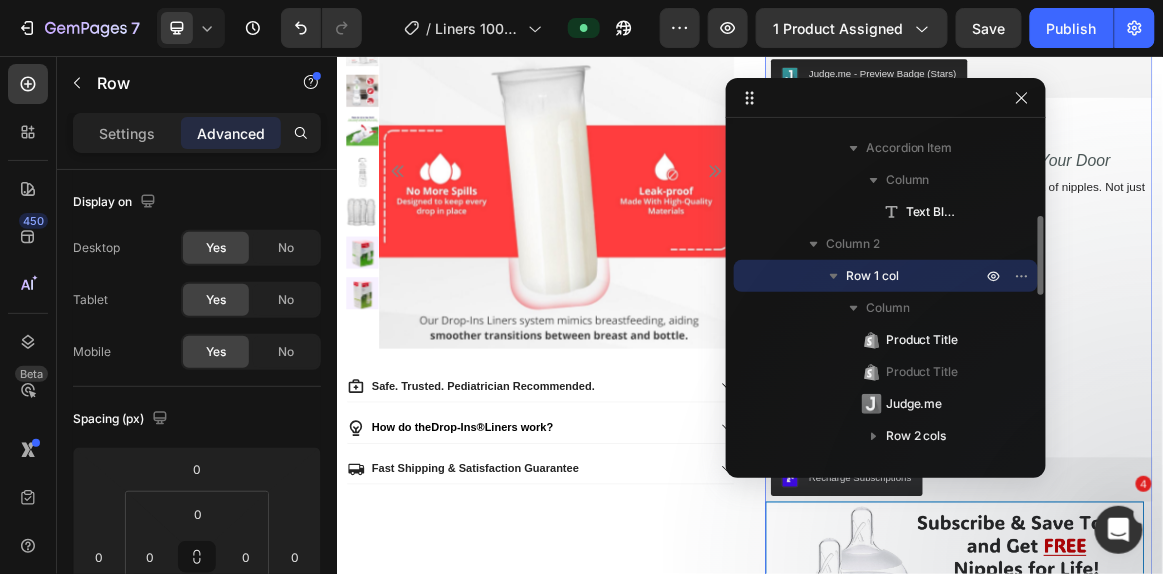 click 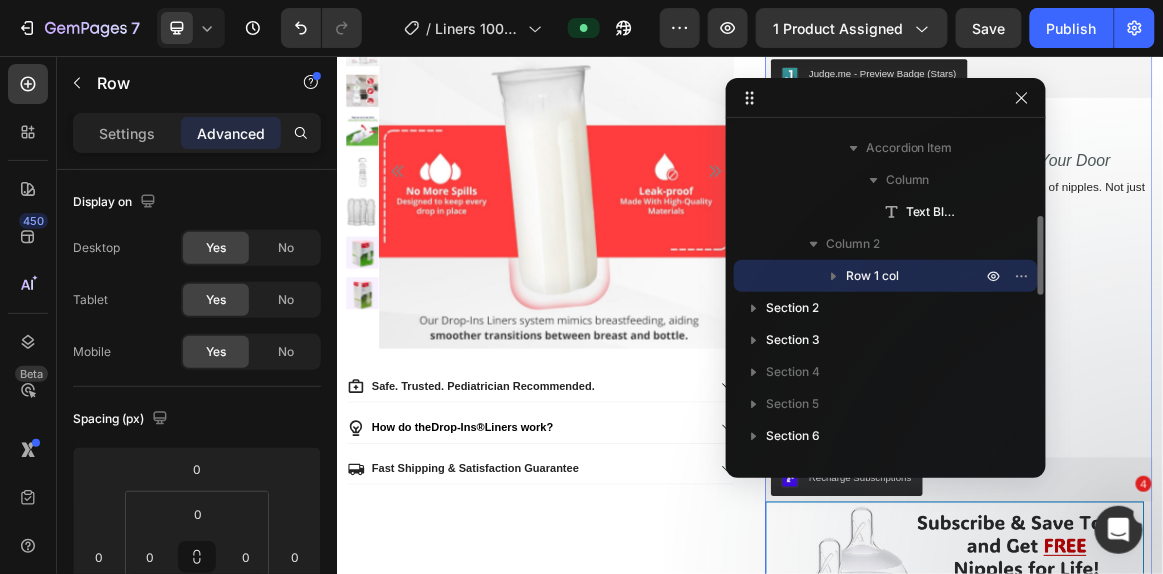 click 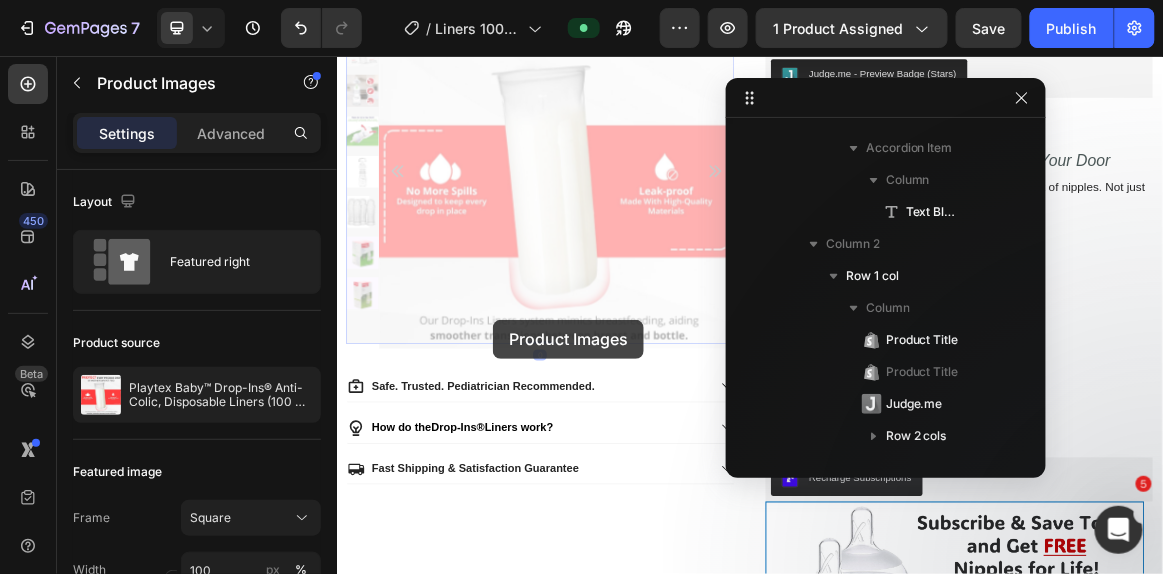 scroll, scrollTop: 0, scrollLeft: 0, axis: both 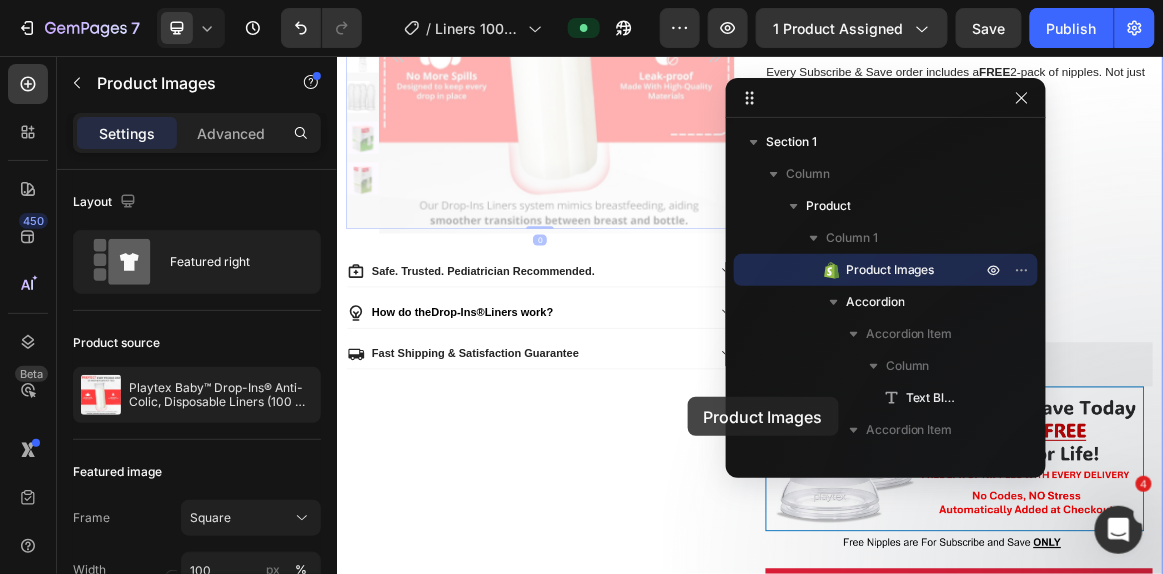 click at bounding box center (936, 2963) 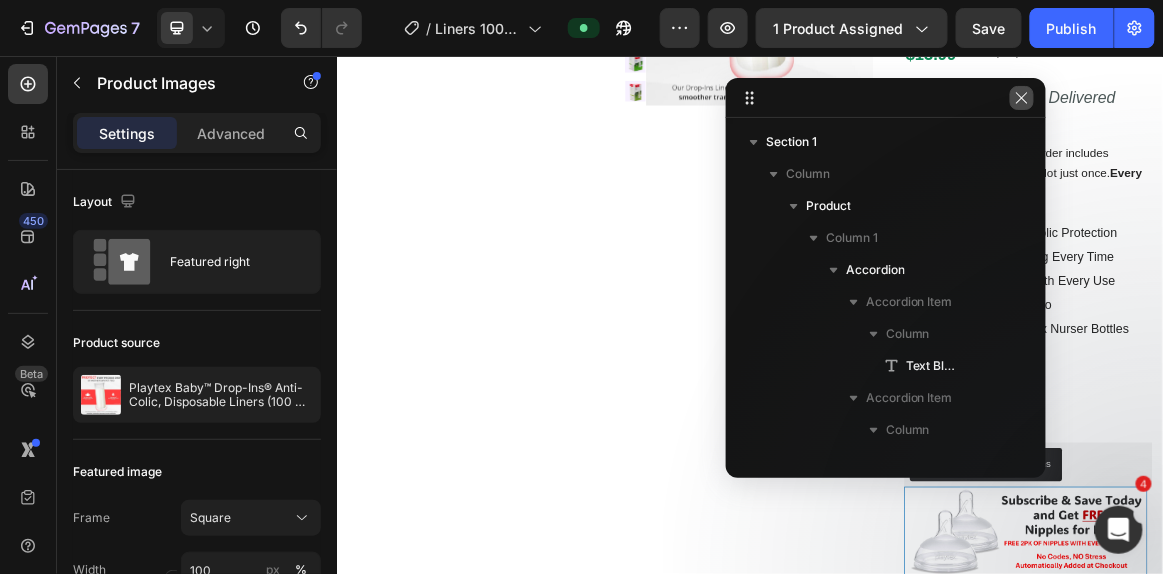 scroll, scrollTop: 0, scrollLeft: 0, axis: both 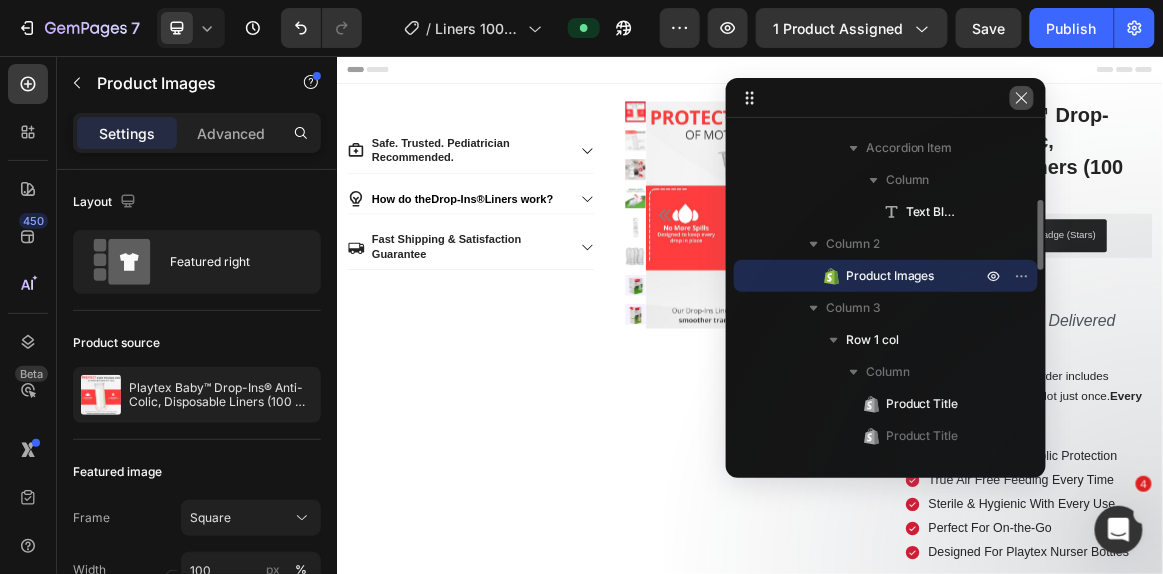 click 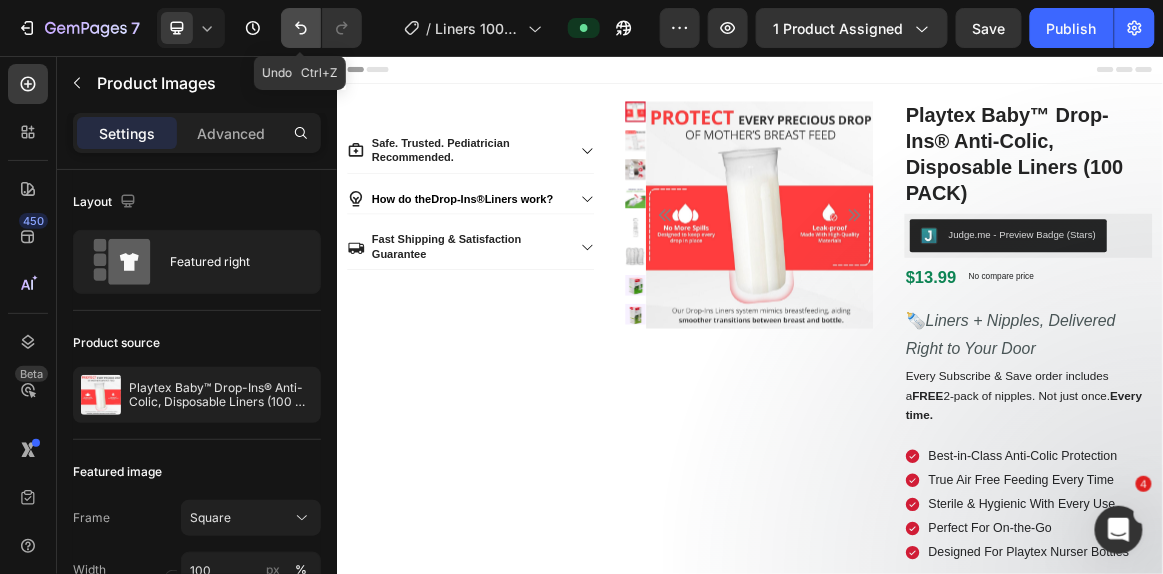 drag, startPoint x: 299, startPoint y: 25, endPoint x: 256, endPoint y: 31, distance: 43.416588 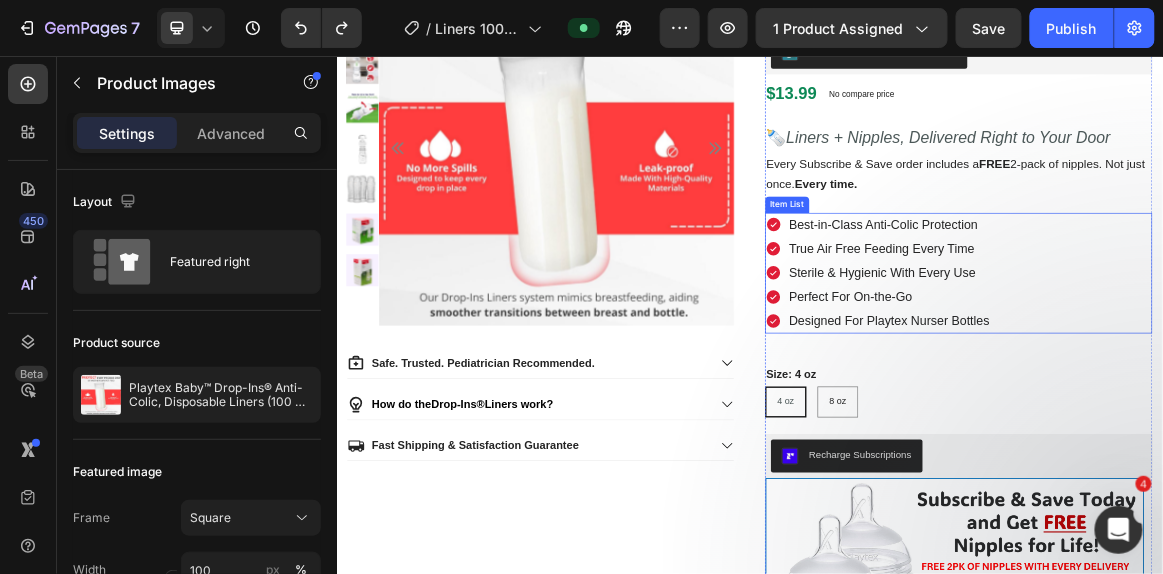scroll, scrollTop: 190, scrollLeft: 0, axis: vertical 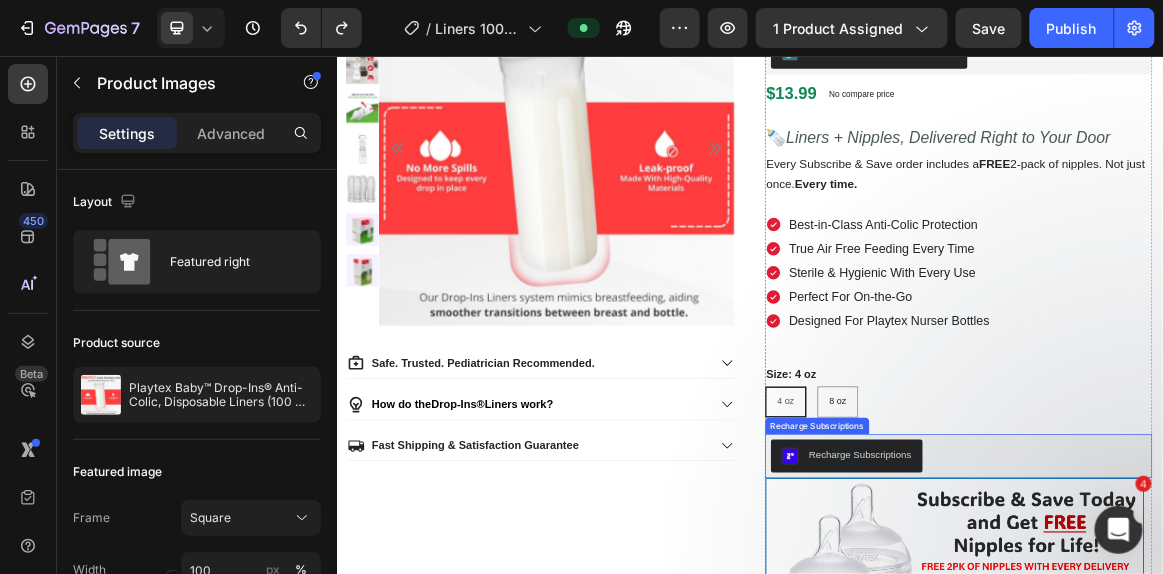 click on "Recharge Subscriptions" at bounding box center (1240, 636) 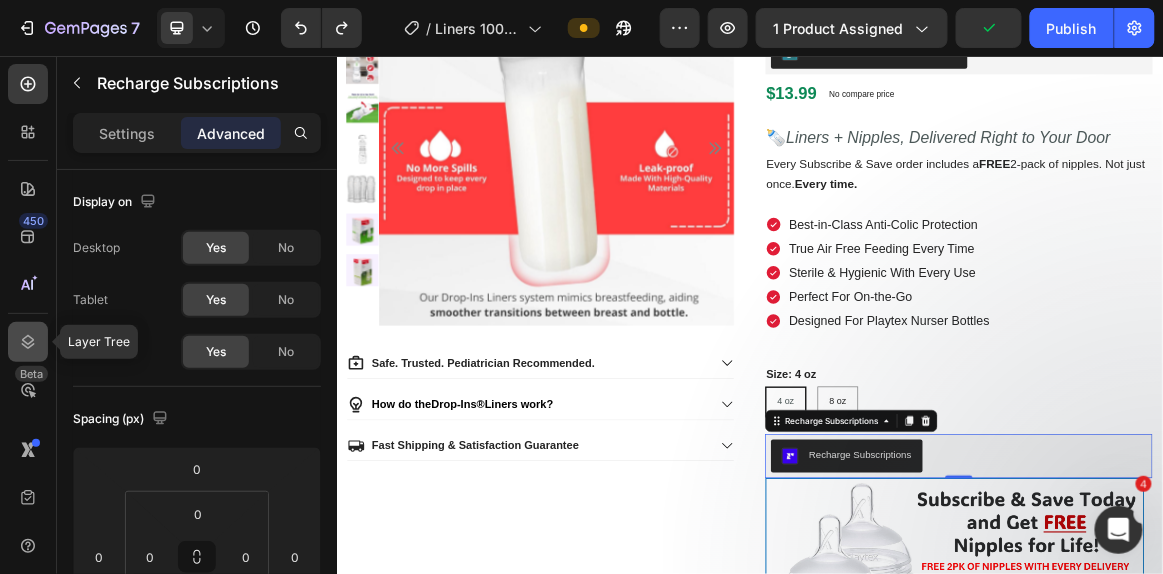 click 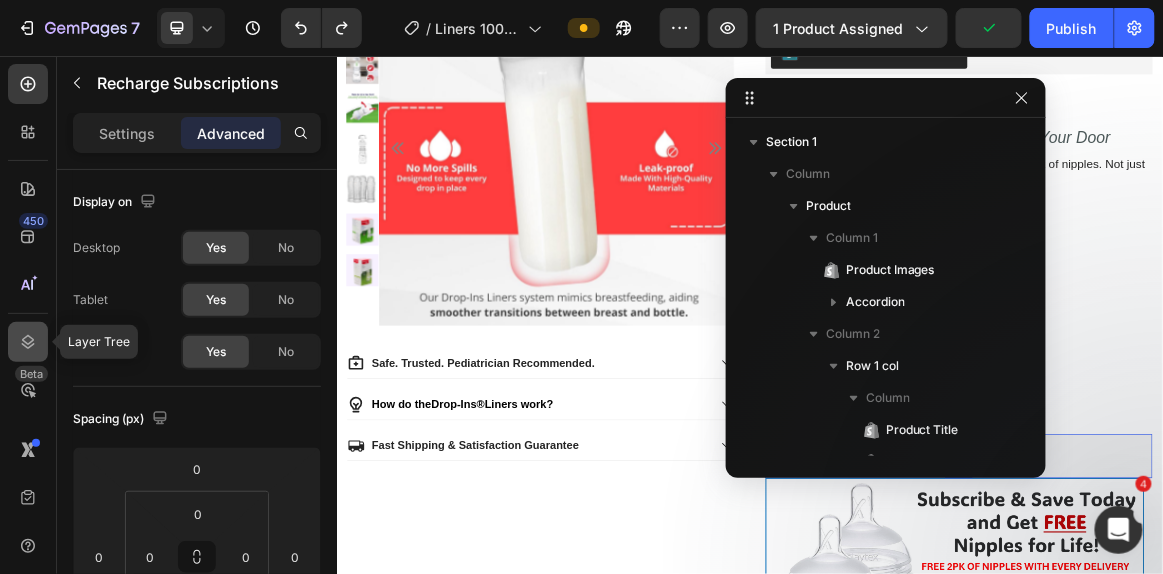 scroll, scrollTop: 474, scrollLeft: 0, axis: vertical 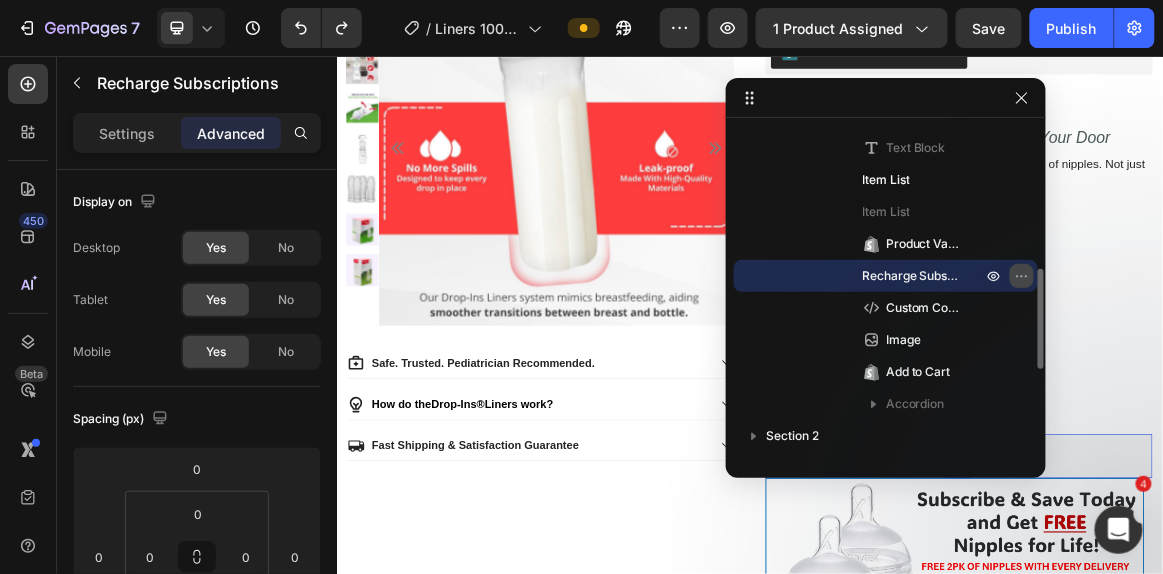 click at bounding box center (1022, 276) 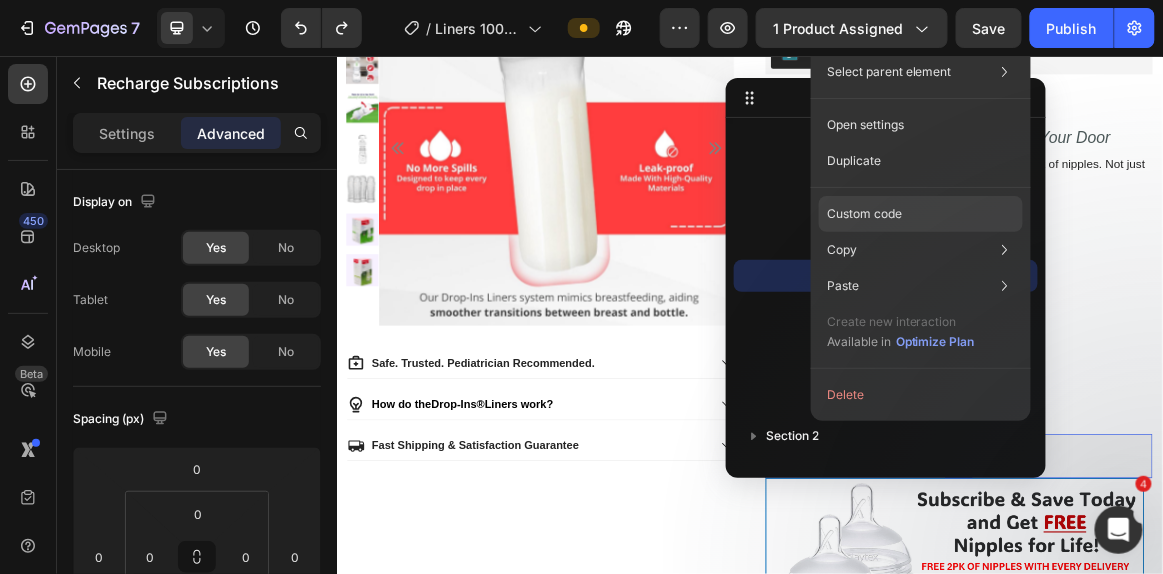 click on "Custom code" 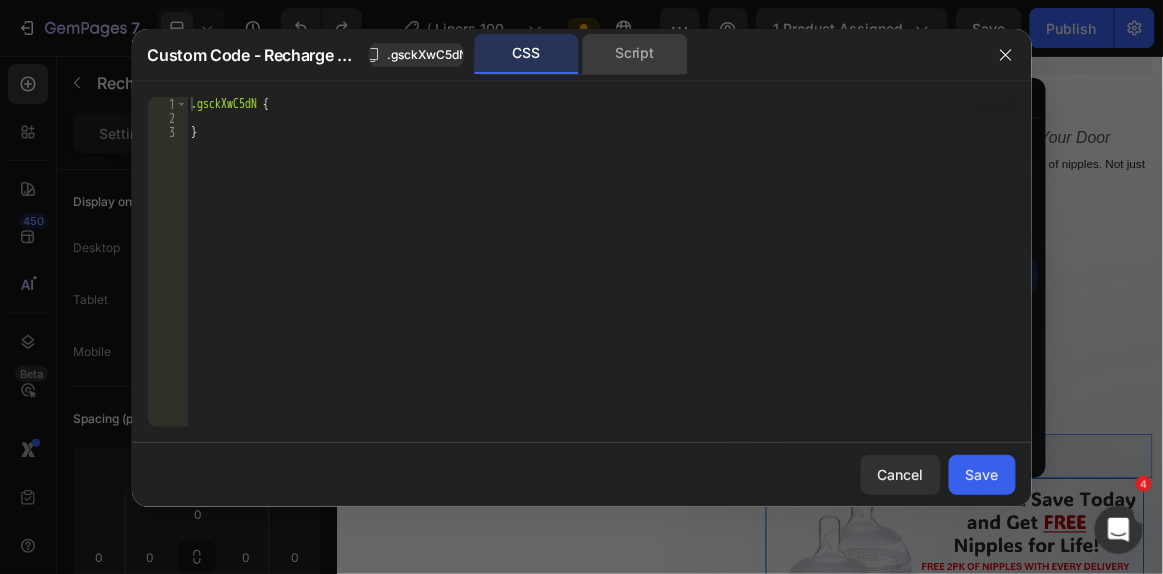 click on "Script" 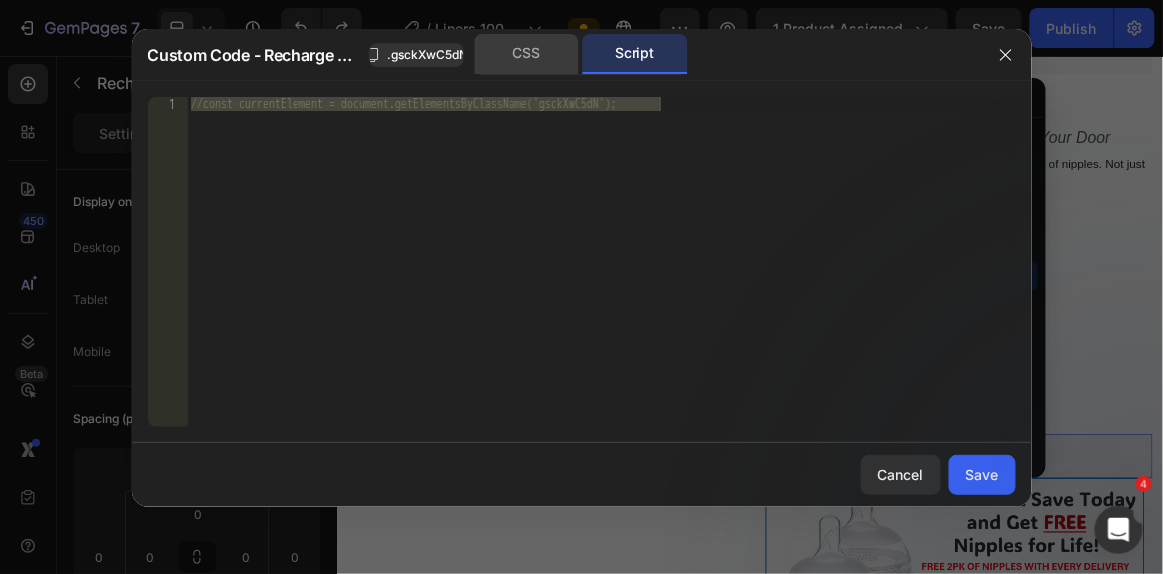 click on "CSS" 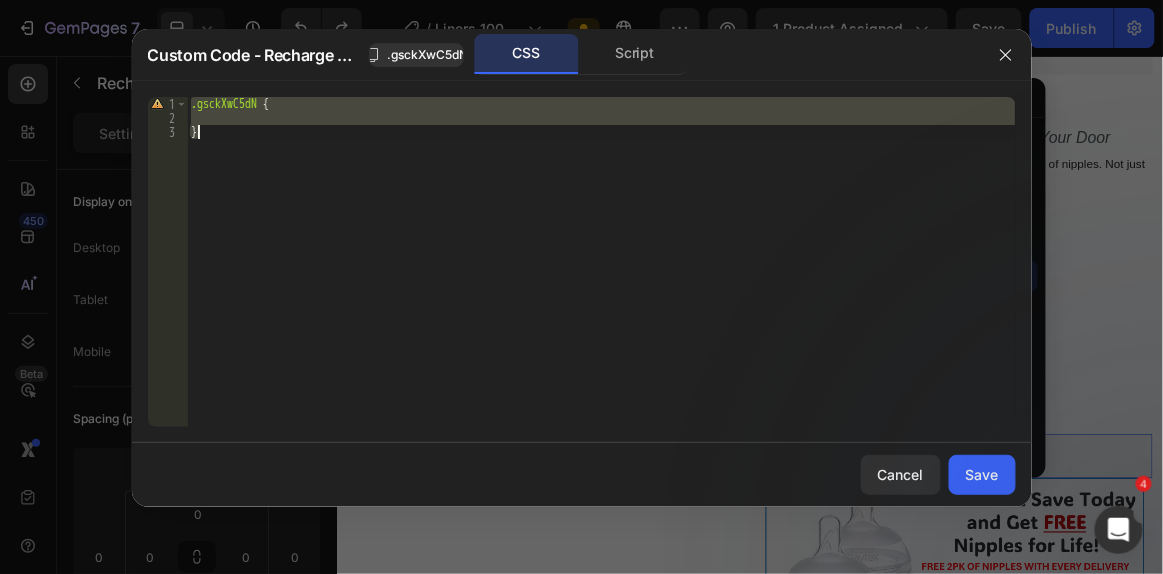 drag, startPoint x: 598, startPoint y: 191, endPoint x: 163, endPoint y: 79, distance: 449.18704 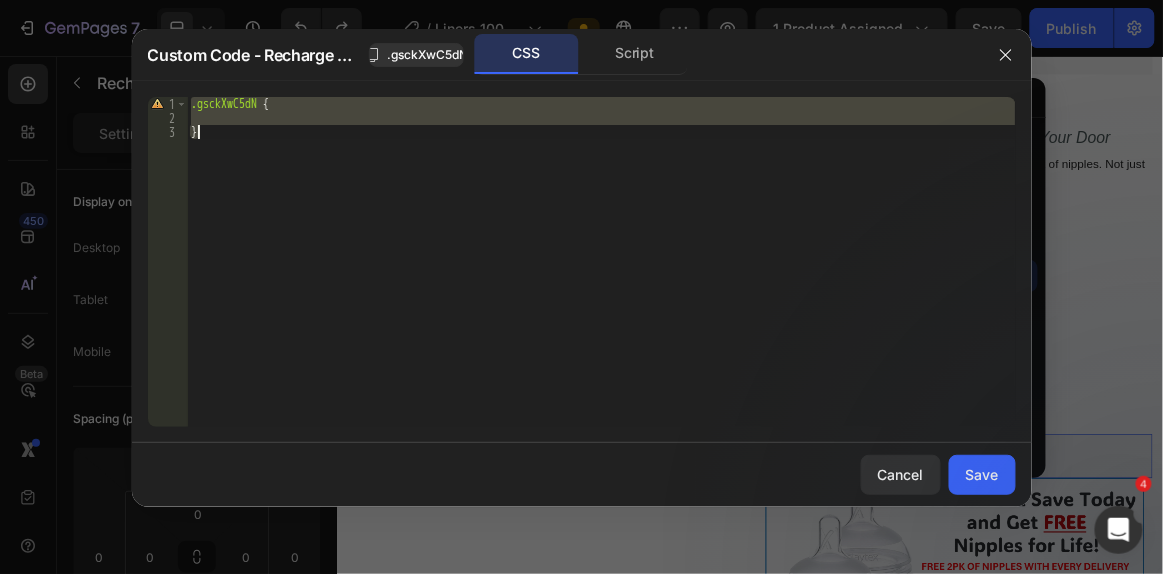 drag, startPoint x: 163, startPoint y: 79, endPoint x: 561, endPoint y: 142, distance: 402.95532 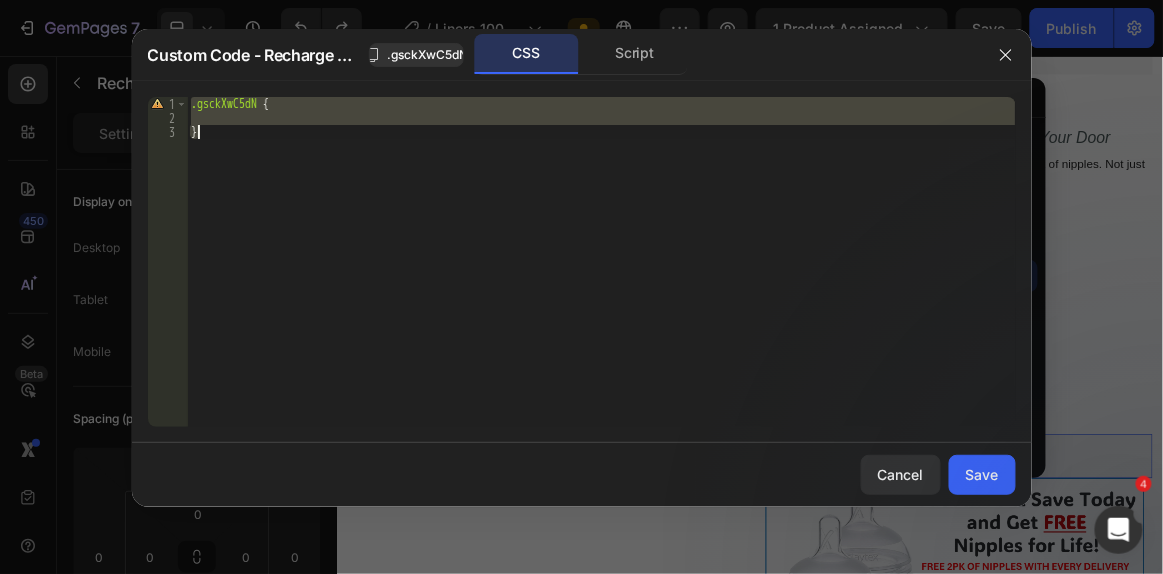 click on ".gsckXwC5dN   { }" at bounding box center [601, 262] 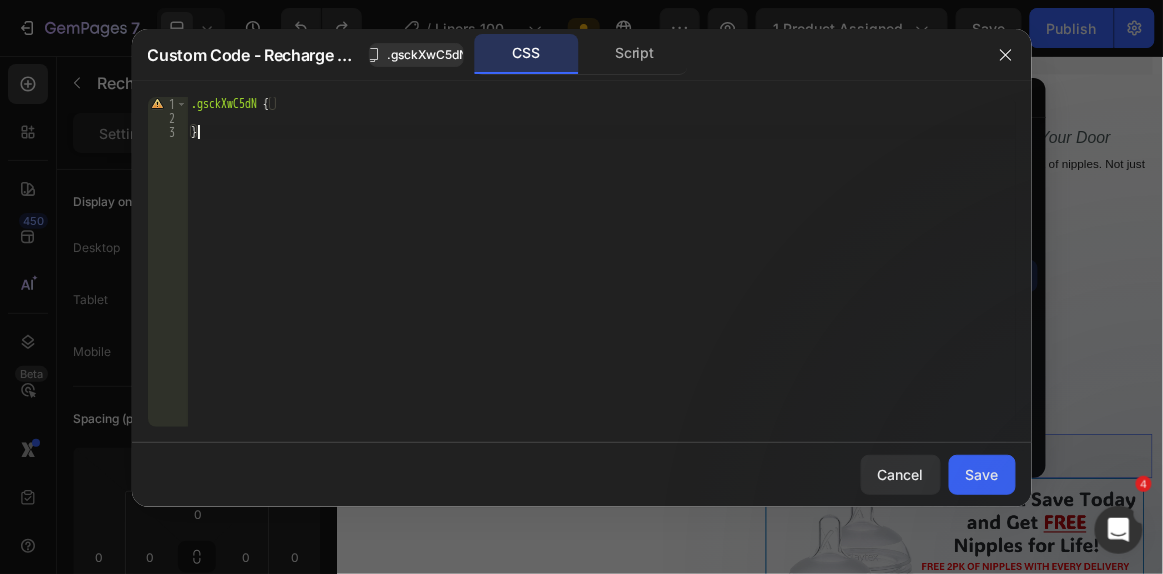 paste 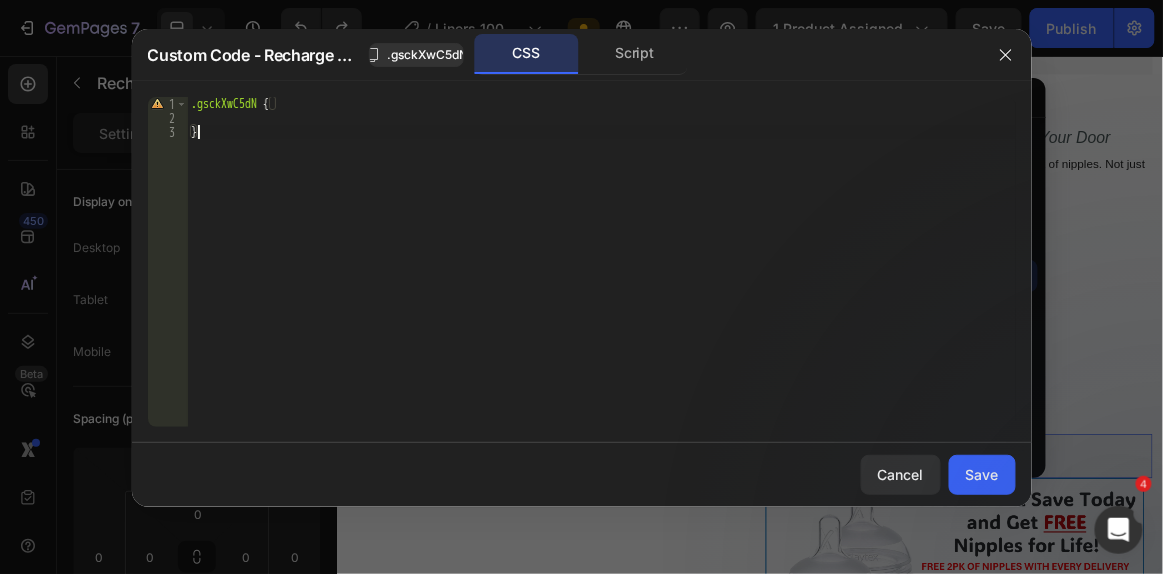 type 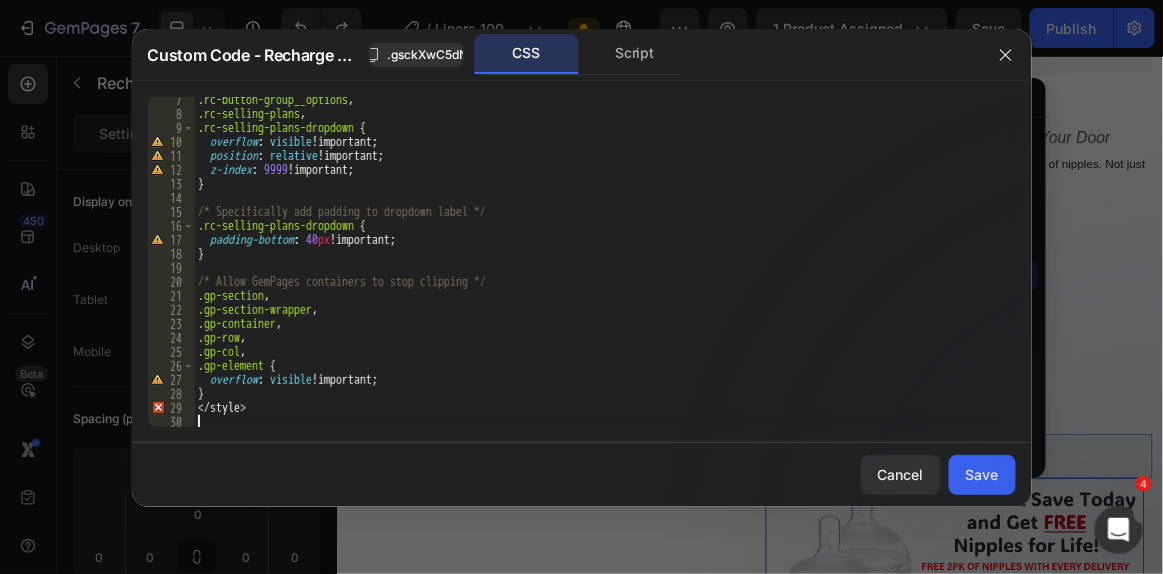 scroll, scrollTop: 0, scrollLeft: 0, axis: both 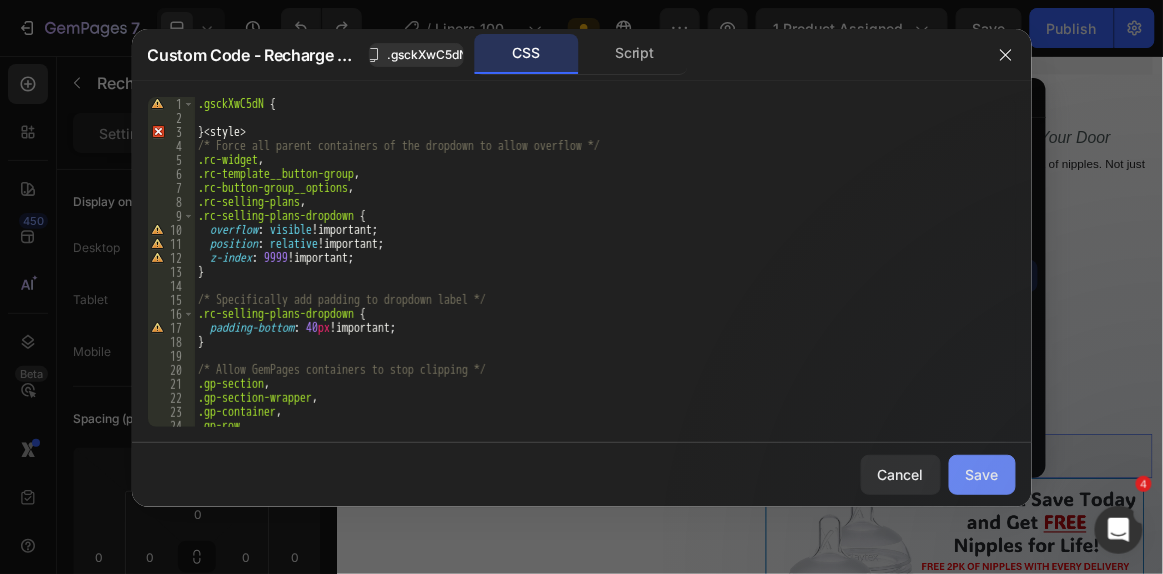 click on "Save" at bounding box center [982, 474] 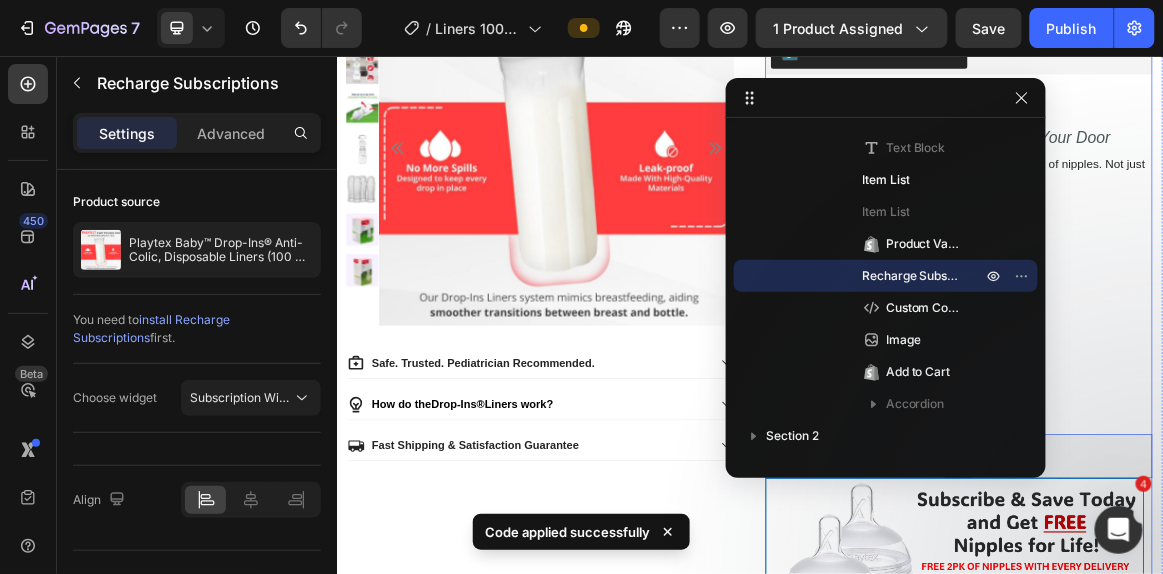 click on "Playtex Baby™ Drop-Ins® Anti-Colic, Disposable Liners (100 PACK) Product Title Playtex Baby™ Drop-Ins® Anti-Colic, Disposable Liners (100 PACK) Product Title Judge.me - Preview Badge (Stars) Judge.me $13.99 Product Price Product Price No compare price Product Price Row 🍼  Liners + Nipples, Delivered Right to Your Door Text Block Every Subscribe & Save order includes a  FREE  2-pack of nipples. Not just once.  Every time. Text Block Every Subscribe & Save order includes a  FREE  2-pack of nipples. Not just once.  Every time. Text Block Best-in-Class Anti-Colic Protection True Air Free Feeding Every Time  Sterile & Hygienic With Every Use  Perfect For On-the-Go Designed For Playtex Nurser Bottles Item List Best-in-Class Anti-Colic Protection True Air Free Feeding Every Time  Sterile & Hygienic With Every Use  Perfect For On-the-Go Designed For Playtex Nurser Bottles Item List Size: 4 oz 4 oz 4 oz 4 oz 8 oz 8 oz 8 oz Product Variants & Swatches Recharge Subscriptions Recharge Subscriptions   0 Image" at bounding box center [1240, 461] 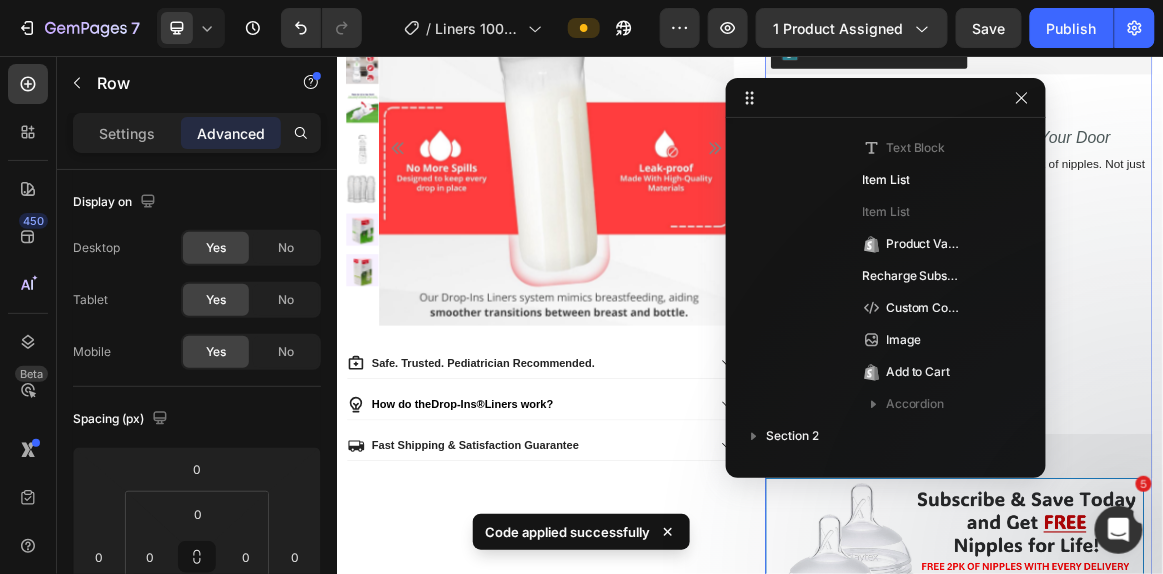 scroll, scrollTop: 90, scrollLeft: 0, axis: vertical 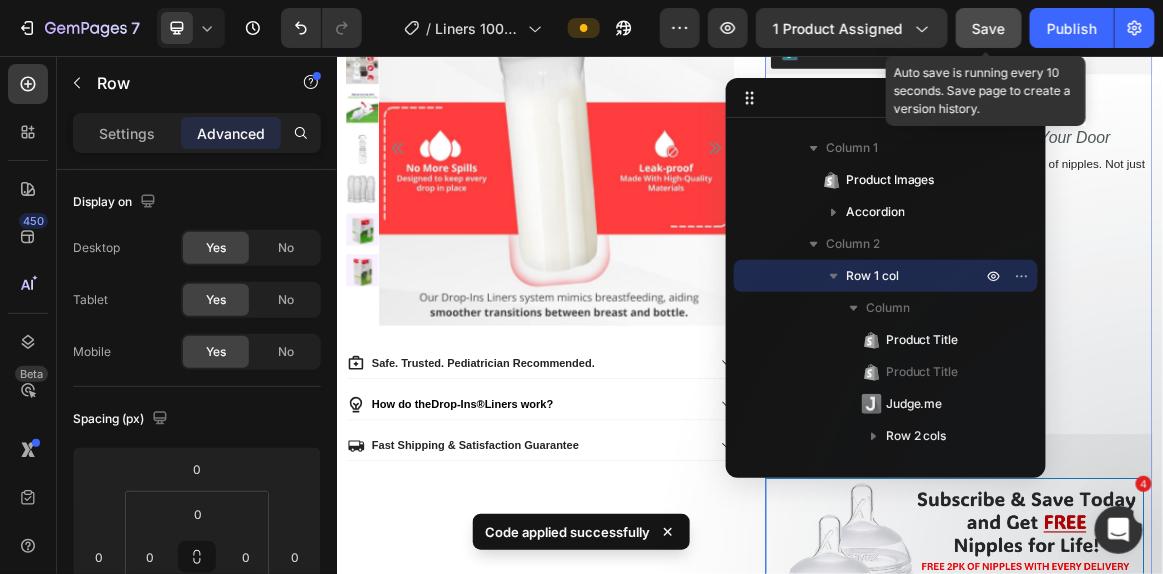 click on "Save" at bounding box center [989, 28] 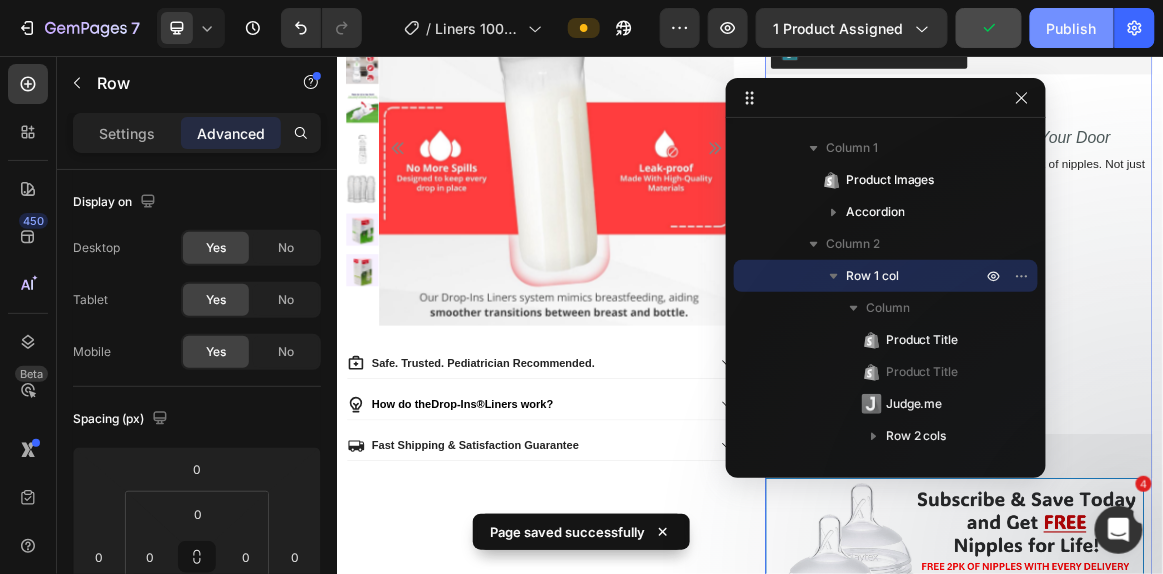 click on "Publish" at bounding box center (1072, 28) 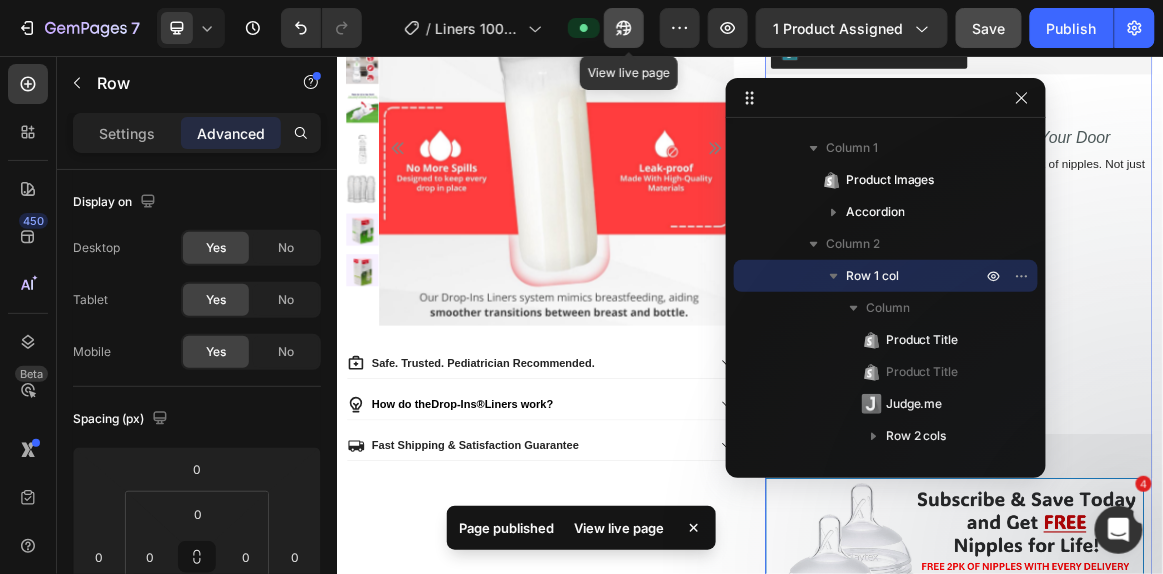 click 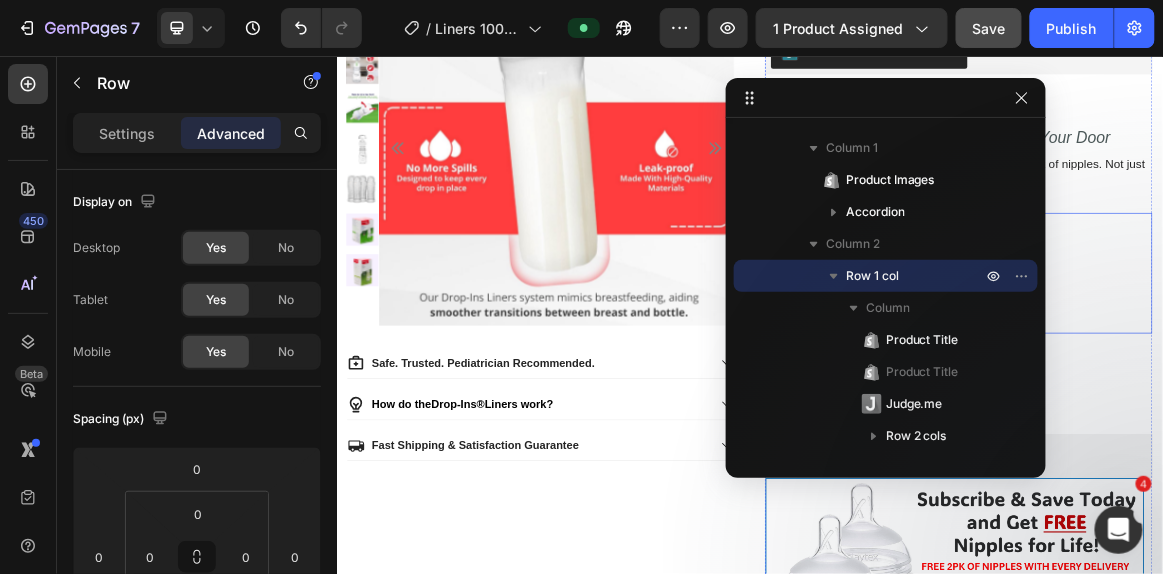 click on "Best-in-Class Anti-Colic Protection True Air Free Feeding Every Time  Sterile & Hygienic With Every Use  Perfect For On-the-Go Designed For Playtex Nurser Bottles" at bounding box center (1240, 370) 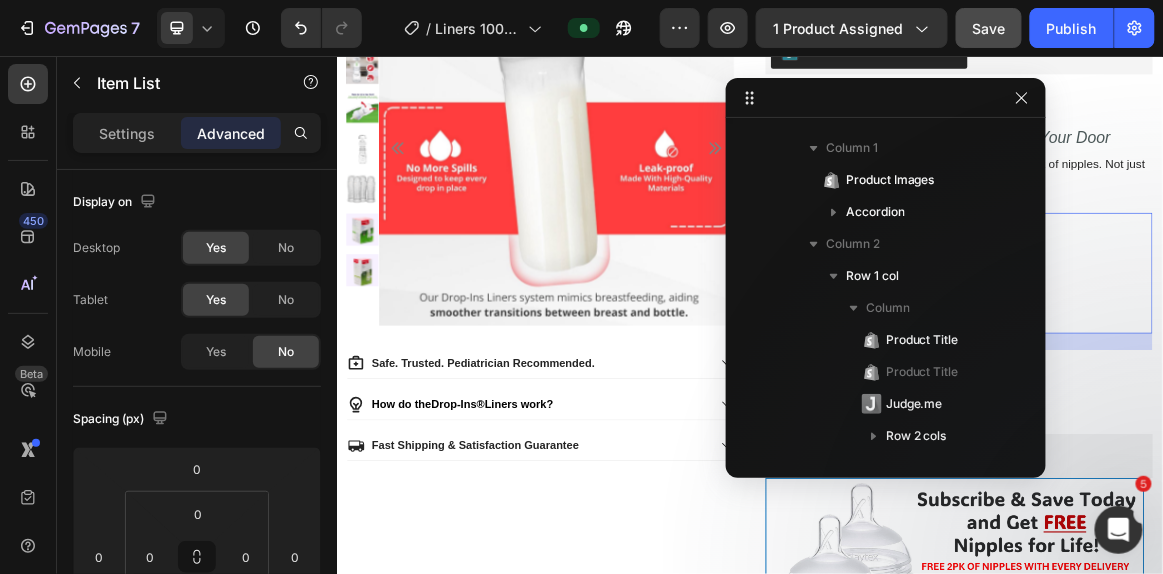 scroll, scrollTop: 378, scrollLeft: 0, axis: vertical 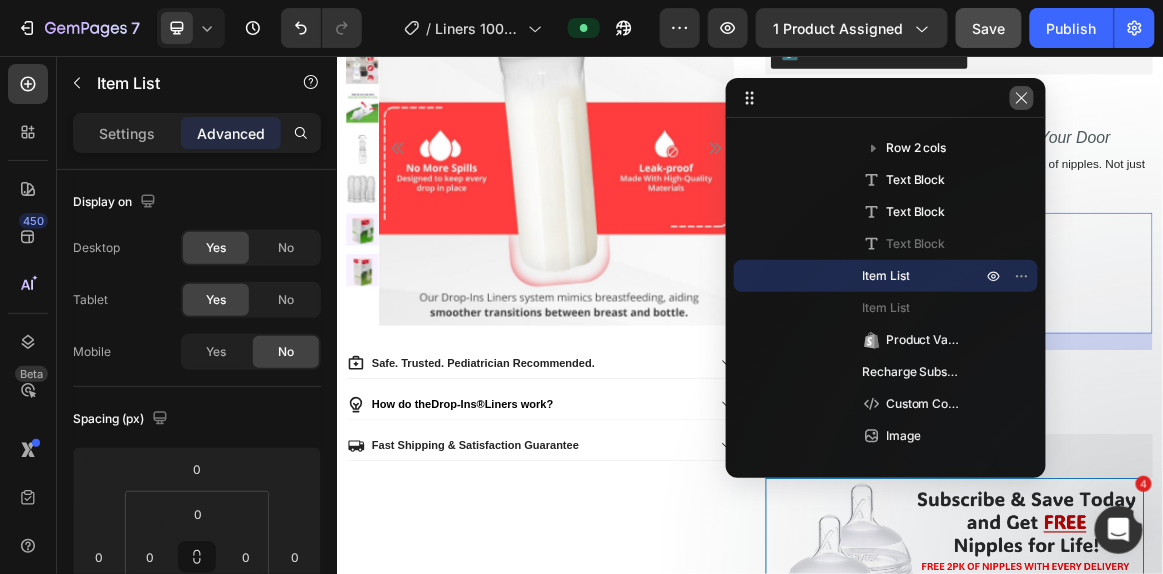 click at bounding box center (1022, 98) 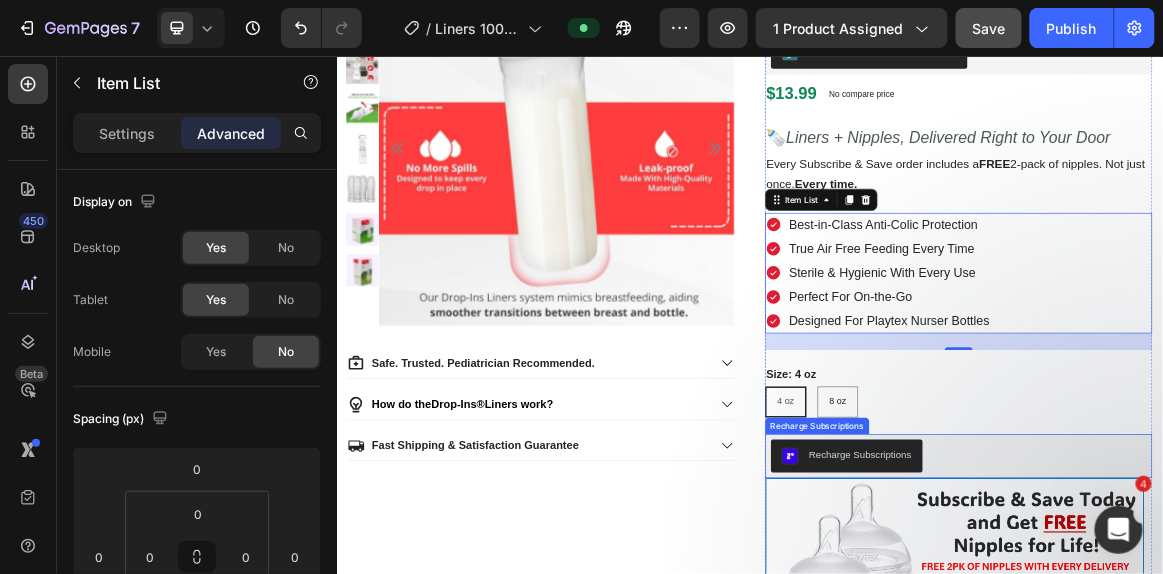 click on "Recharge Subscriptions" at bounding box center (1240, 636) 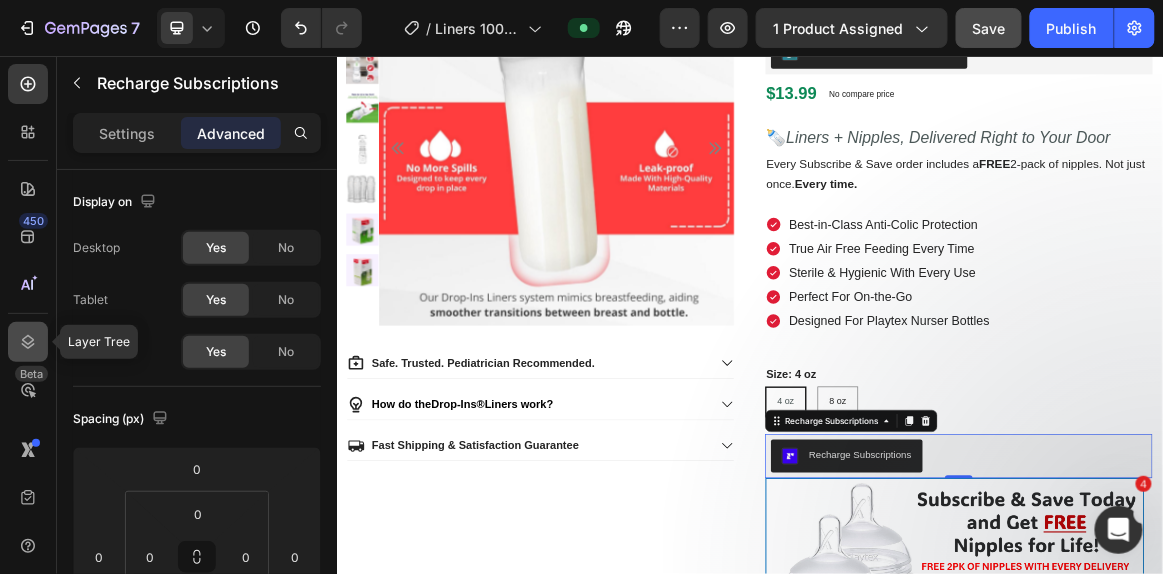 click 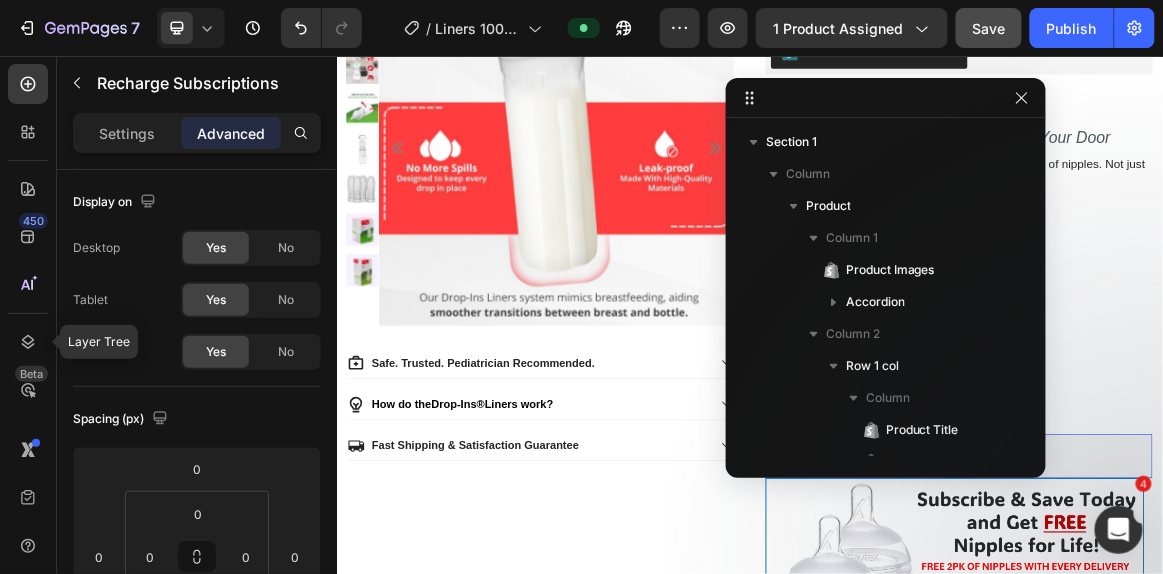 scroll, scrollTop: 474, scrollLeft: 0, axis: vertical 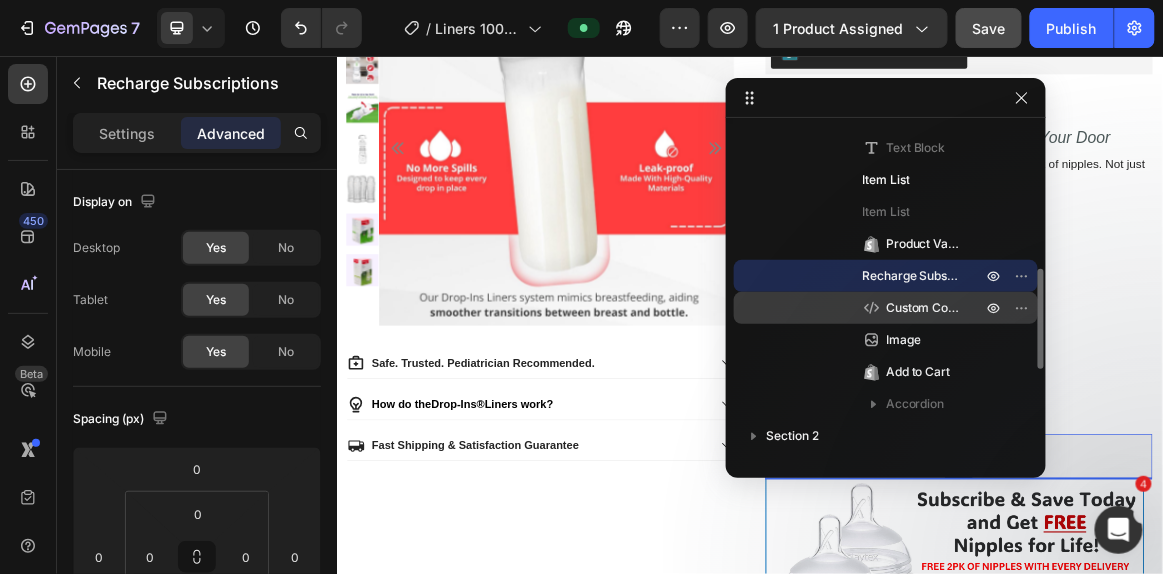 click on "Custom Code" at bounding box center (924, 308) 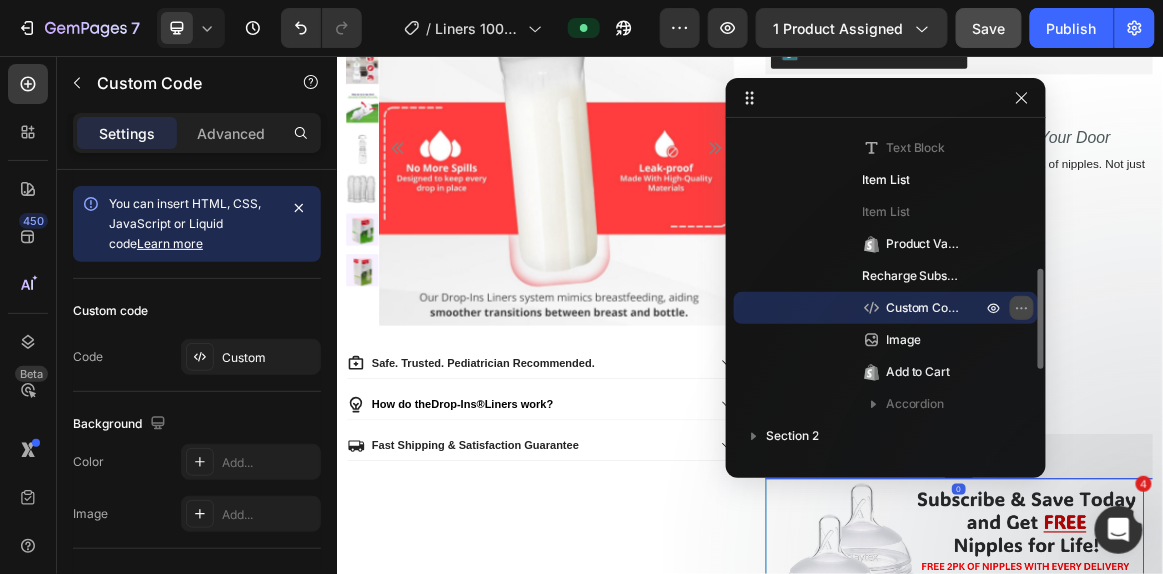click 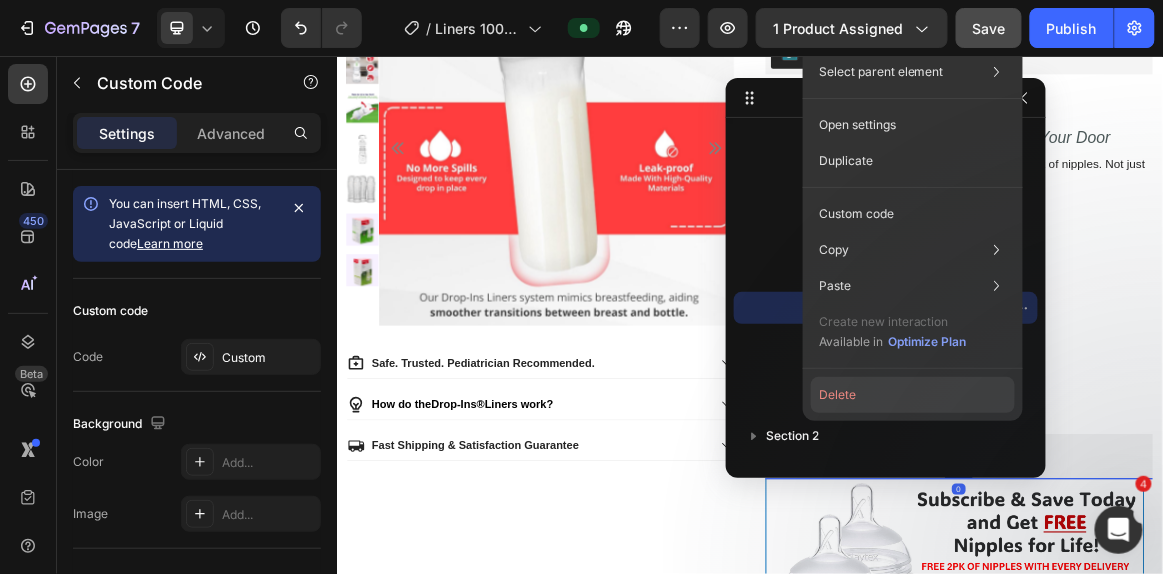 click on "Delete" 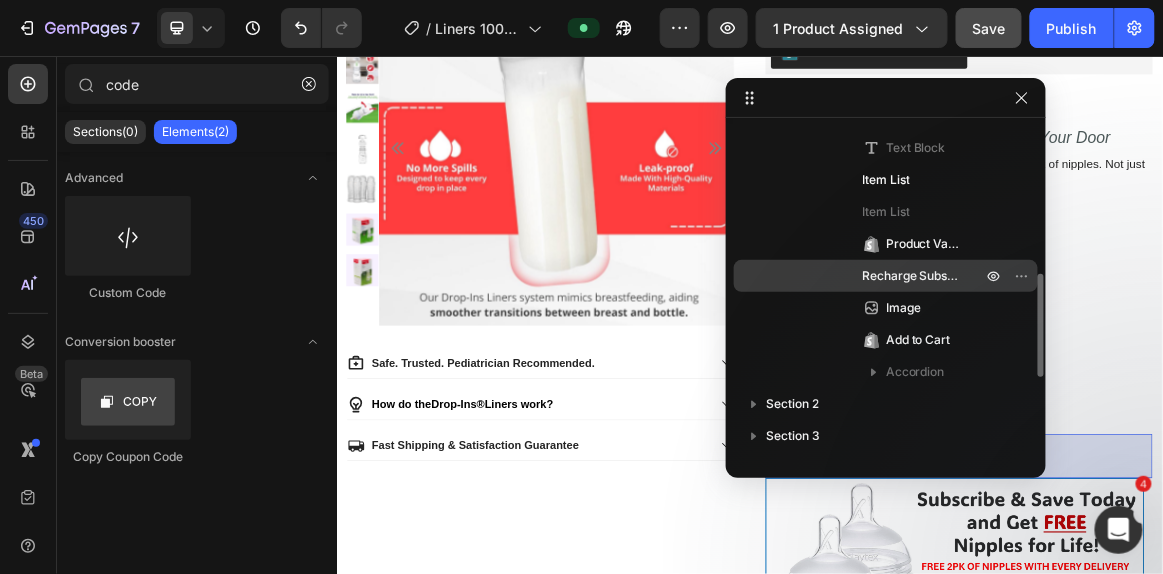 click on "Recharge Subscriptions" at bounding box center [886, 276] 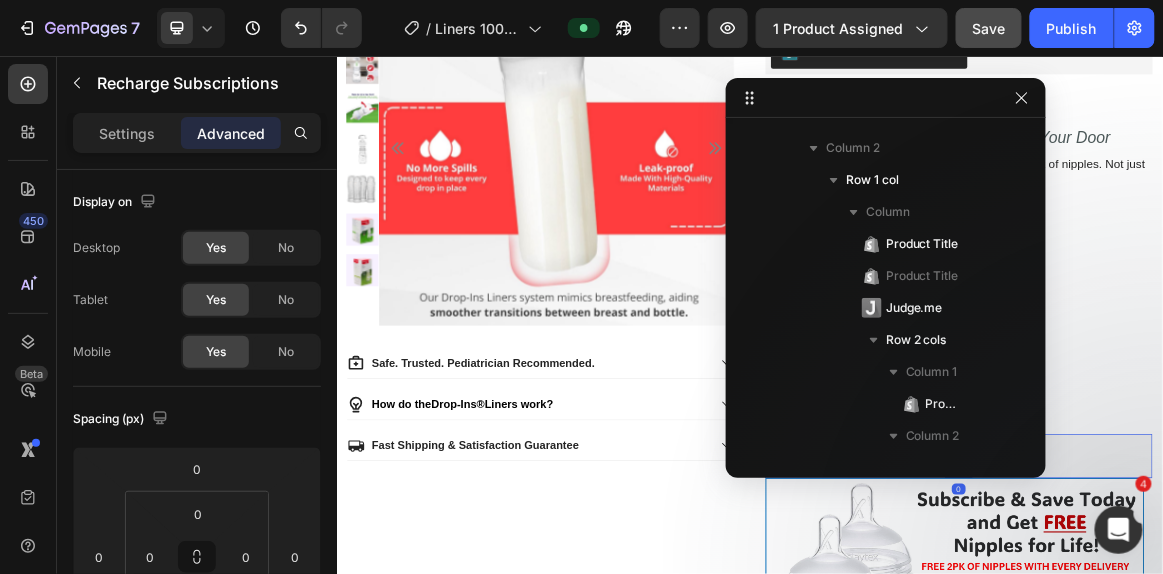 scroll, scrollTop: 890, scrollLeft: 0, axis: vertical 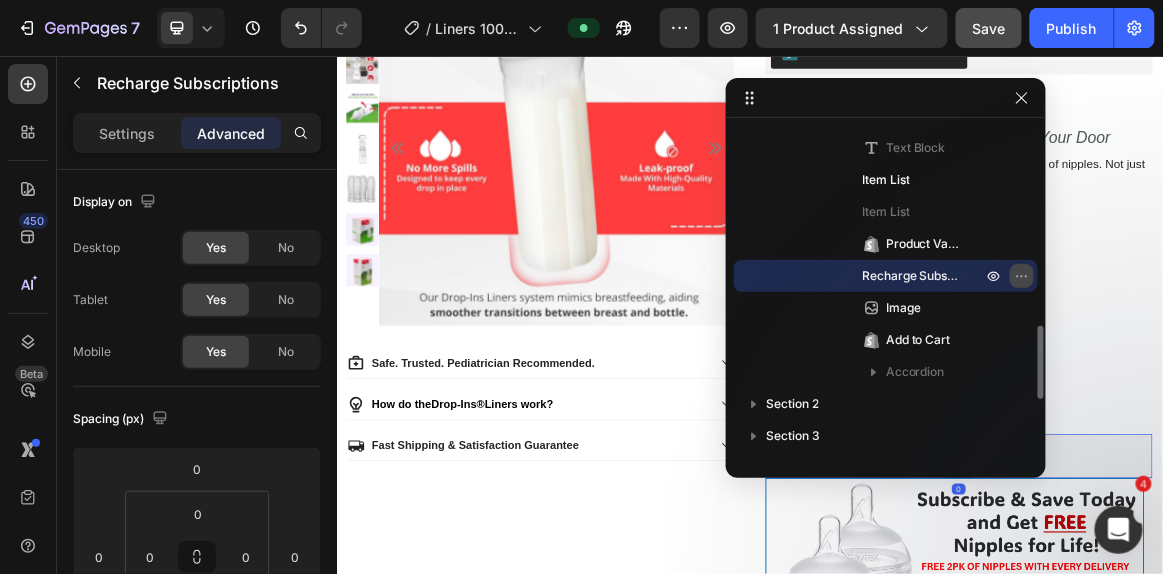 click 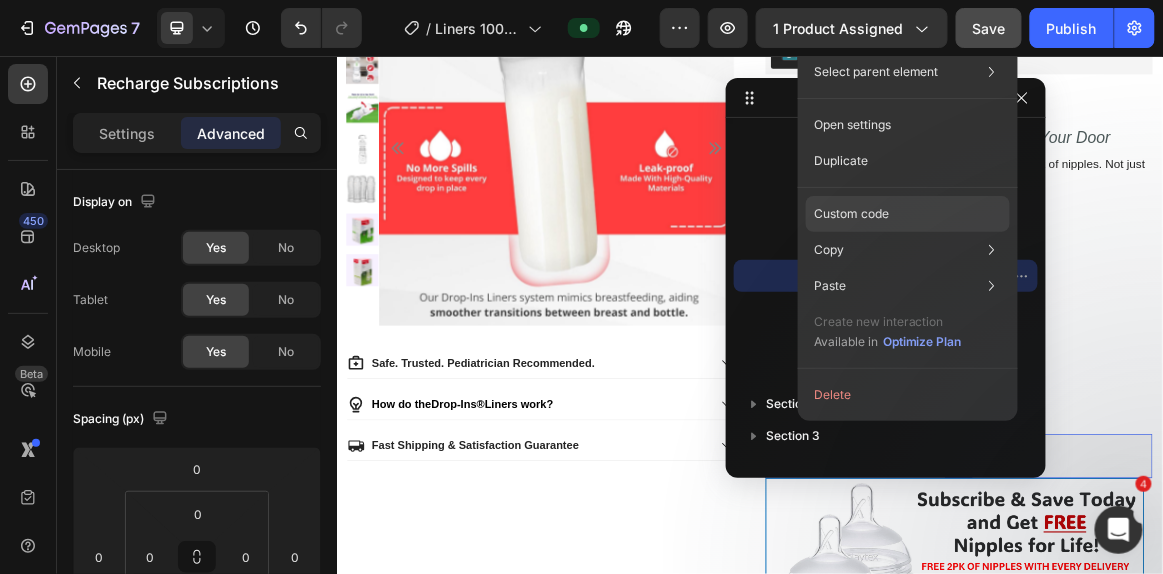 click on "Custom code" 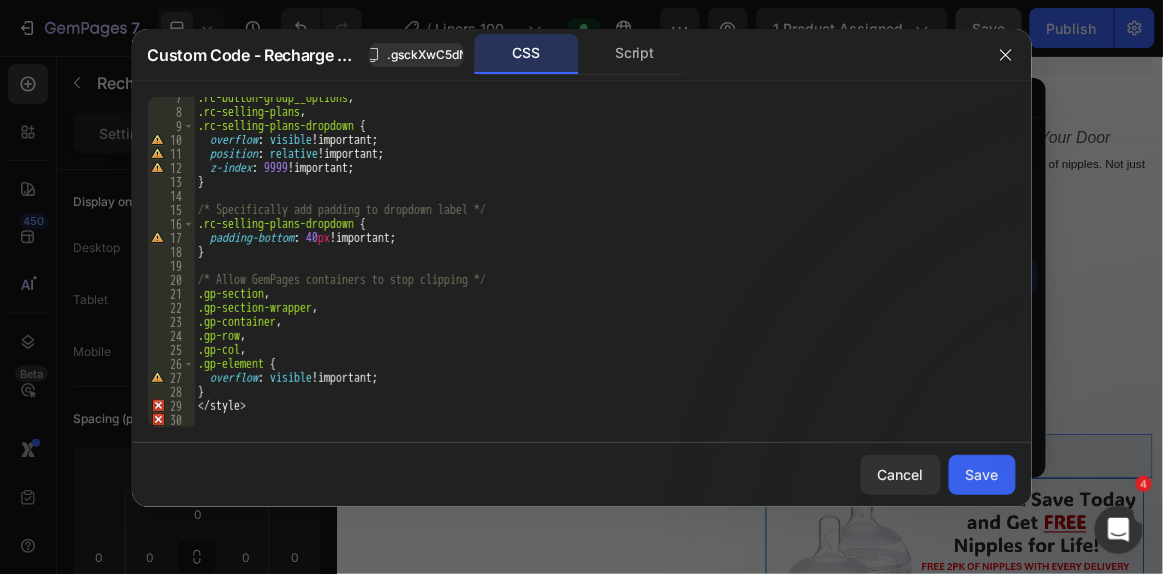 scroll, scrollTop: 90, scrollLeft: 0, axis: vertical 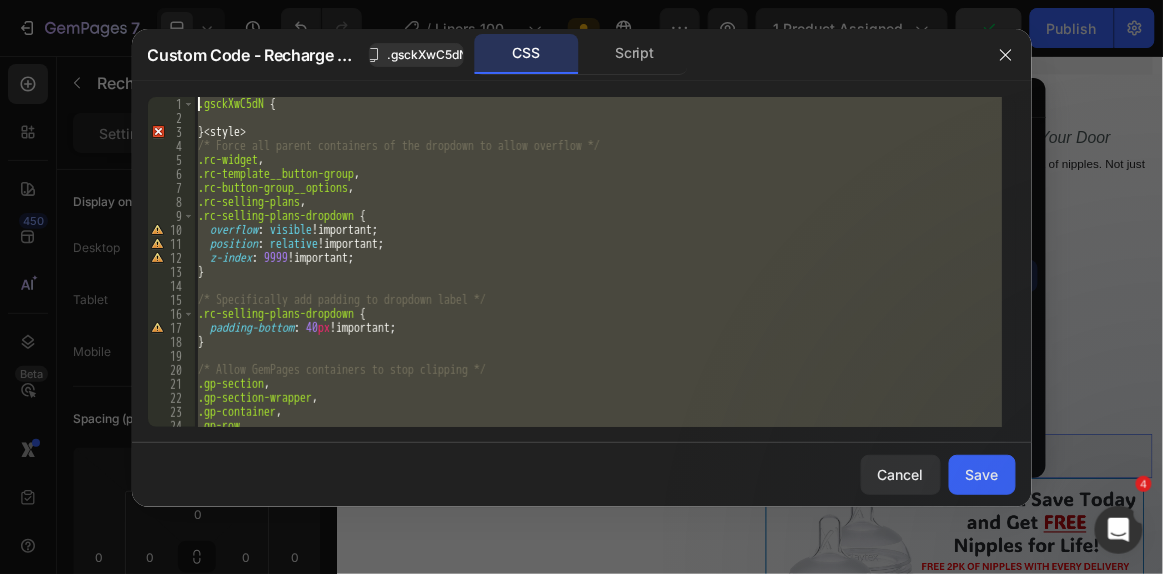drag, startPoint x: 296, startPoint y: 424, endPoint x: 193, endPoint y: 105, distance: 335.21634 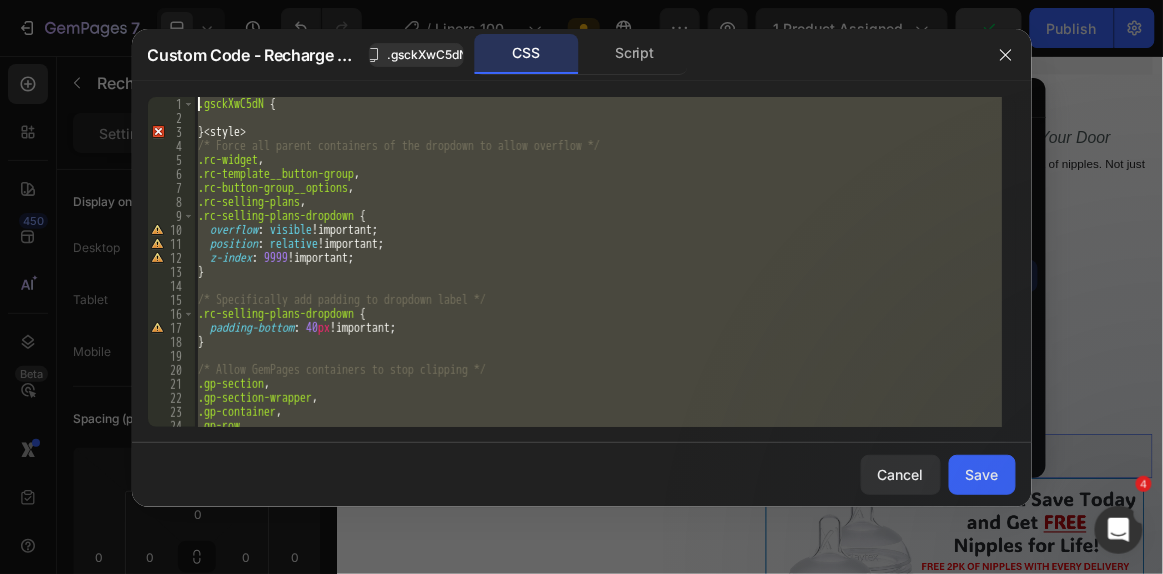 click on "[NUMBER] [NUMBER] [NUMBER] [NUMBER] [NUMBER] [NUMBER] [NUMBER] [NUMBER] [NUMBER] [NUMBER] [NUMBER] [NUMBER] [NUMBER] [NUMBER] [NUMBER] [NUMBER] [NUMBER] [NUMBER] [NUMBER] [NUMBER] [NUMBER] [NUMBER] [NUMBER] [NUMBER] [NUMBER] .gsckXwC5dN   { } <style> /* Force all parent containers of the dropdown to allow overflow */ .rc-widget , .rc-template__button-group , .rc-button-group__options , .rc-selling-plans , .rc-selling-plans-dropdown   {    overflow :   visible  !important ;    position :   relative  !important ;    z-index :   9999  !important ; } /* Specifically add padding to dropdown label */ .rc-selling-plans-dropdown   {    padding-bottom :   40 px  !important ; } /* Allow GemPages containers to stop clipping */ .gp-section , .gp-section-wrapper , .gp-container , .gp-row , .gp-col ,     XXXXXXXXXXXXXXXXXXXXXXXXXXXXXXXXXXXXXXXXXXXXXXXXXXXXXXXXXXXXXXXXXXXXXXXXXXXXXXXXXXXXXXXXXXXXXXXXXXXXXXXXXXXXXXXXXXXXXXXXXXXXXXXXXXXXXXXXXXXXXXXXXXXXXXXXXXXXXXXXXXXXXXXXXXXXXXXXXXXXXXXXXXXXXXXXXXXXXXXXXXXXXXXXXXXXXXXXXXXXXXXXXXXXXXXXXXXXXXXXXXXXXXXXXXXXXXXX" at bounding box center (582, 262) 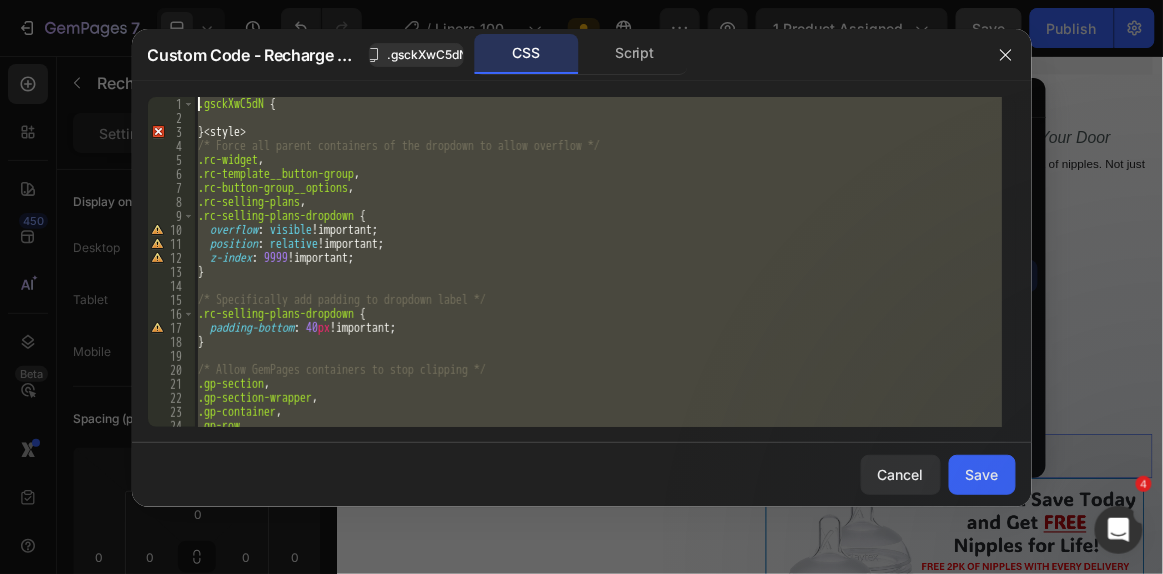 paste 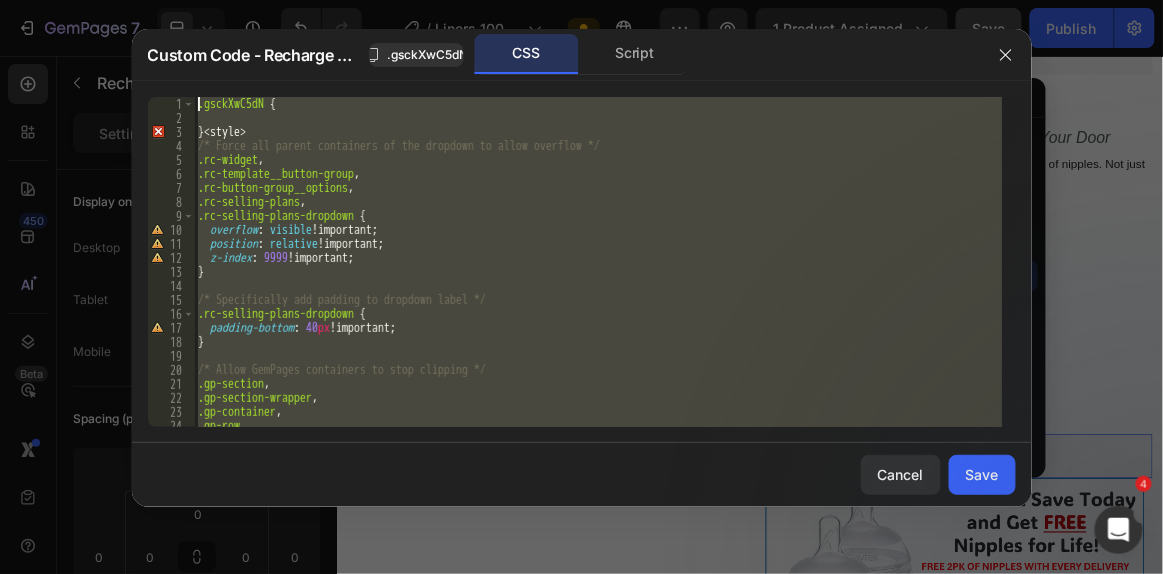 type 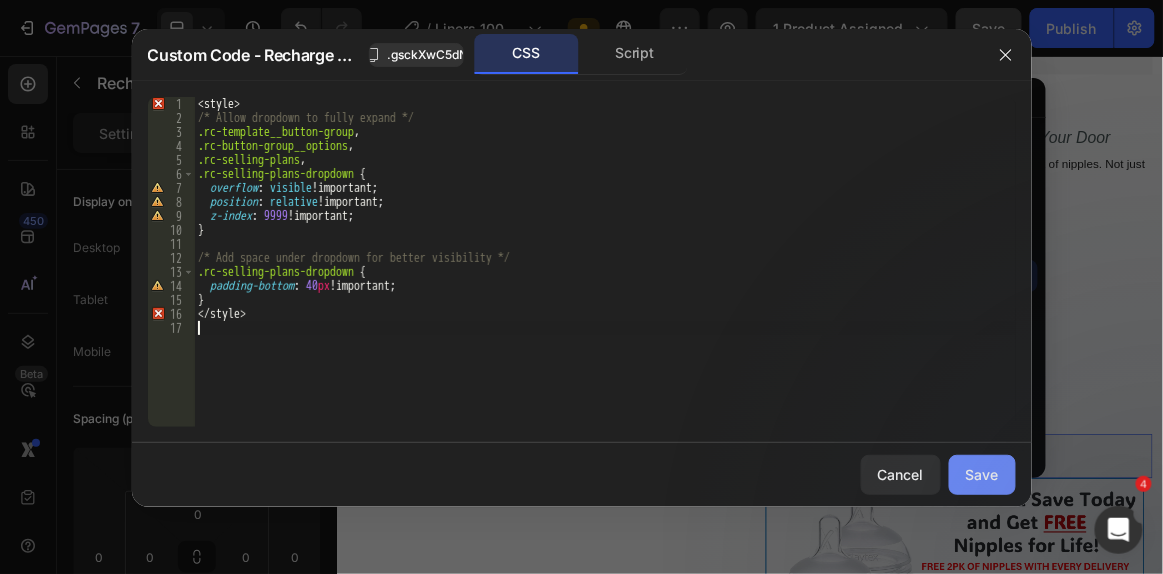 click on "Save" at bounding box center [982, 474] 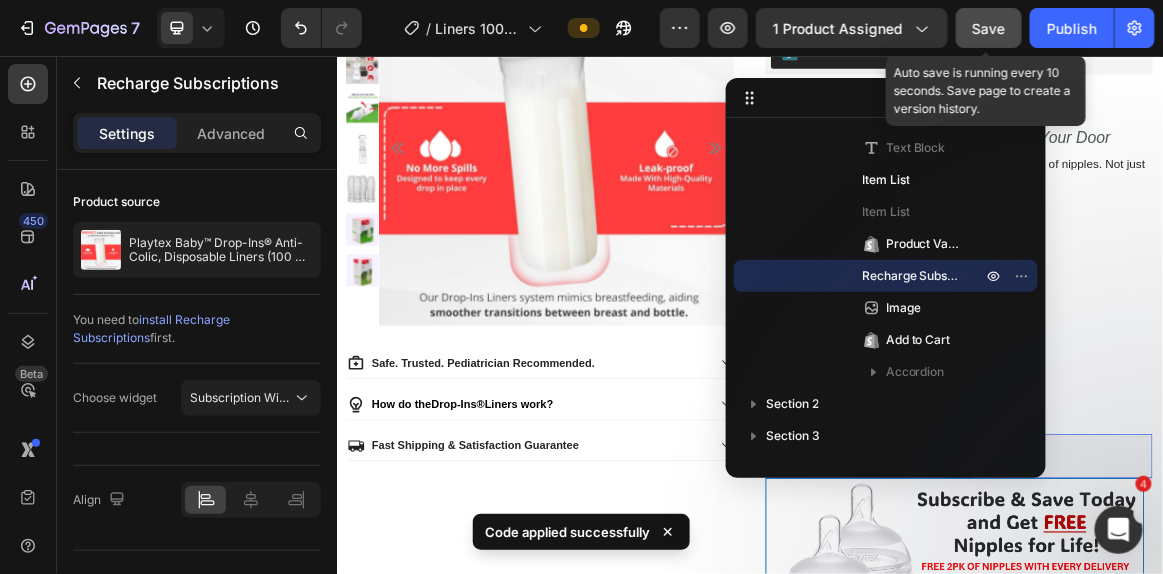 click on "Save" at bounding box center [989, 28] 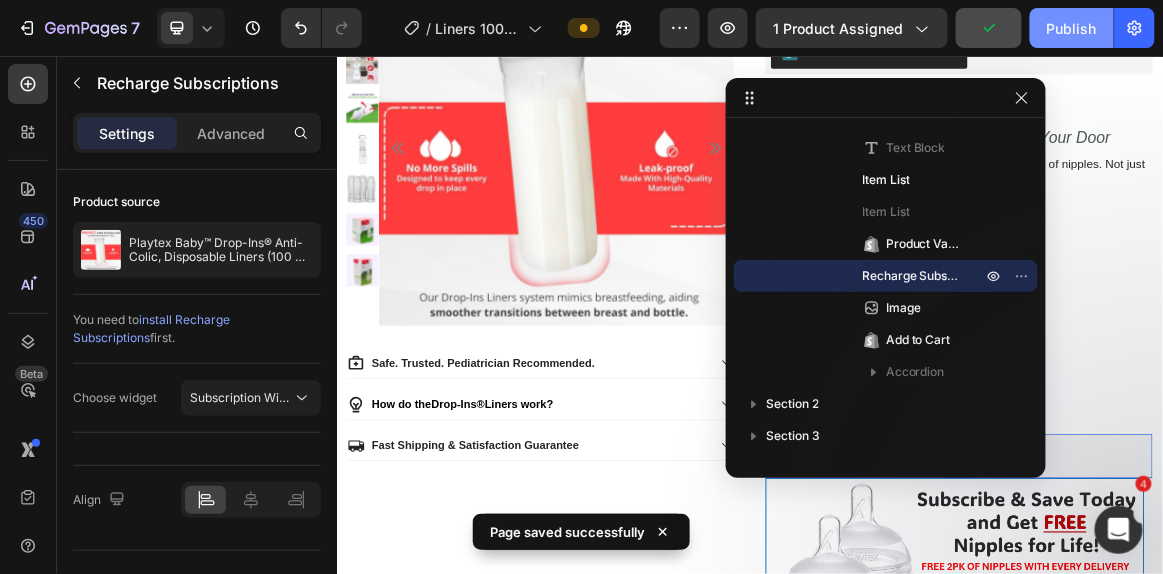 click on "Publish" at bounding box center (1072, 28) 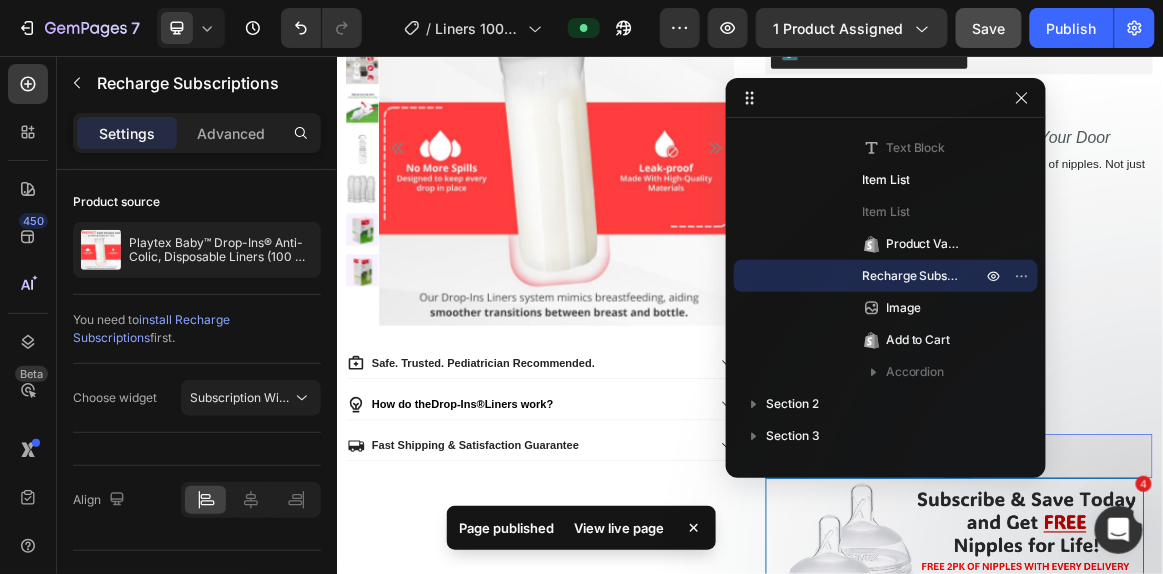 click on "View live page" at bounding box center (619, 528) 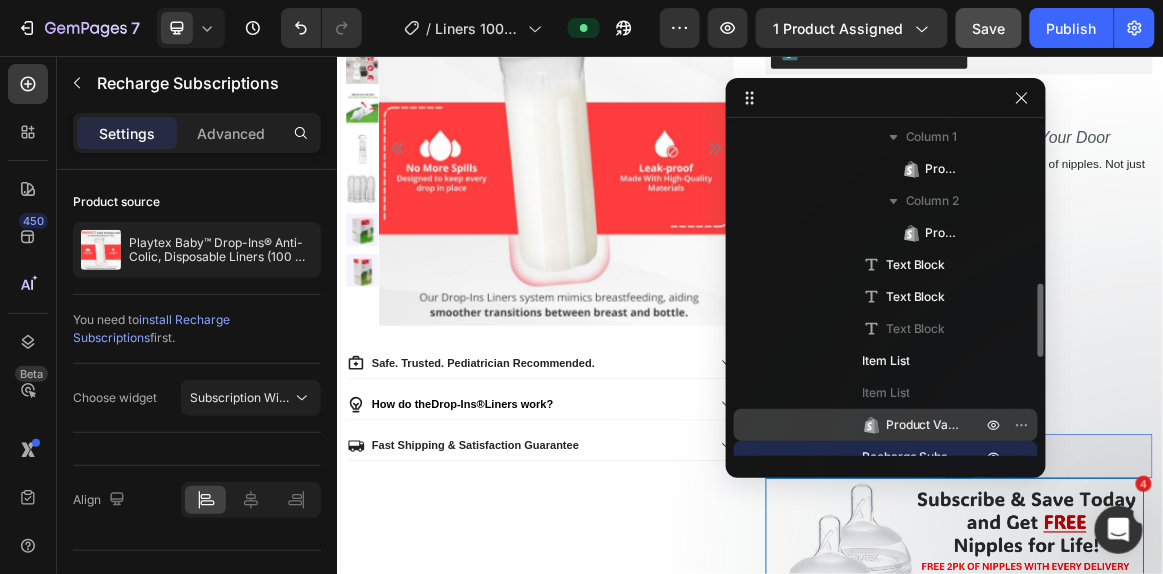 scroll, scrollTop: 708, scrollLeft: 0, axis: vertical 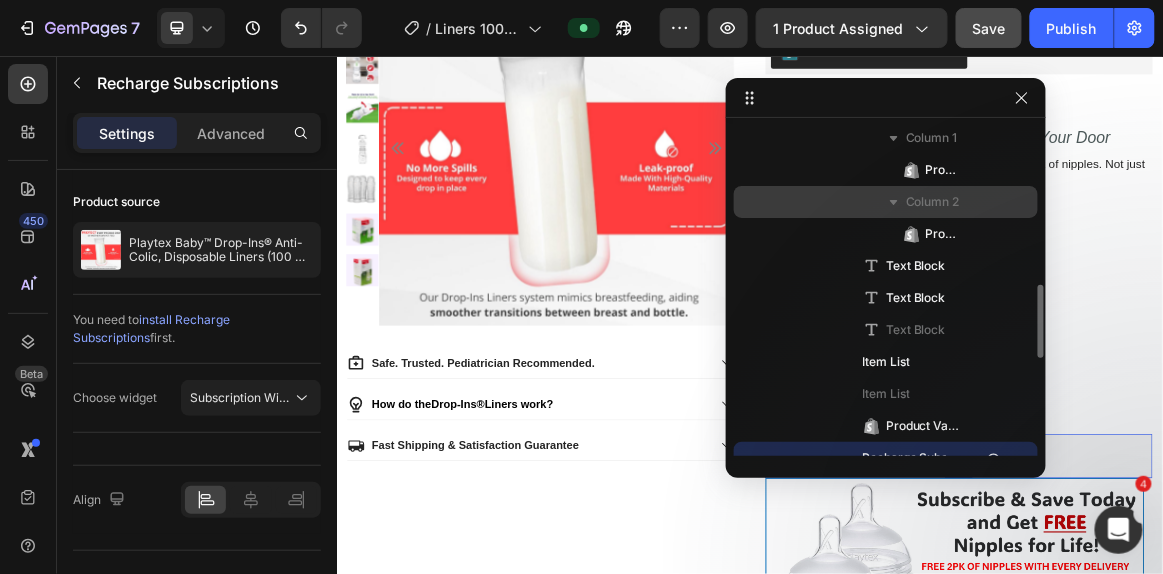 click on "Column 2" at bounding box center [933, 202] 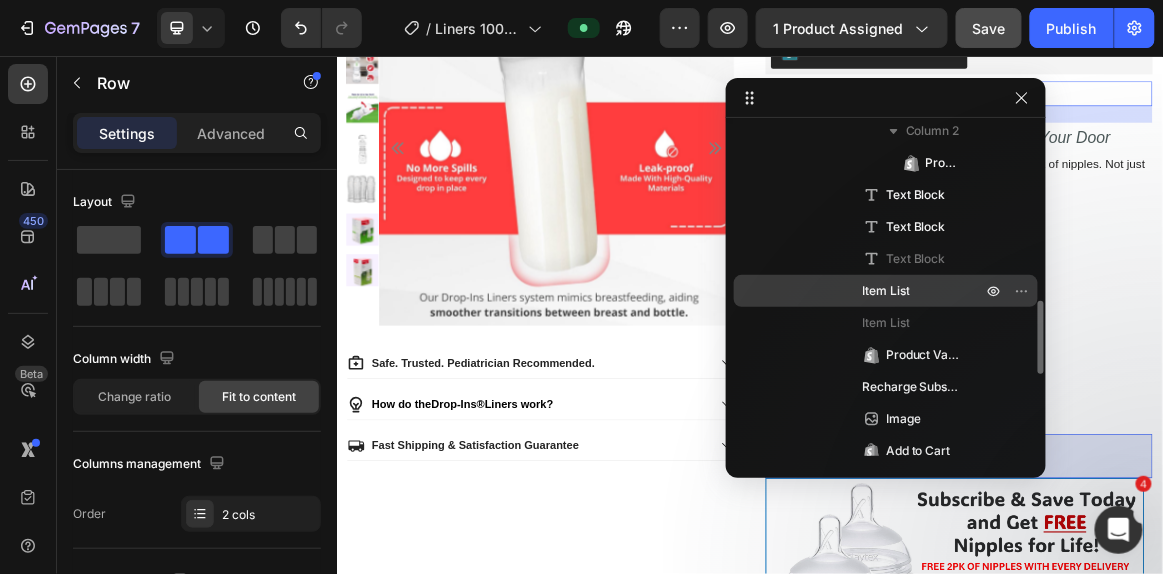 scroll, scrollTop: 807, scrollLeft: 0, axis: vertical 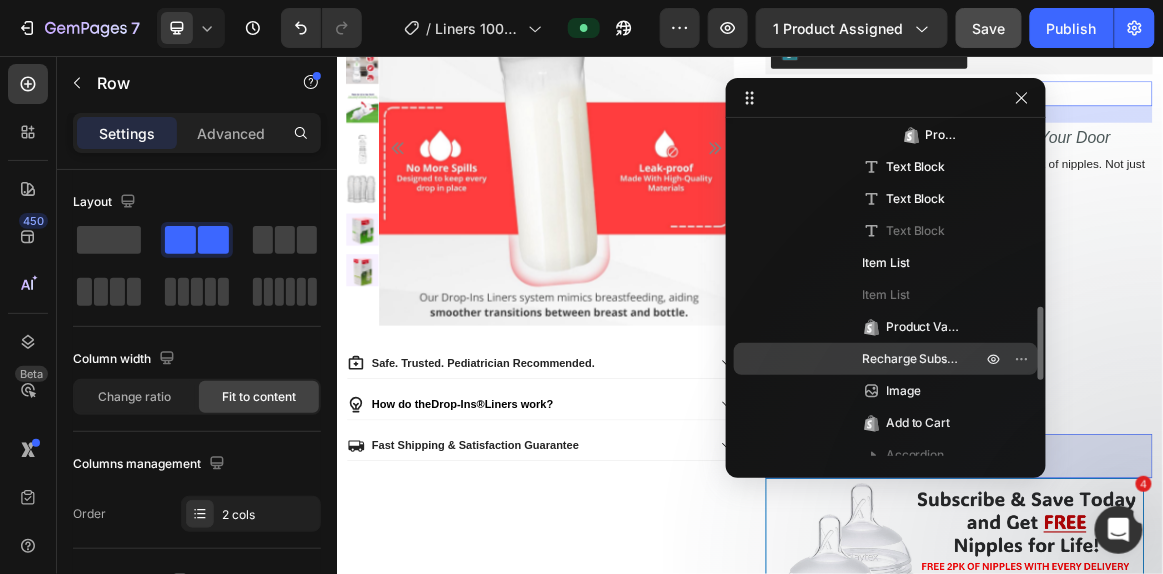 click on "Recharge Subscriptions" at bounding box center [912, 359] 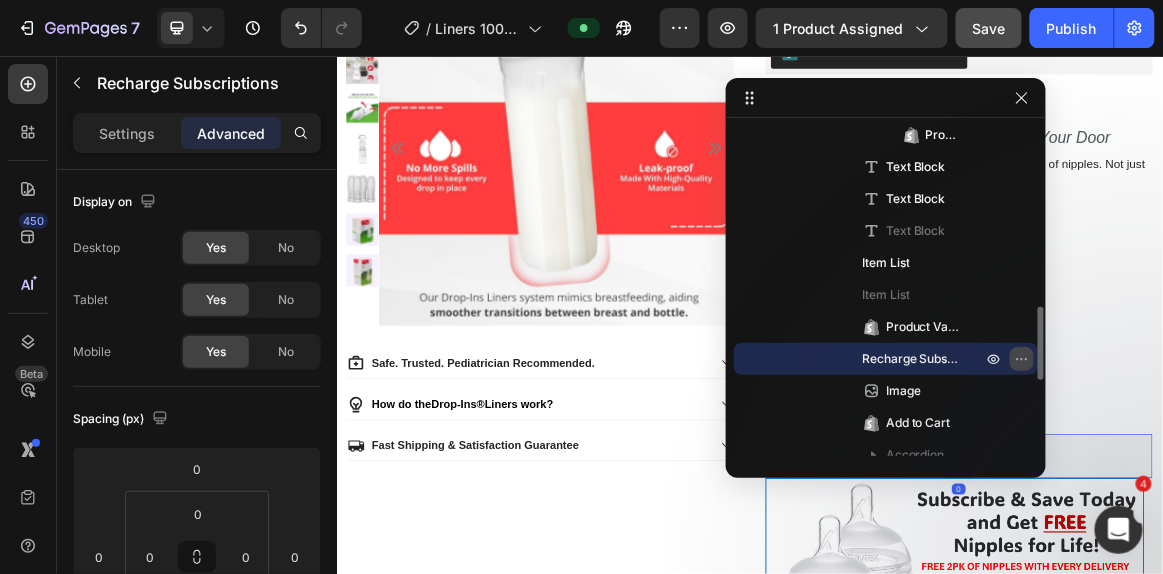 click 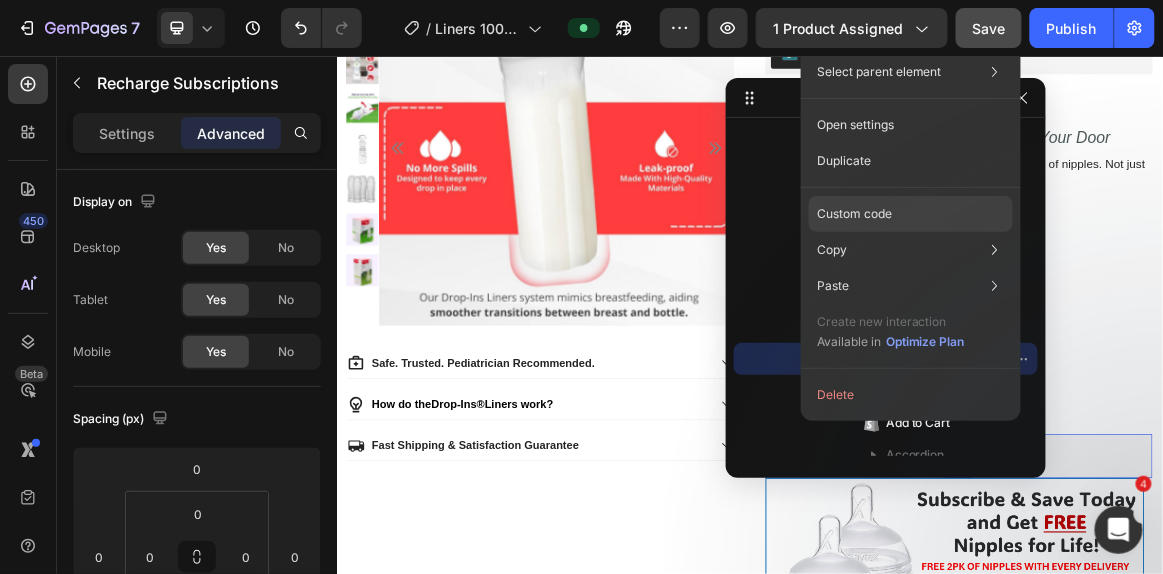 click on "Custom code" 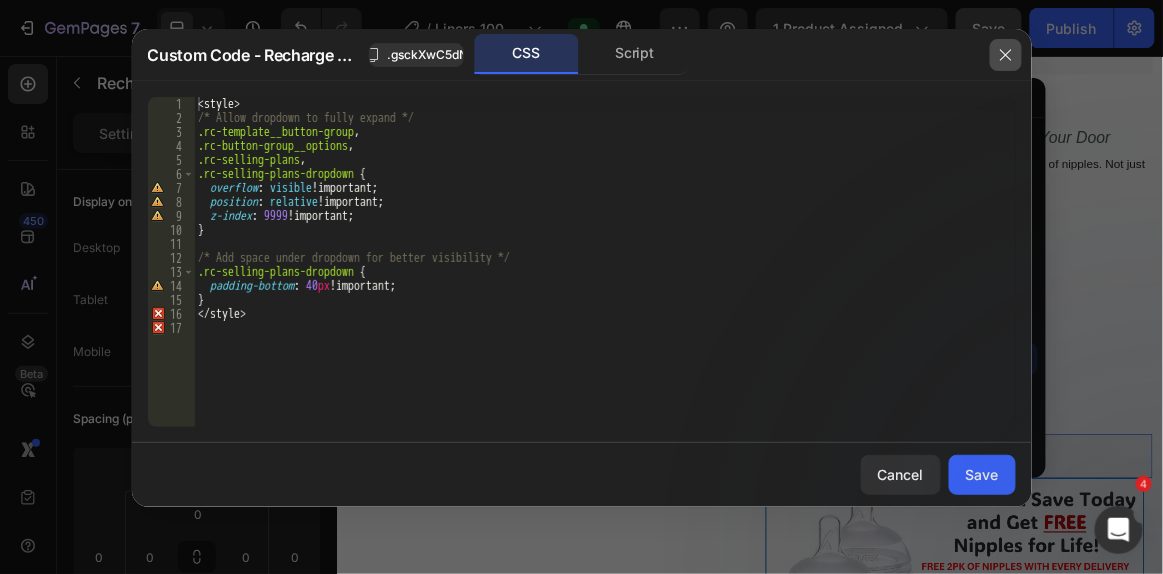 click 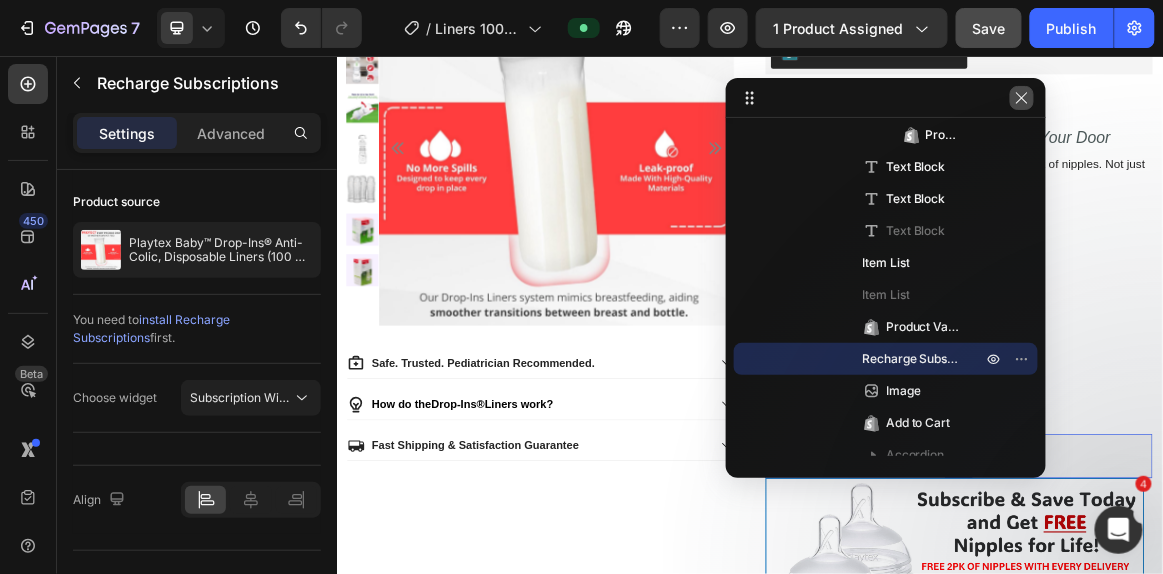 click 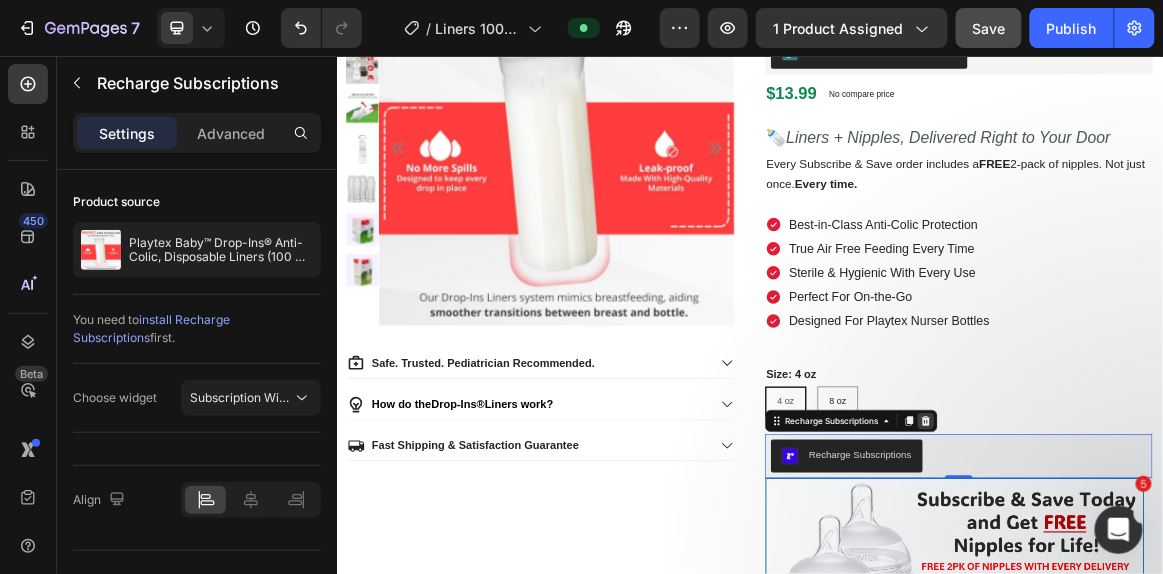 click 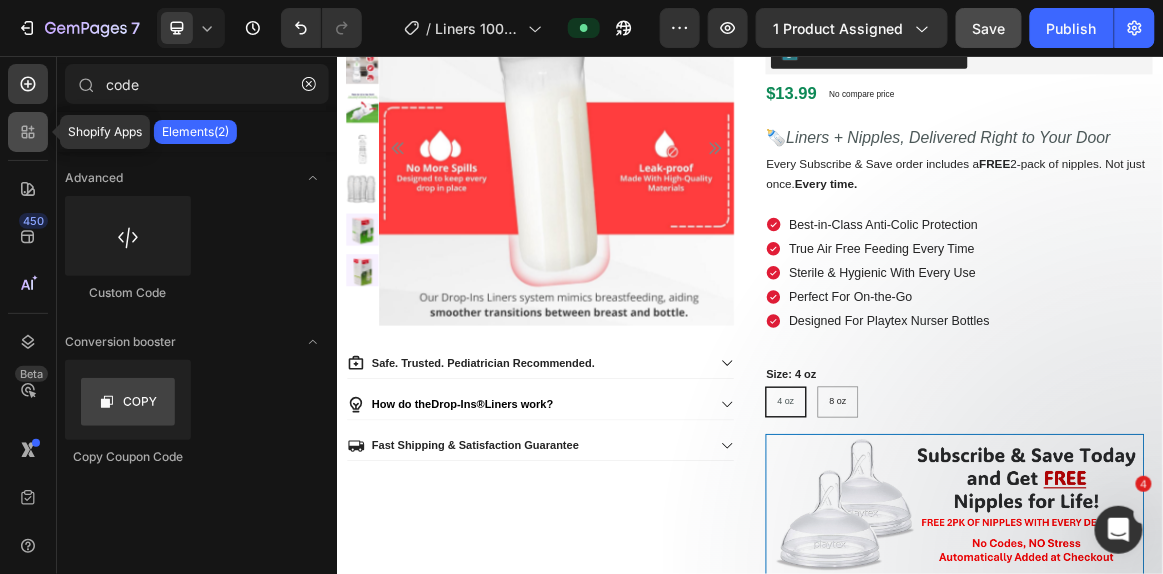 click 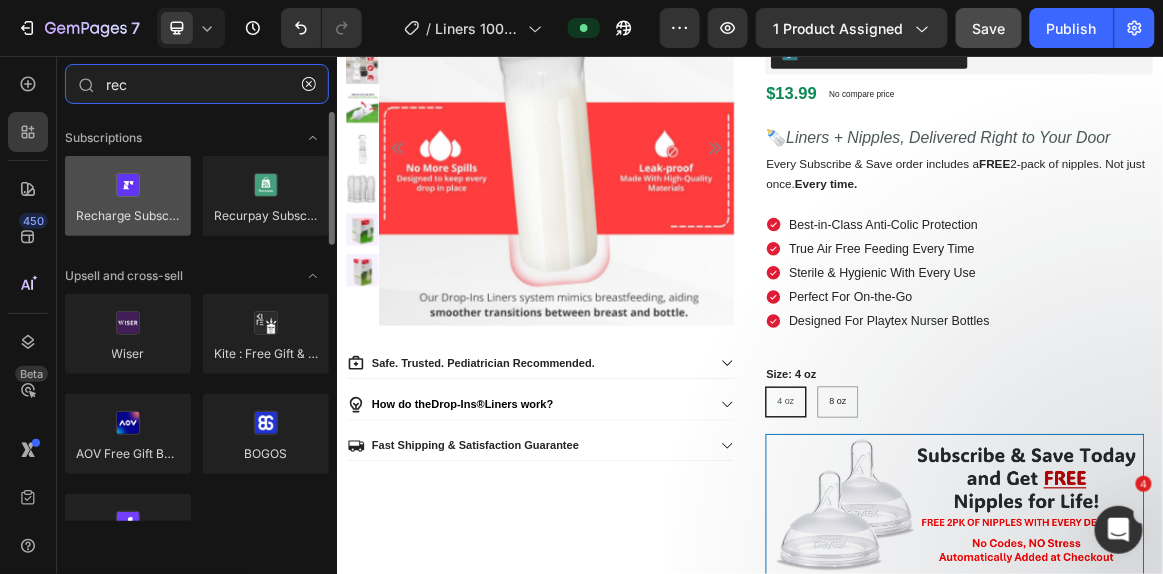 type on "rec" 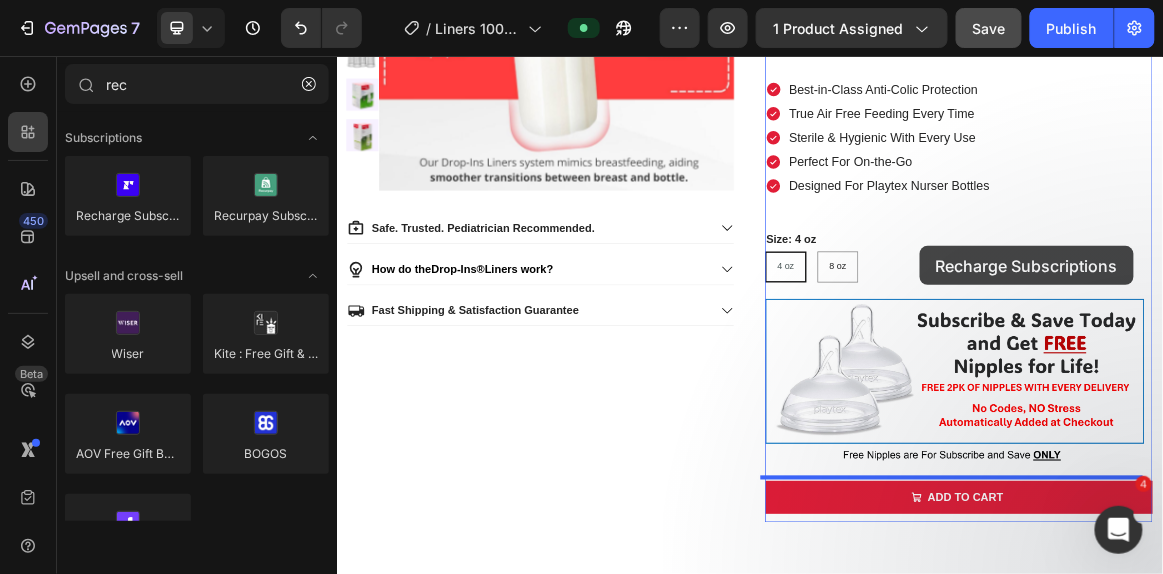 scroll, scrollTop: 646, scrollLeft: 0, axis: vertical 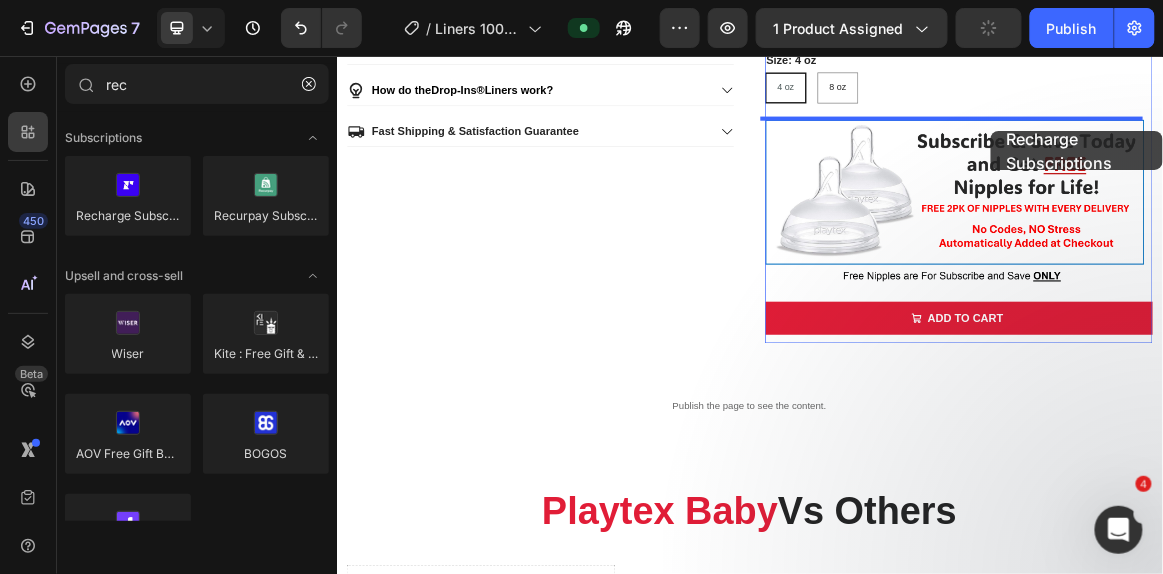 drag, startPoint x: 467, startPoint y: 249, endPoint x: 1274, endPoint y: 167, distance: 811.15533 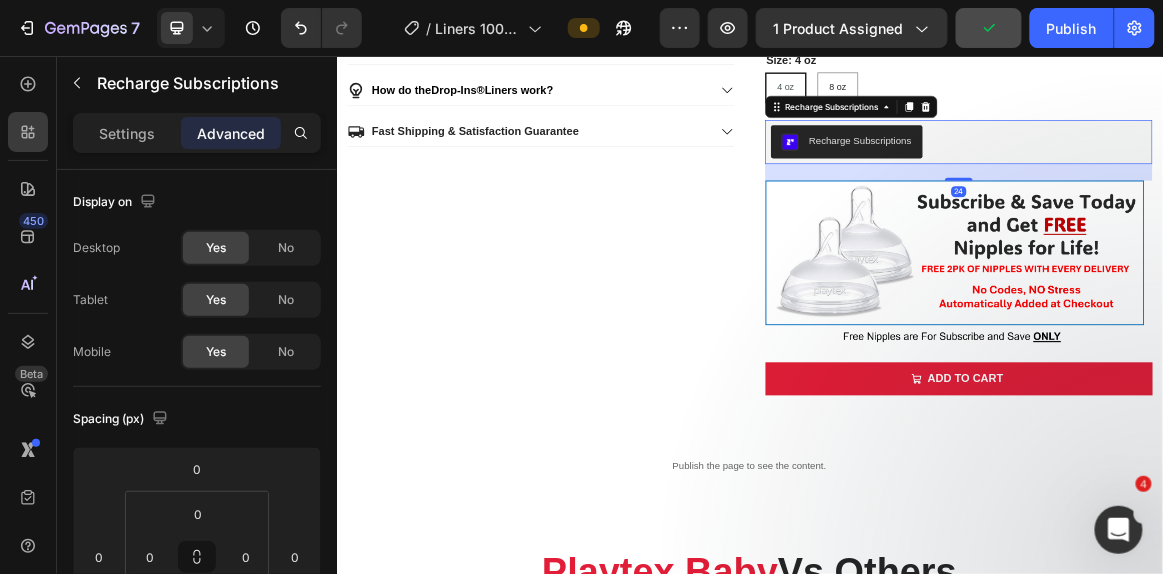 click on "Recharge Subscriptions" at bounding box center (1240, 180) 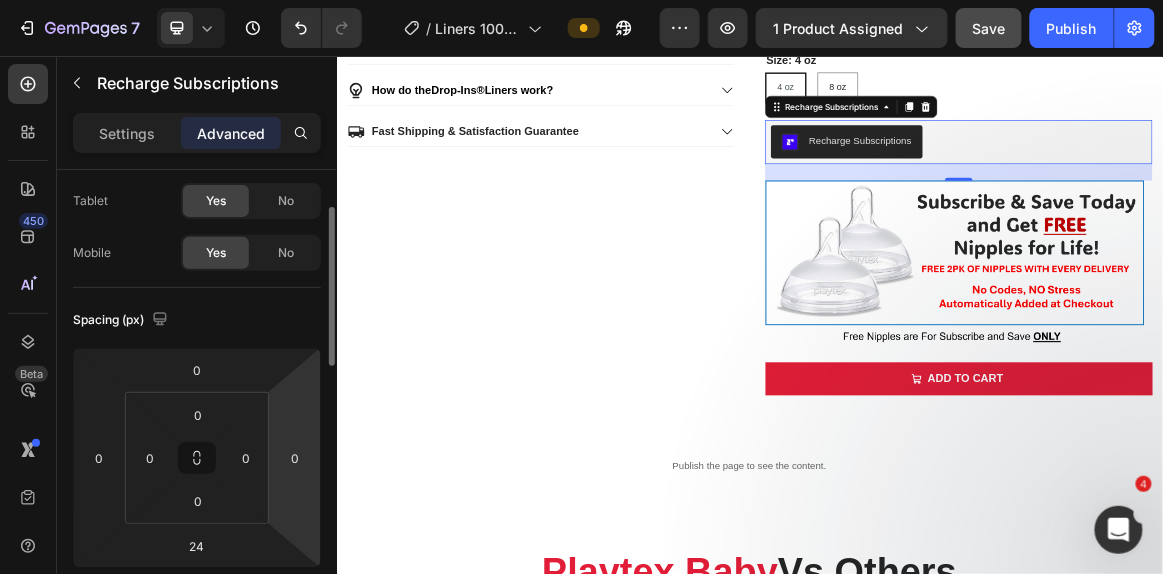 scroll, scrollTop: 101, scrollLeft: 0, axis: vertical 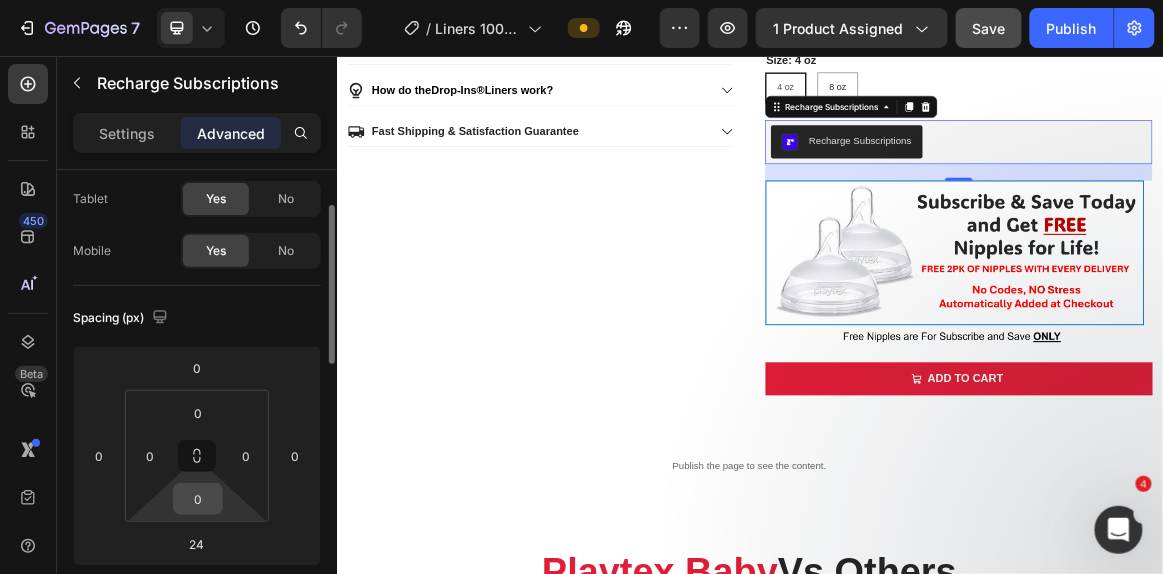 click on "0" at bounding box center (198, 499) 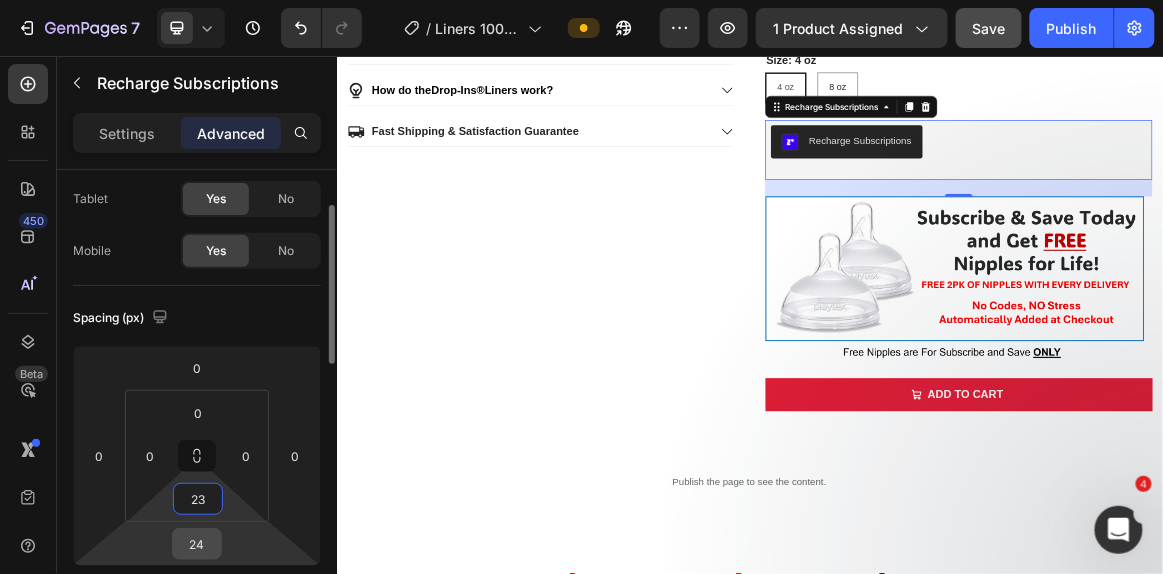type on "23" 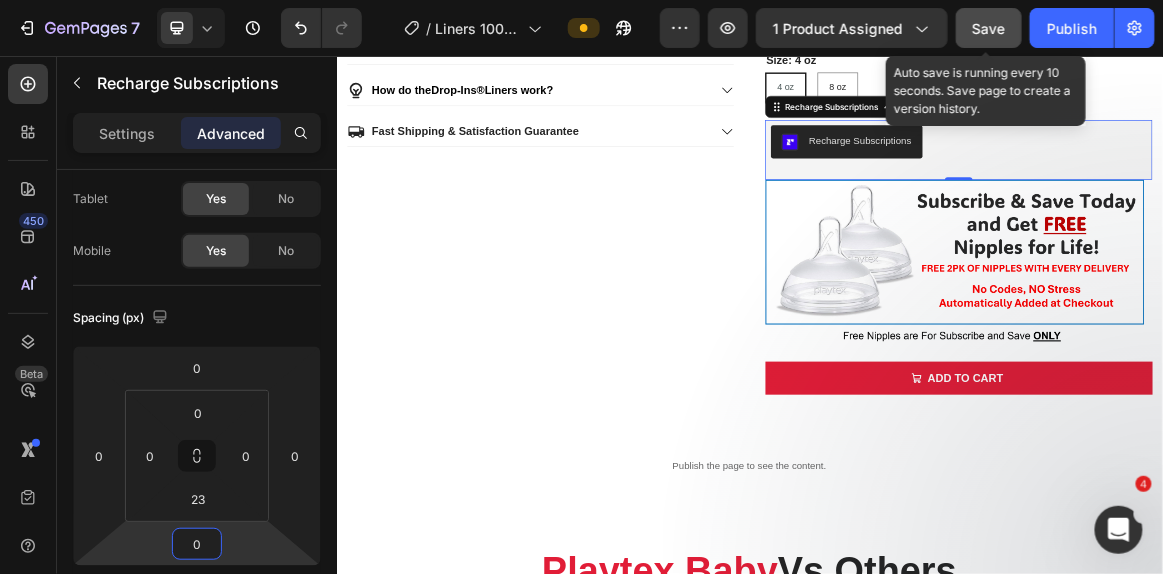 type on "0" 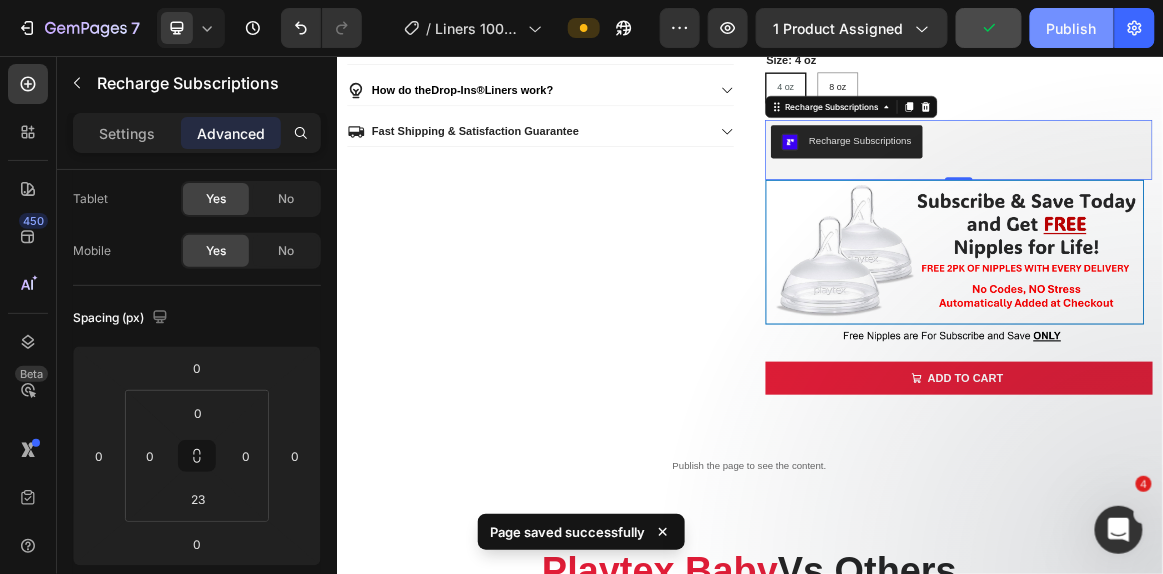 click on "Publish" at bounding box center (1072, 28) 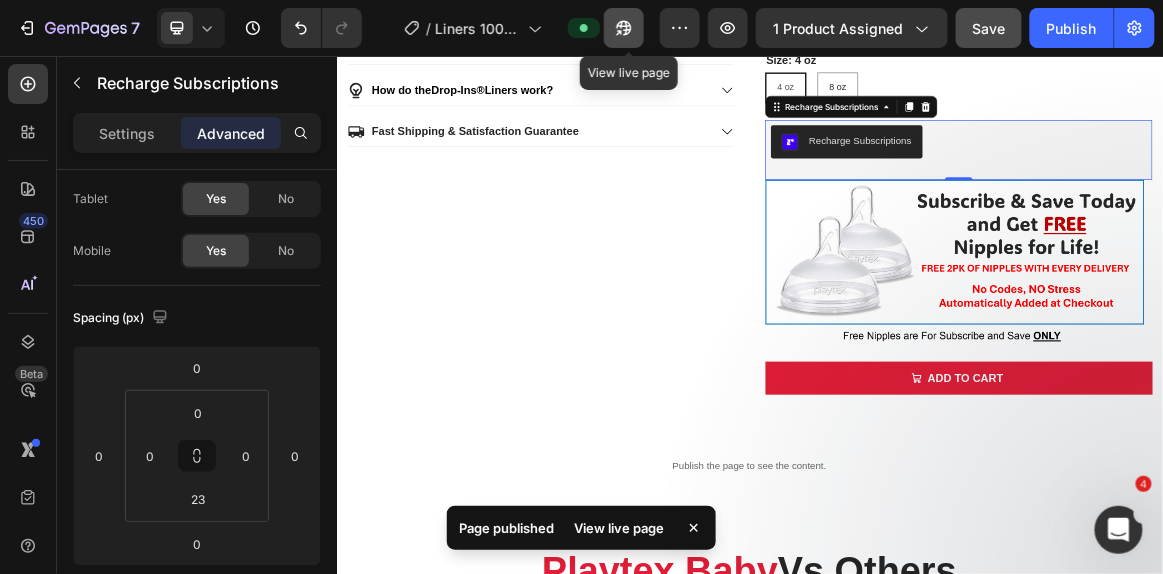click 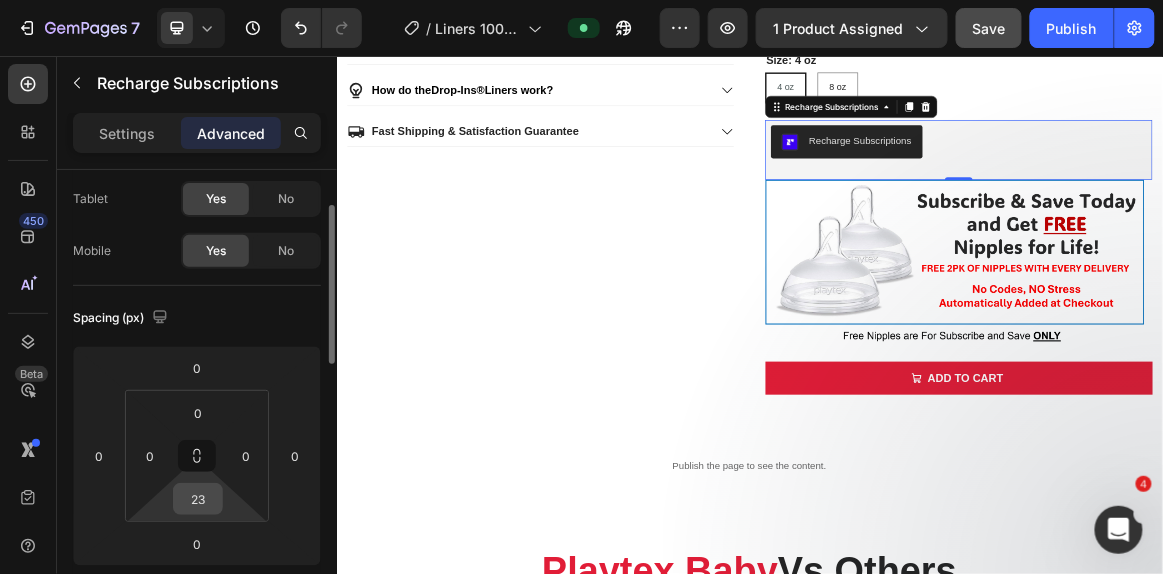 click on "23" at bounding box center [198, 499] 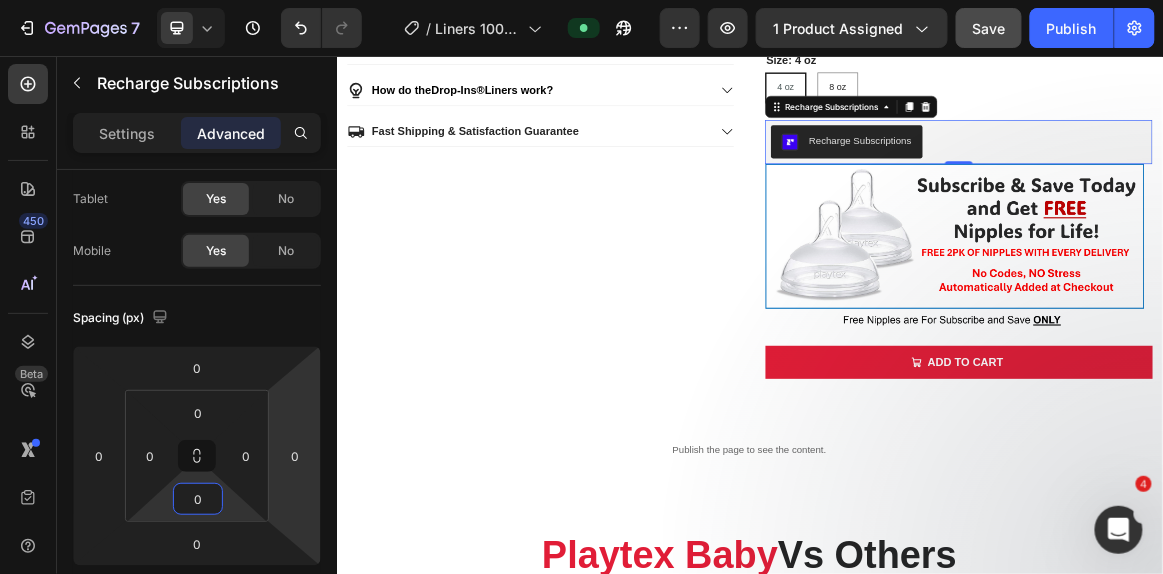 type on "0" 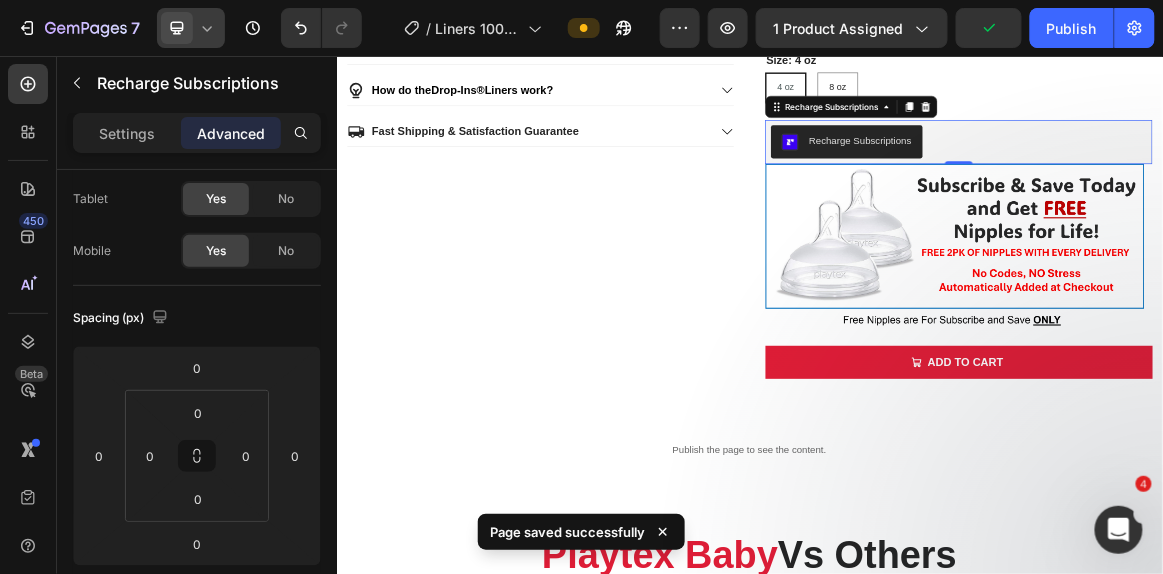 click 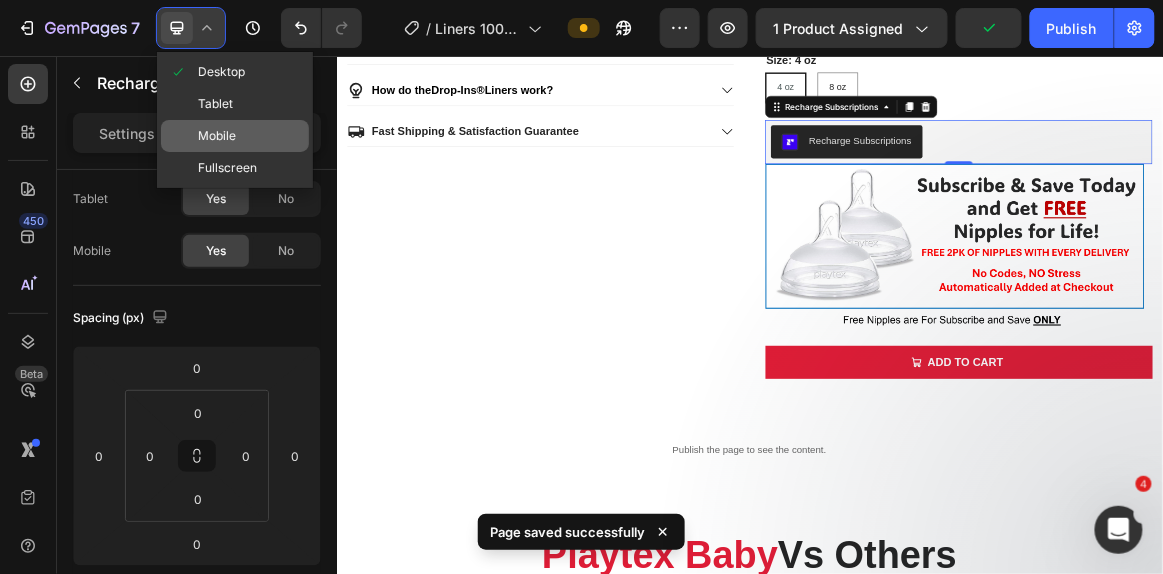 click on "Mobile" 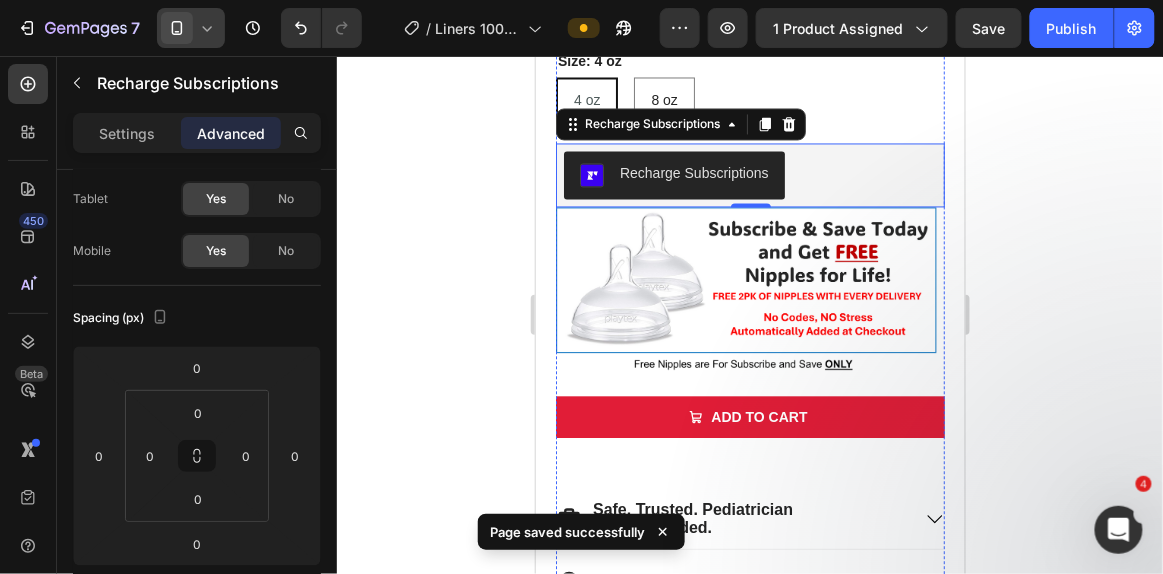 scroll, scrollTop: 906, scrollLeft: 0, axis: vertical 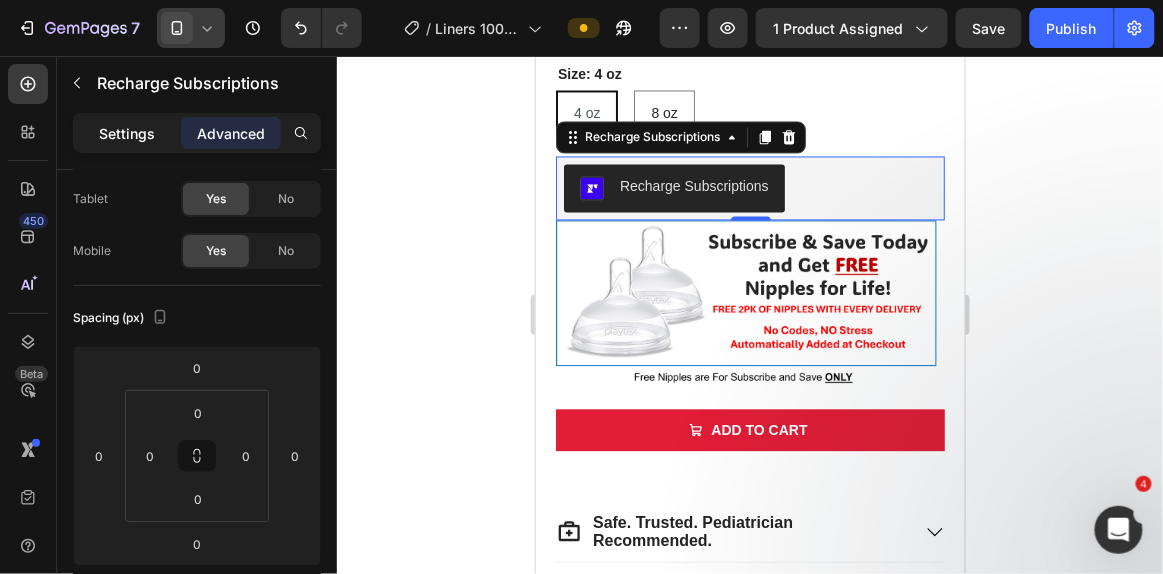 click on "Settings" at bounding box center (127, 133) 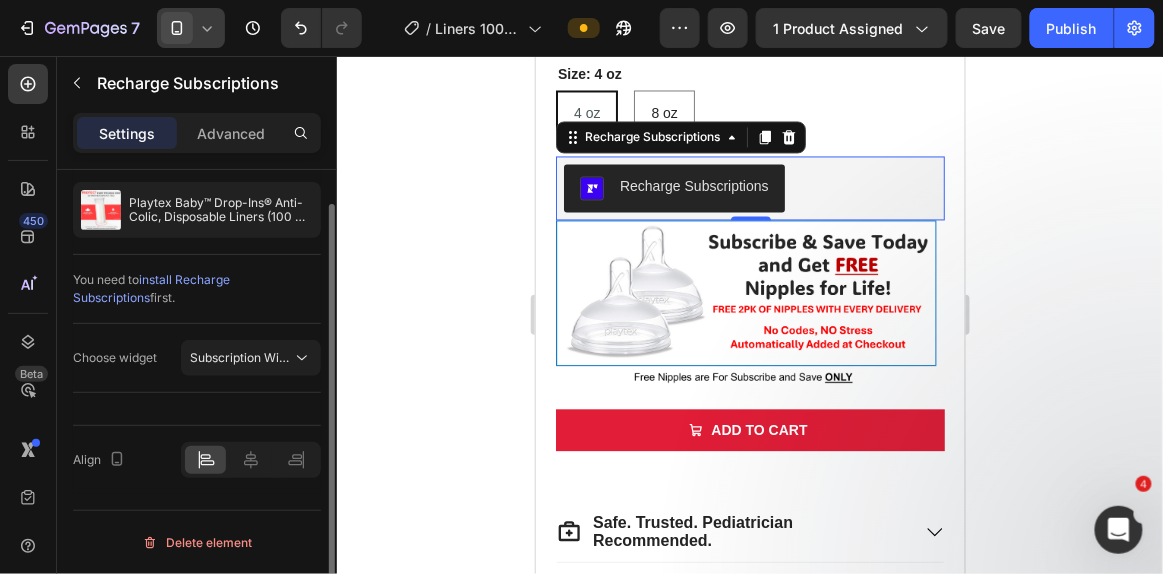 scroll, scrollTop: 38, scrollLeft: 0, axis: vertical 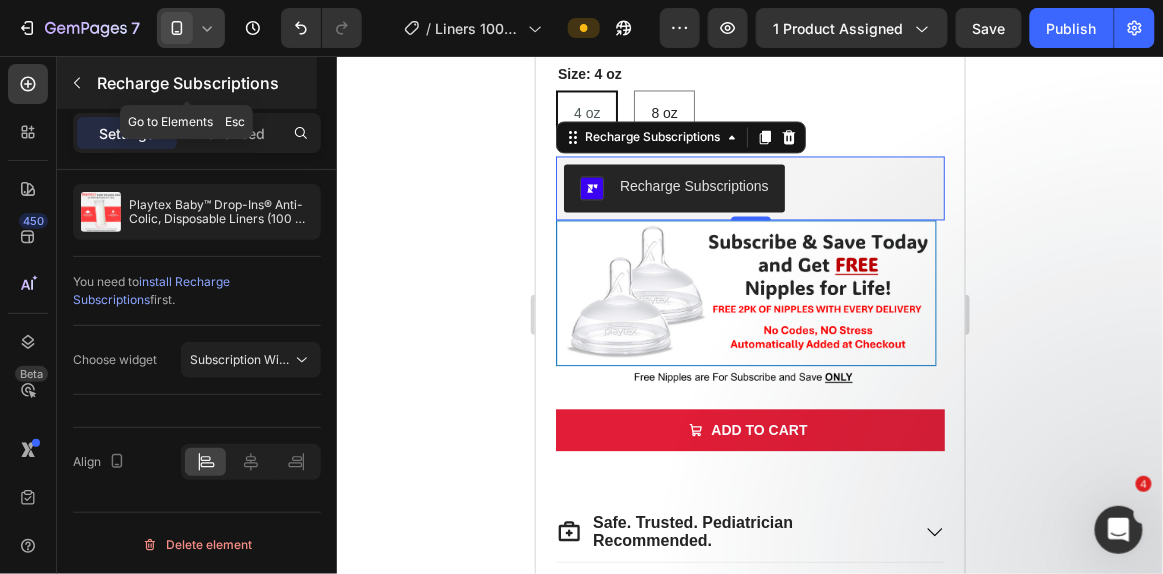 click on "Recharge Subscriptions" at bounding box center [205, 83] 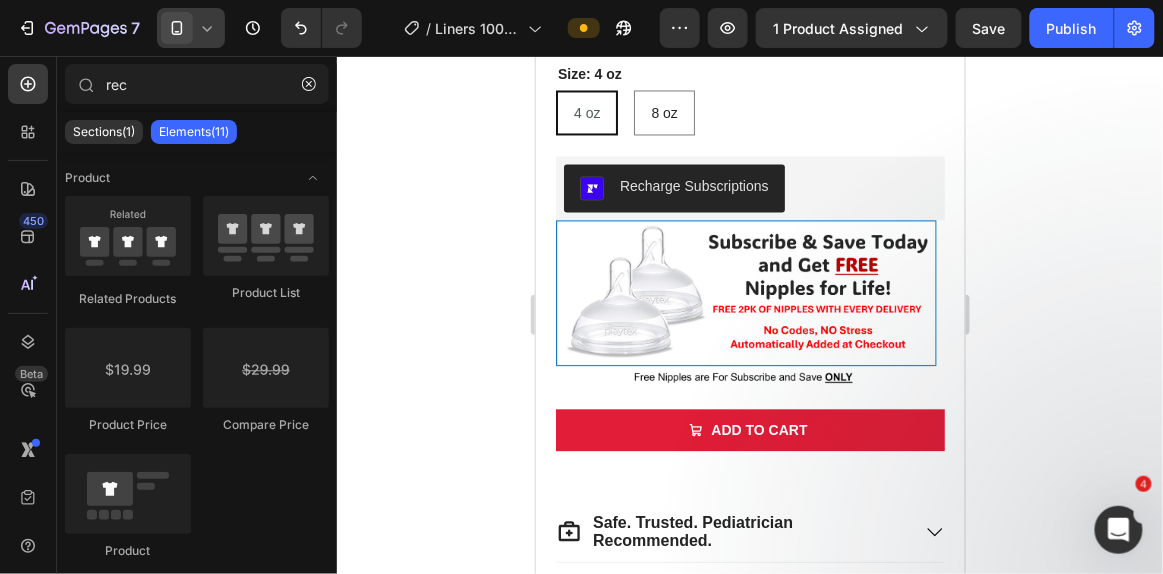 click on "7  Version history" at bounding box center (189, 28) 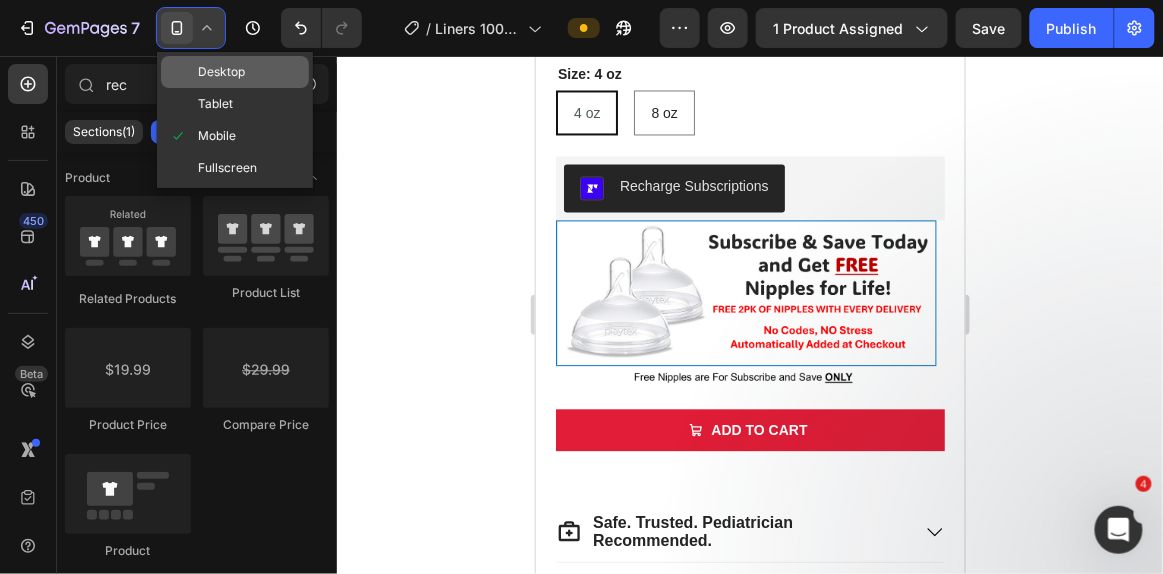 drag, startPoint x: 230, startPoint y: 74, endPoint x: 691, endPoint y: 243, distance: 491.001 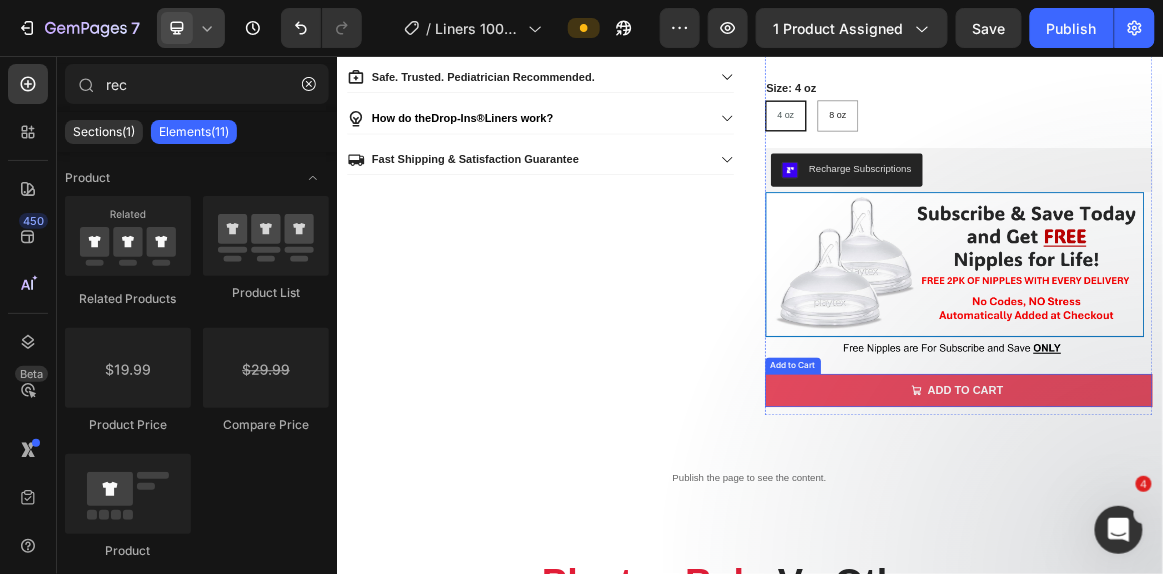 scroll, scrollTop: 604, scrollLeft: 0, axis: vertical 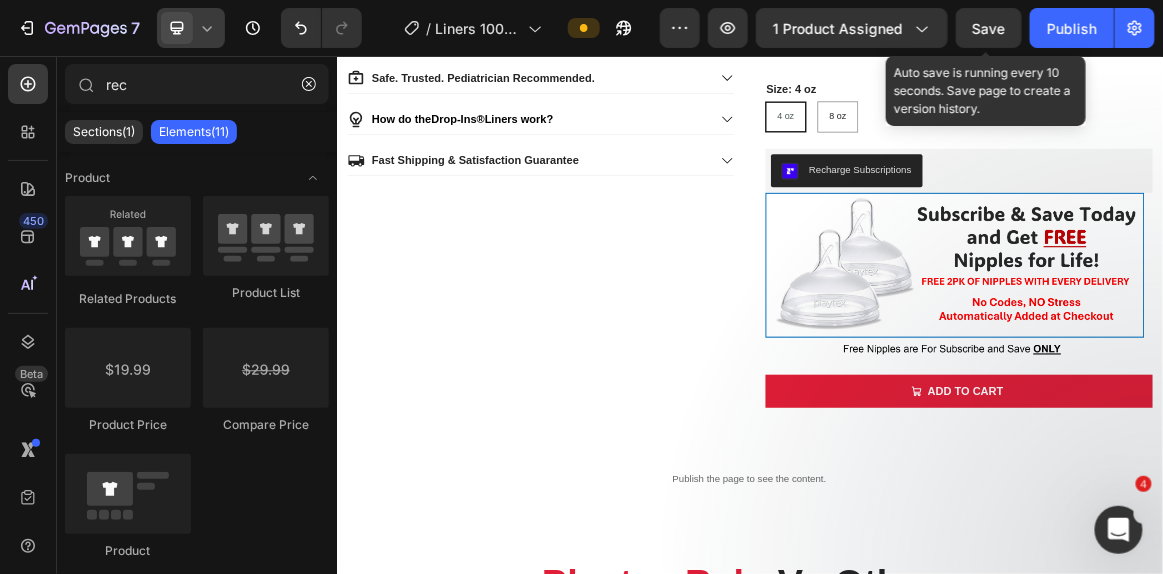 click on "Save" at bounding box center [989, 28] 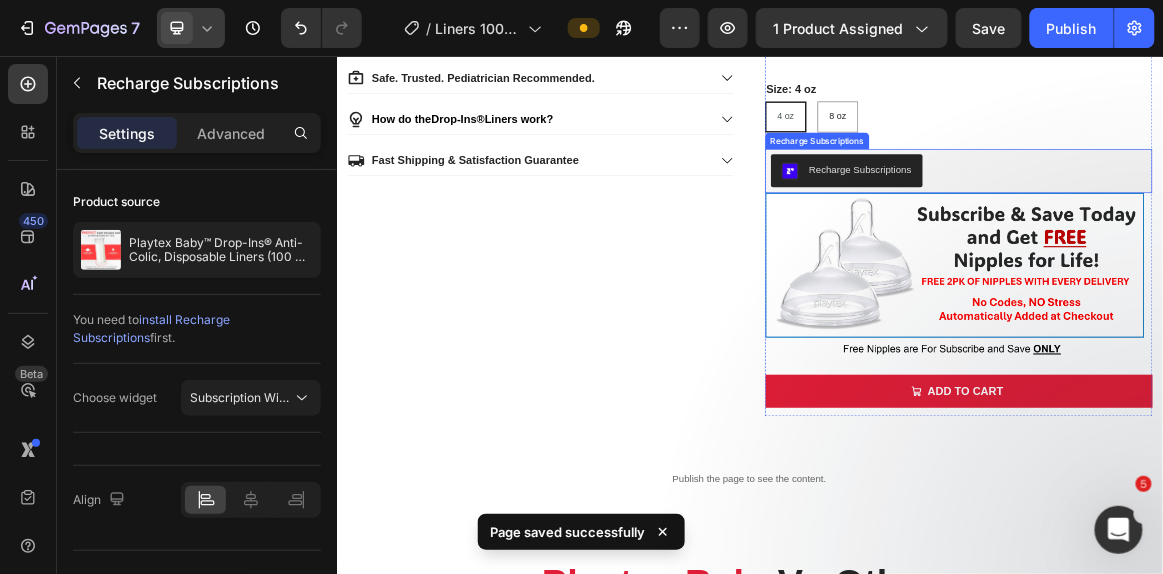click on "Recharge Subscriptions" at bounding box center (1240, 222) 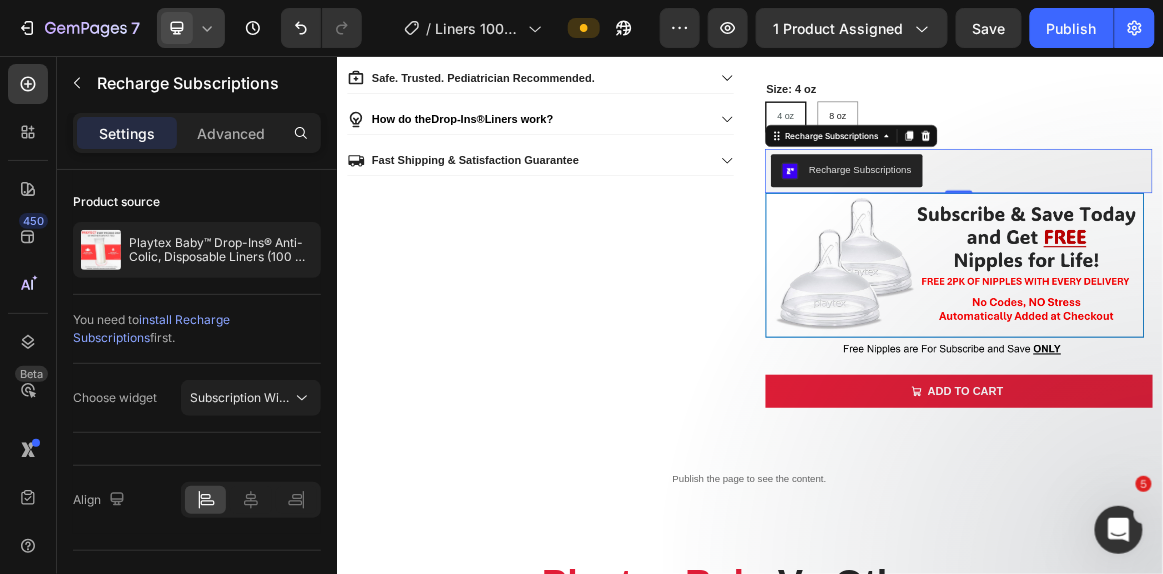 click on "Recharge Subscriptions" at bounding box center (1084, 171) 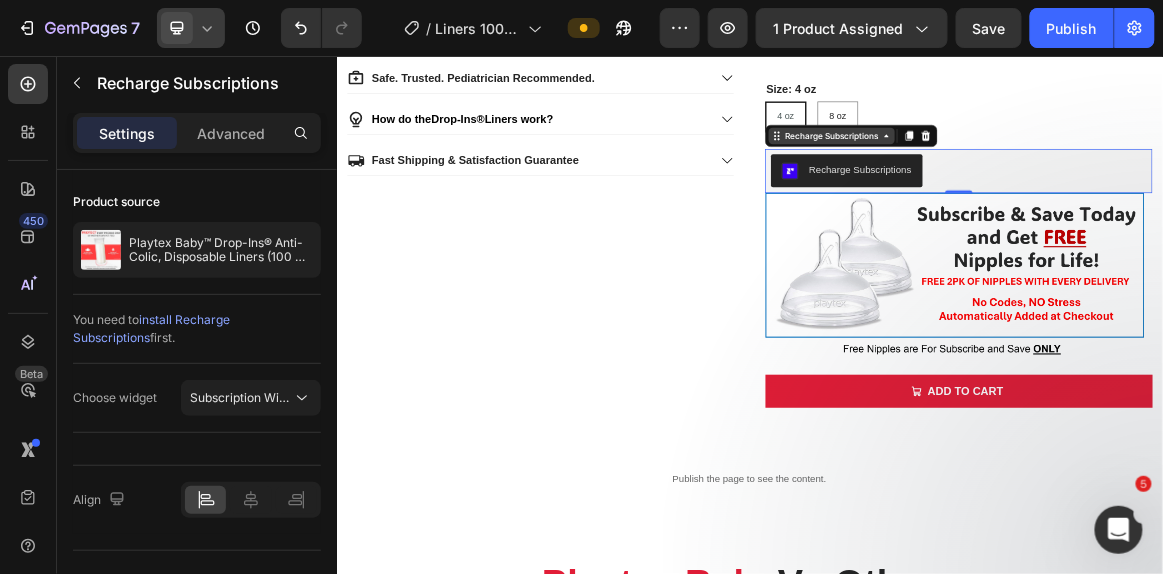 click 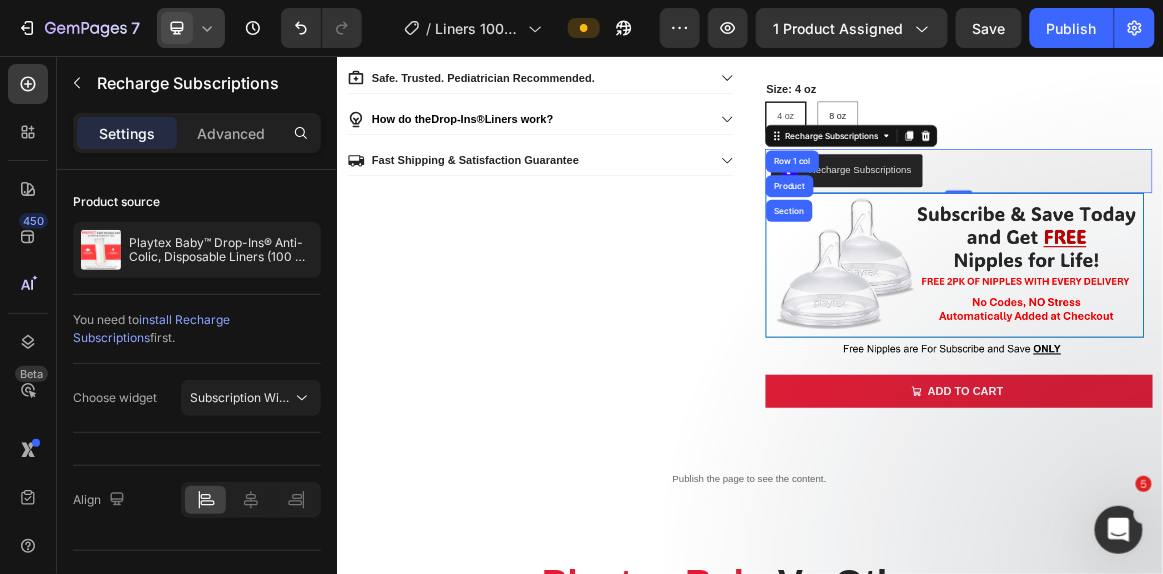 click on "Recharge Subscriptions" at bounding box center (1240, 222) 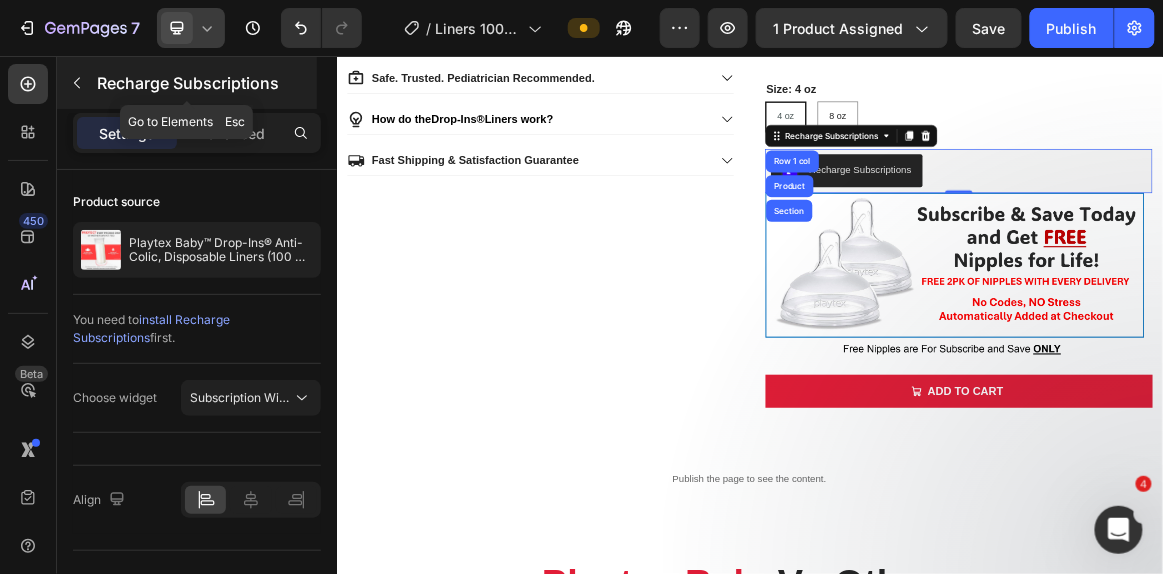 click on "Recharge Subscriptions" at bounding box center [205, 83] 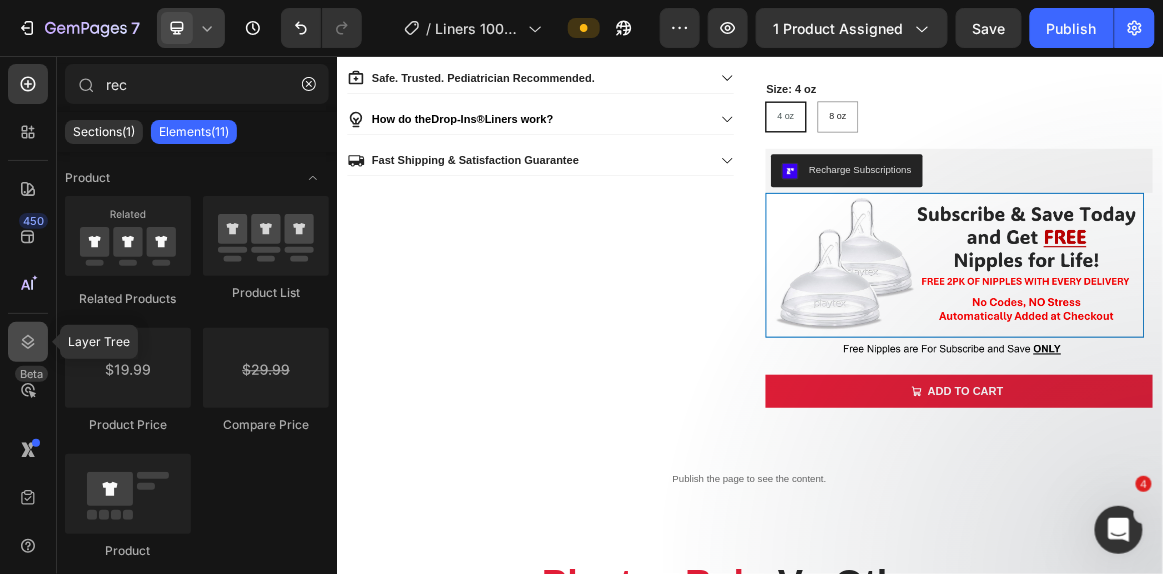 click 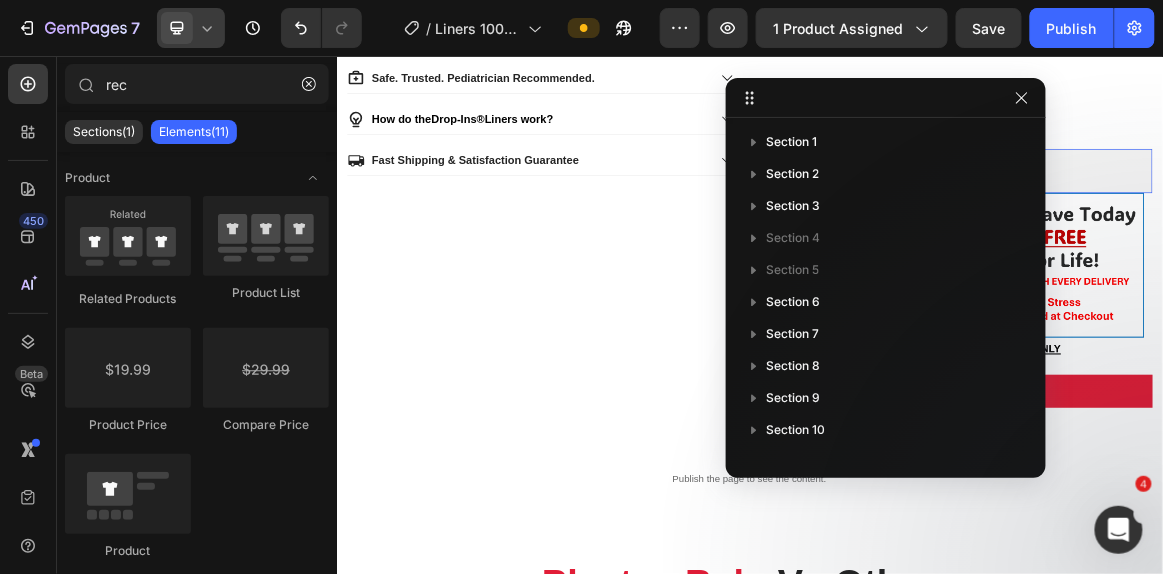 click on "Recharge Subscriptions" at bounding box center (1240, 222) 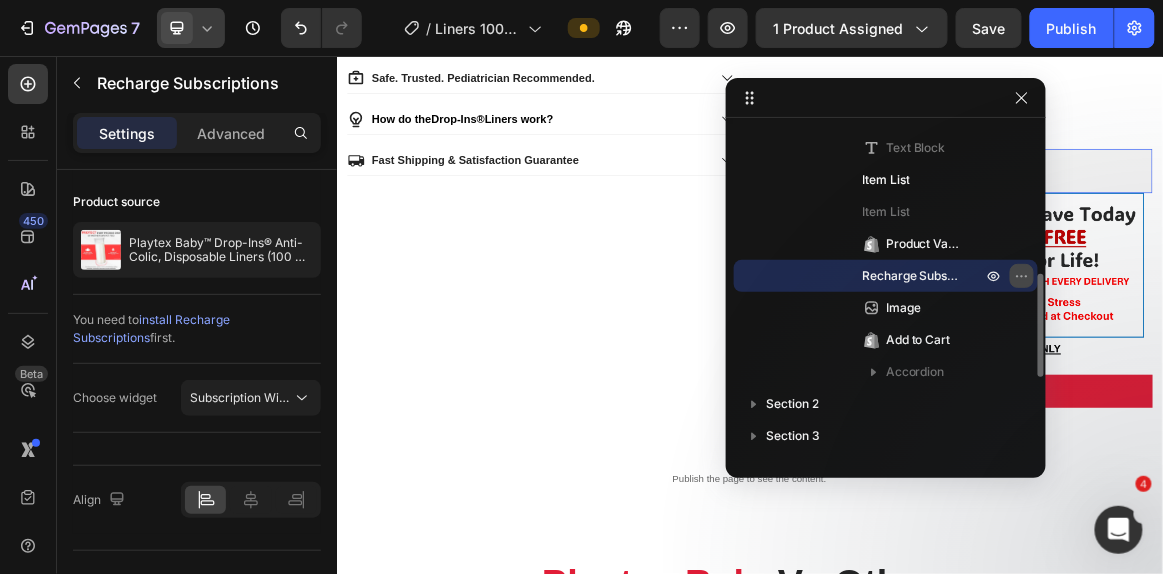 click 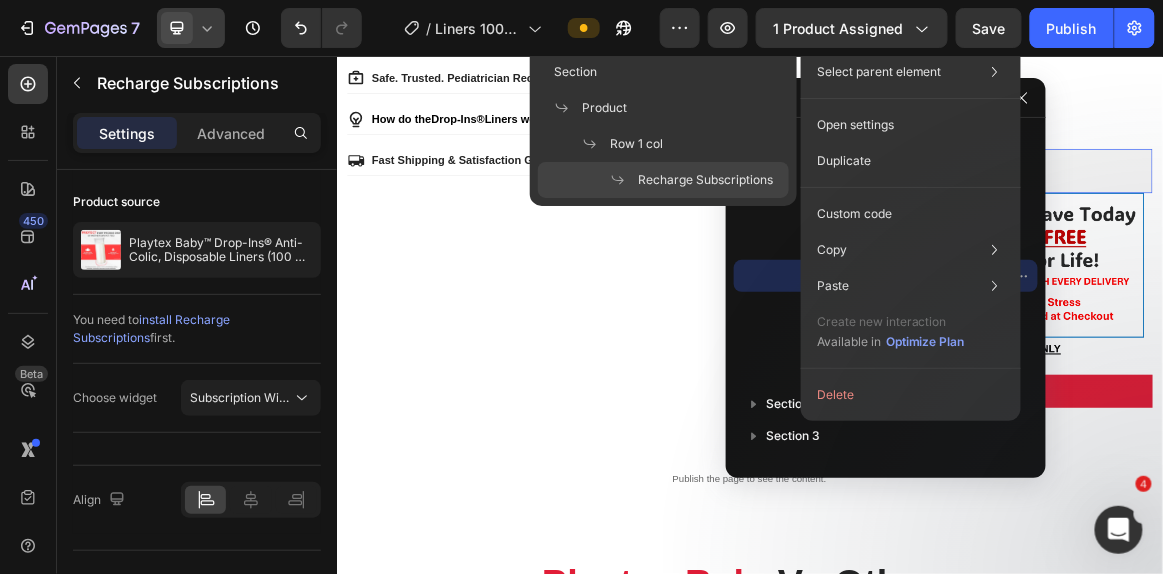 click on "Select parent element Section Product Row 1 col Recharge Subscriptions" 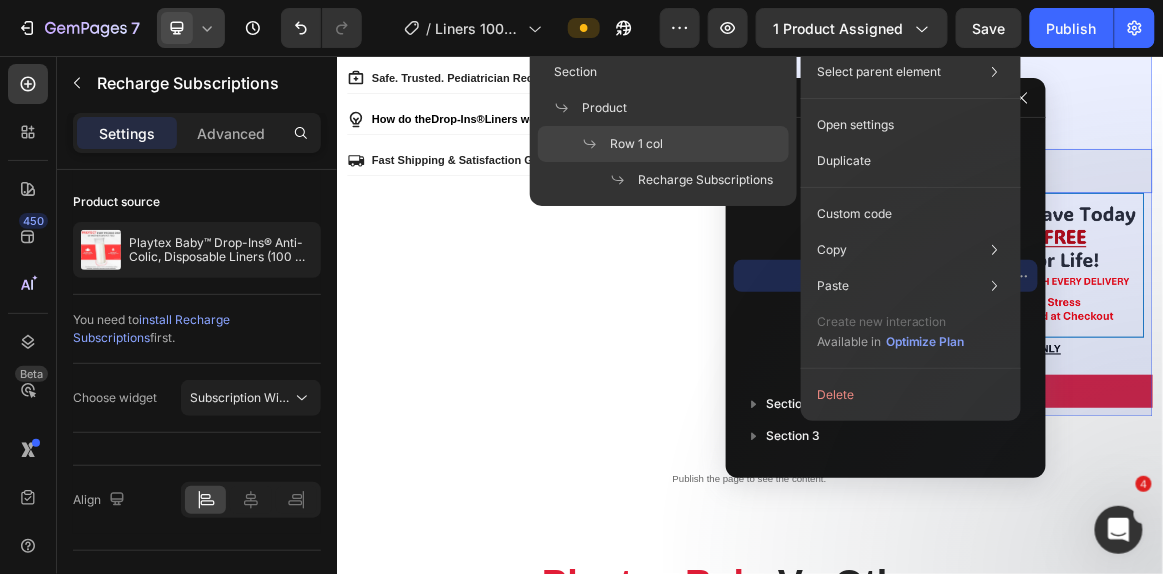 click on "Row 1 col" 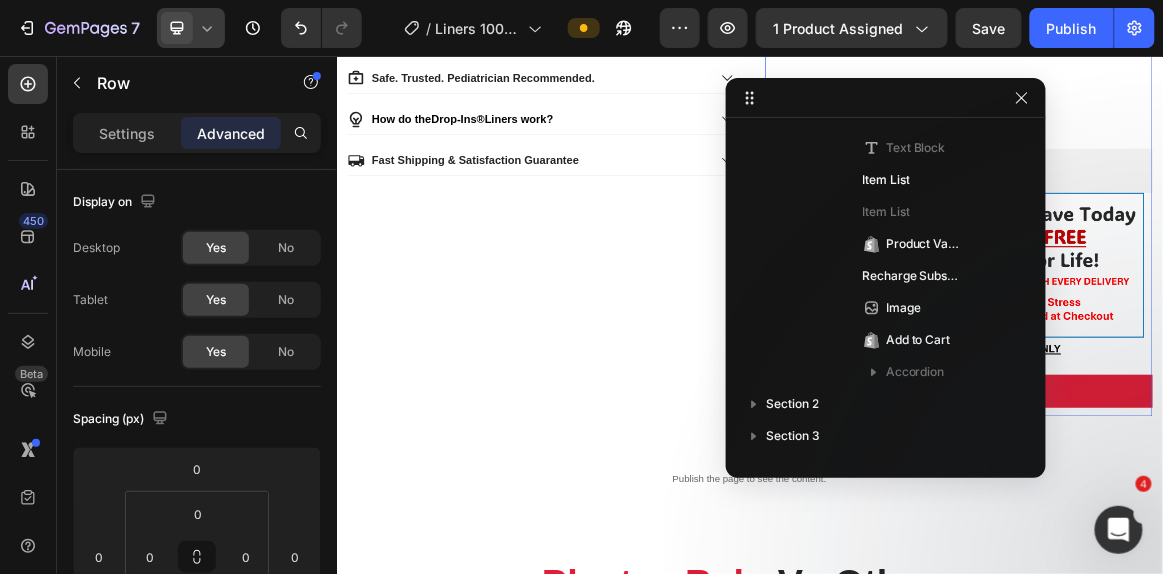 scroll, scrollTop: 90, scrollLeft: 0, axis: vertical 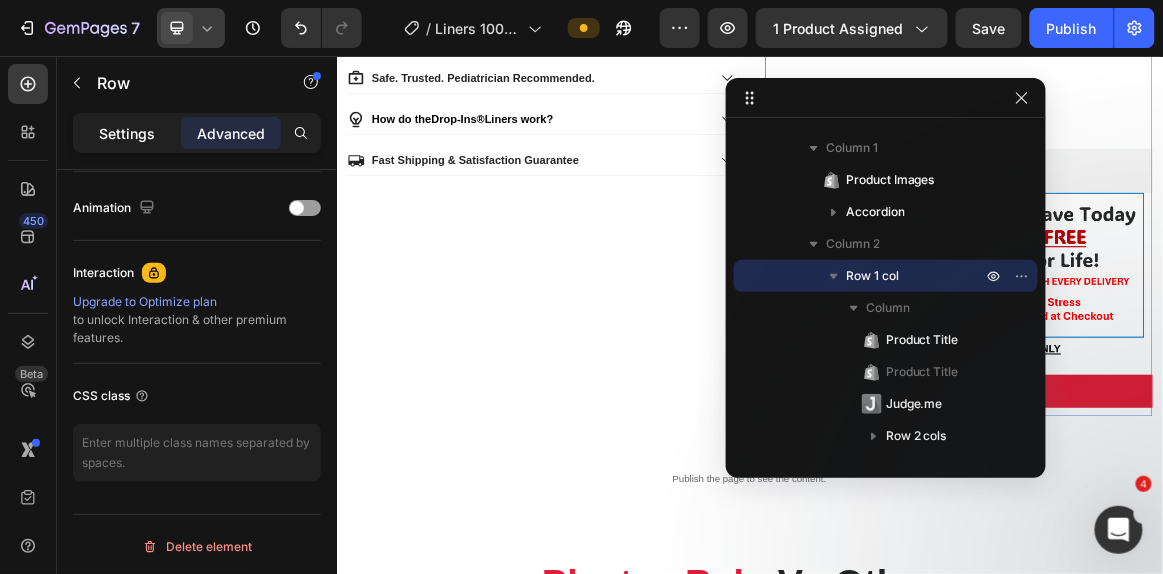 click on "Settings" at bounding box center [127, 133] 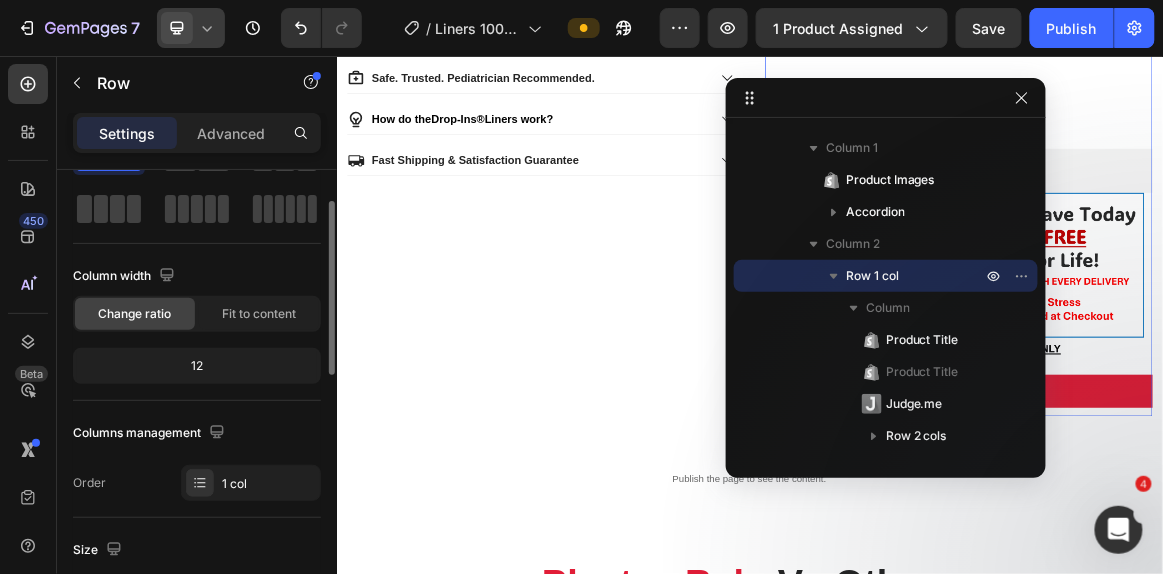 scroll, scrollTop: 0, scrollLeft: 0, axis: both 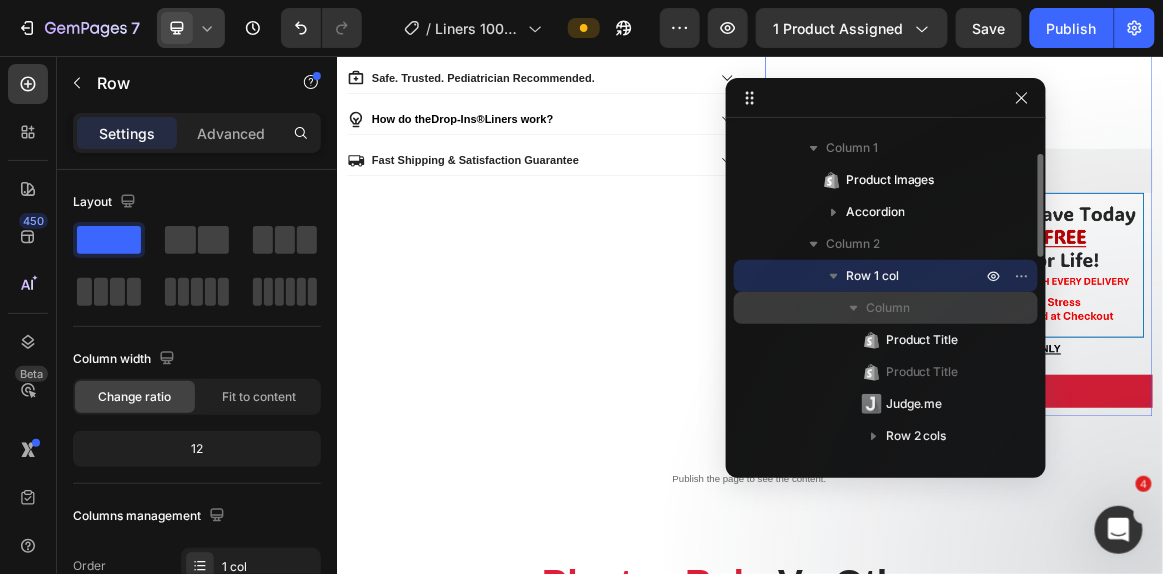 click on "Column" at bounding box center [888, 308] 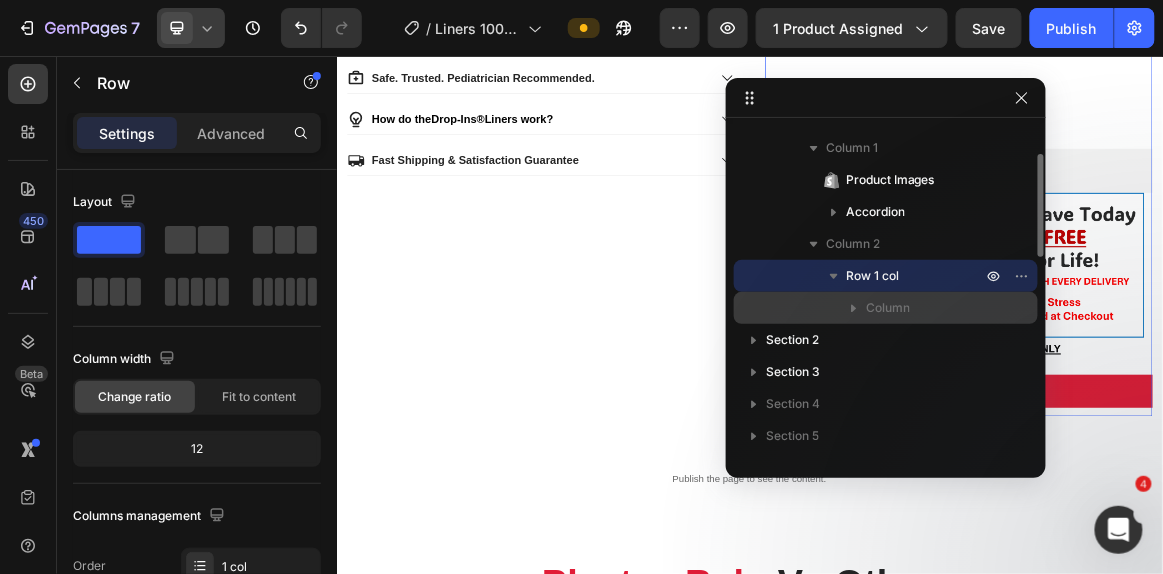 click on "Column" at bounding box center [888, 308] 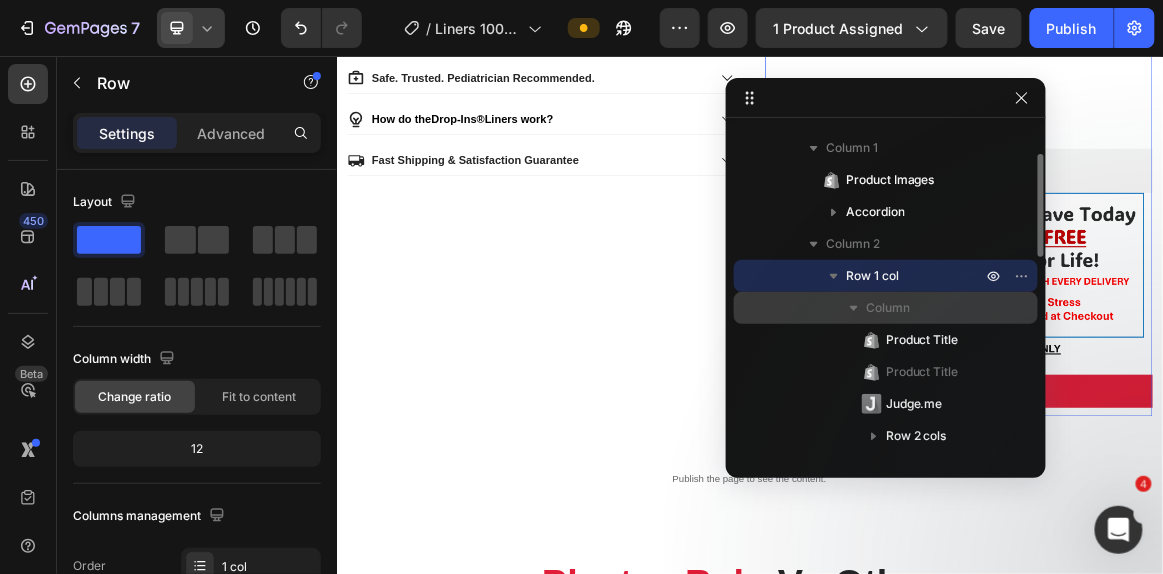 click on "Column" at bounding box center [888, 308] 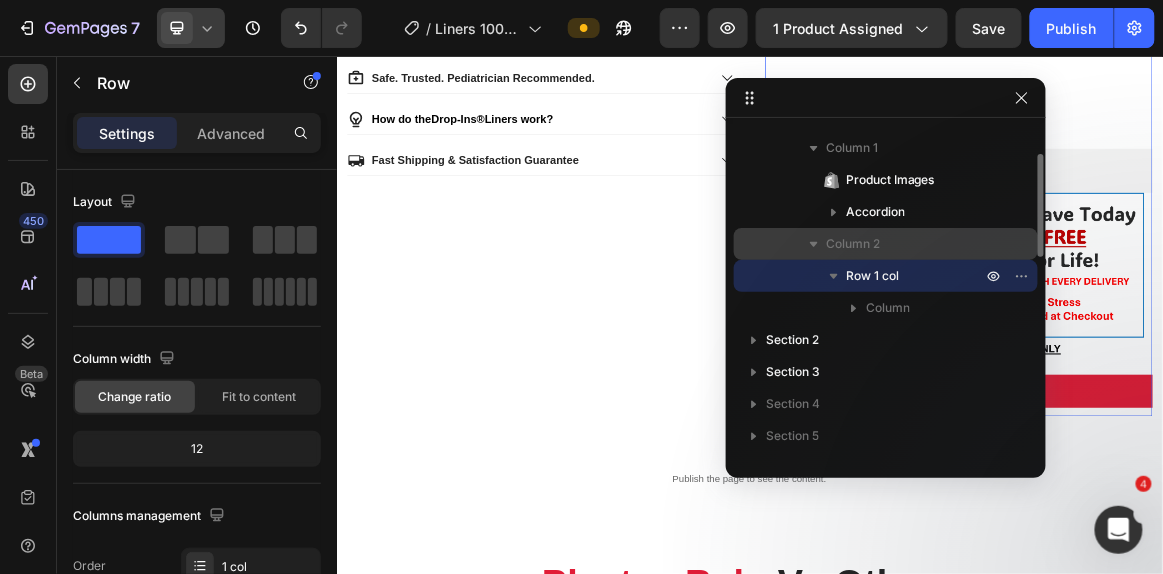 click on "Column 2" at bounding box center (906, 244) 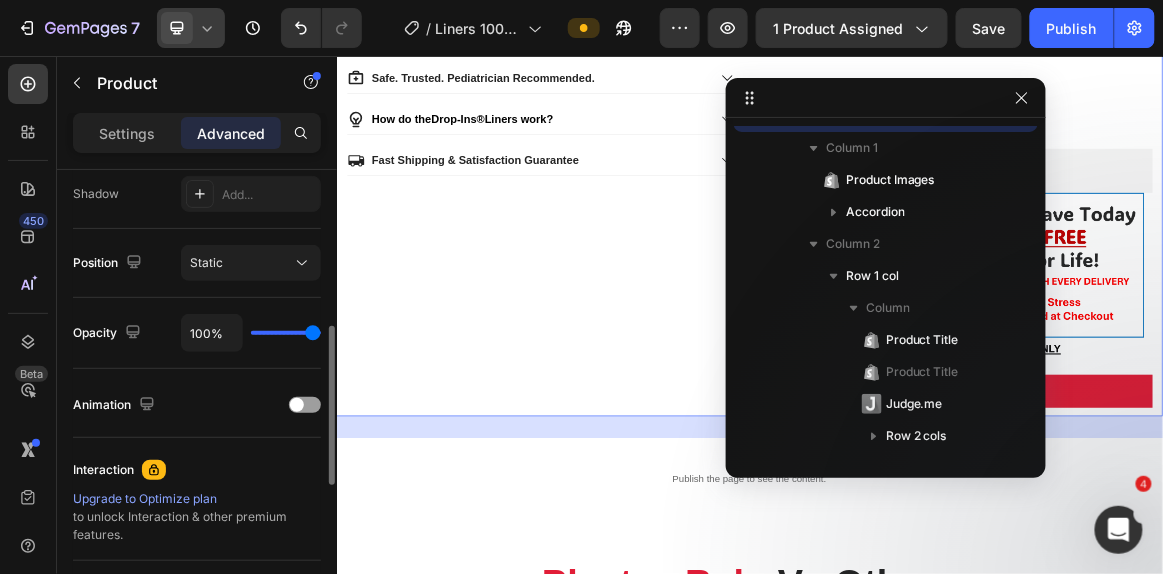scroll, scrollTop: 557, scrollLeft: 0, axis: vertical 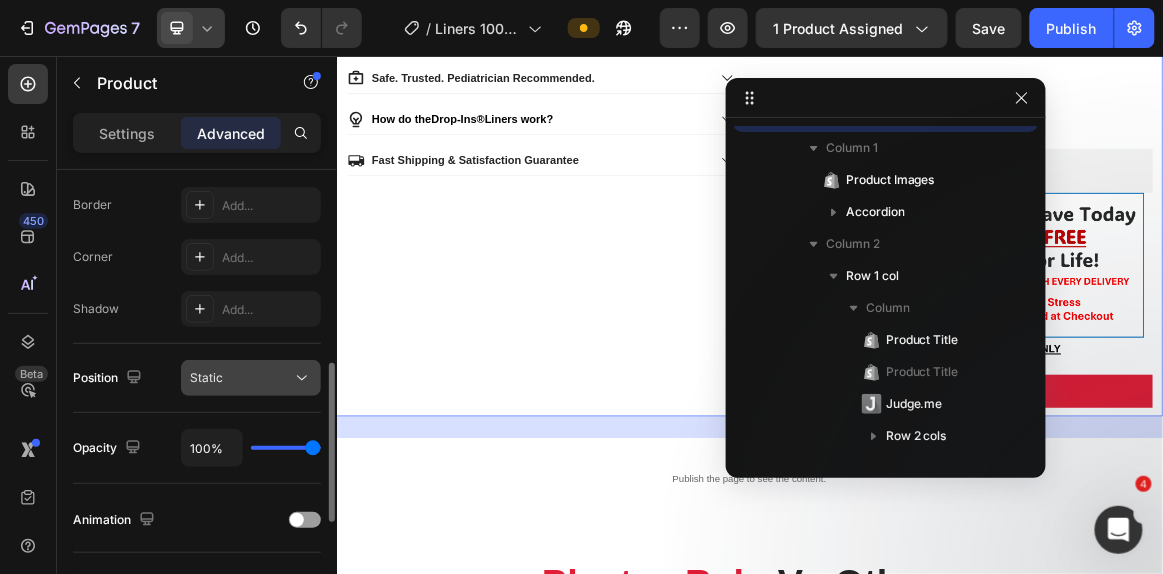 click on "Static" at bounding box center [241, 378] 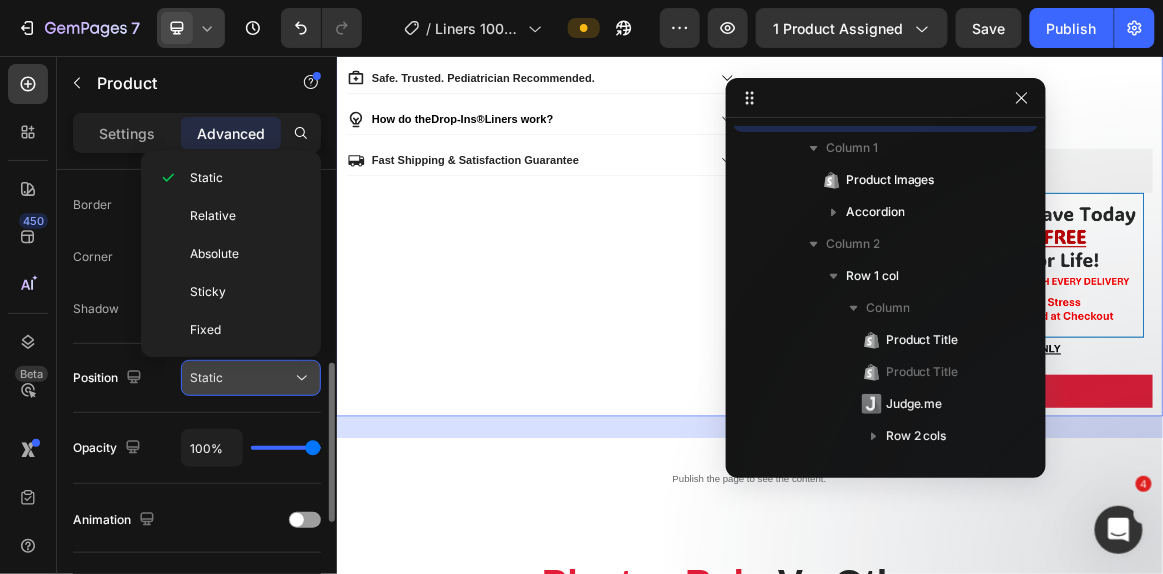 click on "Static" at bounding box center [241, 378] 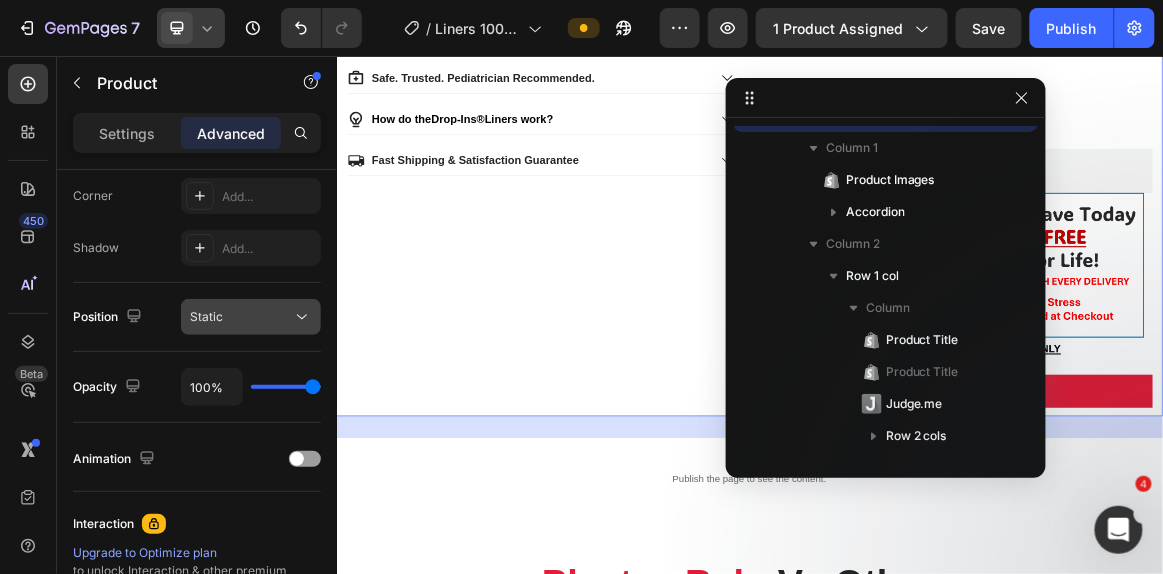 scroll, scrollTop: 869, scrollLeft: 0, axis: vertical 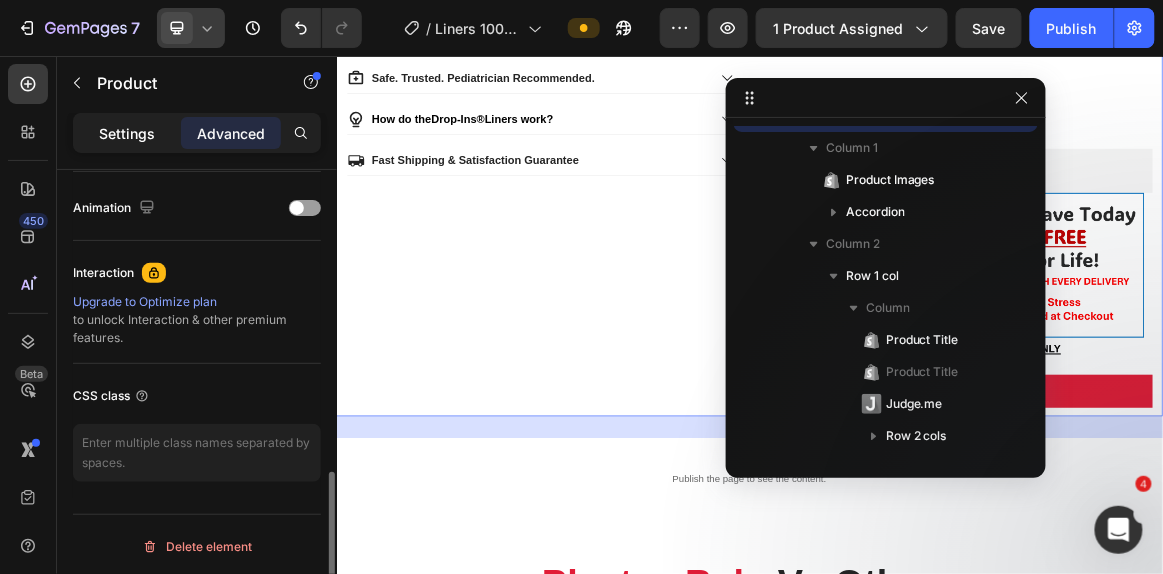 click on "Settings" at bounding box center (127, 133) 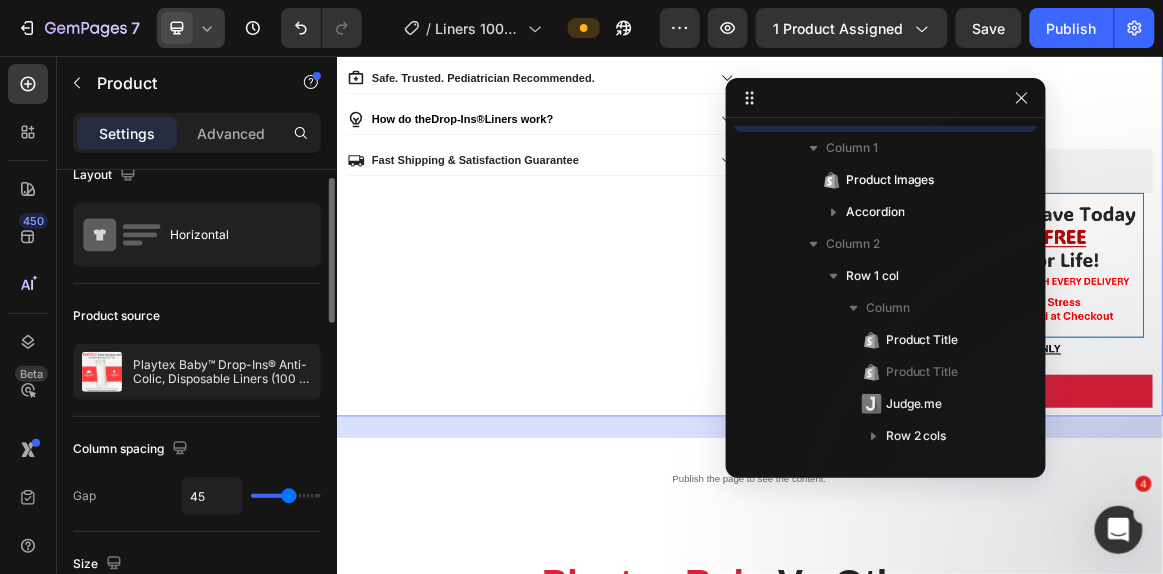 scroll, scrollTop: 0, scrollLeft: 0, axis: both 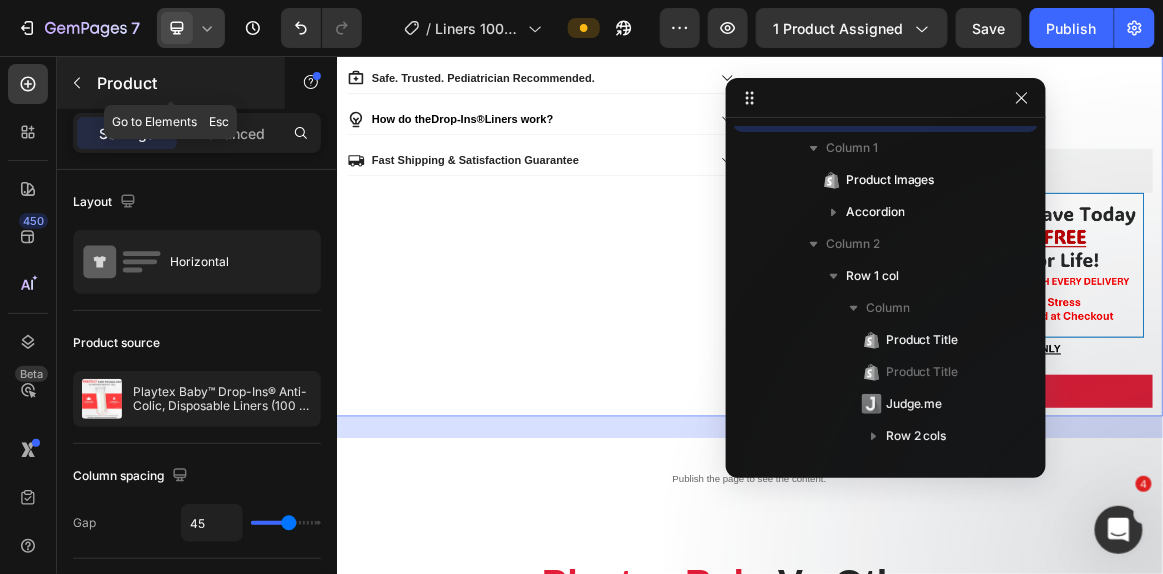 click on "Product" at bounding box center [171, 83] 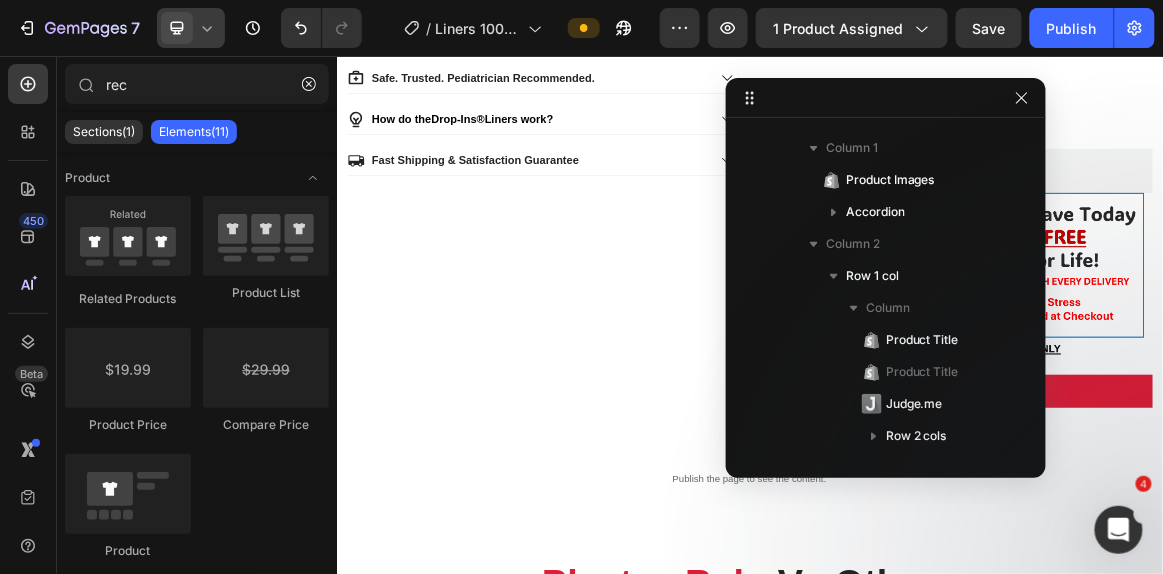 click 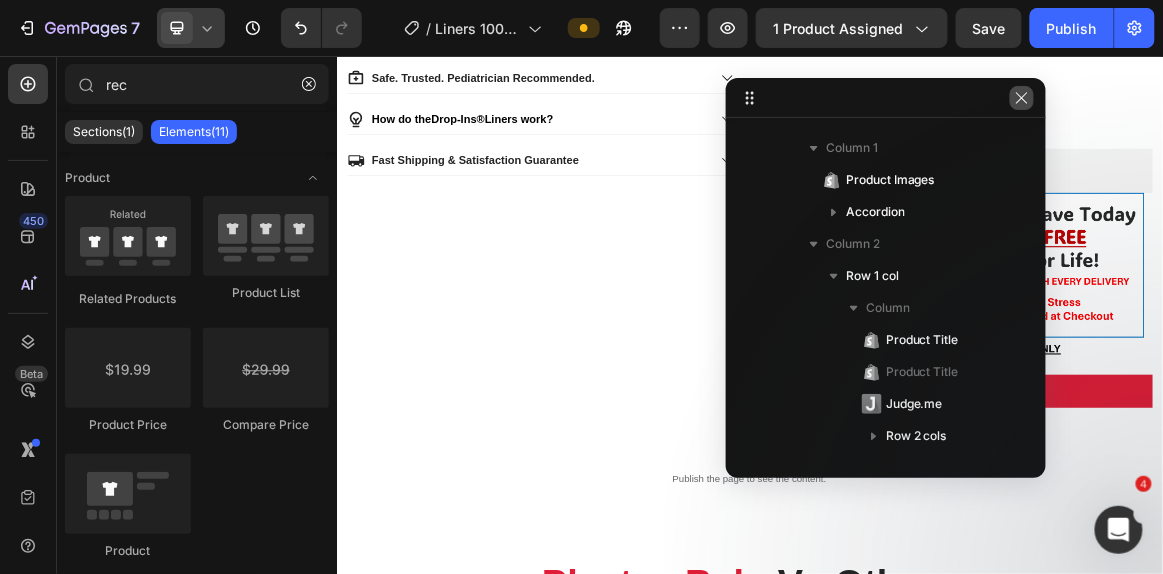 click 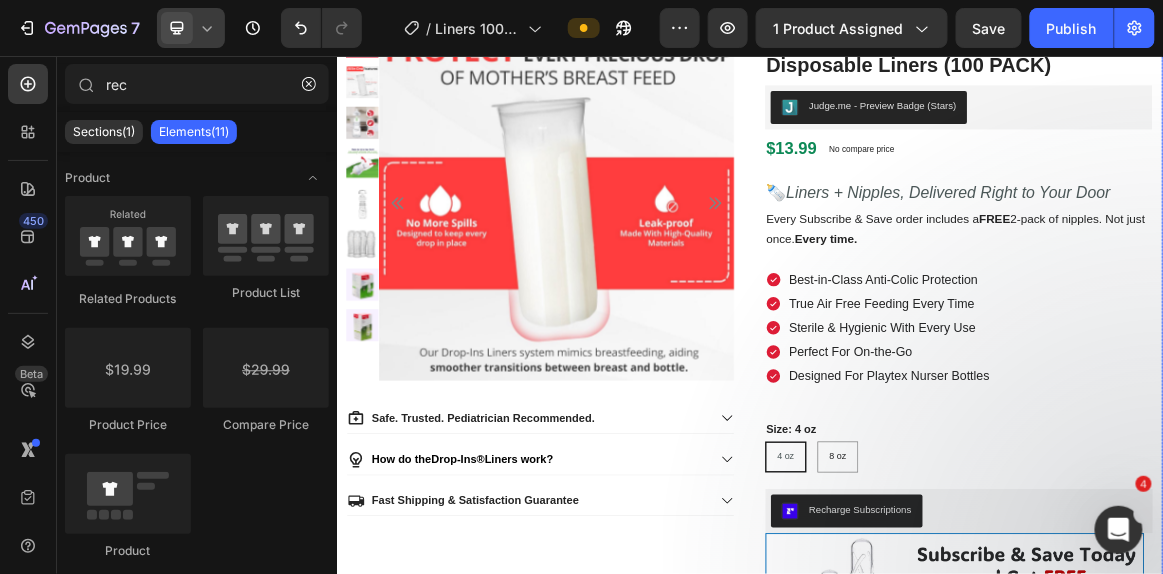 scroll, scrollTop: 0, scrollLeft: 0, axis: both 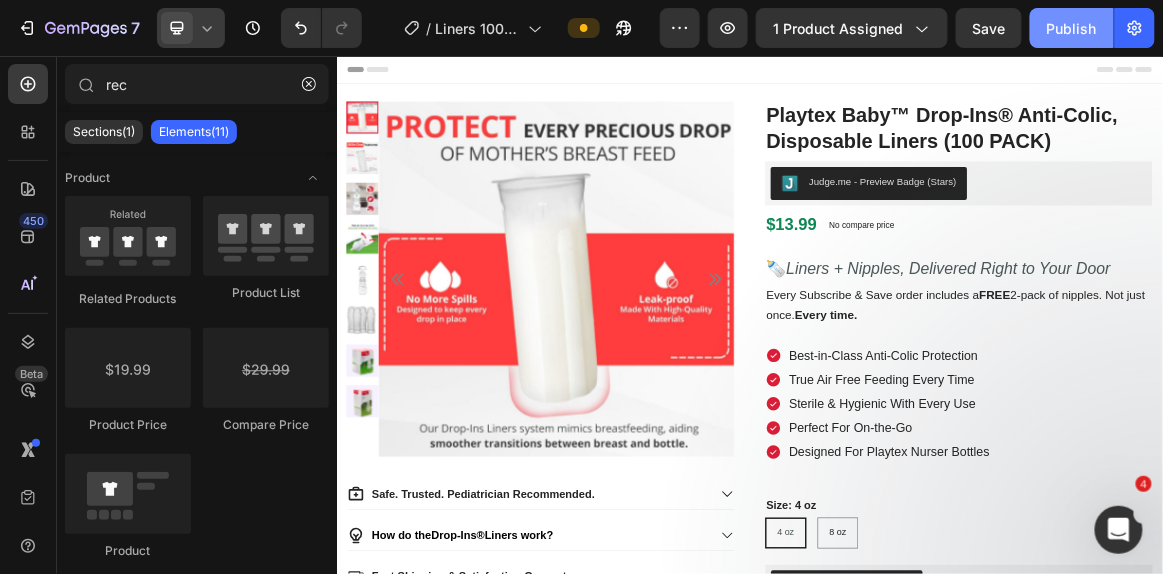 click on "Publish" at bounding box center [1072, 28] 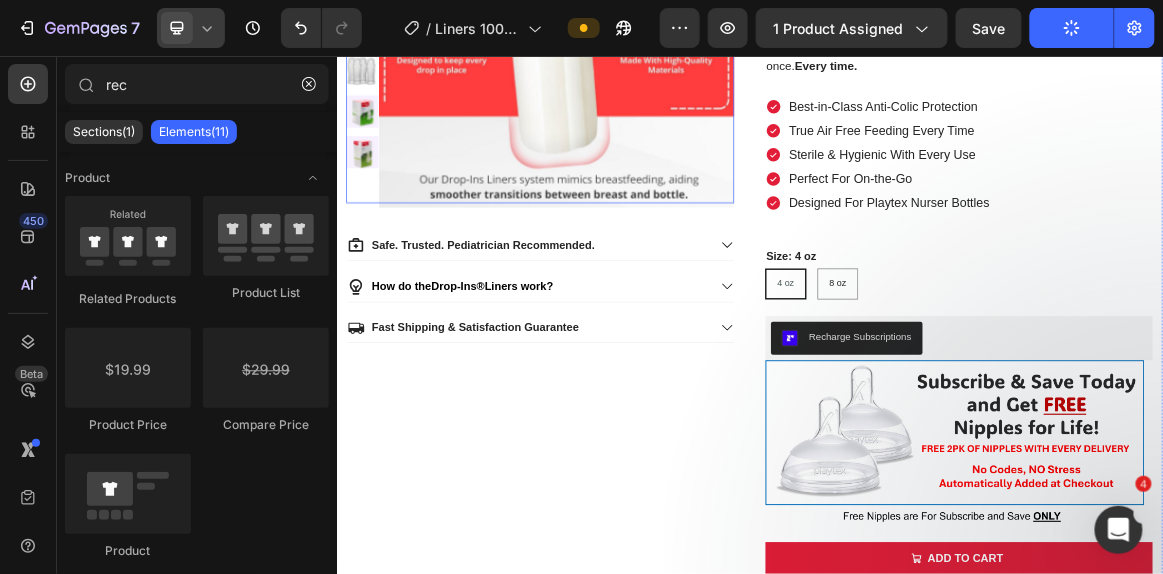 scroll, scrollTop: 365, scrollLeft: 0, axis: vertical 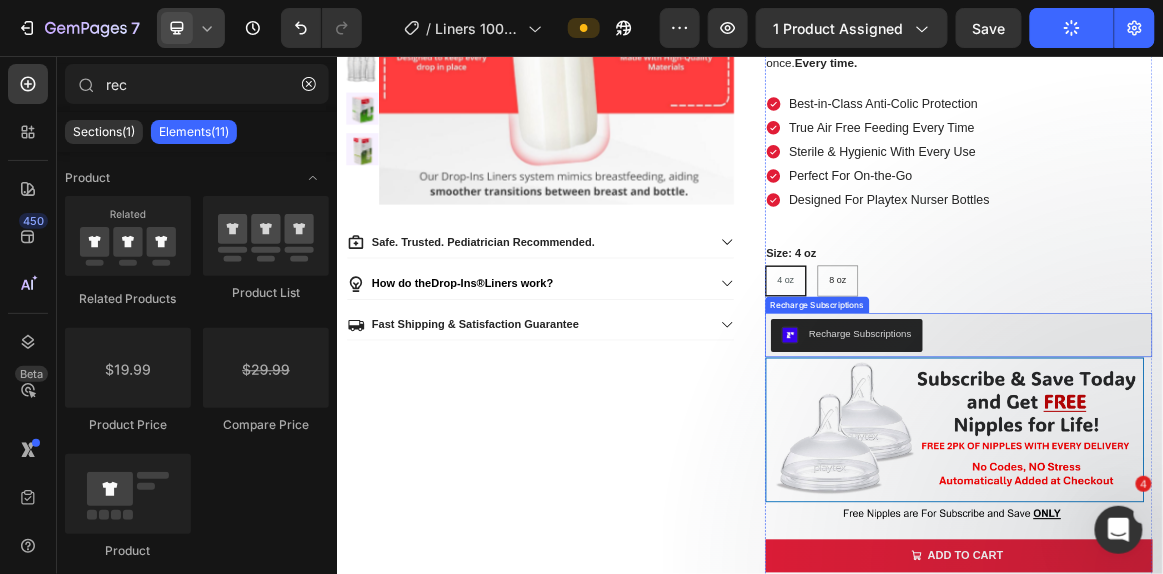 click on "Recharge Subscriptions" at bounding box center (1240, 461) 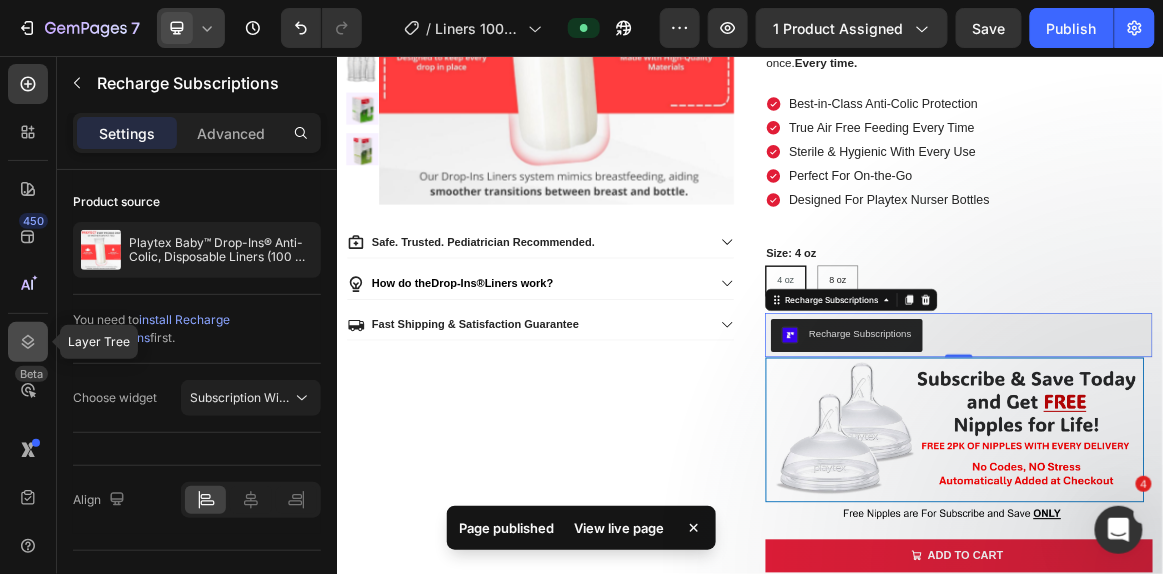 click 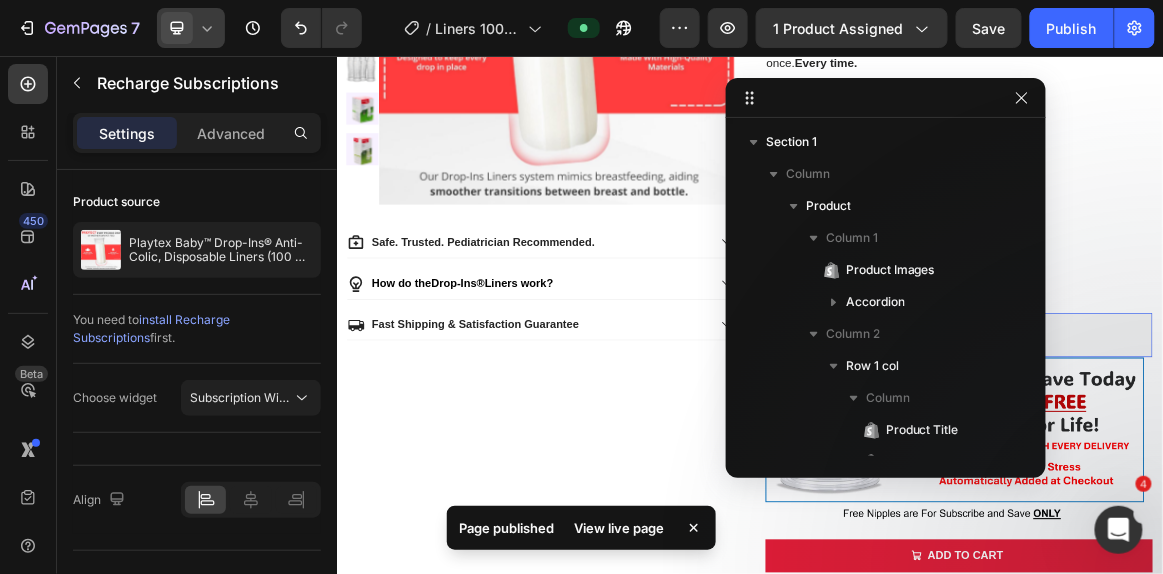 click on "Recharge Subscriptions" at bounding box center [1240, 461] 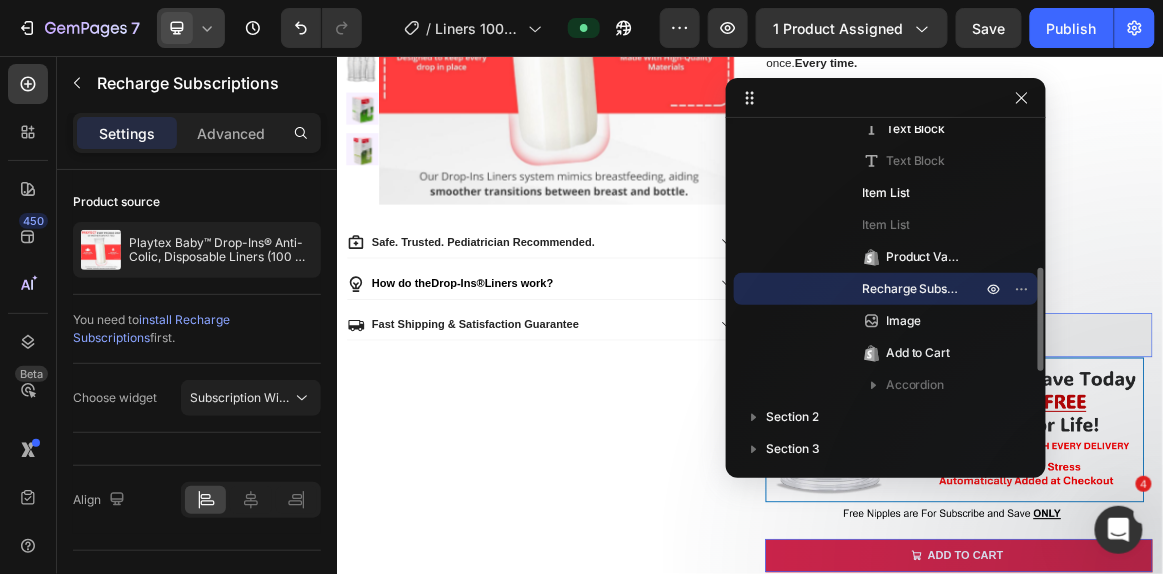 scroll, scrollTop: 460, scrollLeft: 0, axis: vertical 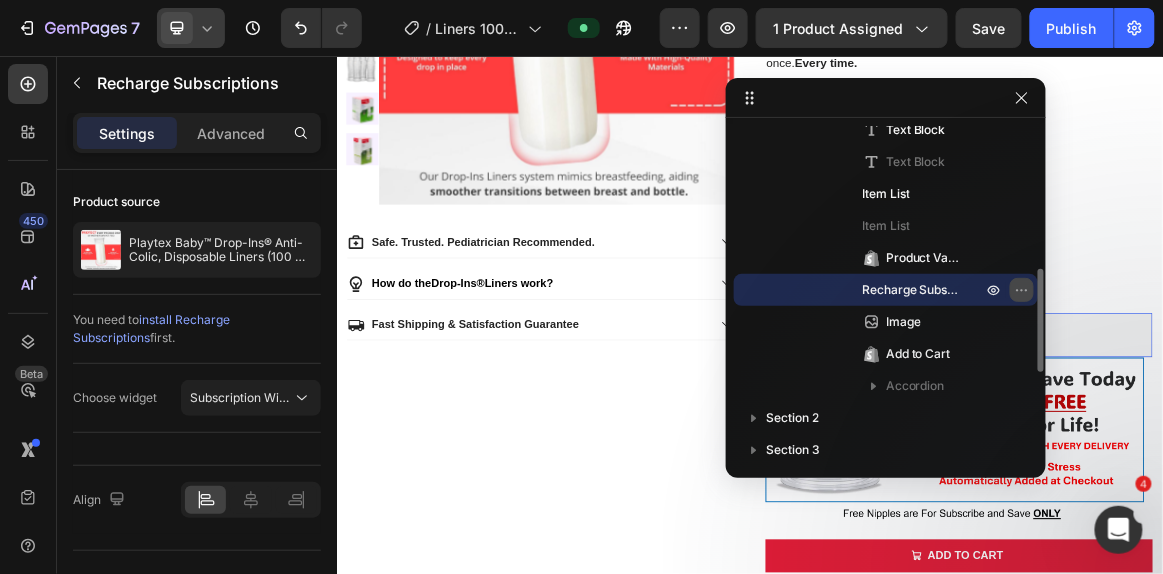 click 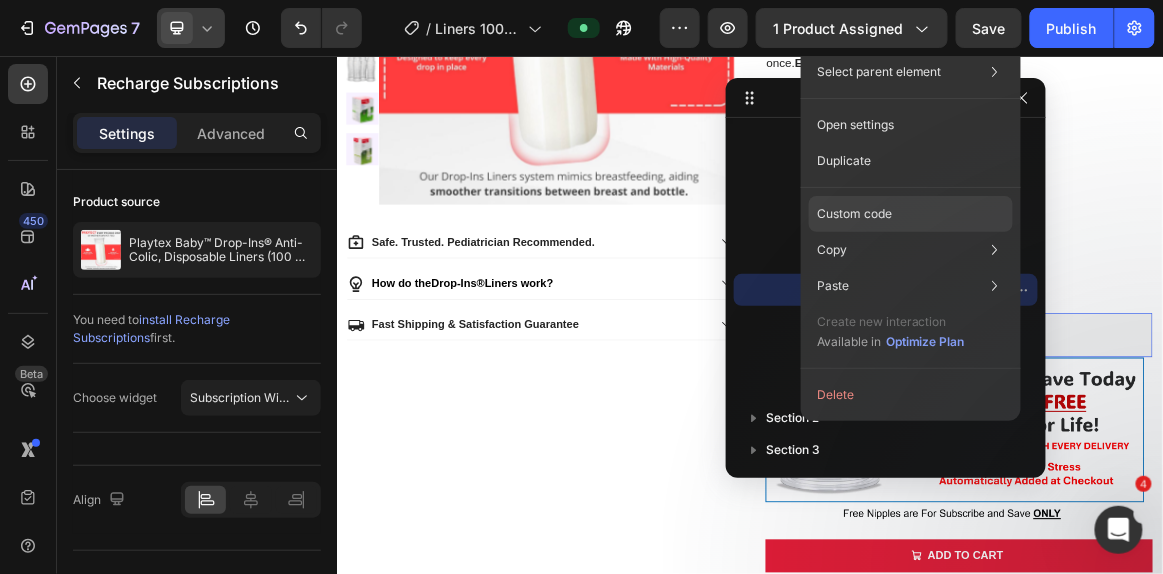 click on "Custom code" 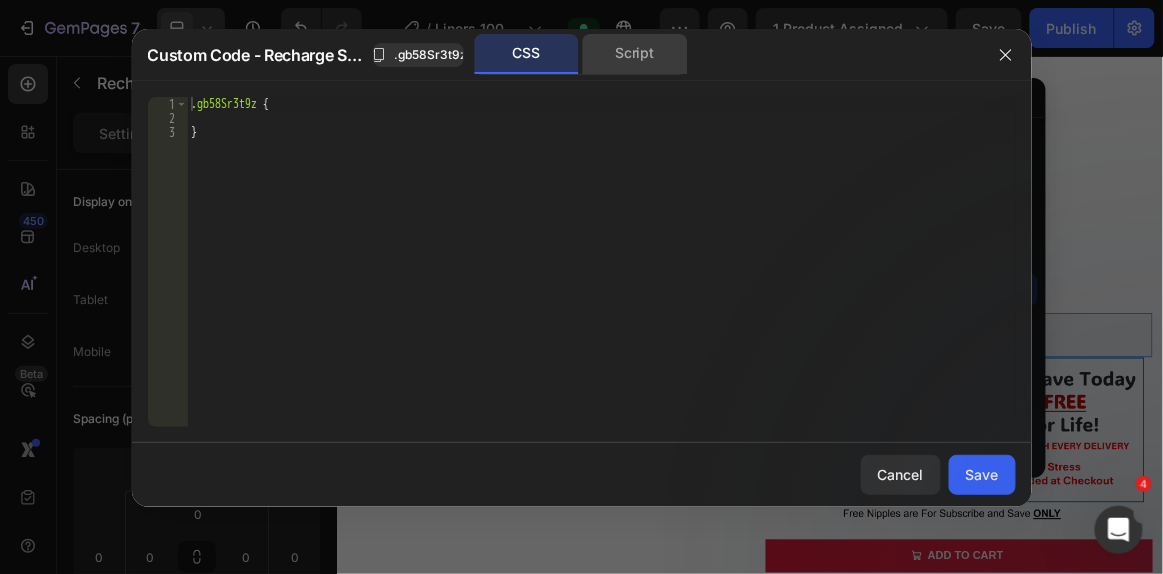 click on "Script" 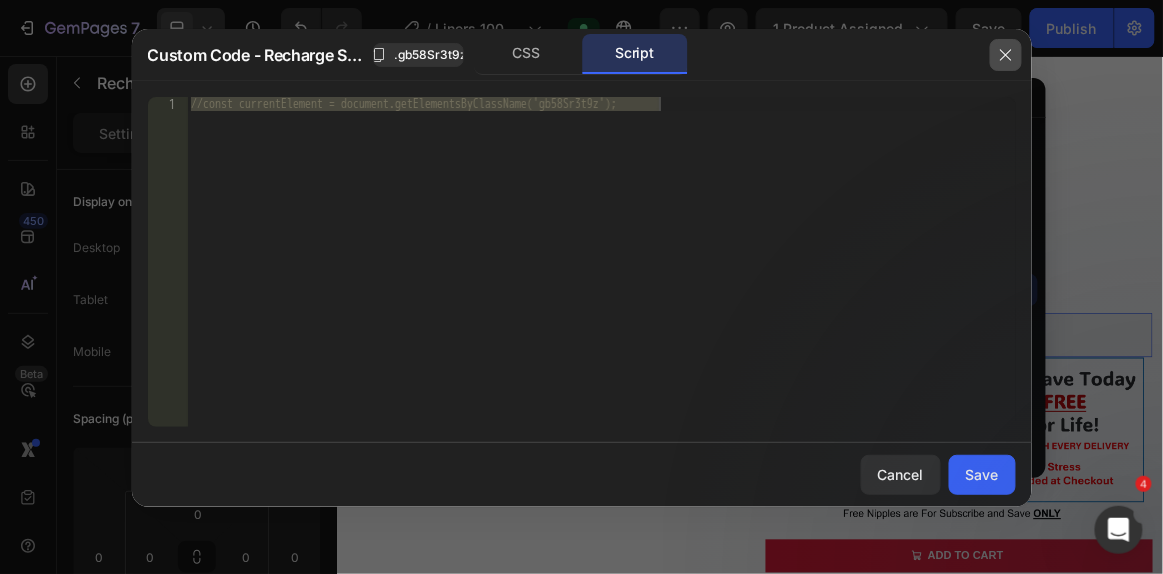 click at bounding box center (1006, 55) 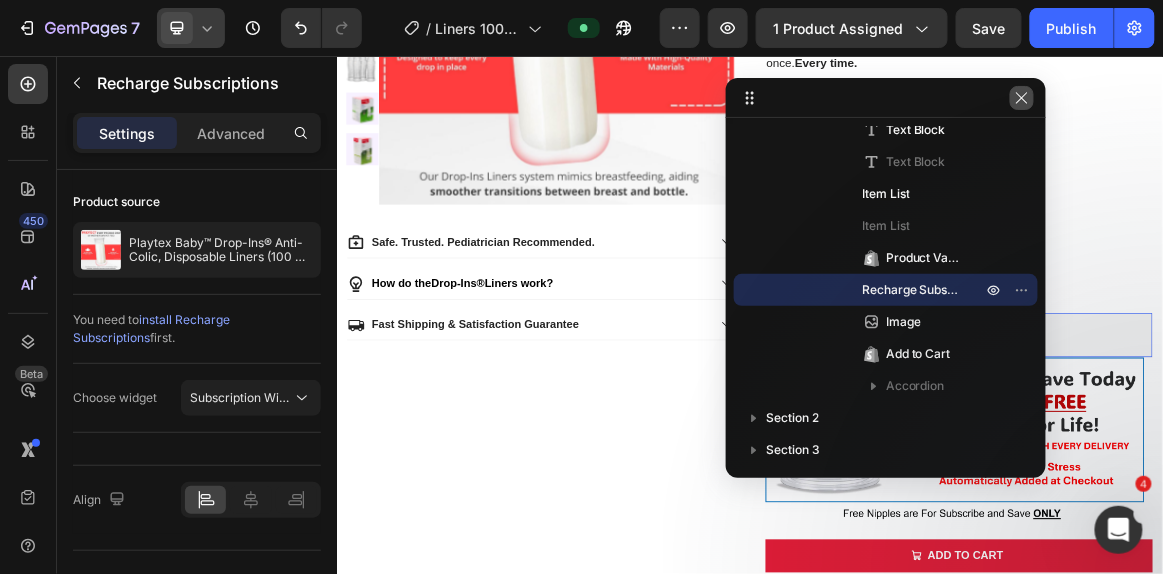 click 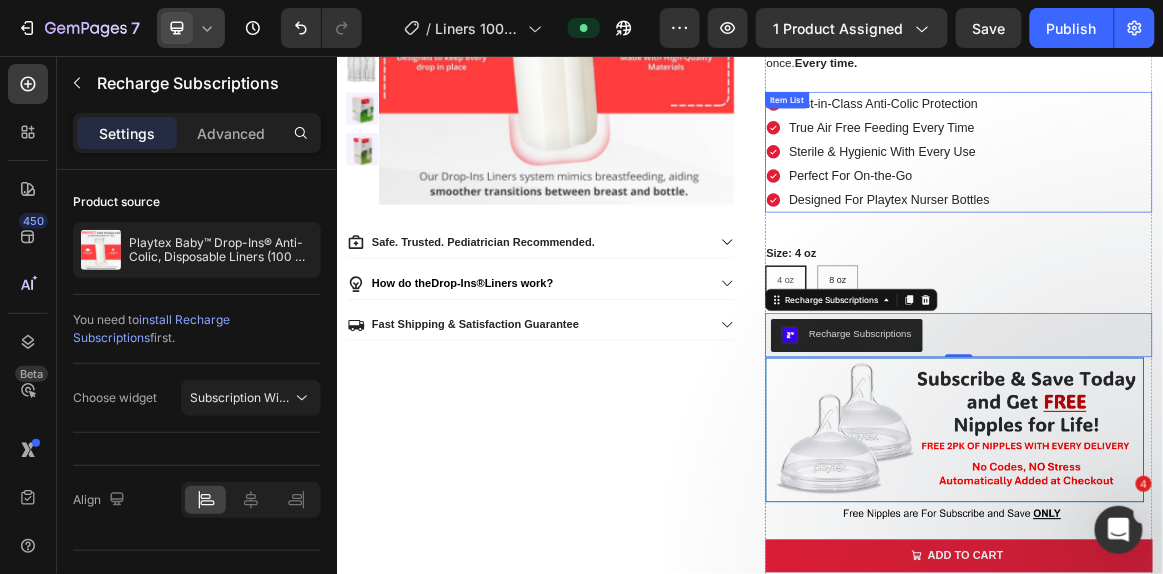 click on "Best-in-Class Anti-Colic Protection True Air Free Feeding Every Time  Sterile & Hygienic With Every Use  Perfect For On-the-Go Designed For Playtex Nurser Bottles" at bounding box center (1240, 195) 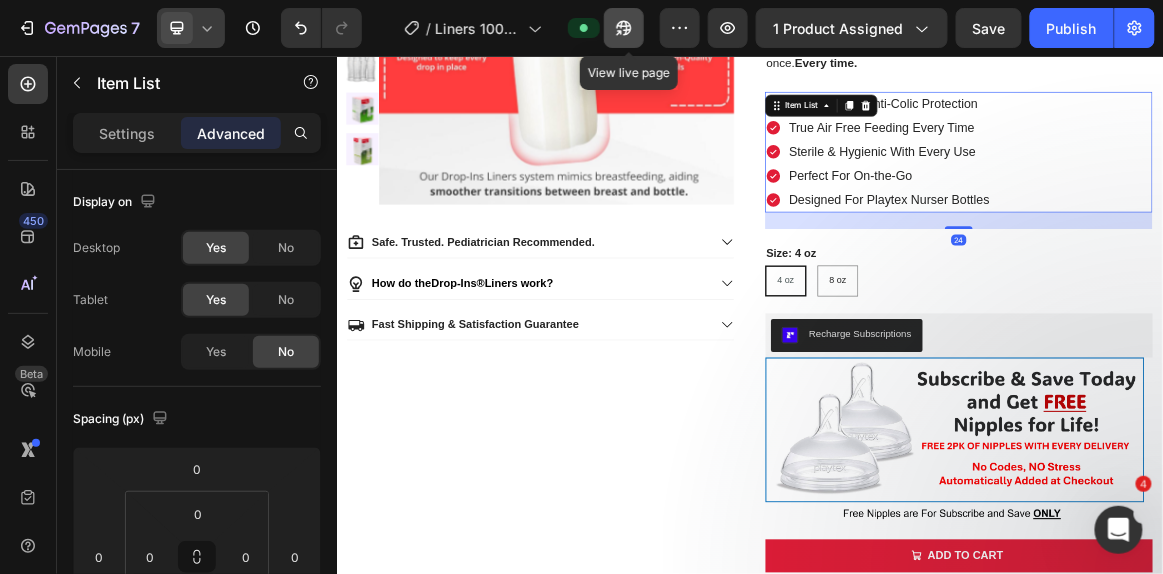 click 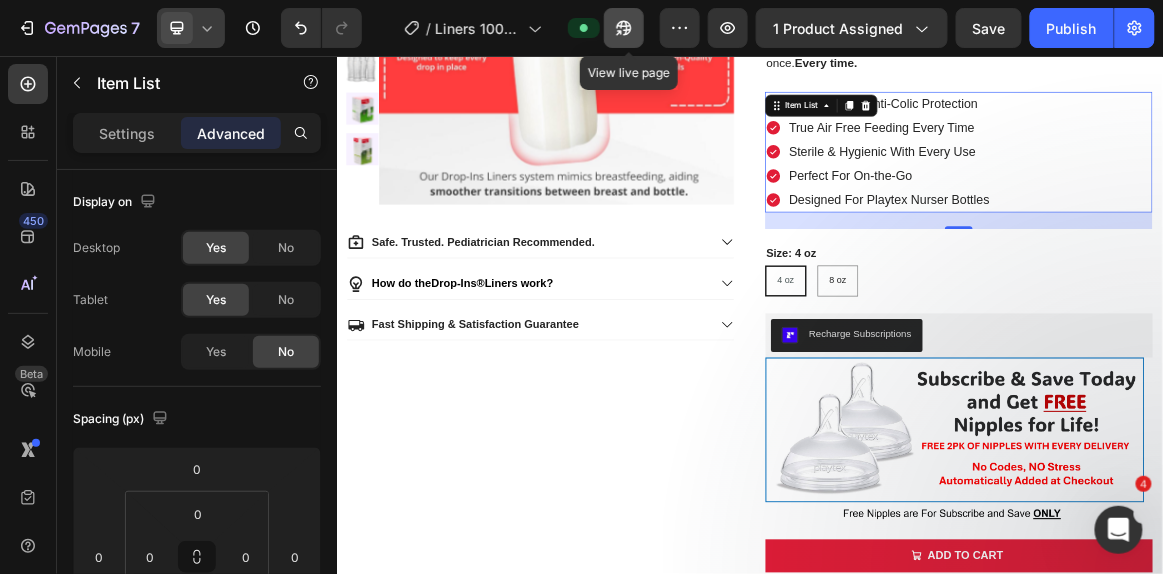click 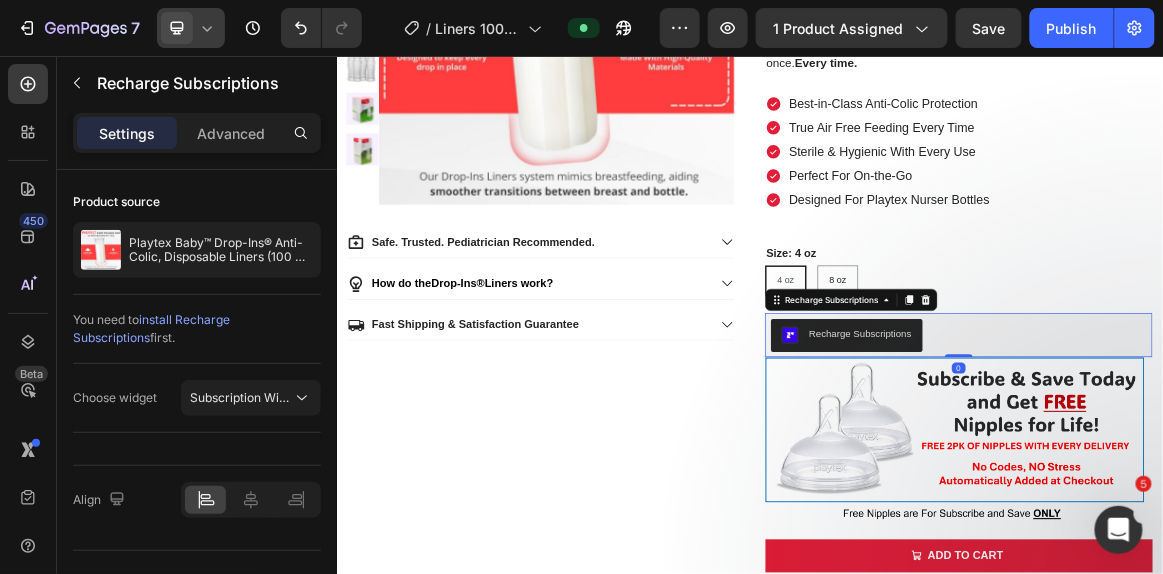 click on "Recharge Subscriptions" at bounding box center [1240, 461] 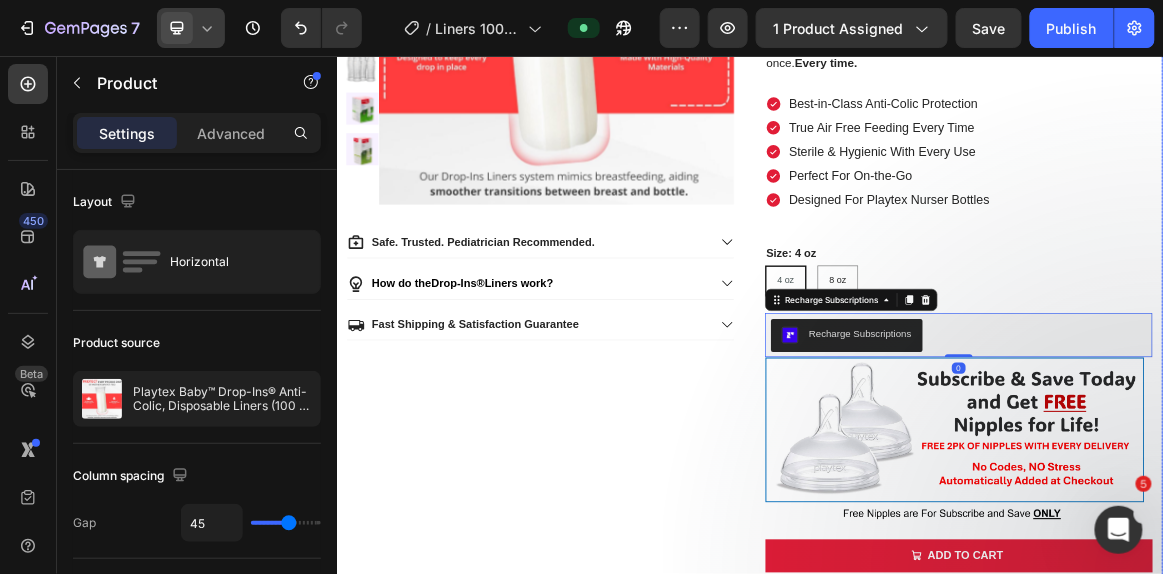 drag, startPoint x: 418, startPoint y: 591, endPoint x: 1307, endPoint y: 467, distance: 897.60626 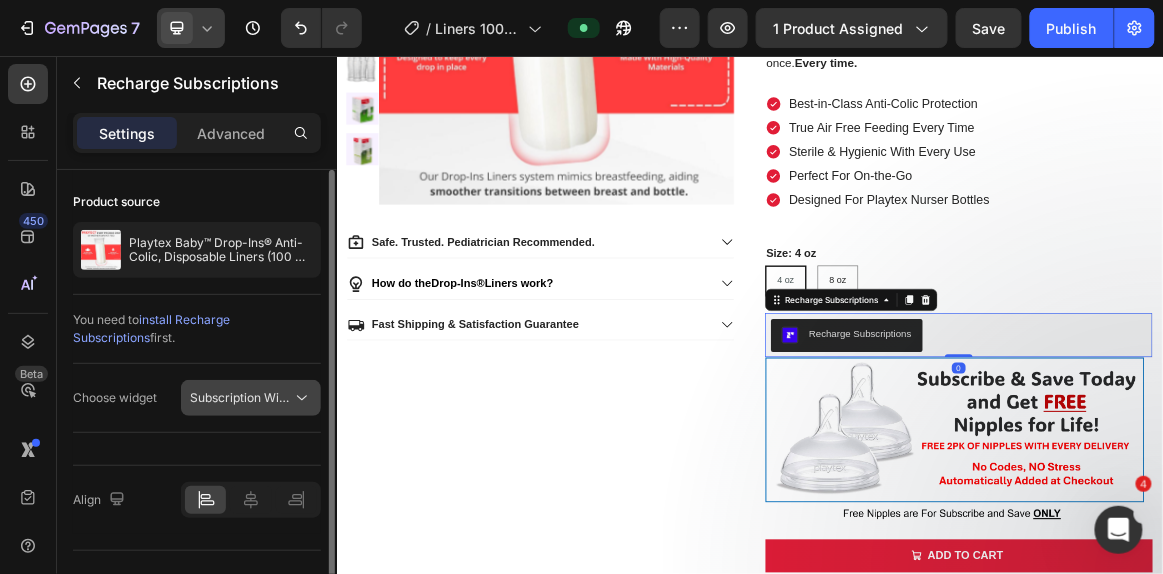 click on "Subscription Widget" 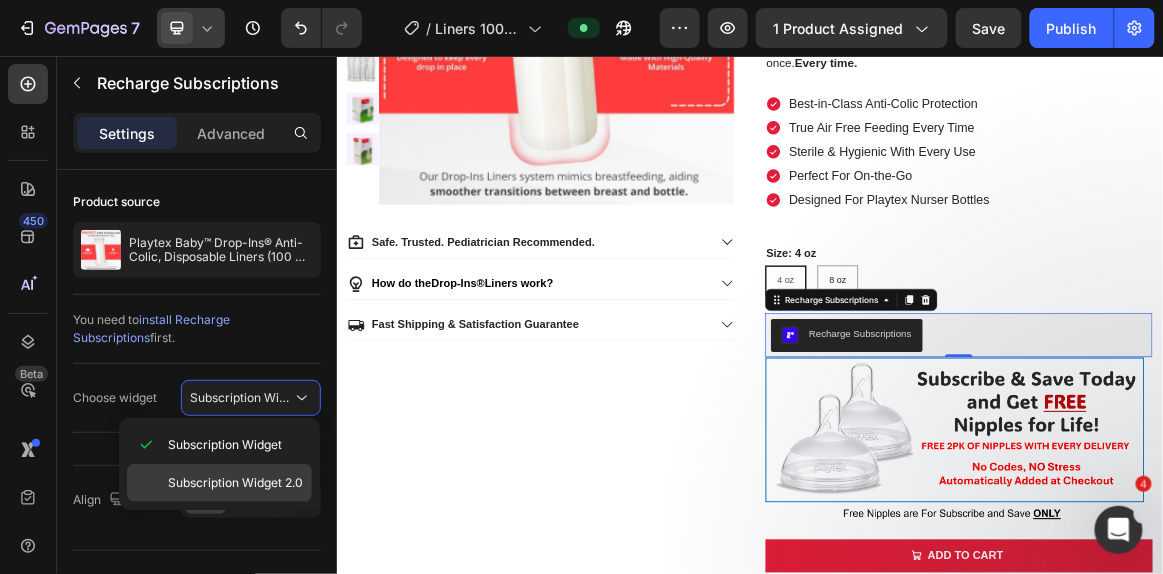 click on "Subscription Widget 2.0" at bounding box center [235, 483] 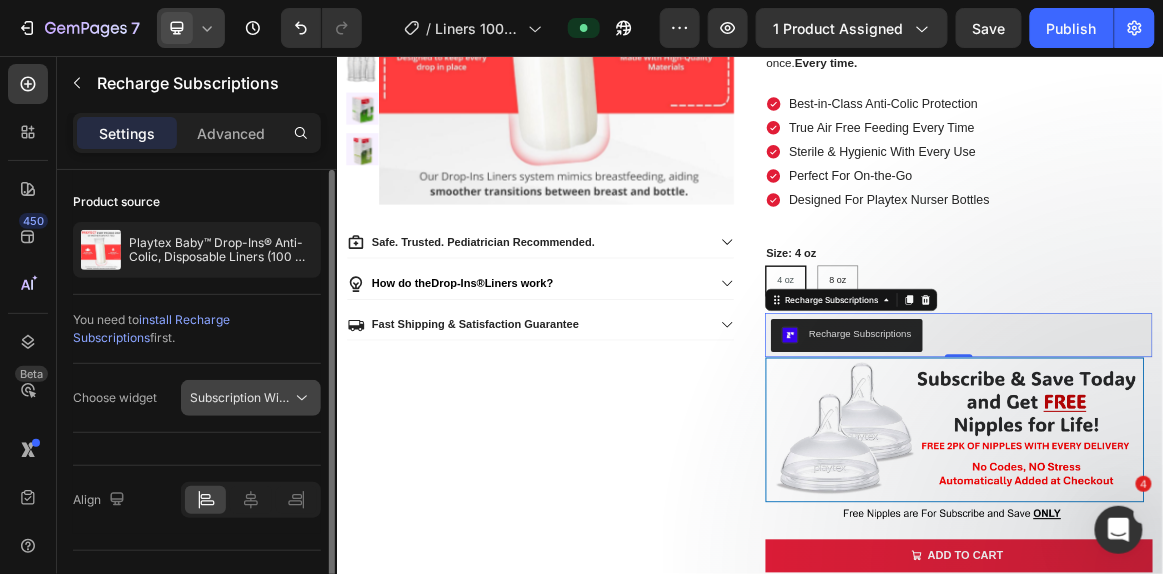 click 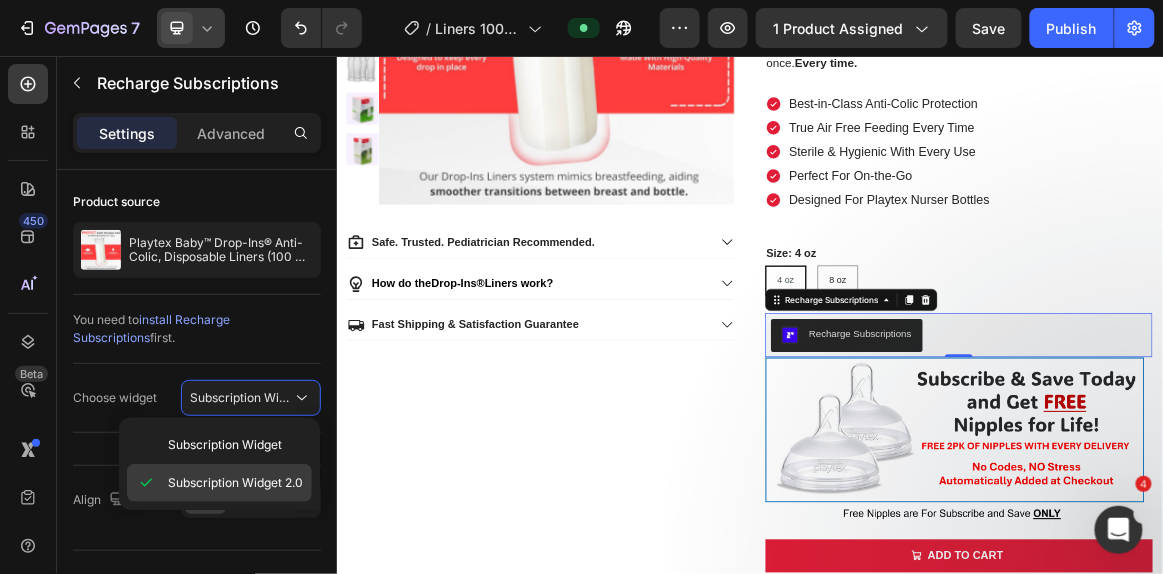 click on "Subscription Widget 2.0" at bounding box center [235, 483] 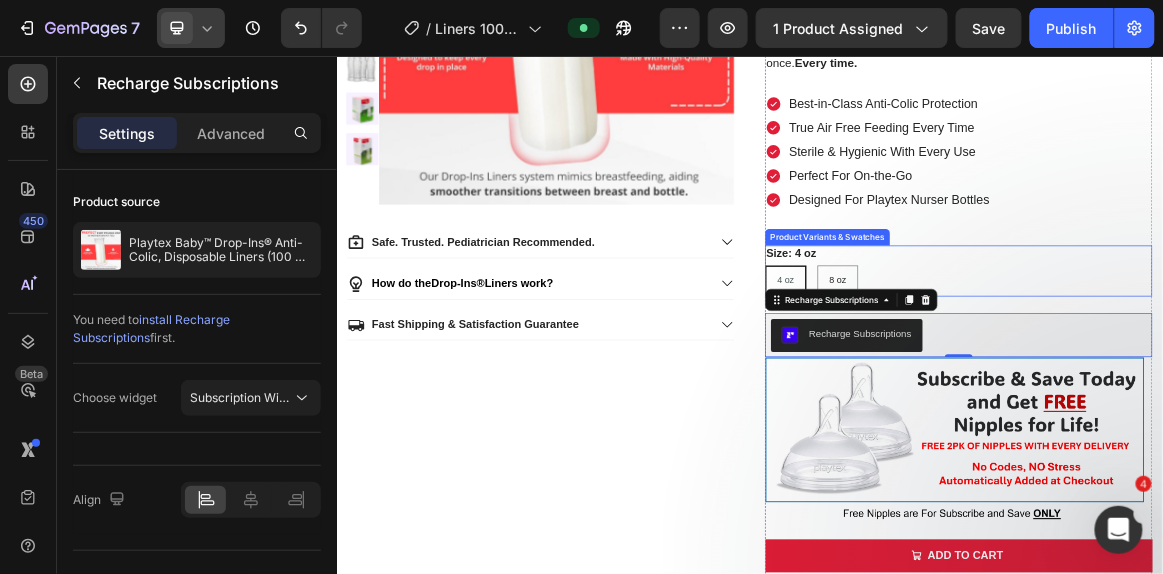 click on "Size: 4 oz 4 oz 4 oz 4 oz 8 oz 8 oz 8 oz" at bounding box center [1240, 368] 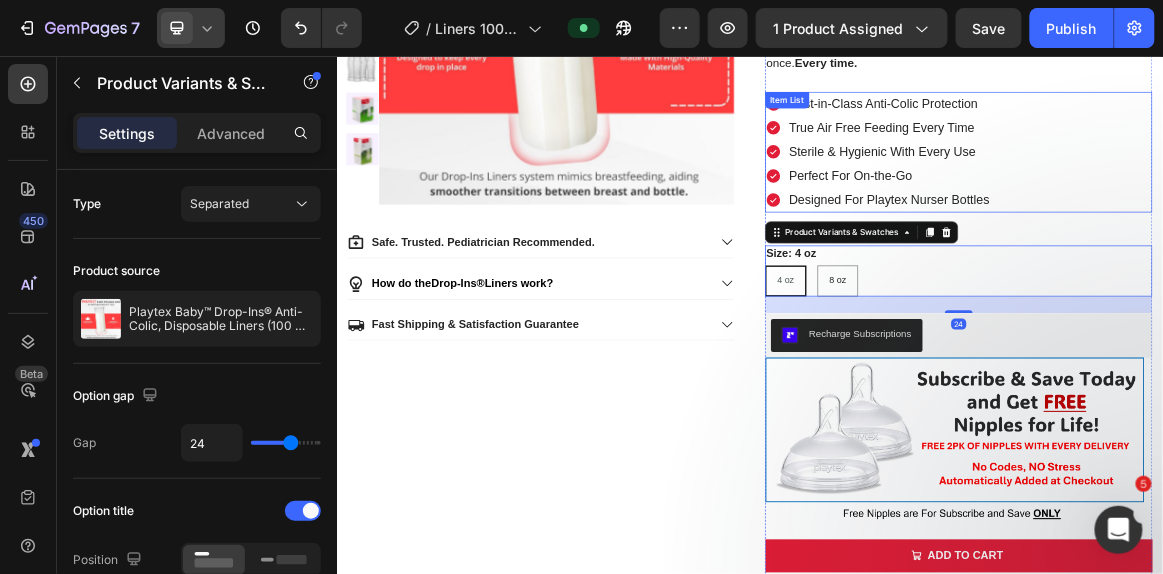 click on "Best-in-Class Anti-Colic Protection True Air Free Feeding Every Time  Sterile & Hygienic With Every Use  Perfect For On-the-Go Designed For Playtex Nurser Bottles" at bounding box center (1240, 195) 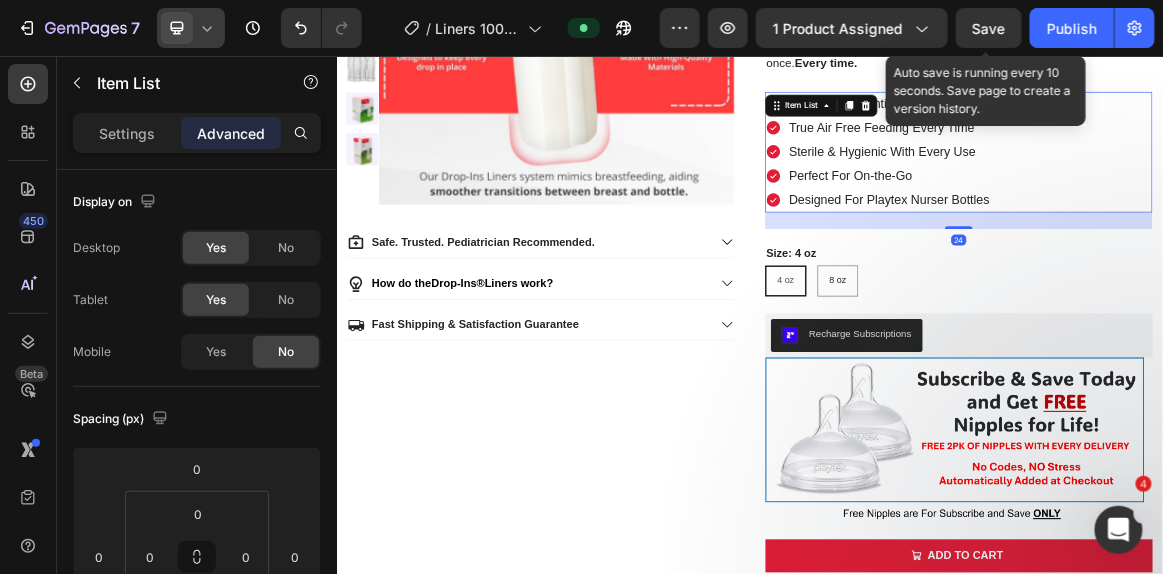 click on "Save" at bounding box center (989, 28) 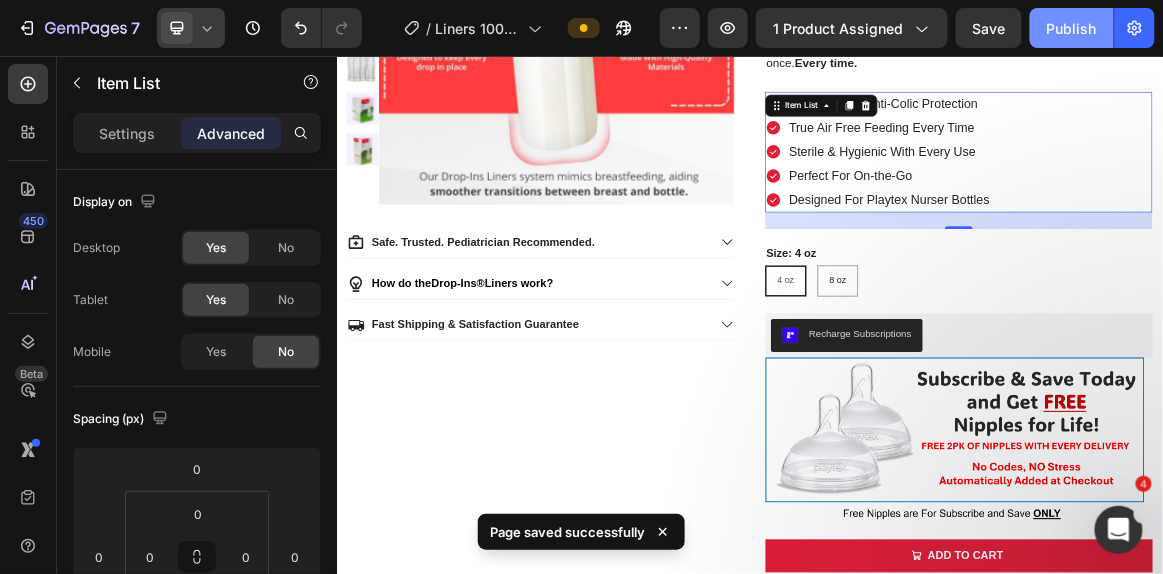 click on "Publish" at bounding box center (1072, 28) 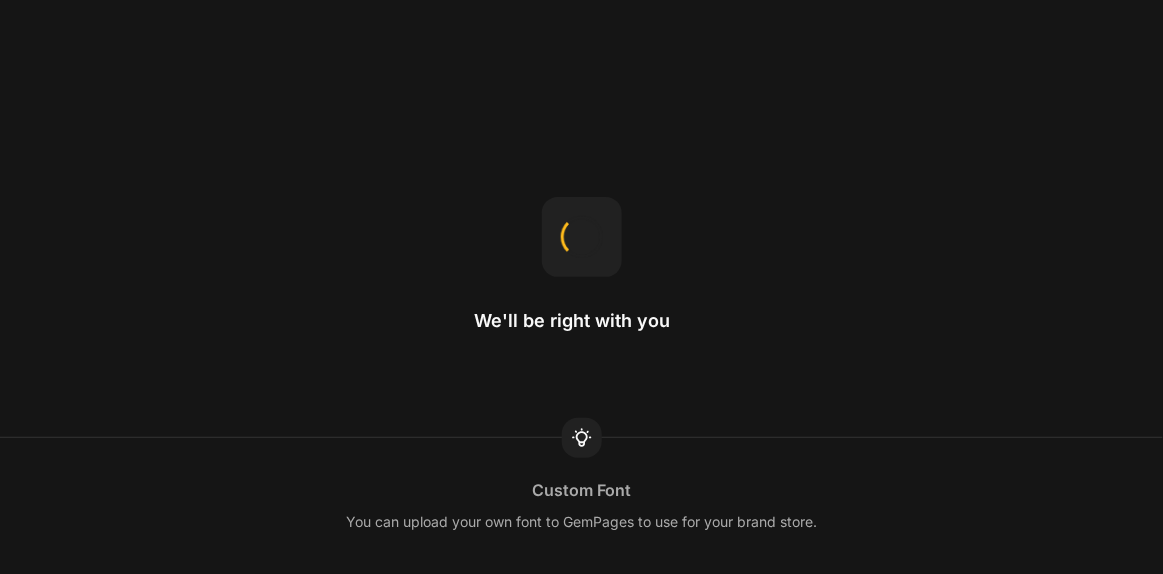 scroll, scrollTop: 0, scrollLeft: 0, axis: both 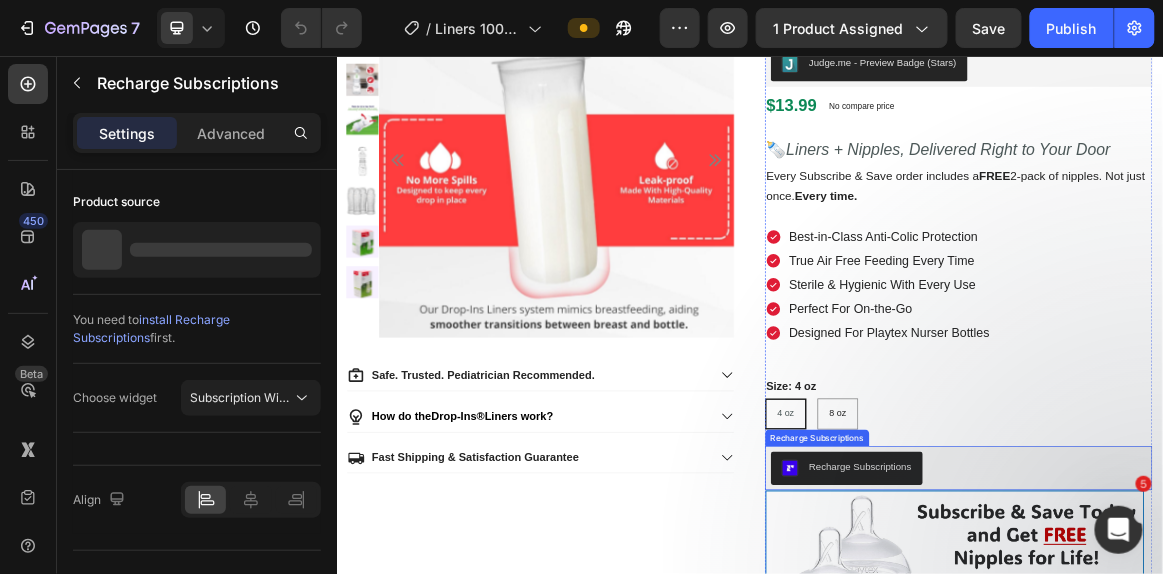click on "Recharge Subscriptions" at bounding box center [1240, 654] 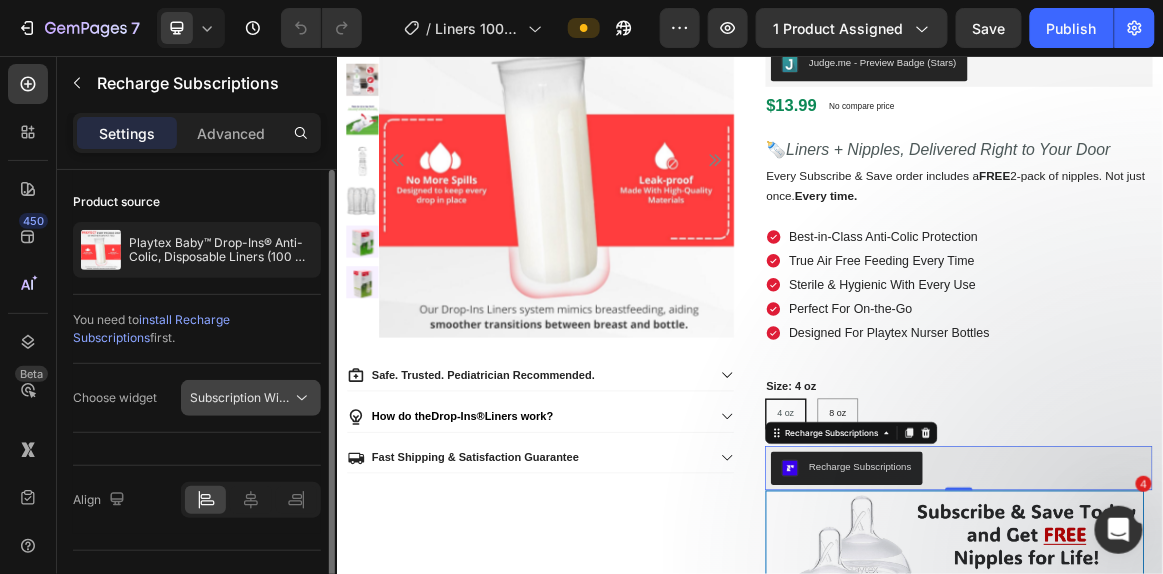 click 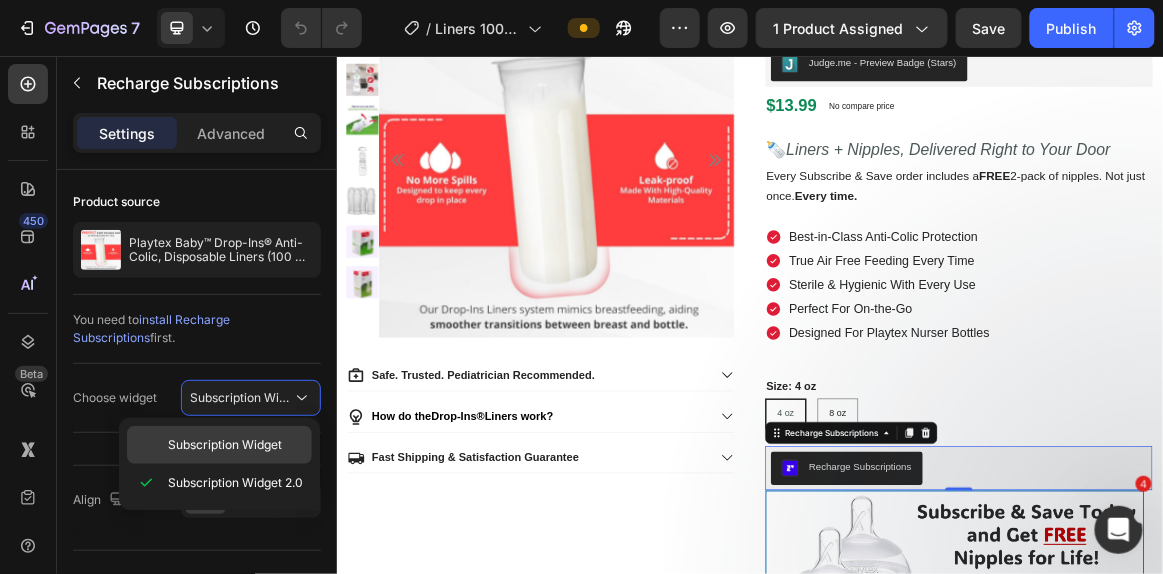 click on "Subscription Widget" 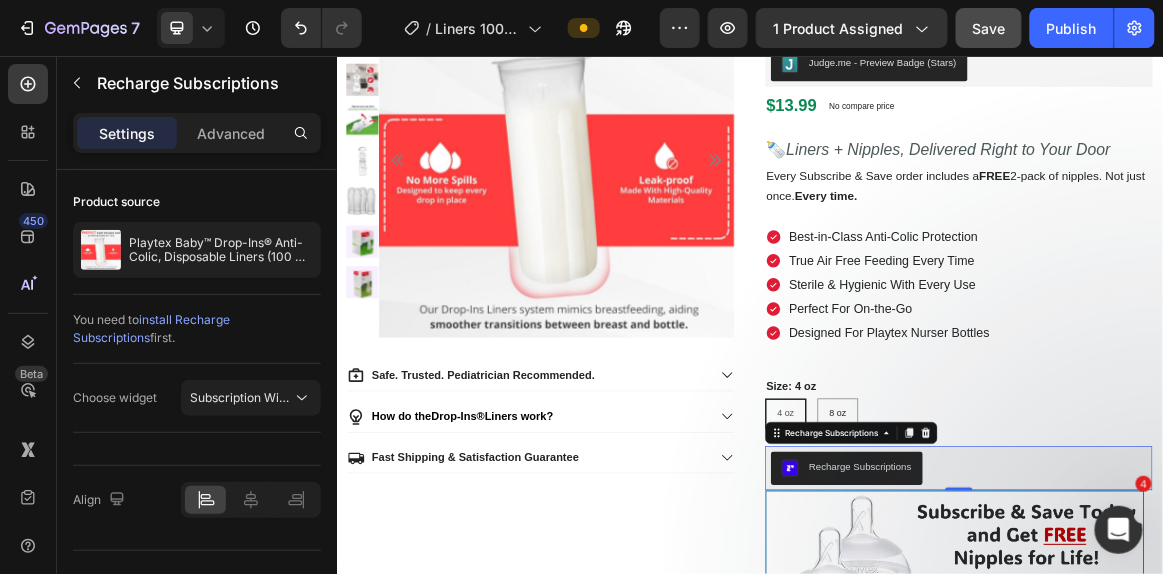 click on "Save" at bounding box center [989, 28] 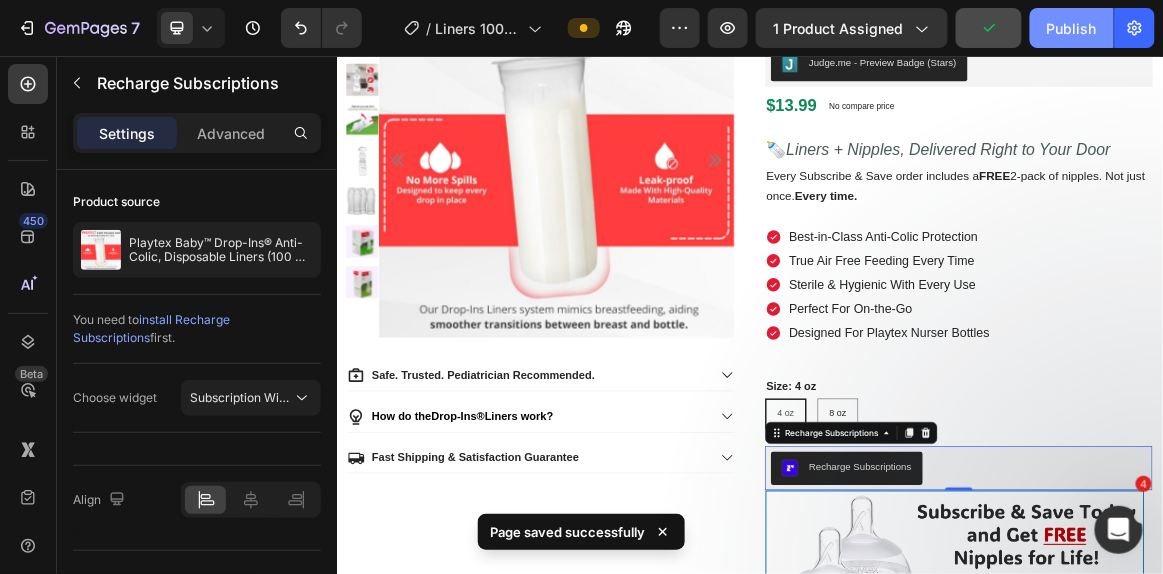 click on "Publish" 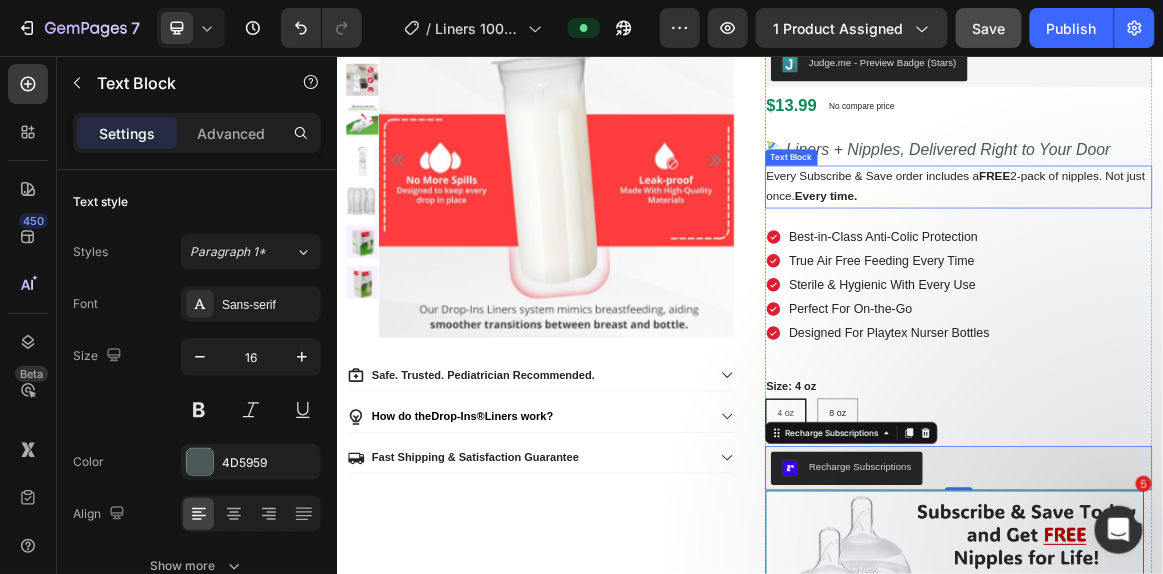 click on "Every time." at bounding box center [1047, 259] 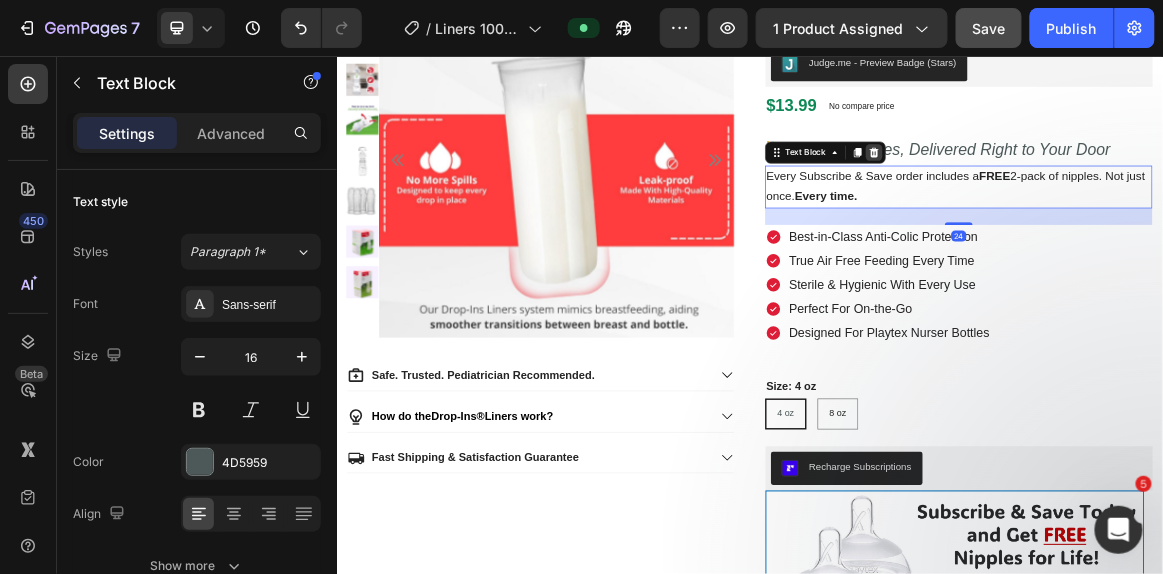 click at bounding box center (1117, 196) 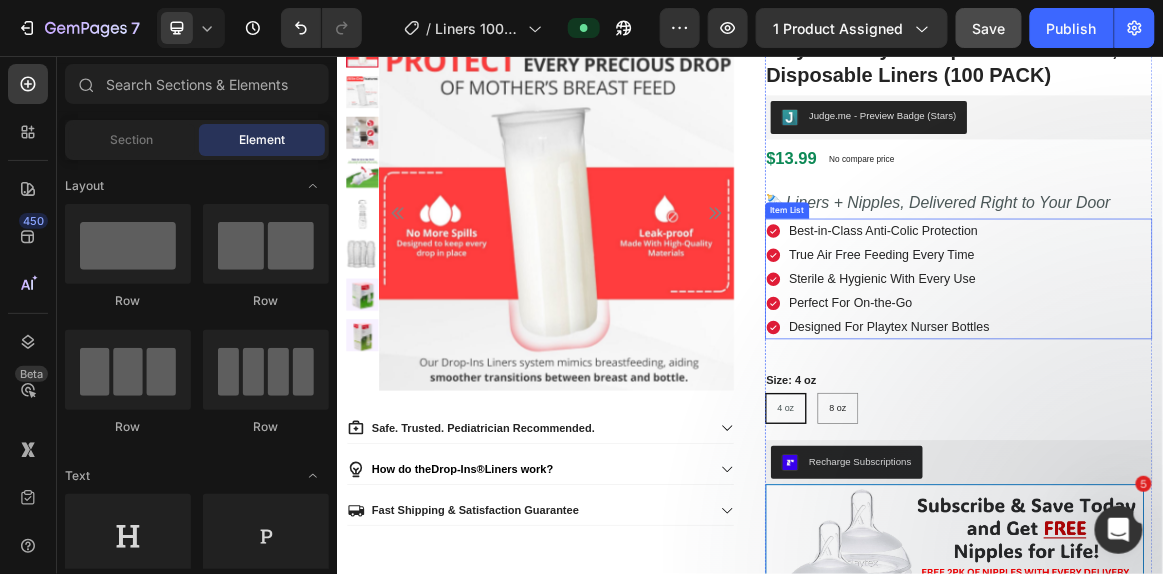 scroll, scrollTop: 94, scrollLeft: 0, axis: vertical 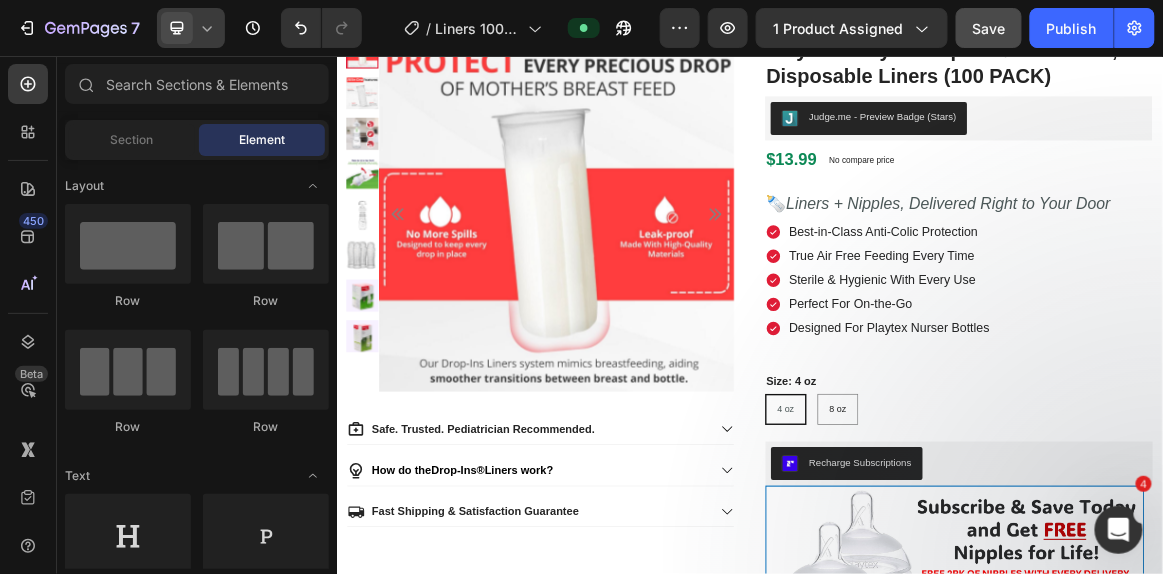 click 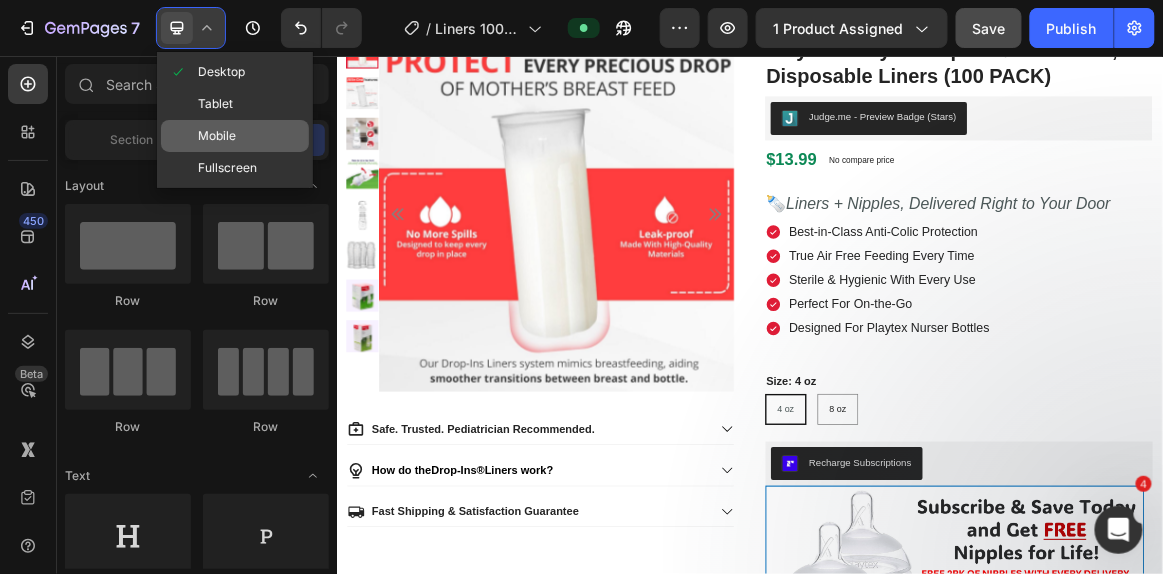 click on "Mobile" at bounding box center [217, 136] 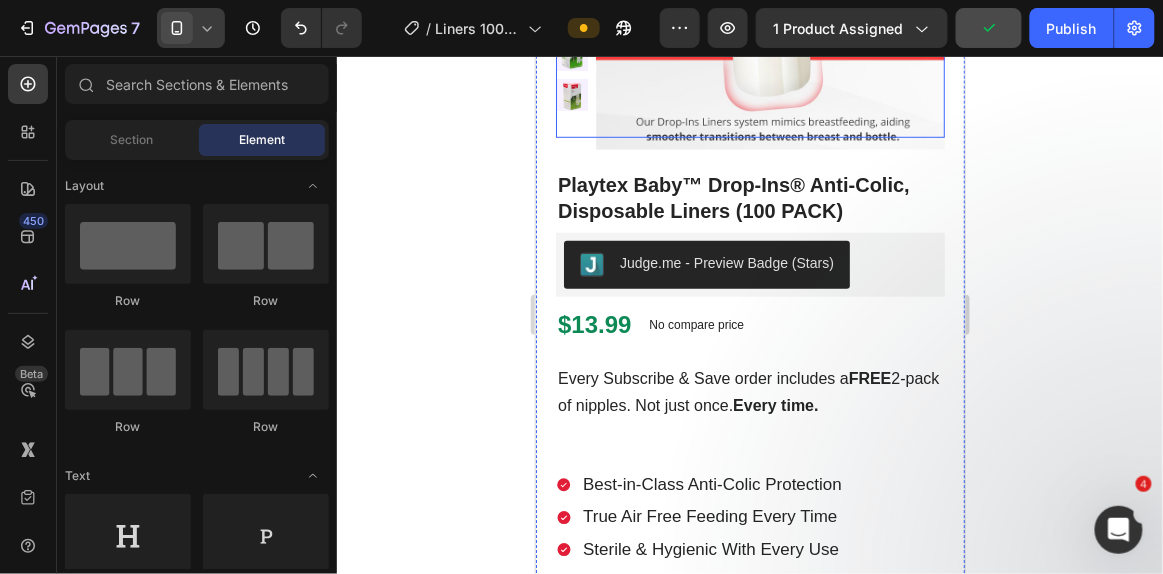 scroll, scrollTop: 318, scrollLeft: 0, axis: vertical 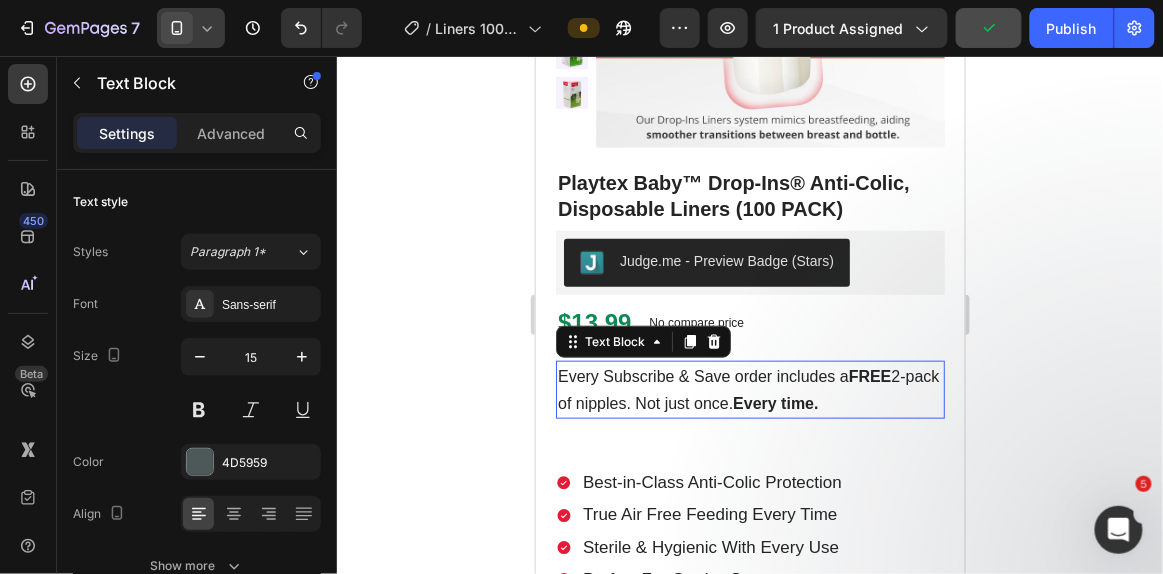 click on "Every Subscribe & Save order includes a  FREE  2-pack of nipples. Not just once.  Every time." at bounding box center [749, 389] 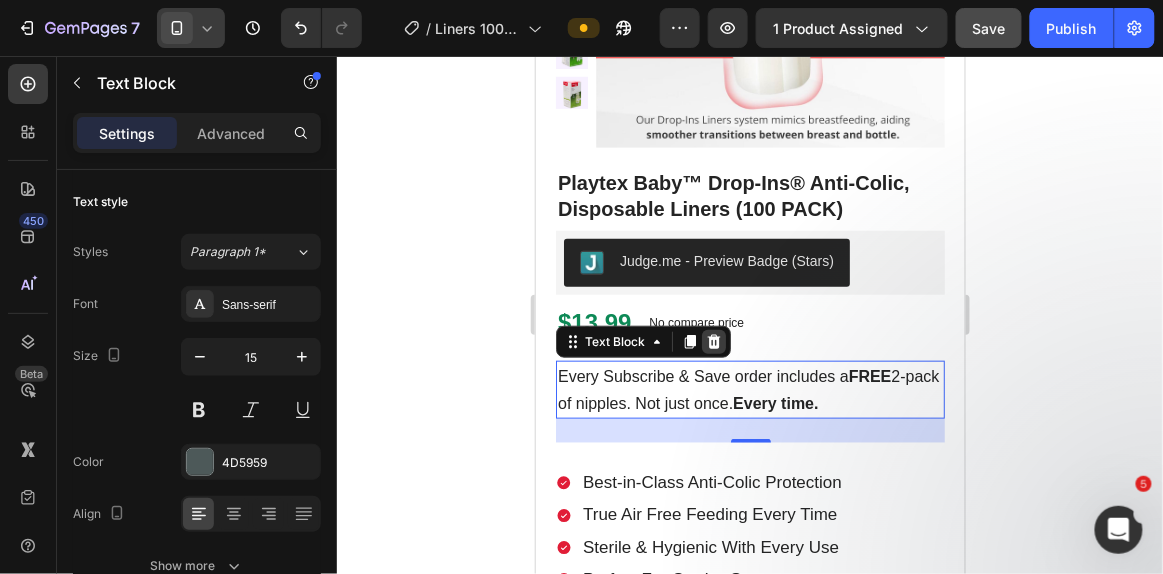 click 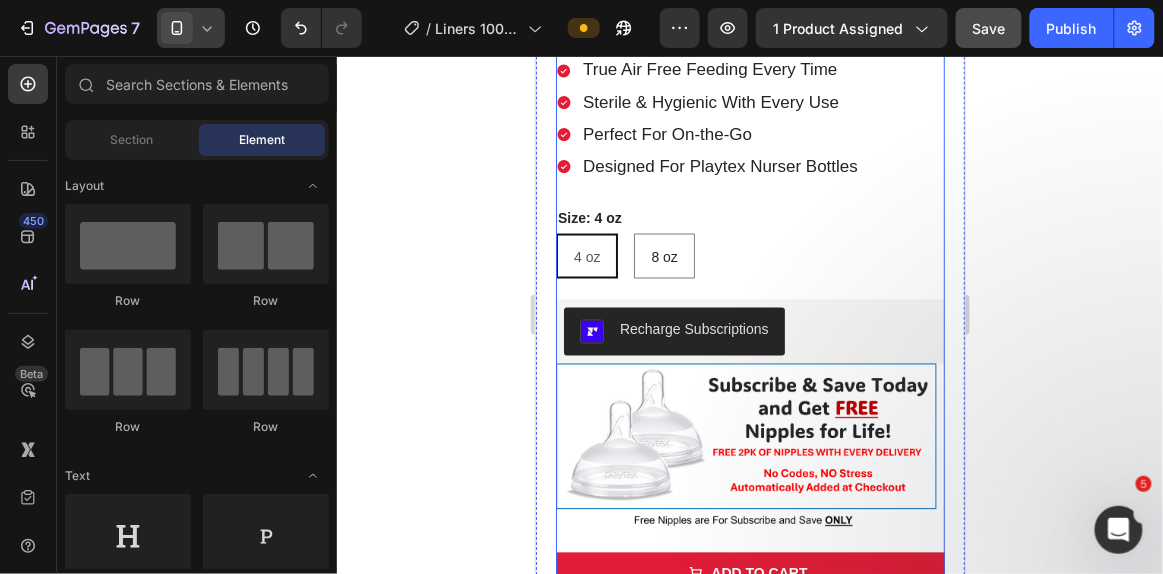 scroll, scrollTop: 678, scrollLeft: 0, axis: vertical 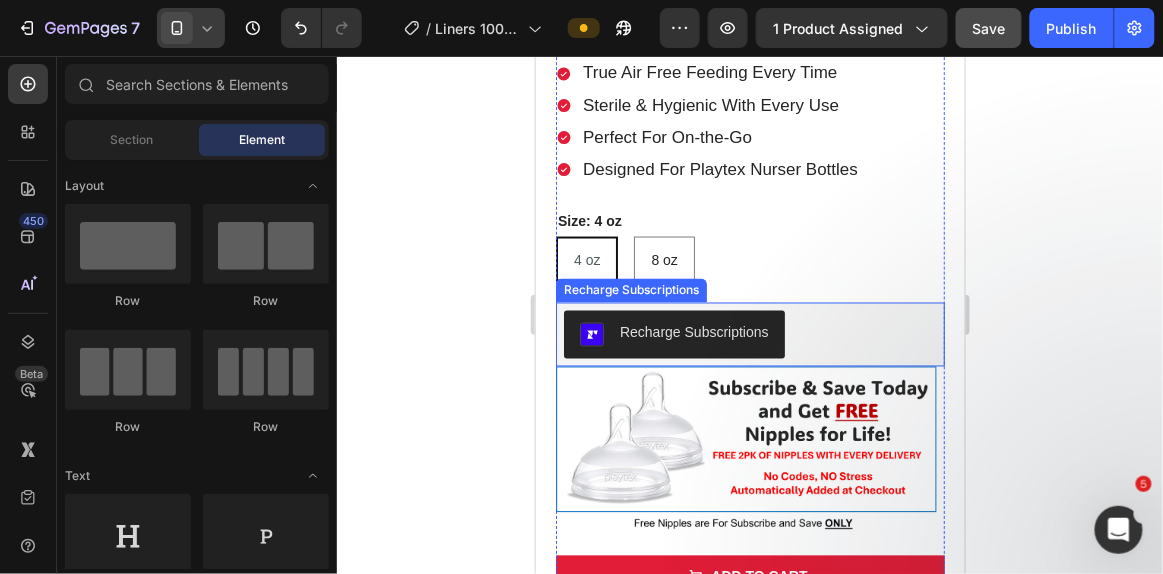 click on "Recharge Subscriptions" at bounding box center [749, 334] 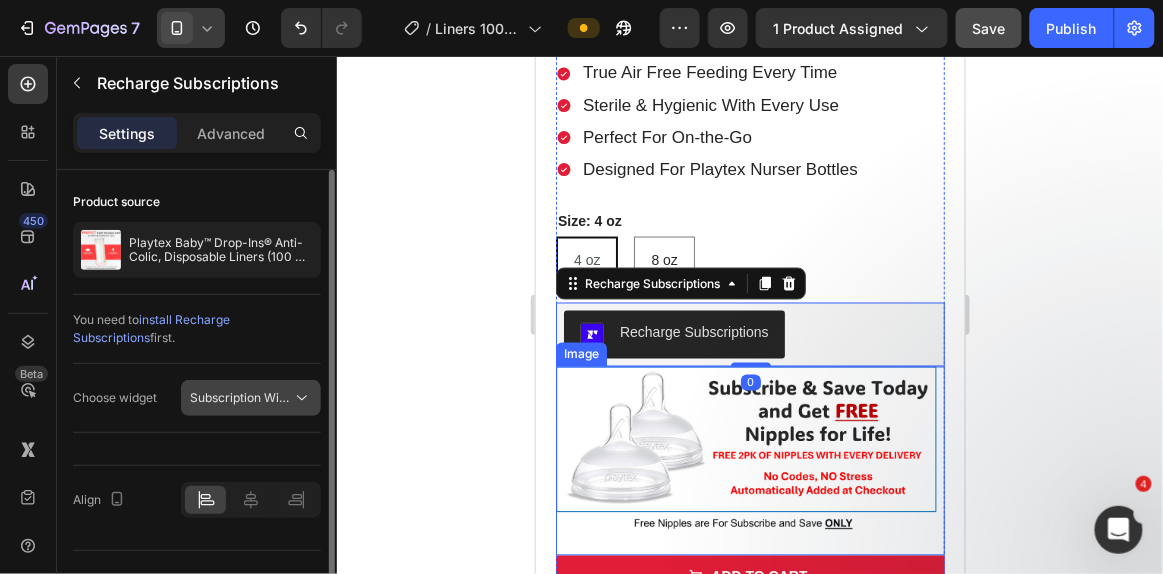 click on "Subscription Widget" 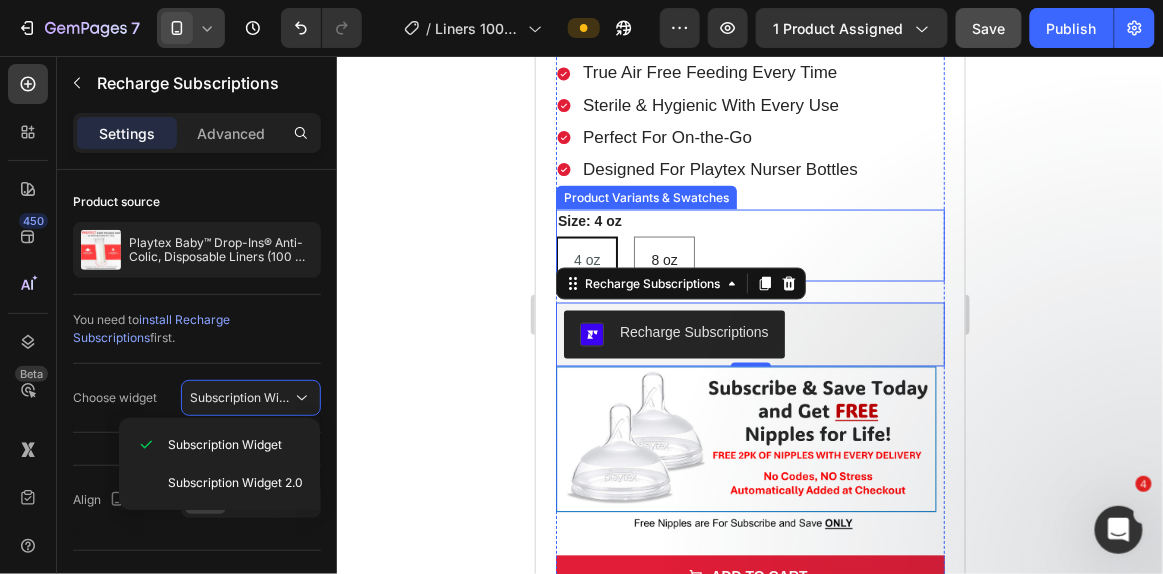 click on "Size: 4 oz 4 oz 4 oz 4 oz 8 oz 8 oz 8 oz" at bounding box center [749, 245] 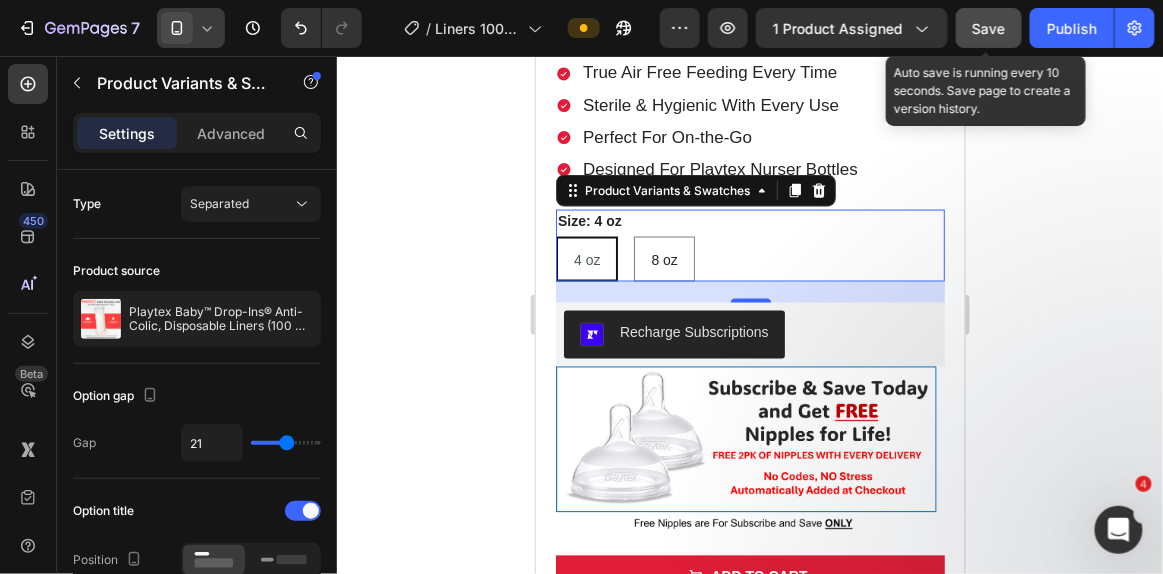 click on "Save" 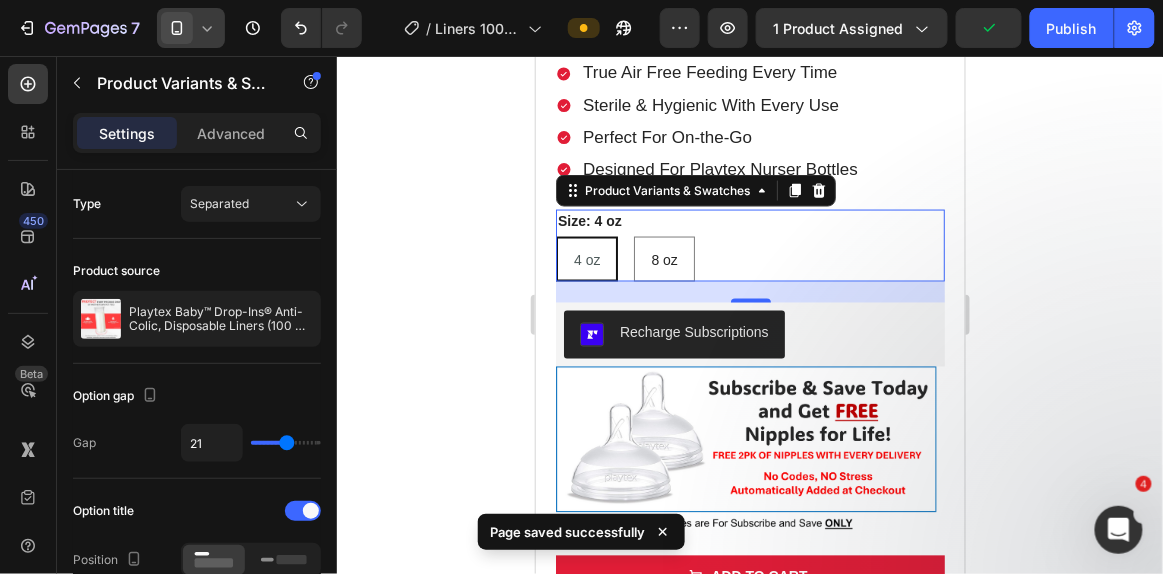 click 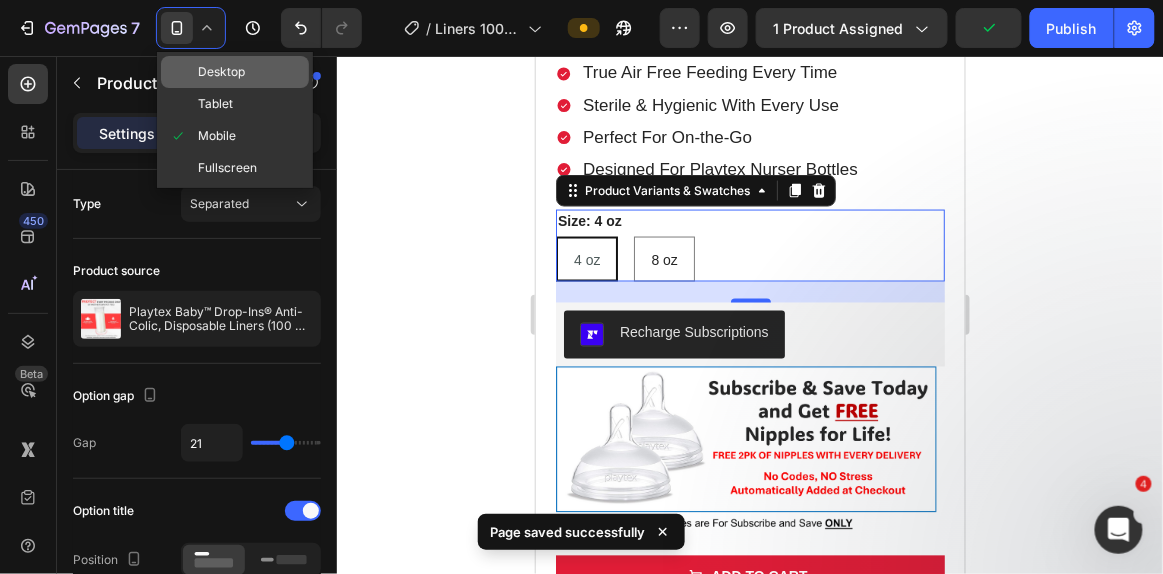 click on "Desktop" 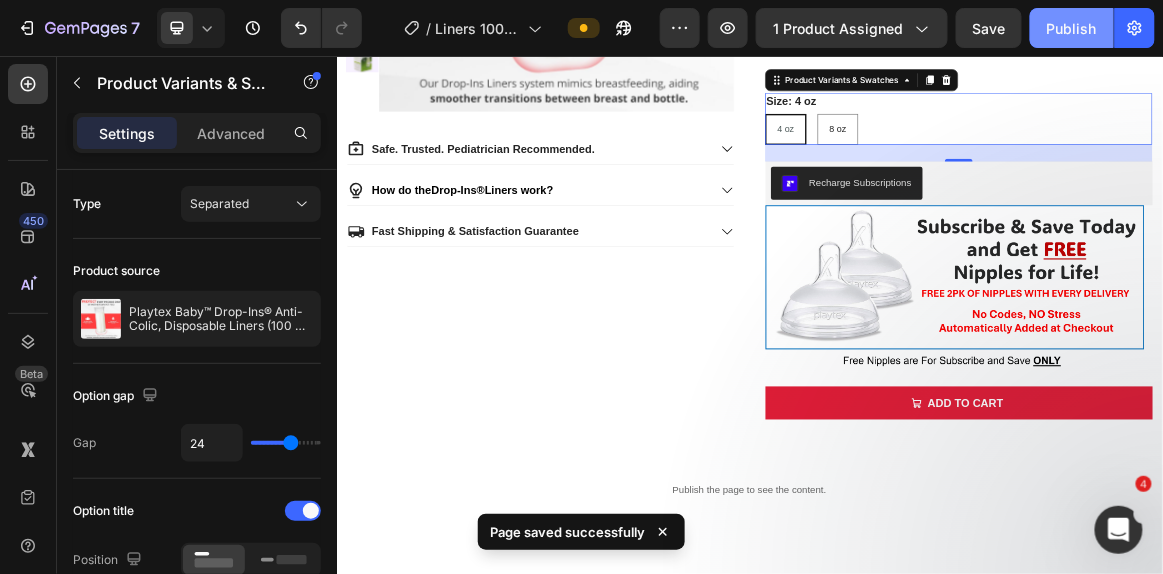 scroll, scrollTop: 481, scrollLeft: 0, axis: vertical 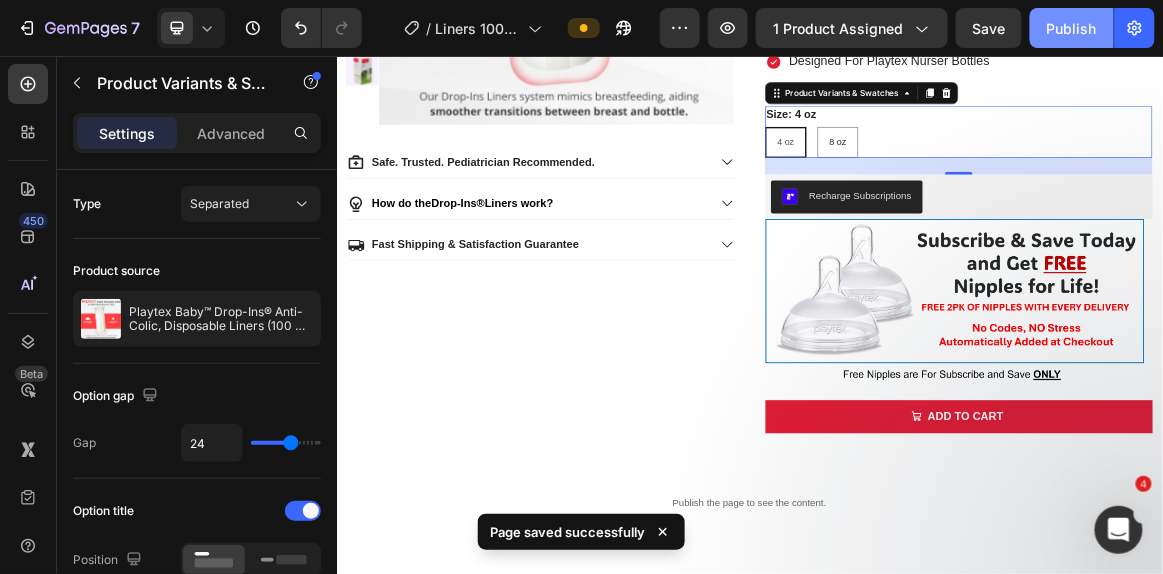 click on "Publish" at bounding box center [1072, 28] 